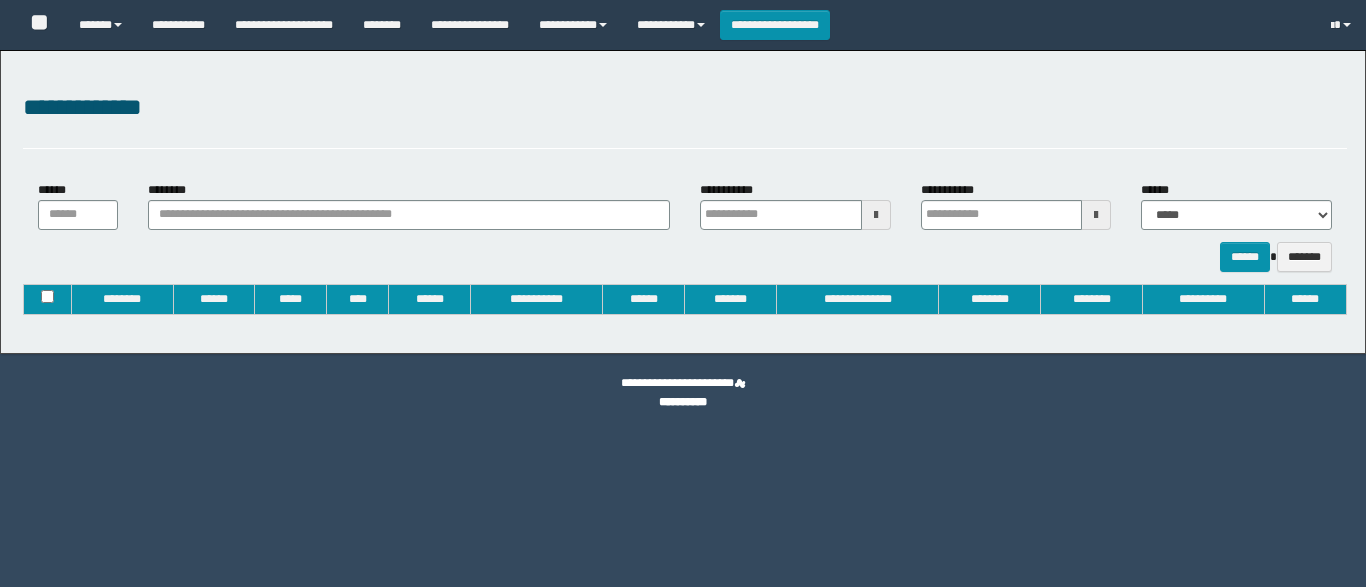 type on "**********" 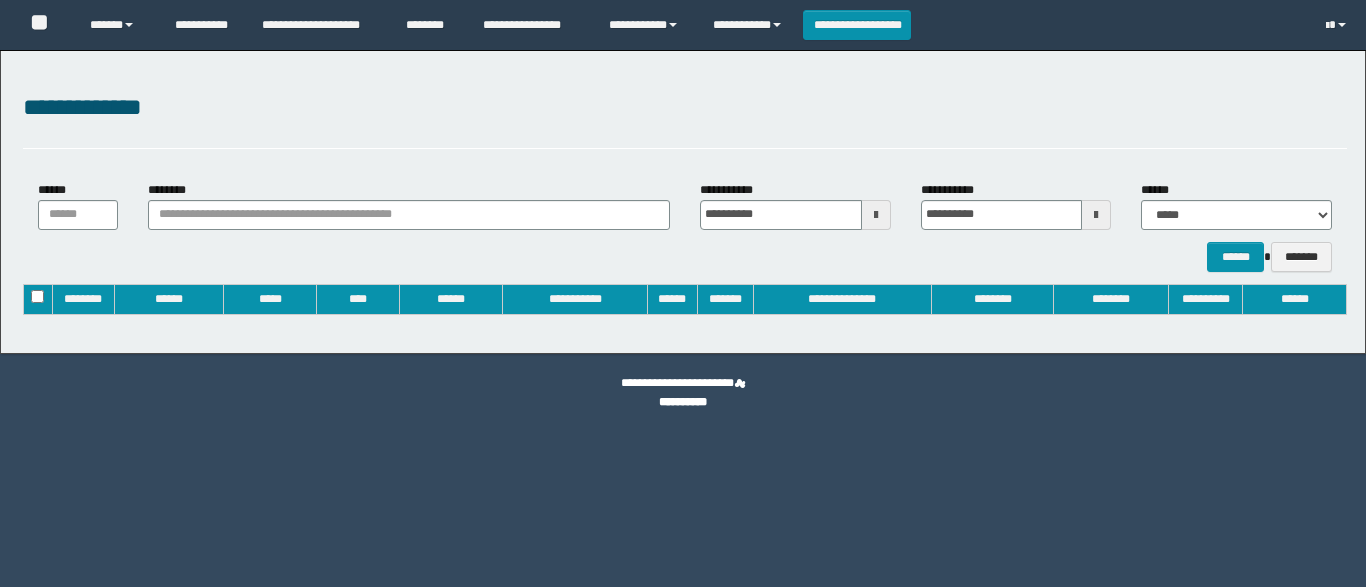 scroll, scrollTop: 0, scrollLeft: 0, axis: both 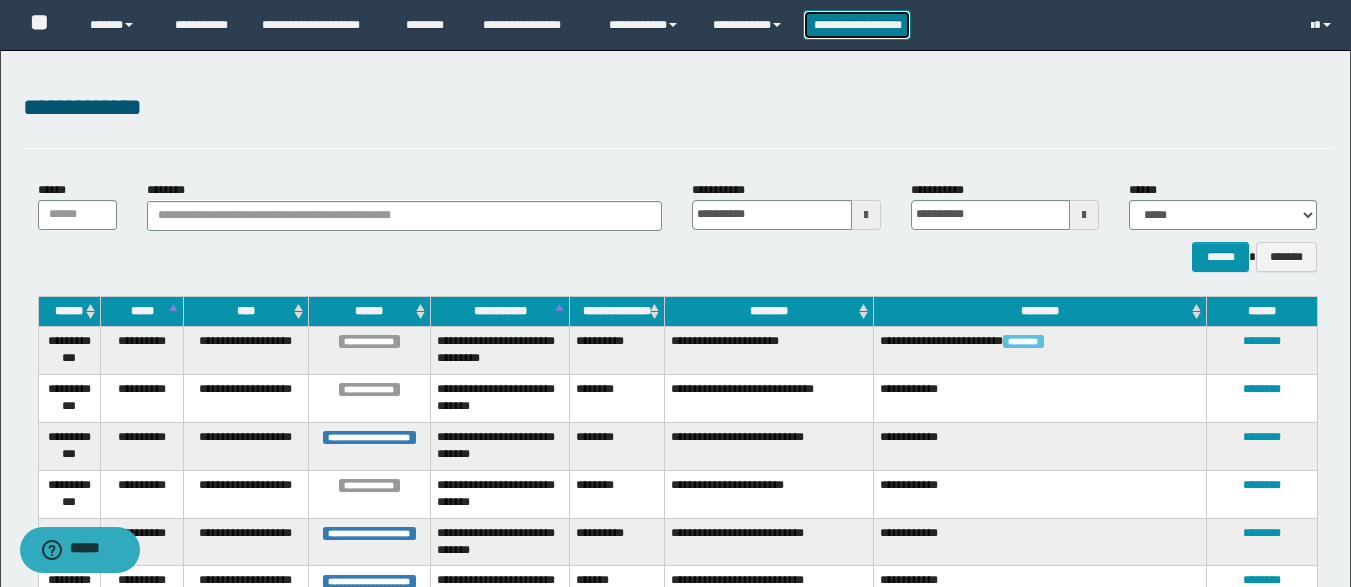 click on "**********" at bounding box center (857, 25) 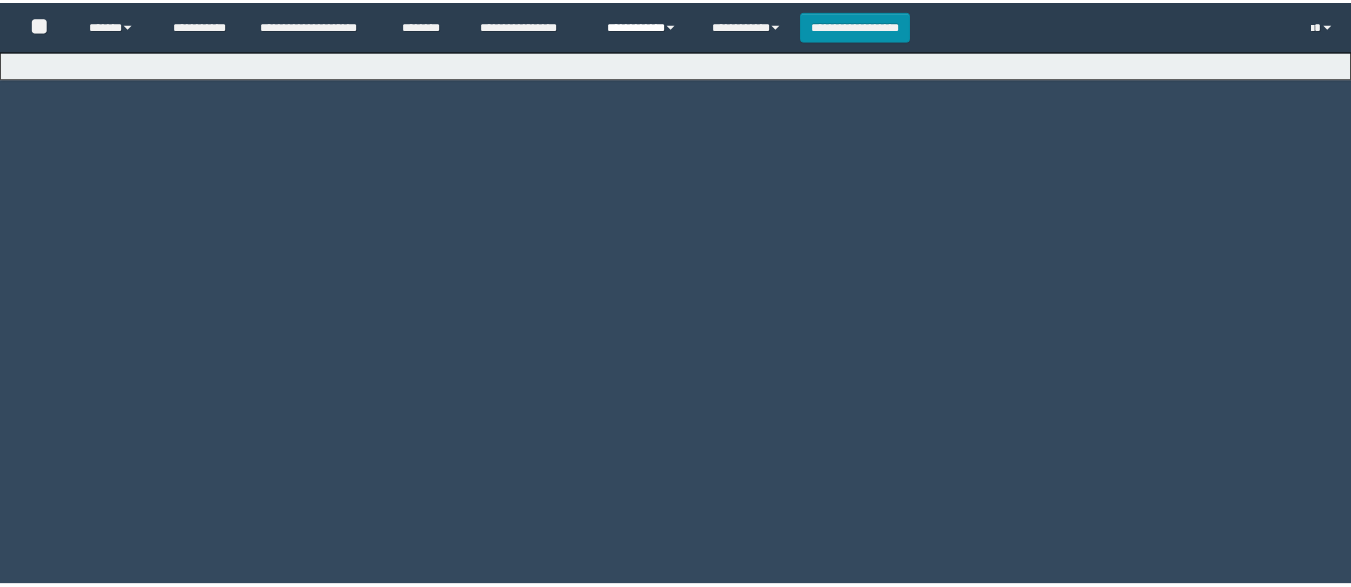 scroll, scrollTop: 0, scrollLeft: 0, axis: both 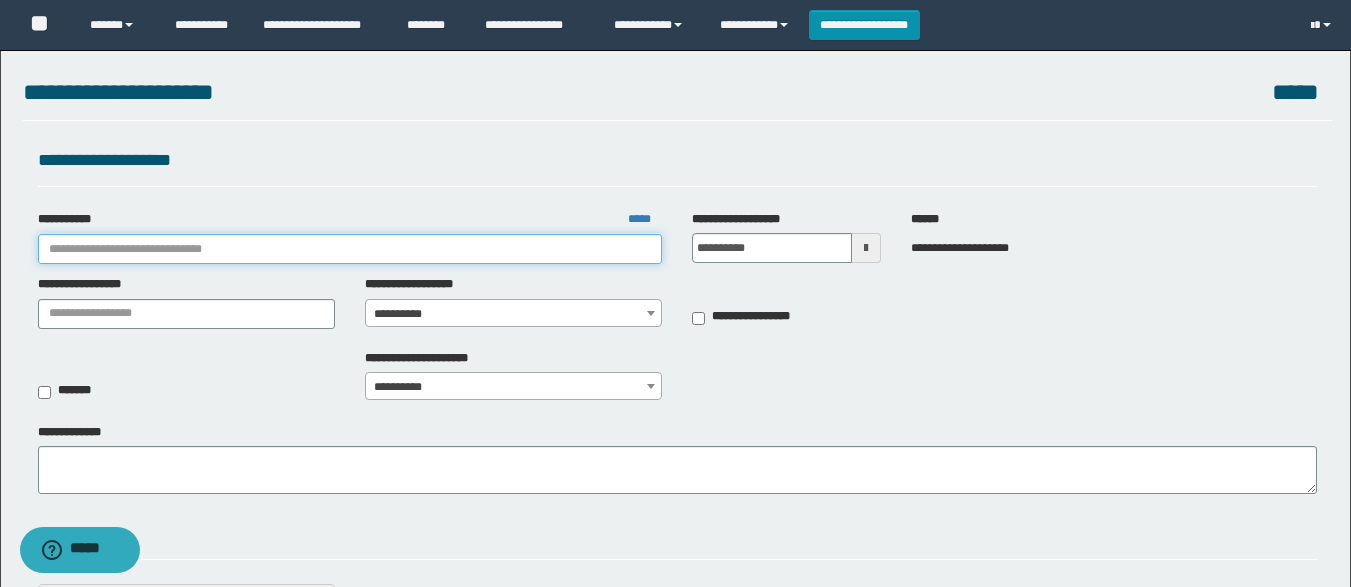 click on "**********" at bounding box center (350, 249) 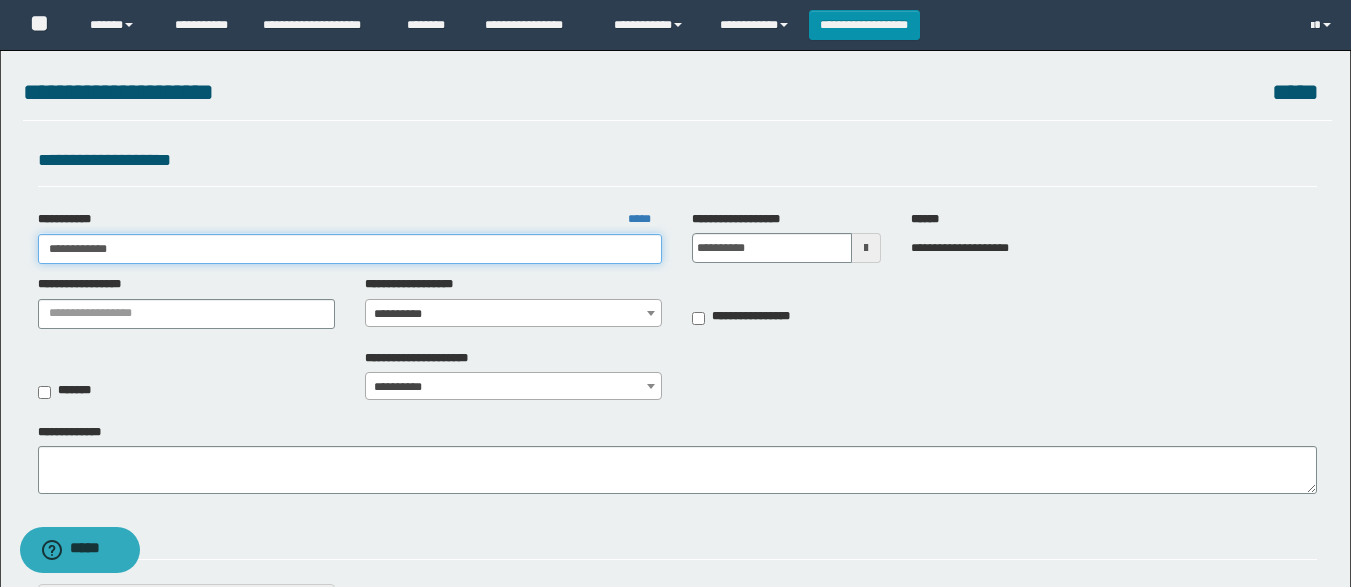 type on "**********" 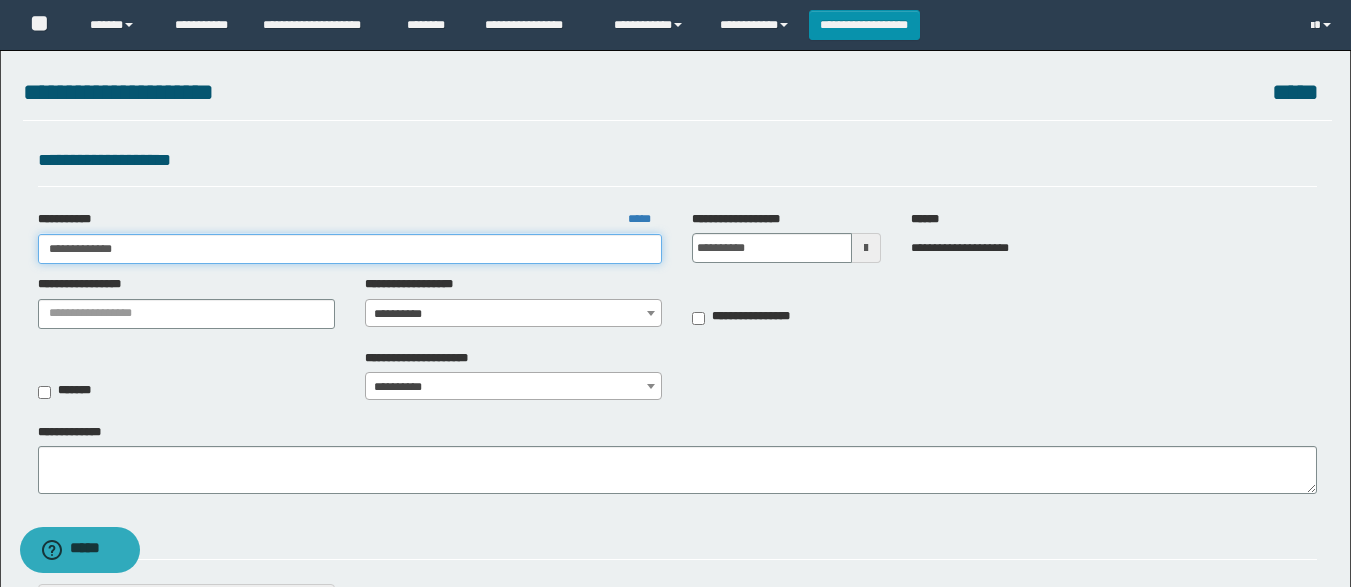 type on "**********" 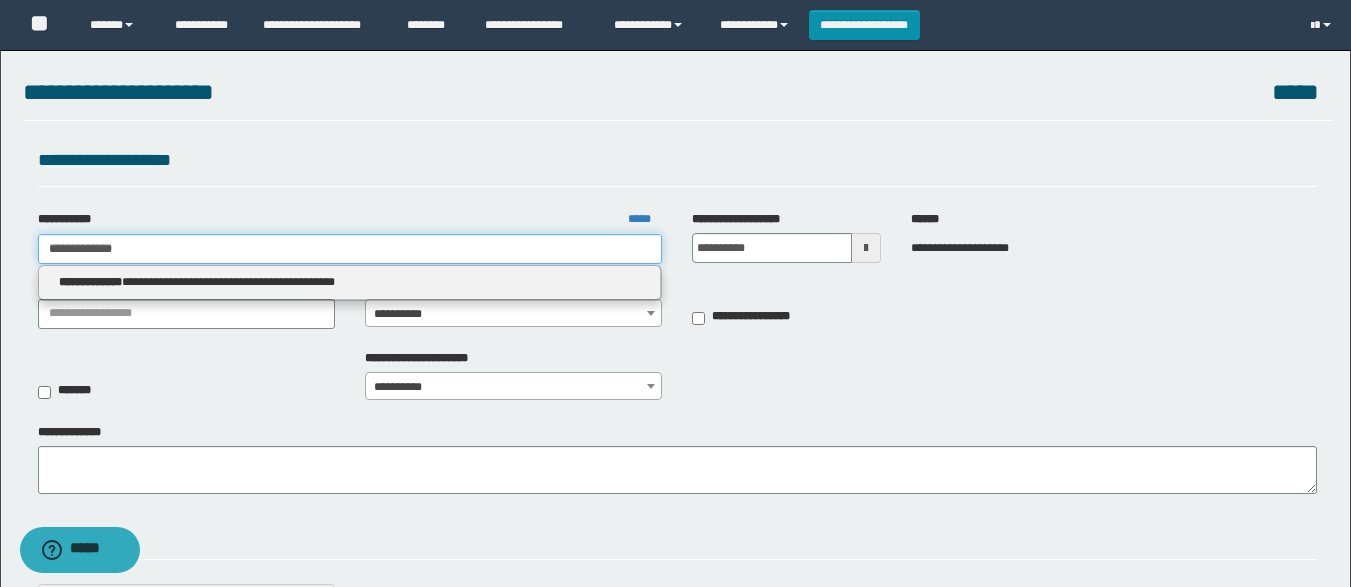 type 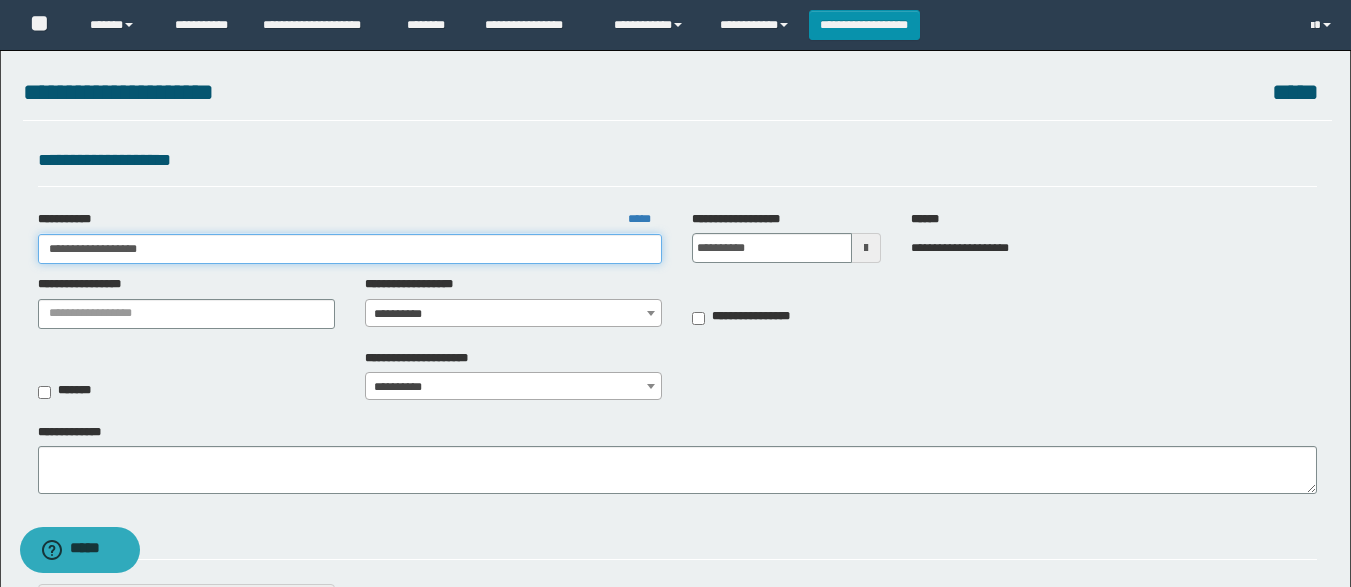 type on "**********" 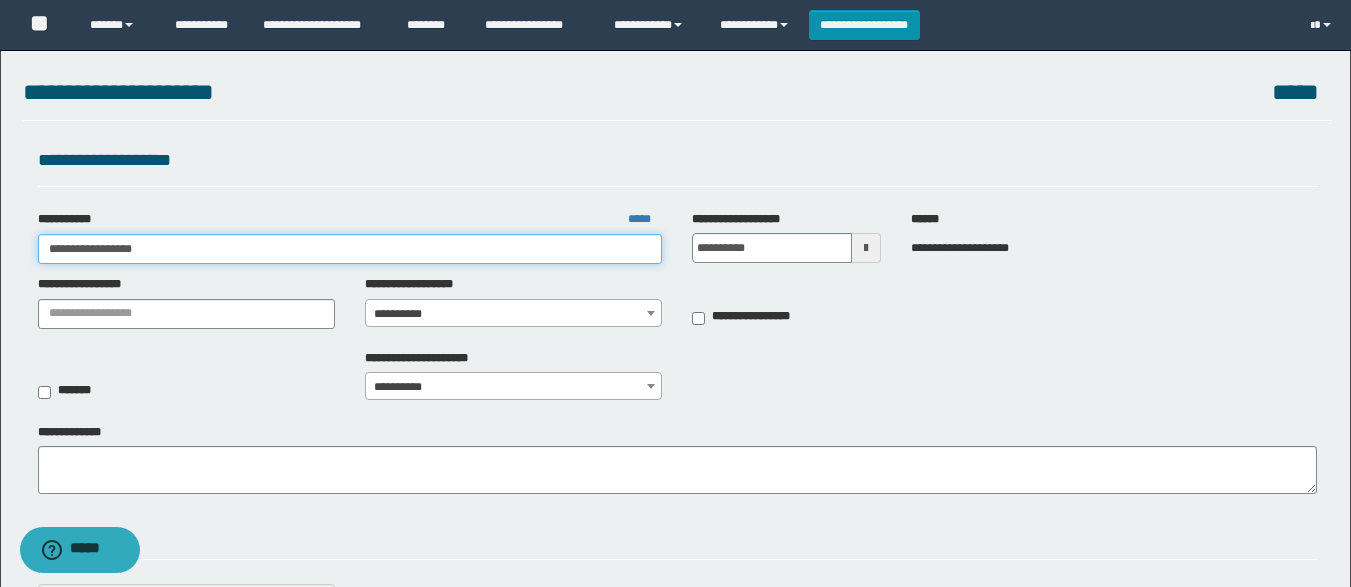 type on "**********" 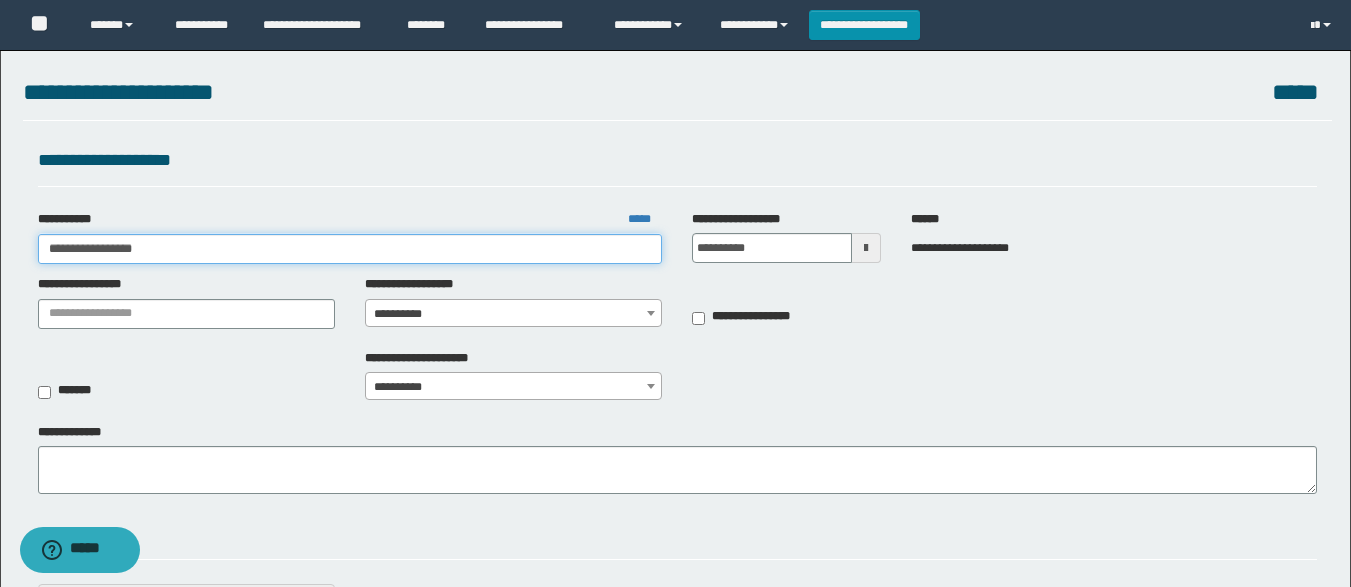 type on "**********" 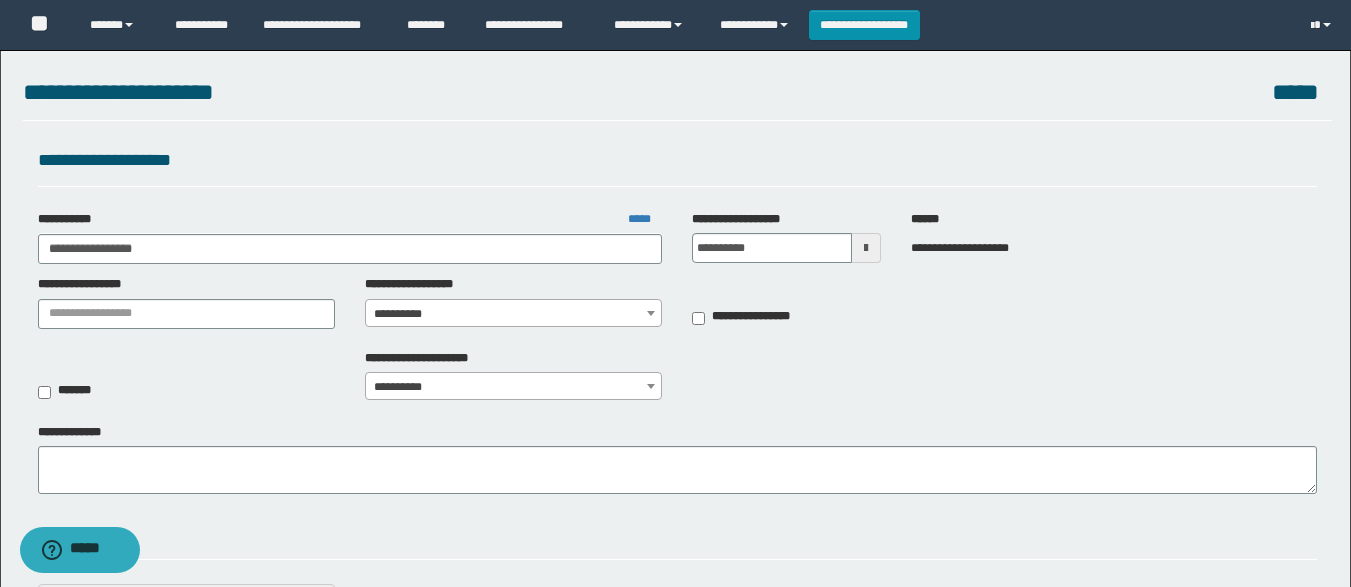 type 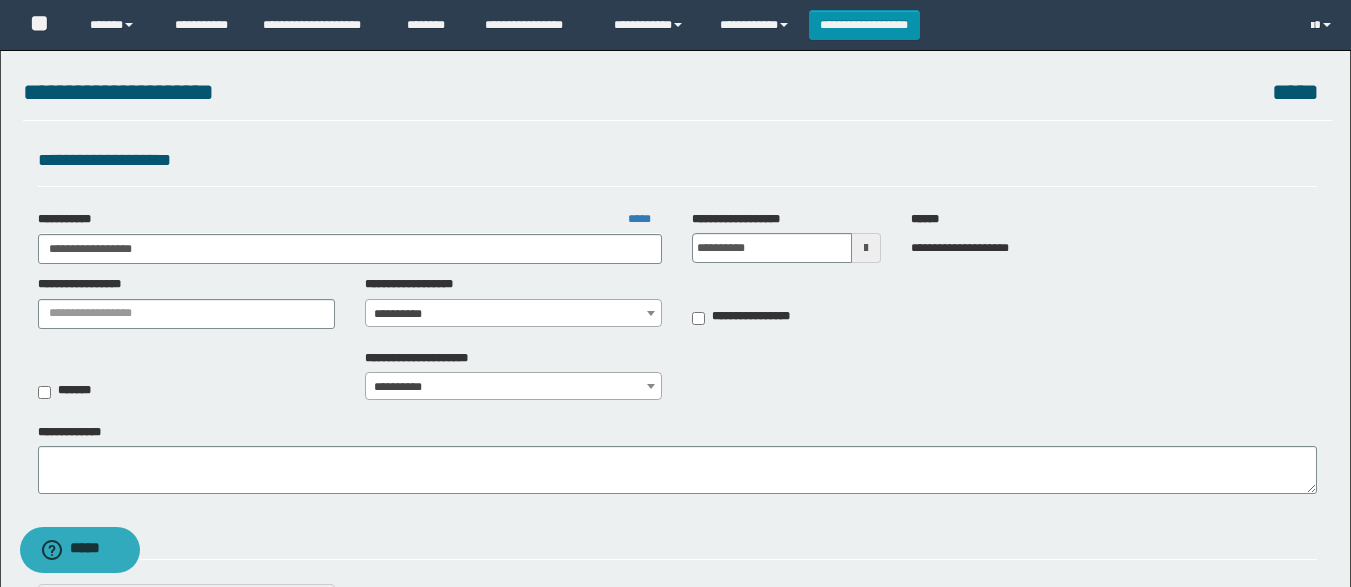 click on "**********" at bounding box center [677, 166] 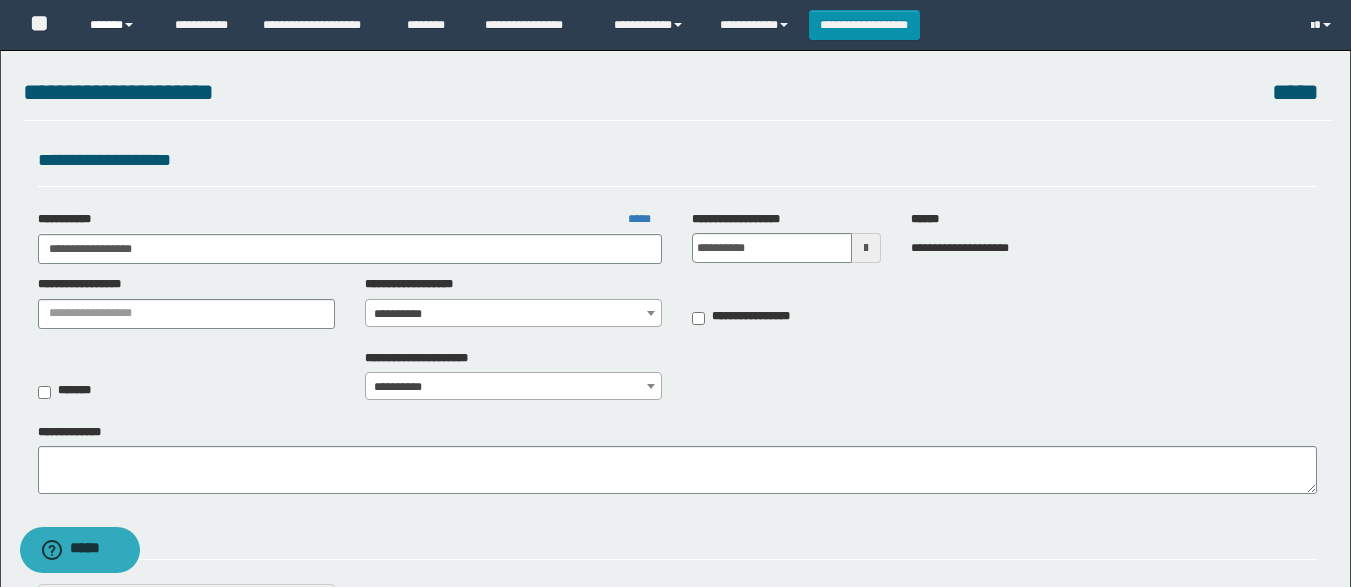 click on "******" at bounding box center (117, 25) 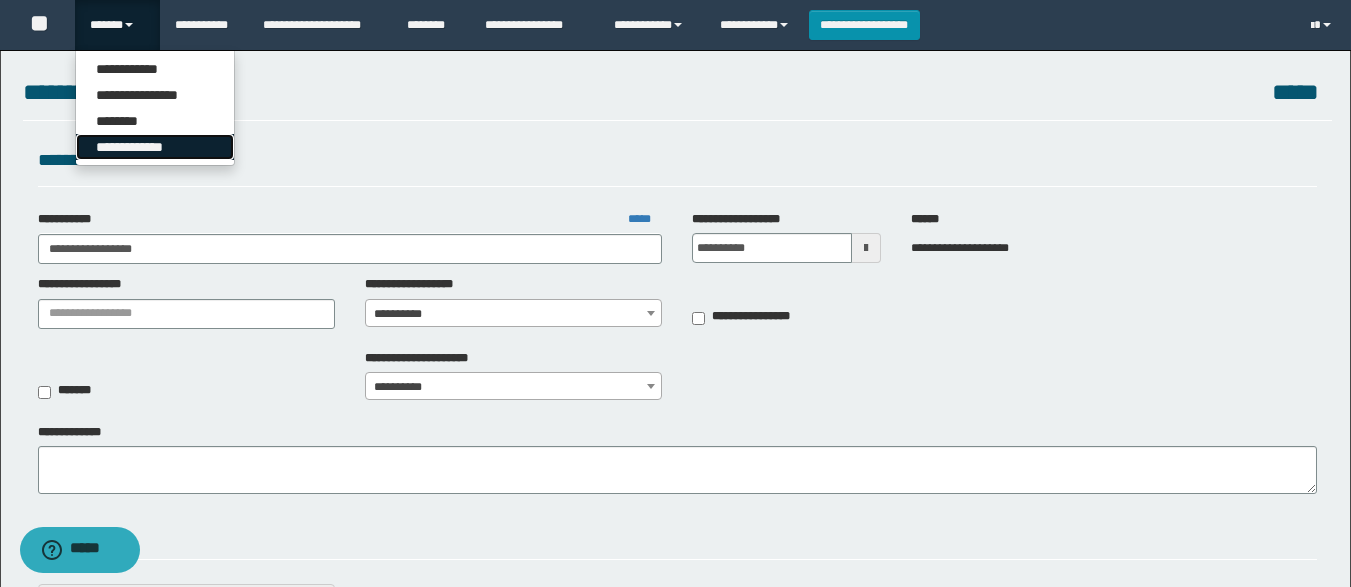 click on "**********" at bounding box center (155, 147) 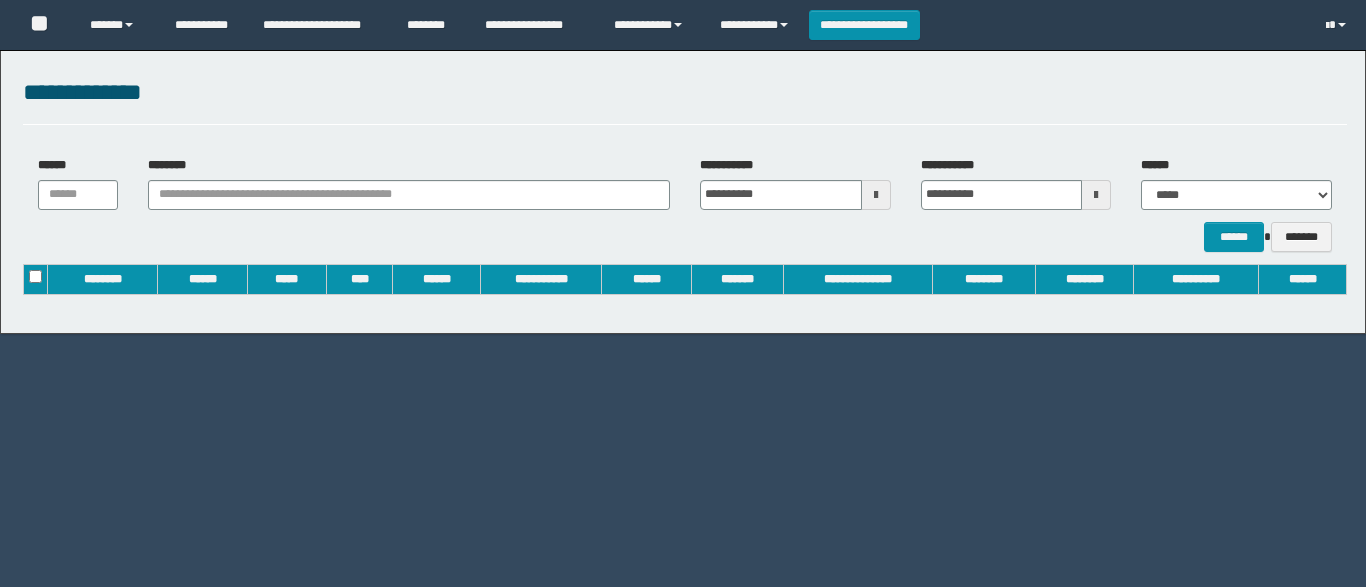 scroll, scrollTop: 0, scrollLeft: 0, axis: both 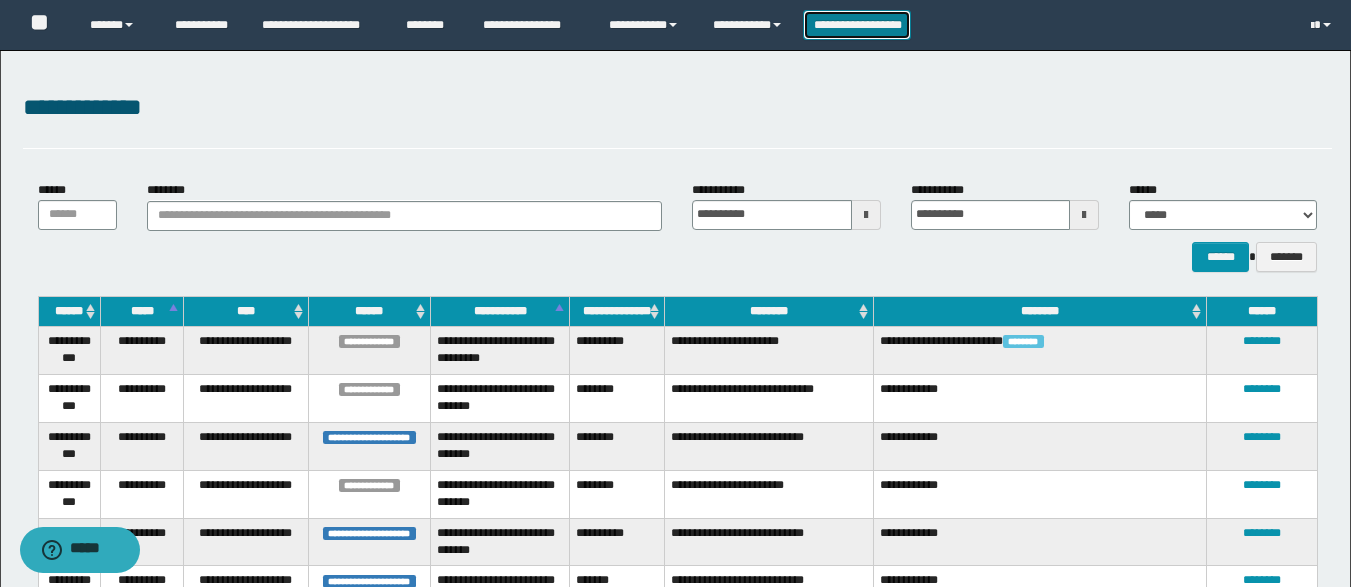 click on "**********" at bounding box center [857, 25] 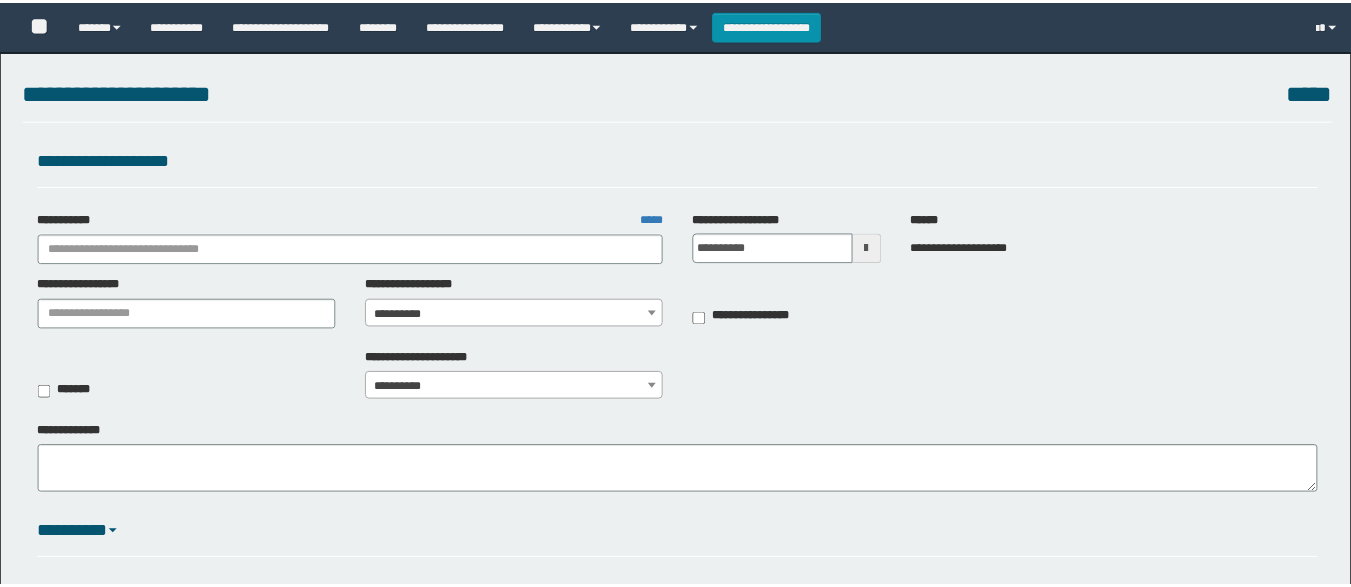scroll, scrollTop: 0, scrollLeft: 0, axis: both 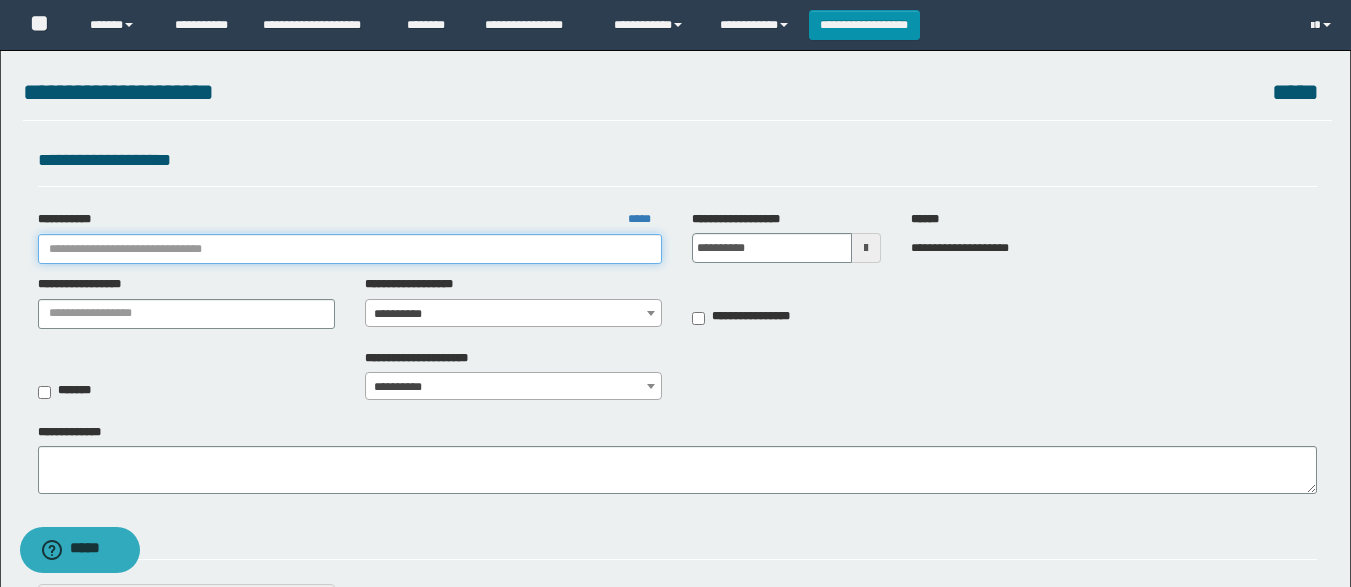 click on "**********" at bounding box center (350, 249) 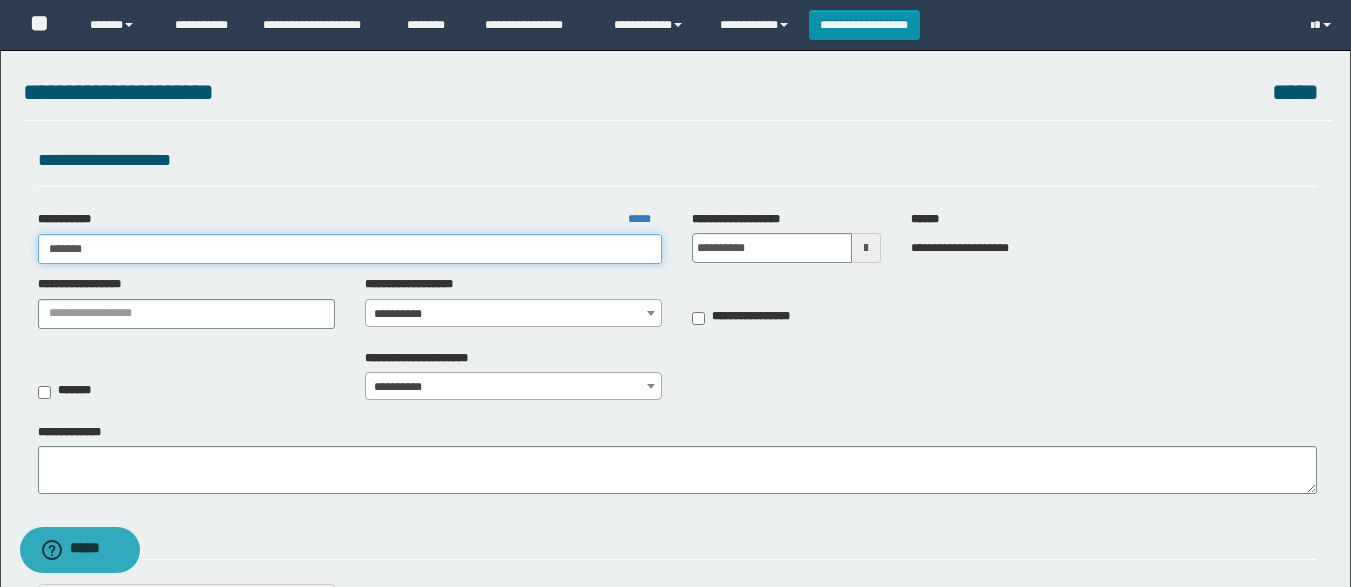 type on "********" 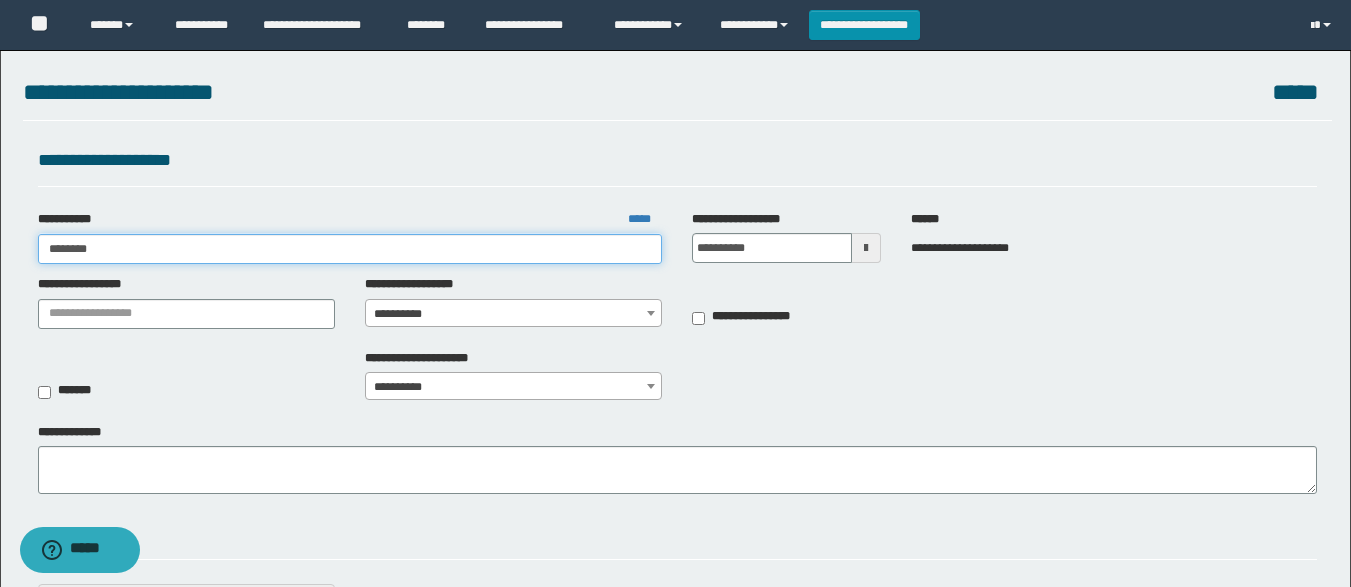type on "********" 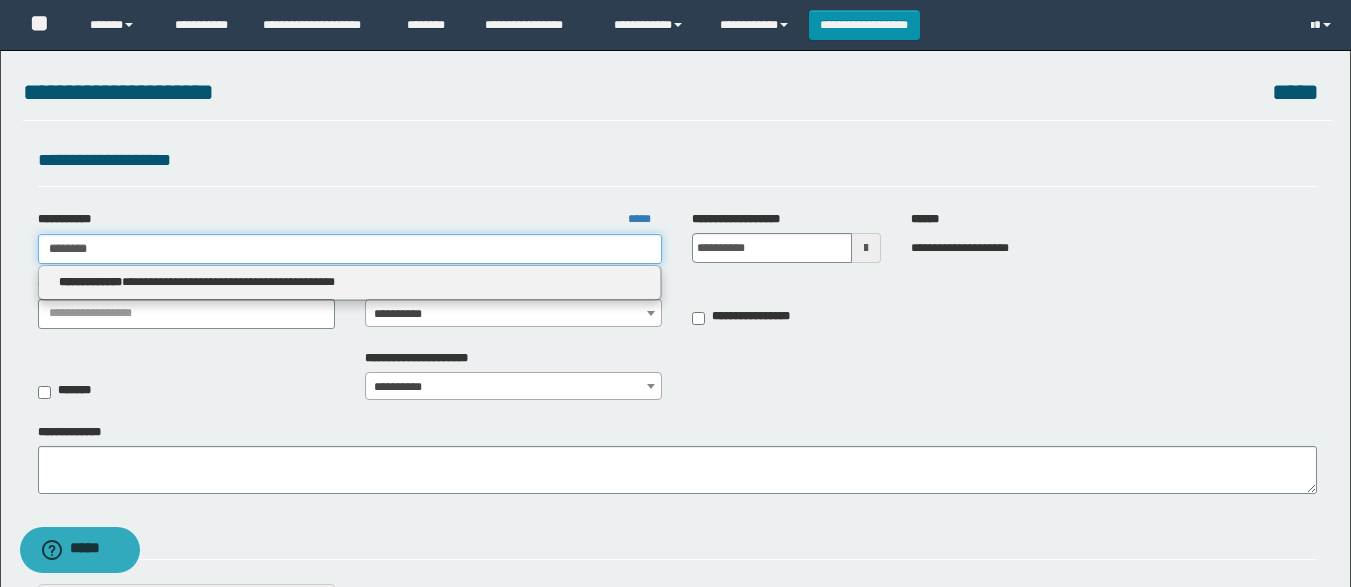 type 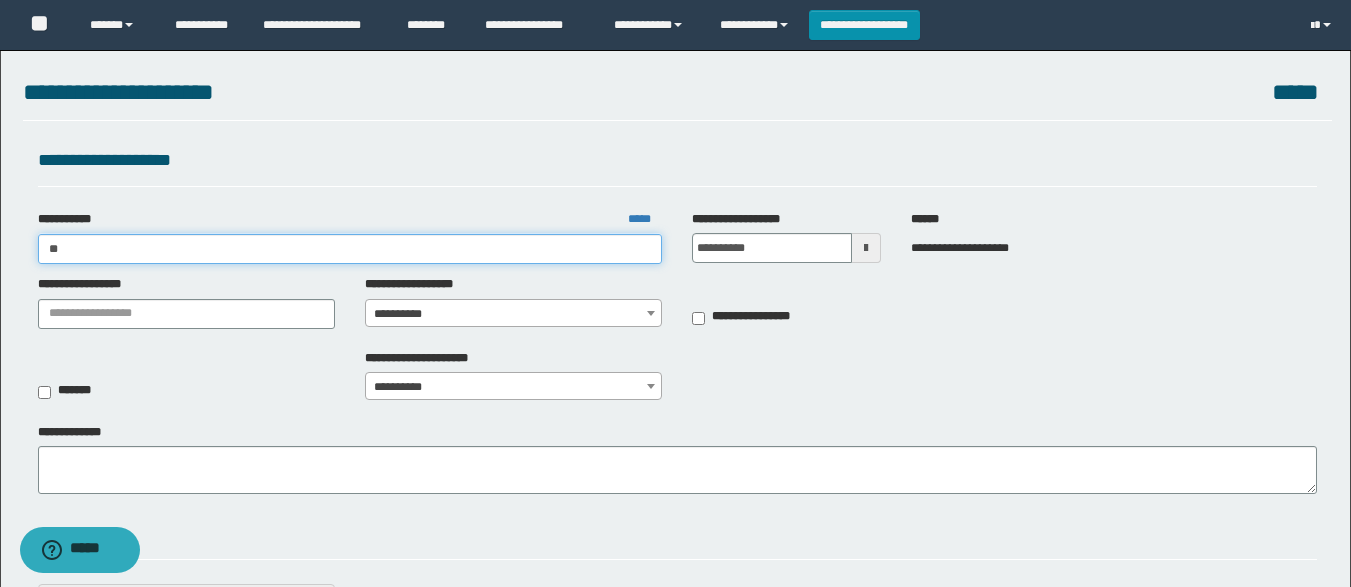 type on "*" 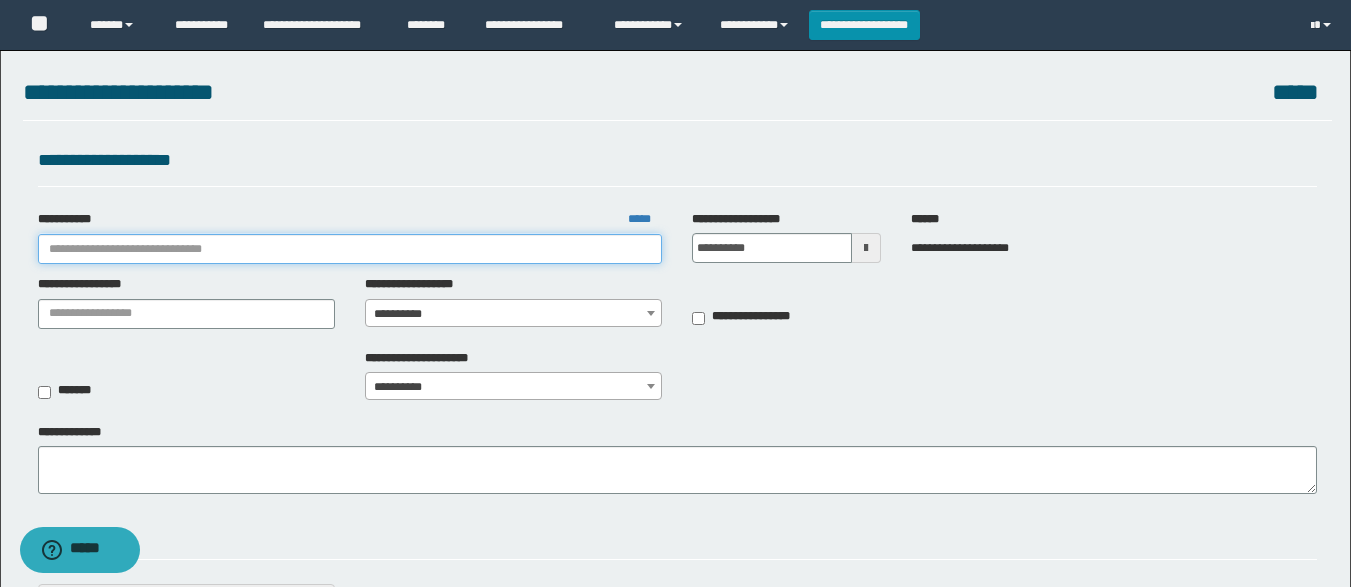 click on "**********" at bounding box center [350, 249] 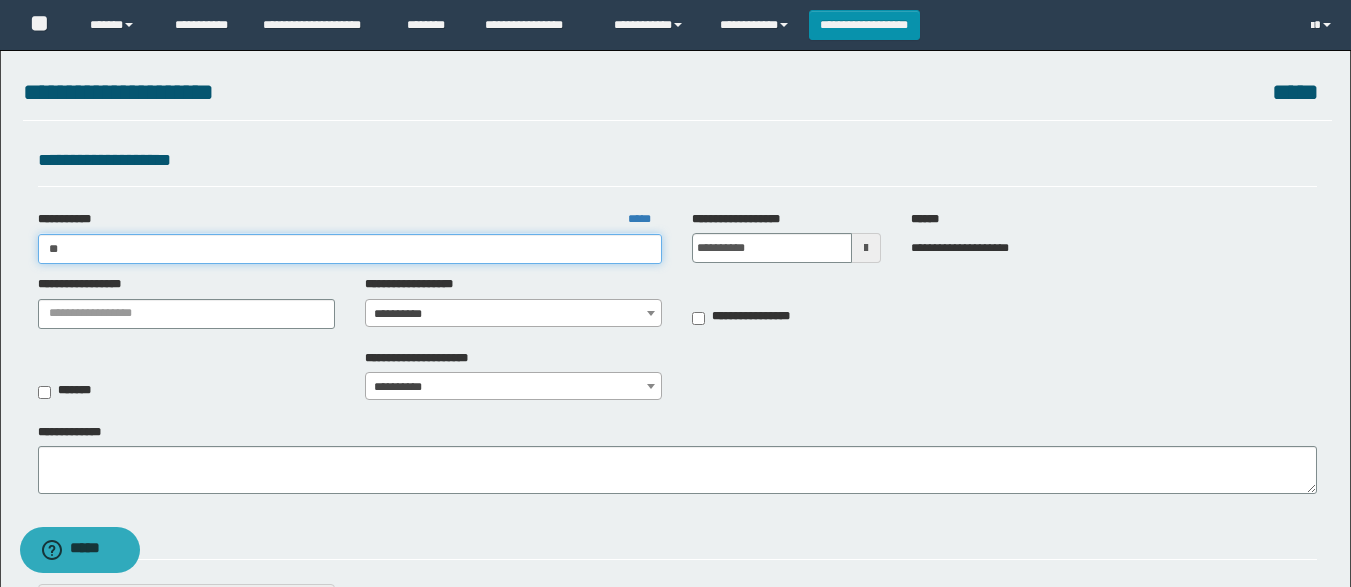 type on "***" 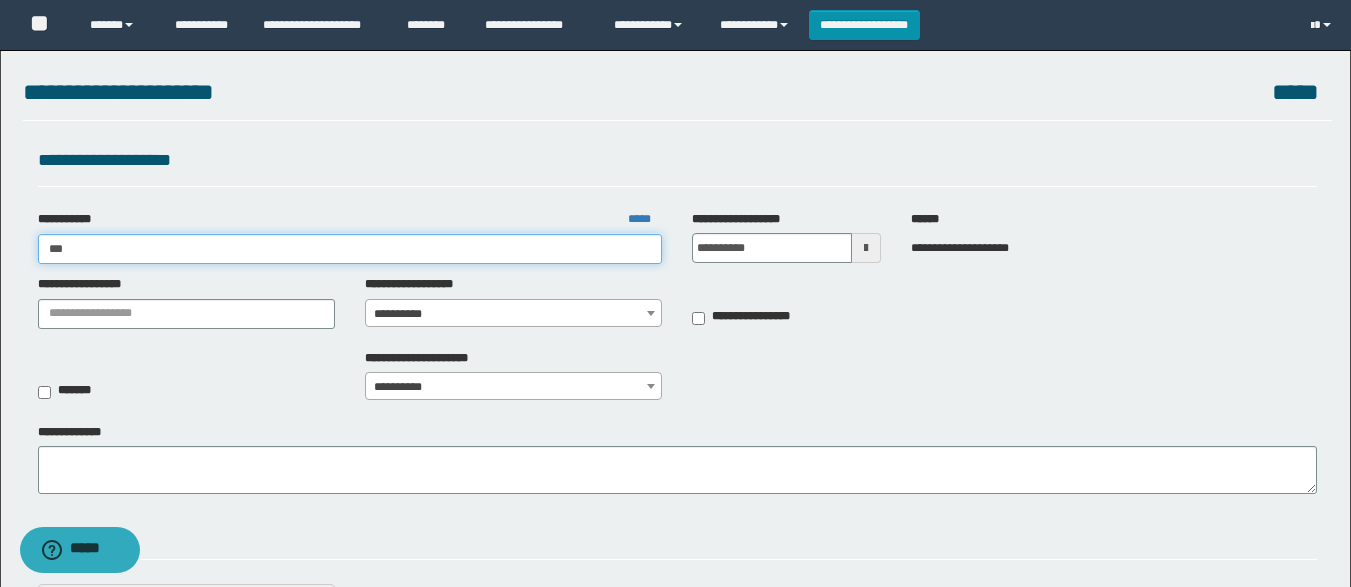 type on "***" 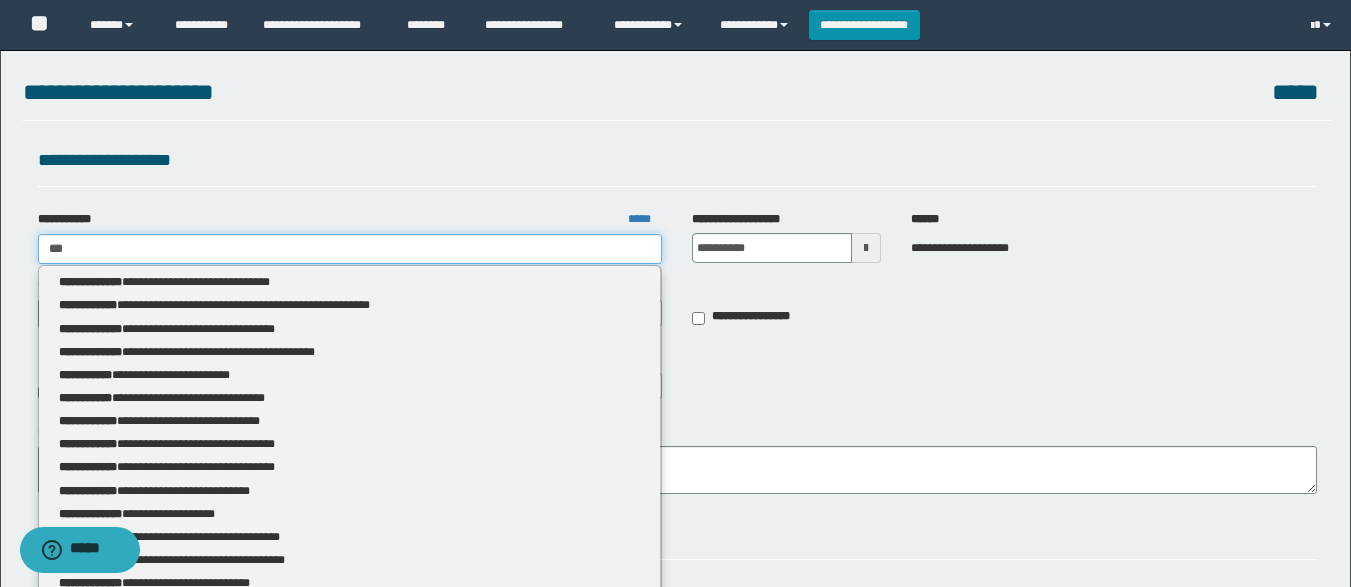 type 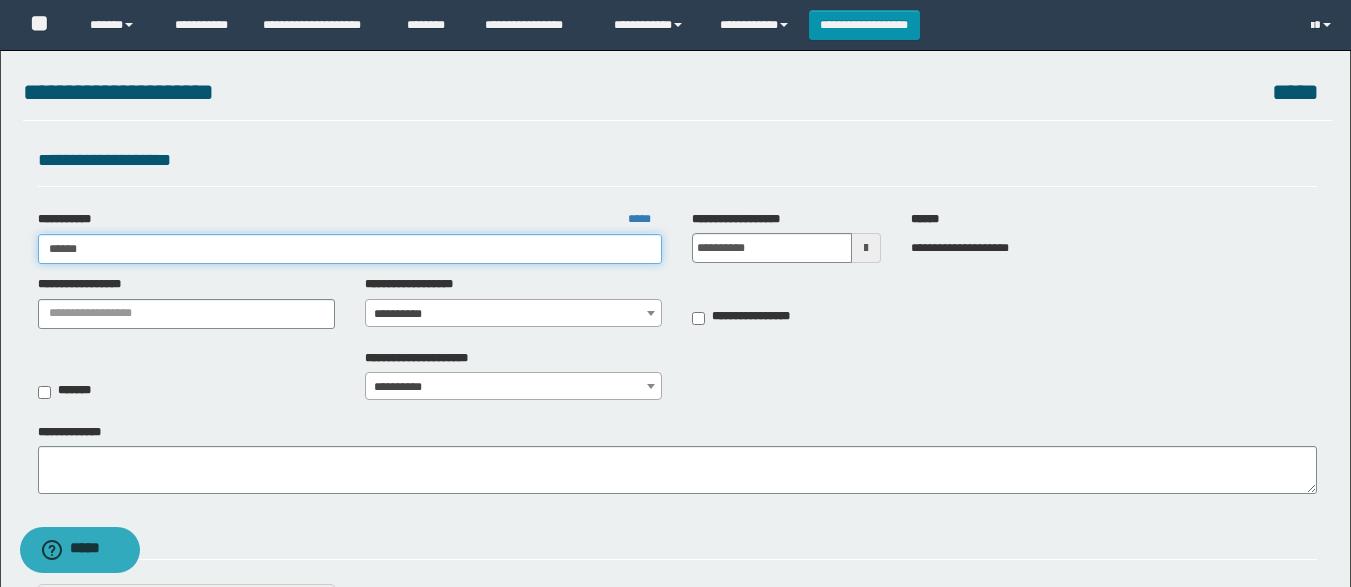 type on "*******" 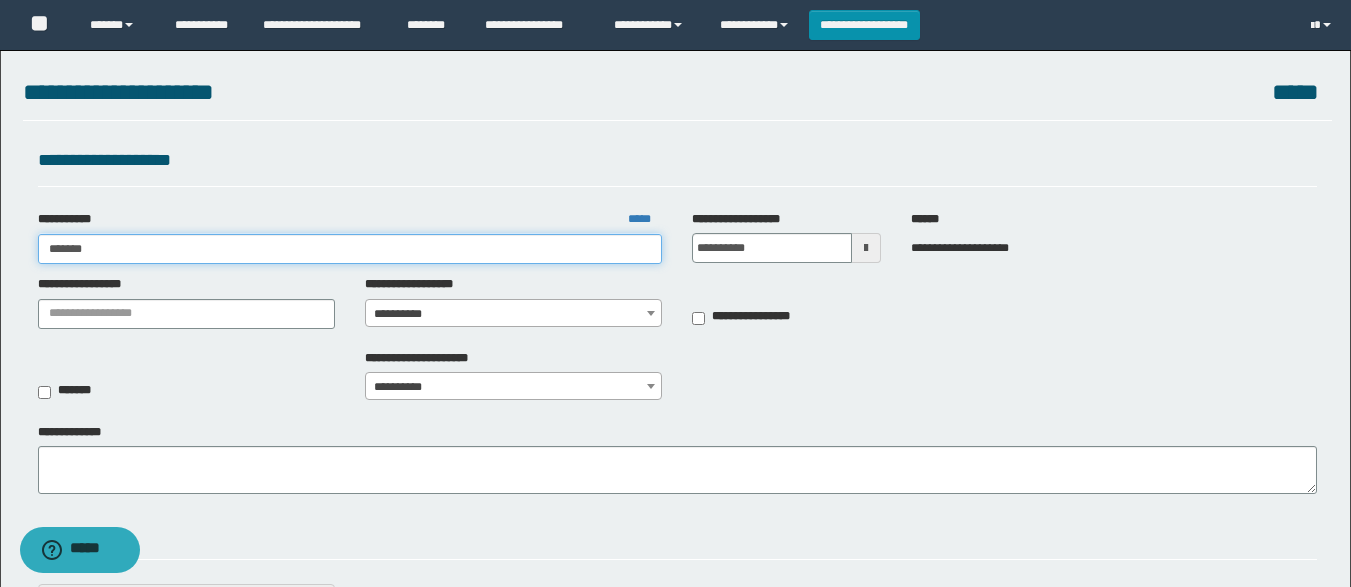 type on "*******" 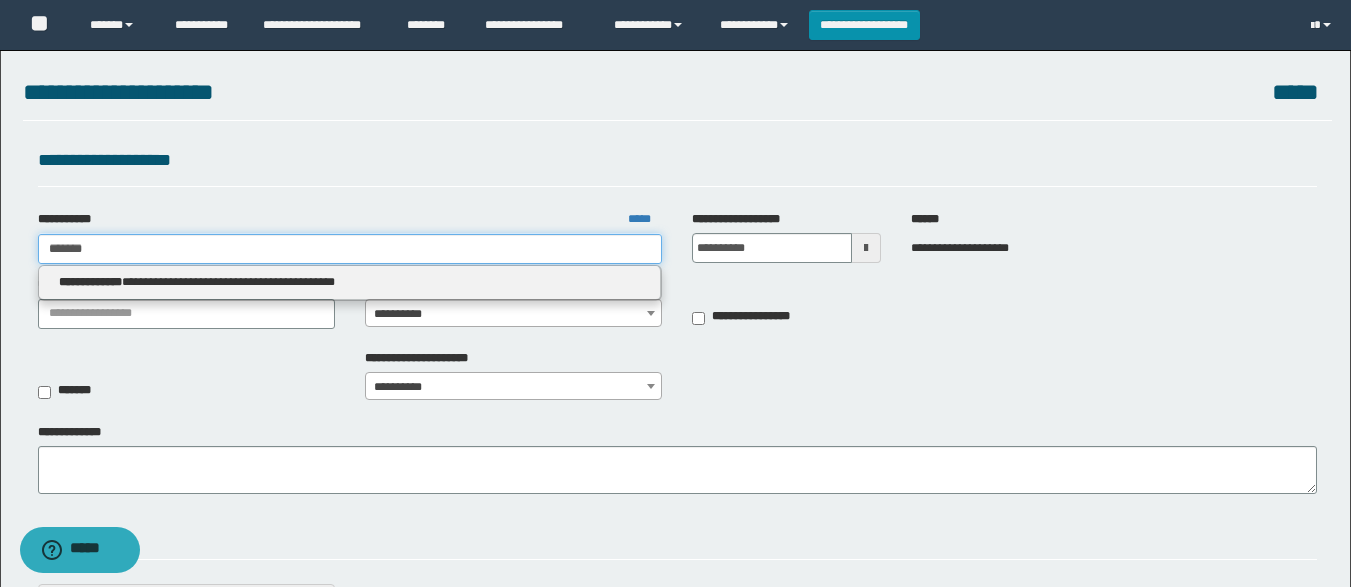type 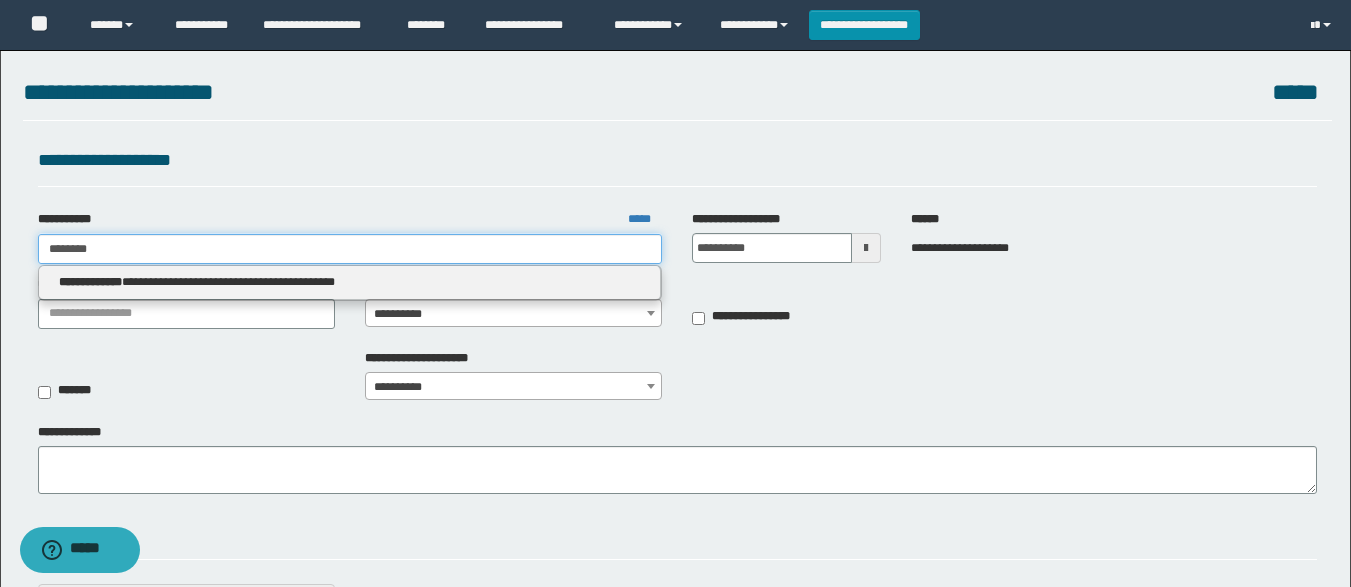 type on "********" 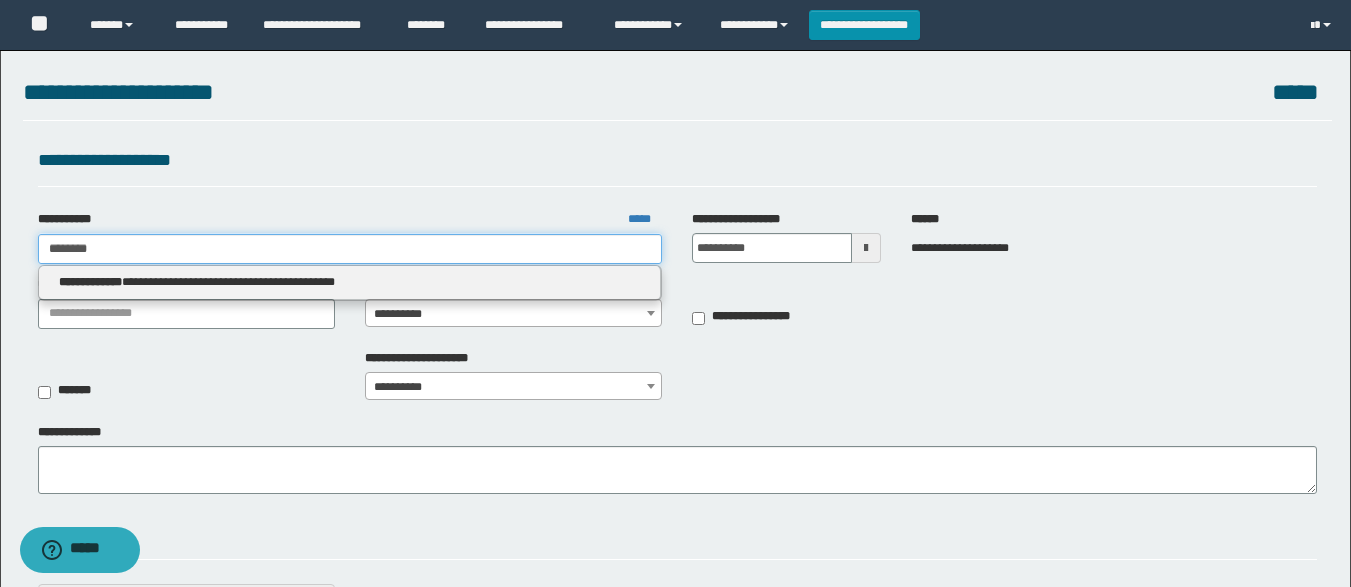 type 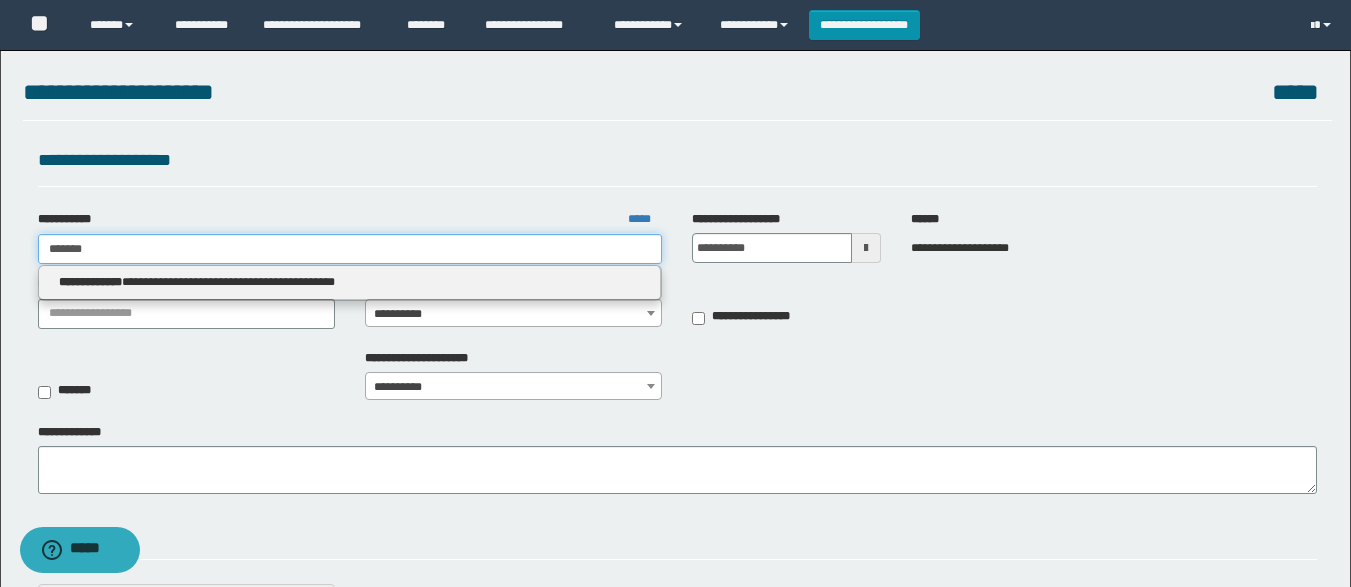 type on "*******" 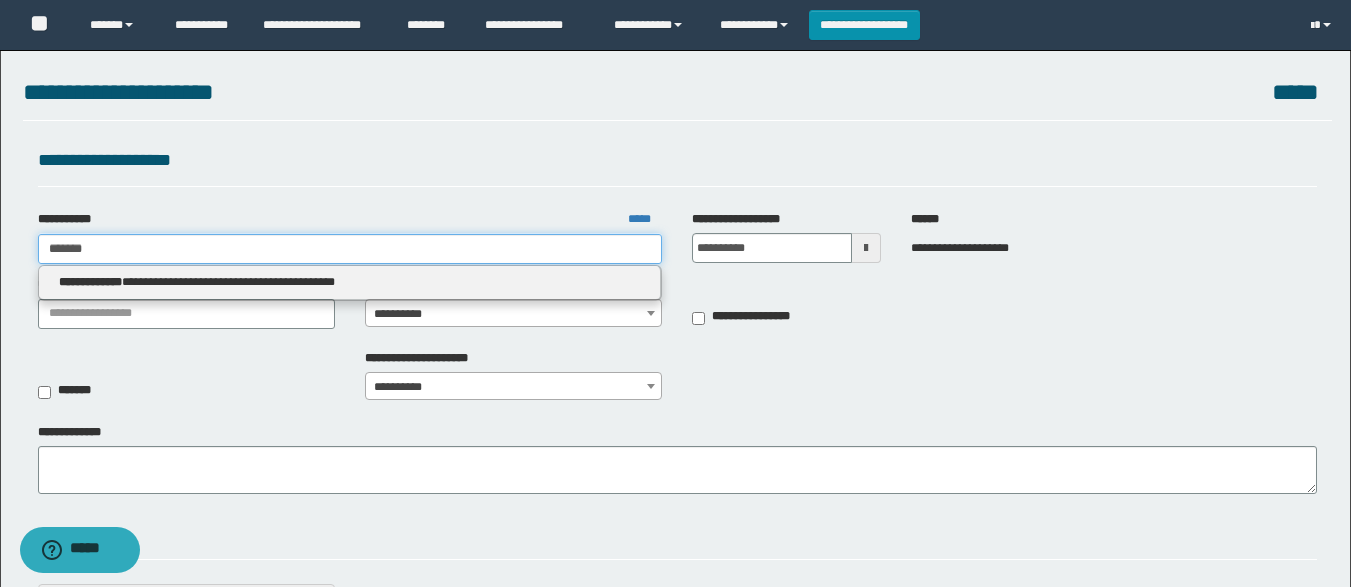 type 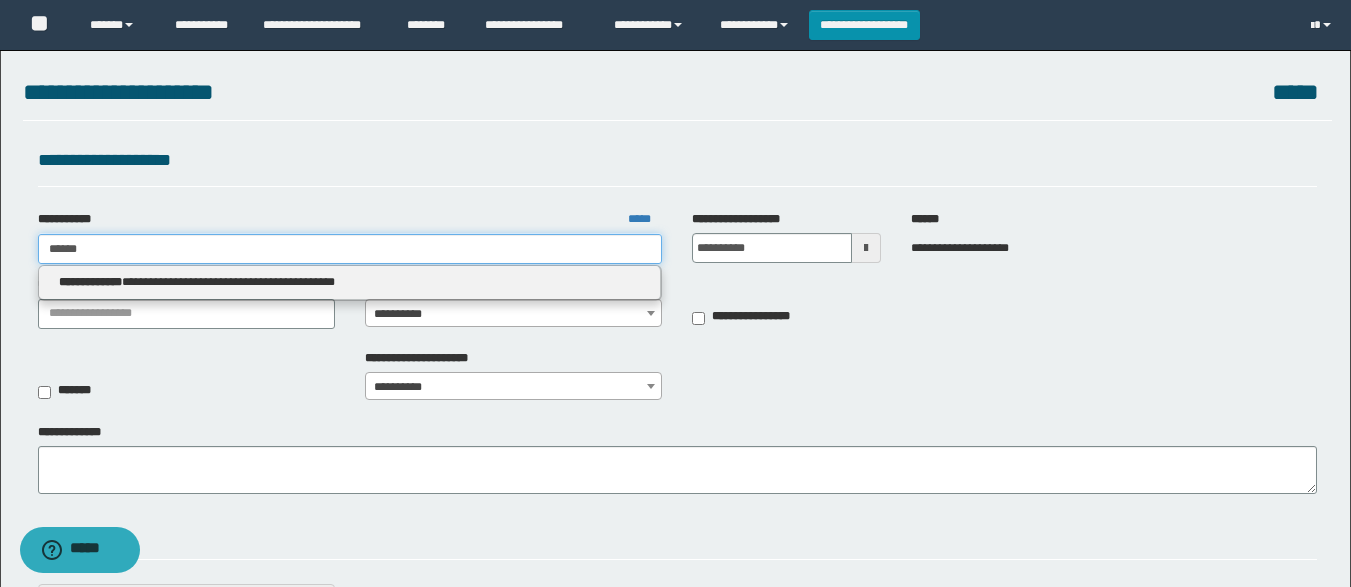type on "******" 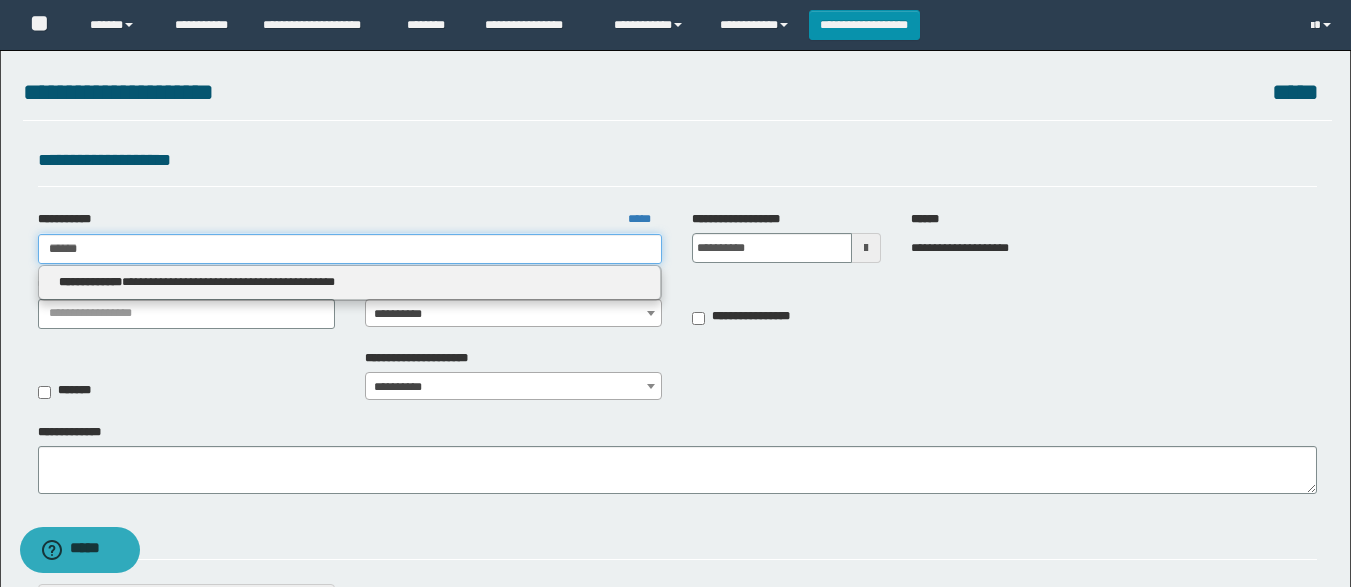 type 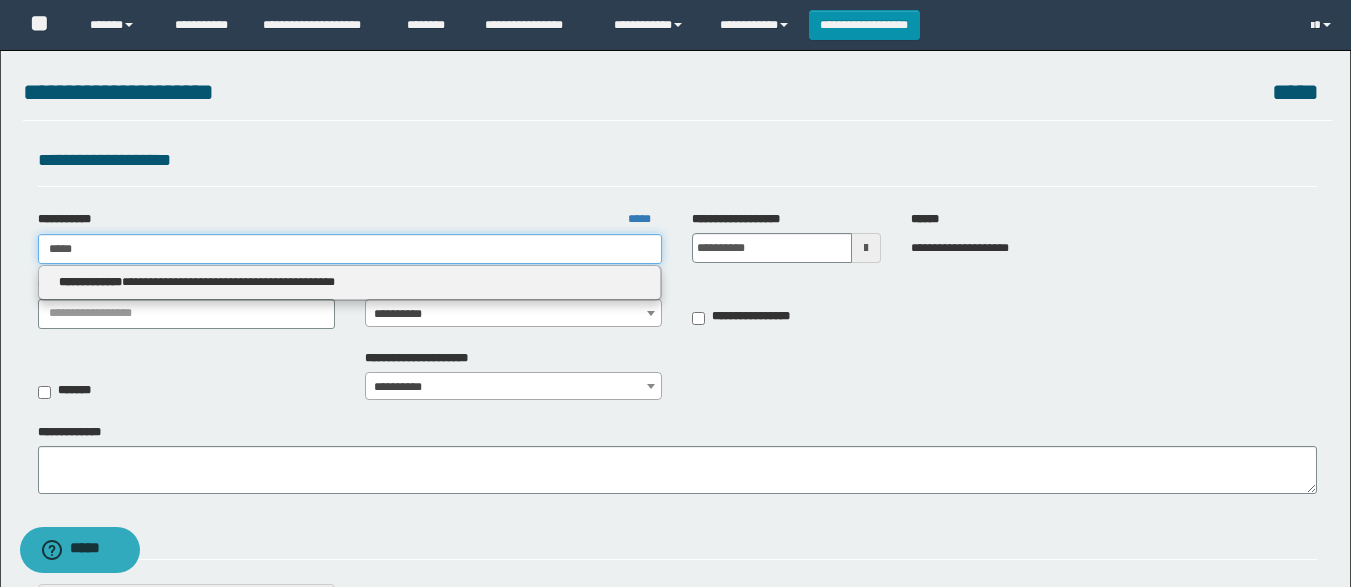 type on "*****" 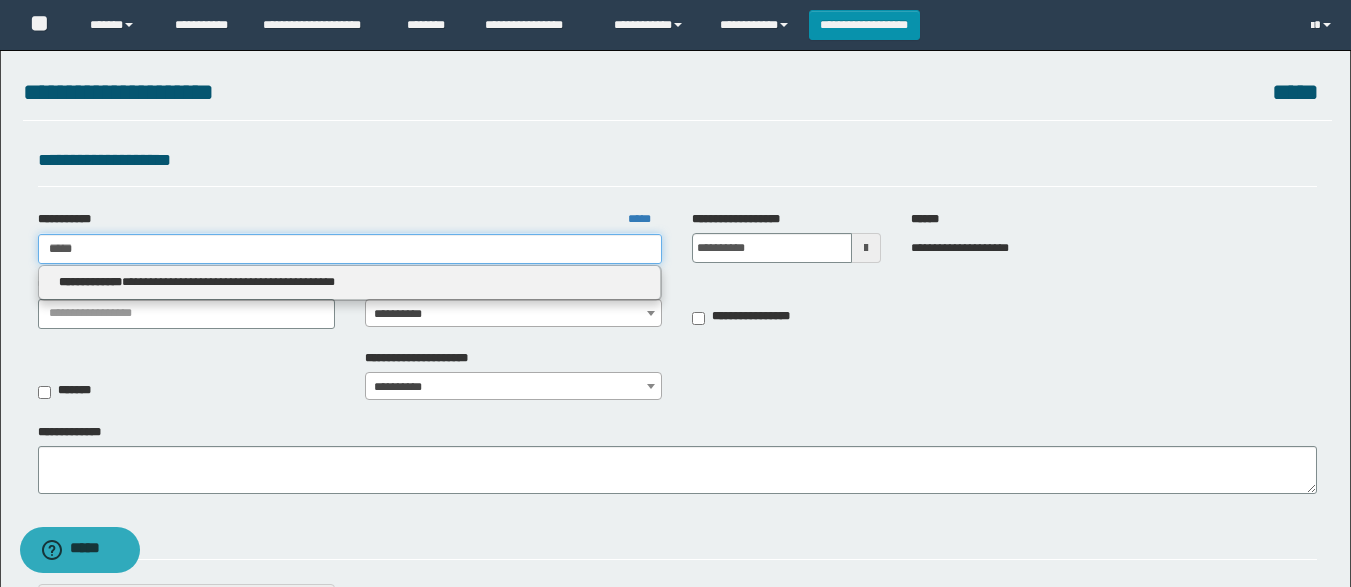 type 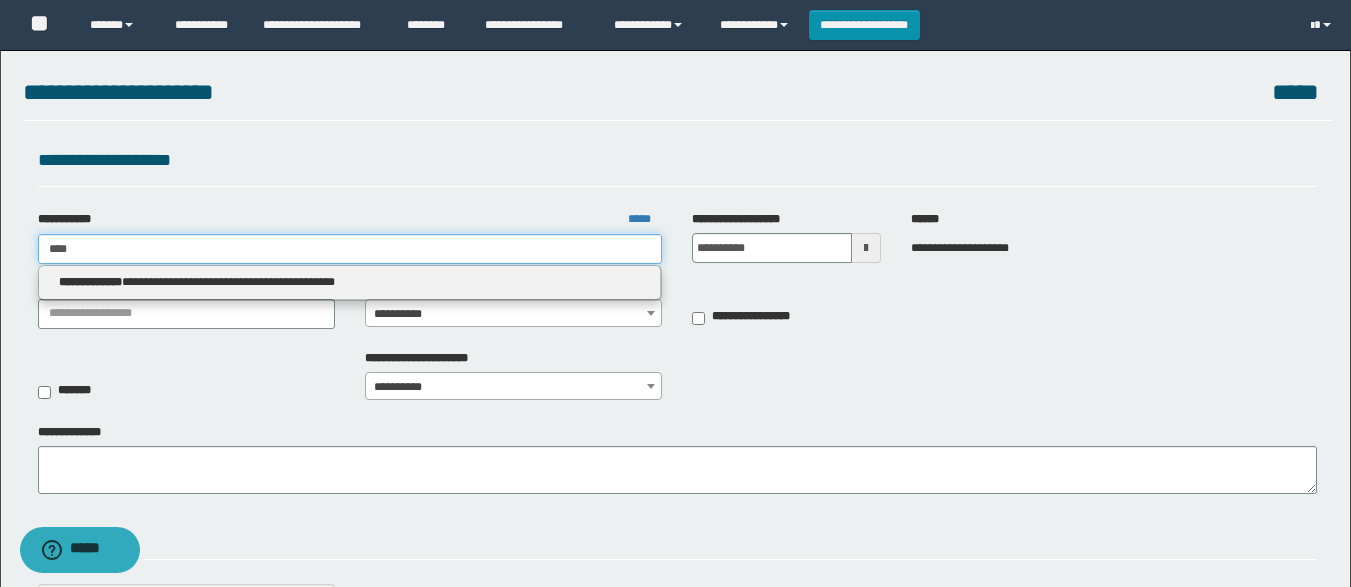 type on "****" 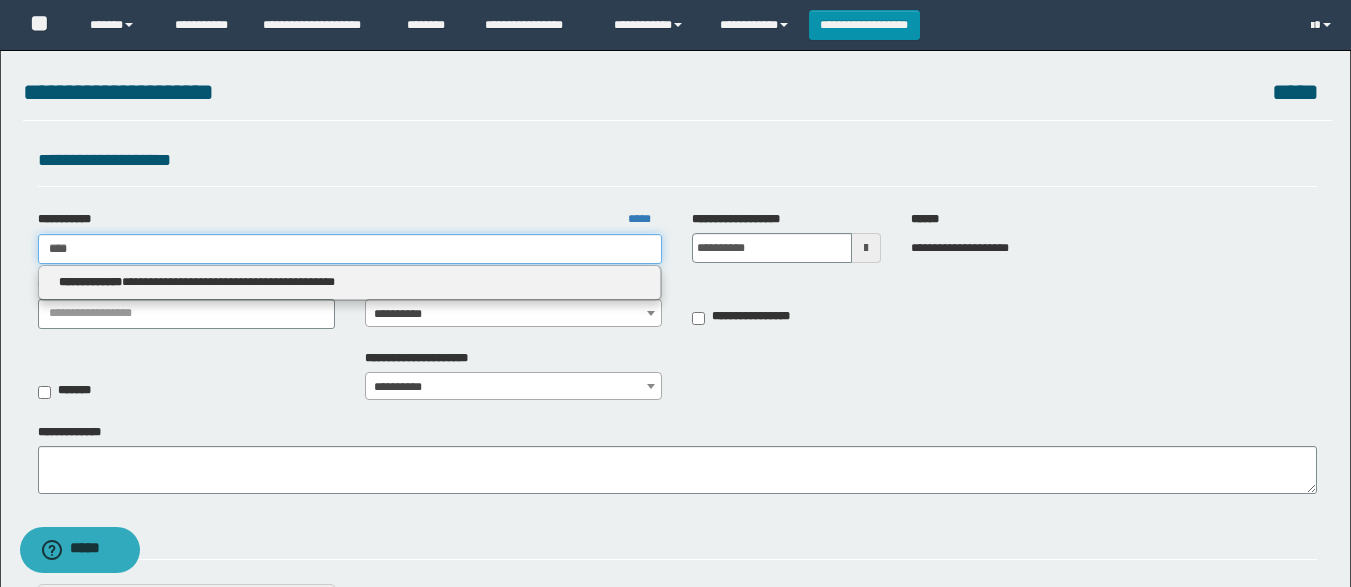 type 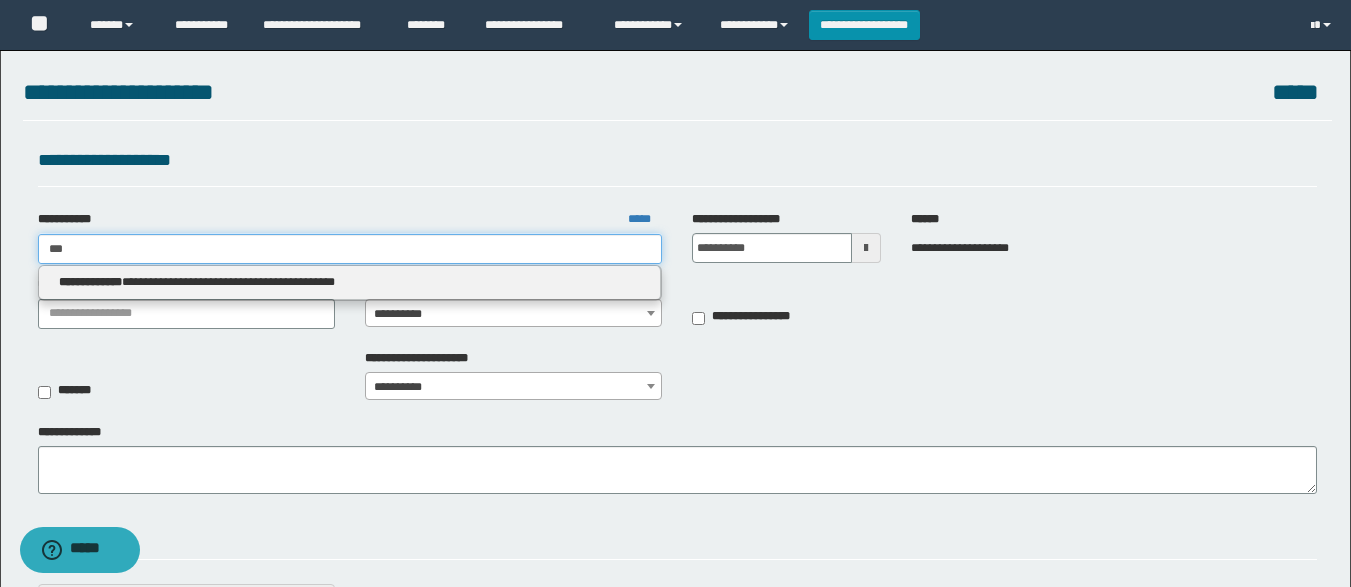 type on "***" 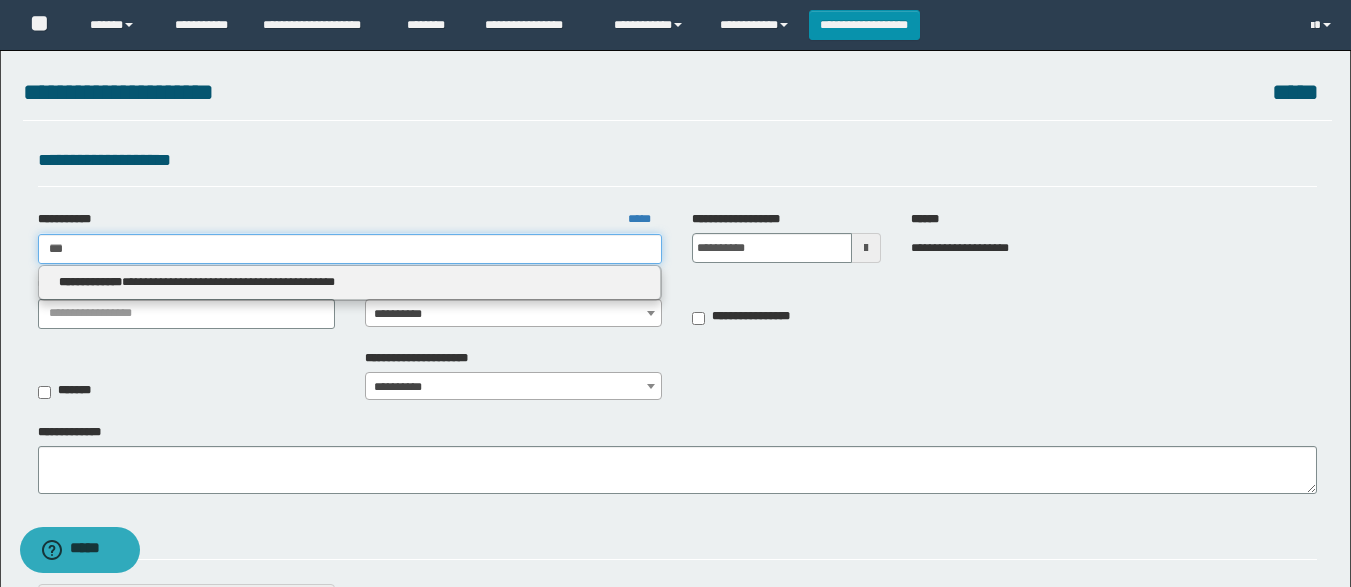 type 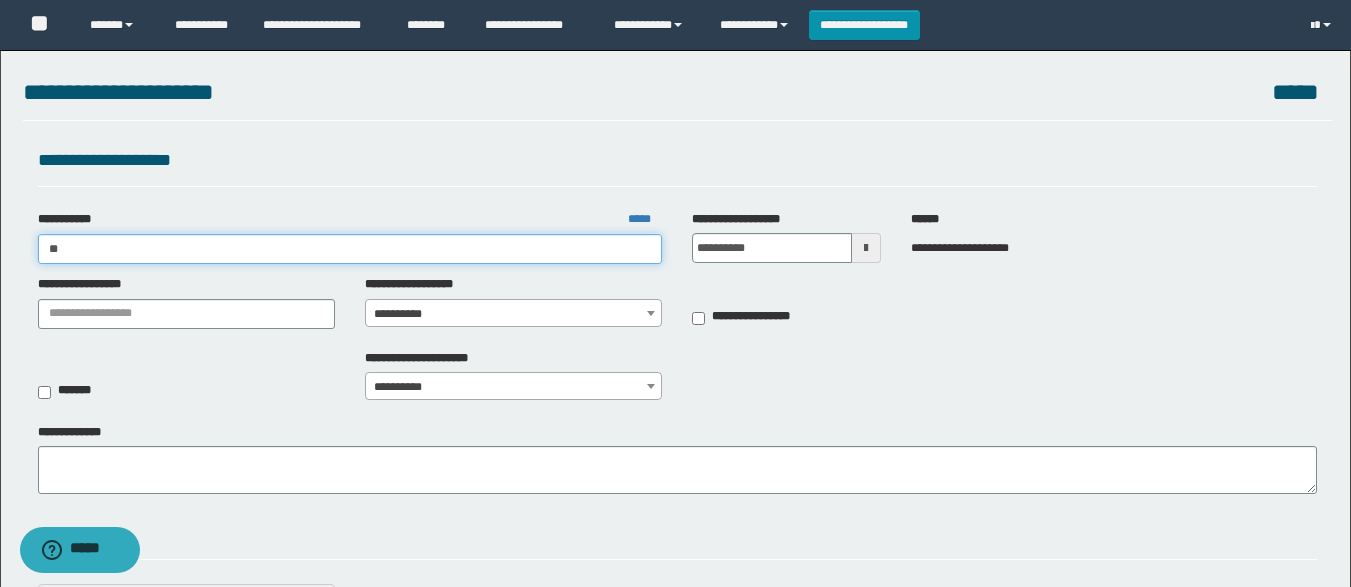type on "*" 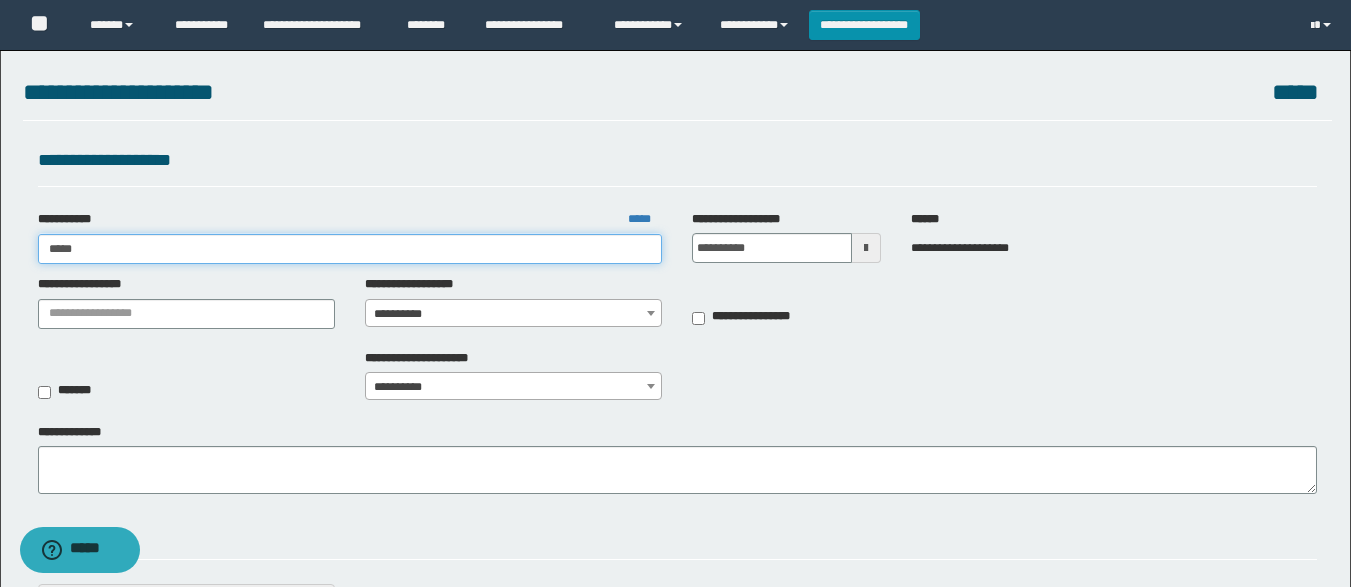 type on "*****" 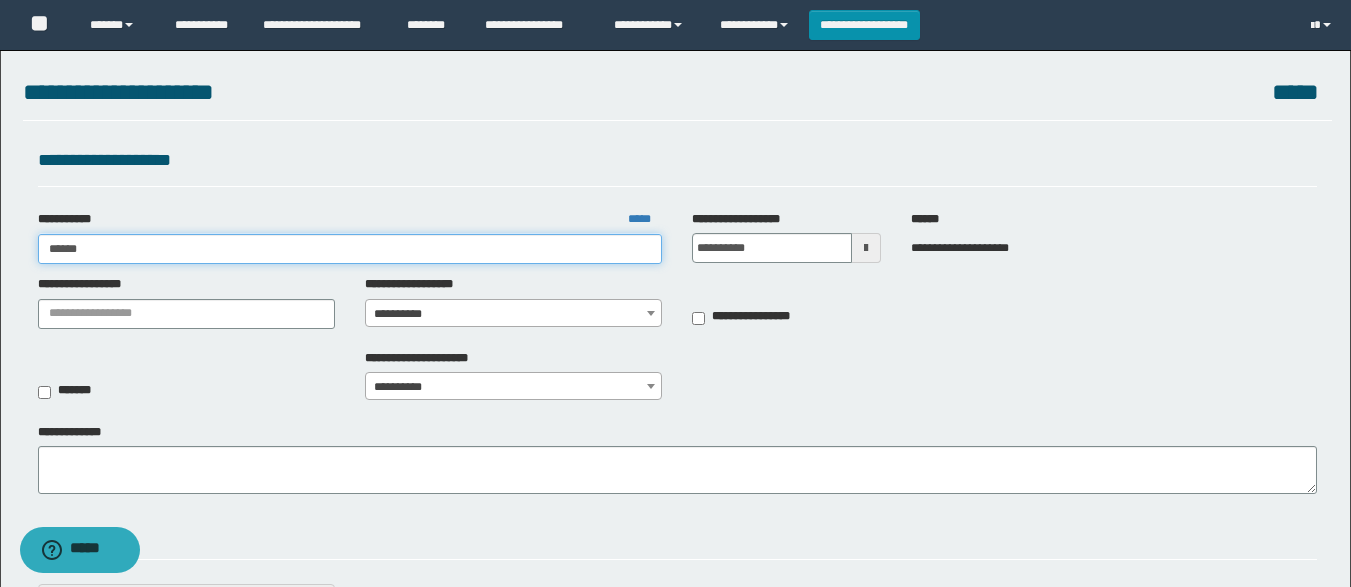 type on "*****" 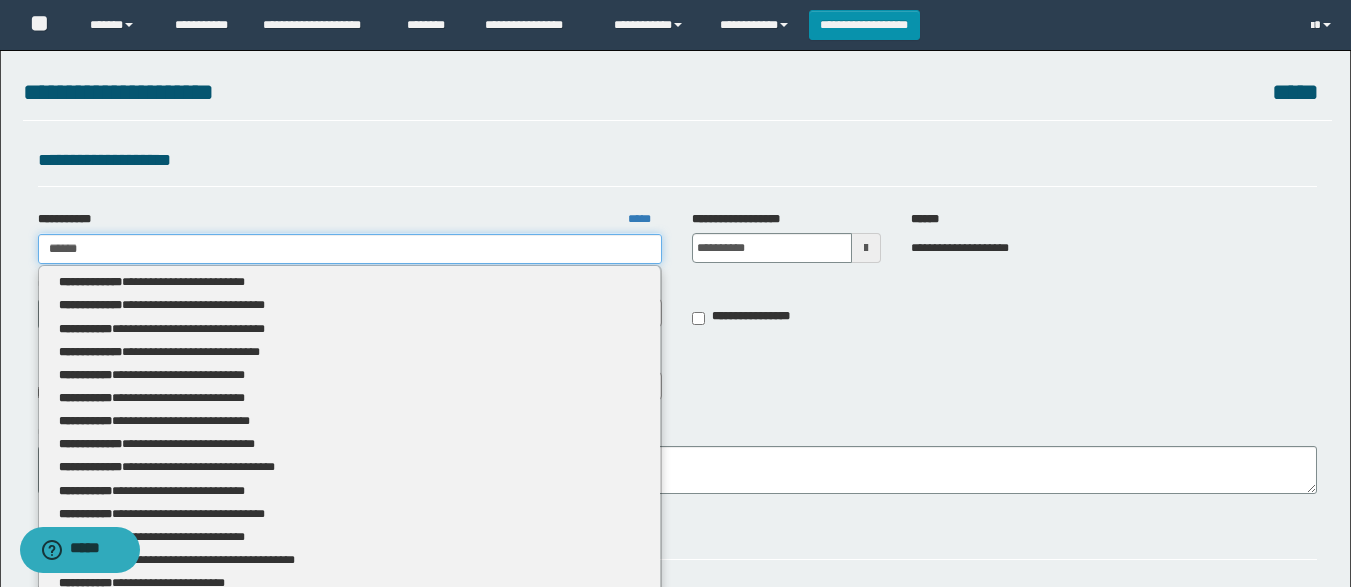 type 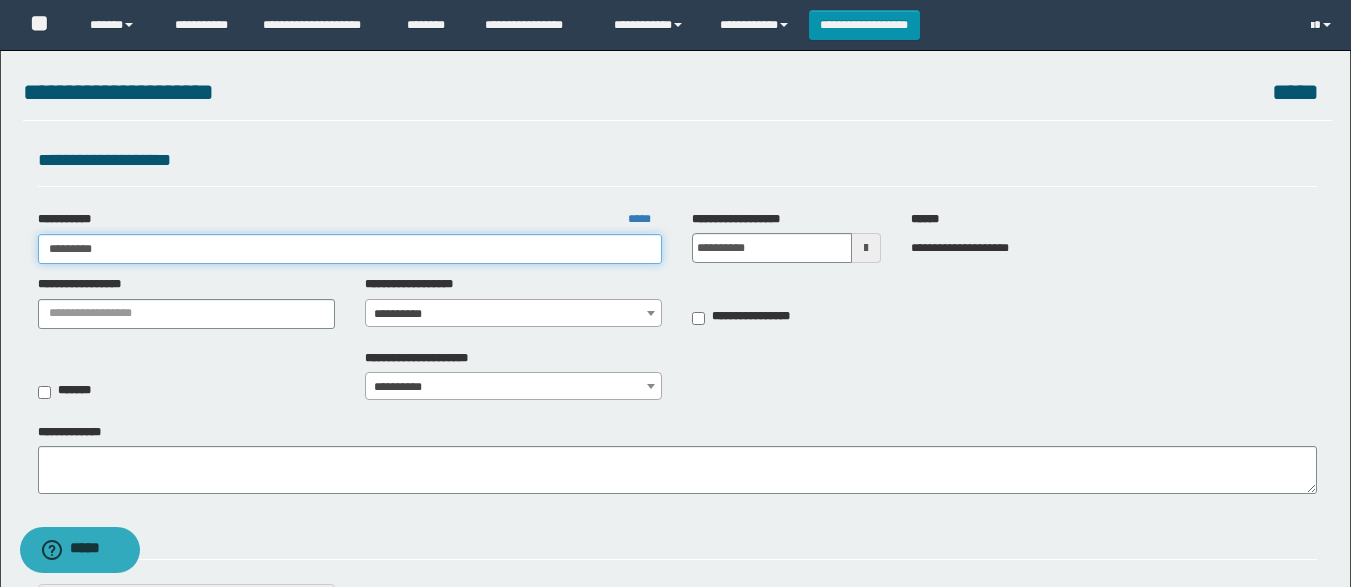 type on "********" 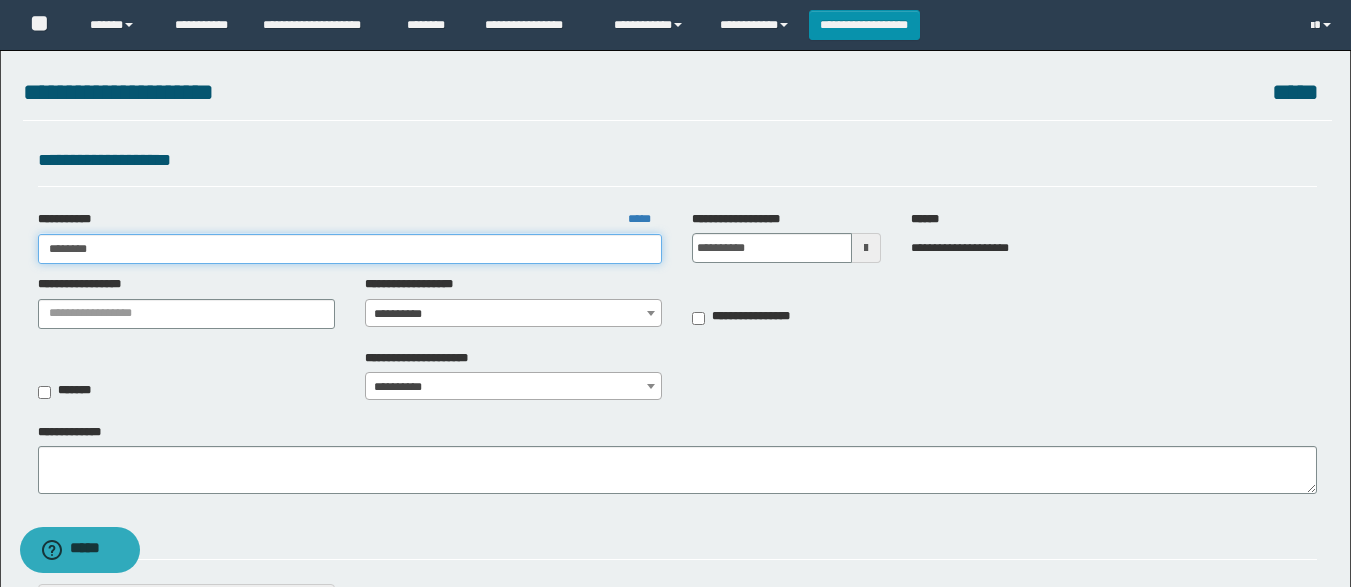 type on "********" 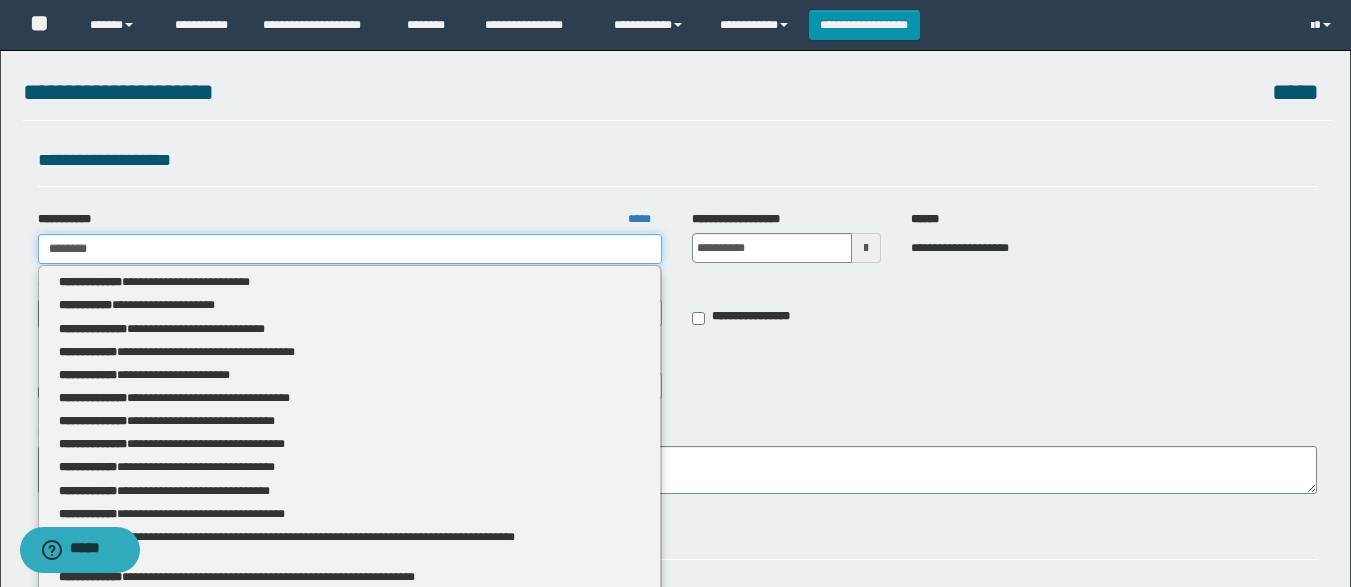 type 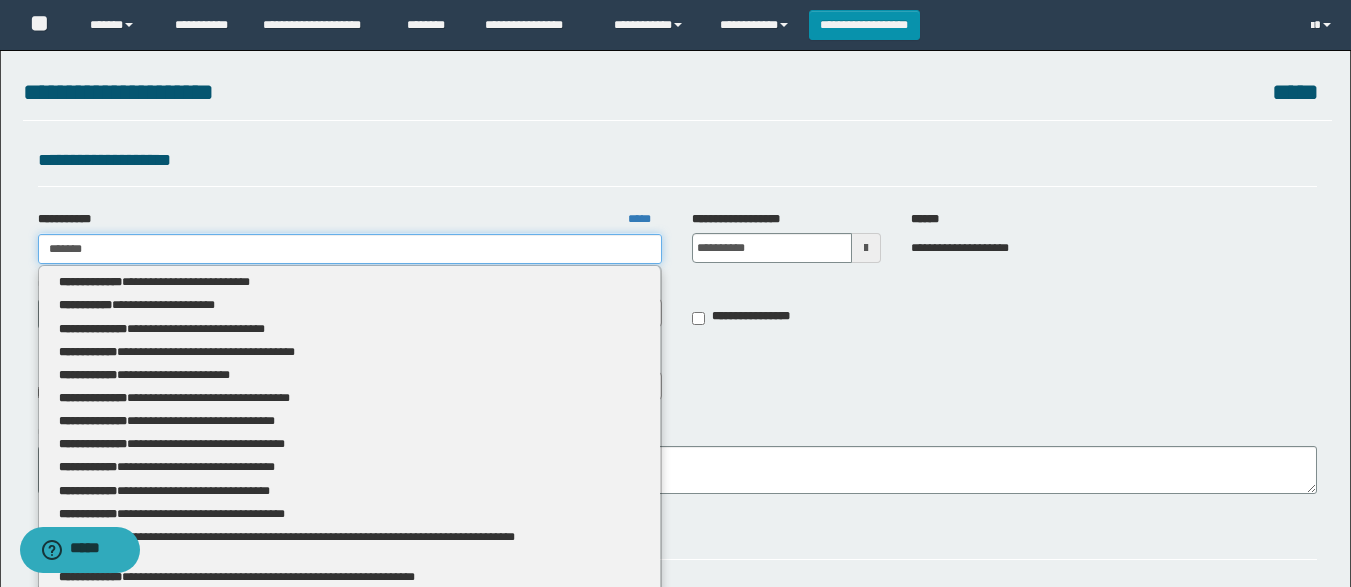 type on "*******" 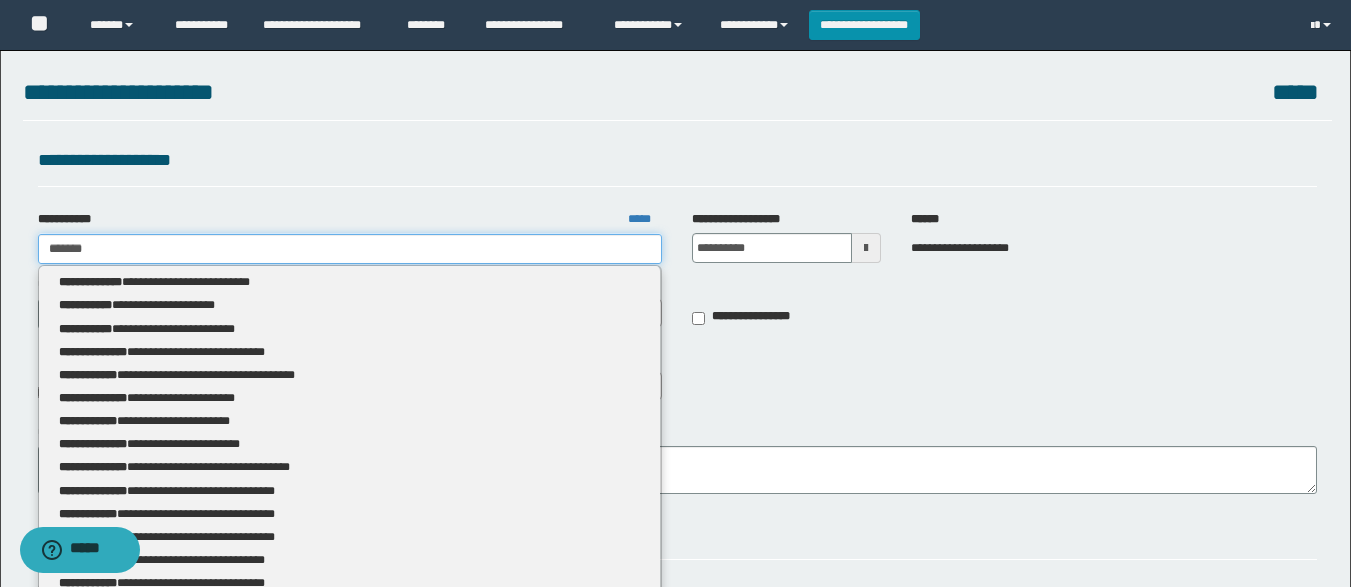 type 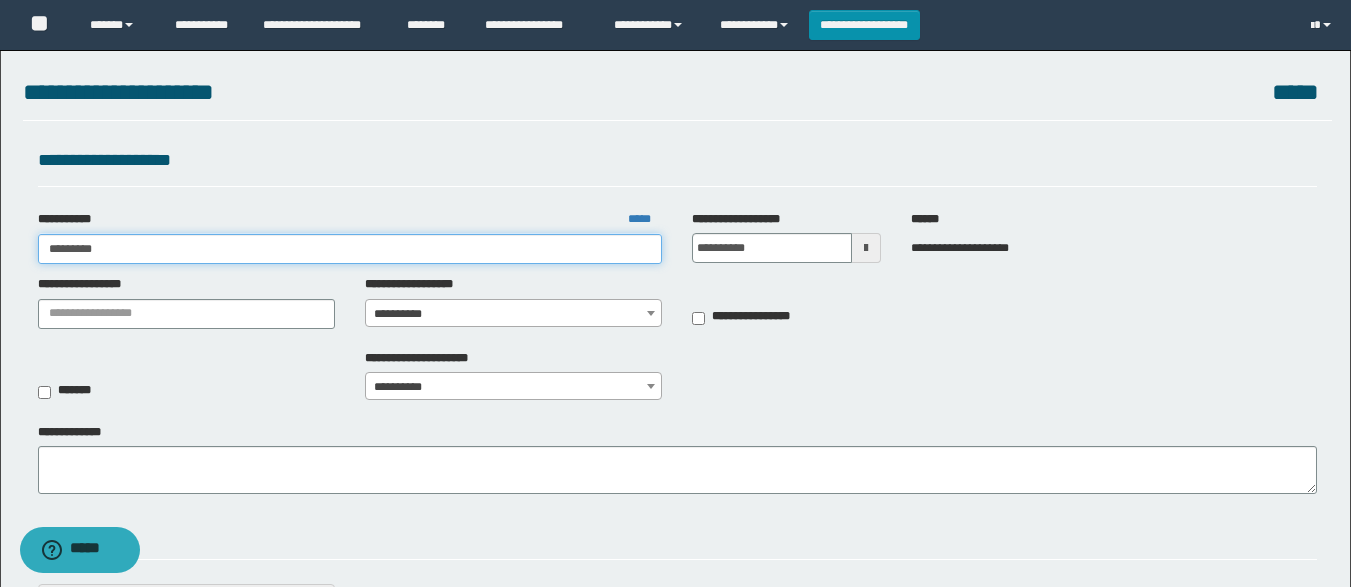 type on "**********" 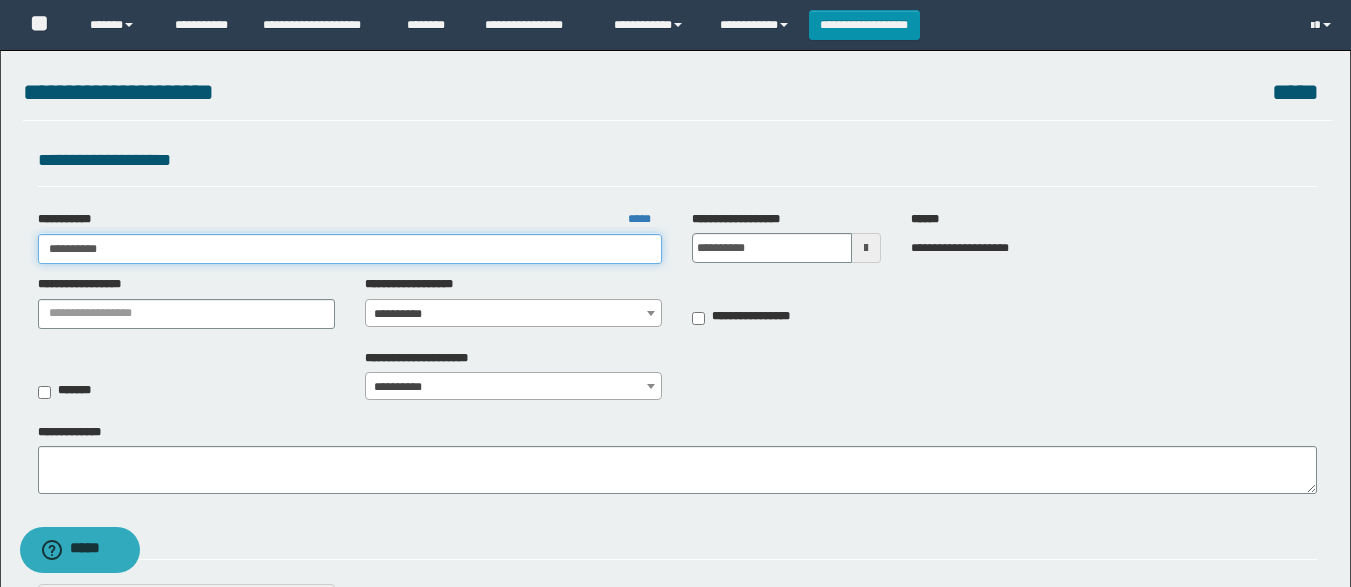 type on "**********" 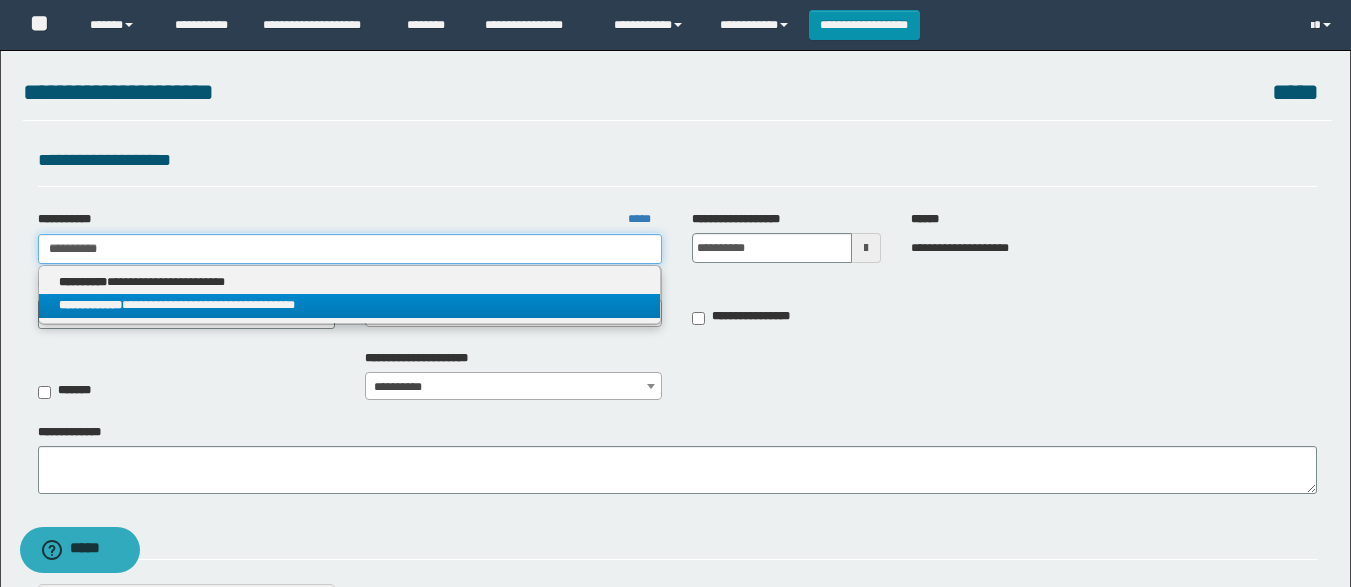 type on "**********" 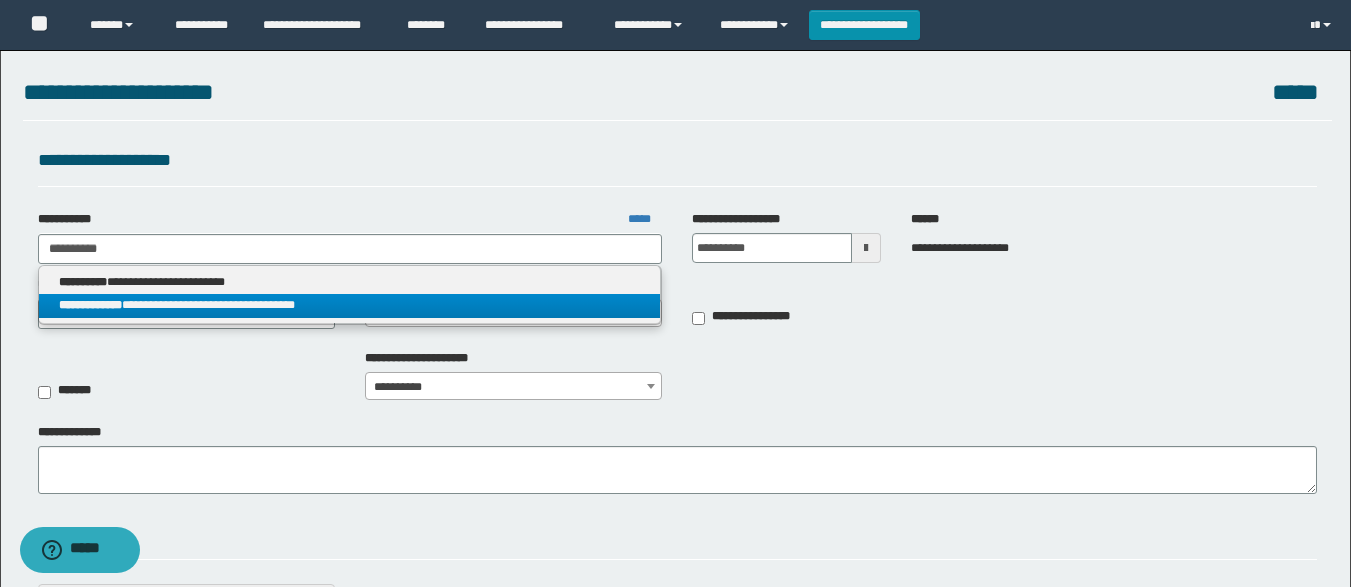 click on "**********" at bounding box center [350, 305] 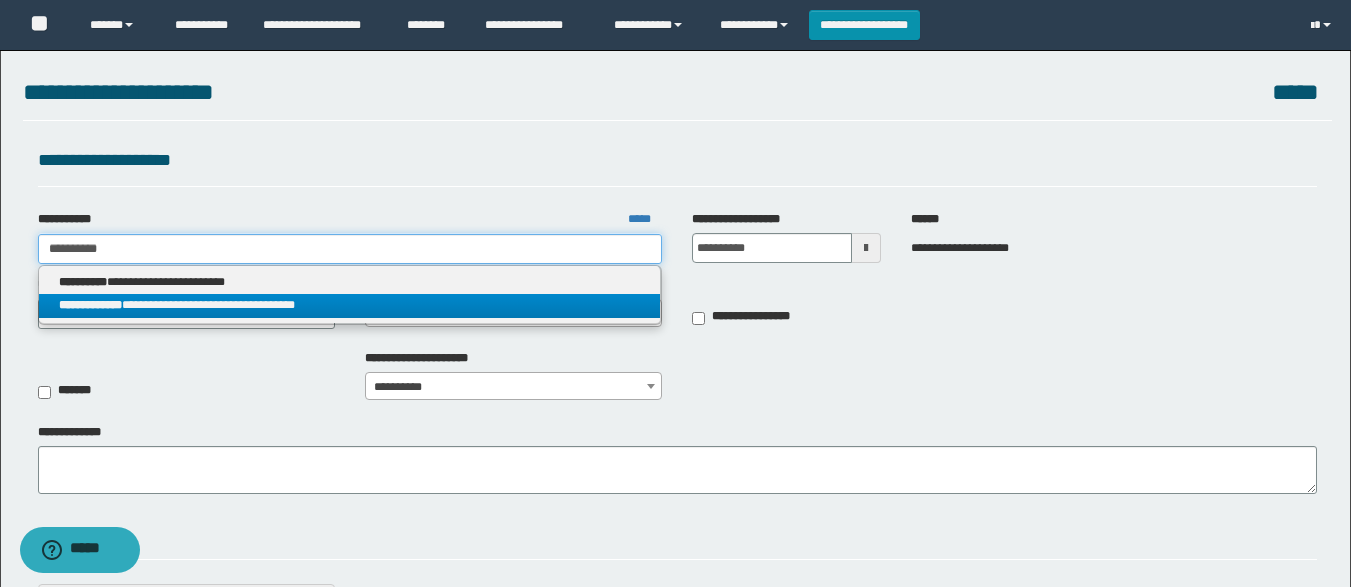 type 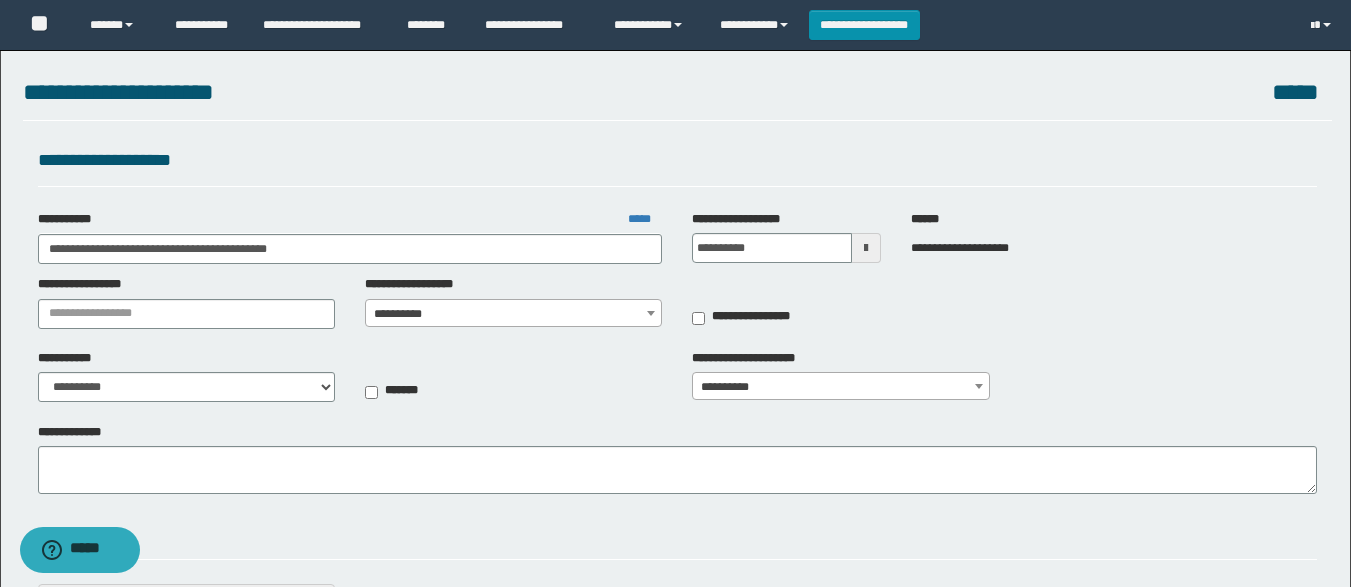 click on "**********" at bounding box center [513, 314] 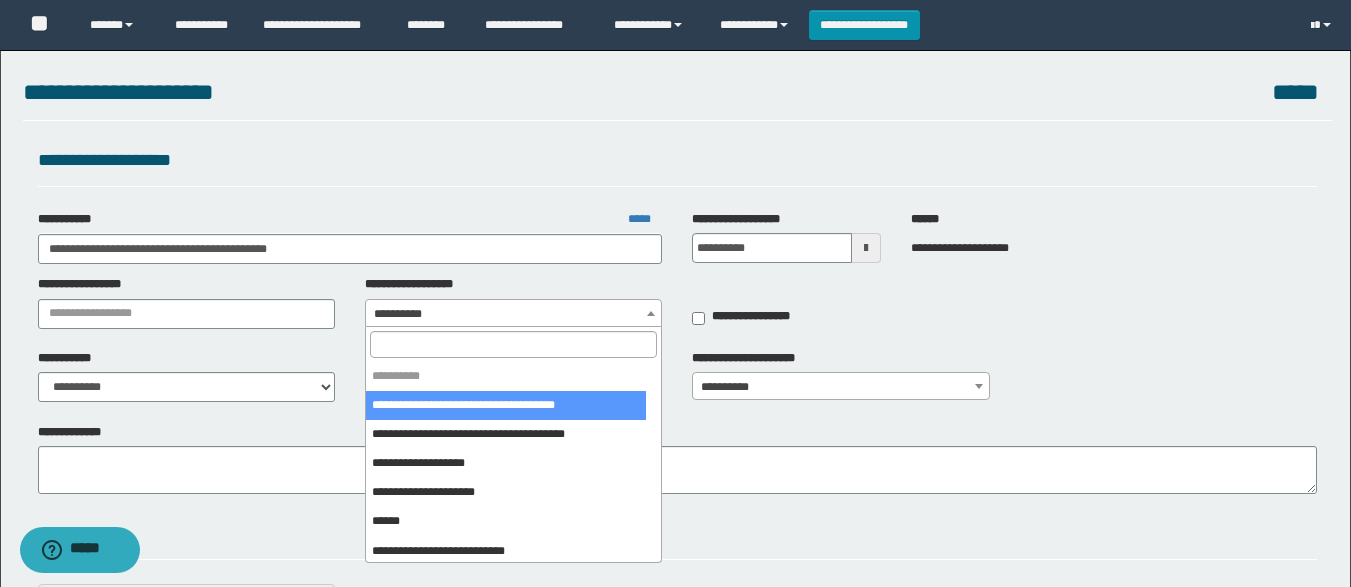 click at bounding box center (513, 344) 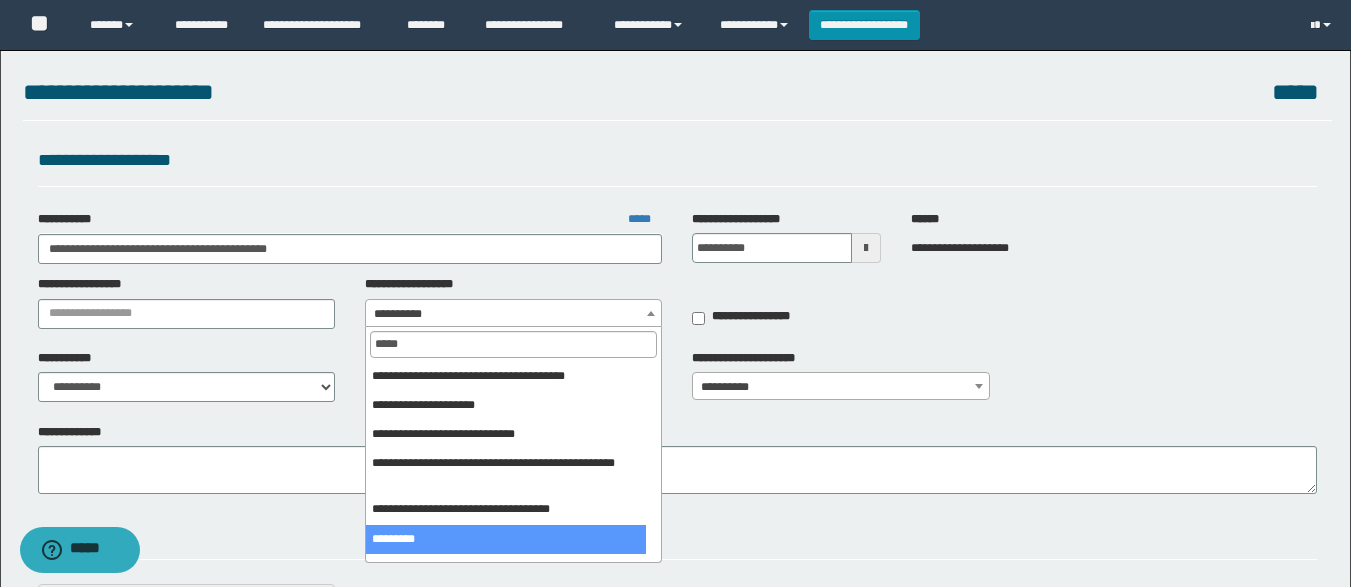 type on "*****" 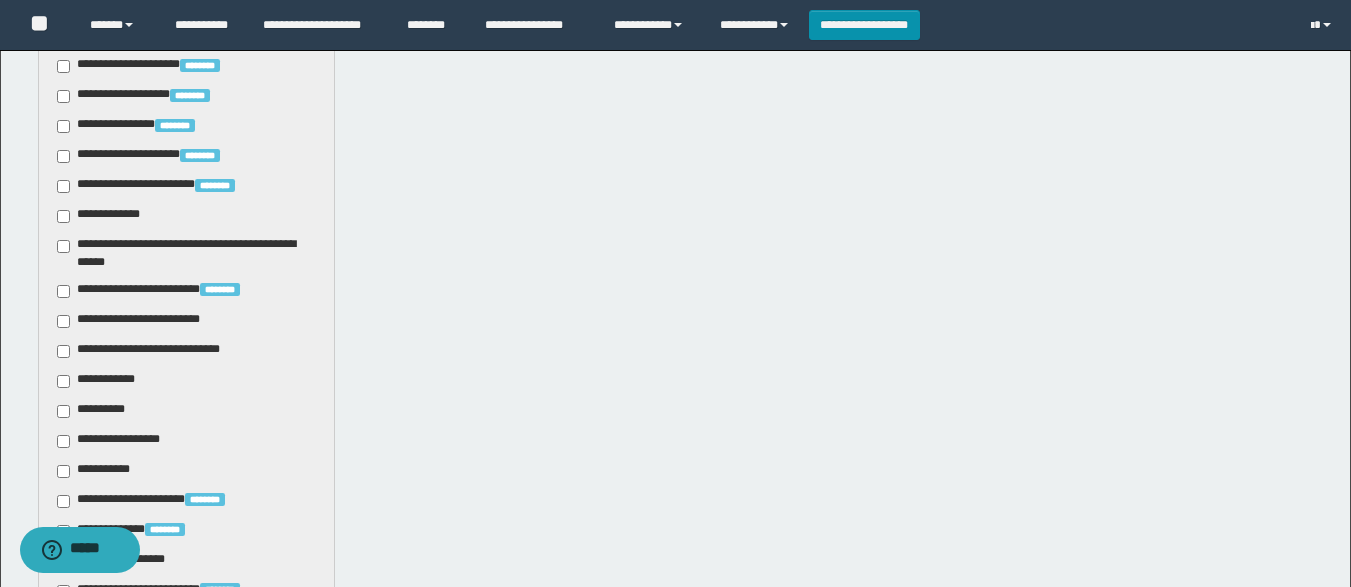 scroll, scrollTop: 840, scrollLeft: 0, axis: vertical 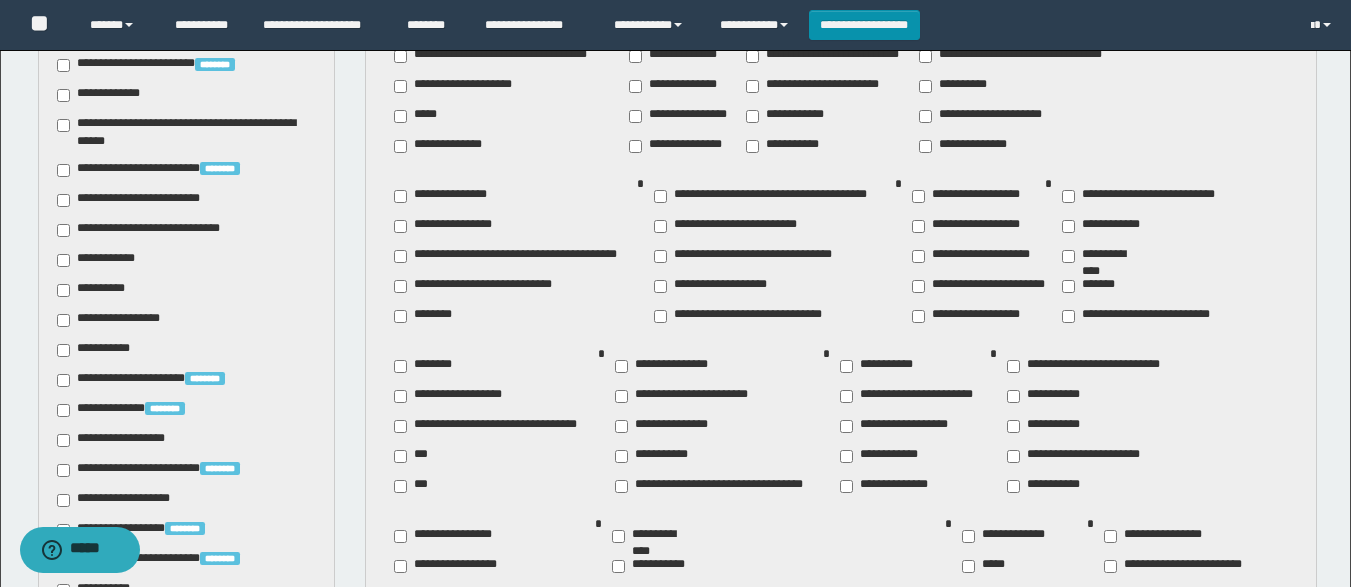 click on "********" at bounding box center [427, 366] 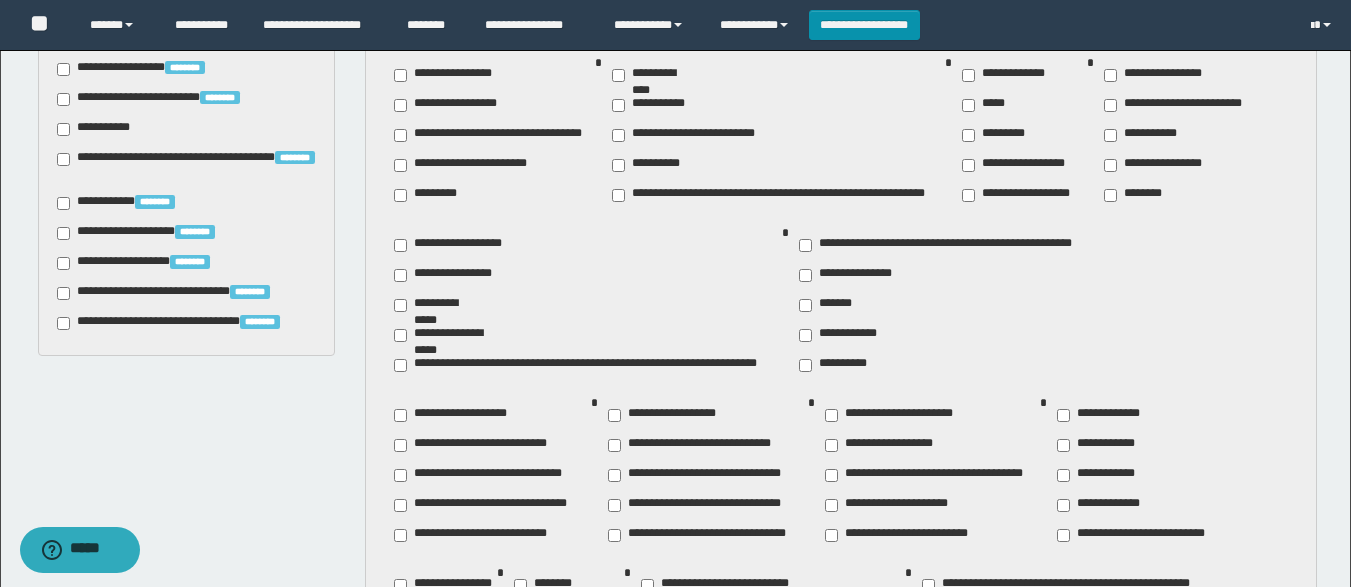 scroll, scrollTop: 1425, scrollLeft: 0, axis: vertical 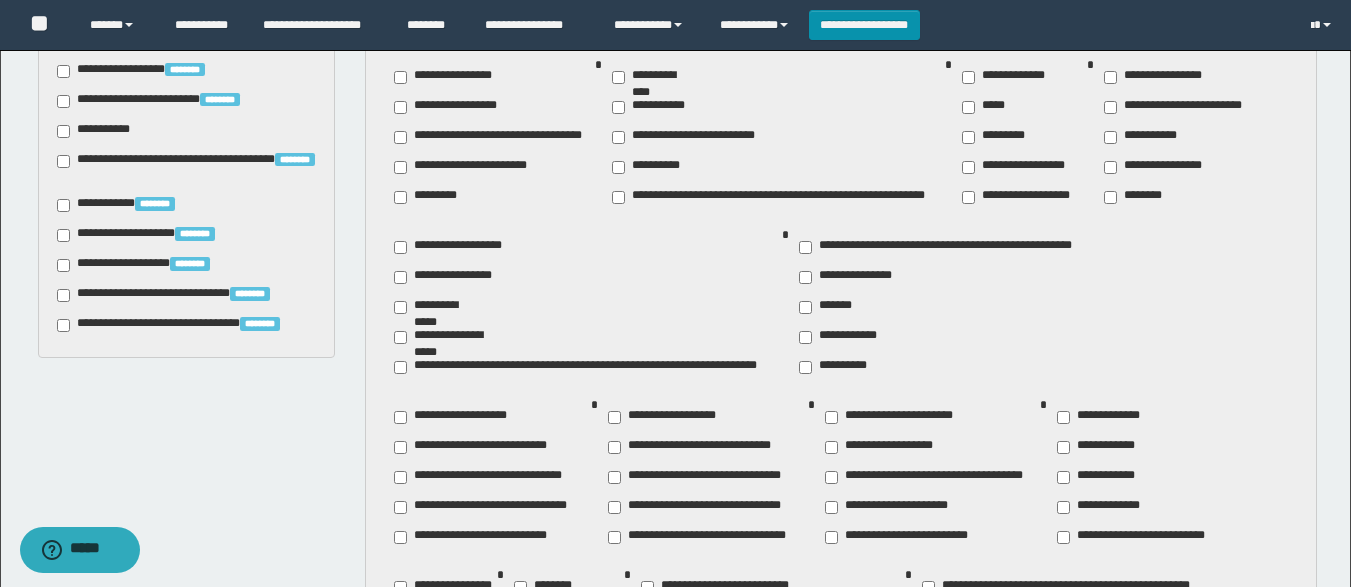 click on "**********" at bounding box center (438, 307) 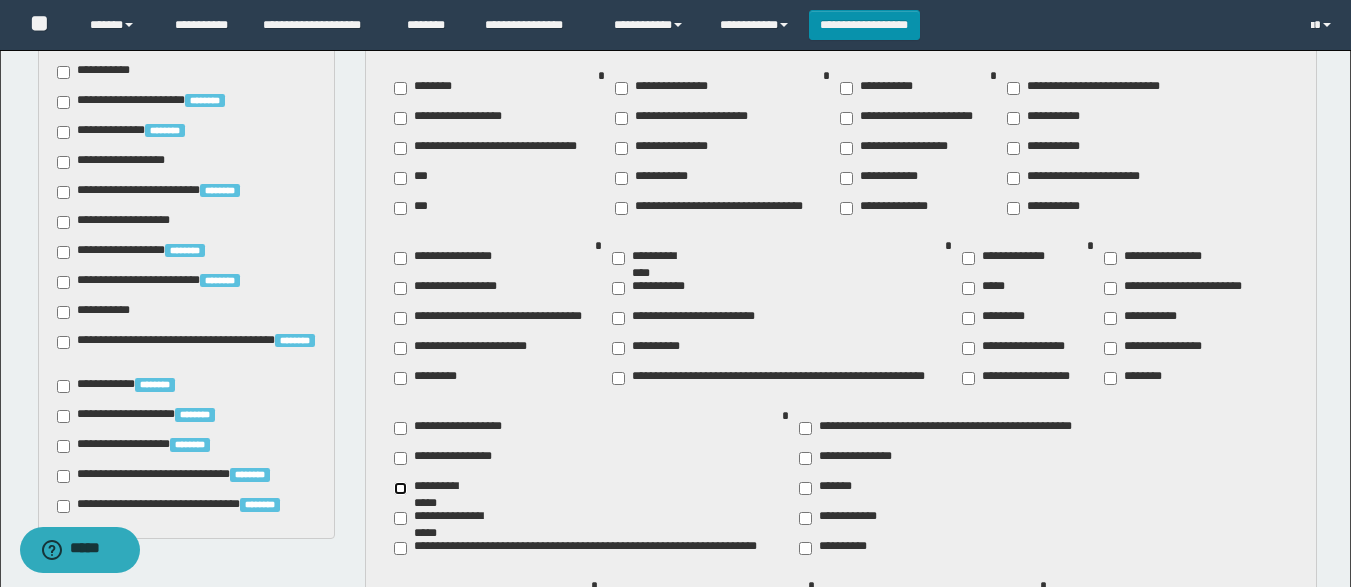 scroll, scrollTop: 1178, scrollLeft: 0, axis: vertical 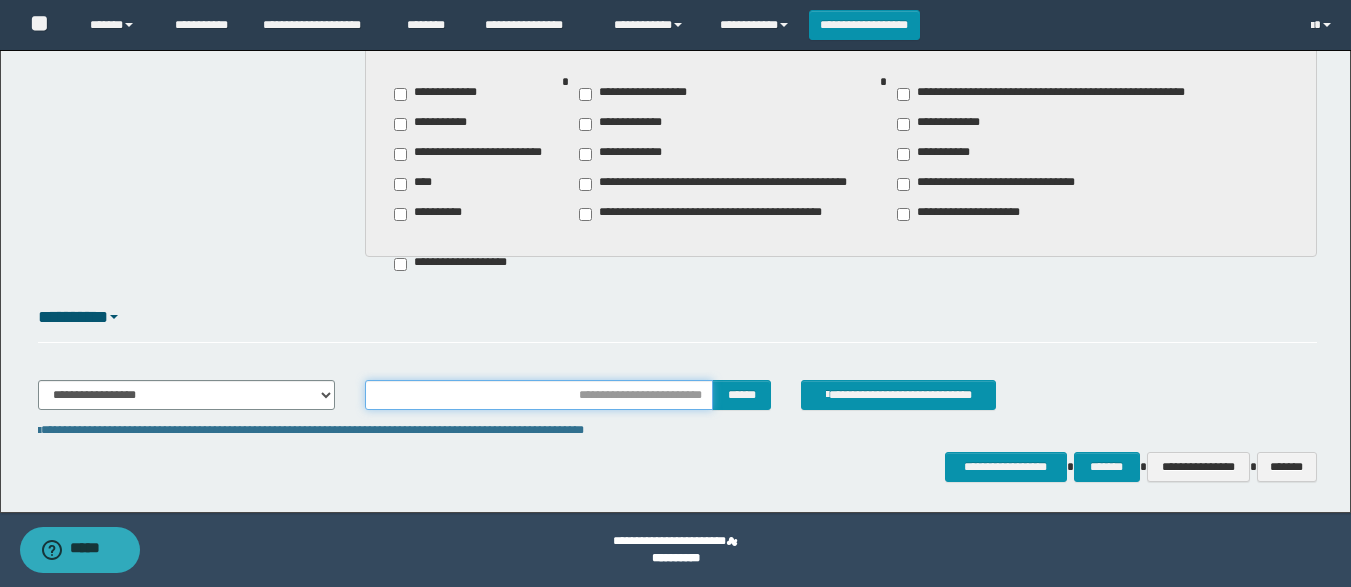 click at bounding box center (539, 395) 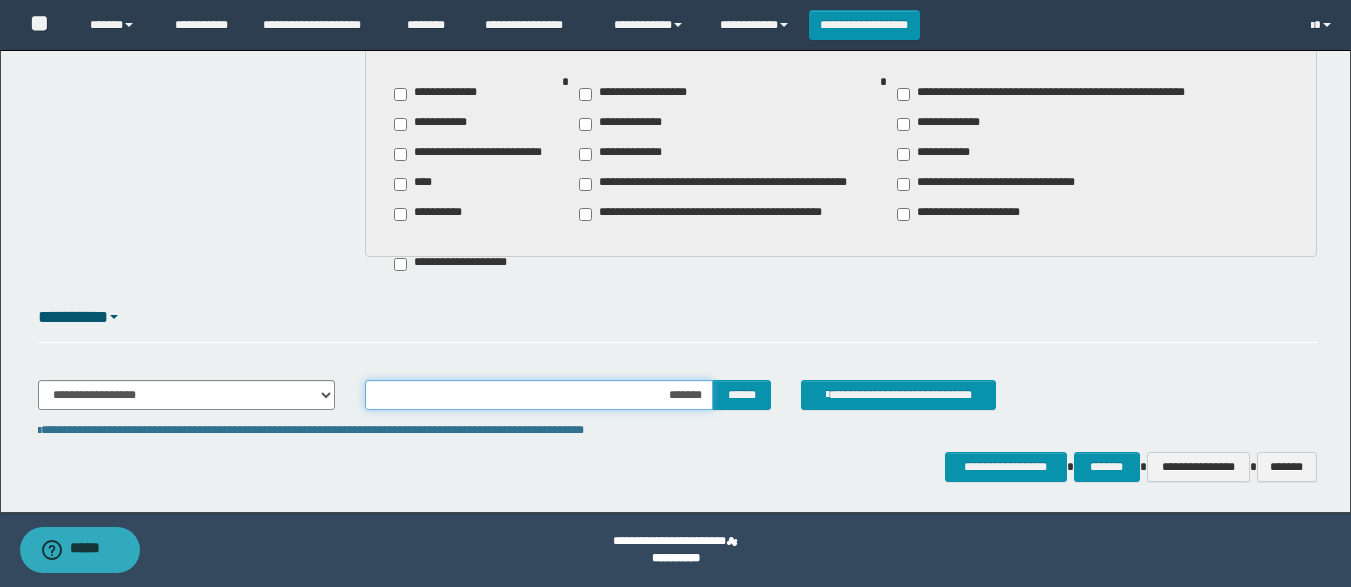 type on "********" 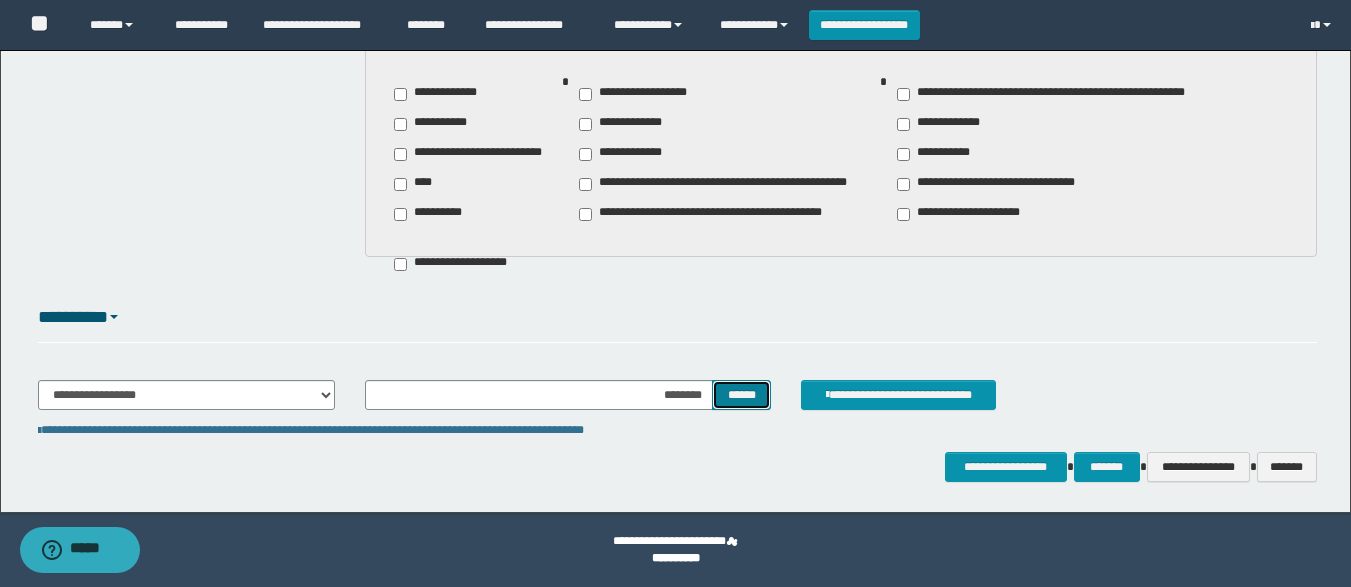 click on "******" at bounding box center (741, 395) 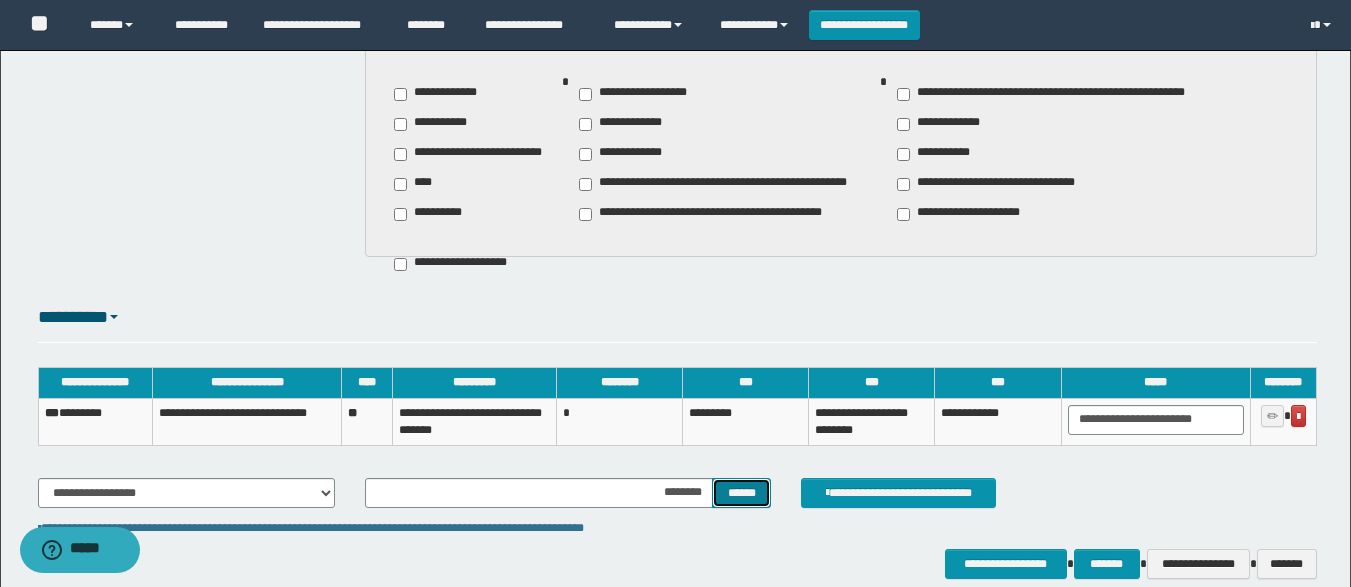 scroll, scrollTop: 2158, scrollLeft: 0, axis: vertical 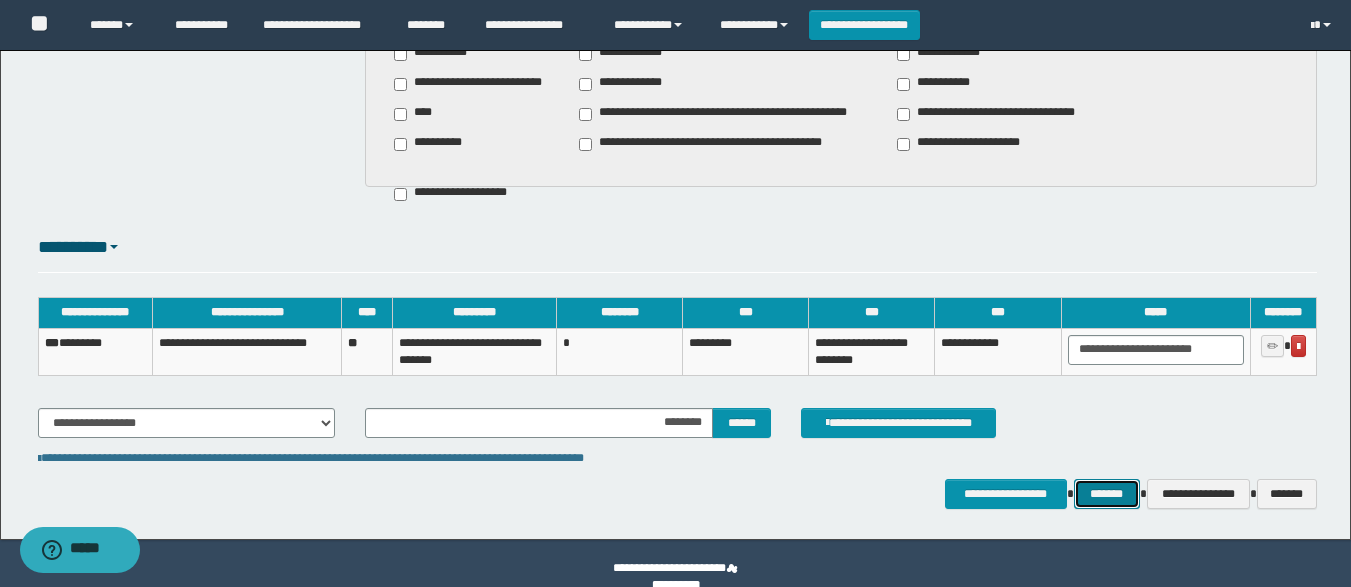 click on "*******" at bounding box center (1107, 494) 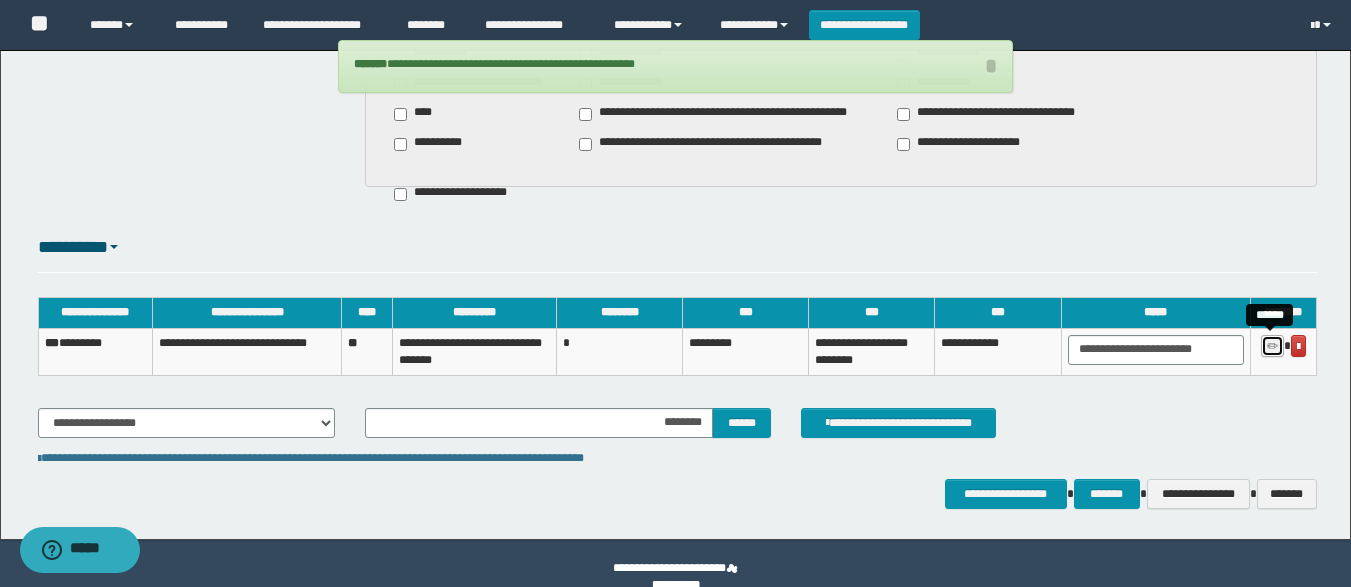 click at bounding box center [1272, 347] 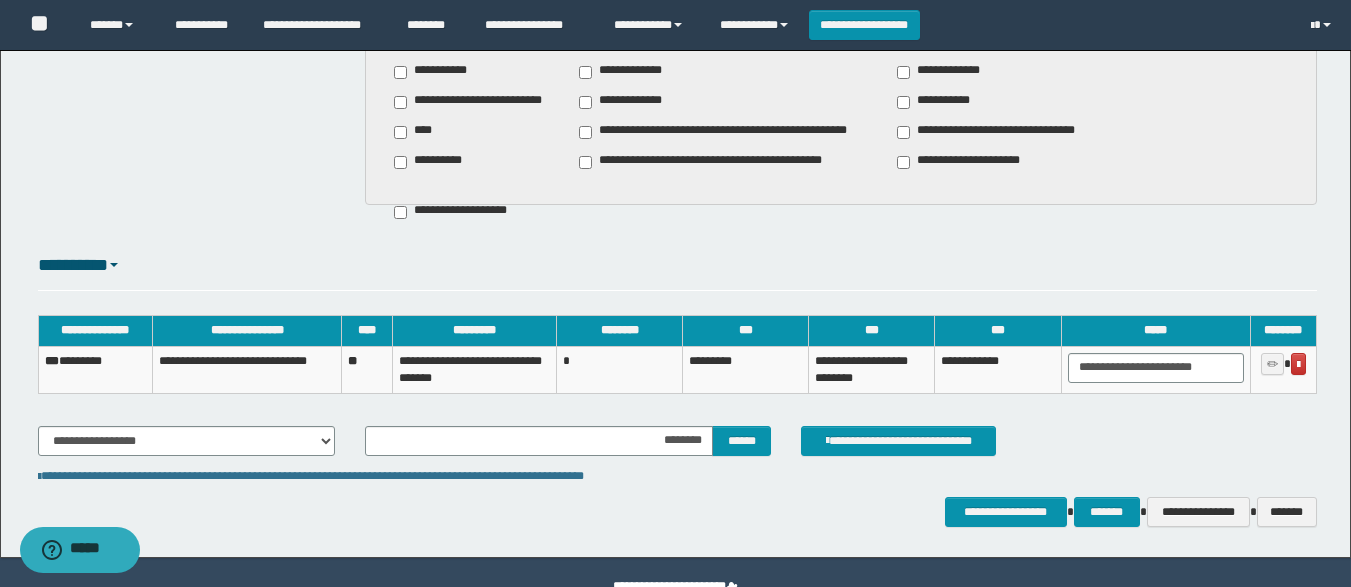scroll, scrollTop: 2142, scrollLeft: 0, axis: vertical 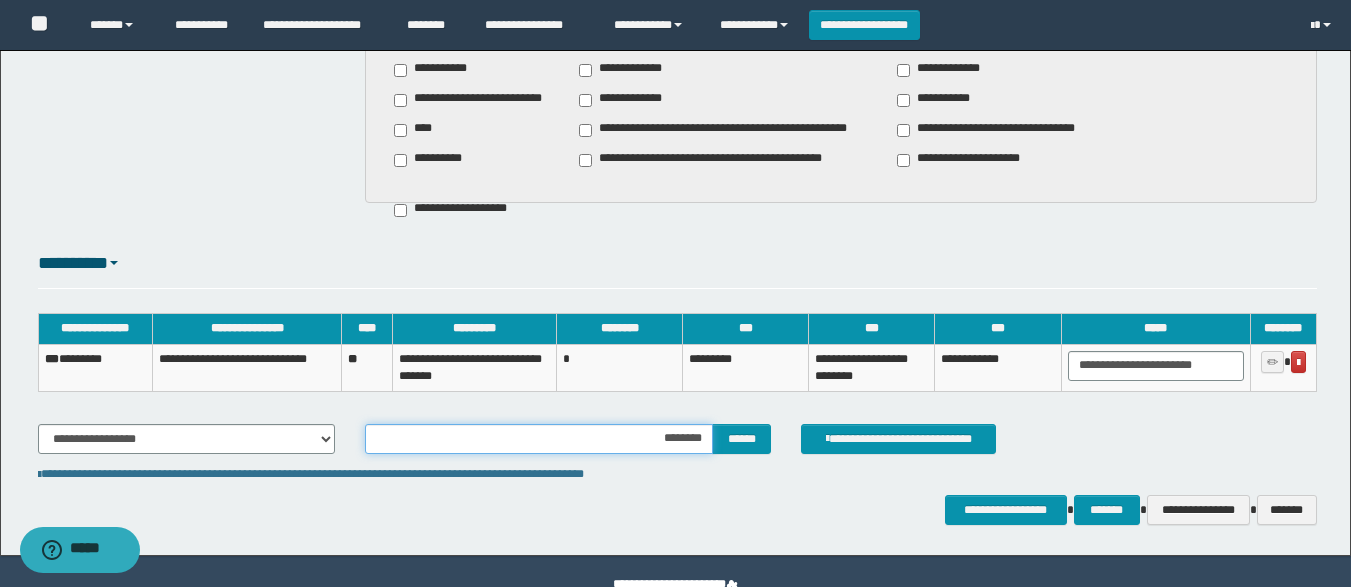 click on "********" at bounding box center [539, 439] 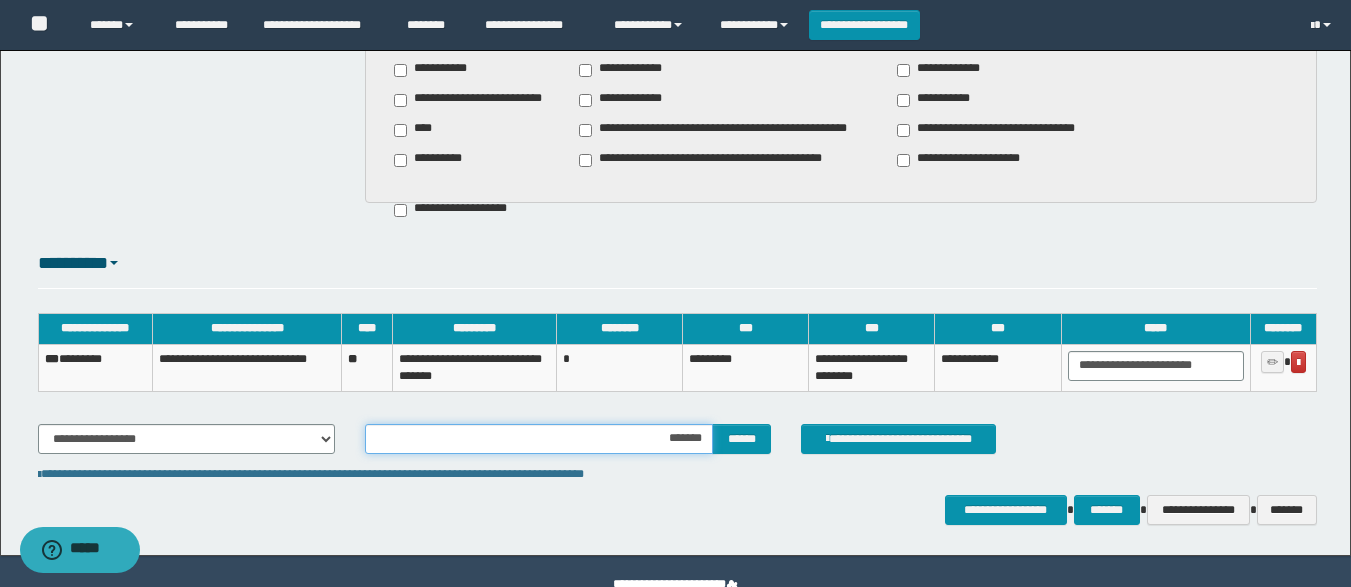 type on "********" 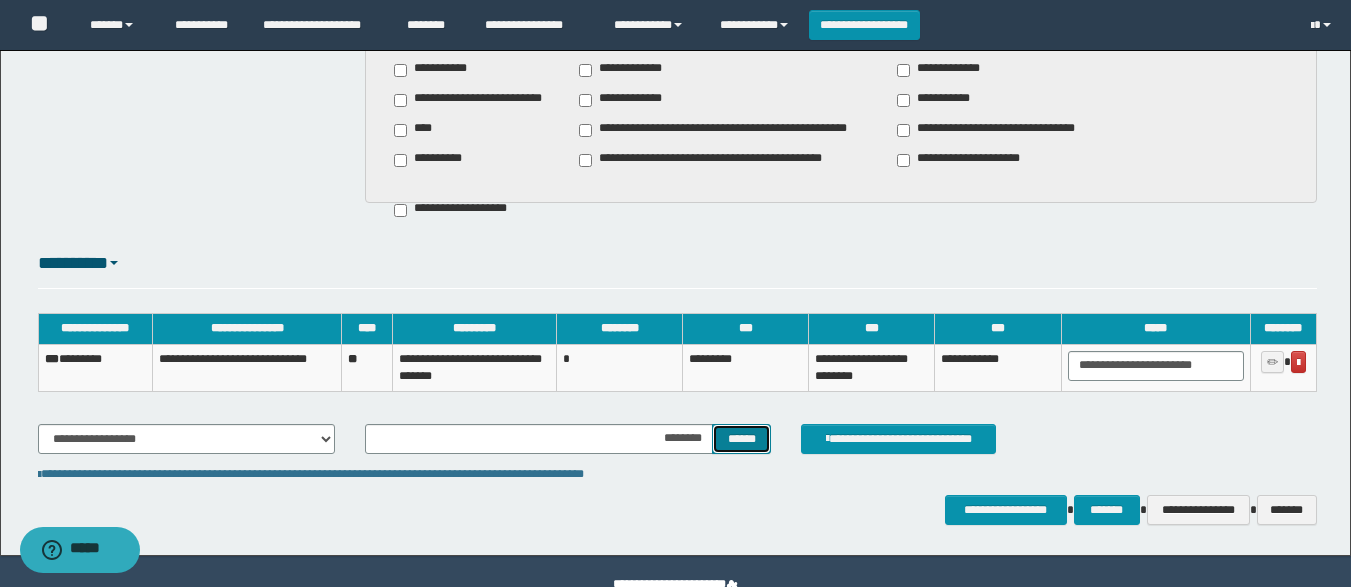 click on "******" at bounding box center (741, 439) 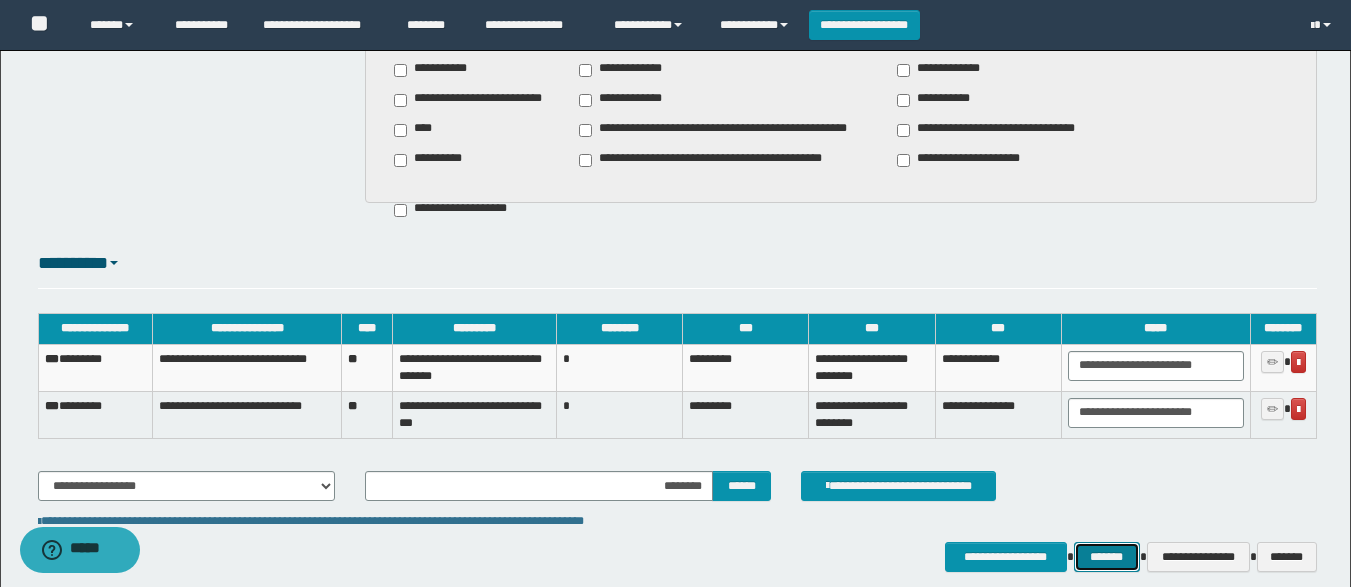 click on "*******" at bounding box center [1107, 557] 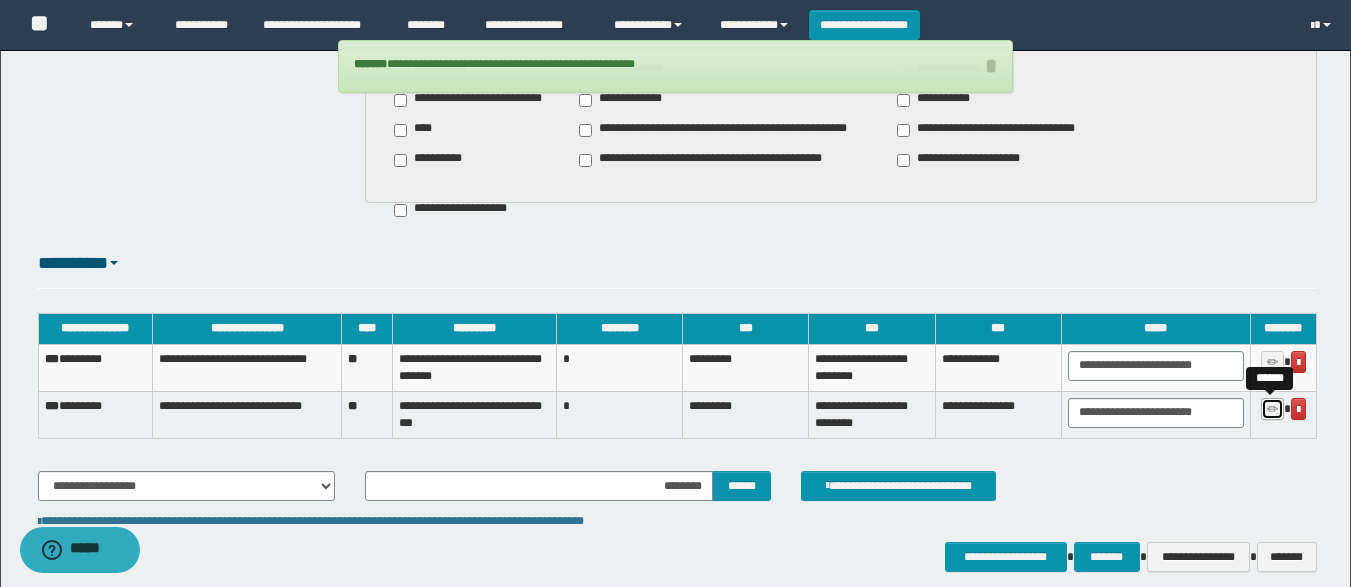 click at bounding box center (1272, 410) 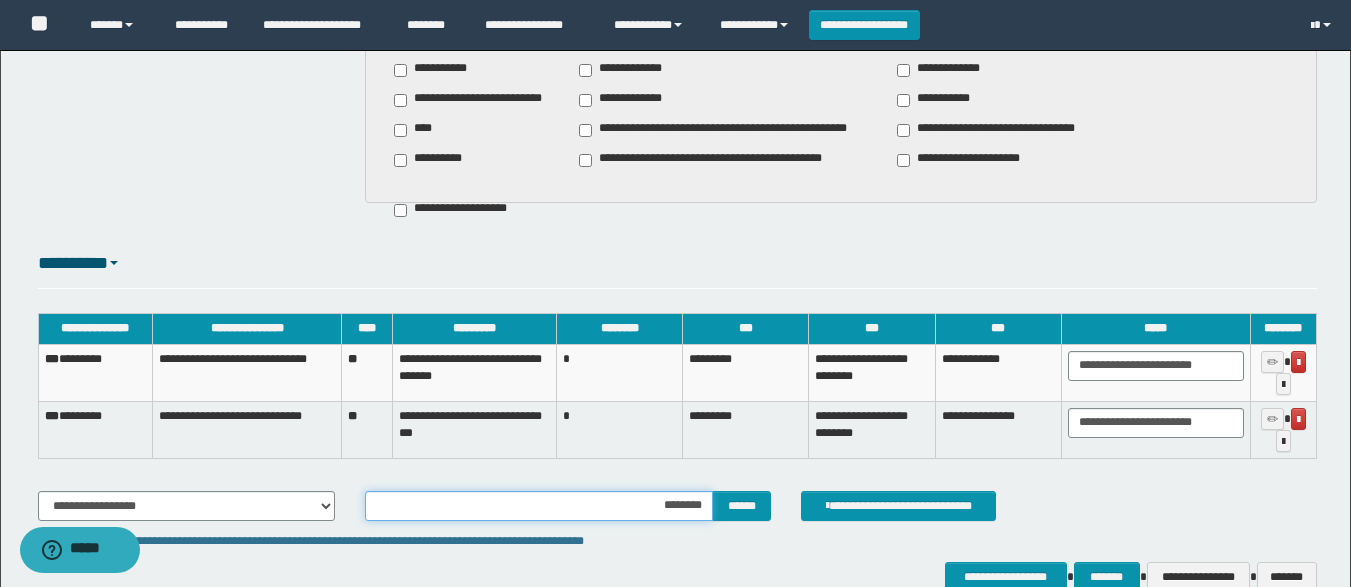 click on "********" at bounding box center [539, 506] 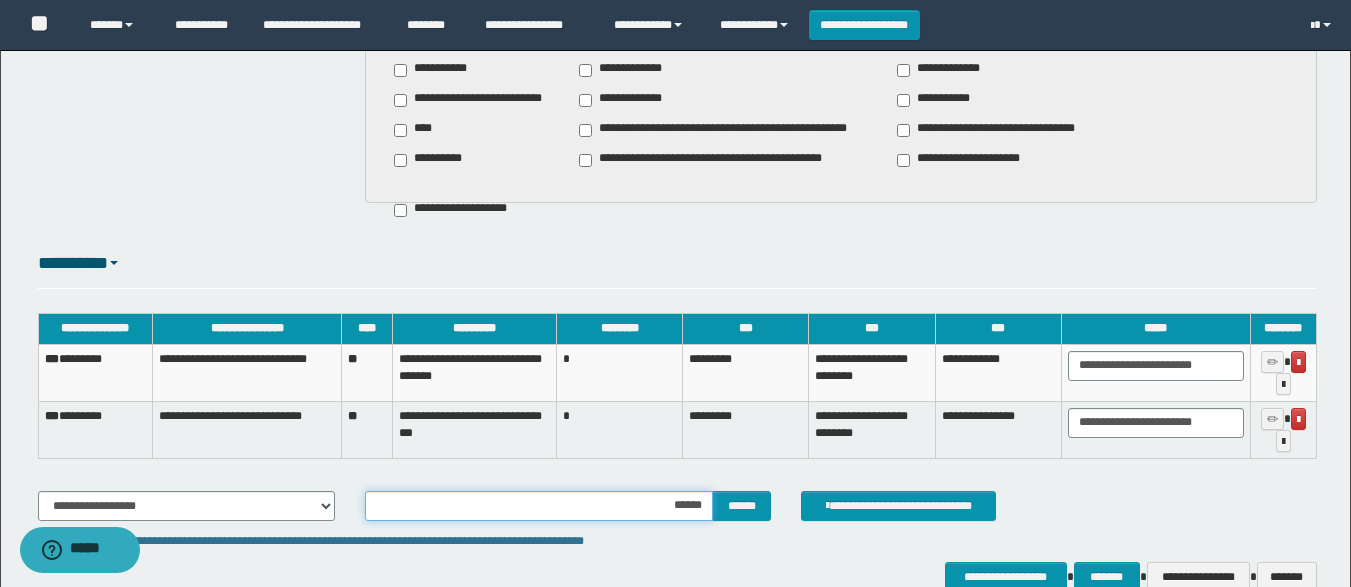 type on "*******" 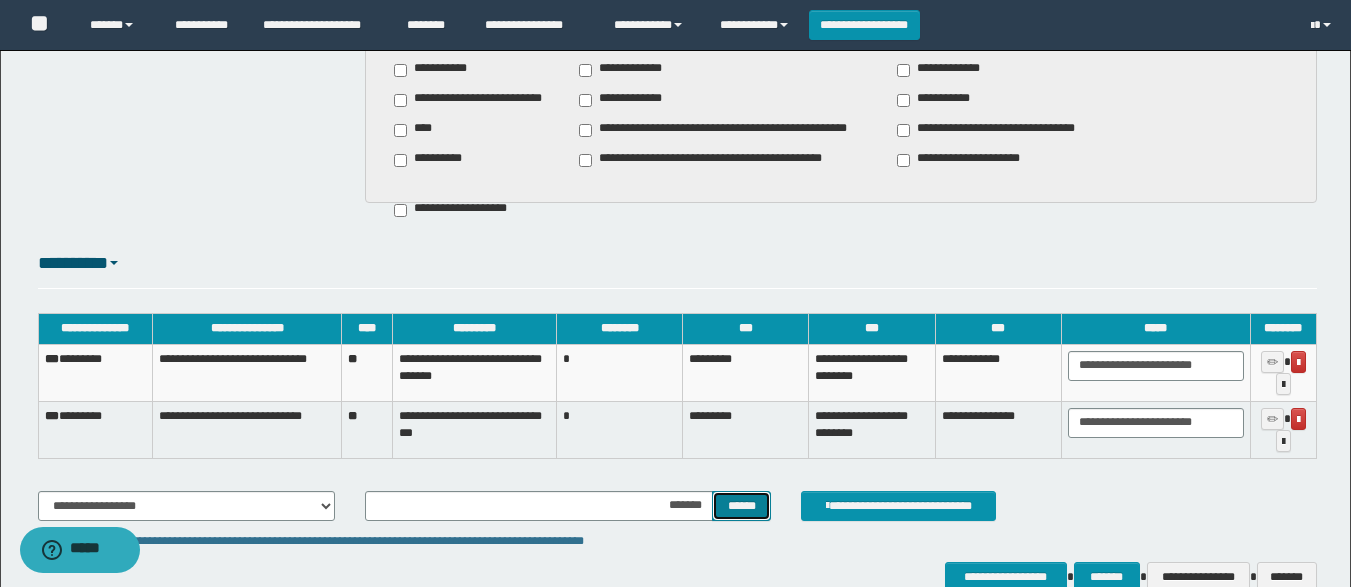 click on "******" at bounding box center [741, 506] 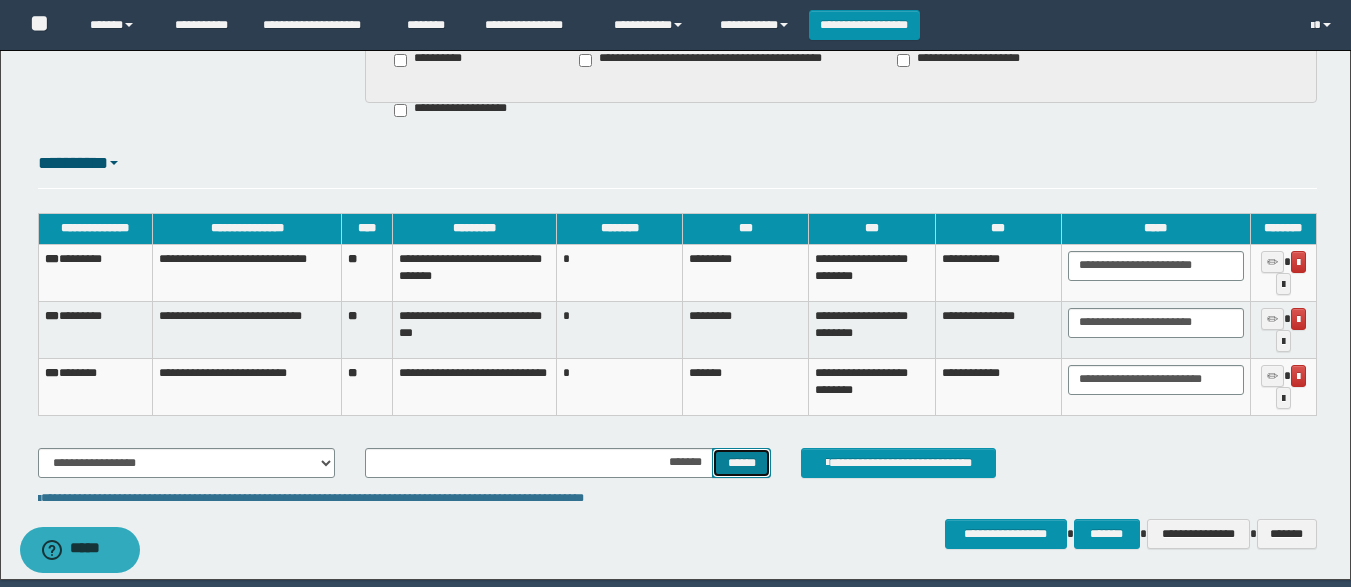 scroll, scrollTop: 2244, scrollLeft: 0, axis: vertical 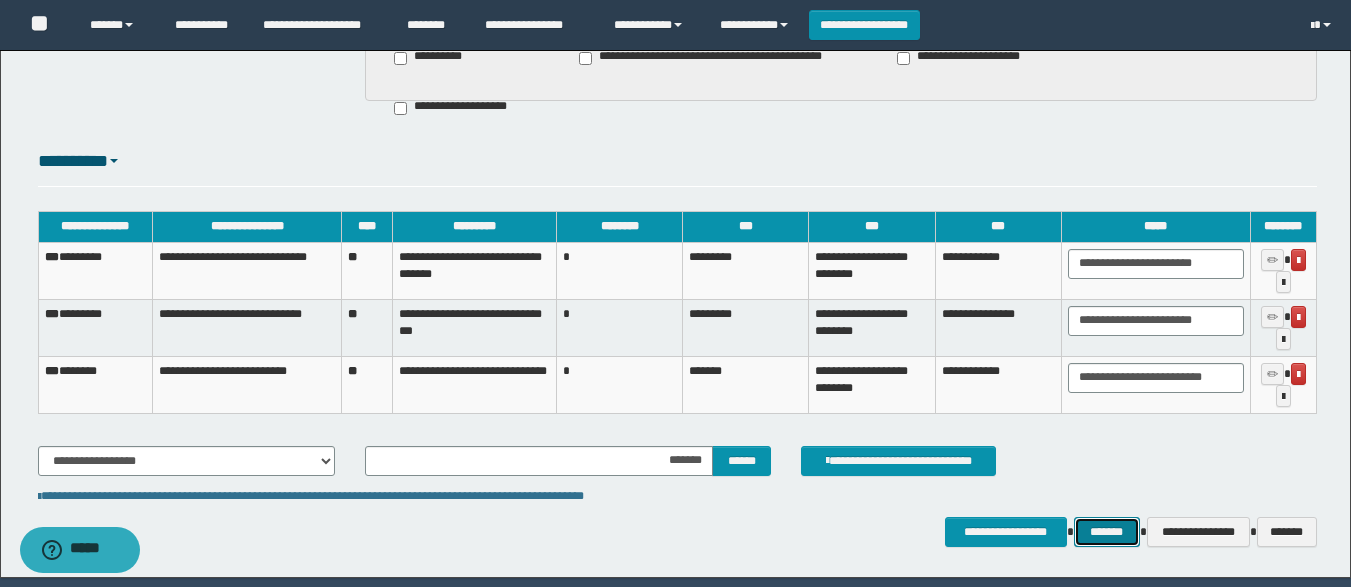 click on "*******" at bounding box center [1107, 532] 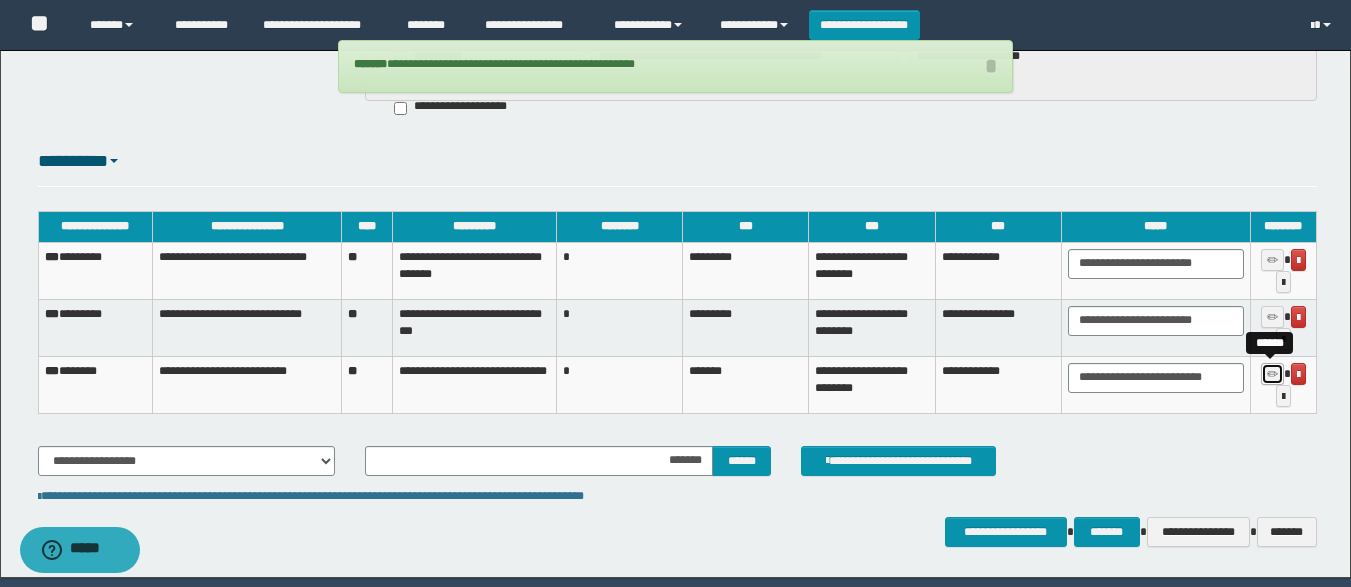 click at bounding box center (1272, 375) 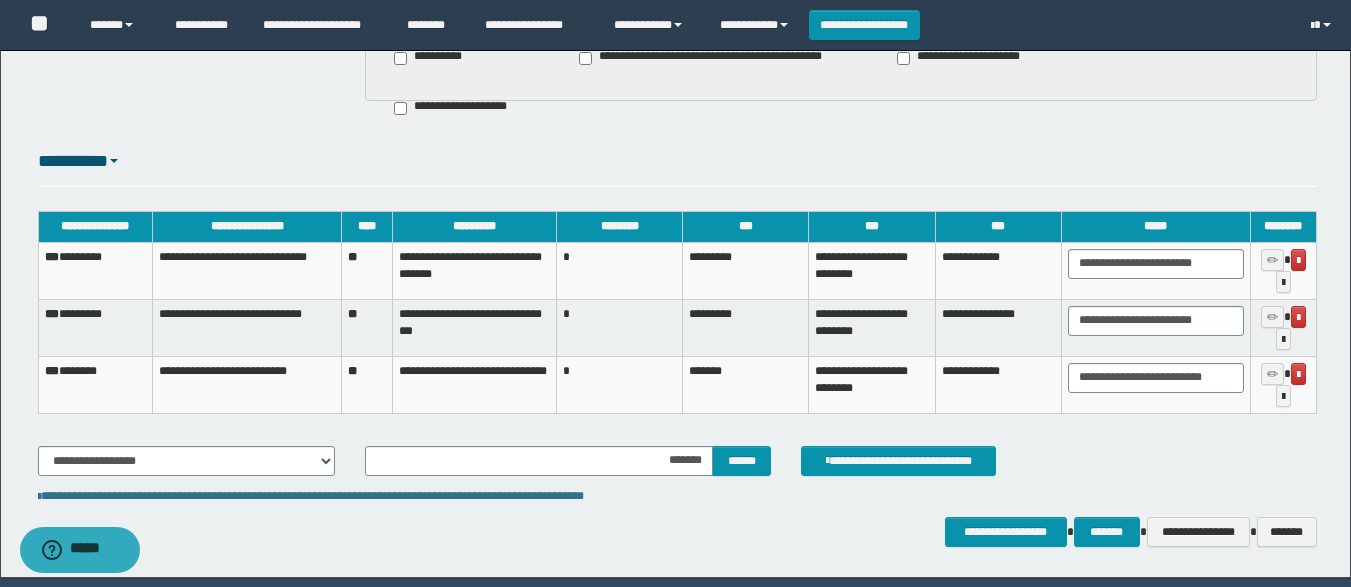 scroll, scrollTop: 2277, scrollLeft: 0, axis: vertical 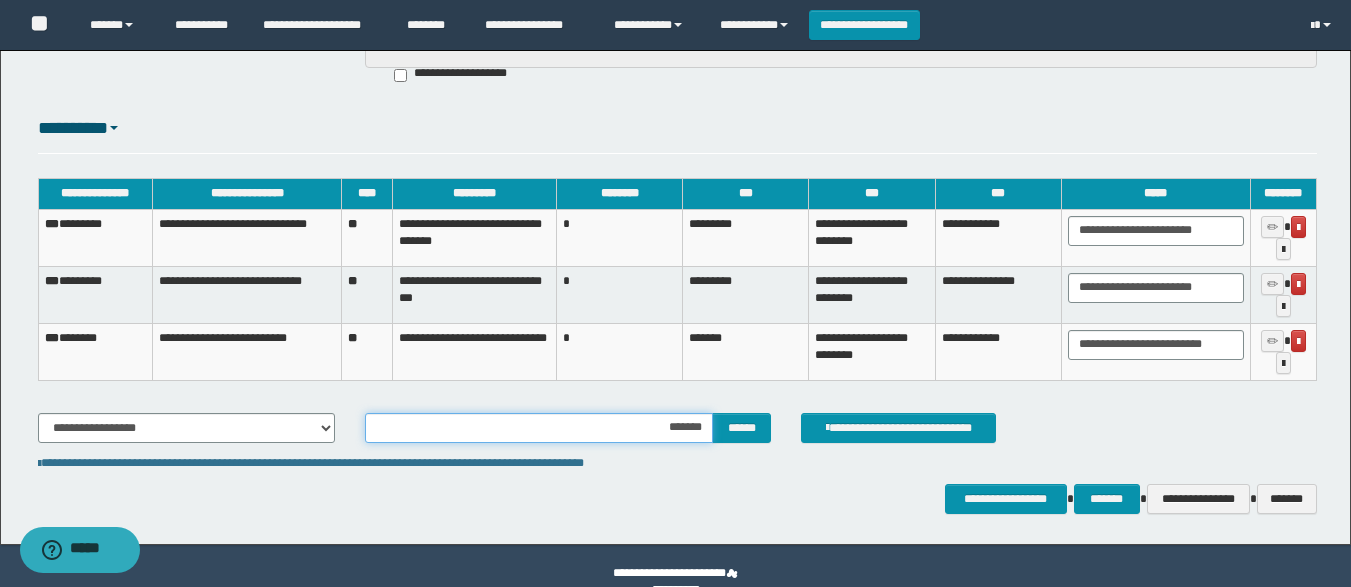 click on "*******" at bounding box center [539, 428] 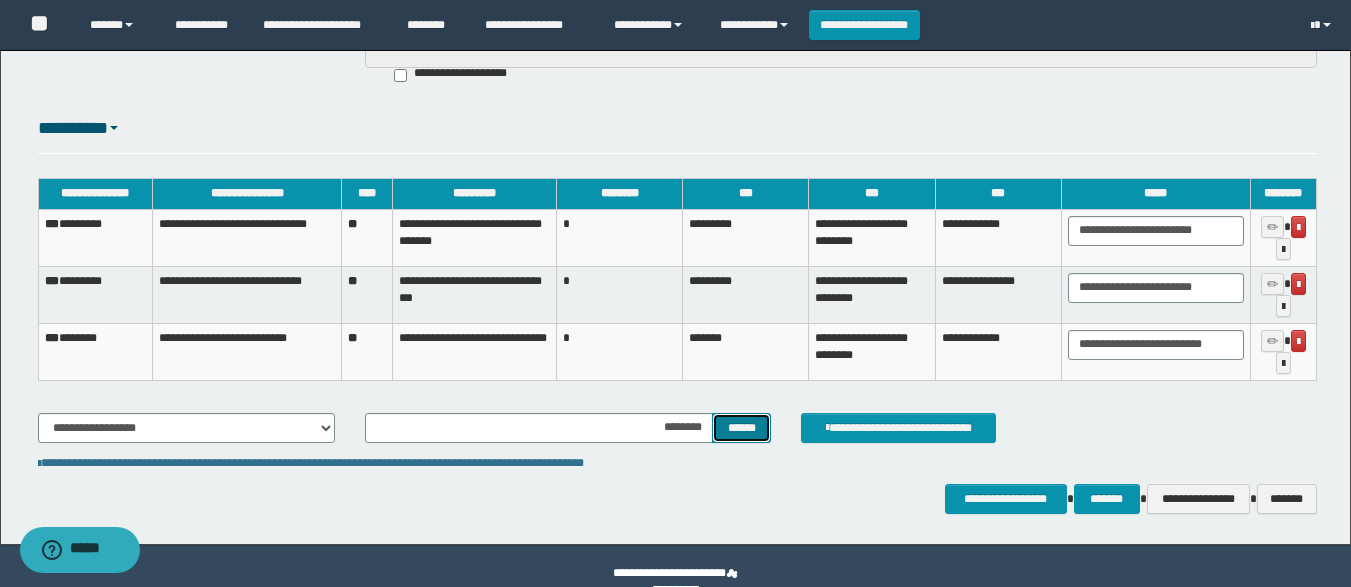 click on "******" at bounding box center [741, 428] 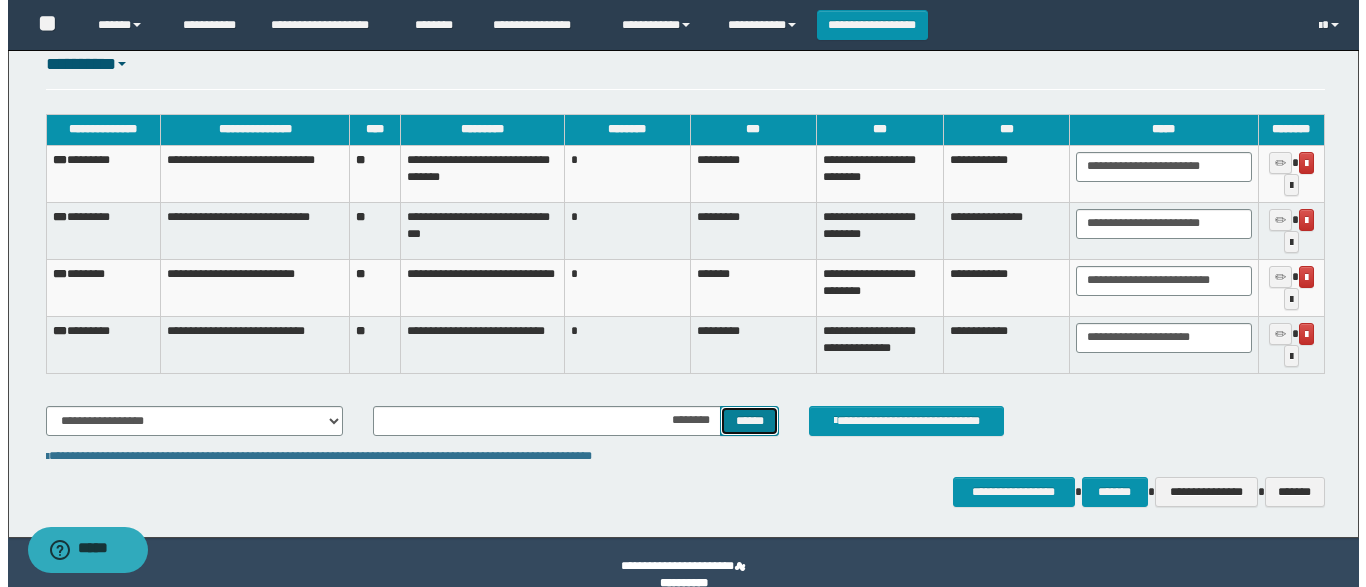 scroll, scrollTop: 2342, scrollLeft: 0, axis: vertical 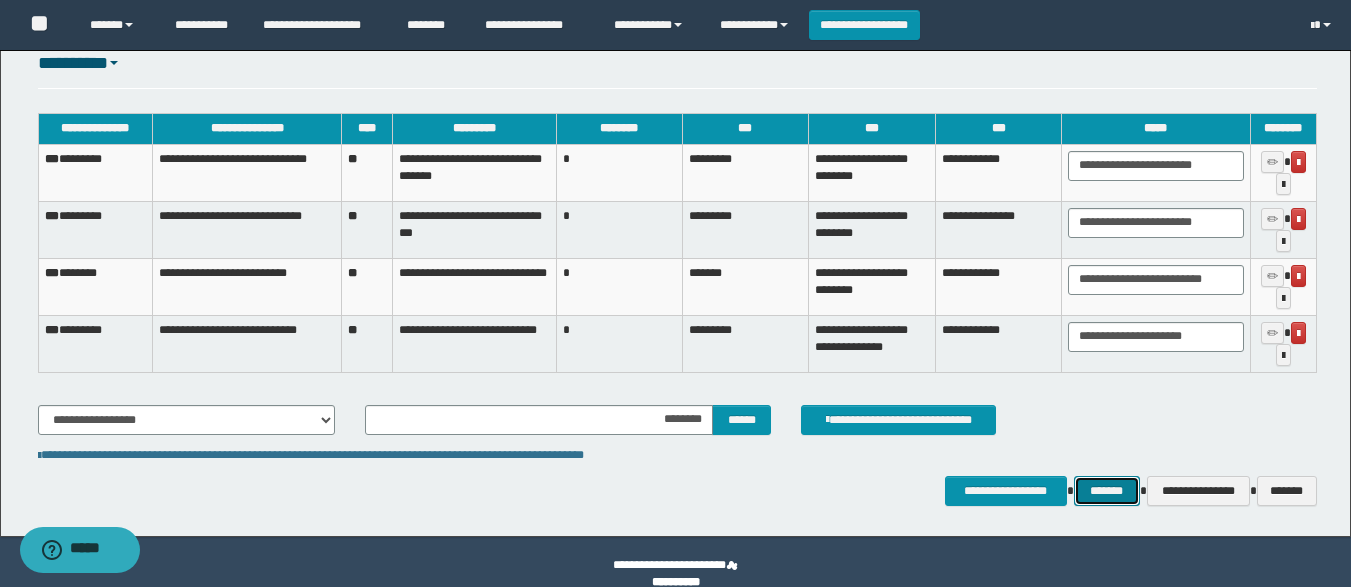 click on "*******" at bounding box center [1107, 491] 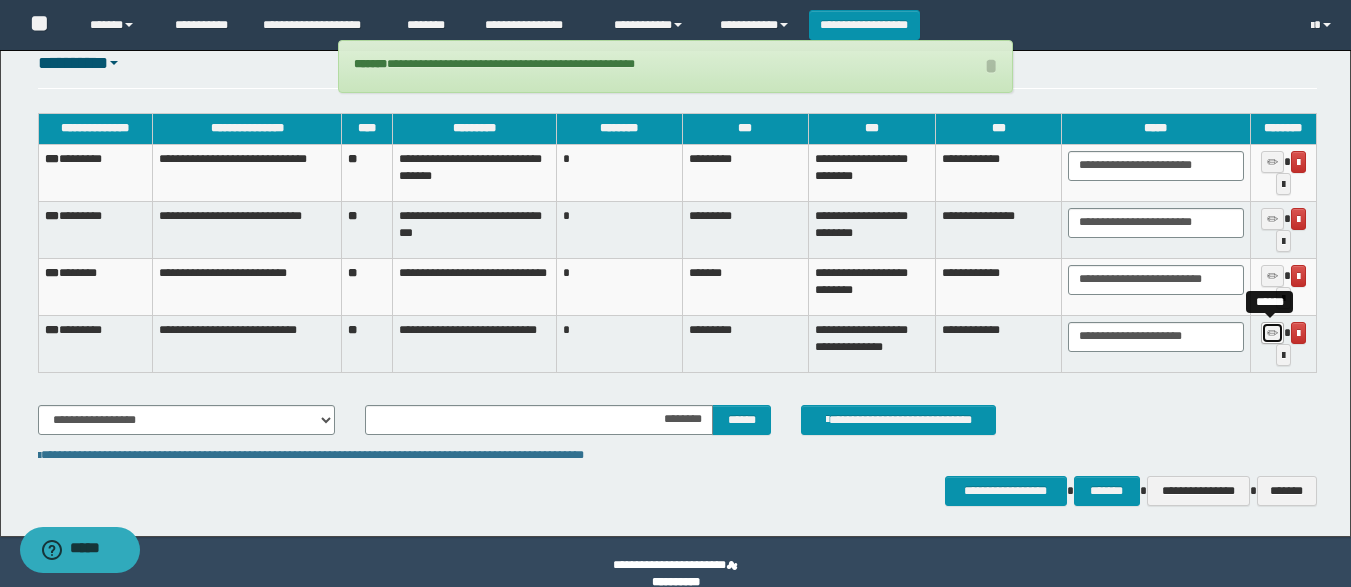 click at bounding box center [1272, 333] 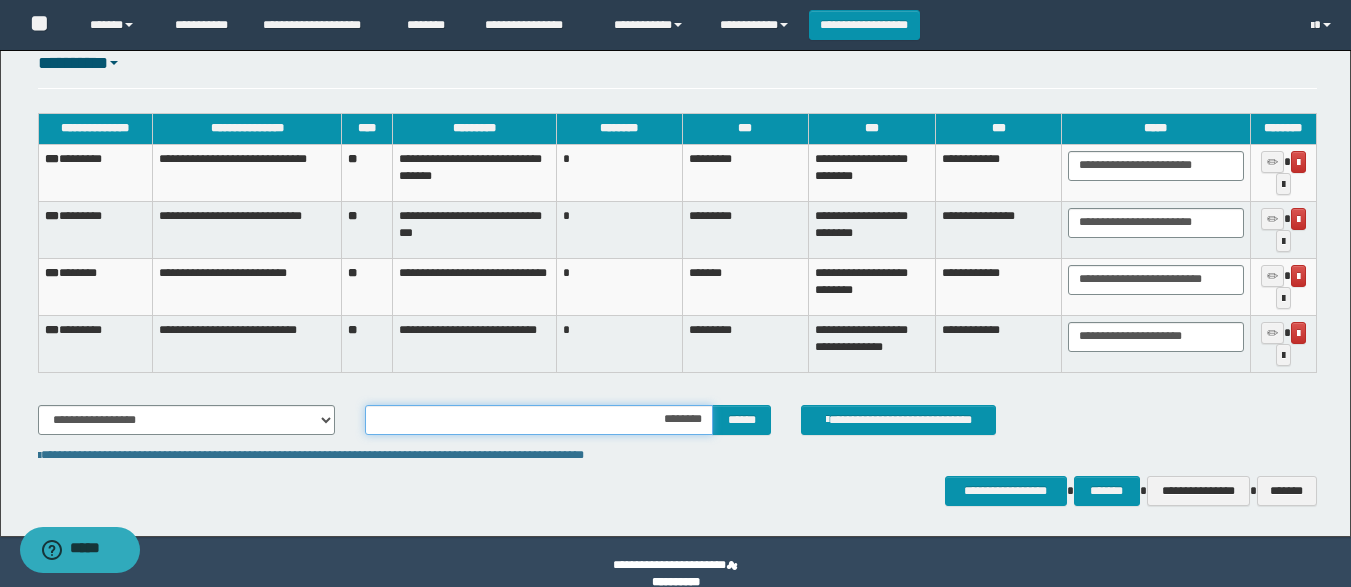 click on "********" at bounding box center (539, 420) 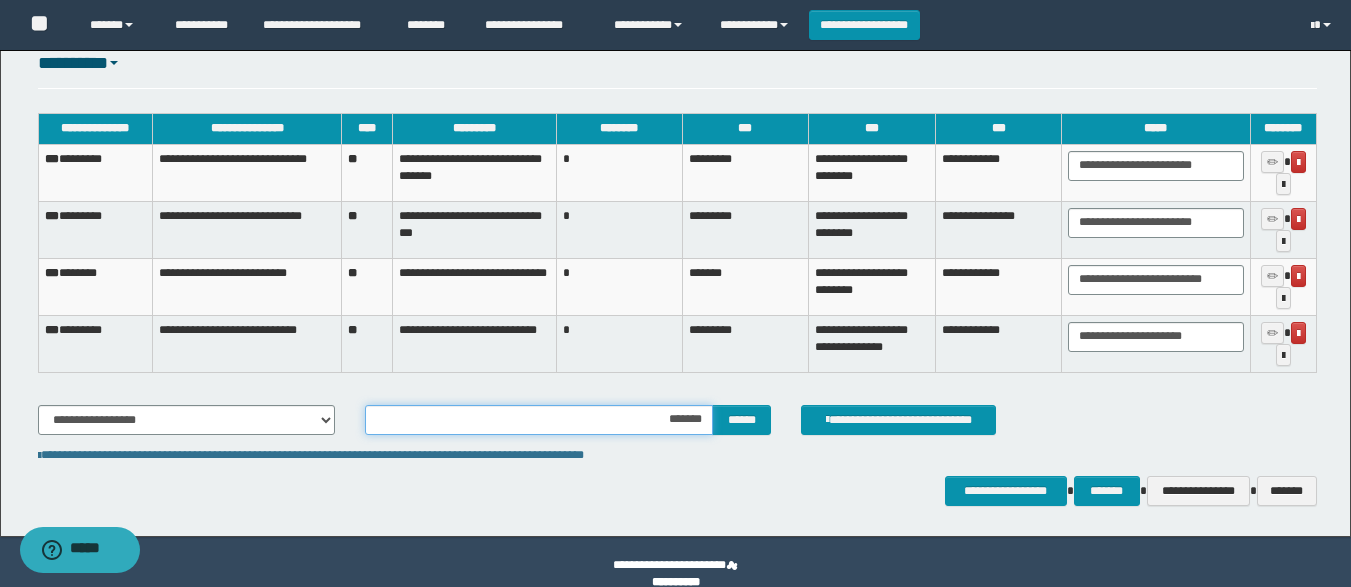 type on "********" 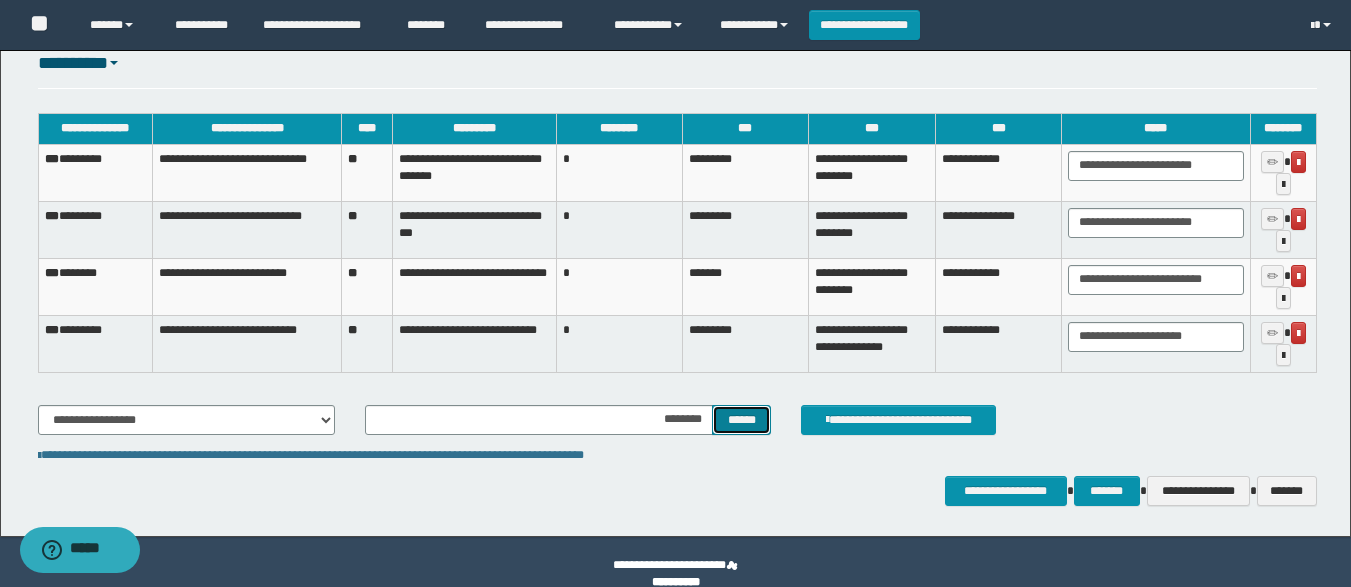 click on "******" at bounding box center (741, 420) 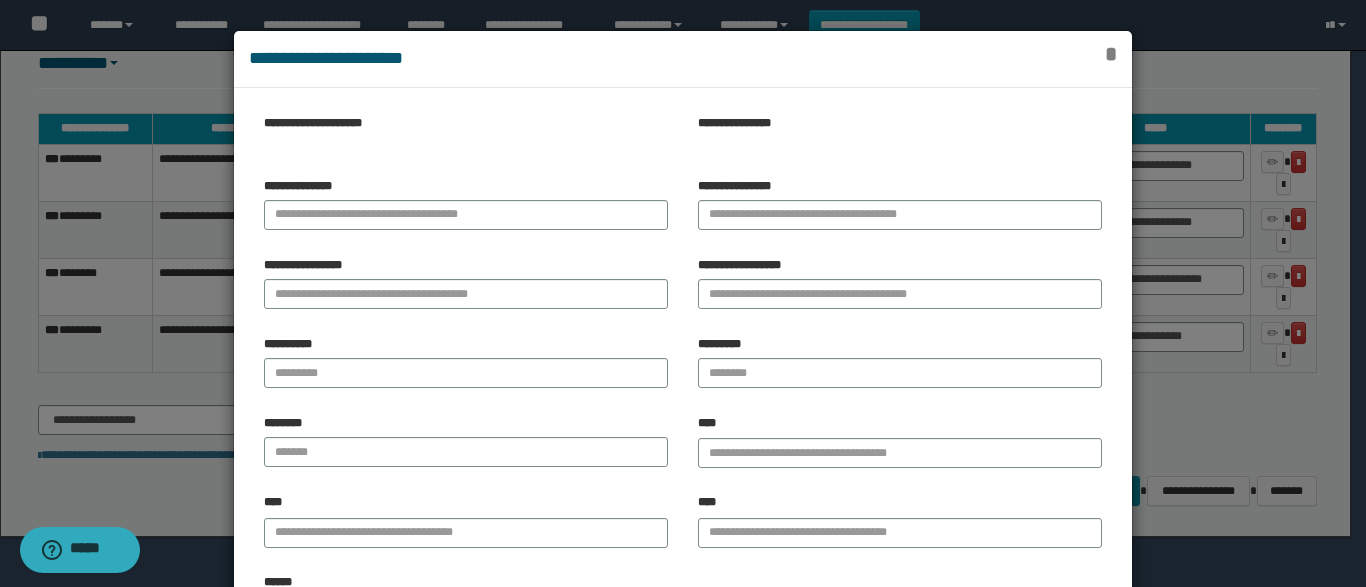 click on "*" at bounding box center (1111, 54) 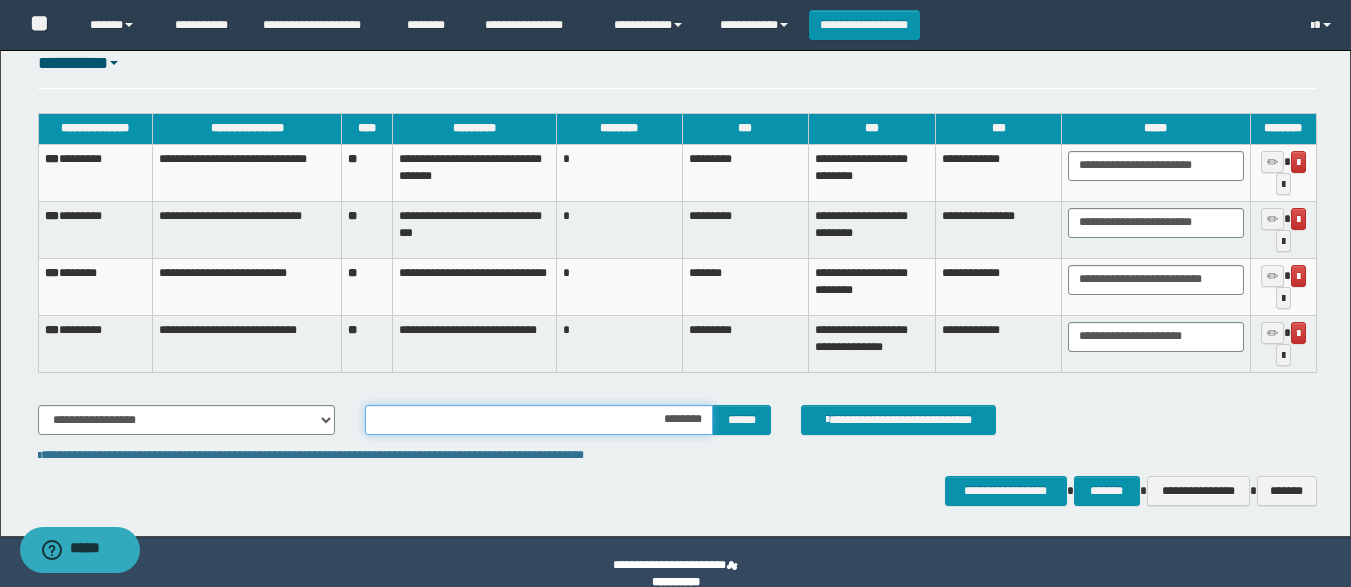 click on "********" at bounding box center (539, 420) 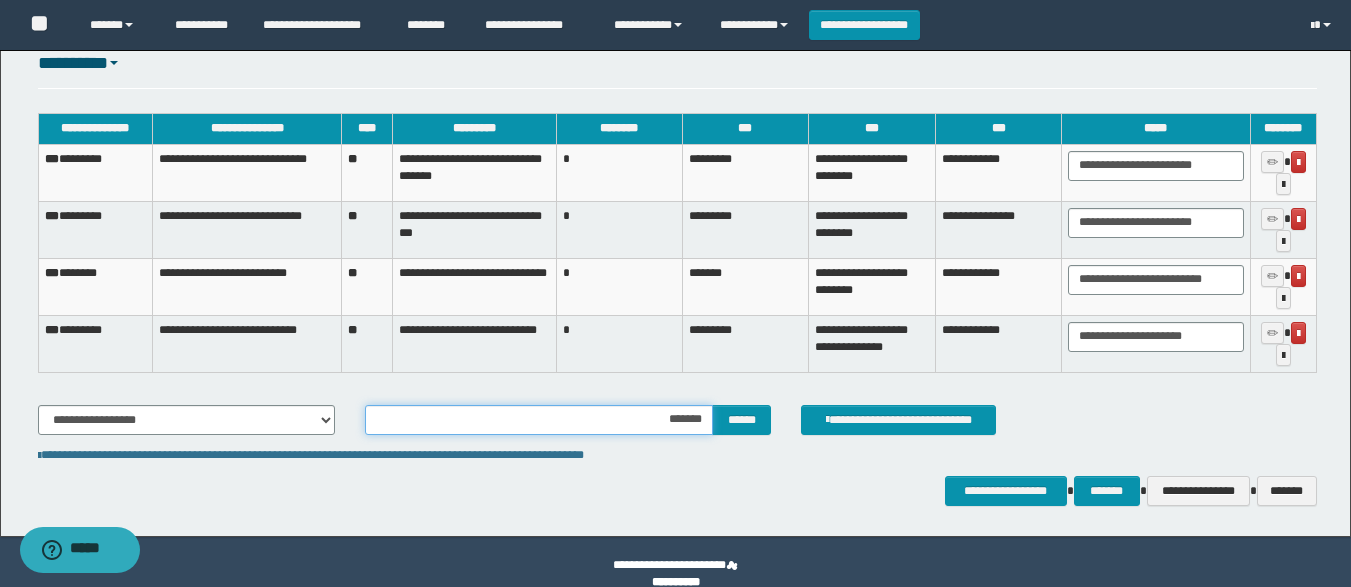 type on "********" 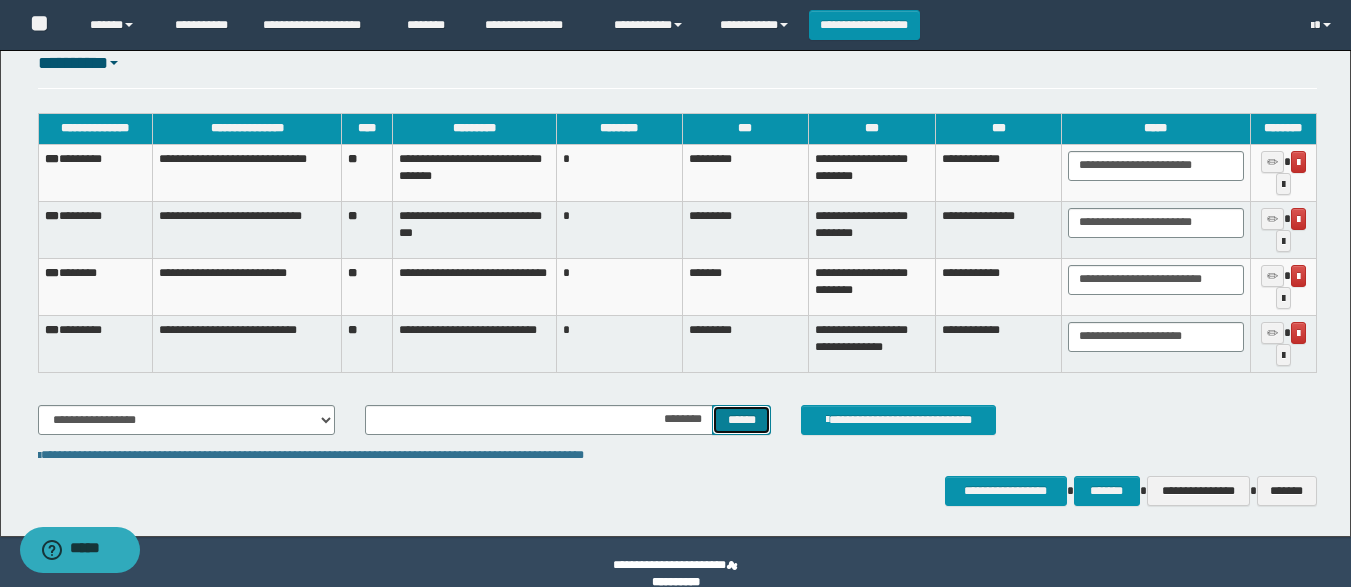 click on "******" at bounding box center [741, 420] 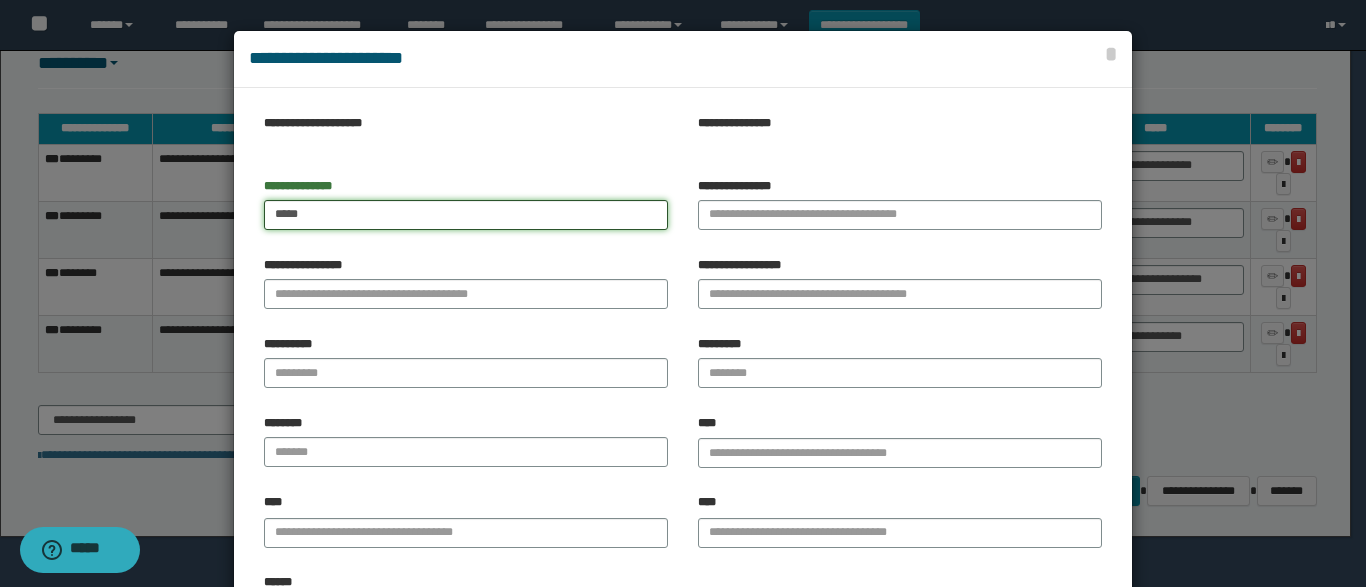 type on "****" 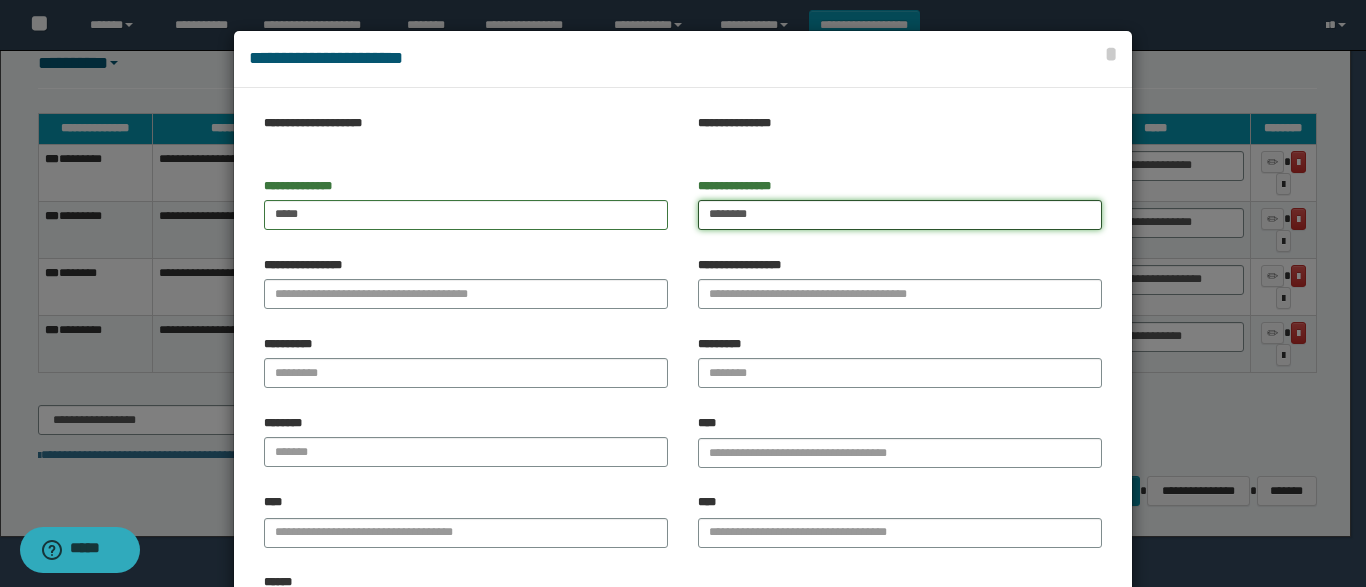 type on "*******" 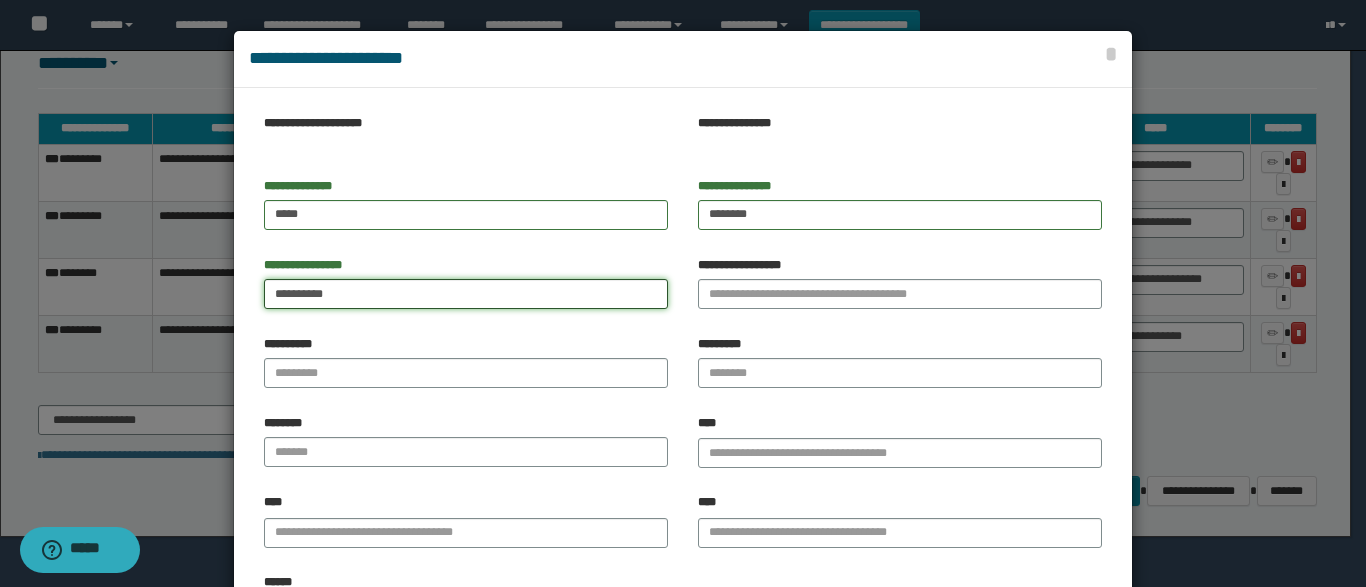 type on "*********" 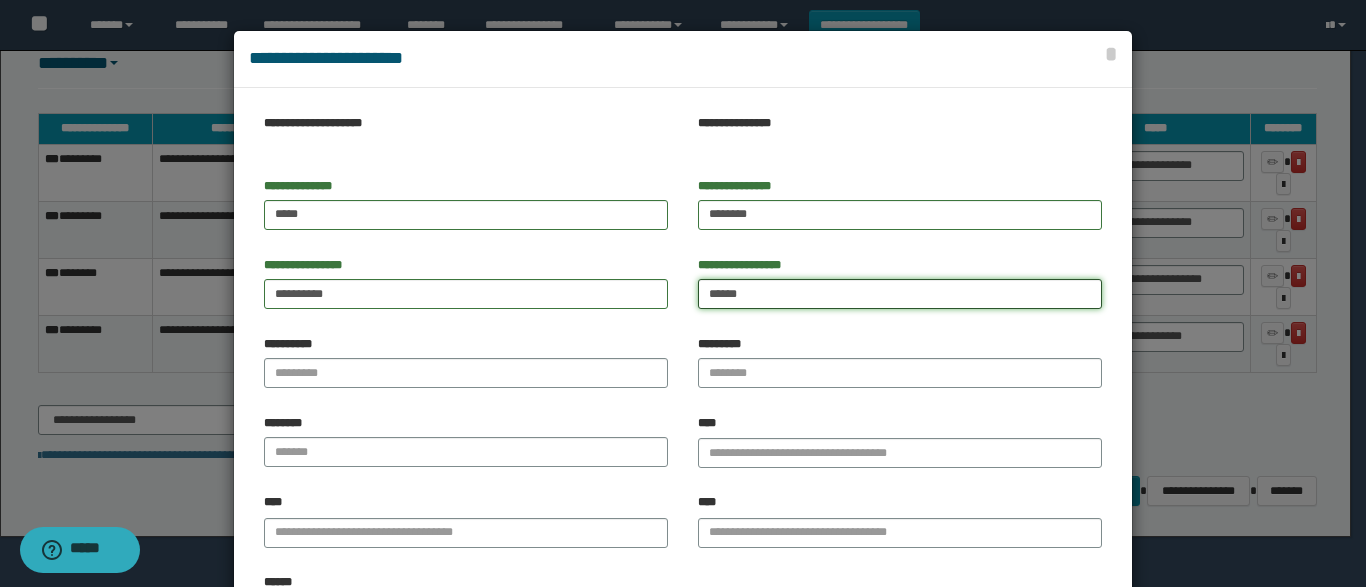 type on "******" 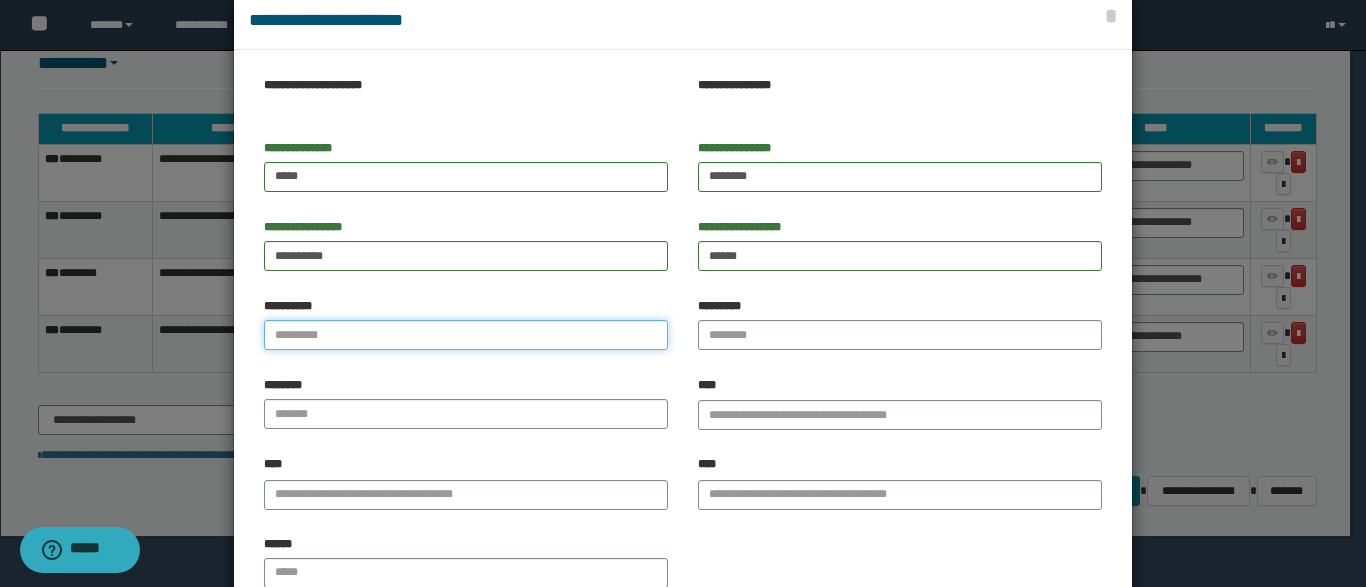 scroll, scrollTop: 39, scrollLeft: 0, axis: vertical 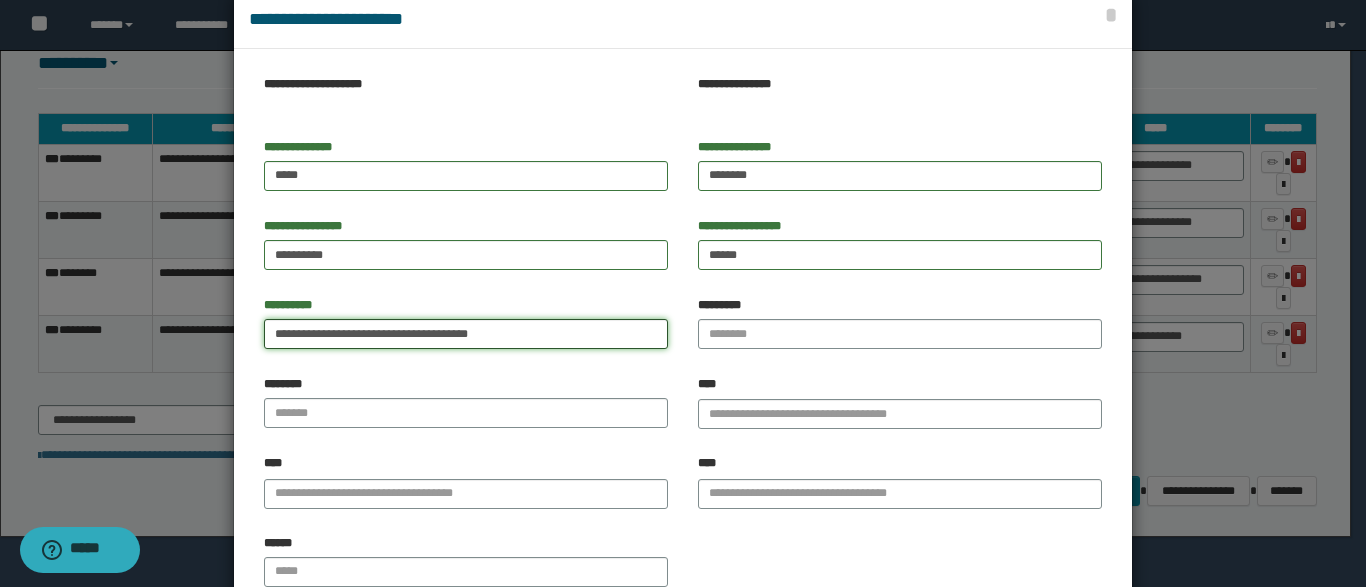 type on "**********" 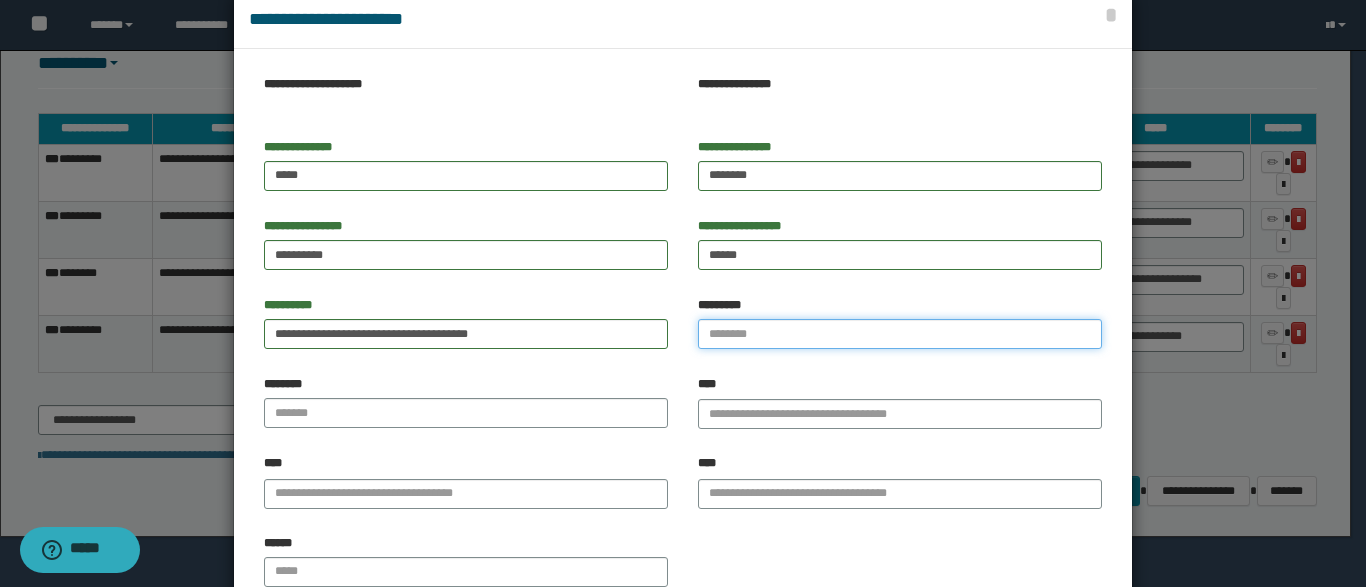 click on "*********" at bounding box center [900, 334] 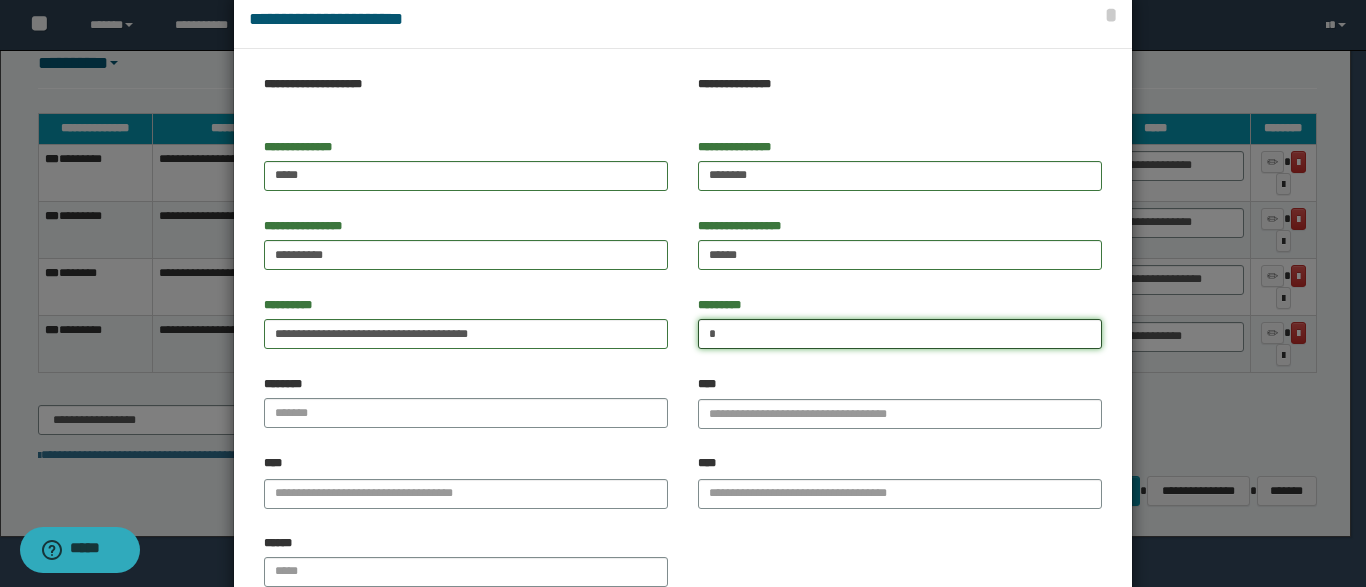 type on "*" 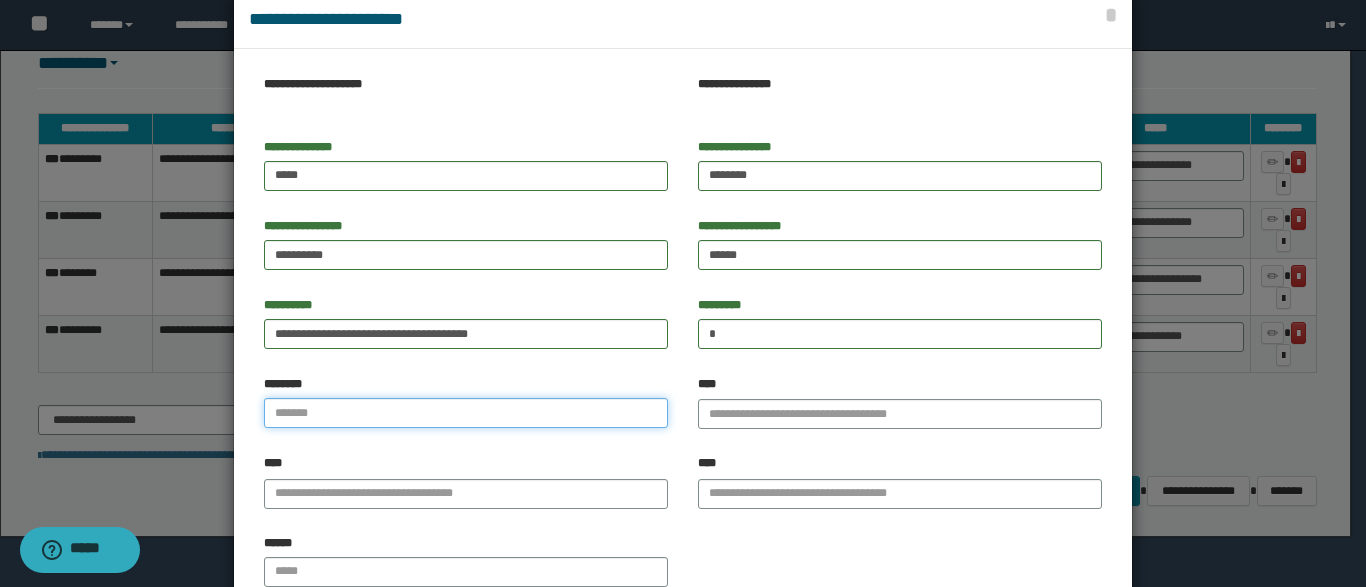 click at bounding box center (466, 413) 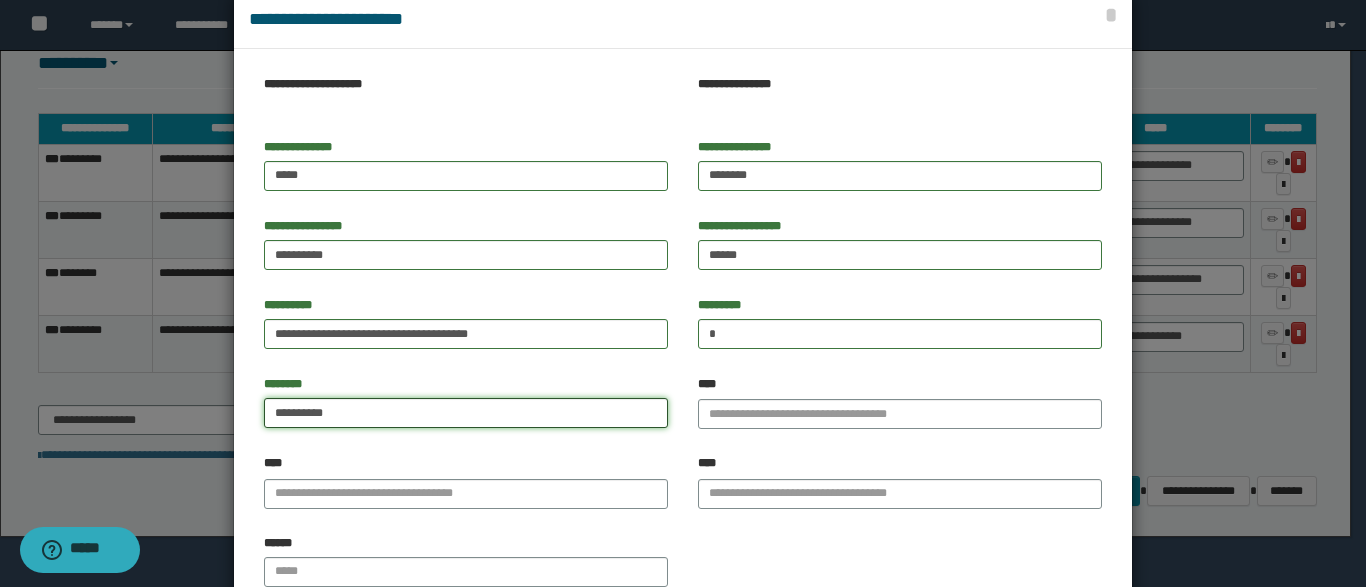type on "**********" 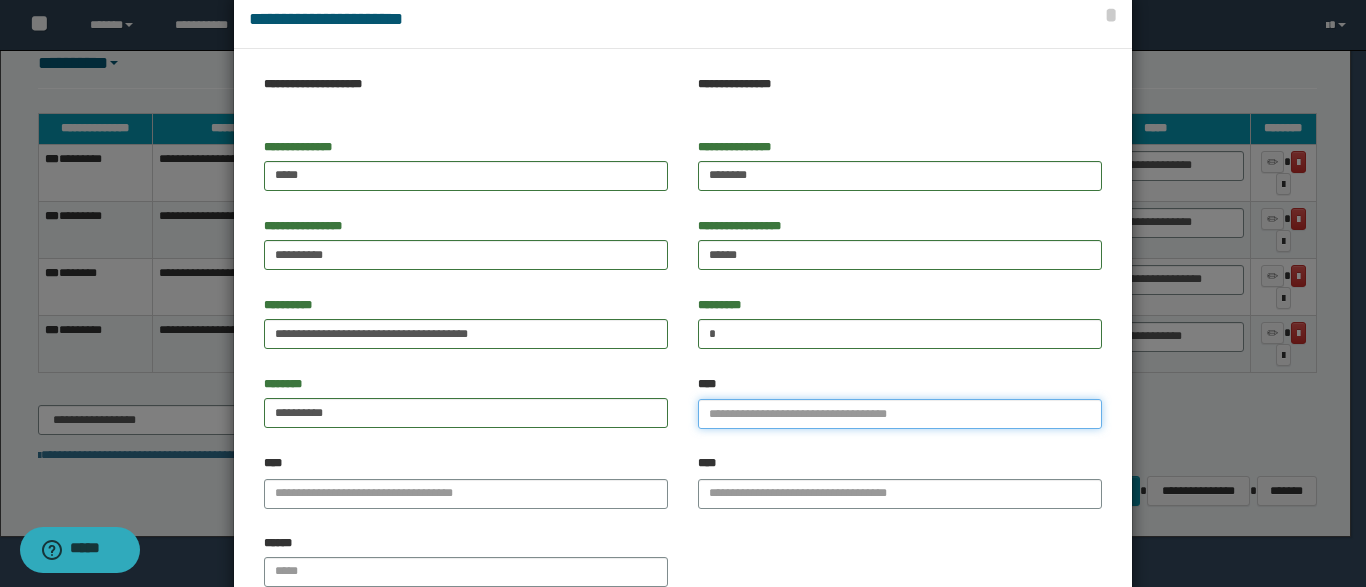click on "****" at bounding box center (900, 414) 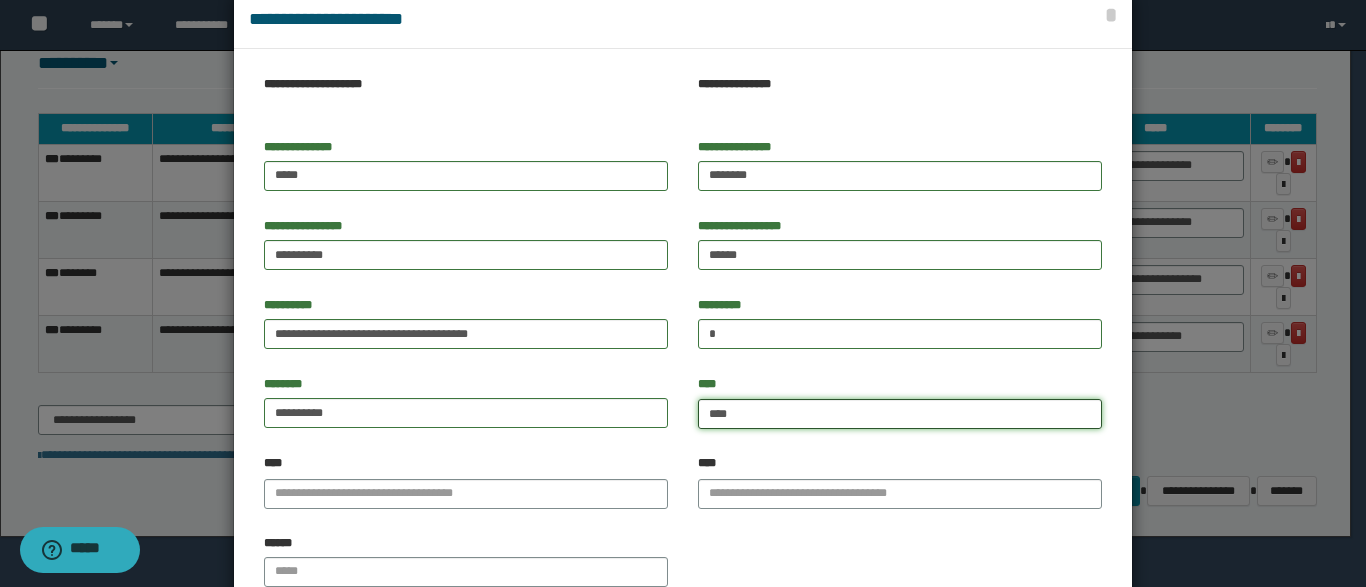 type on "*****" 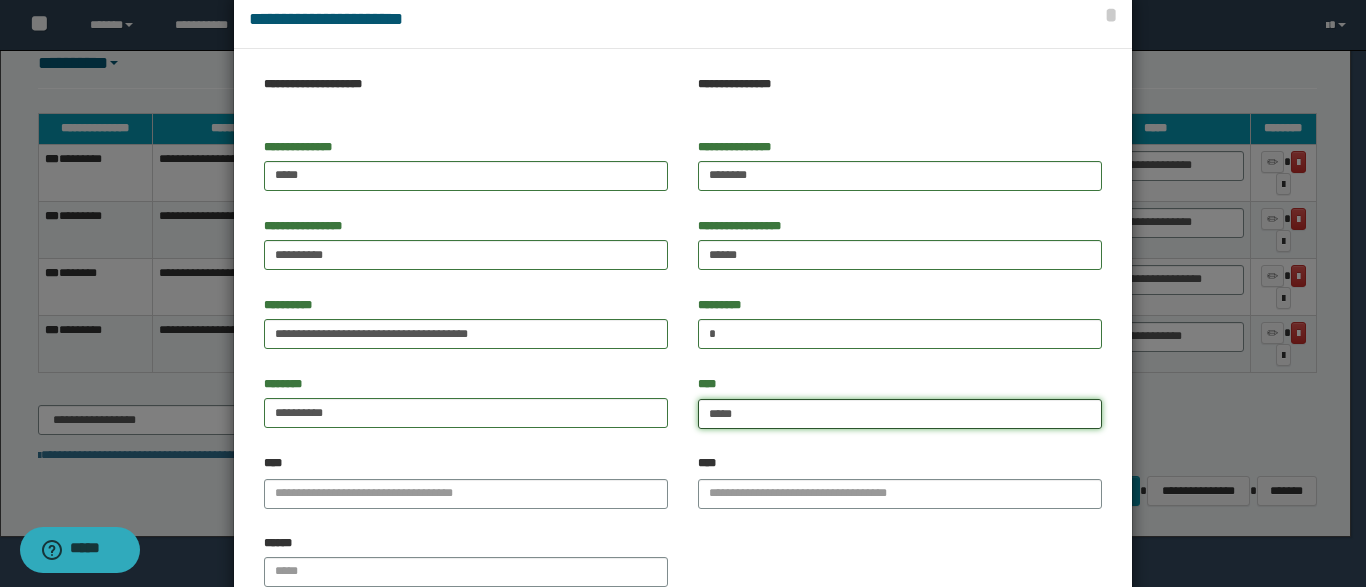 type on "**********" 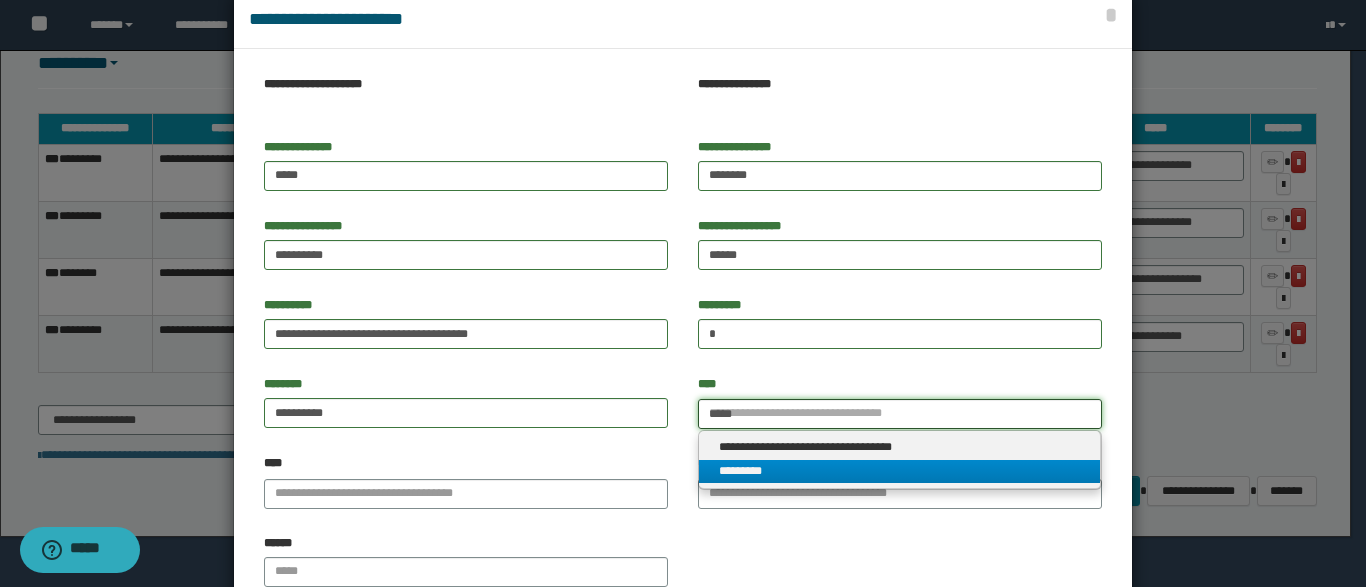 type on "*****" 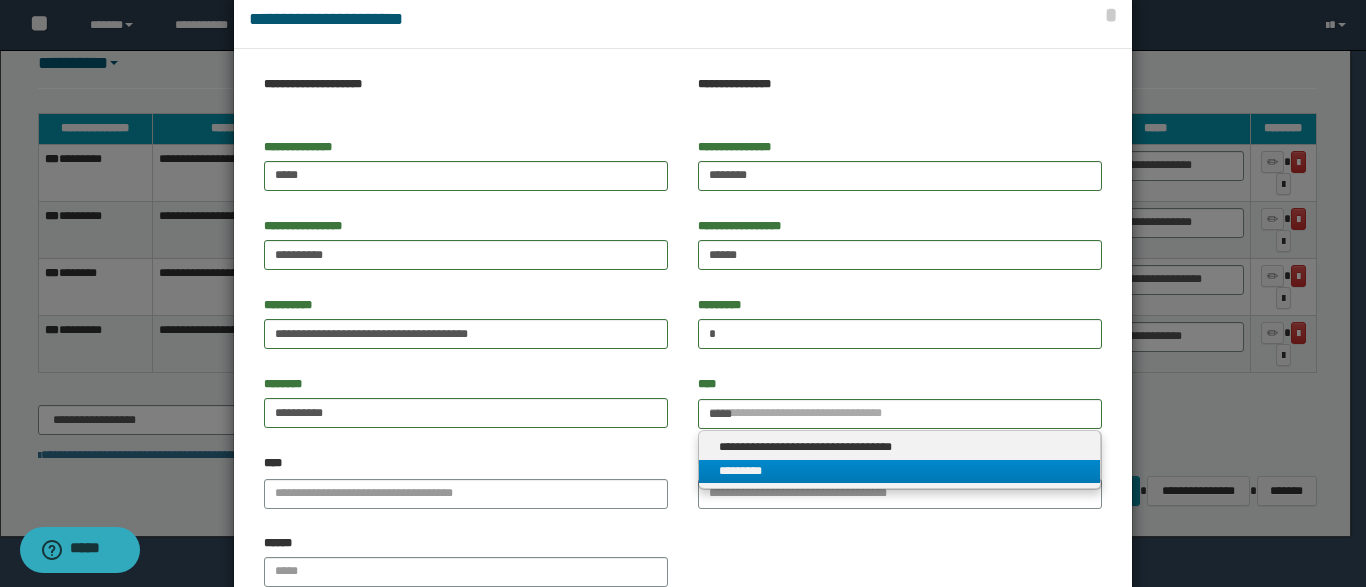 click on "*********" at bounding box center [899, 471] 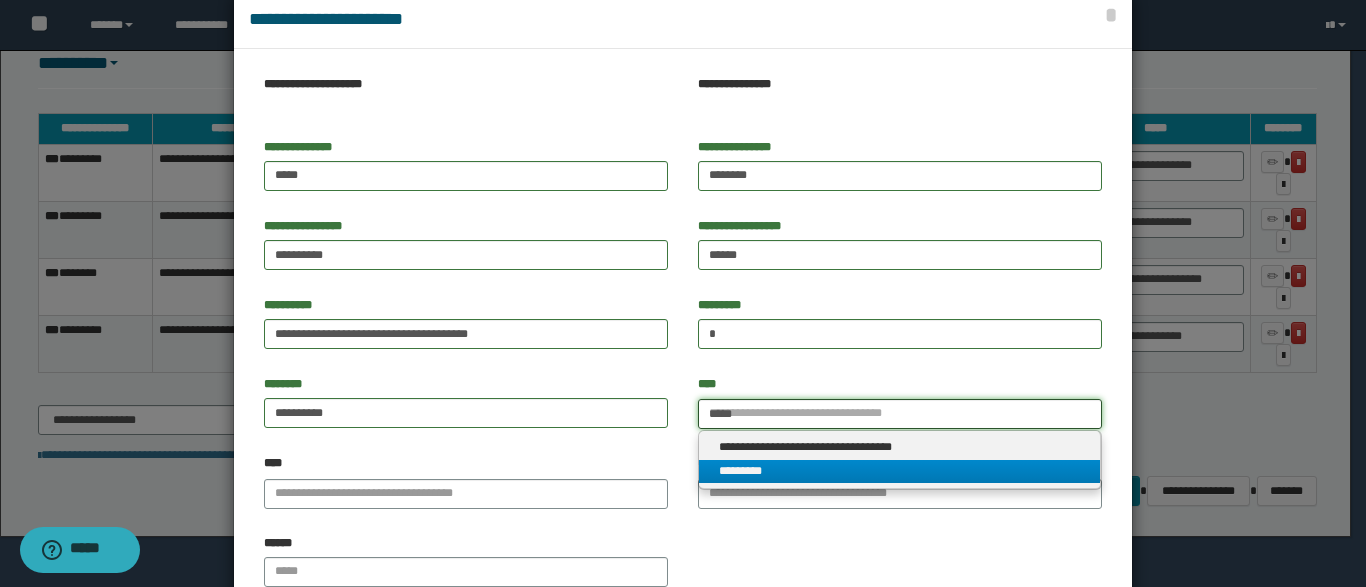 type 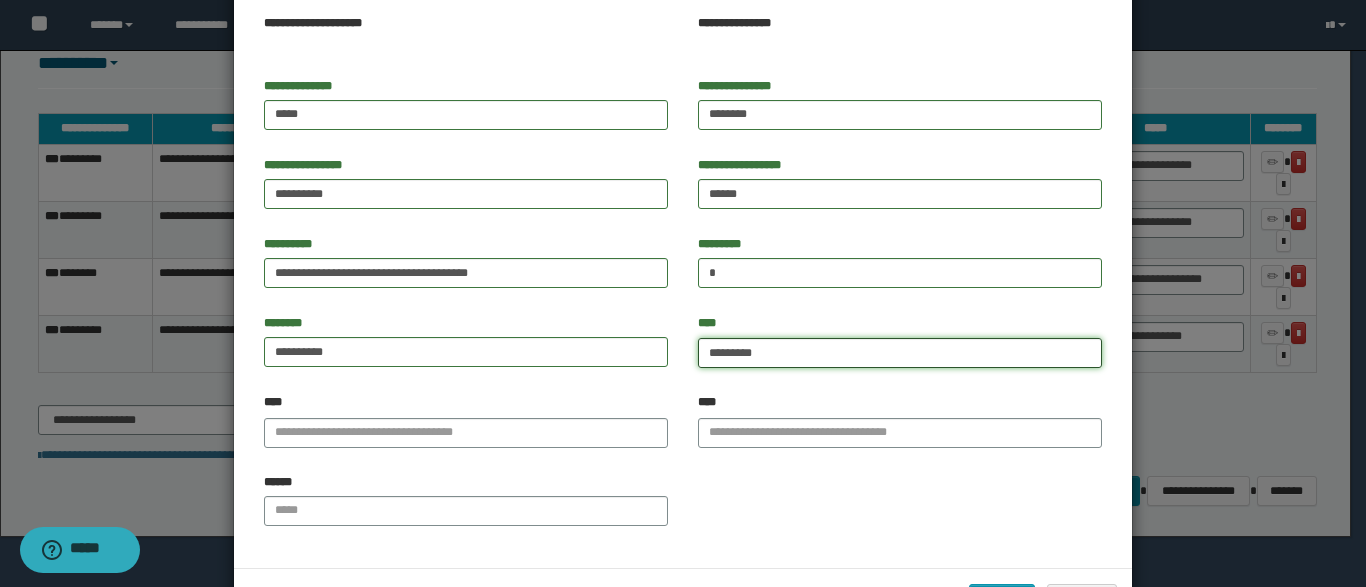 scroll, scrollTop: 114, scrollLeft: 0, axis: vertical 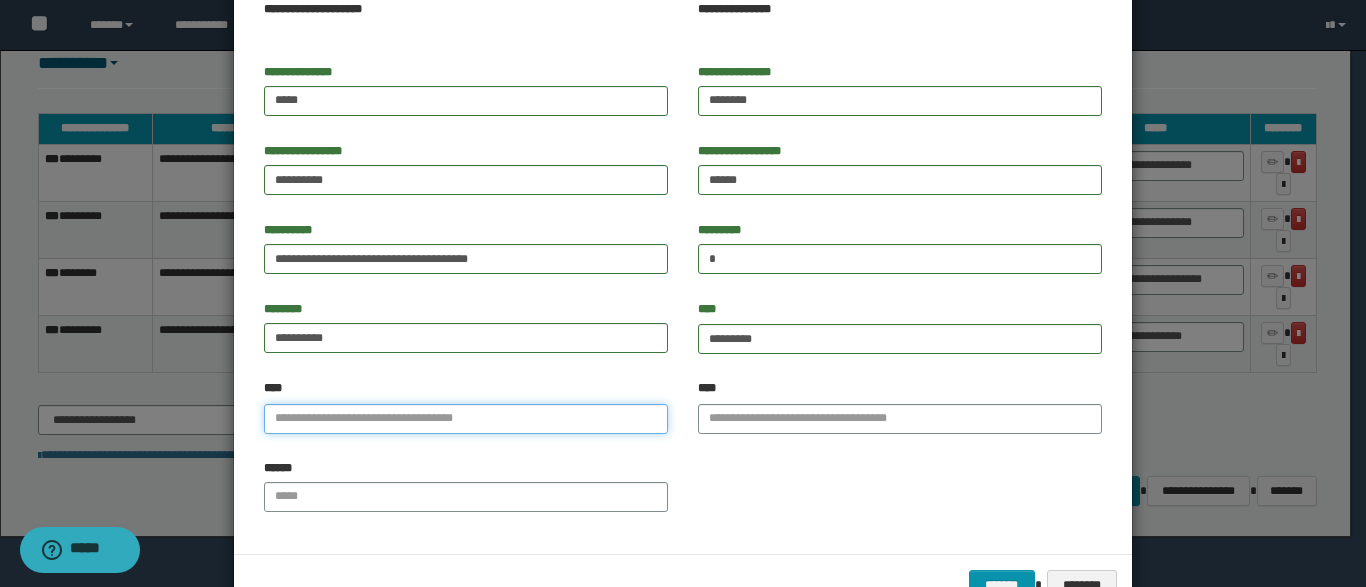 click on "****" at bounding box center (466, 419) 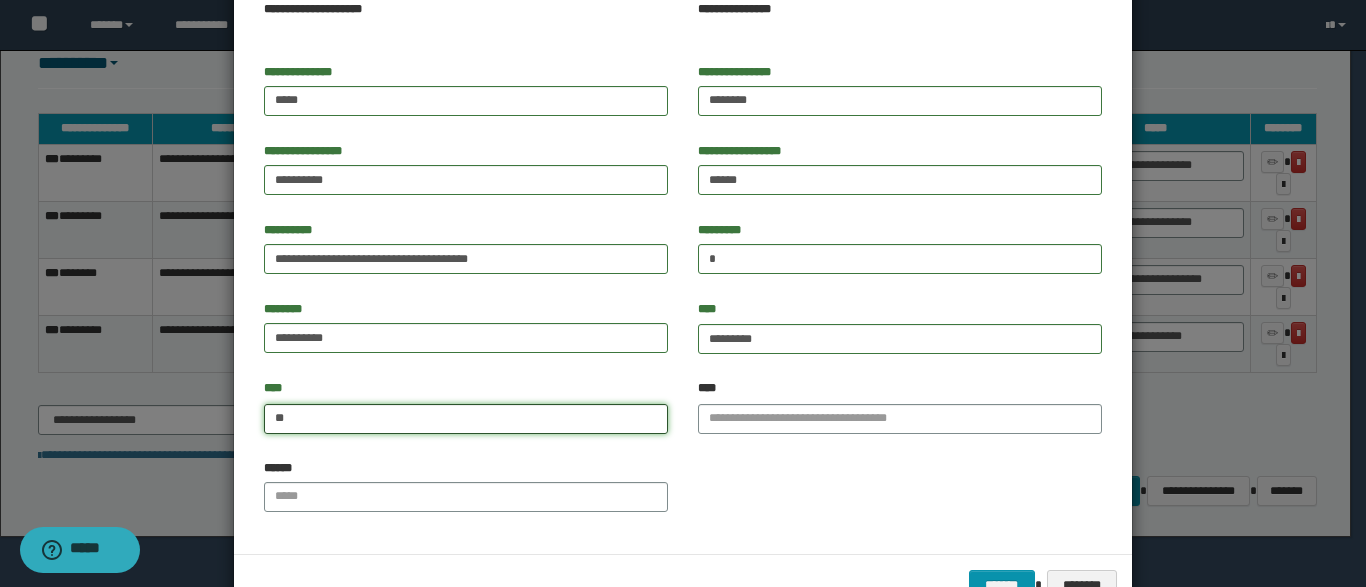 type on "***" 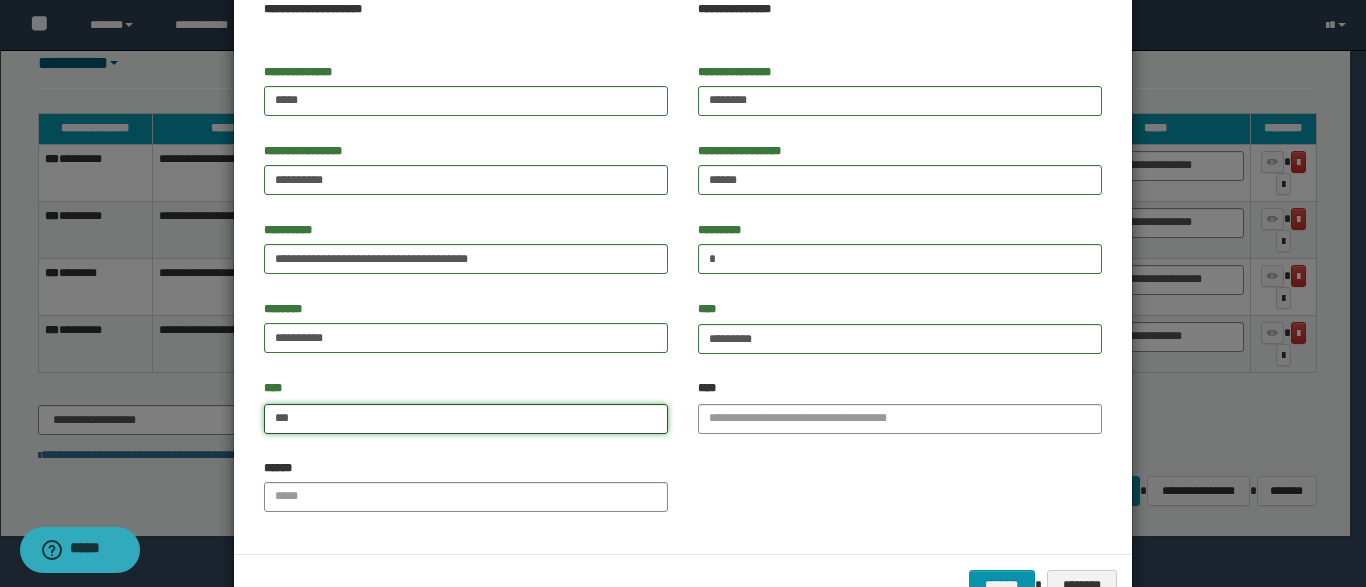 type on "**********" 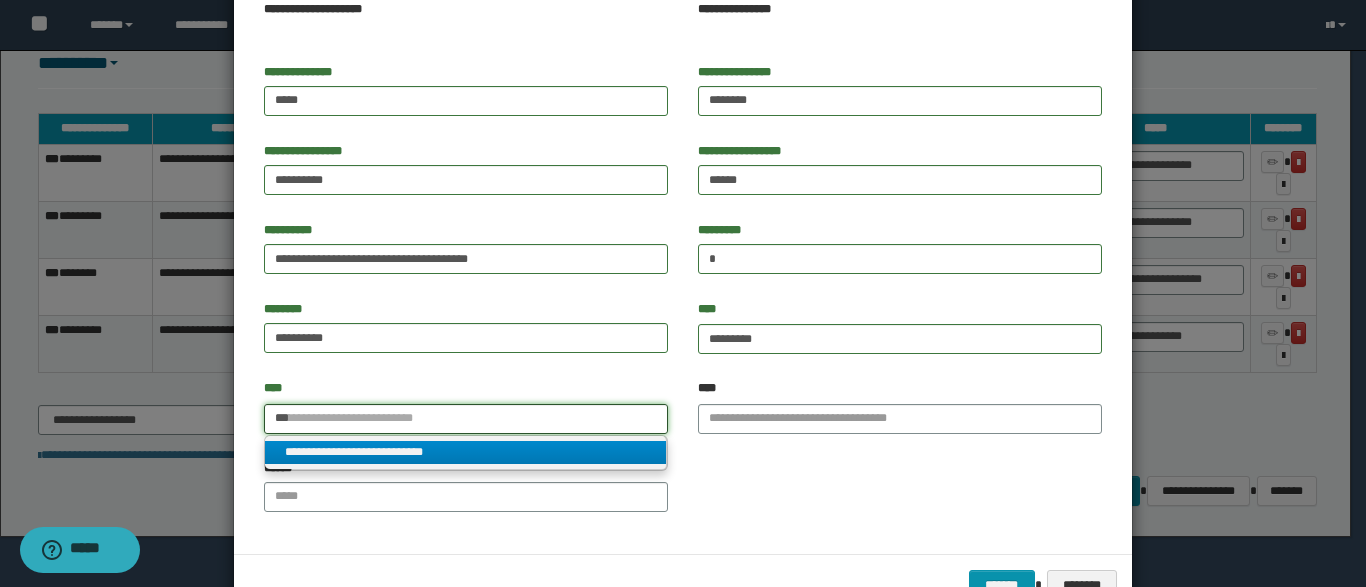 type on "***" 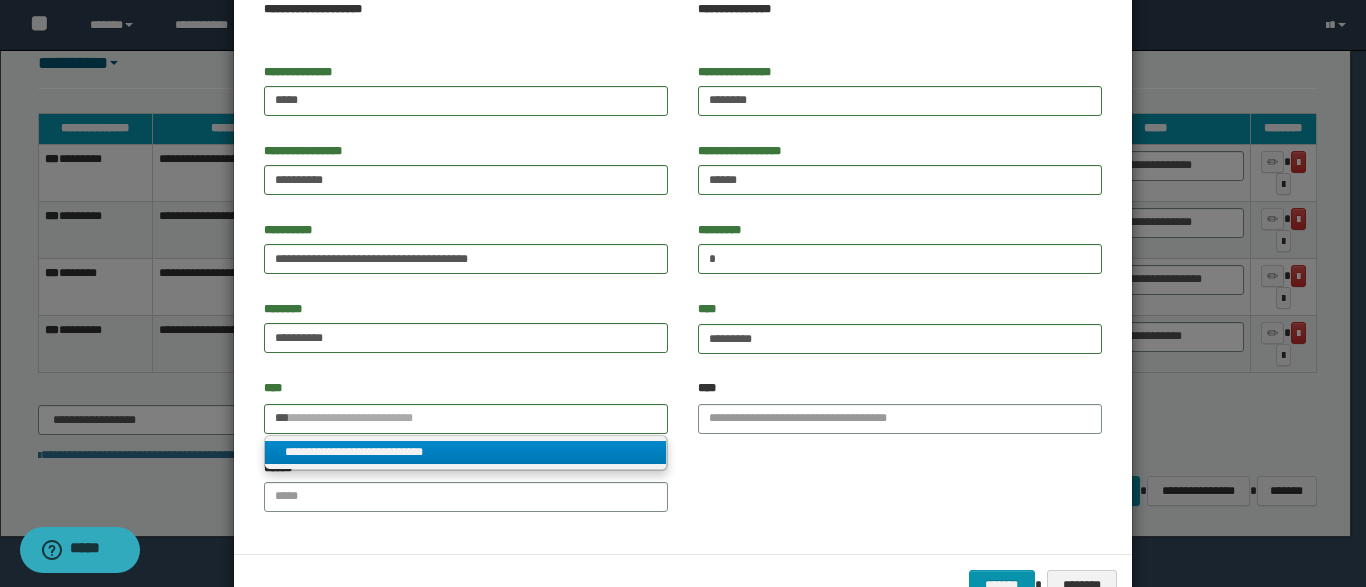 click on "**********" at bounding box center [465, 452] 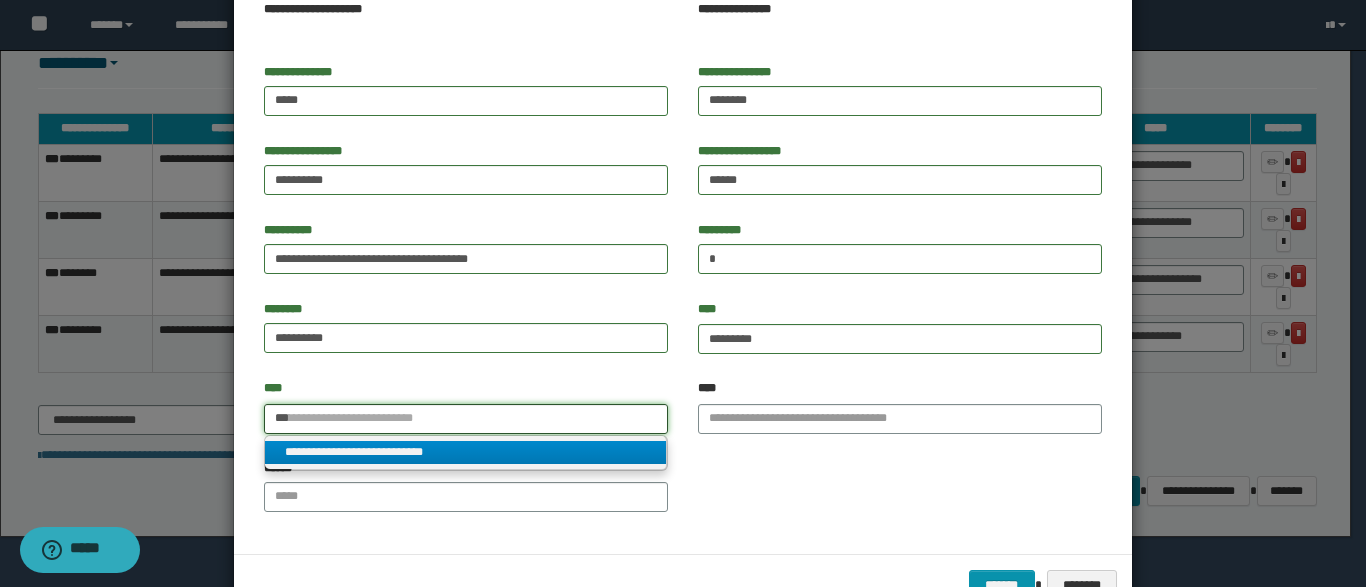 type 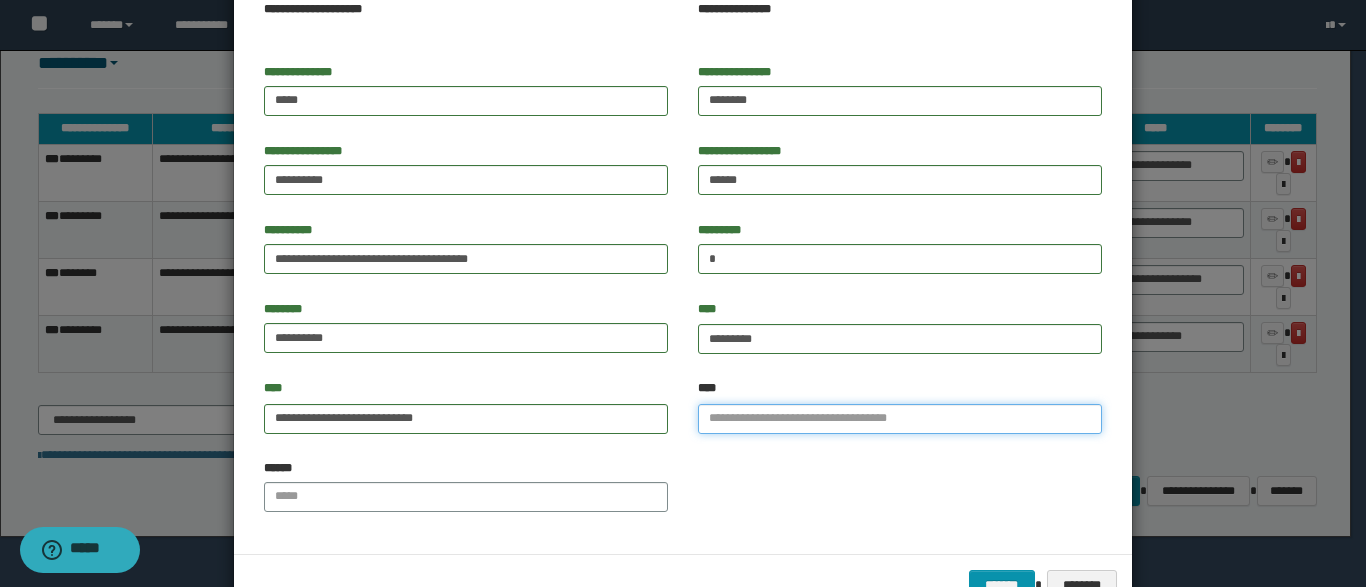 click on "****" at bounding box center [900, 419] 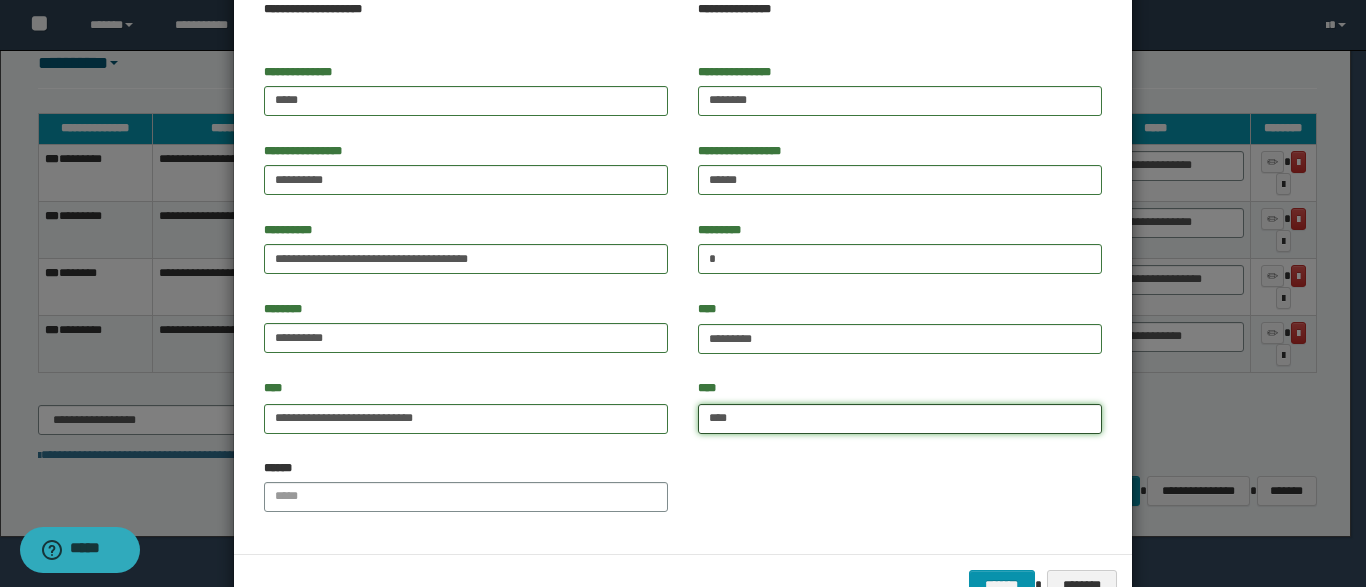 type on "*****" 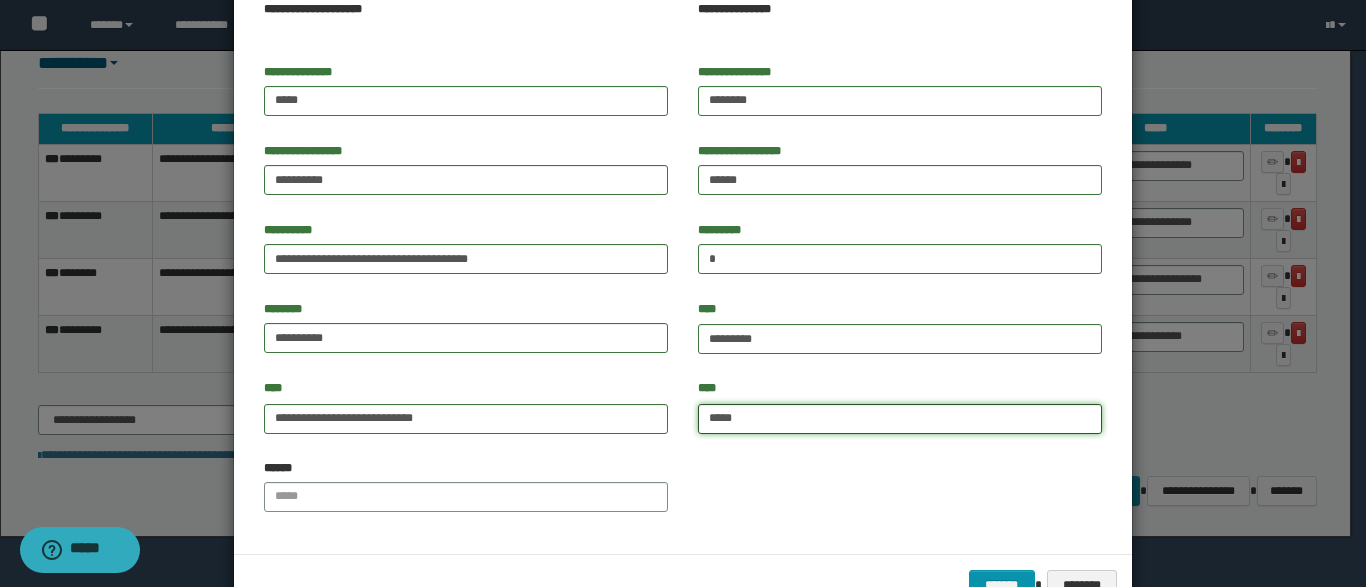 type on "**********" 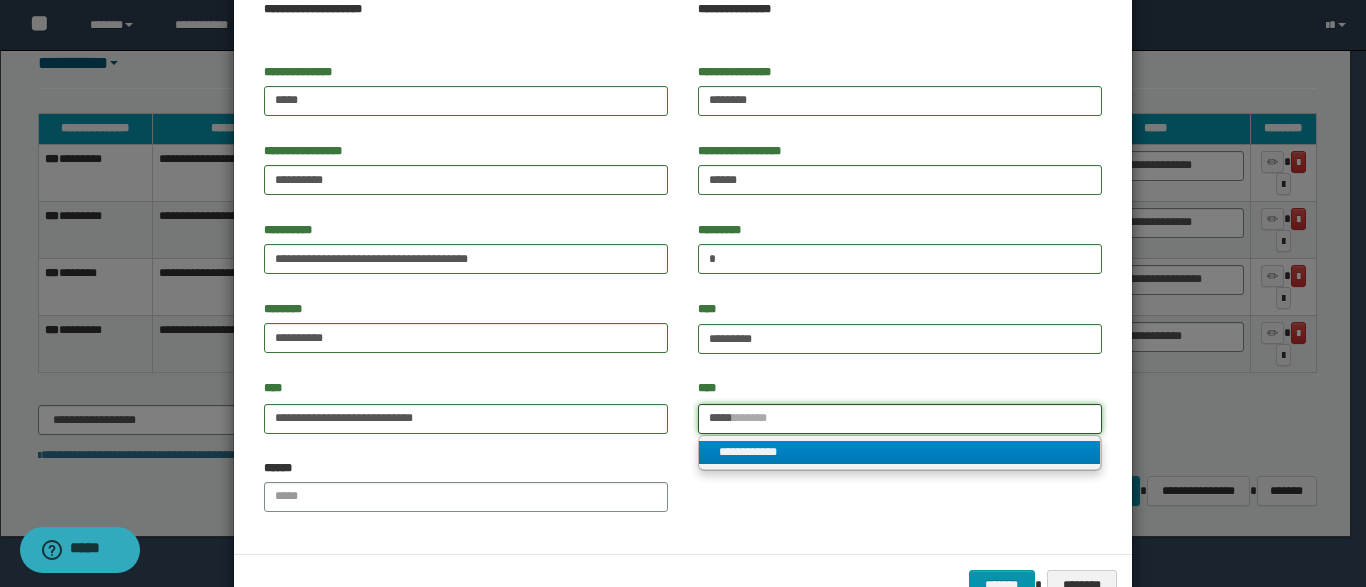 type on "*****" 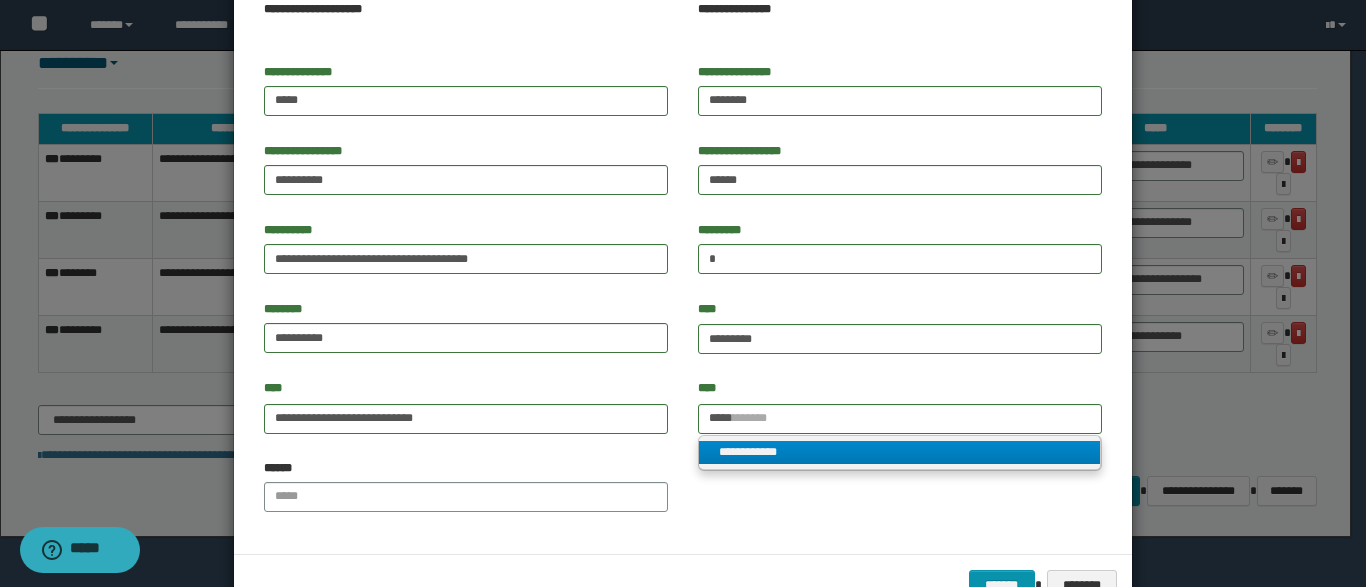 click on "**********" at bounding box center [899, 452] 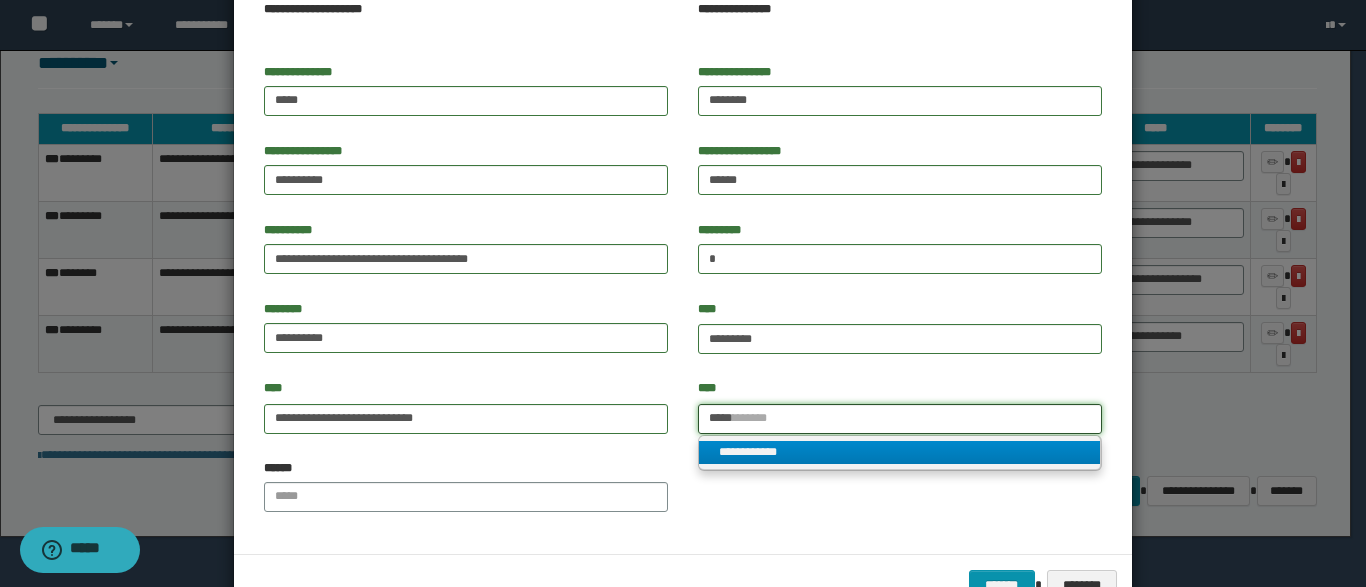 type 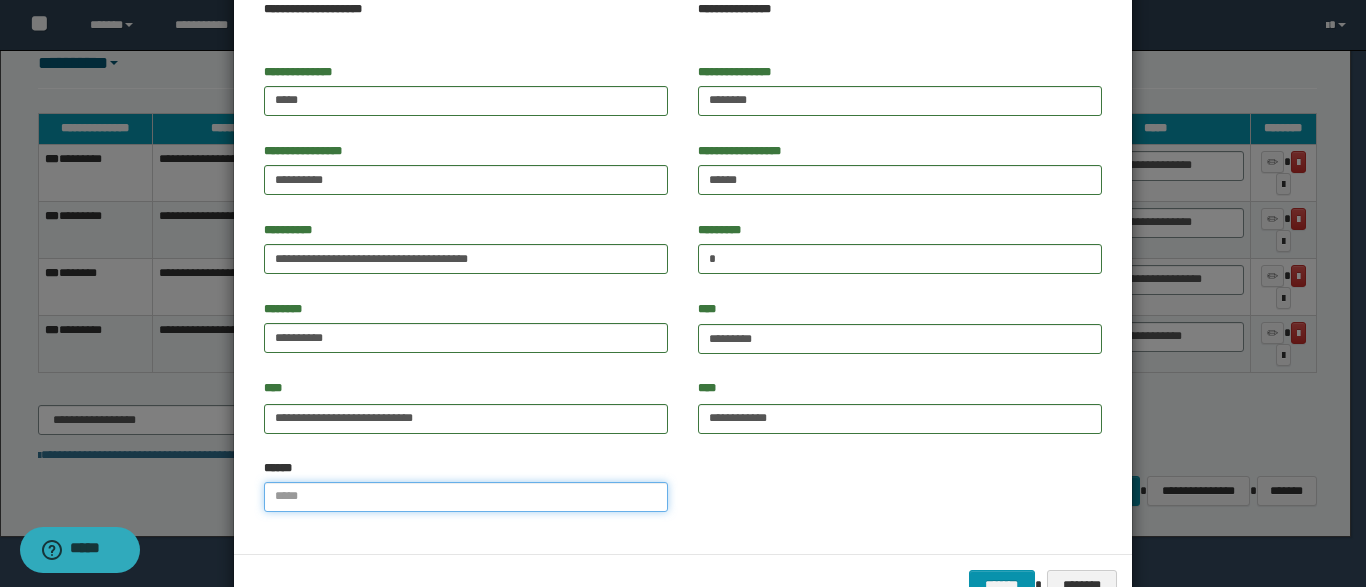click on "******" at bounding box center (466, 497) 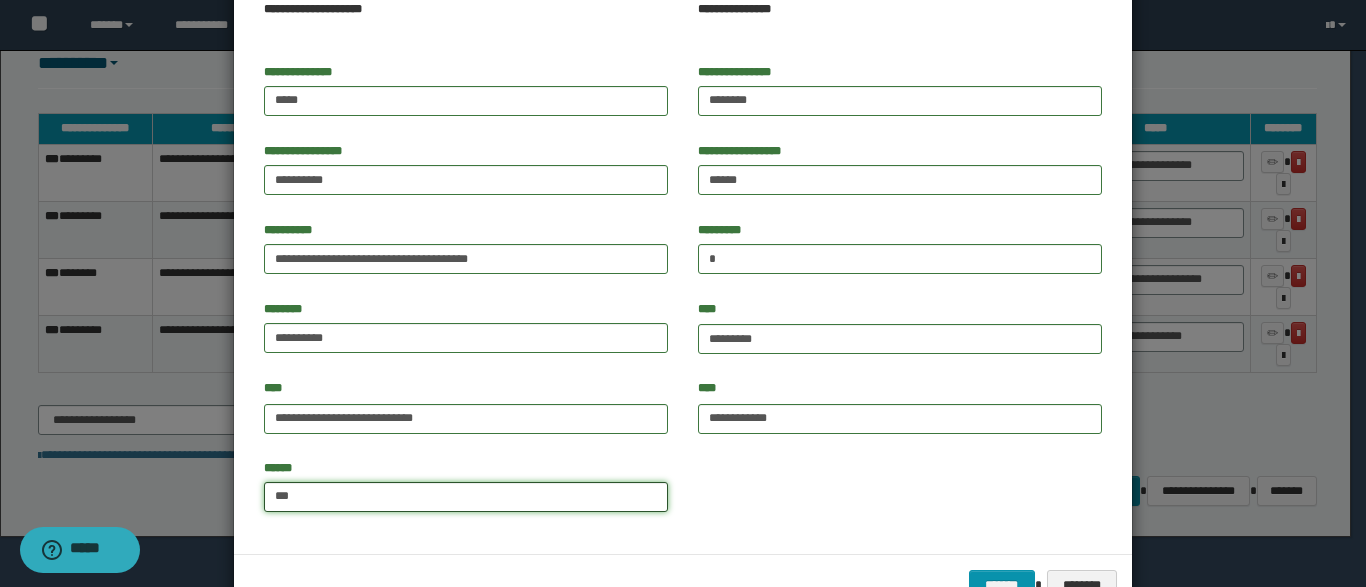 type on "**********" 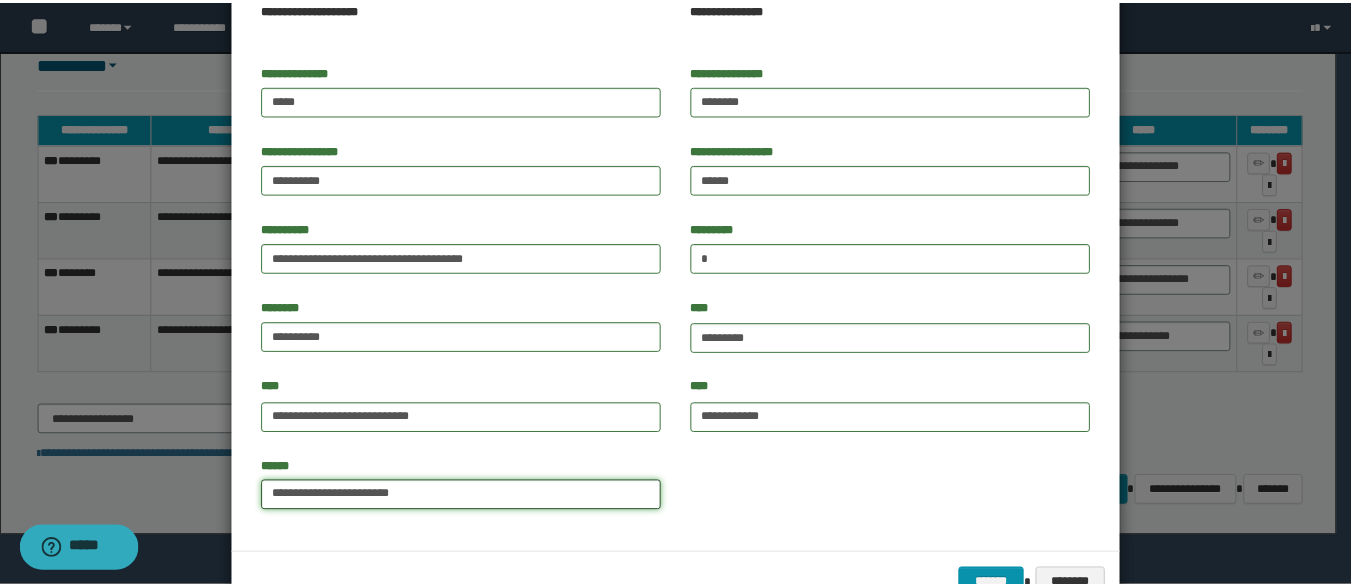 scroll, scrollTop: 173, scrollLeft: 0, axis: vertical 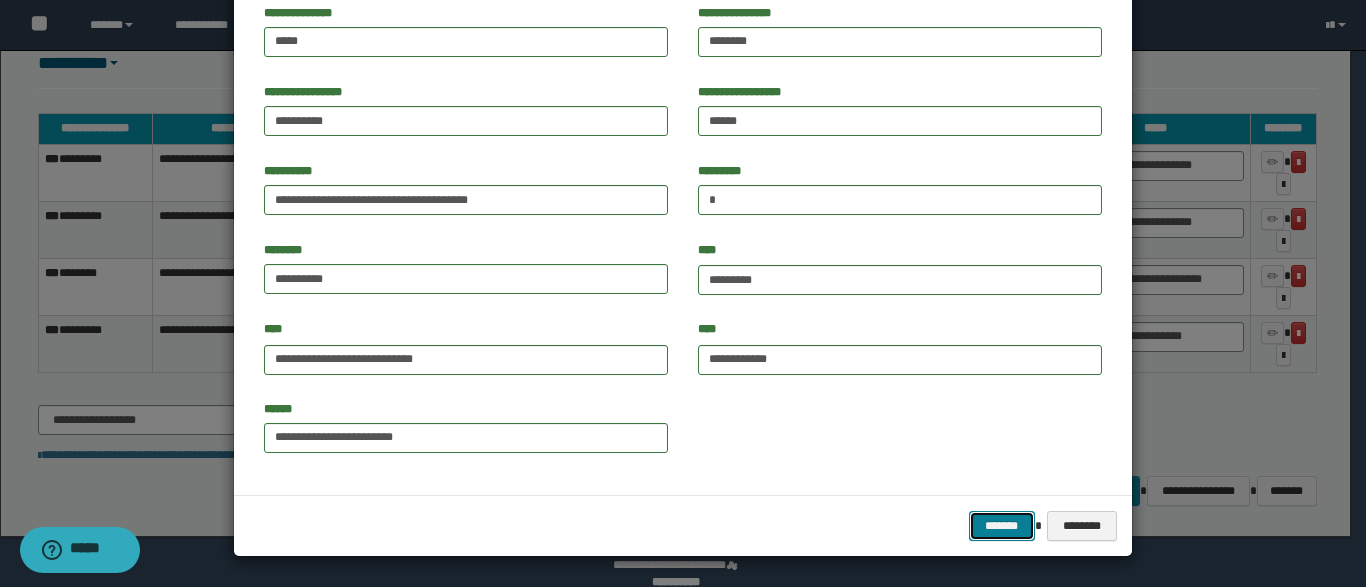 click on "*******" at bounding box center (1002, 526) 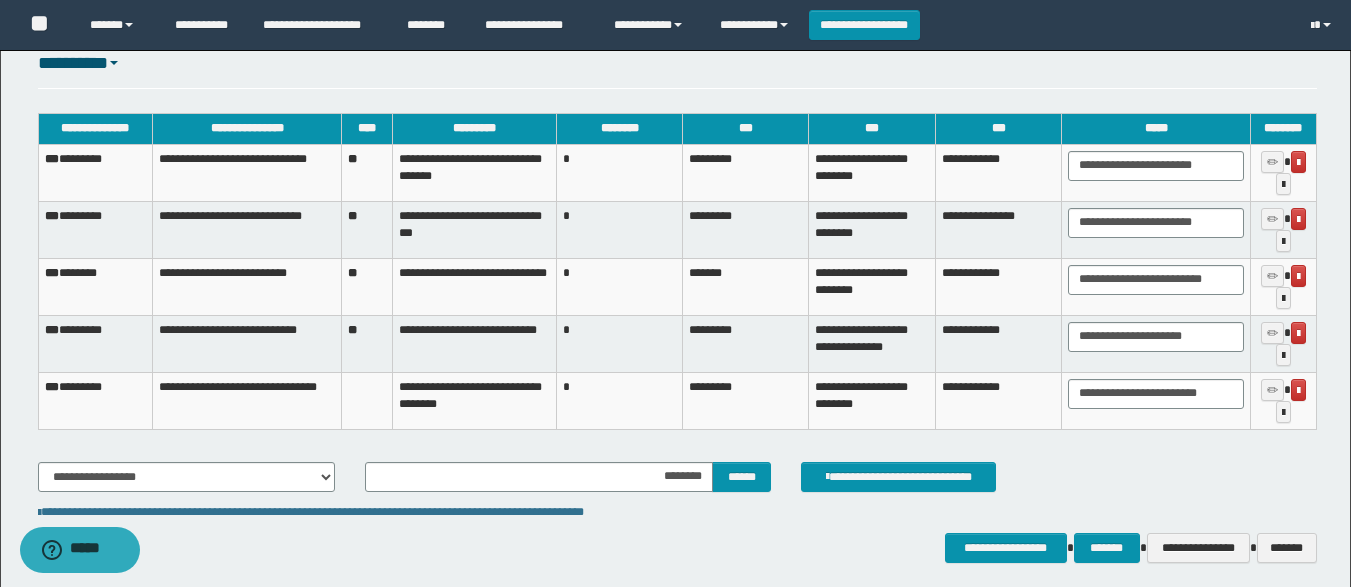 scroll, scrollTop: 2408, scrollLeft: 0, axis: vertical 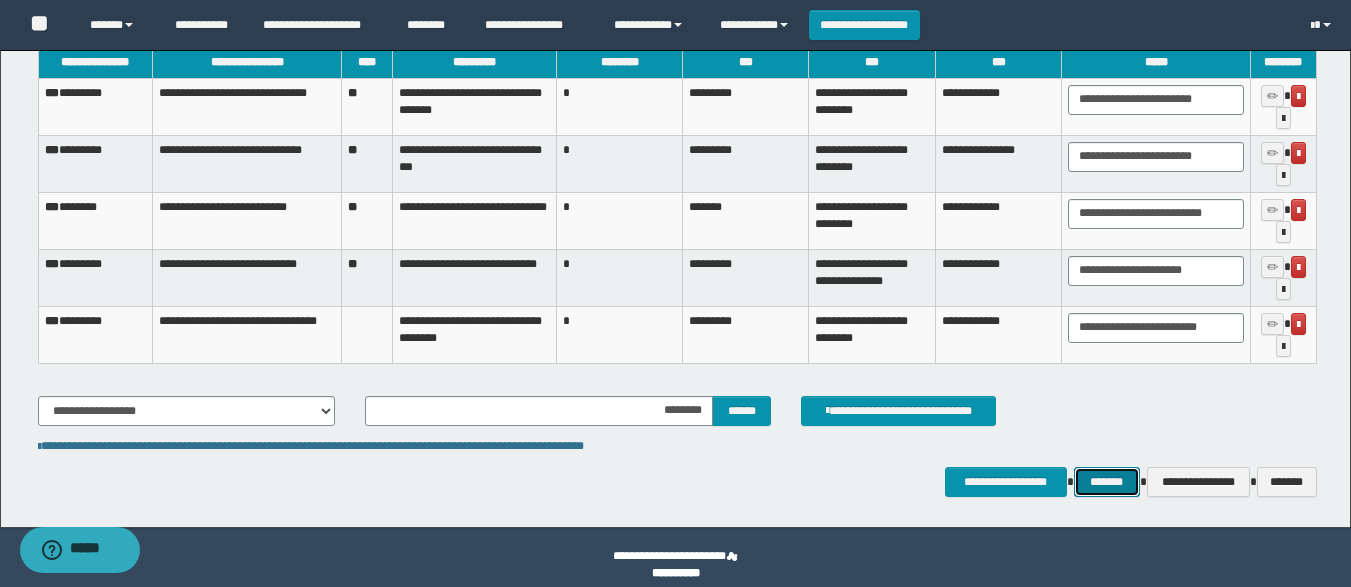 click on "*******" at bounding box center [1107, 482] 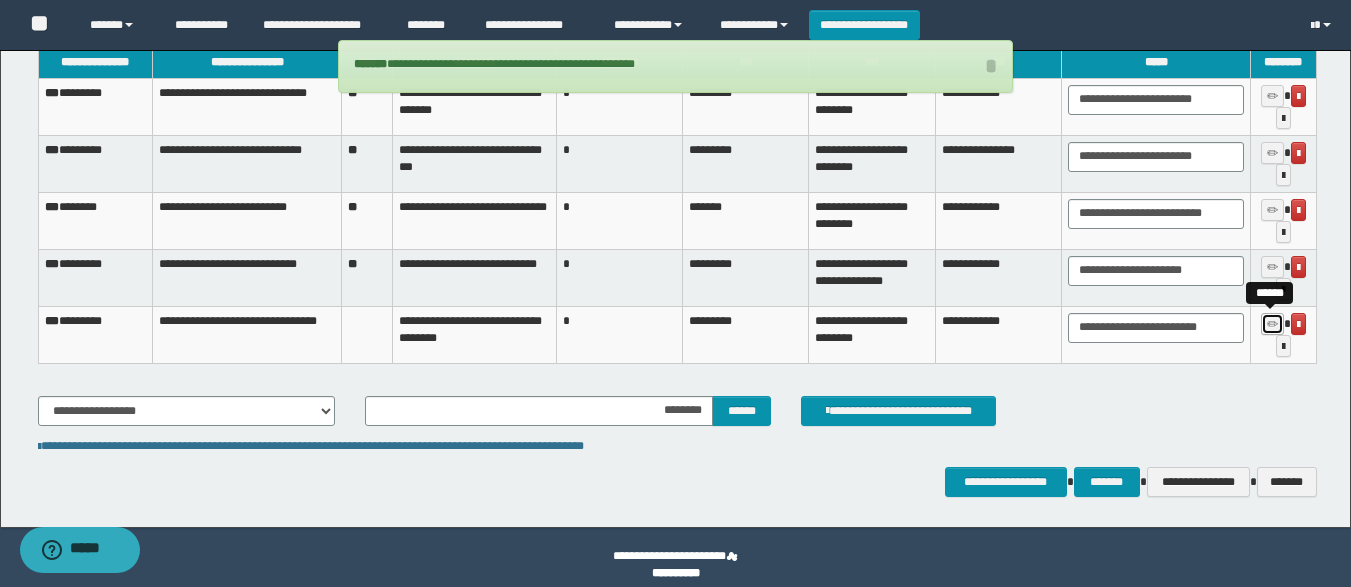 click at bounding box center (1272, 325) 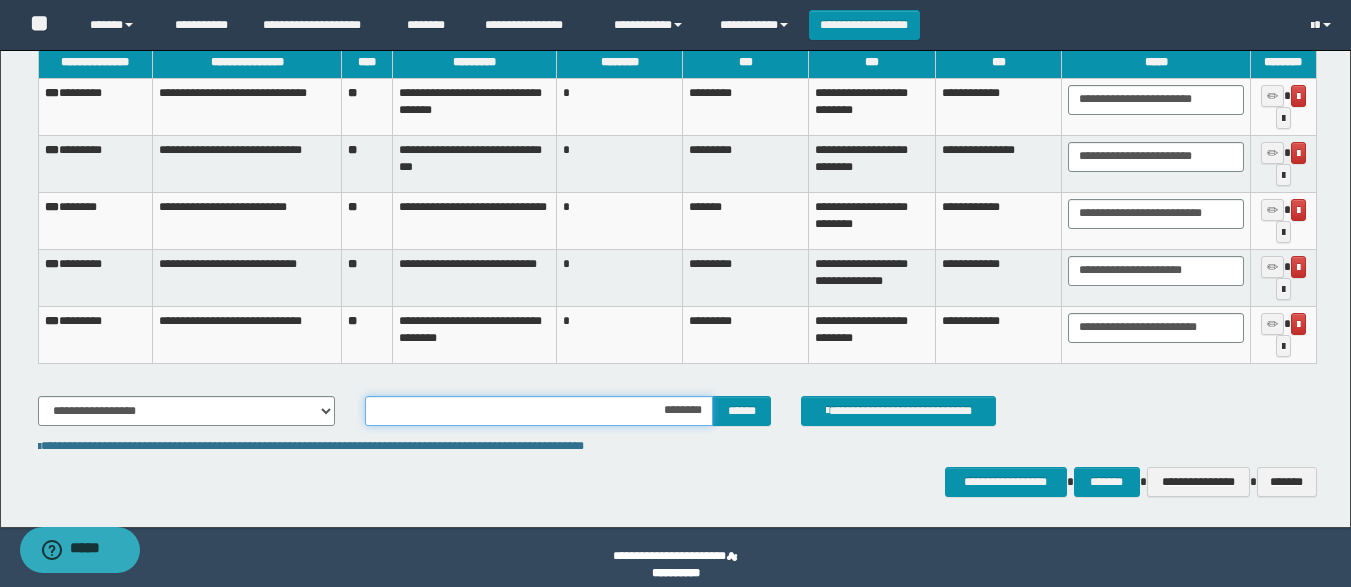 click on "********" at bounding box center [539, 411] 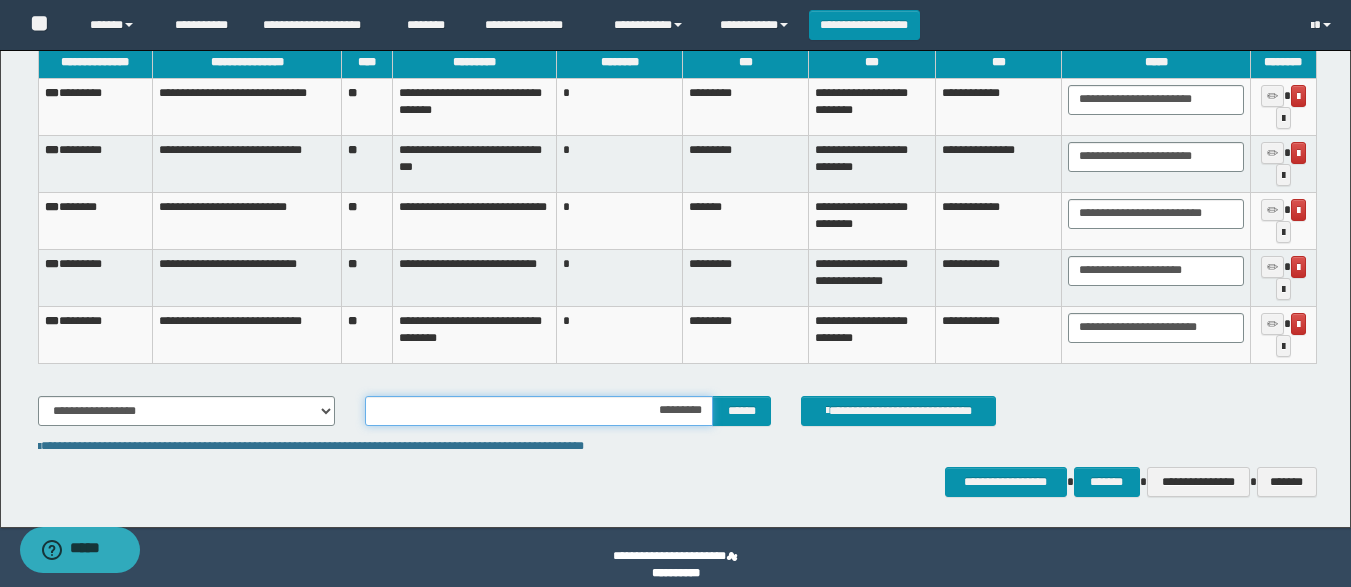 type on "**********" 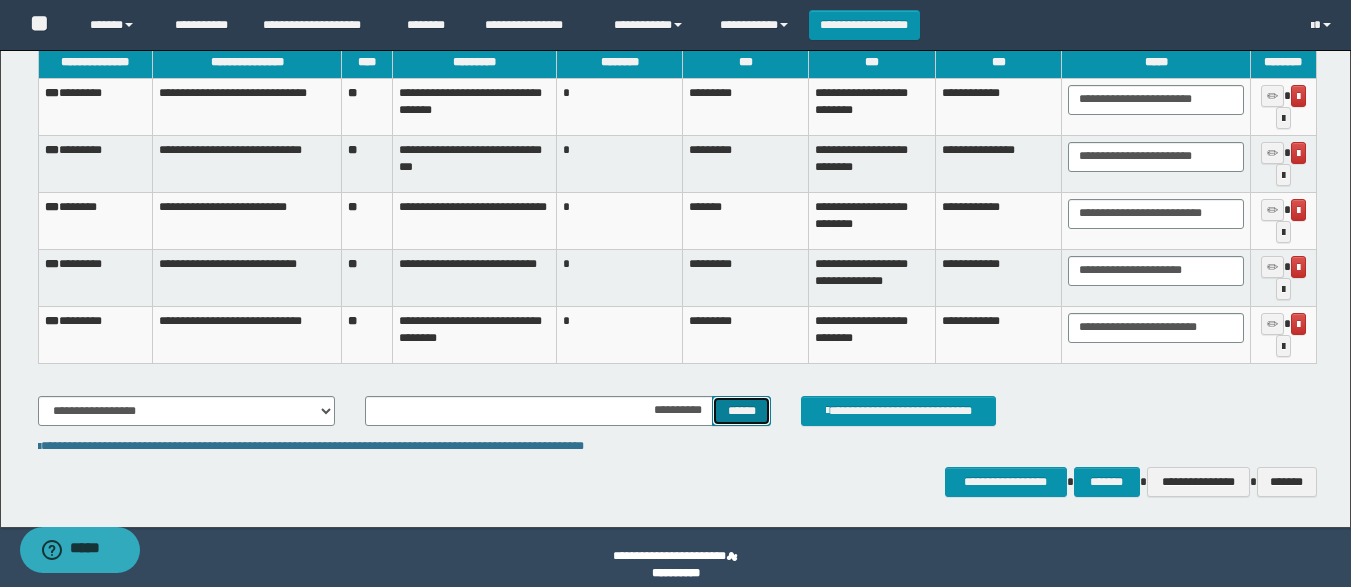 click on "******" at bounding box center [741, 411] 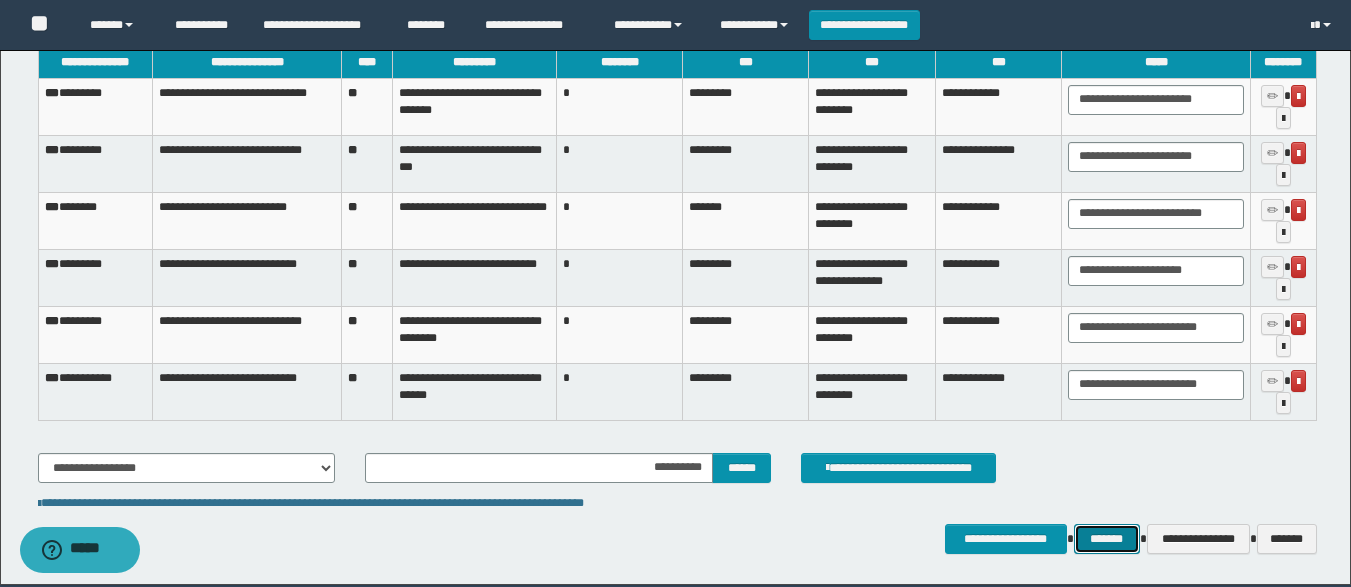 click on "*******" at bounding box center (1107, 539) 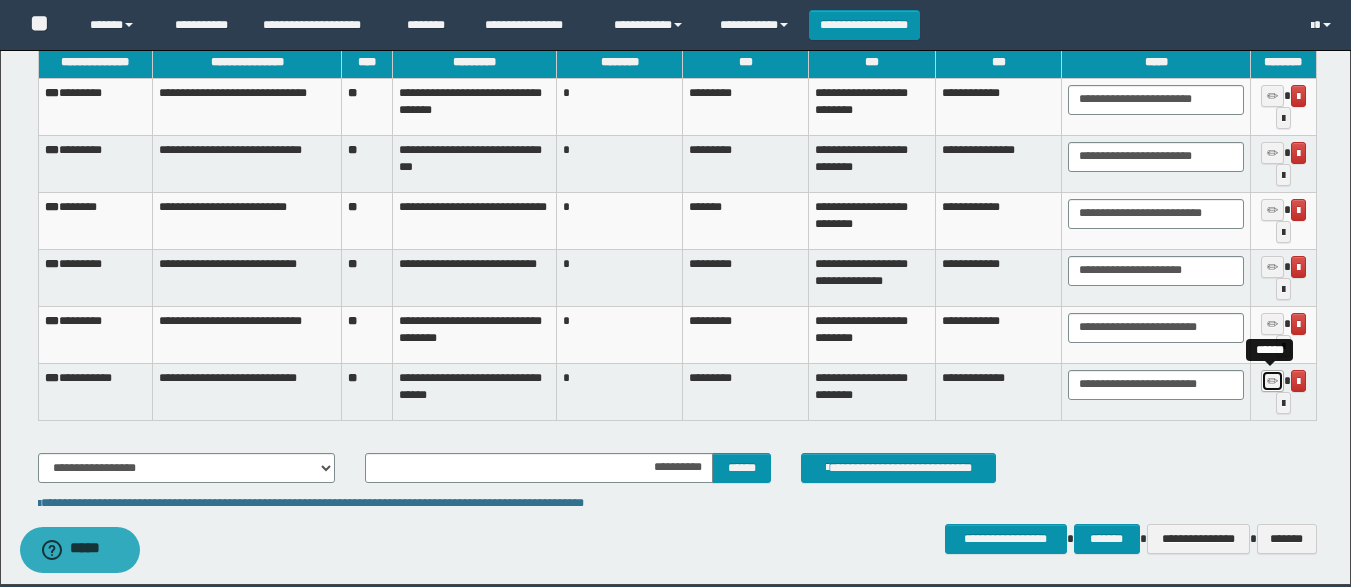 click at bounding box center (1272, 382) 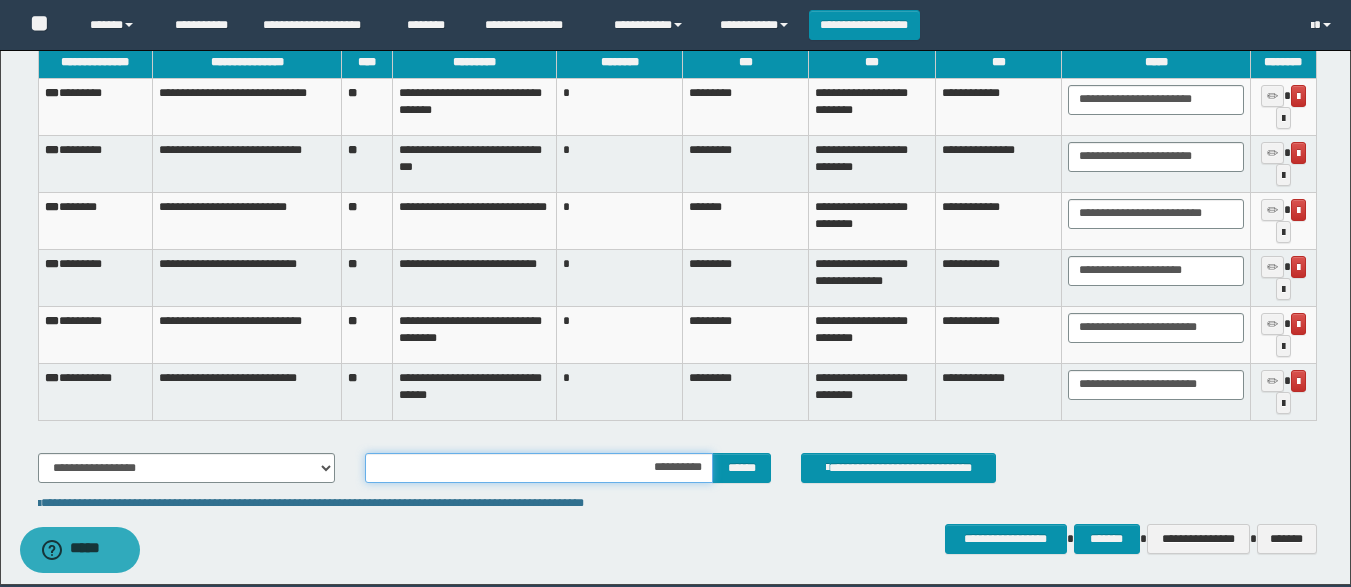 click on "**********" at bounding box center (539, 468) 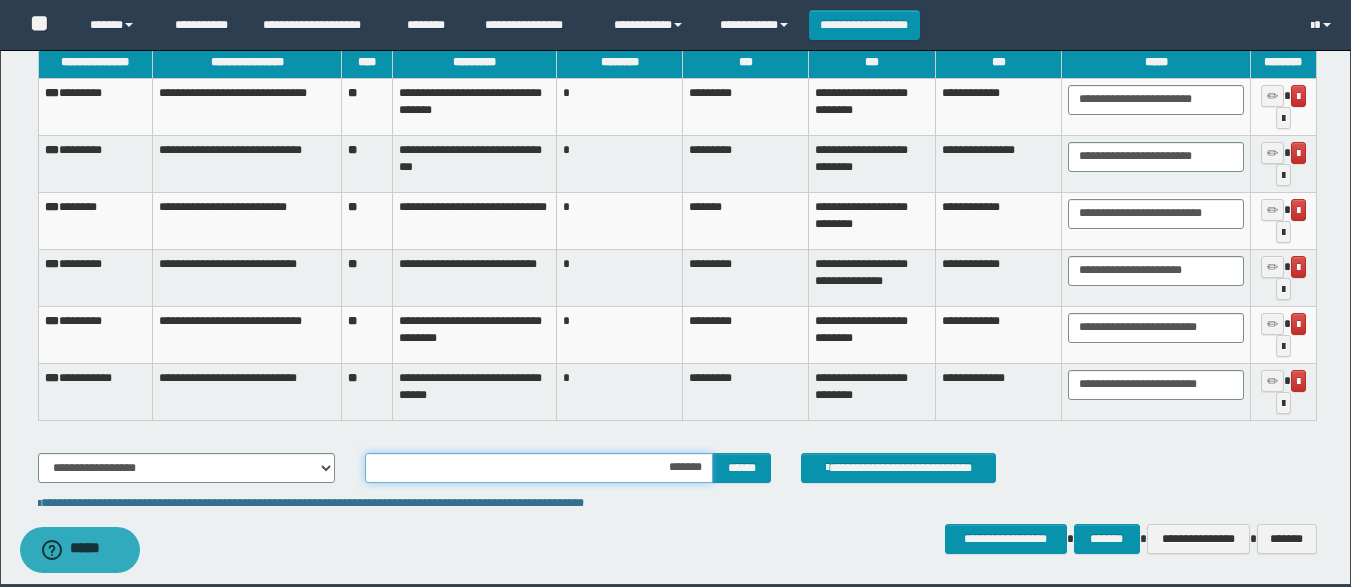 type on "********" 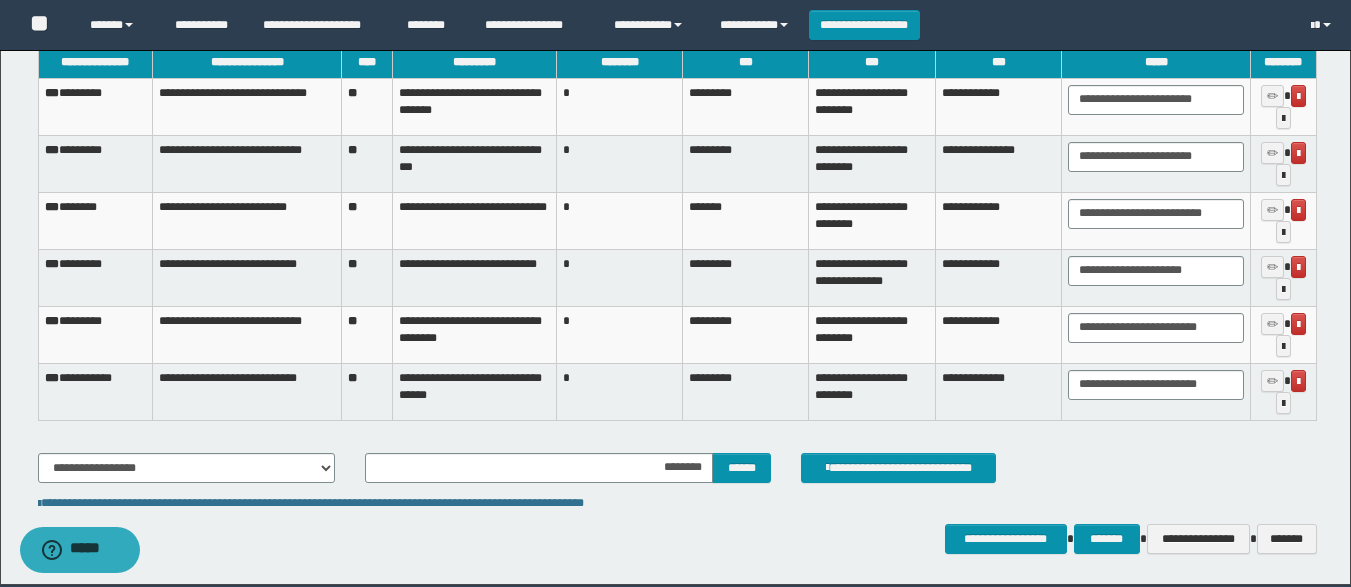 drag, startPoint x: 747, startPoint y: 472, endPoint x: 731, endPoint y: 517, distance: 47.759815 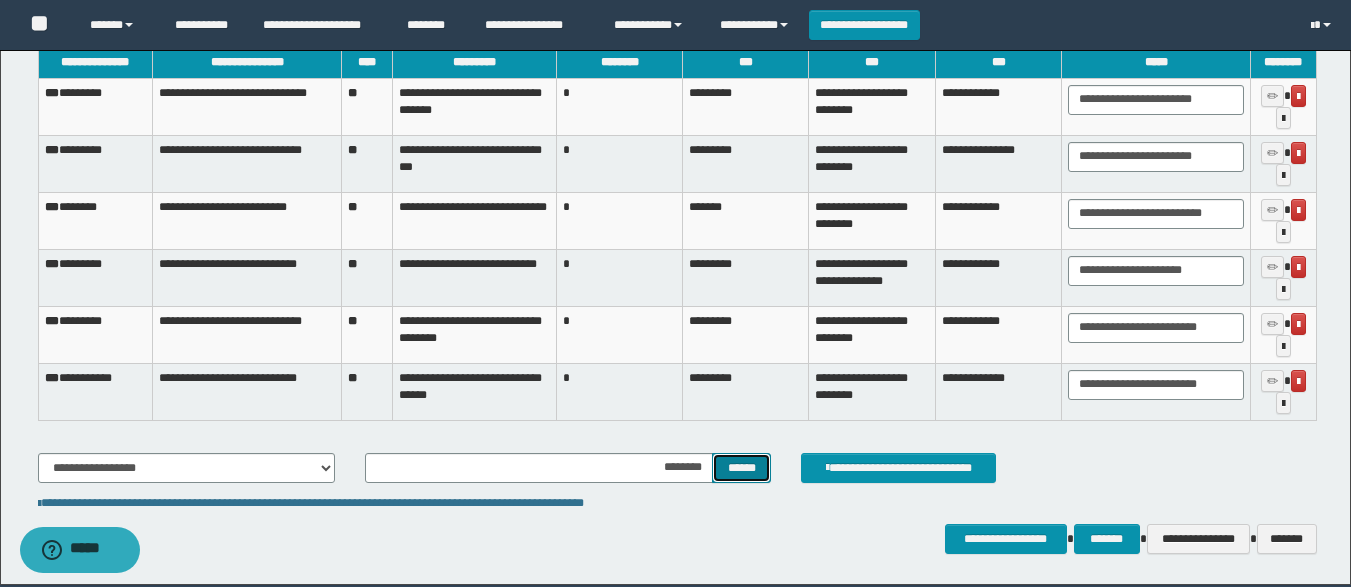 drag, startPoint x: 1190, startPoint y: 455, endPoint x: 734, endPoint y: 469, distance: 456.21487 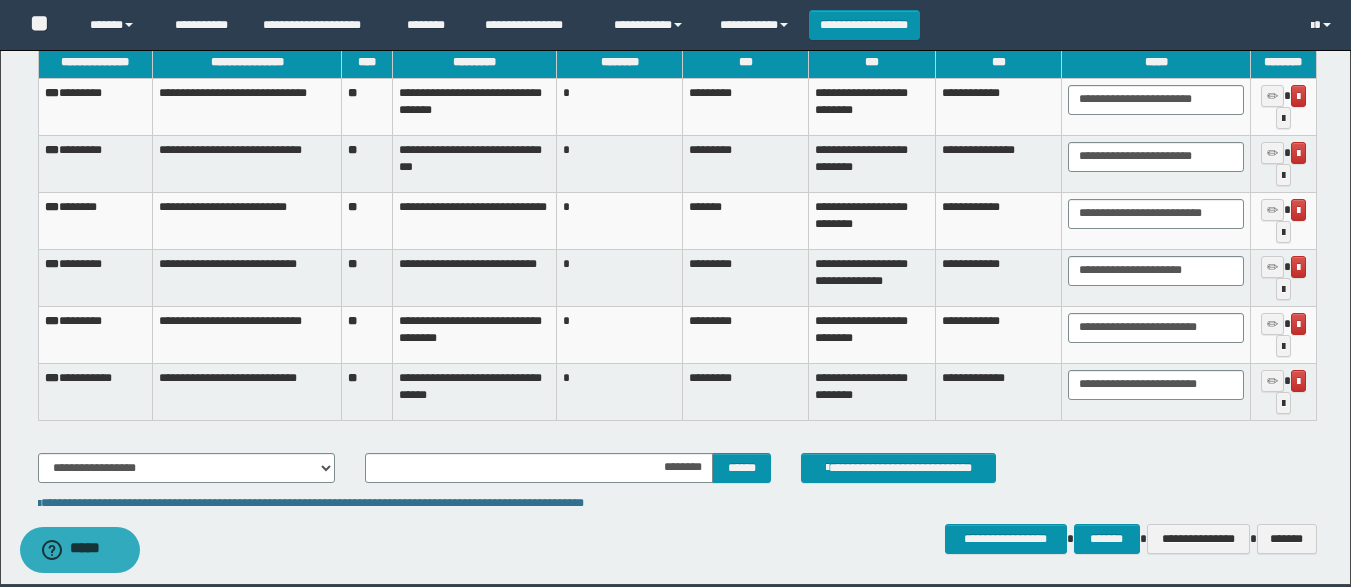 drag, startPoint x: 734, startPoint y: 469, endPoint x: 708, endPoint y: 496, distance: 37.48333 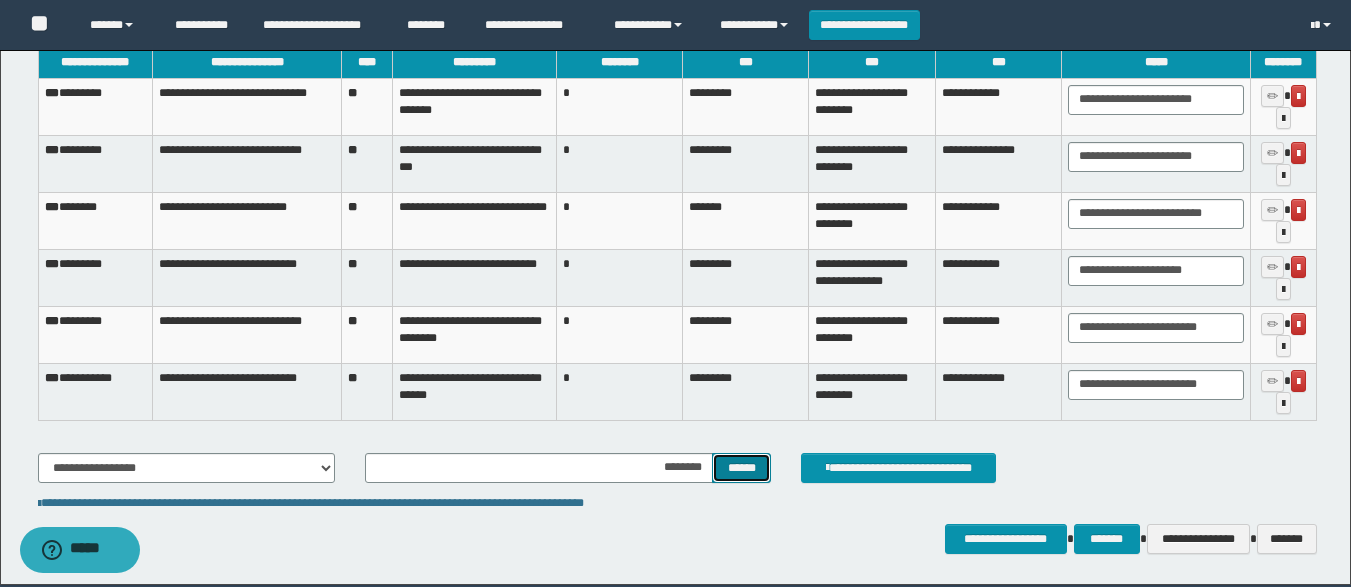 click on "******" at bounding box center (741, 468) 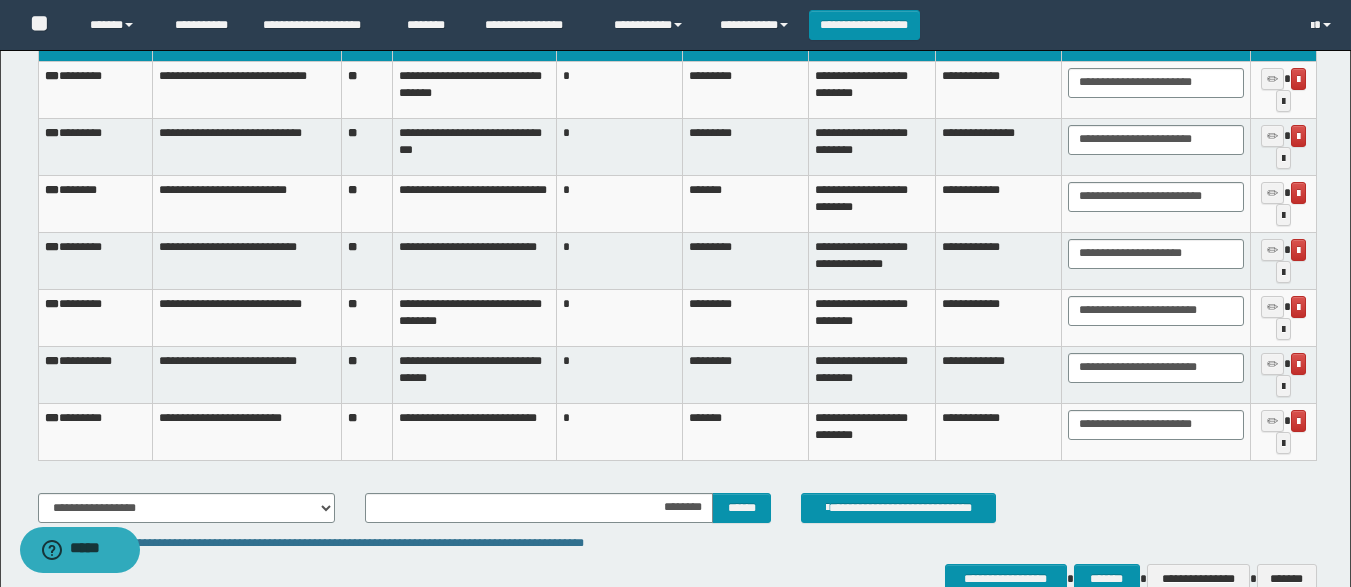 click on "**********" at bounding box center (1004, 508) 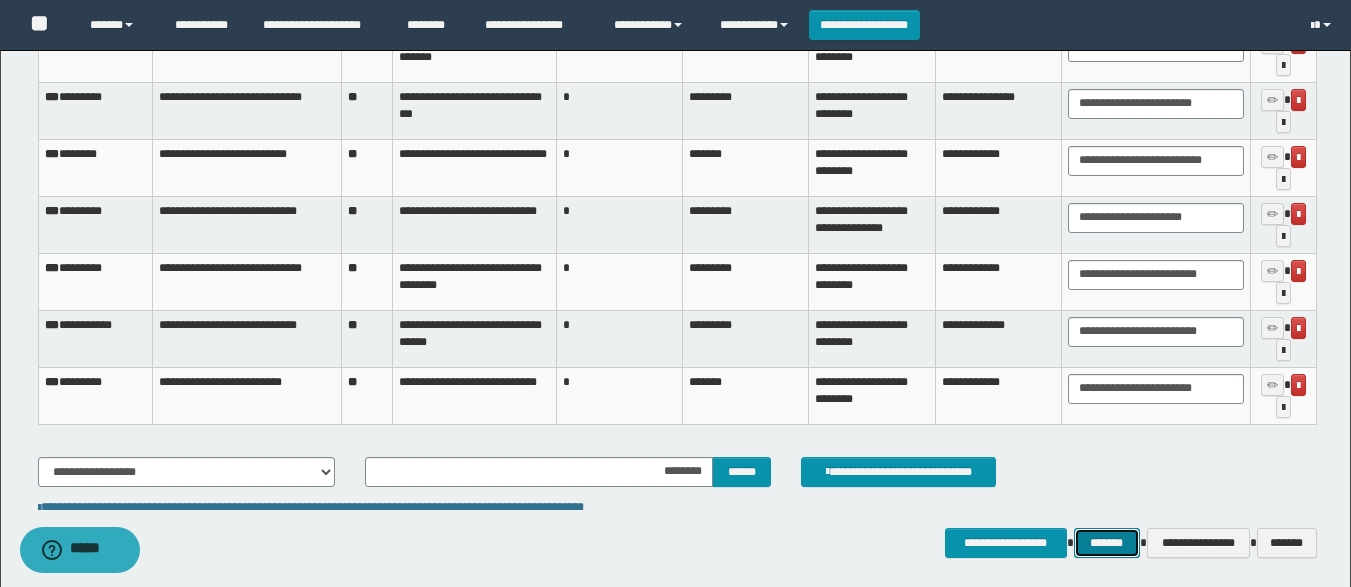 click on "*******" at bounding box center (1107, 543) 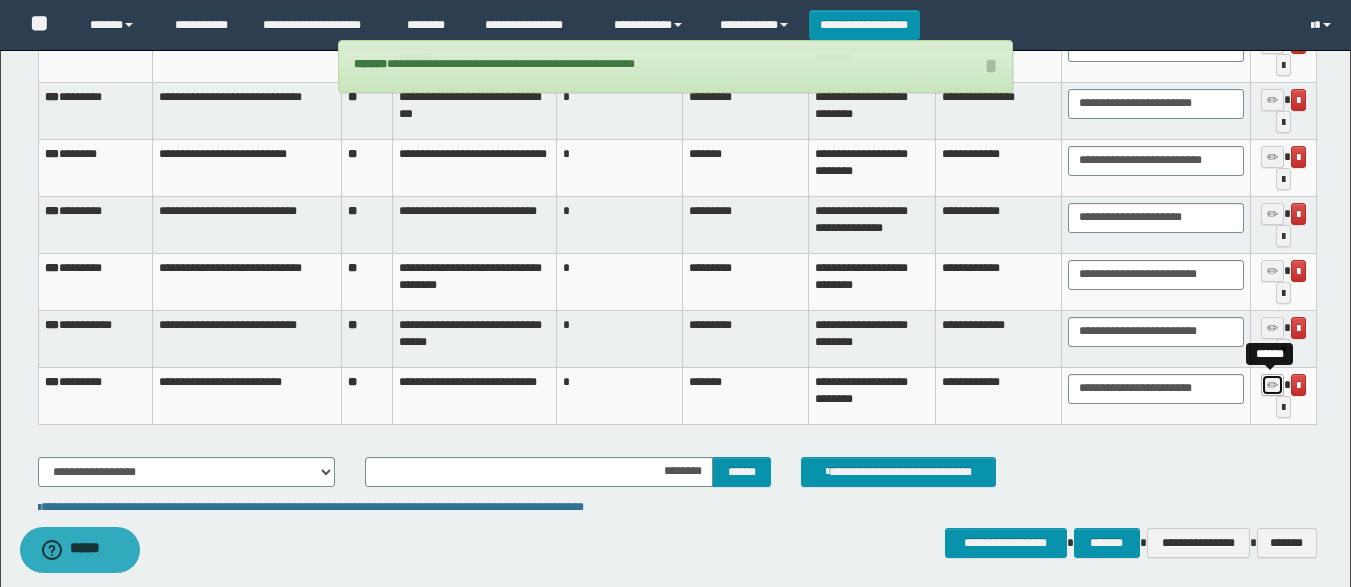 click at bounding box center (1272, 386) 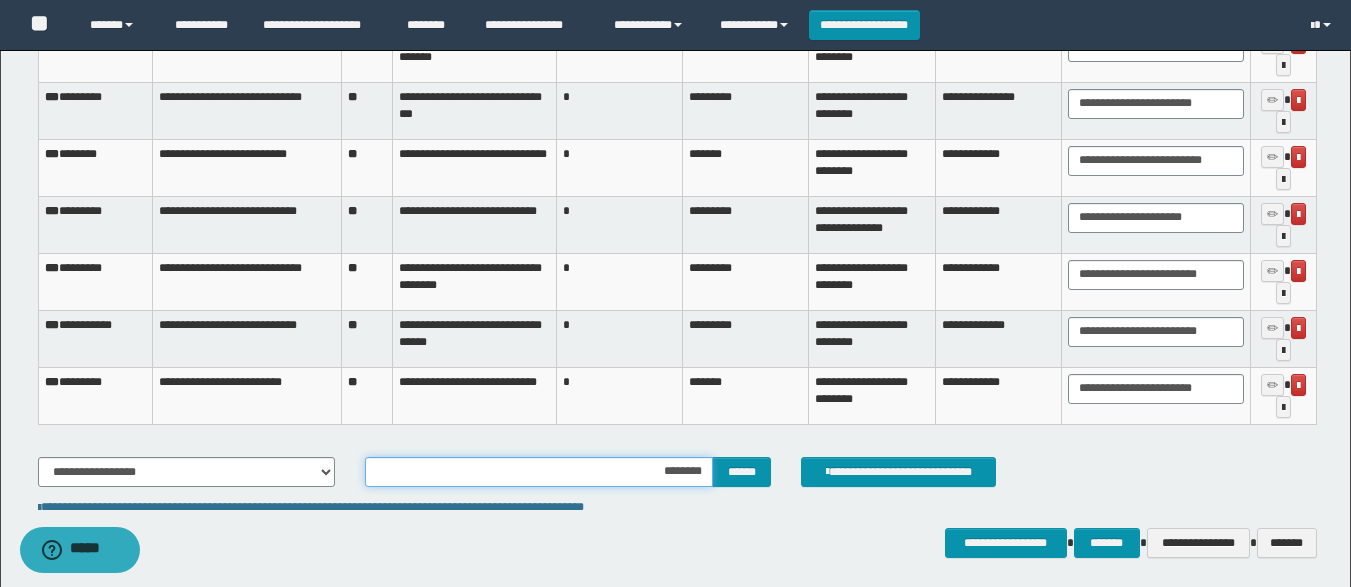 click on "********" at bounding box center (539, 472) 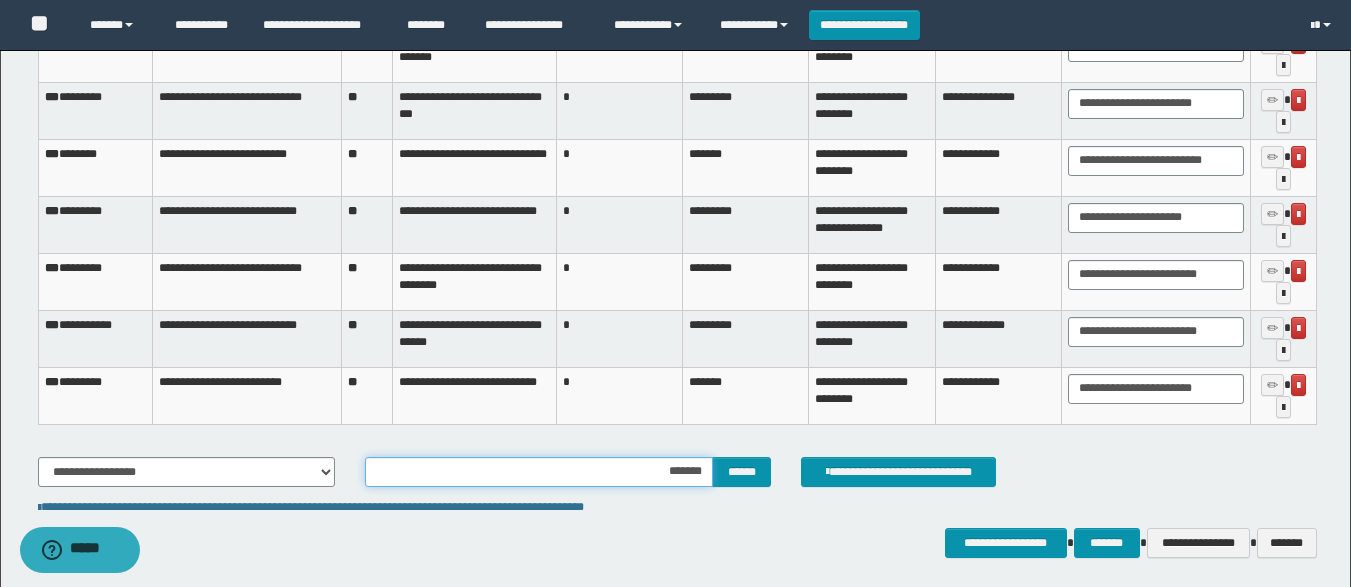 type on "********" 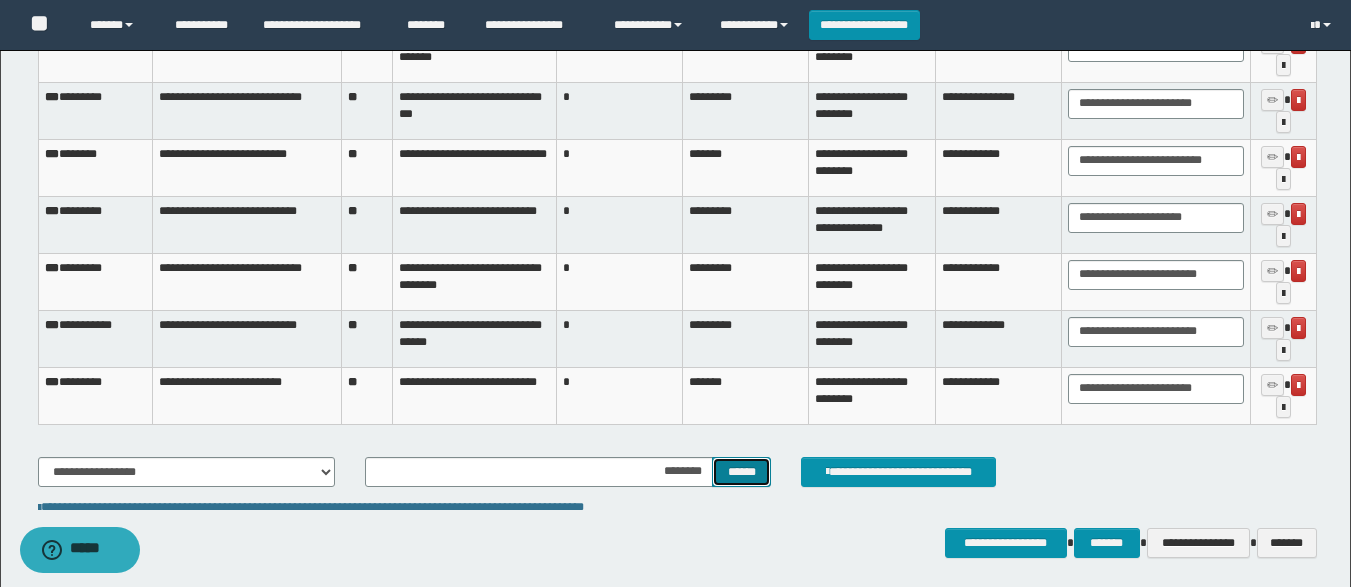 click on "******" at bounding box center [741, 472] 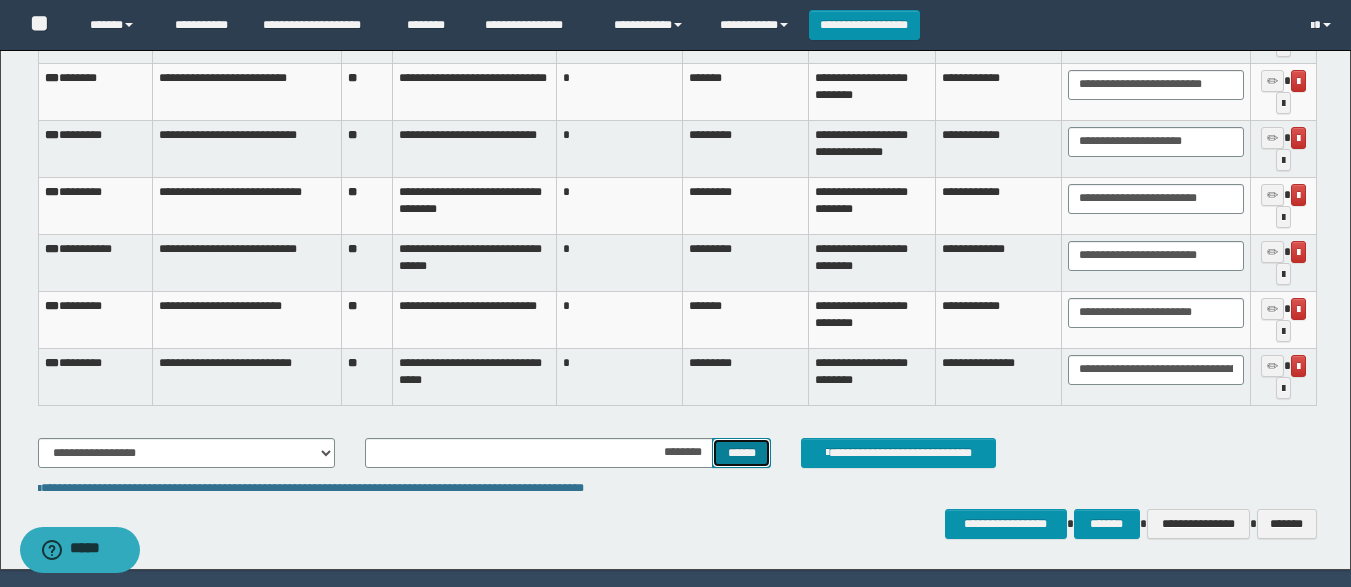 scroll, scrollTop: 2538, scrollLeft: 0, axis: vertical 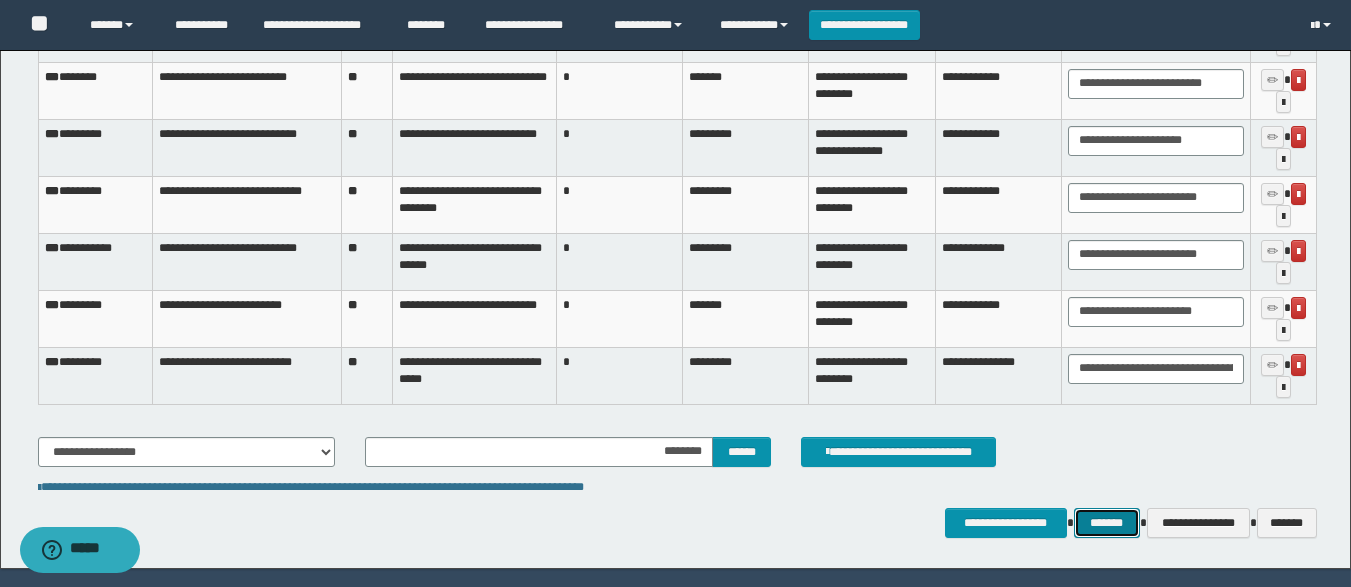 click on "*******" at bounding box center (1107, 523) 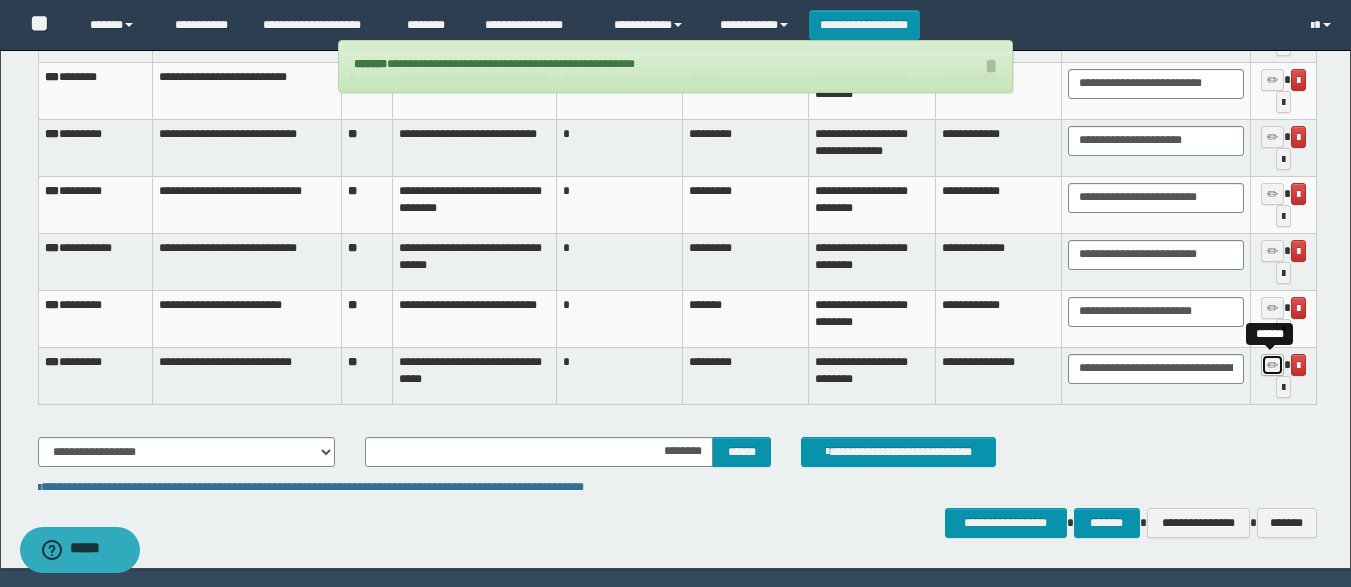 click at bounding box center (1272, 366) 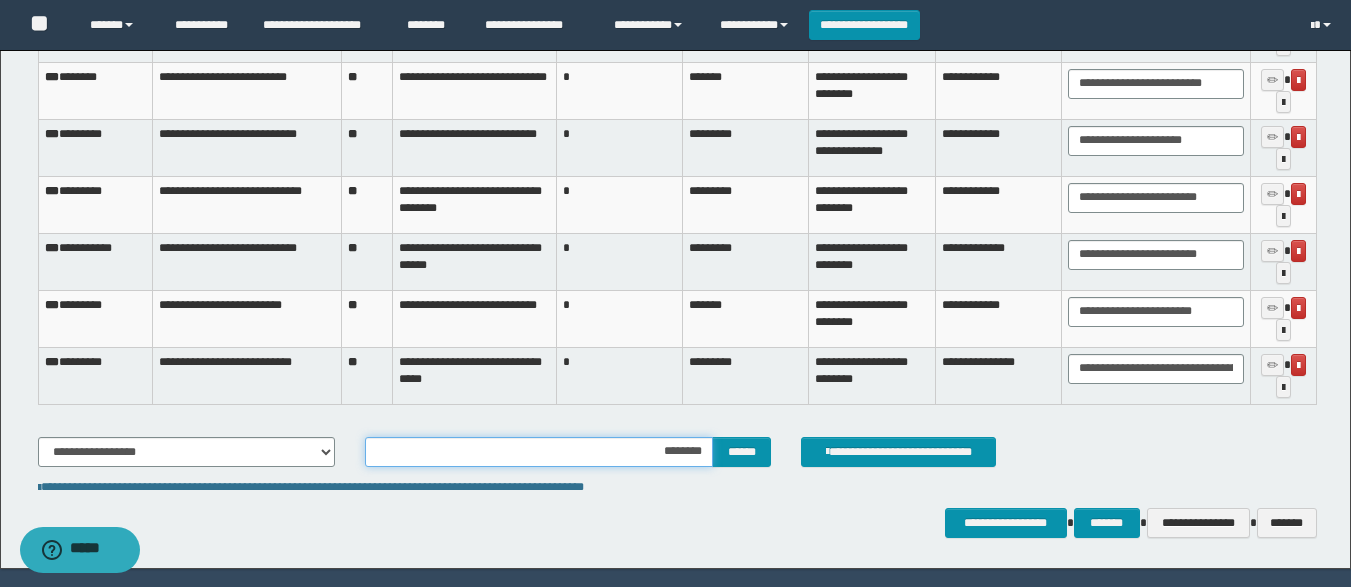 click on "********" at bounding box center (539, 452) 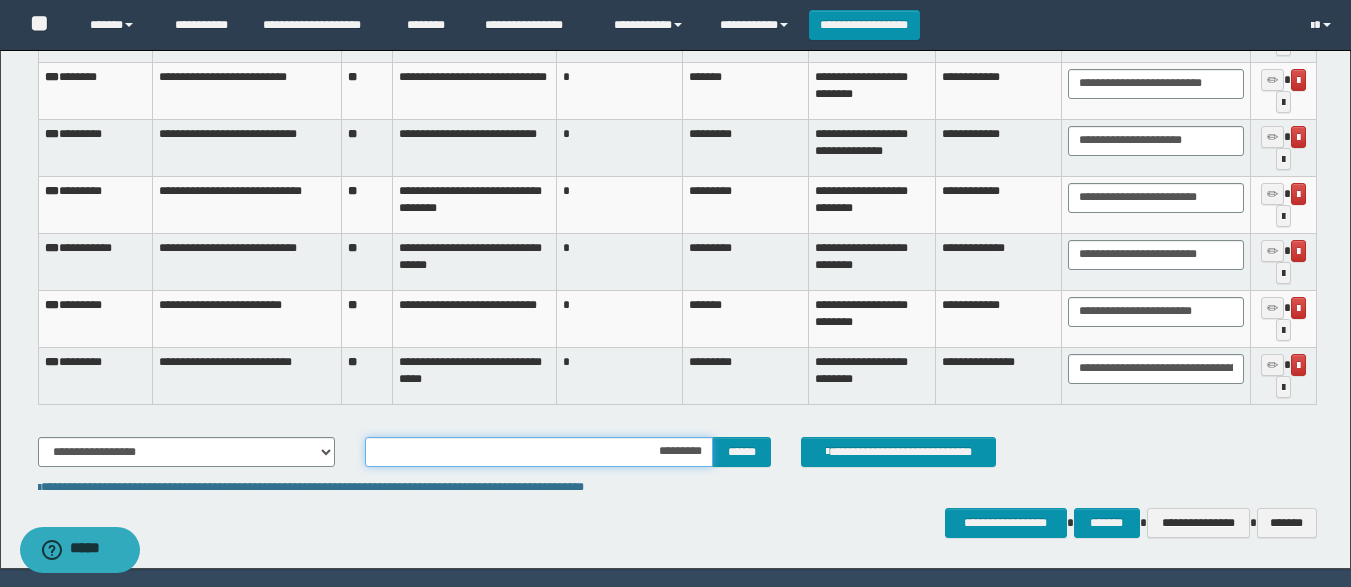 type on "**********" 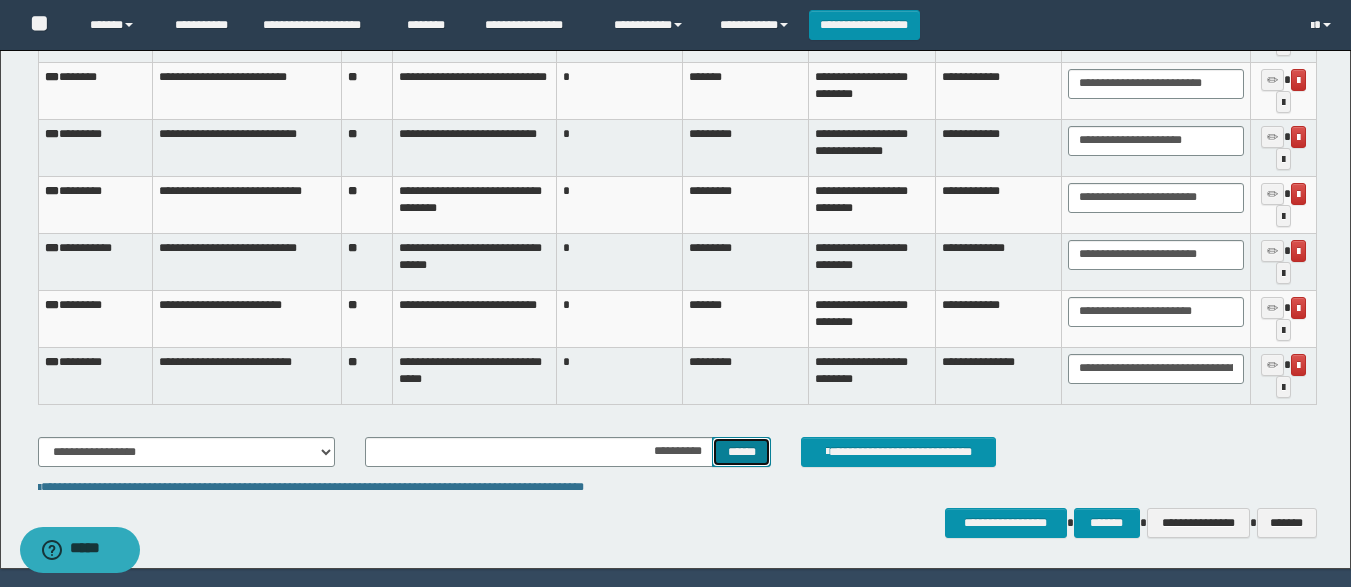 drag, startPoint x: 745, startPoint y: 449, endPoint x: 712, endPoint y: 456, distance: 33.734257 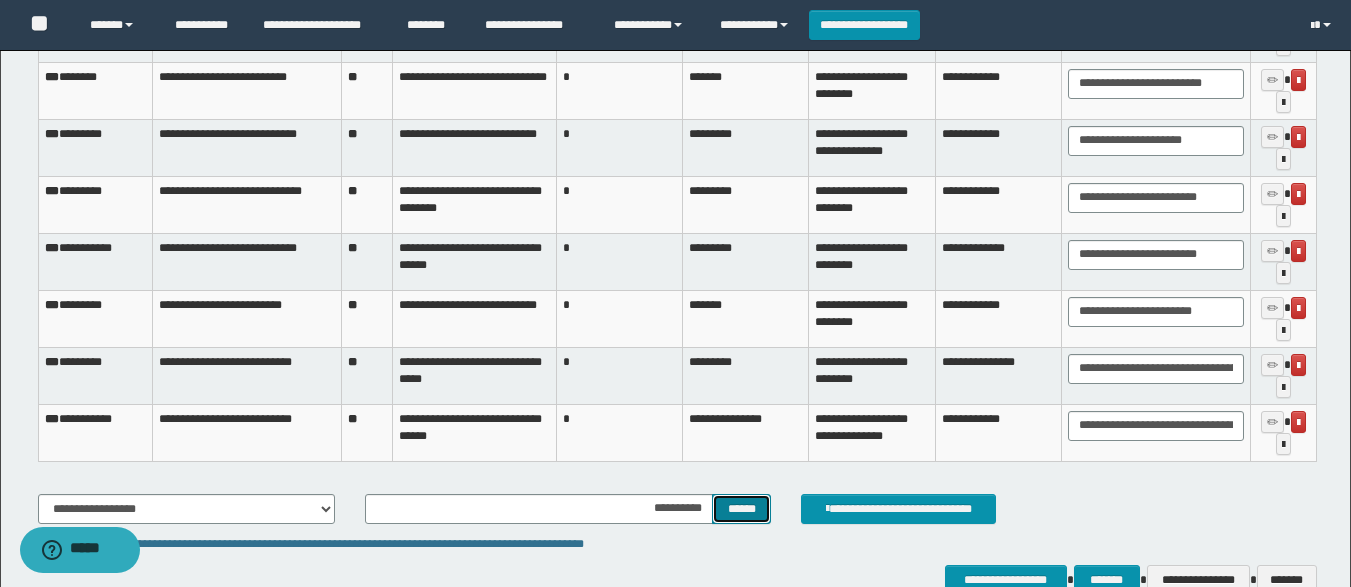 scroll, scrollTop: 2600, scrollLeft: 0, axis: vertical 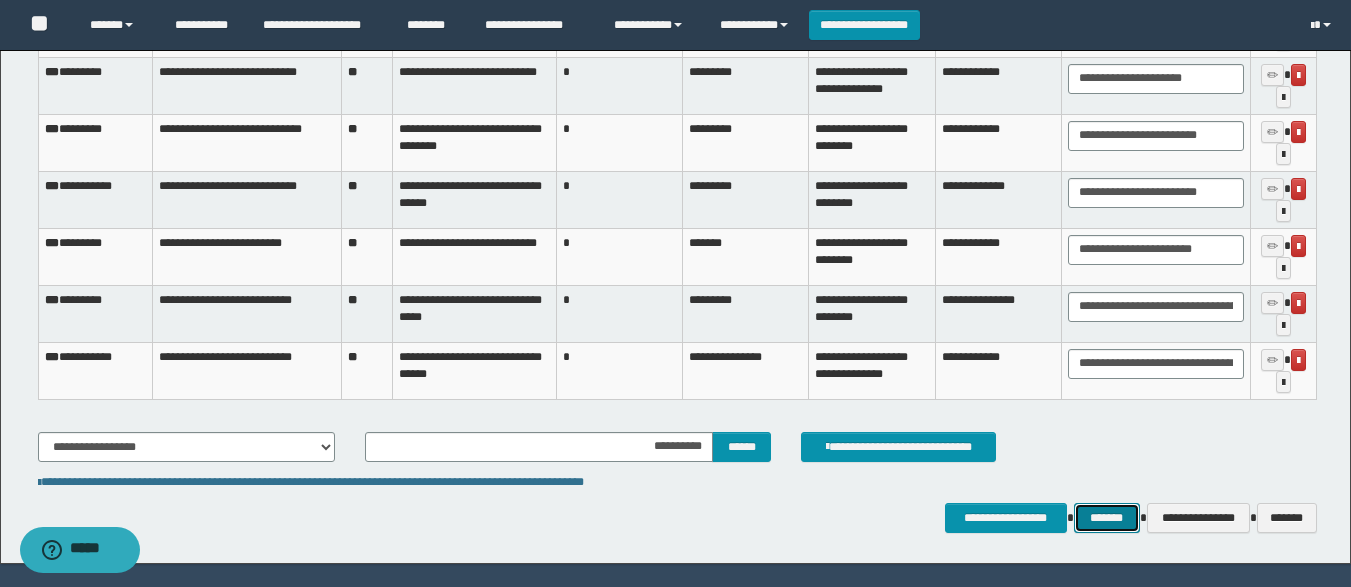 click on "*******" at bounding box center (1107, 518) 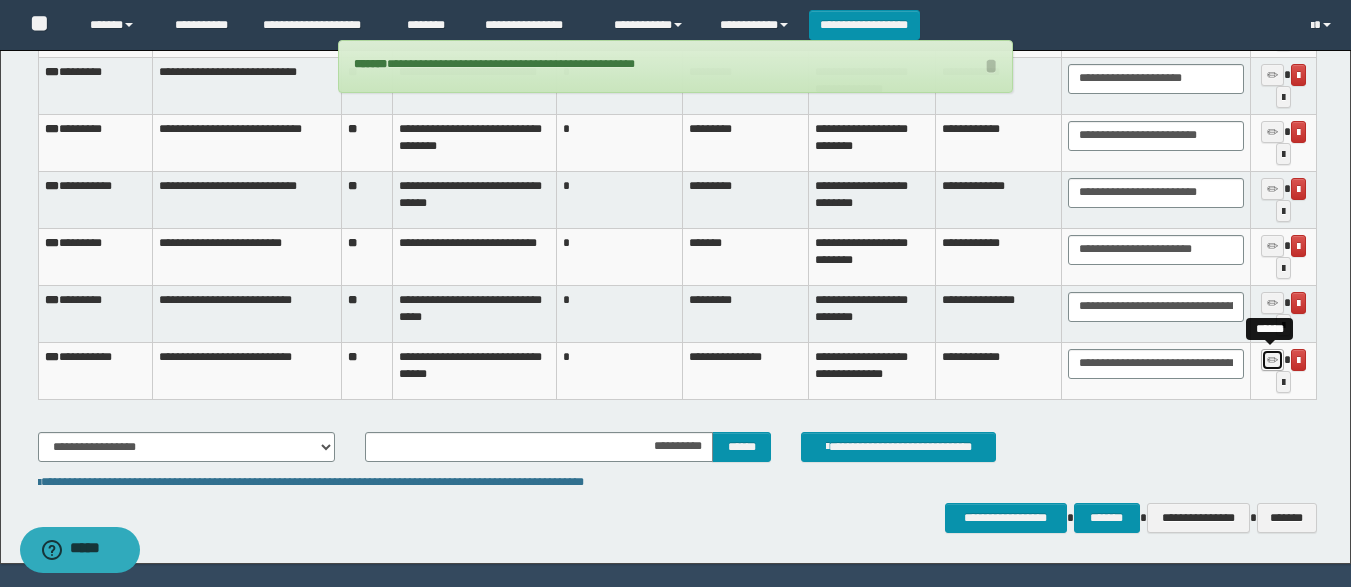 click at bounding box center [1272, 361] 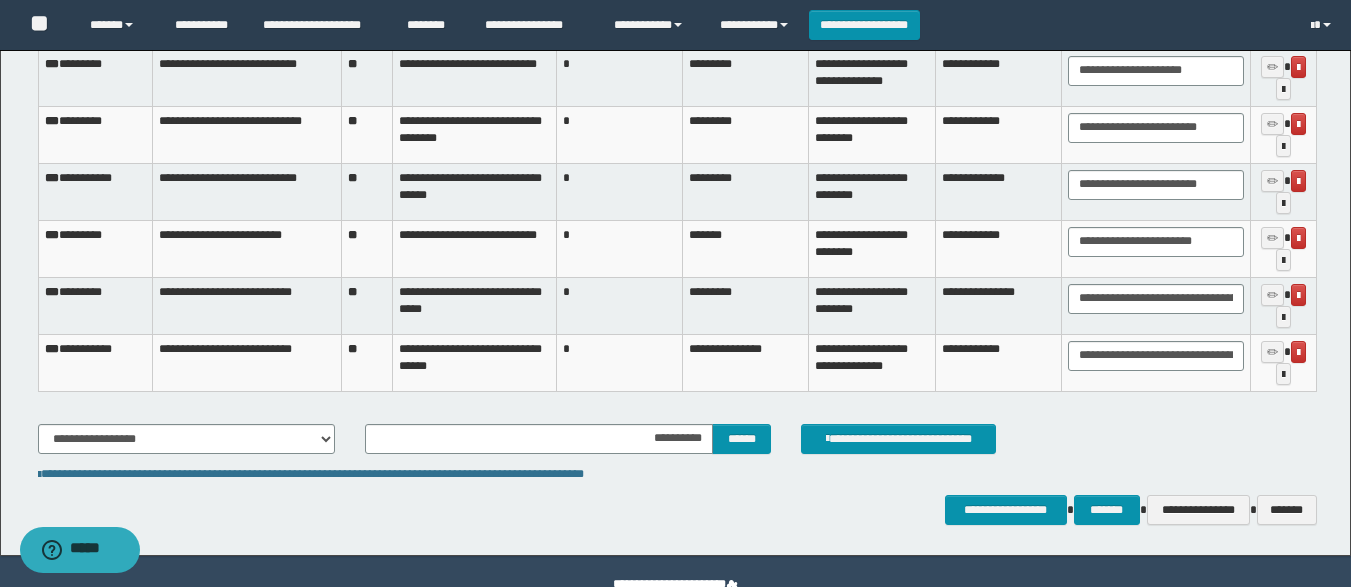 scroll, scrollTop: 2651, scrollLeft: 0, axis: vertical 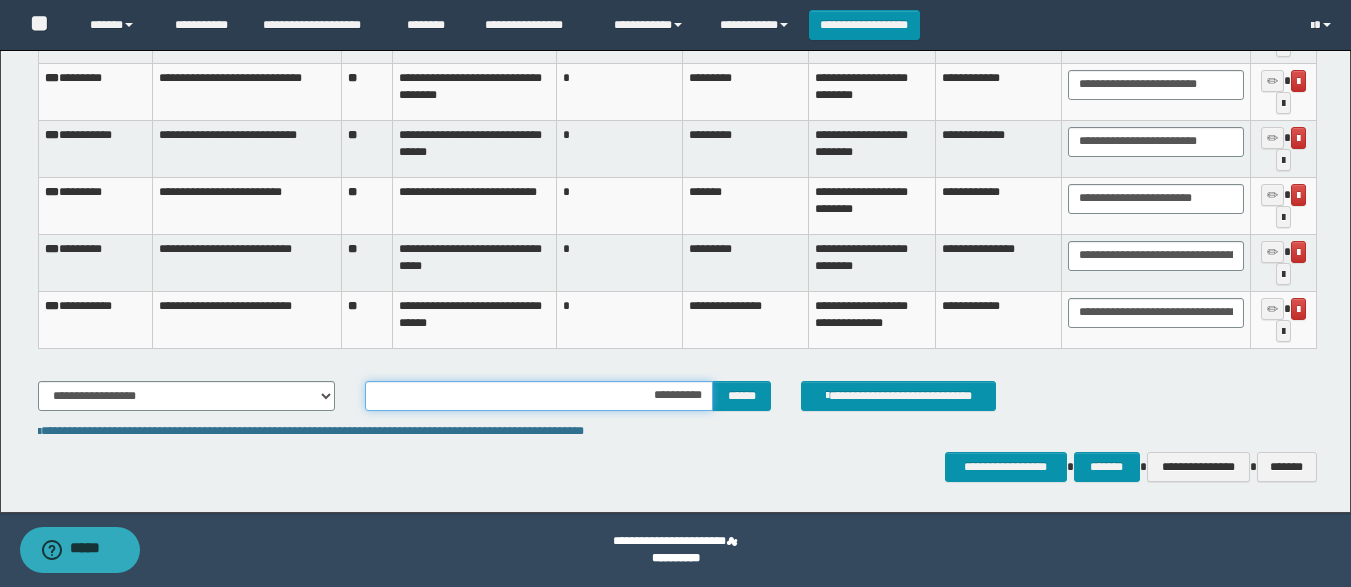 click on "**********" at bounding box center [539, 396] 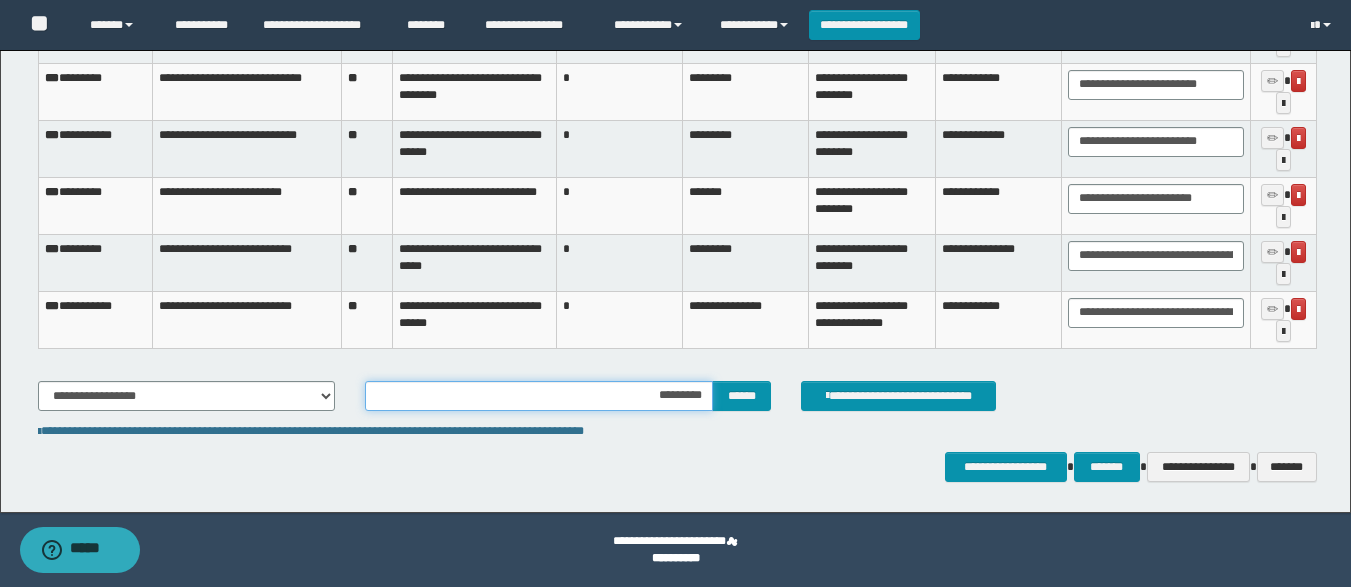 type on "**********" 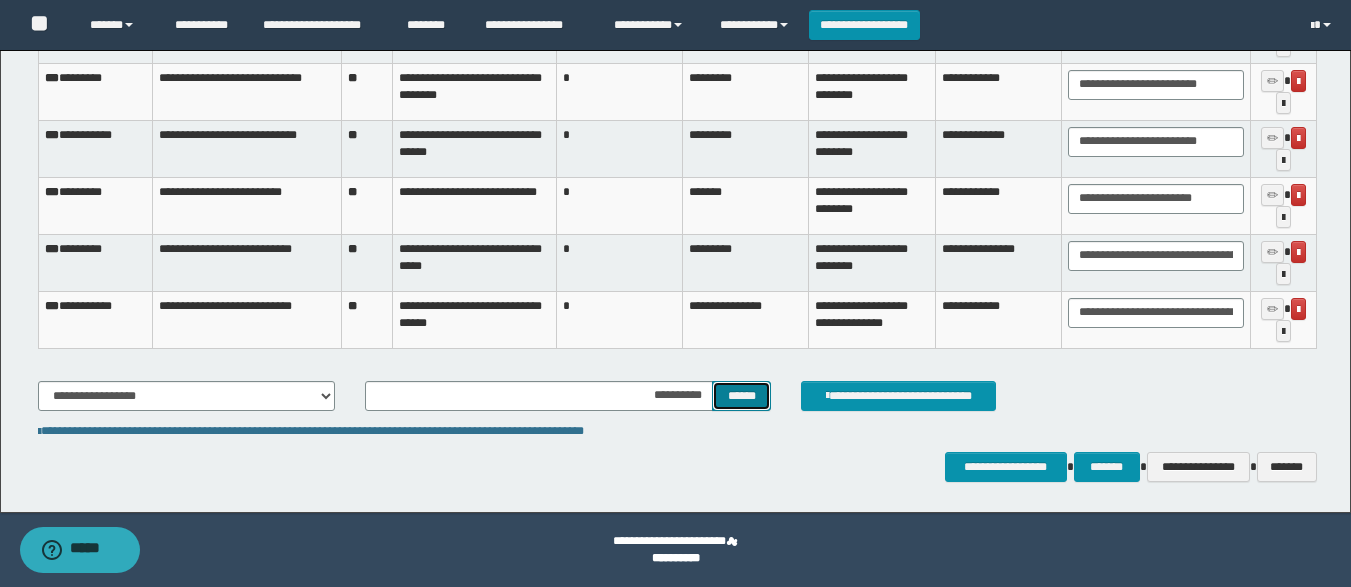 click on "******" at bounding box center (741, 396) 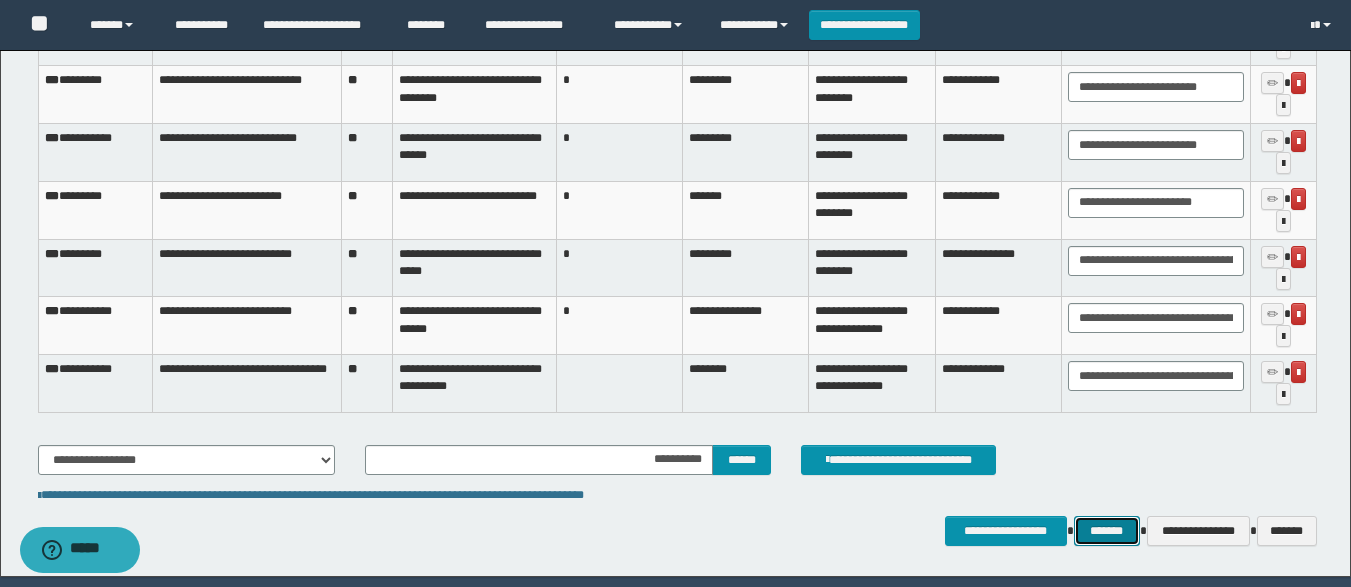 click on "*******" at bounding box center [1107, 531] 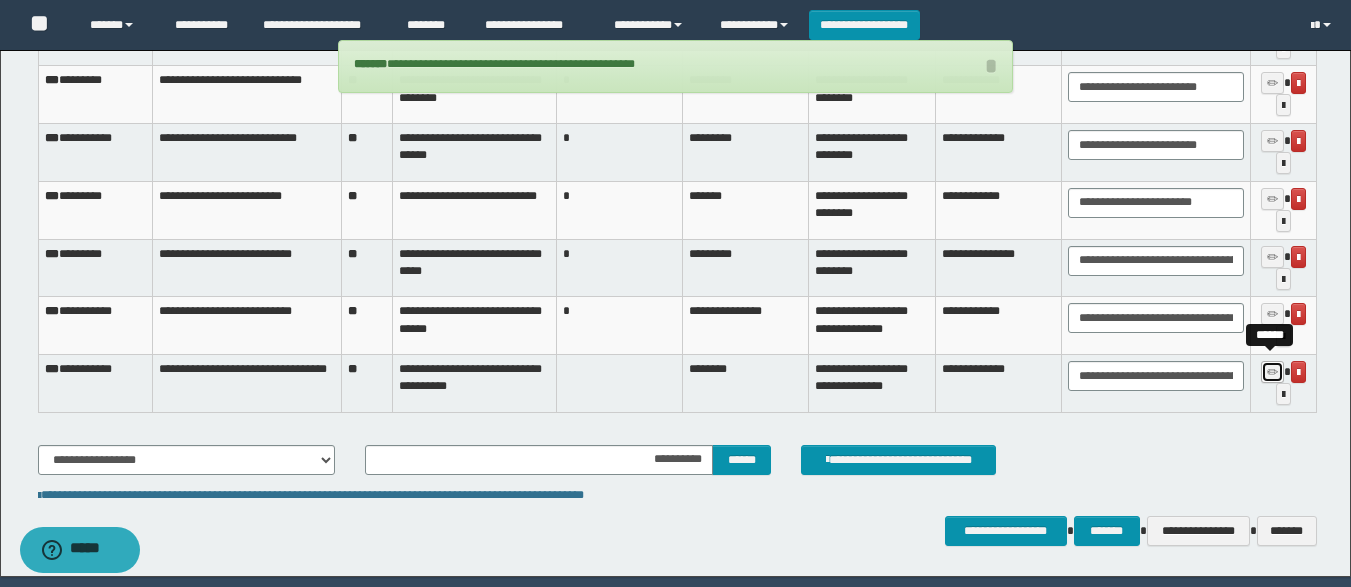 click at bounding box center [1272, 372] 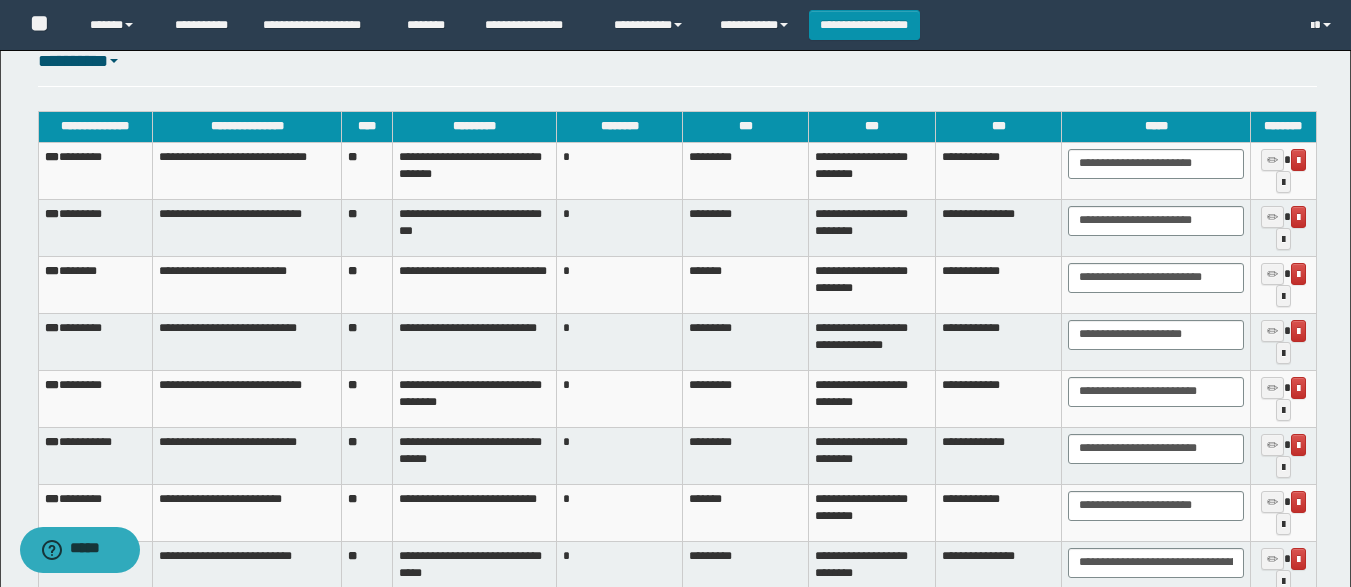 scroll, scrollTop: 2342, scrollLeft: 0, axis: vertical 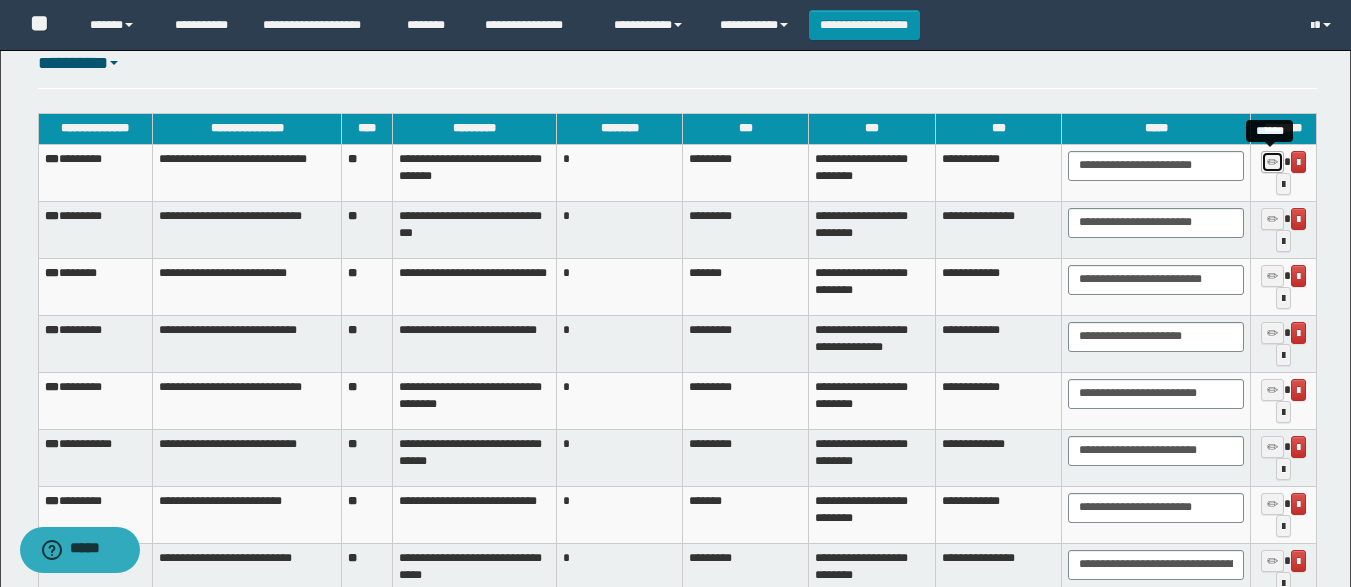 click at bounding box center [1272, 163] 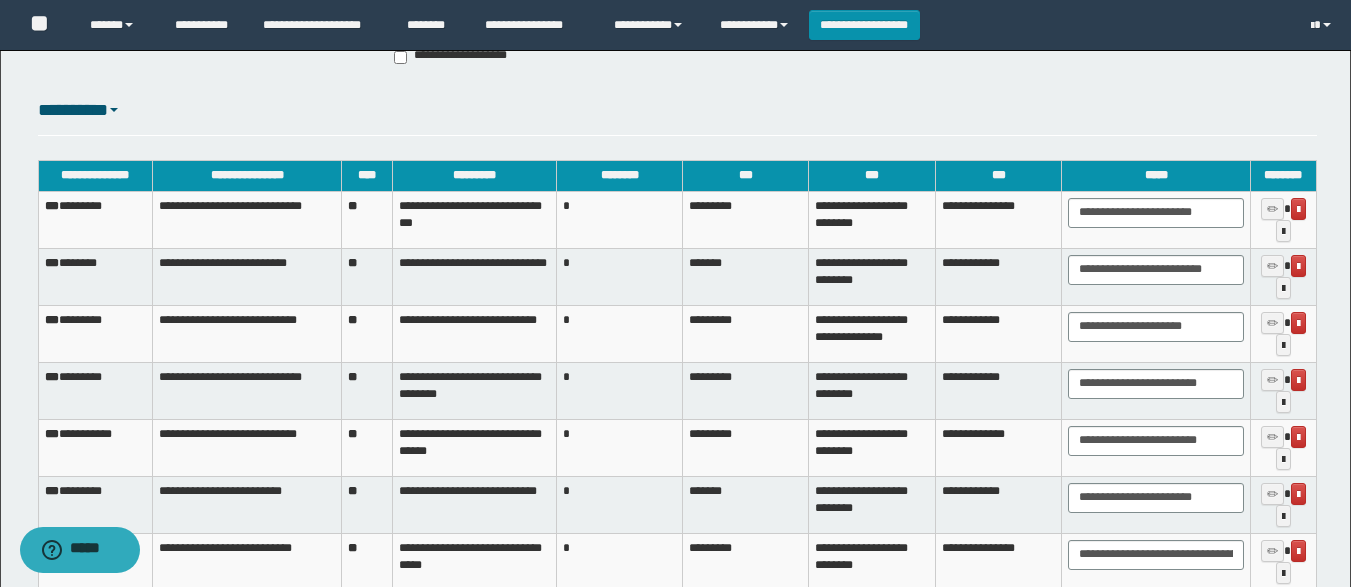 scroll, scrollTop: 2295, scrollLeft: 0, axis: vertical 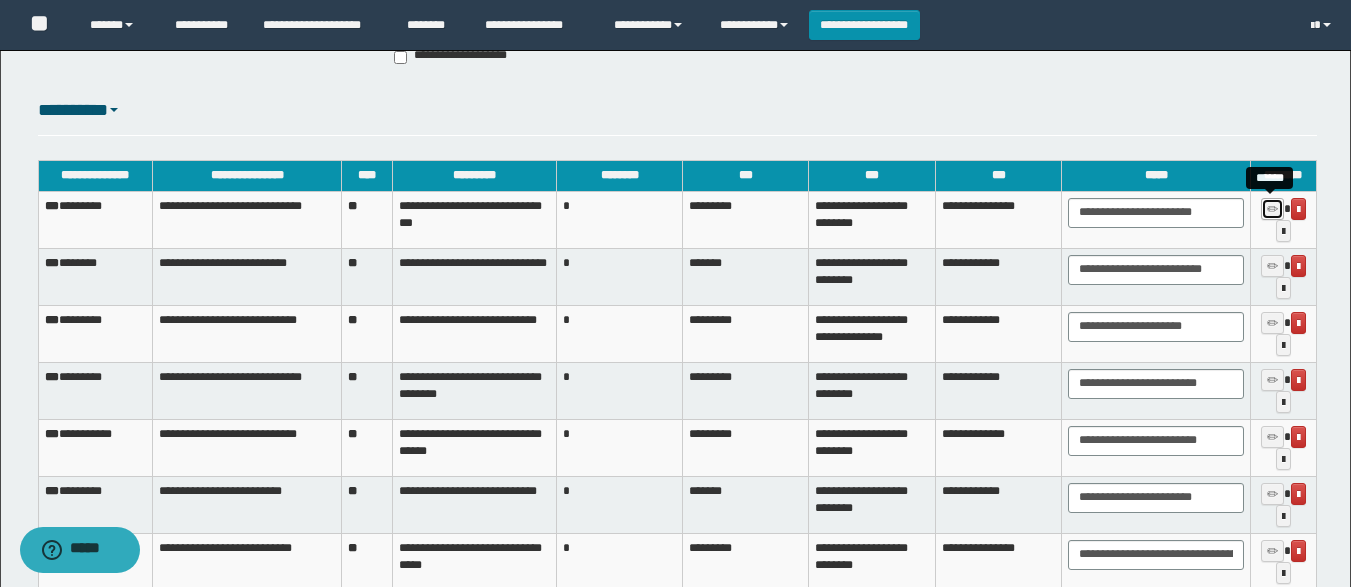 click at bounding box center [1272, 210] 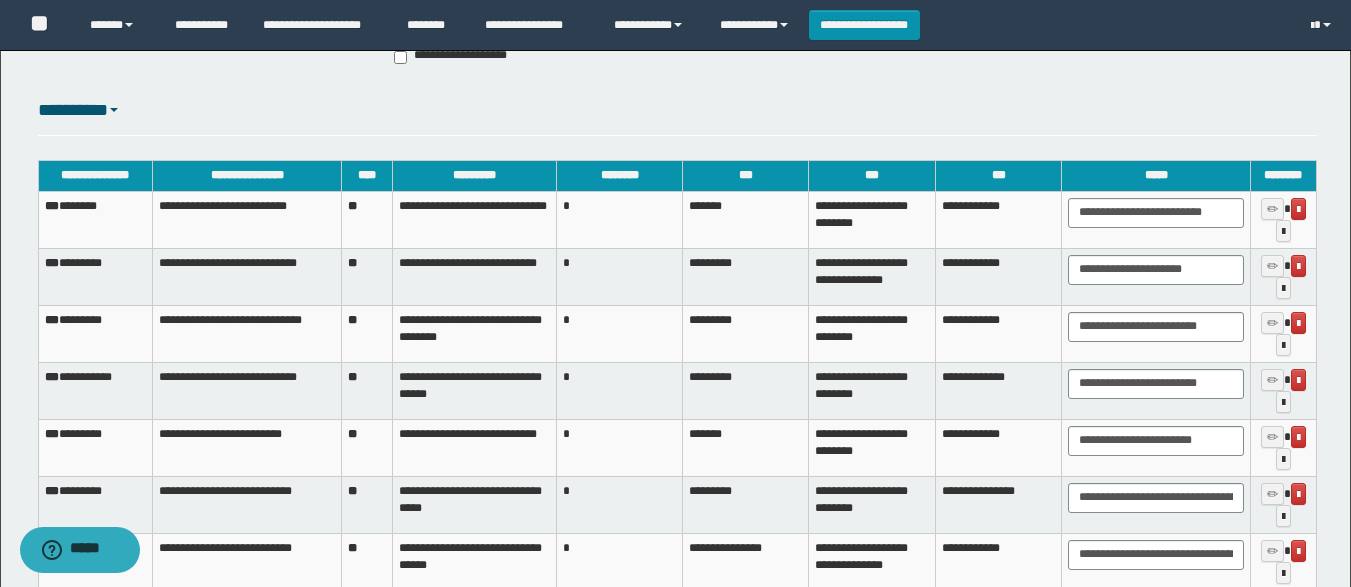 scroll, scrollTop: 2312, scrollLeft: 0, axis: vertical 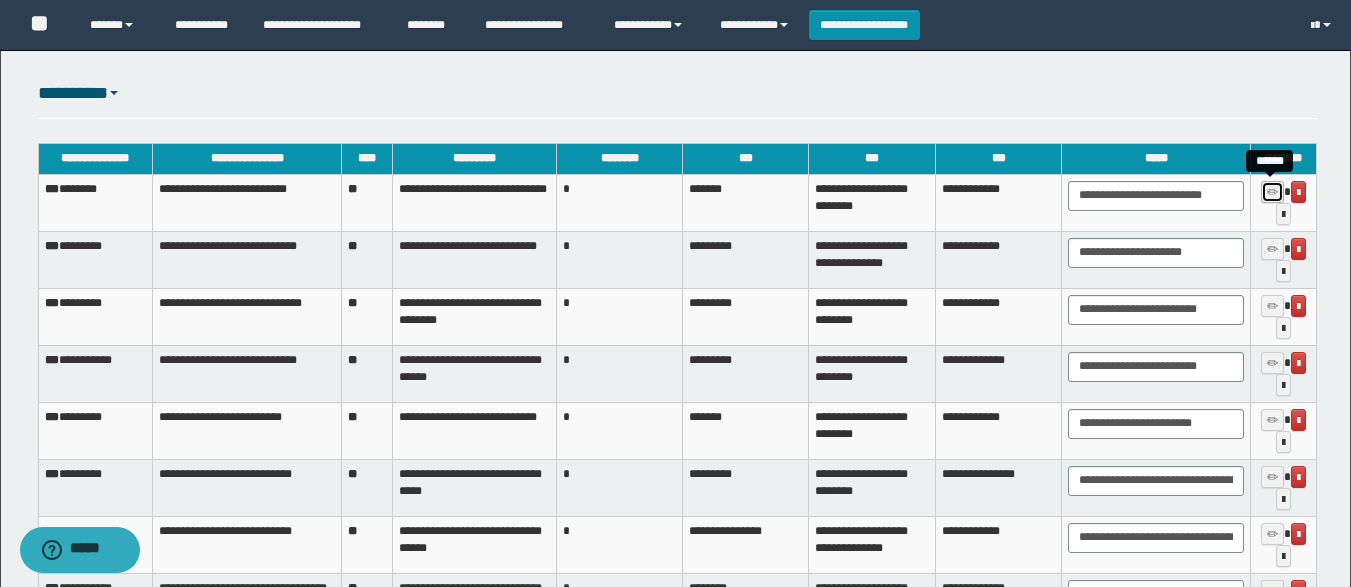 click at bounding box center [1272, 192] 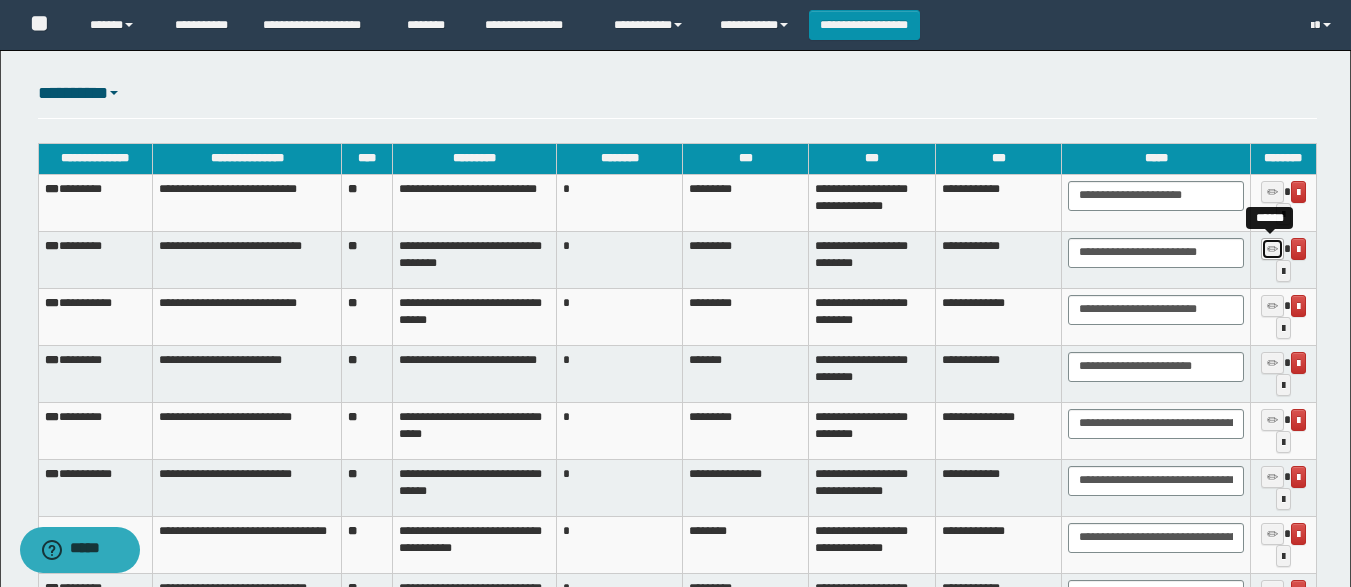 click at bounding box center (1272, 250) 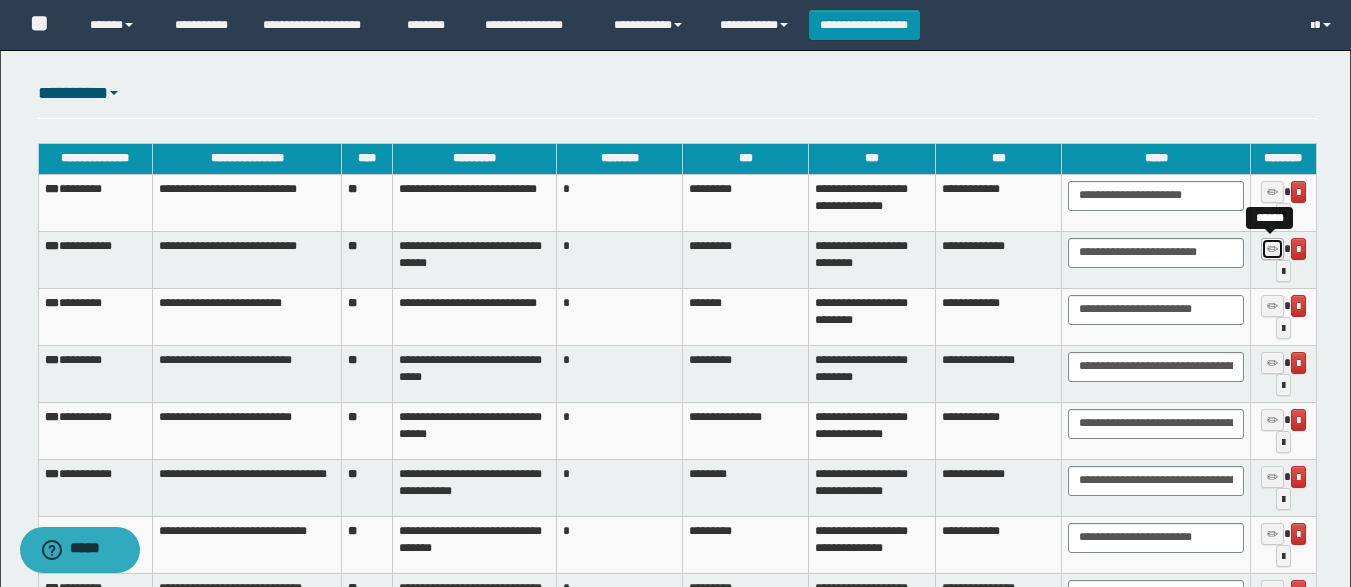 click at bounding box center [1272, 250] 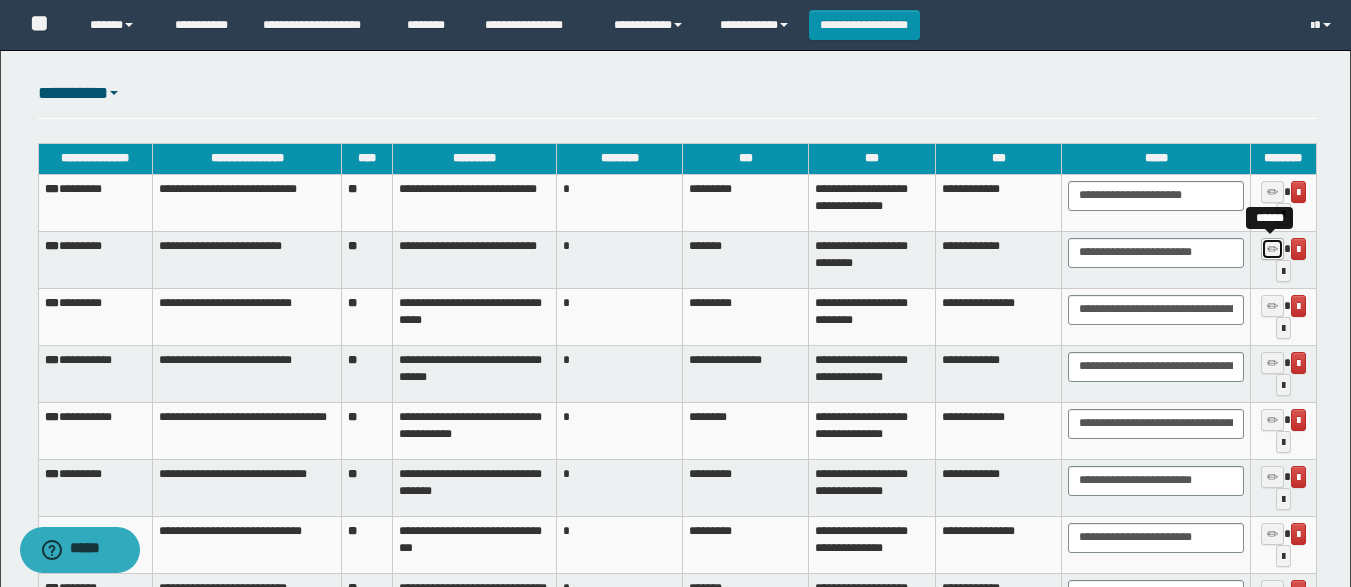 click at bounding box center [1272, 250] 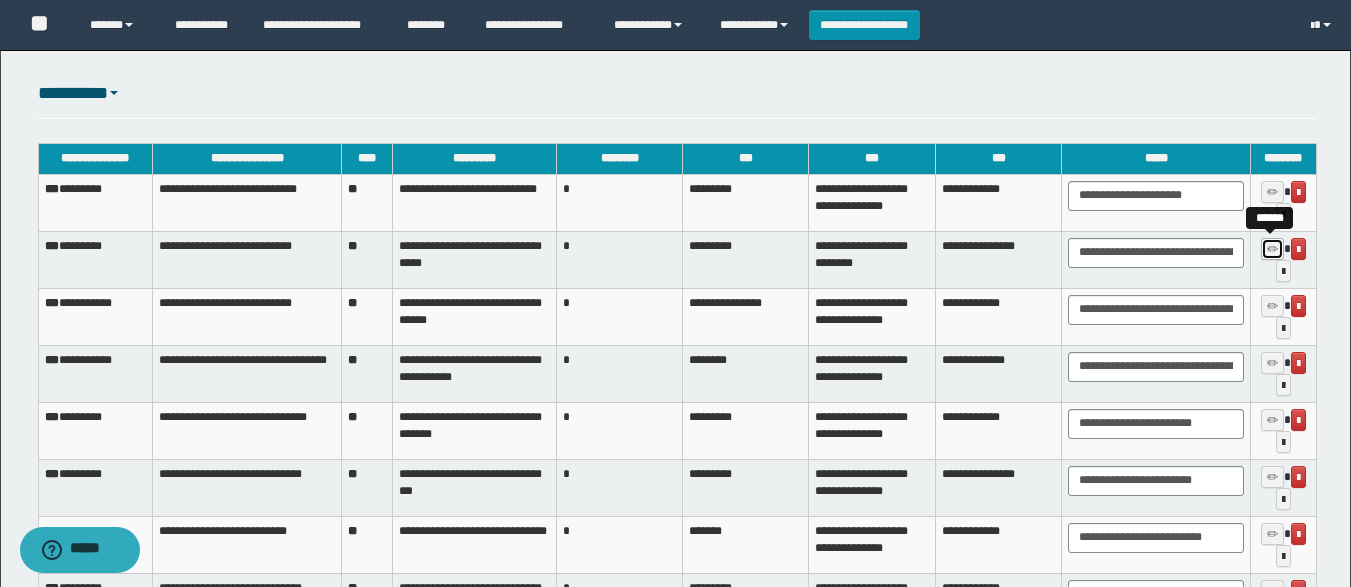 click at bounding box center (1272, 250) 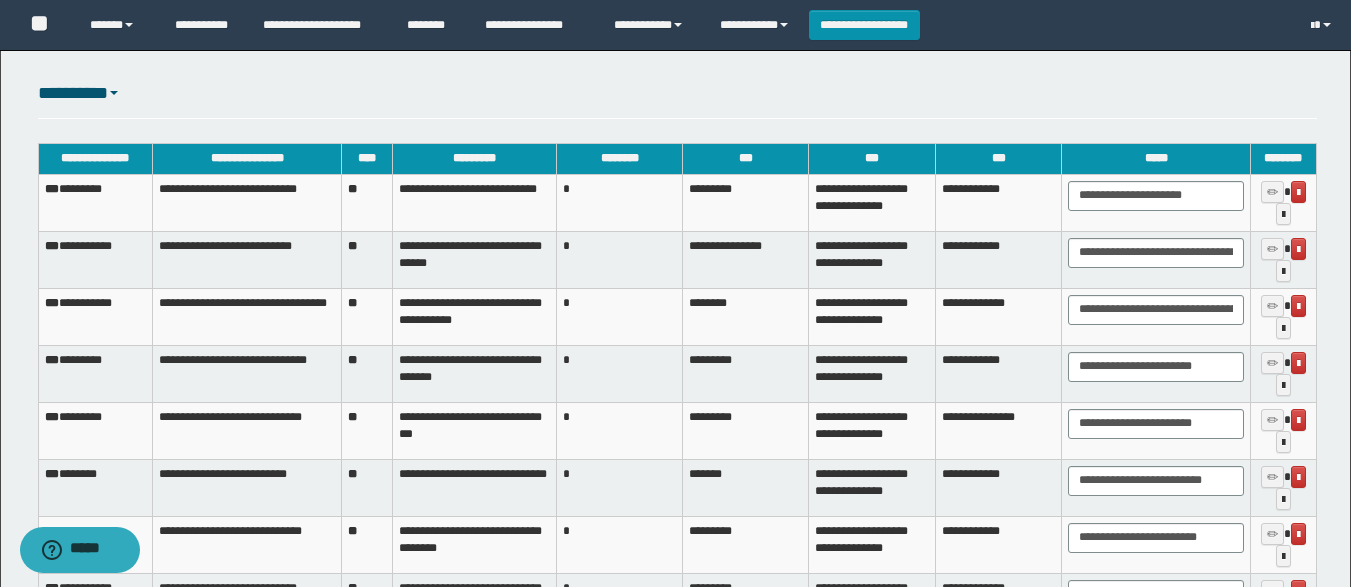 click on "*********" at bounding box center (746, 430) 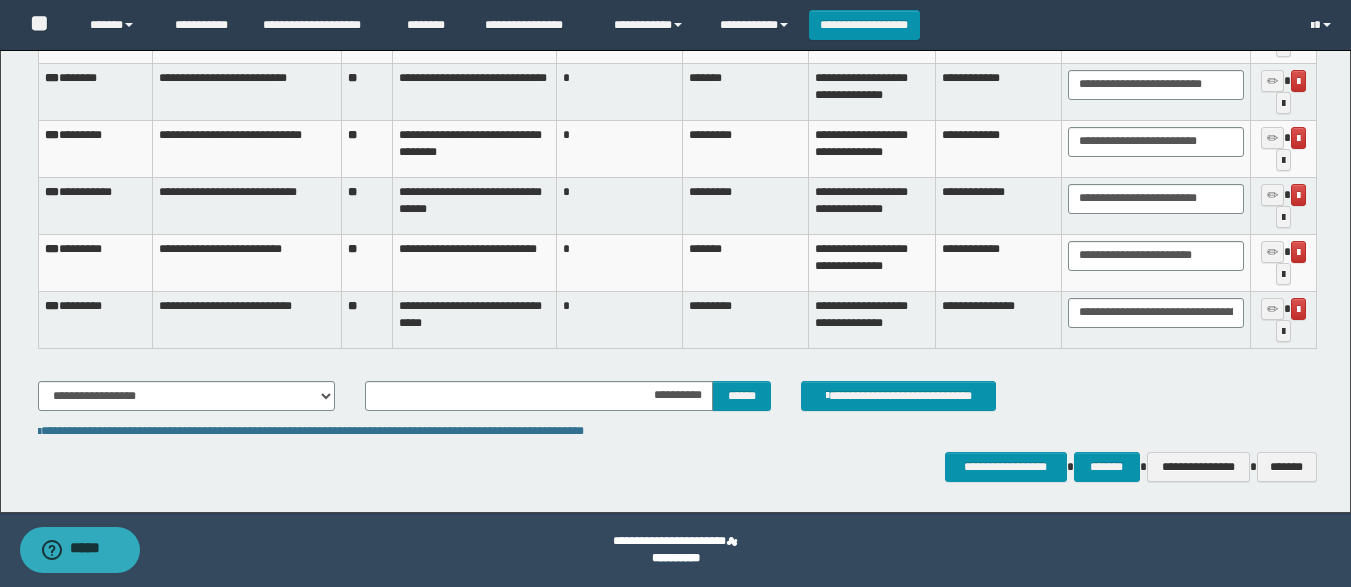 scroll, scrollTop: 2707, scrollLeft: 0, axis: vertical 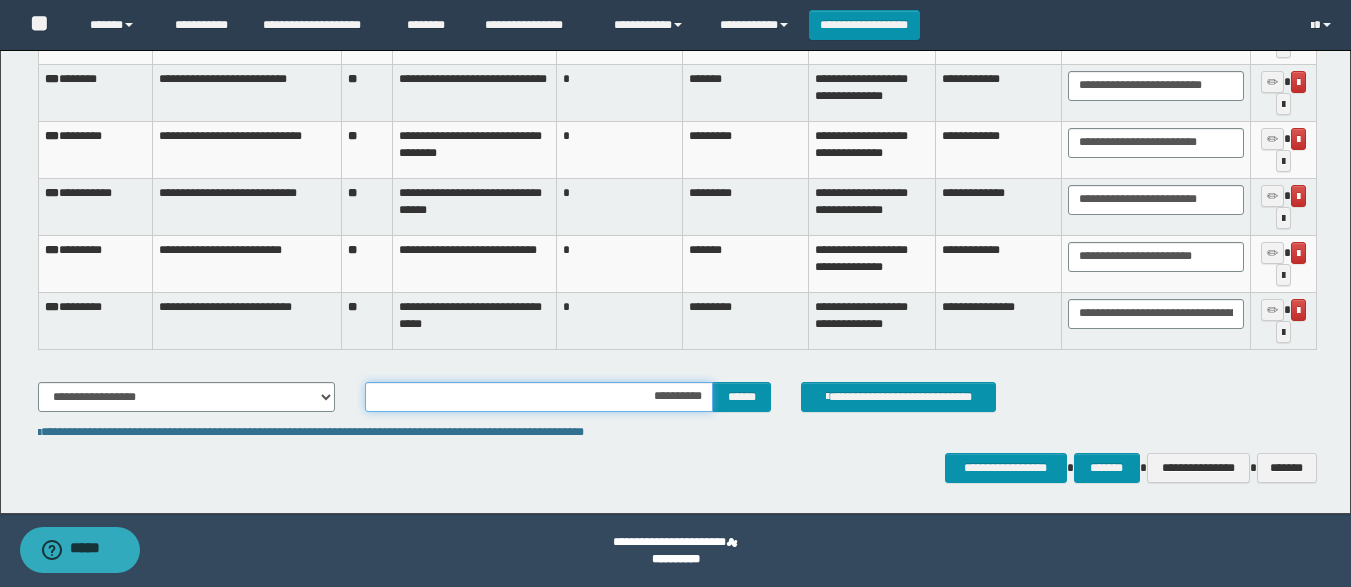 click on "**********" at bounding box center [539, 397] 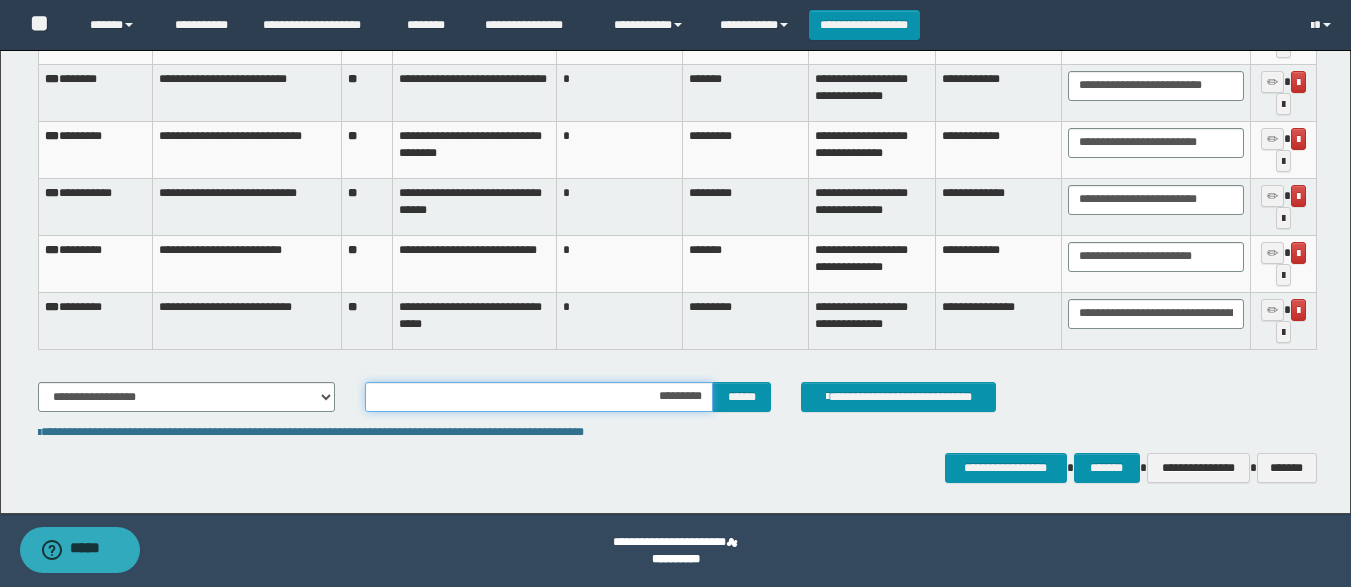 type on "**********" 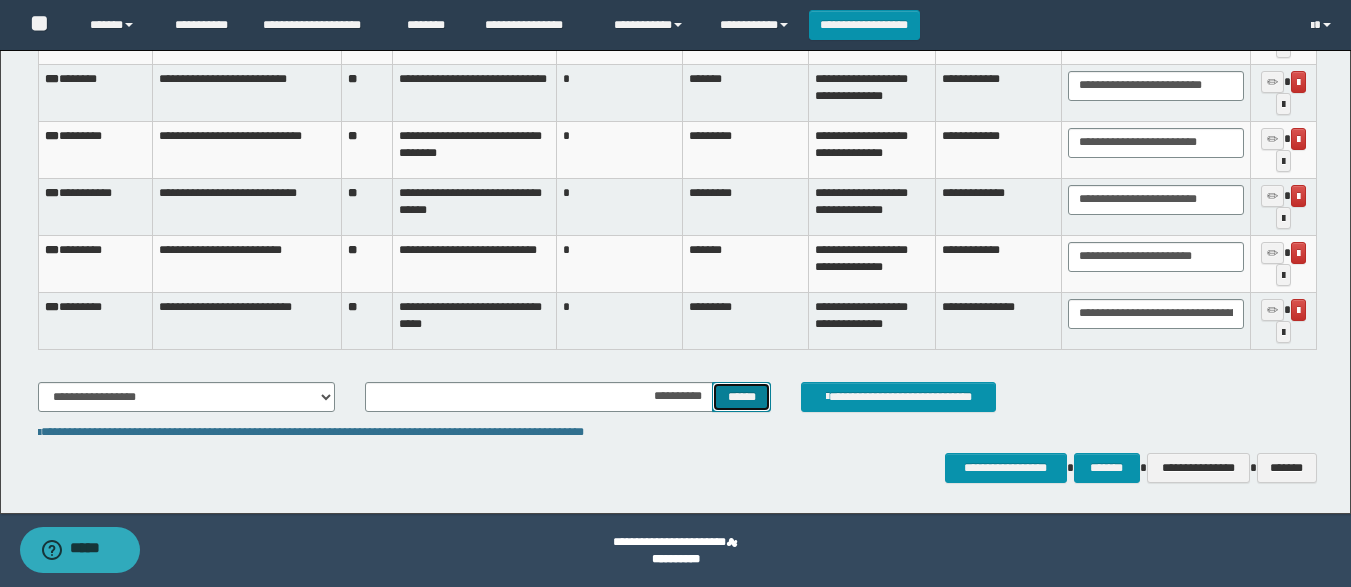 click on "******" at bounding box center [741, 397] 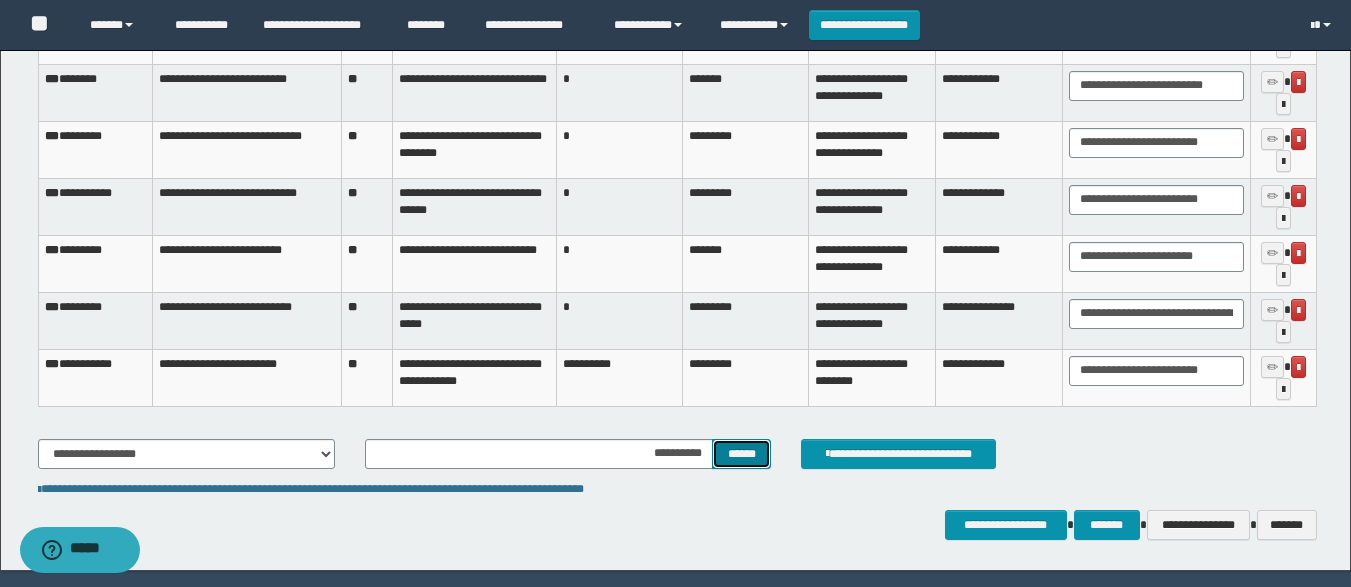 scroll, scrollTop: 2765, scrollLeft: 0, axis: vertical 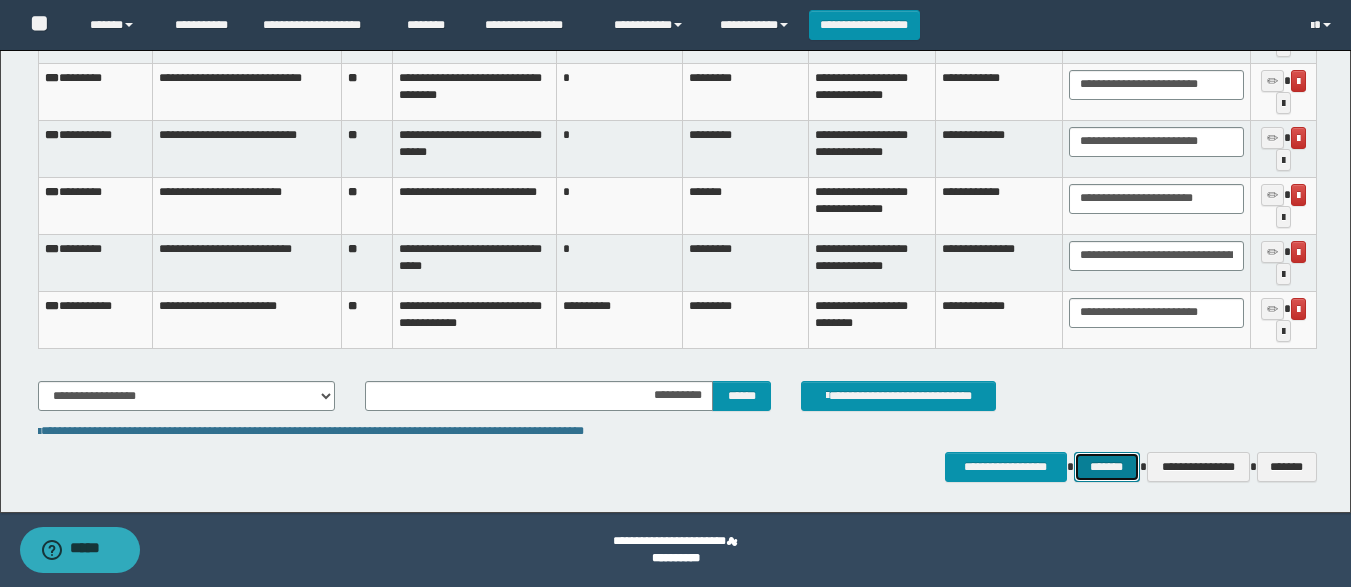 click on "*******" at bounding box center [1107, 467] 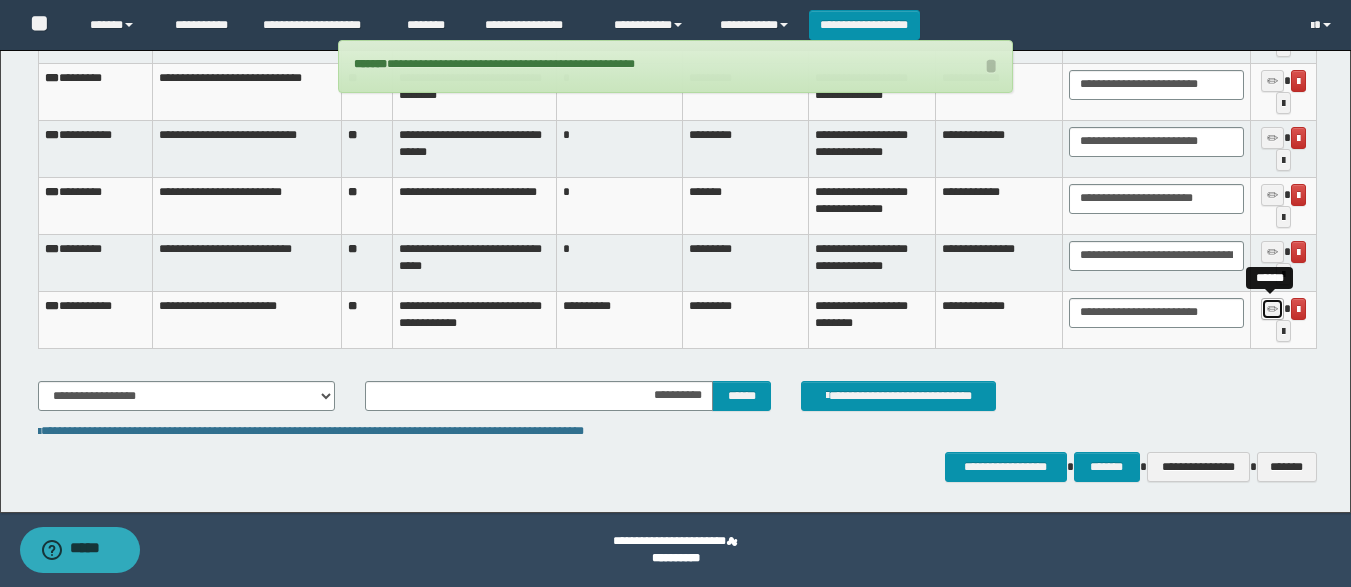 click at bounding box center [1272, 310] 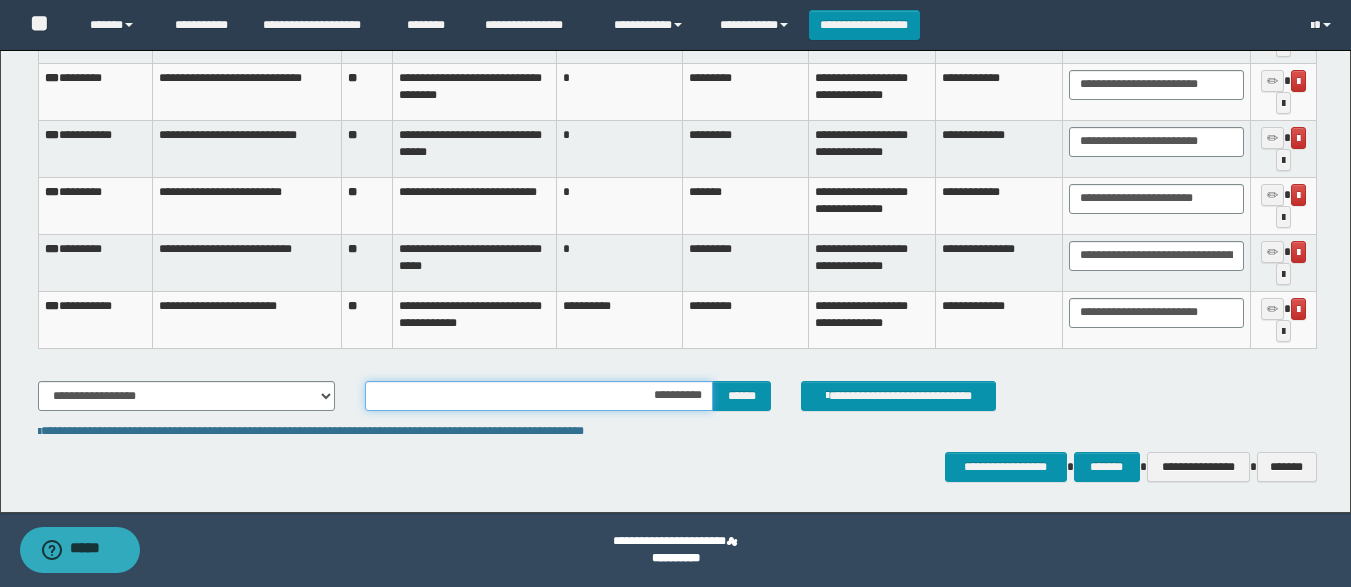 click on "**********" at bounding box center (539, 396) 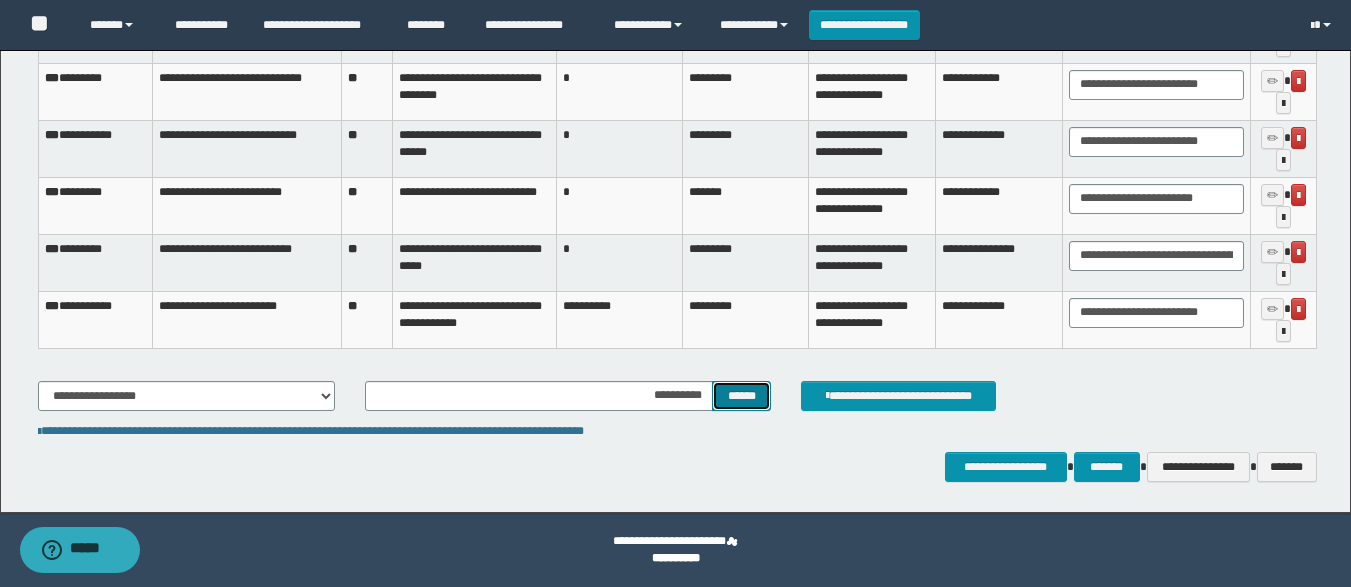 drag, startPoint x: 726, startPoint y: 401, endPoint x: 690, endPoint y: 445, distance: 56.85068 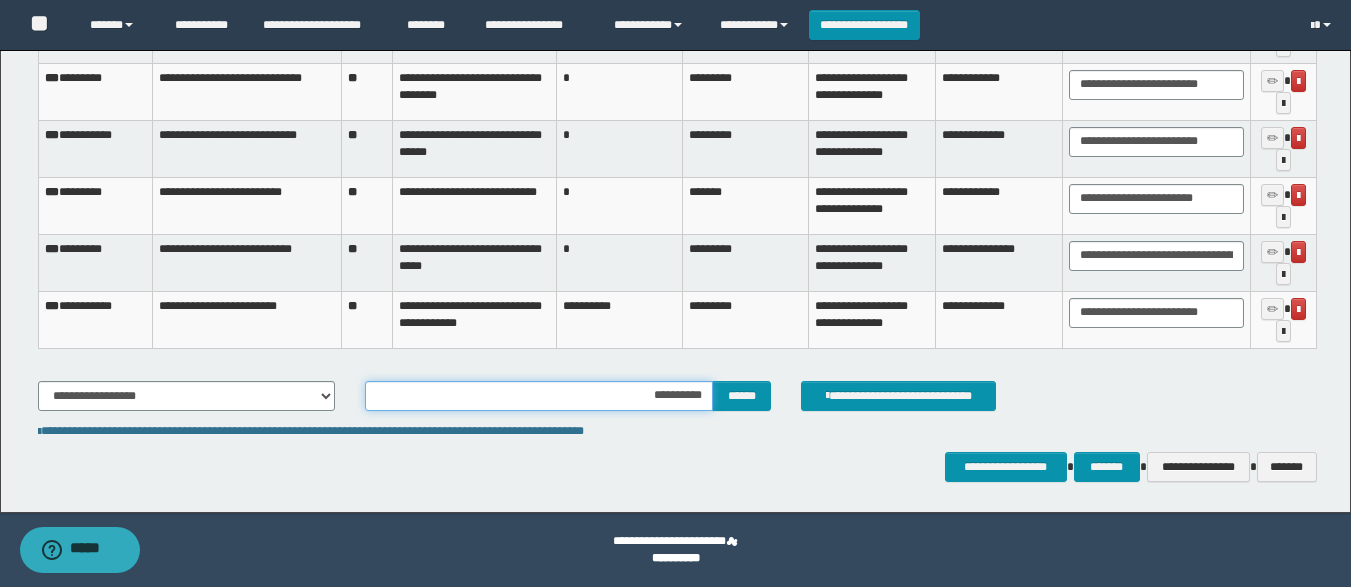 click on "**********" at bounding box center (539, 396) 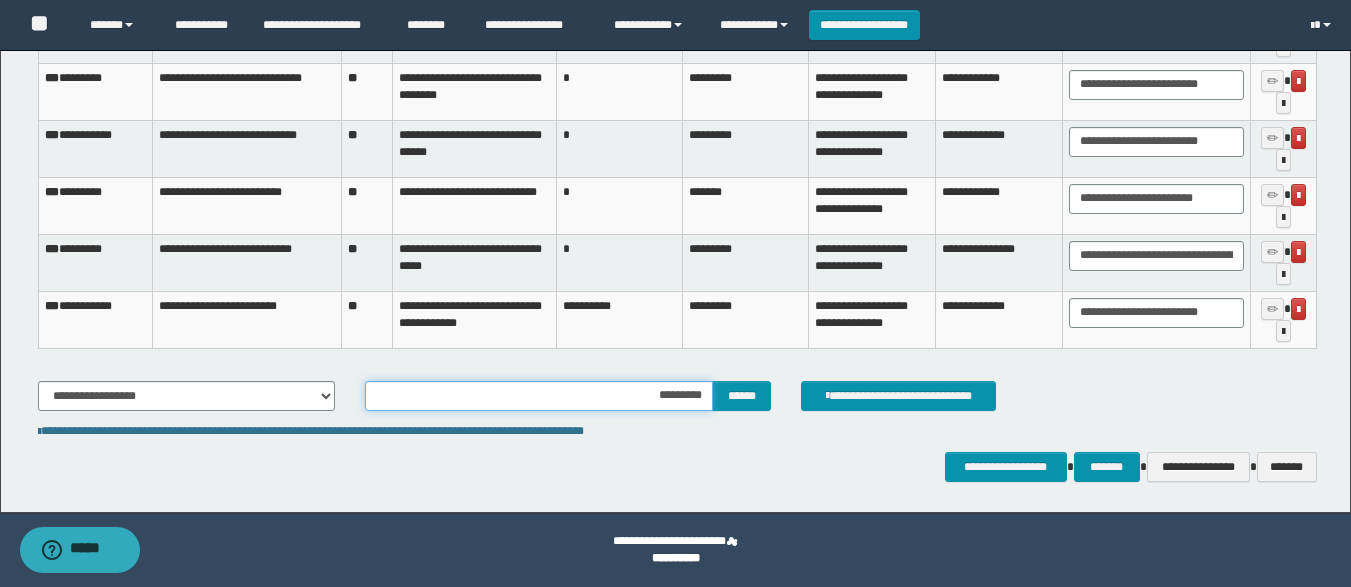 type on "**********" 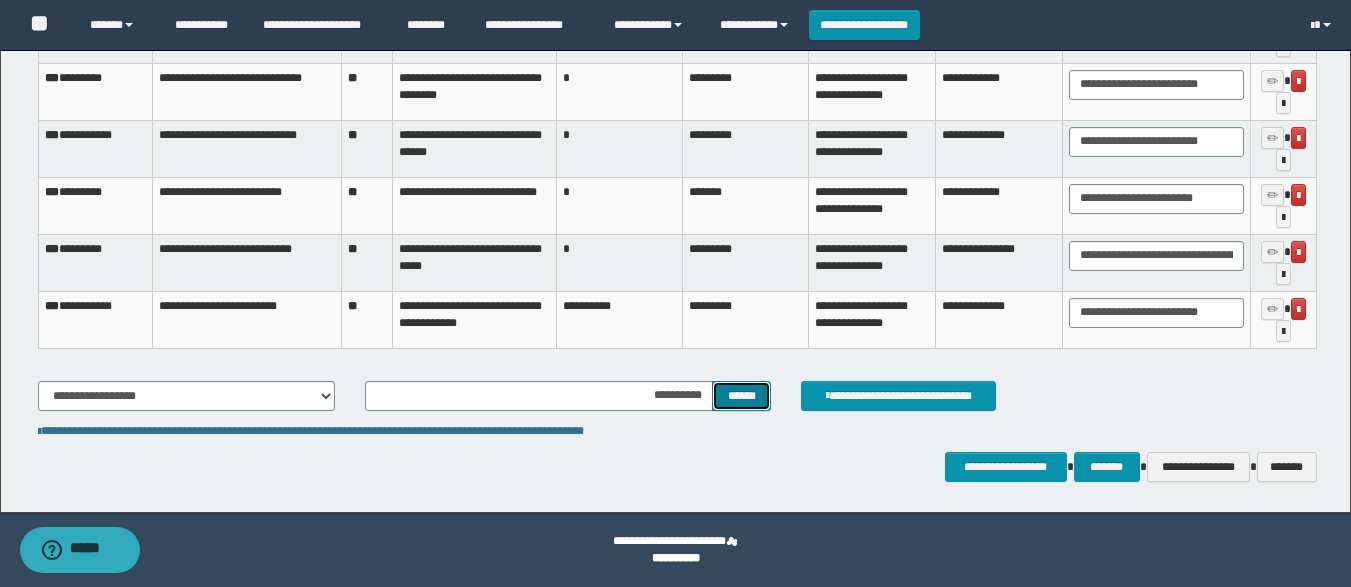 click on "******" at bounding box center [741, 396] 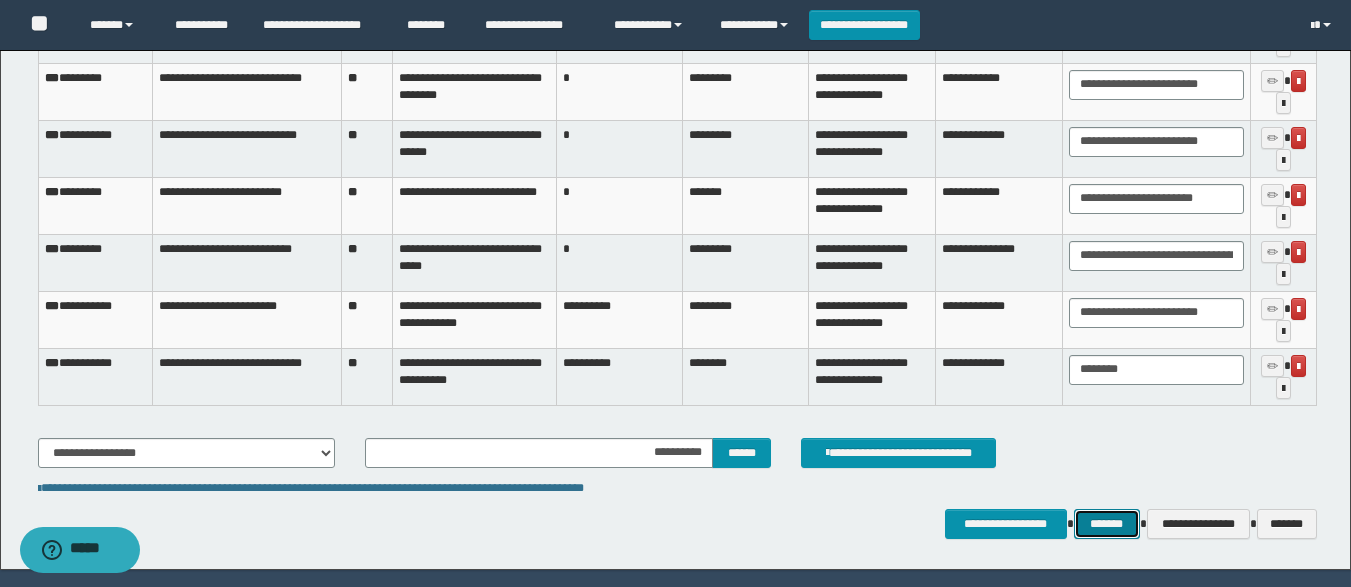 click on "*******" at bounding box center [1107, 524] 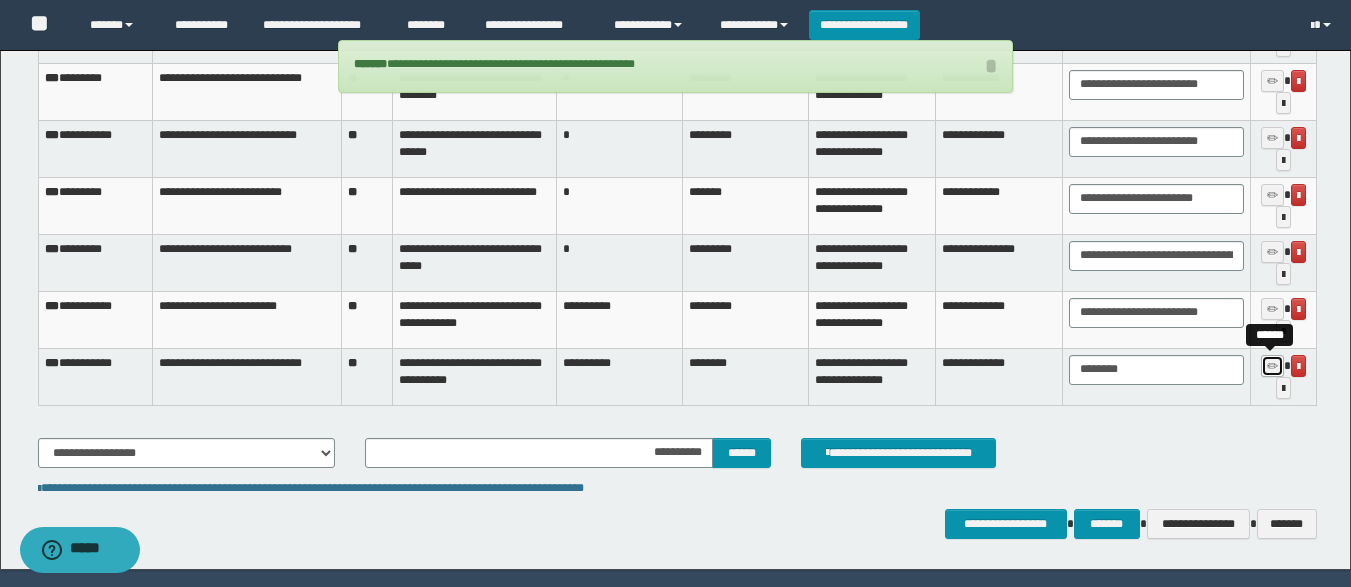 click at bounding box center [1272, 366] 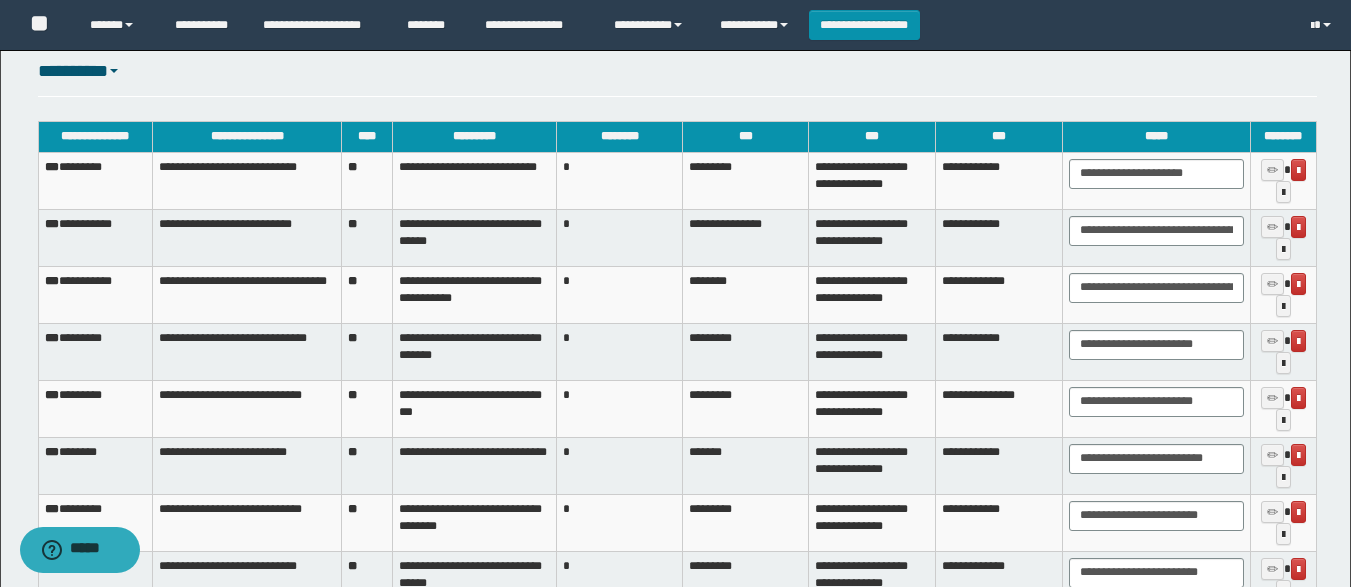 scroll, scrollTop: 2338, scrollLeft: 0, axis: vertical 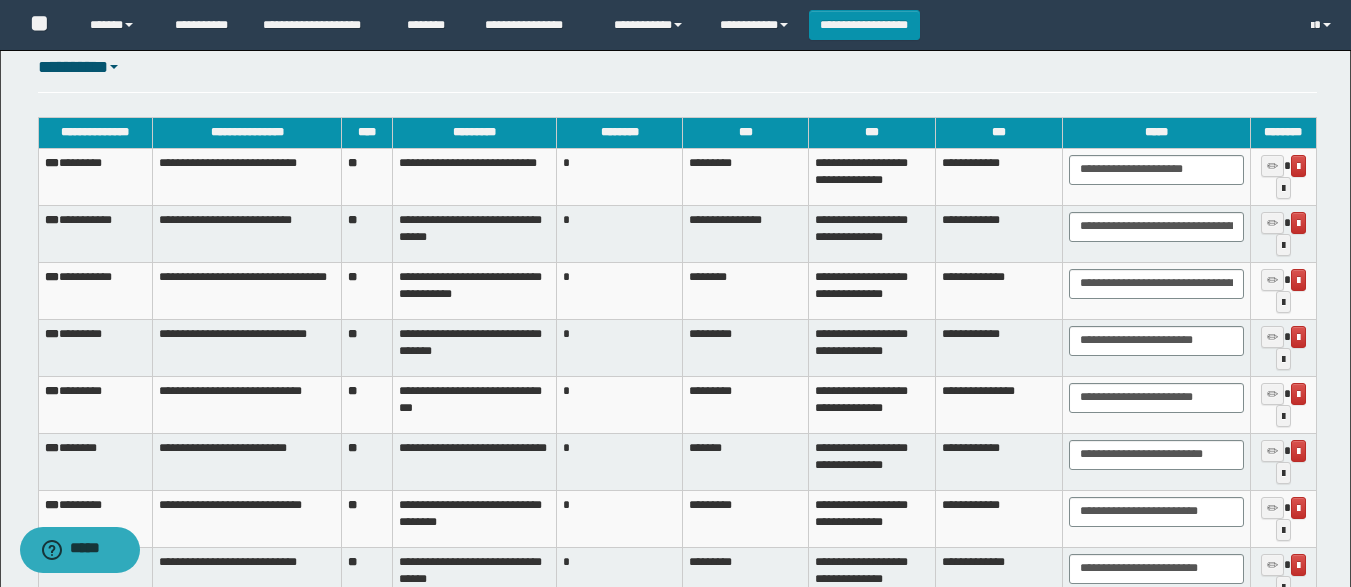 drag, startPoint x: 494, startPoint y: 10, endPoint x: 796, endPoint y: 78, distance: 309.56097 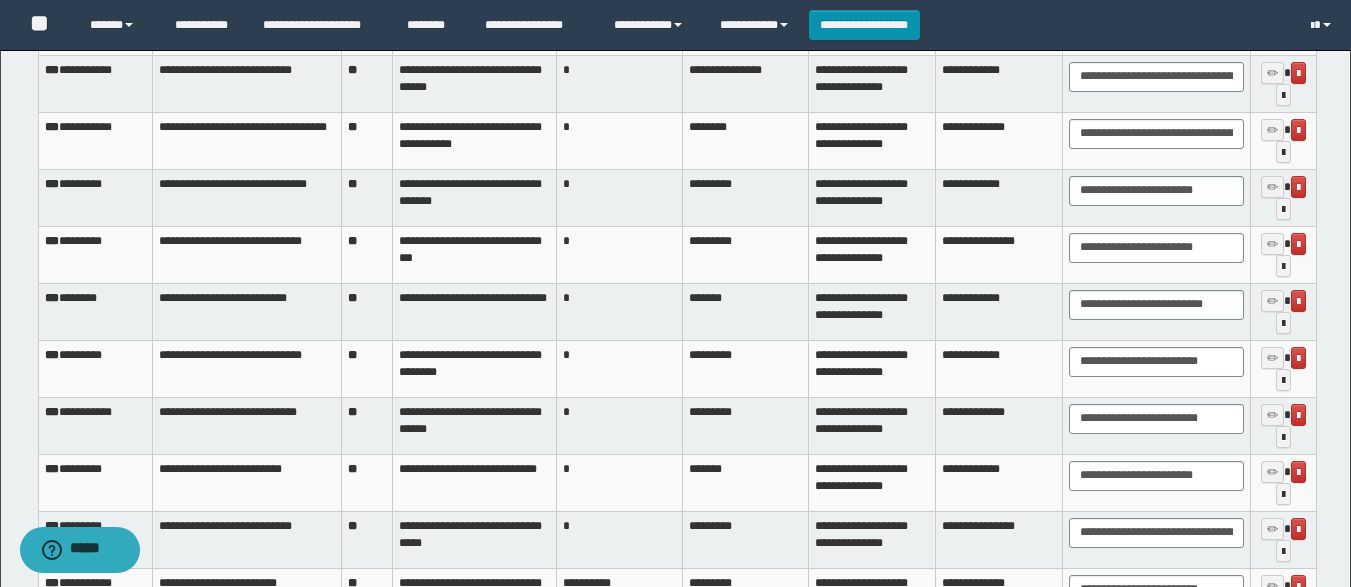 scroll, scrollTop: 2489, scrollLeft: 0, axis: vertical 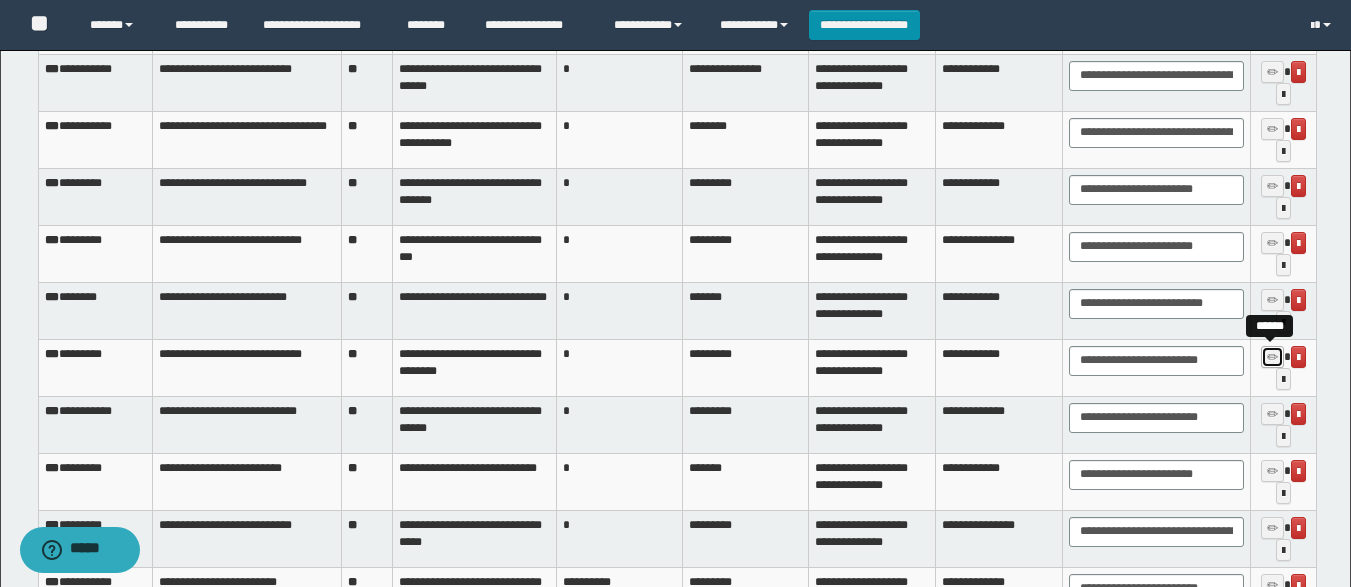 click at bounding box center (1272, 358) 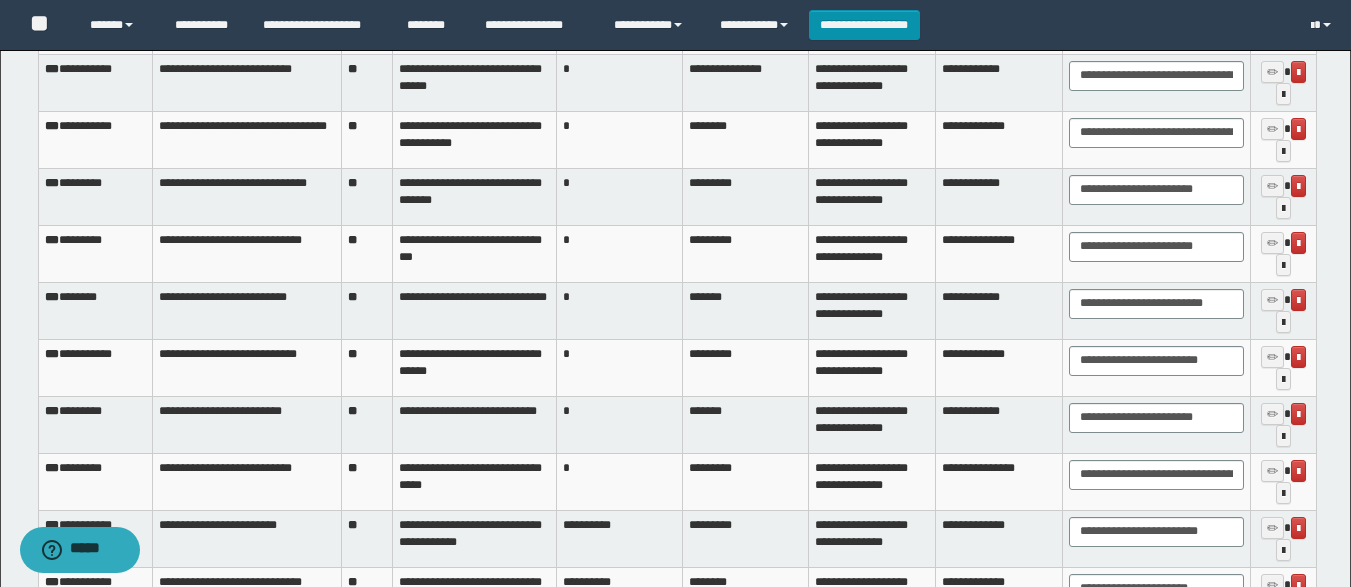 click on "*******" at bounding box center (746, 310) 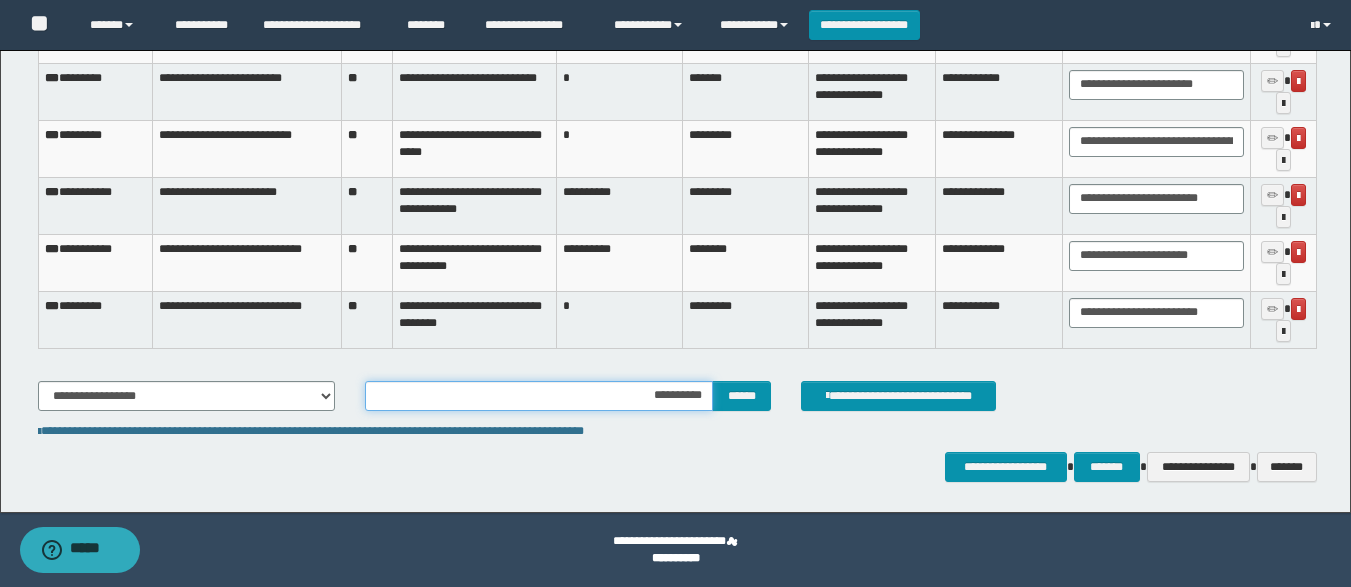 click on "**********" at bounding box center (539, 396) 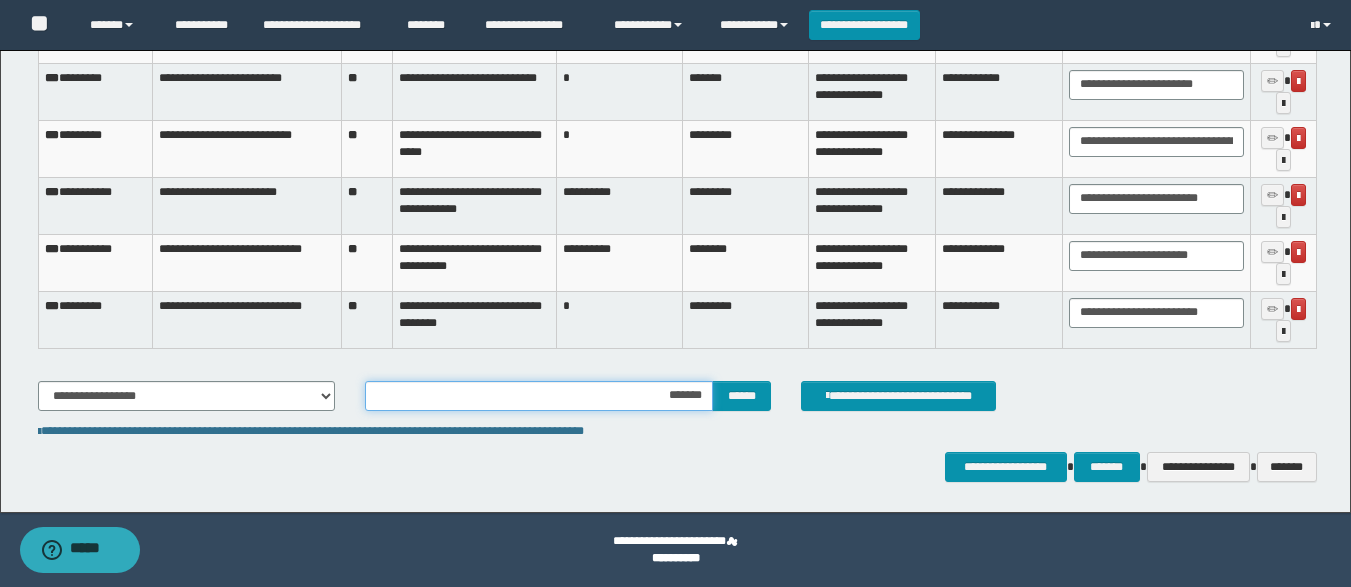 type on "********" 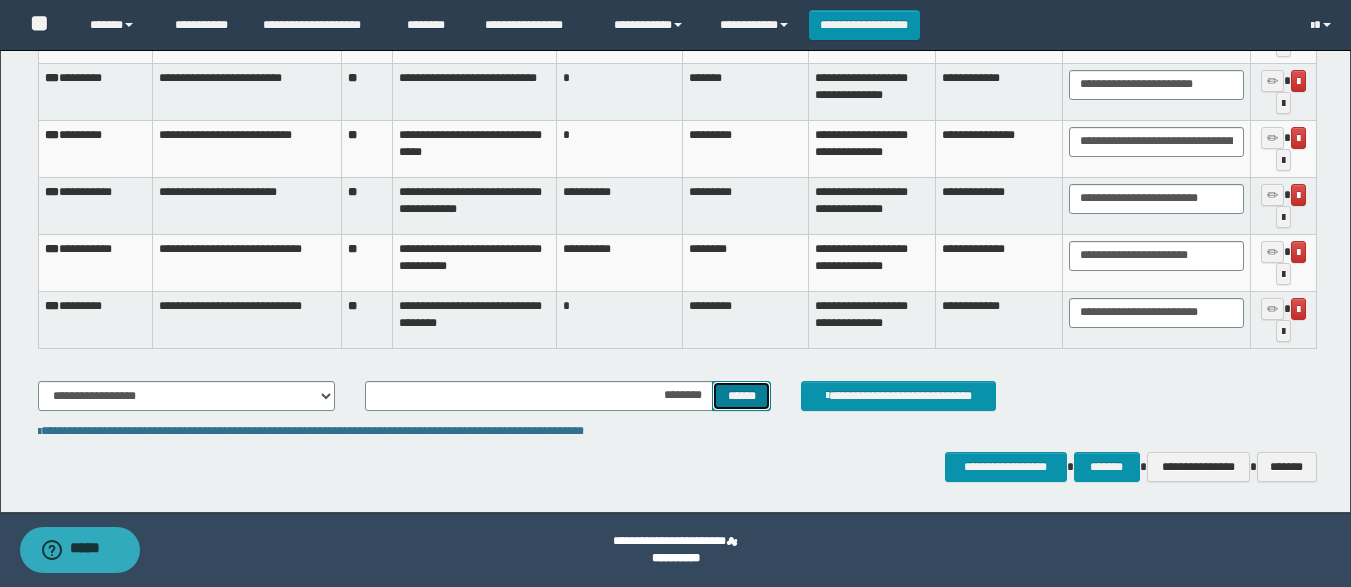 click on "******" at bounding box center (741, 396) 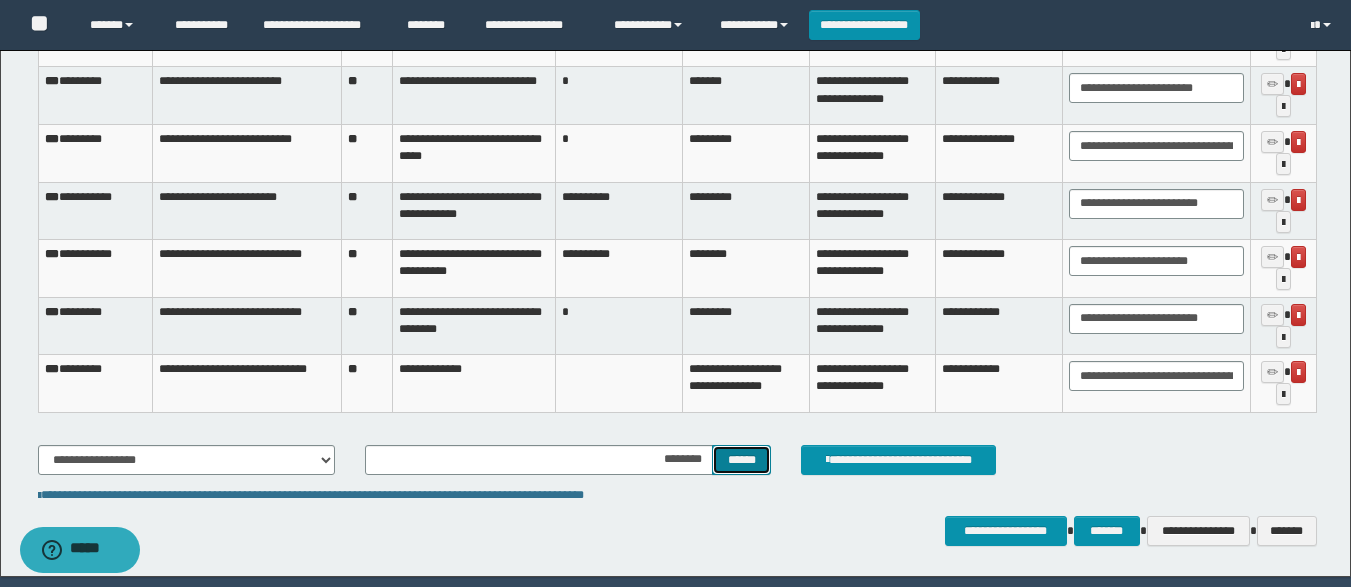 scroll, scrollTop: 2861, scrollLeft: 0, axis: vertical 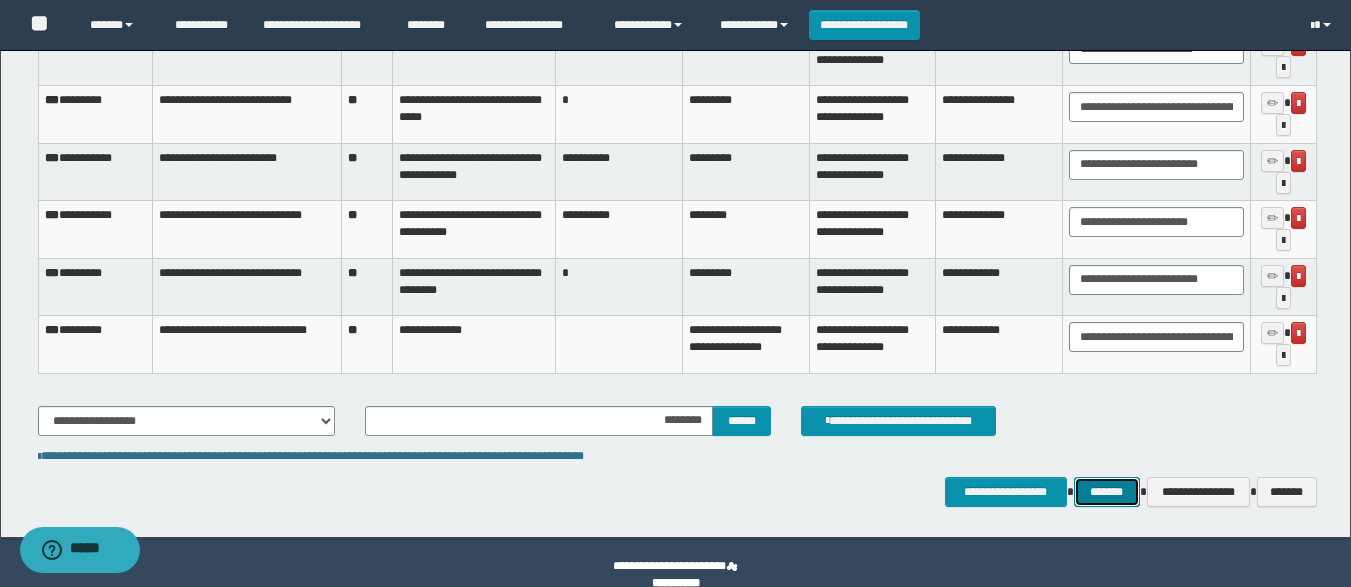 click on "*******" at bounding box center (1107, 492) 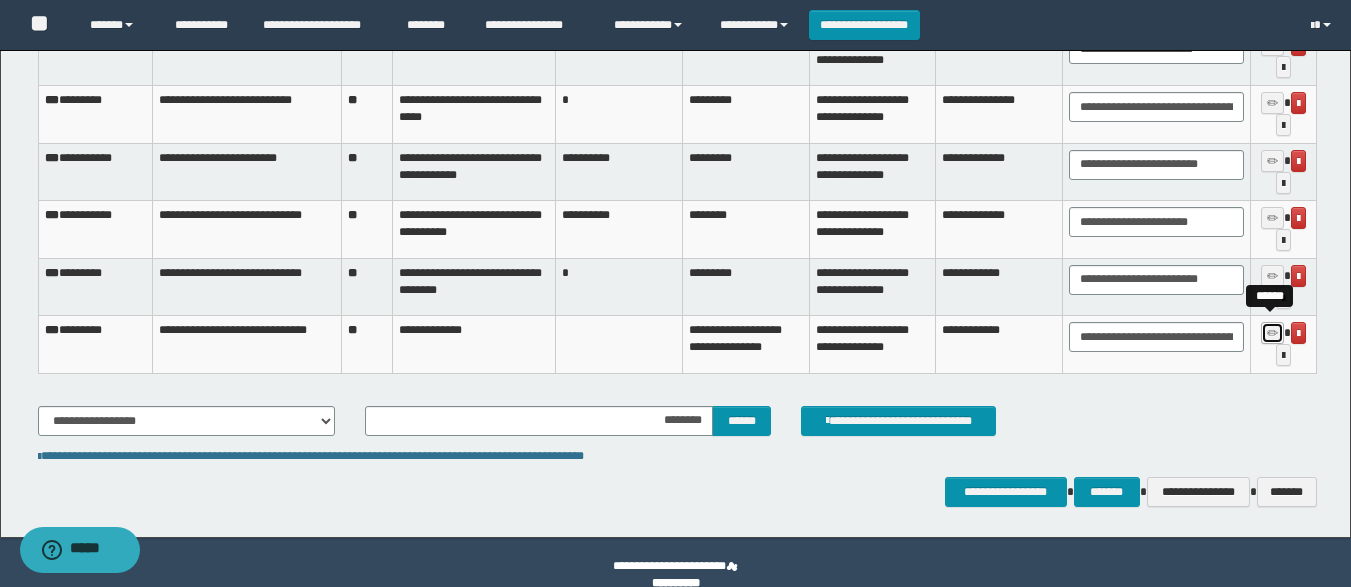 click at bounding box center [1272, 334] 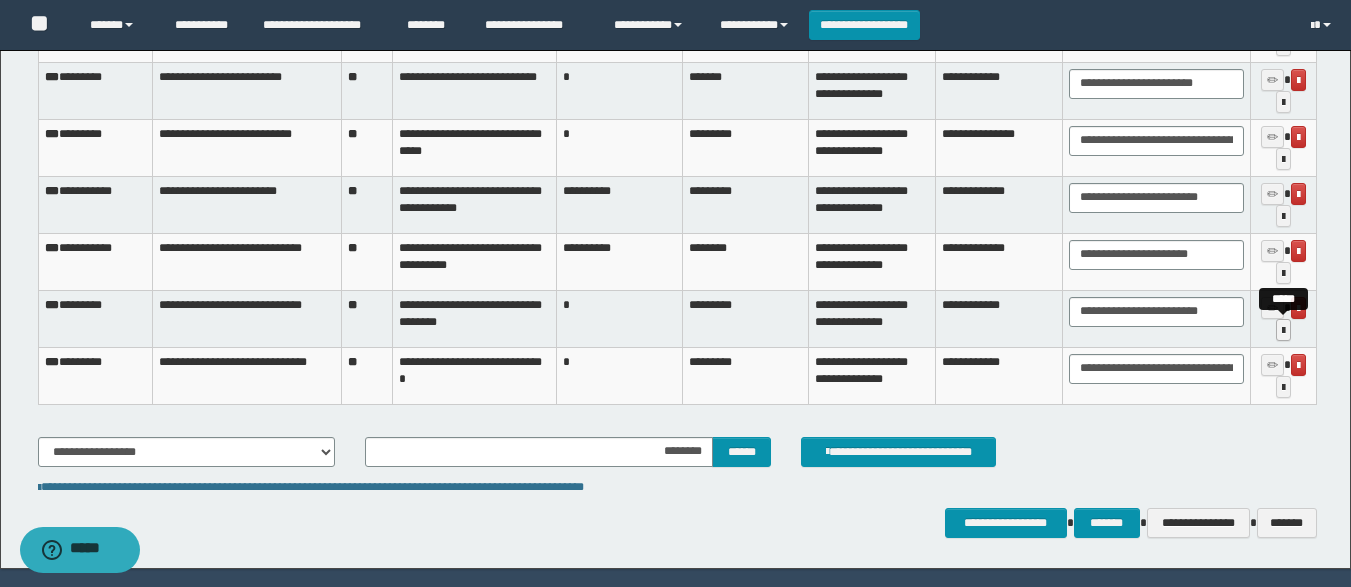 scroll, scrollTop: 2822, scrollLeft: 0, axis: vertical 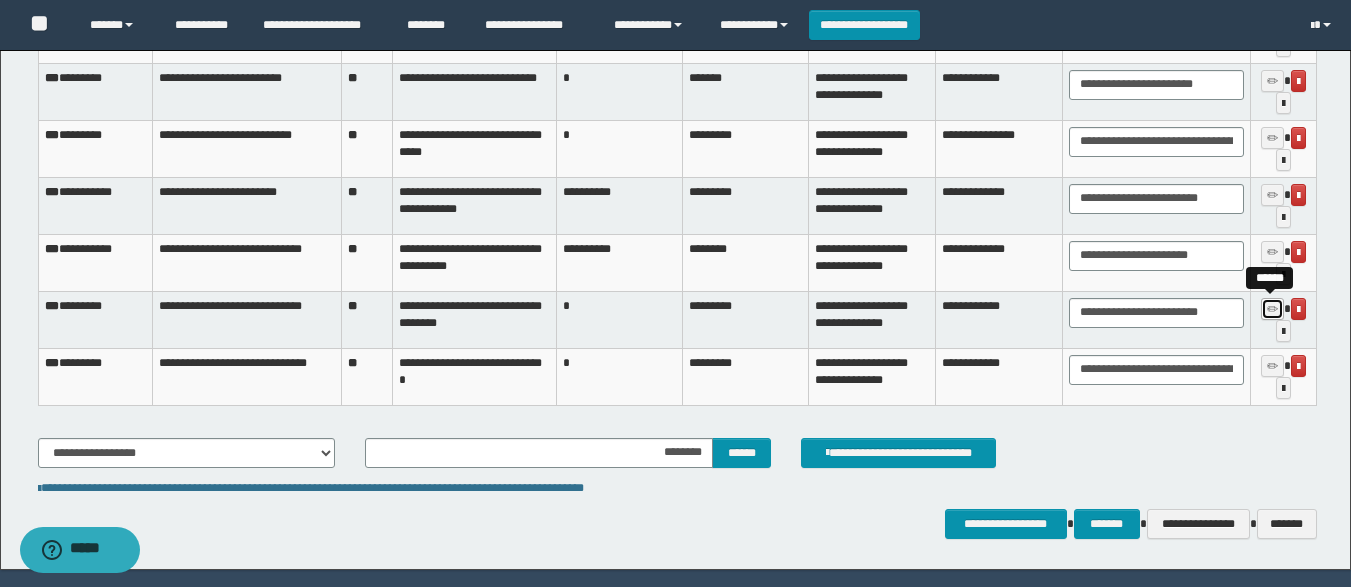 click at bounding box center (1272, 310) 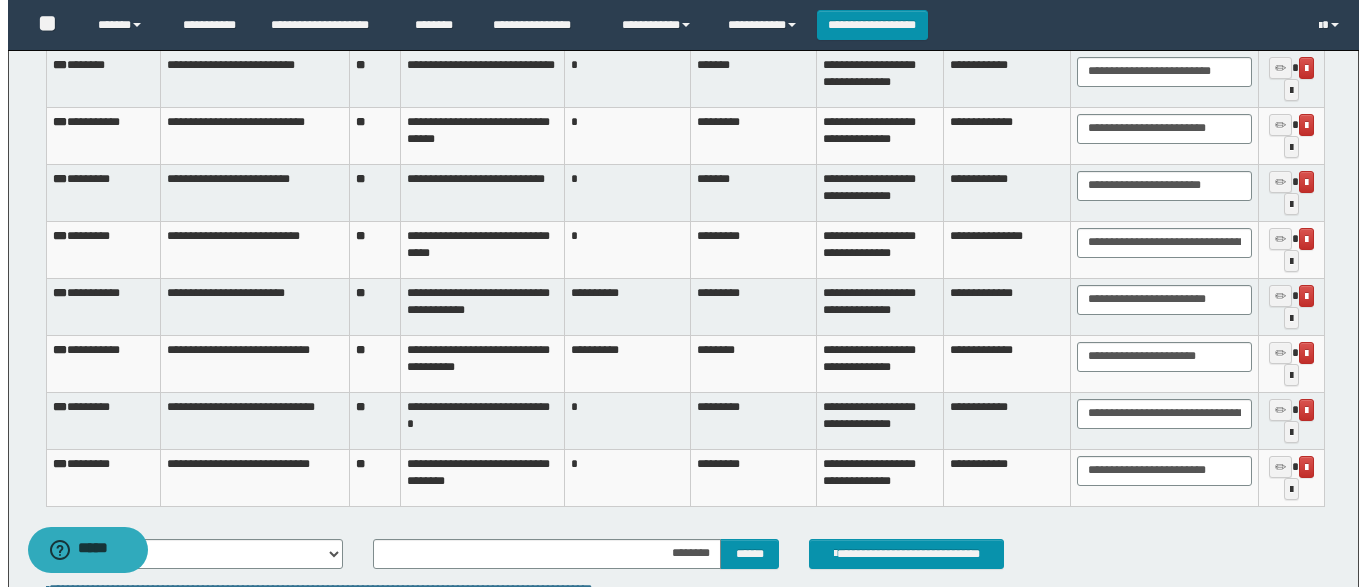 scroll, scrollTop: 2879, scrollLeft: 0, axis: vertical 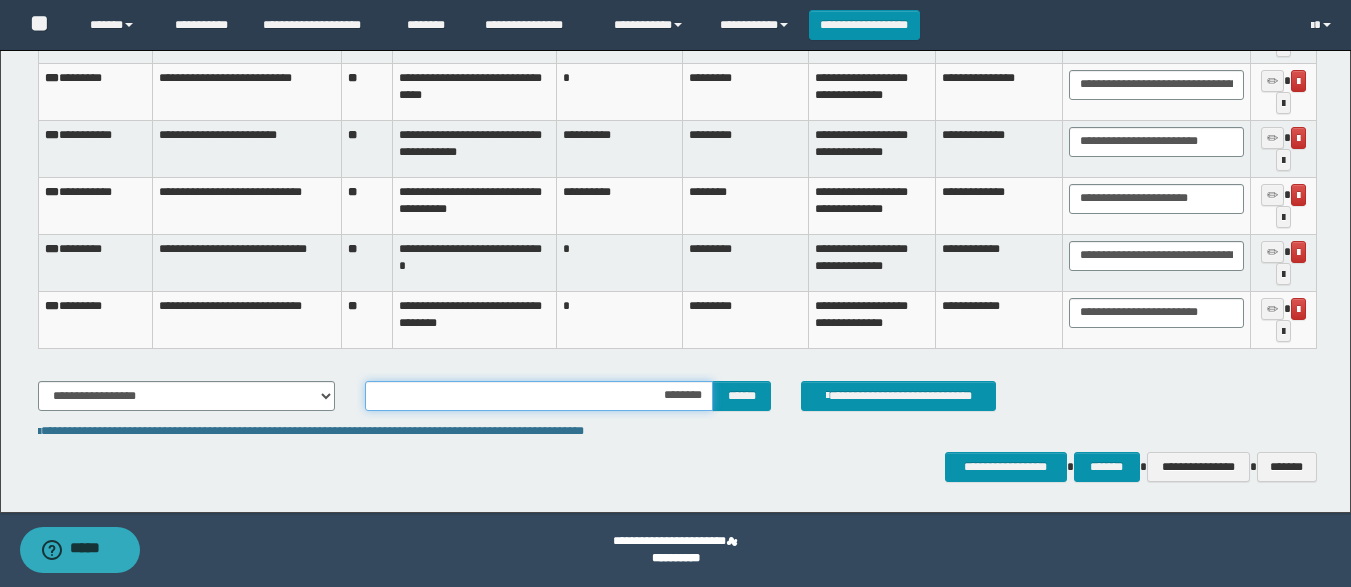 click on "********" at bounding box center (539, 396) 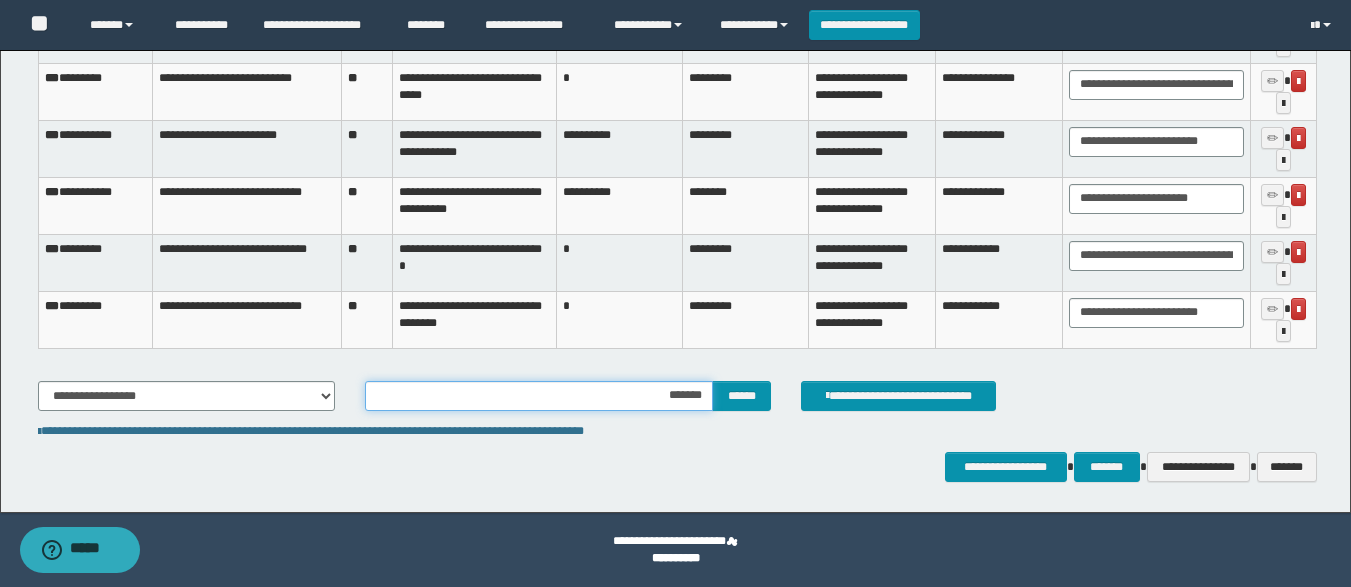 type on "********" 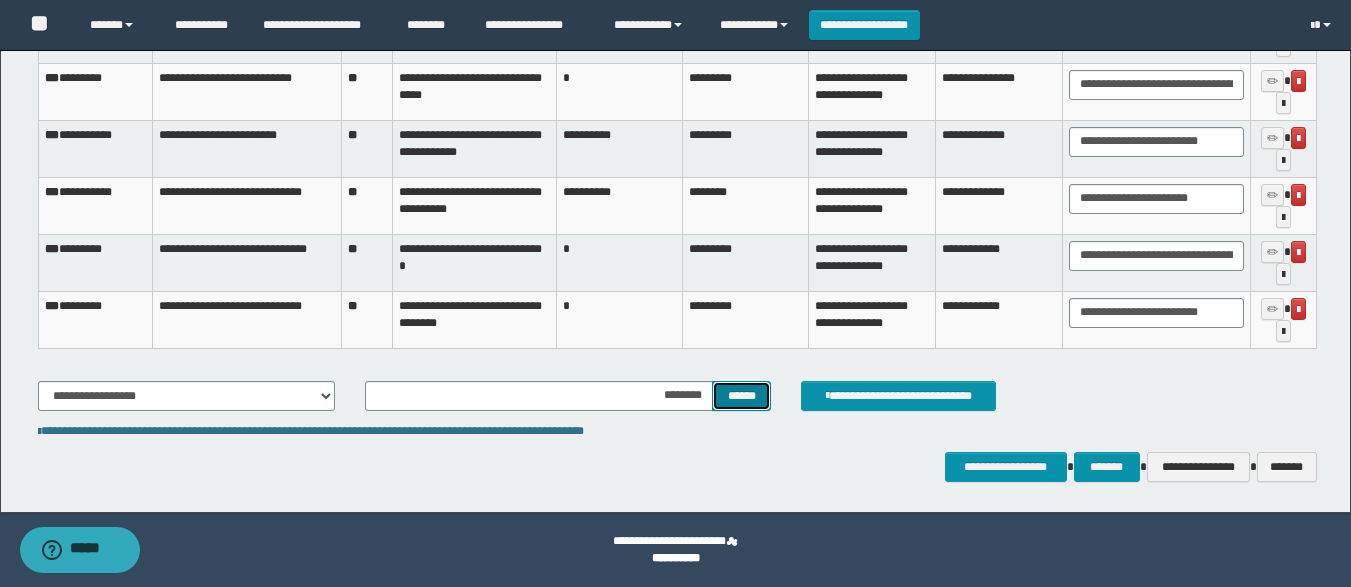 click on "******" at bounding box center (741, 396) 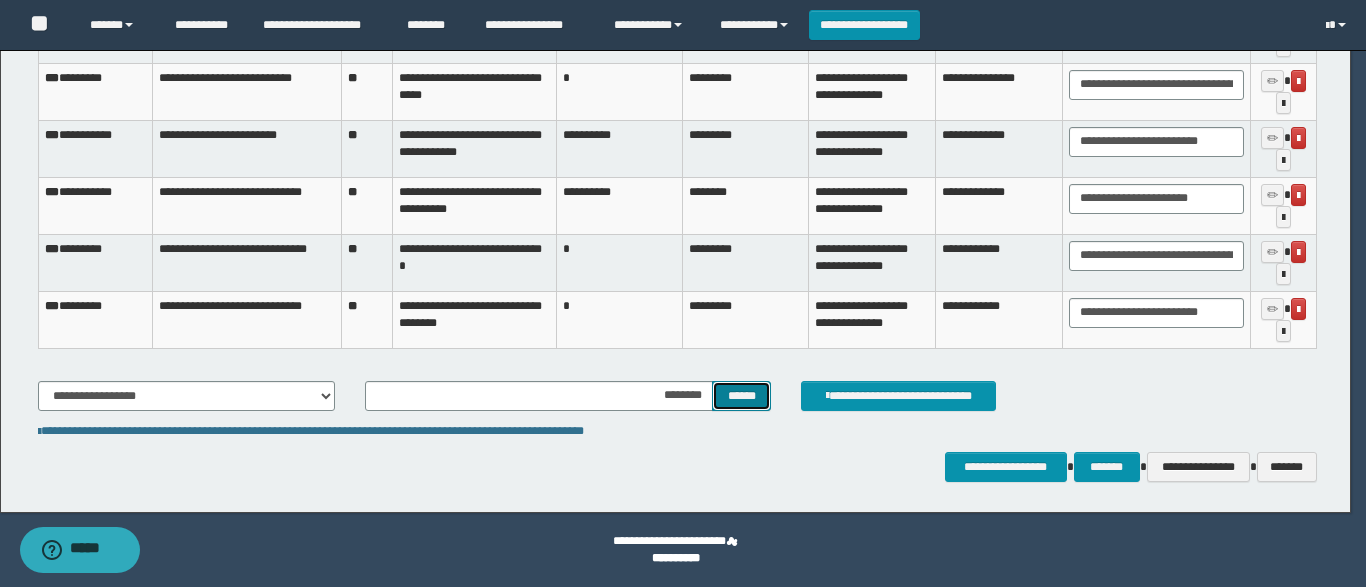 scroll, scrollTop: 0, scrollLeft: 0, axis: both 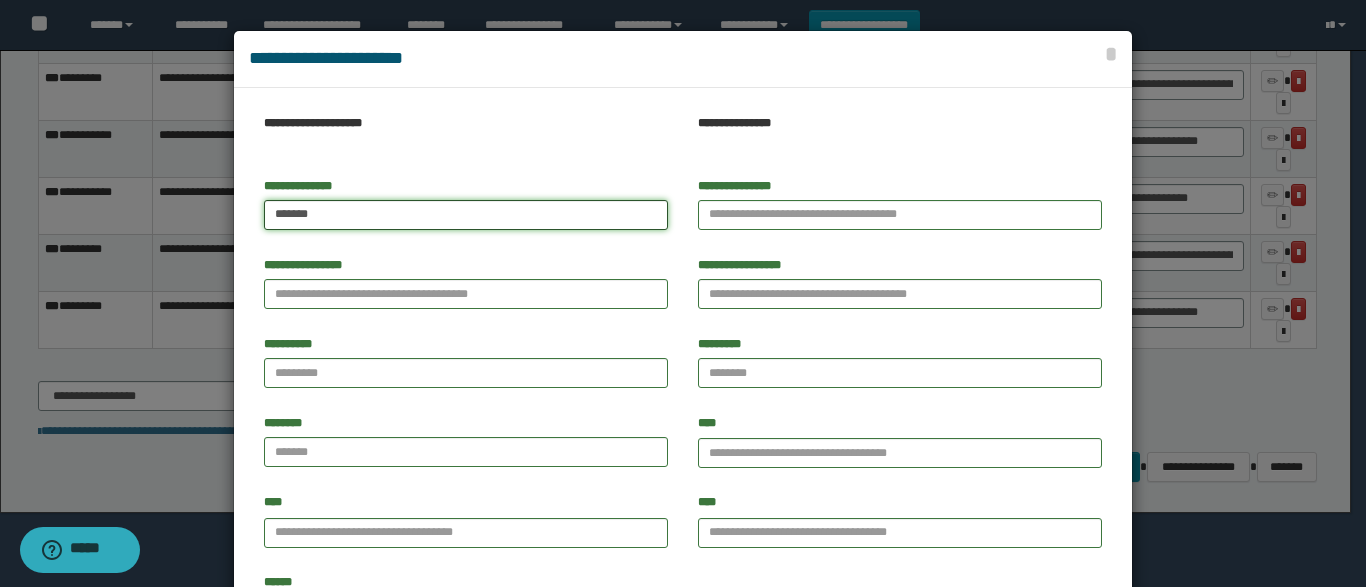 type on "*******" 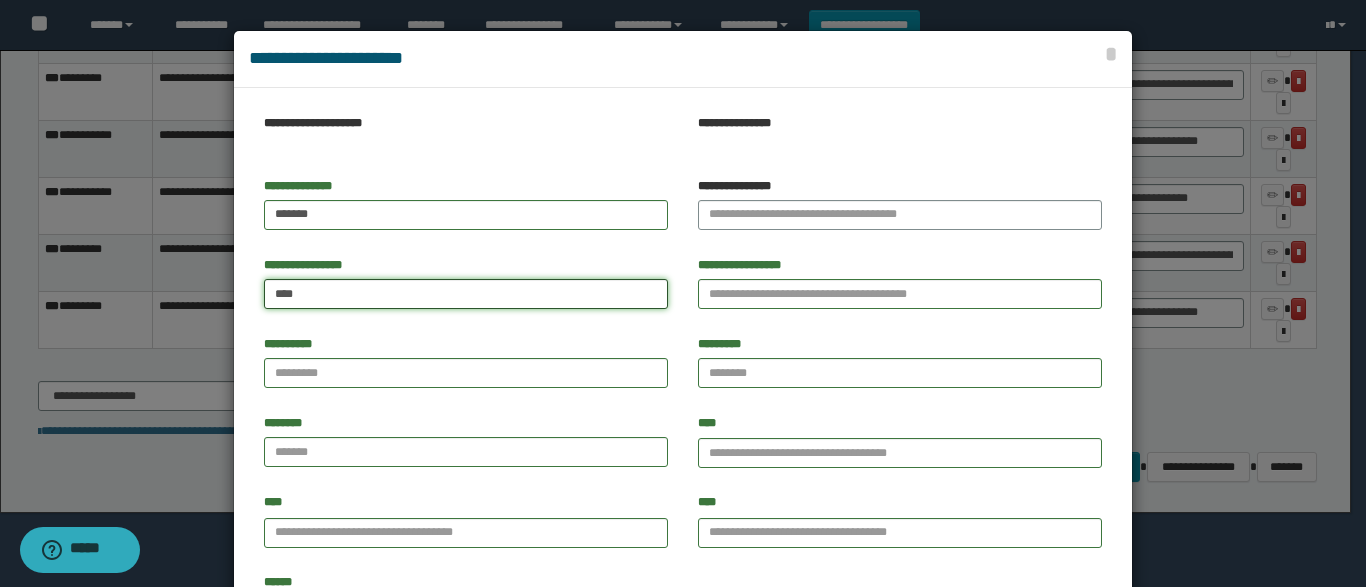 type on "****" 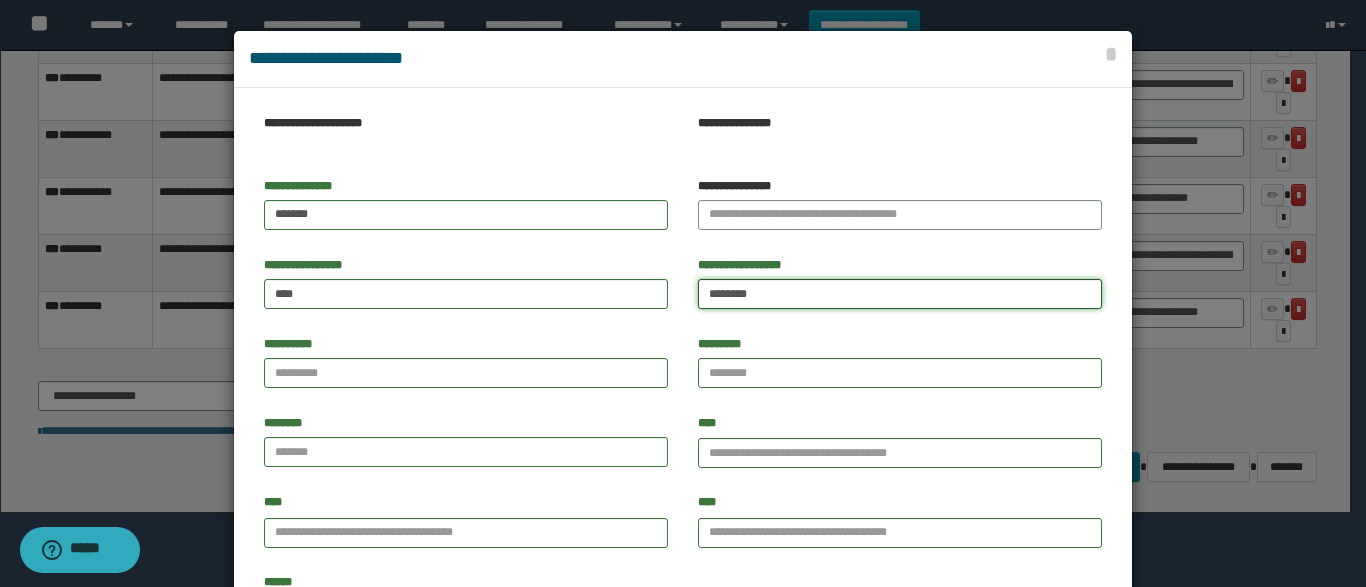 type on "*******" 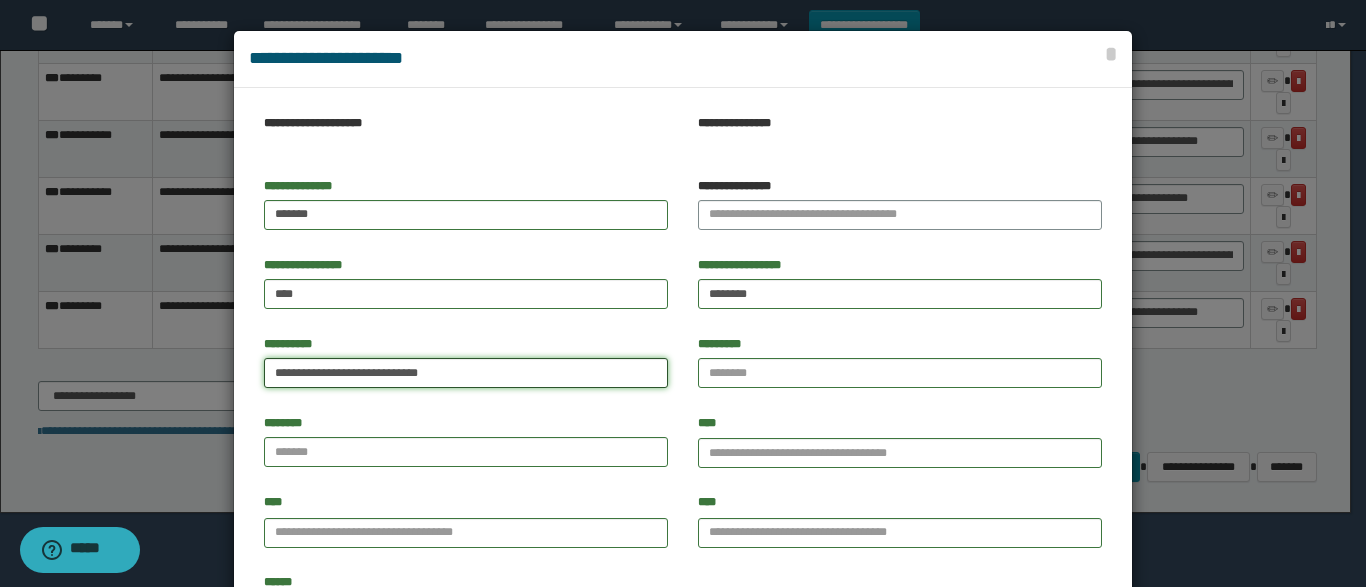 type on "**********" 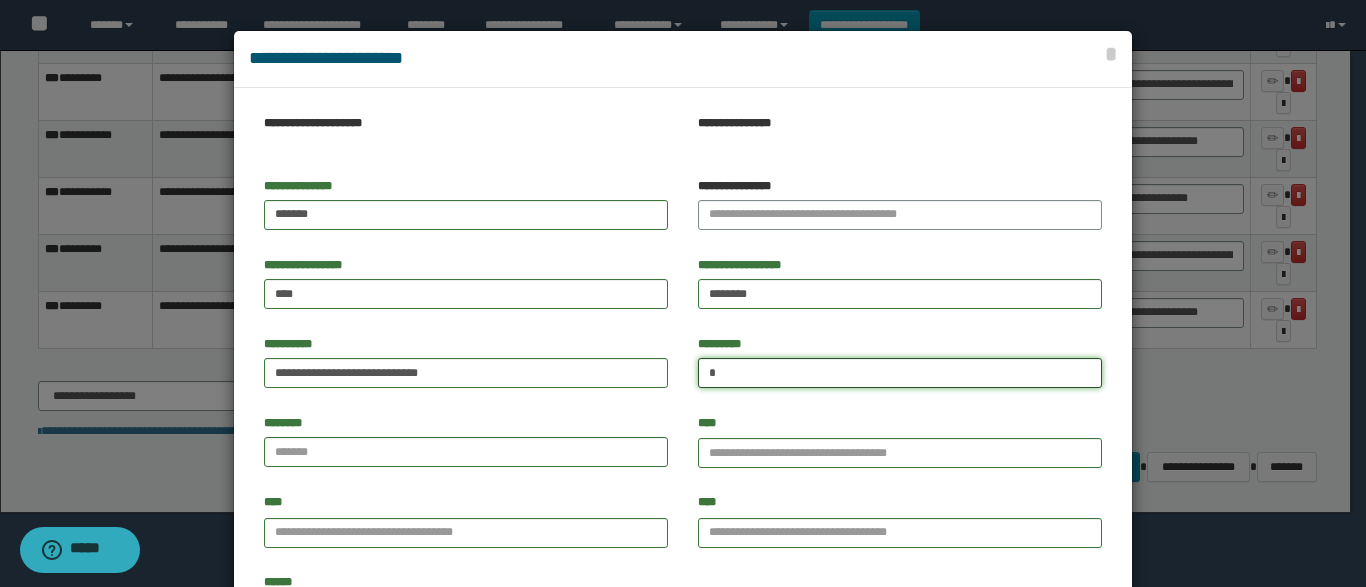 type on "*" 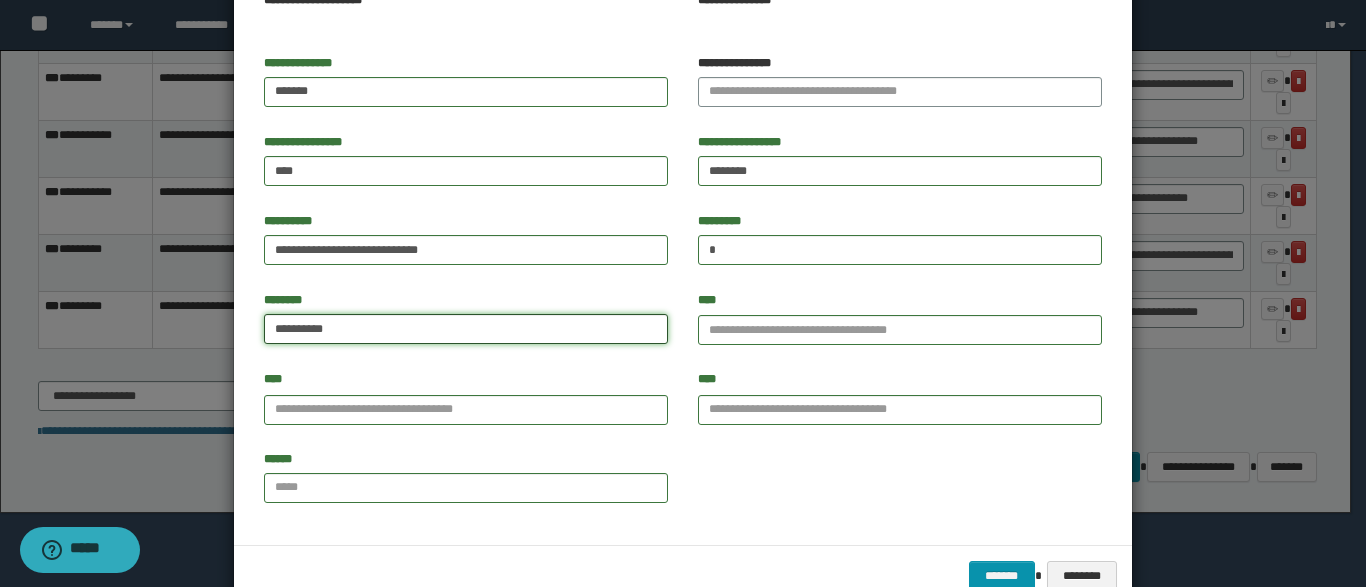 scroll, scrollTop: 122, scrollLeft: 0, axis: vertical 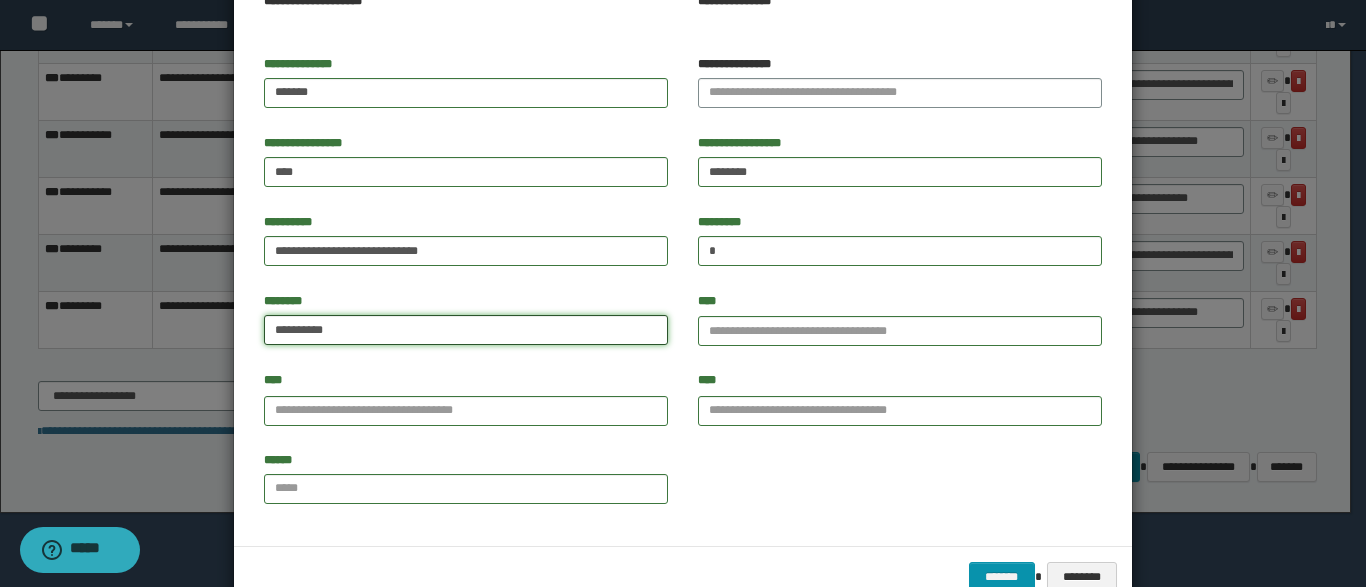 type on "**********" 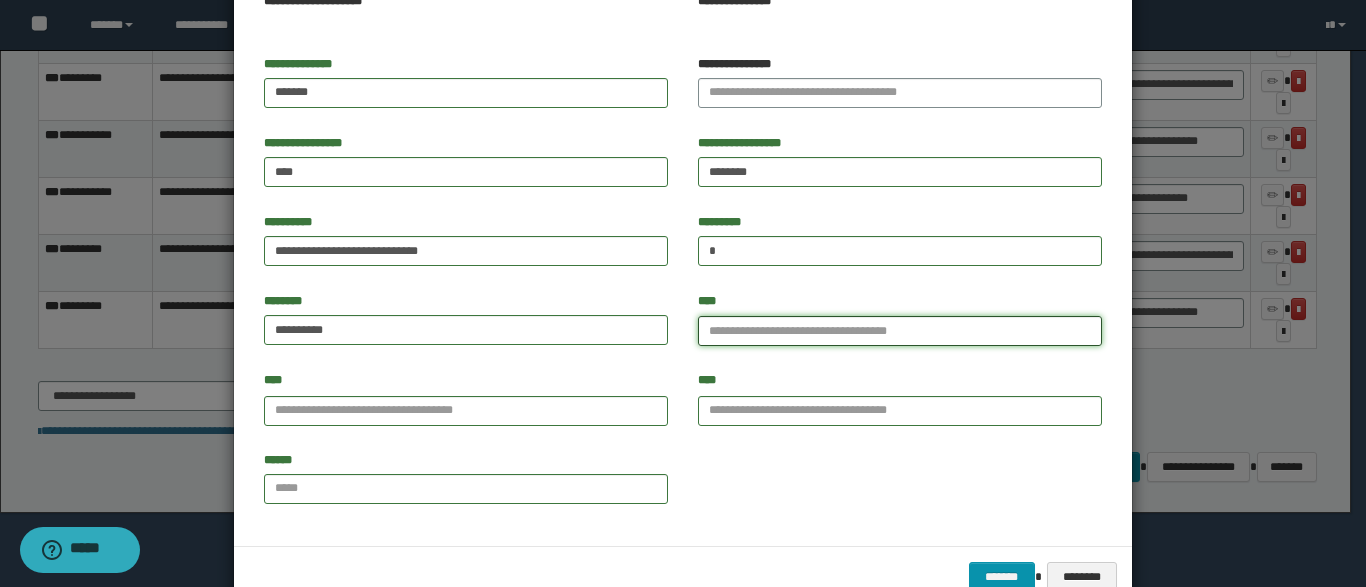 click on "****" at bounding box center [900, 331] 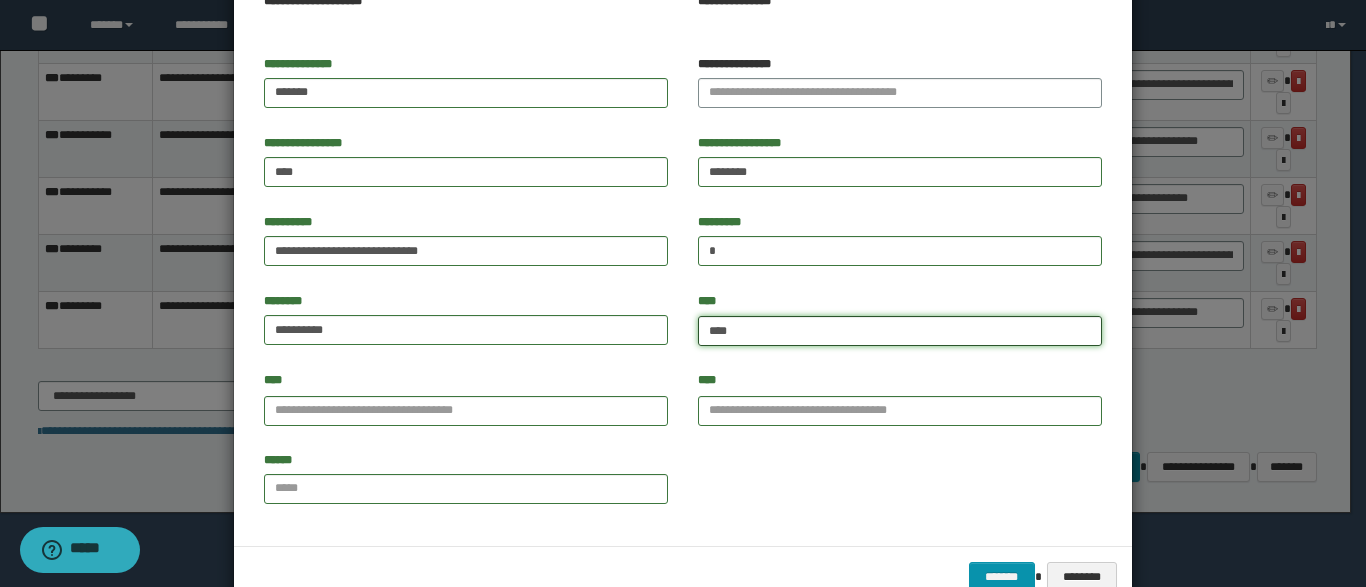 type on "*****" 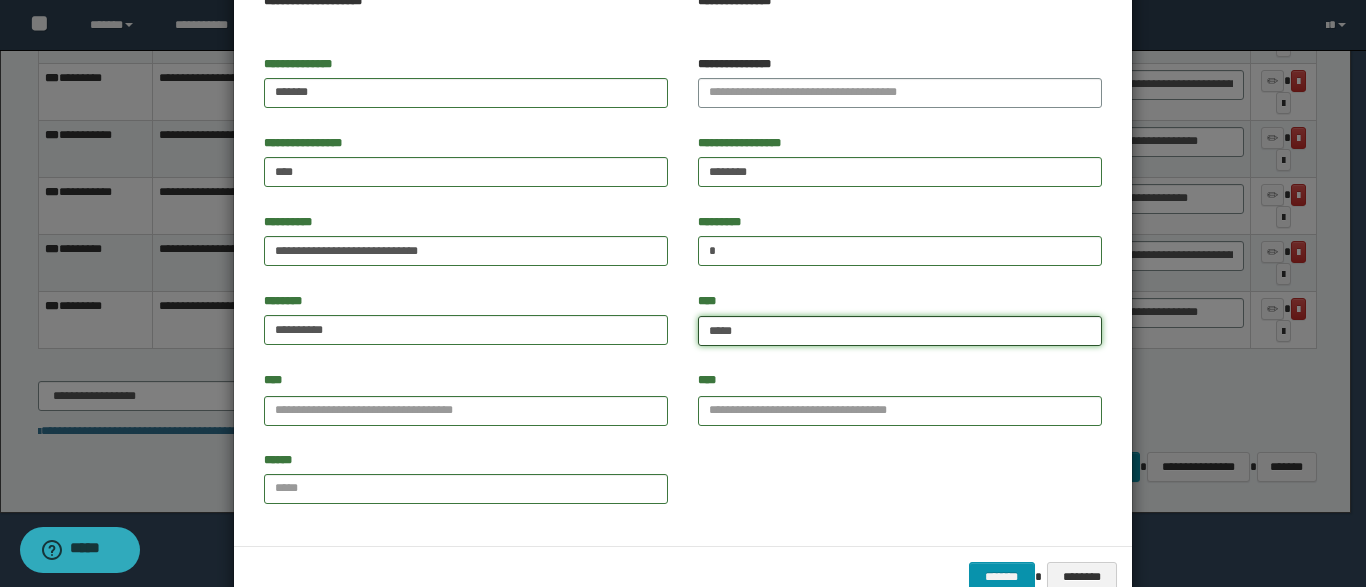 type on "**********" 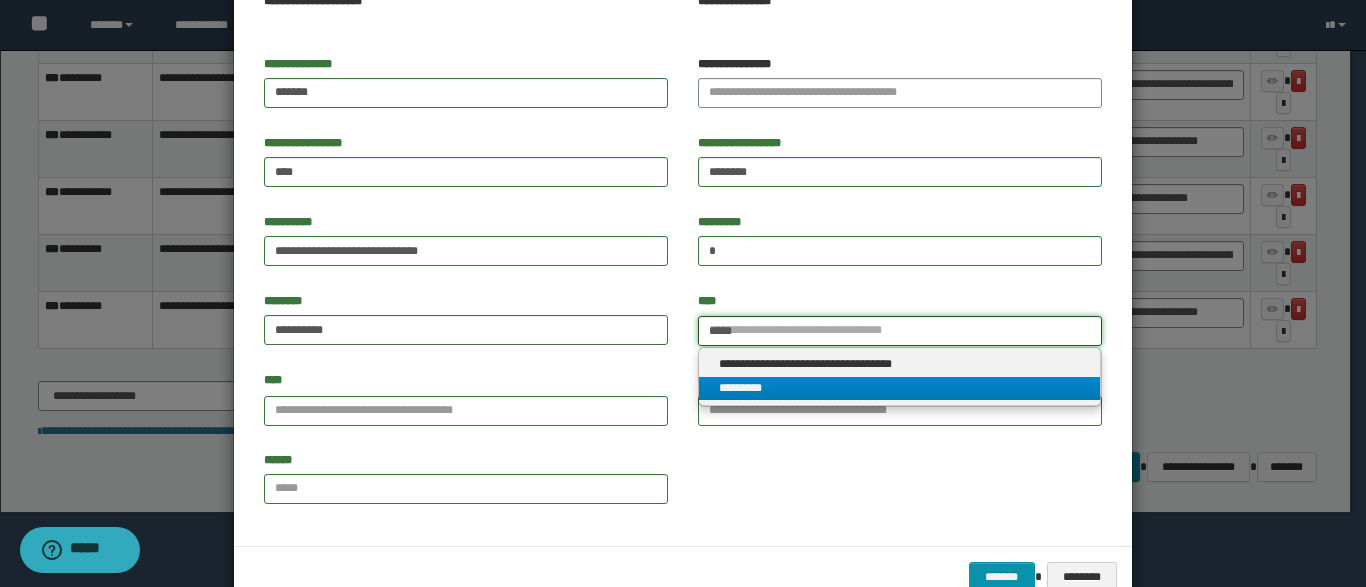 type on "*****" 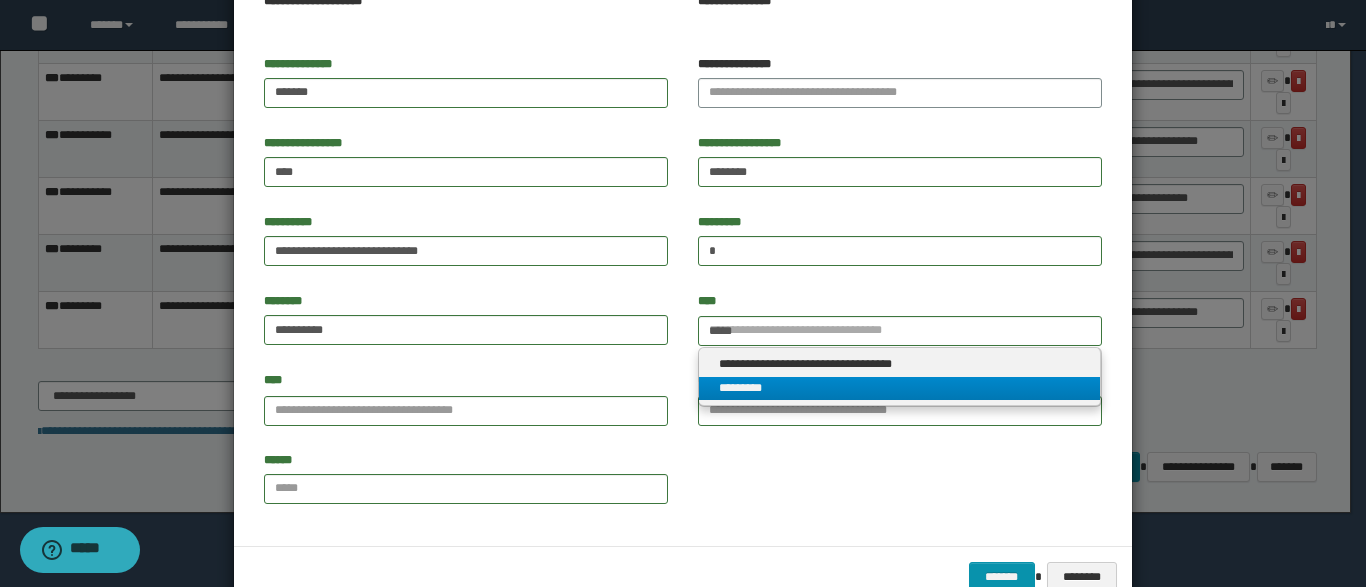 click on "*********" at bounding box center [899, 388] 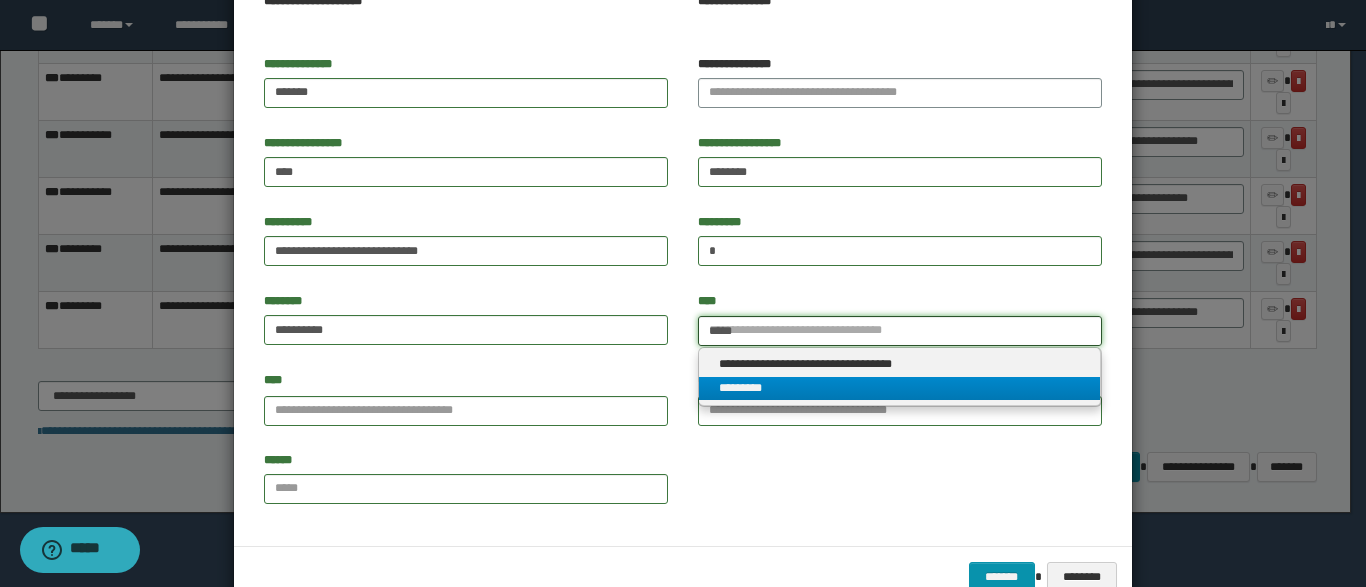 type 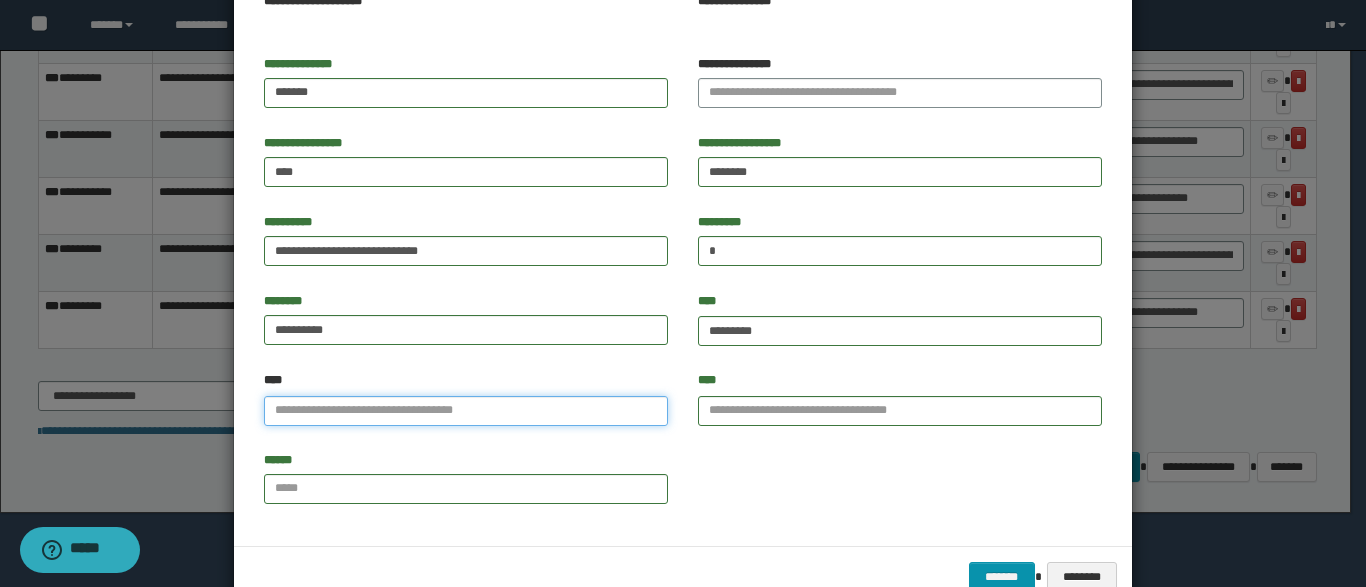 click on "****" at bounding box center (466, 411) 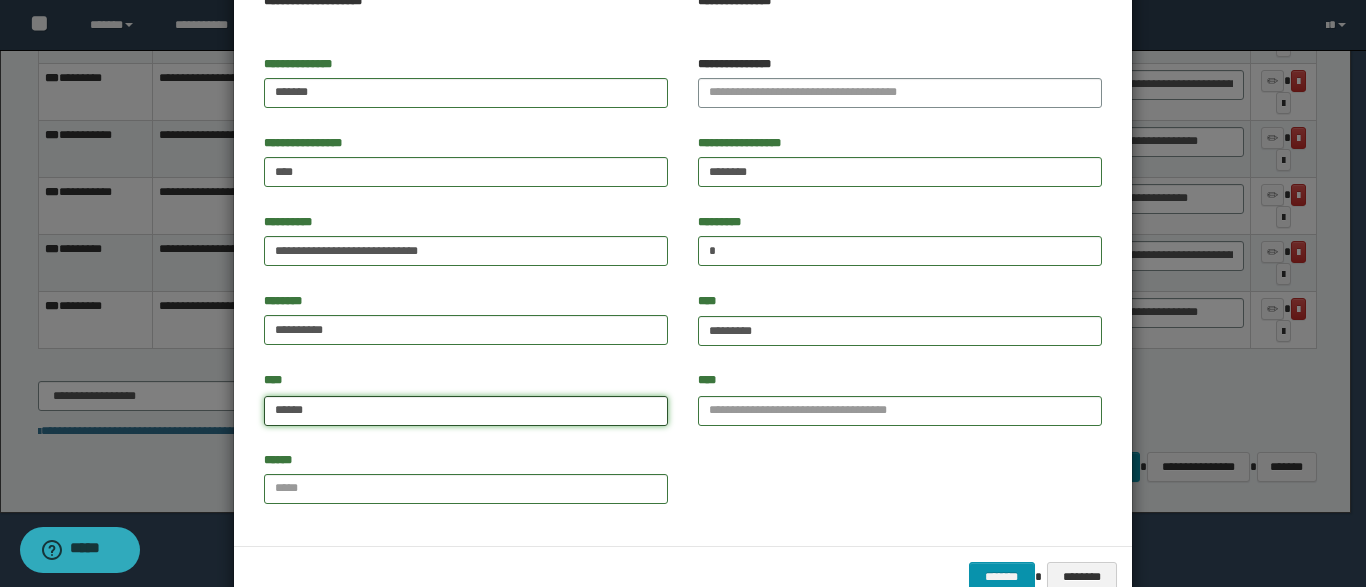type on "*****" 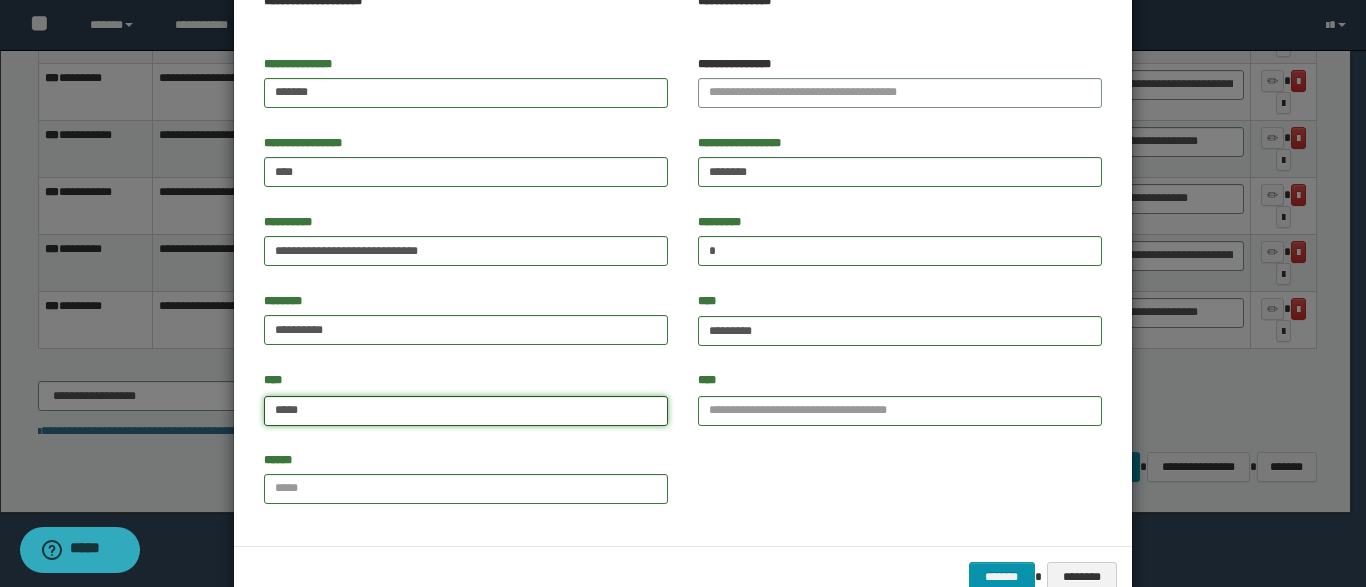 type on "**********" 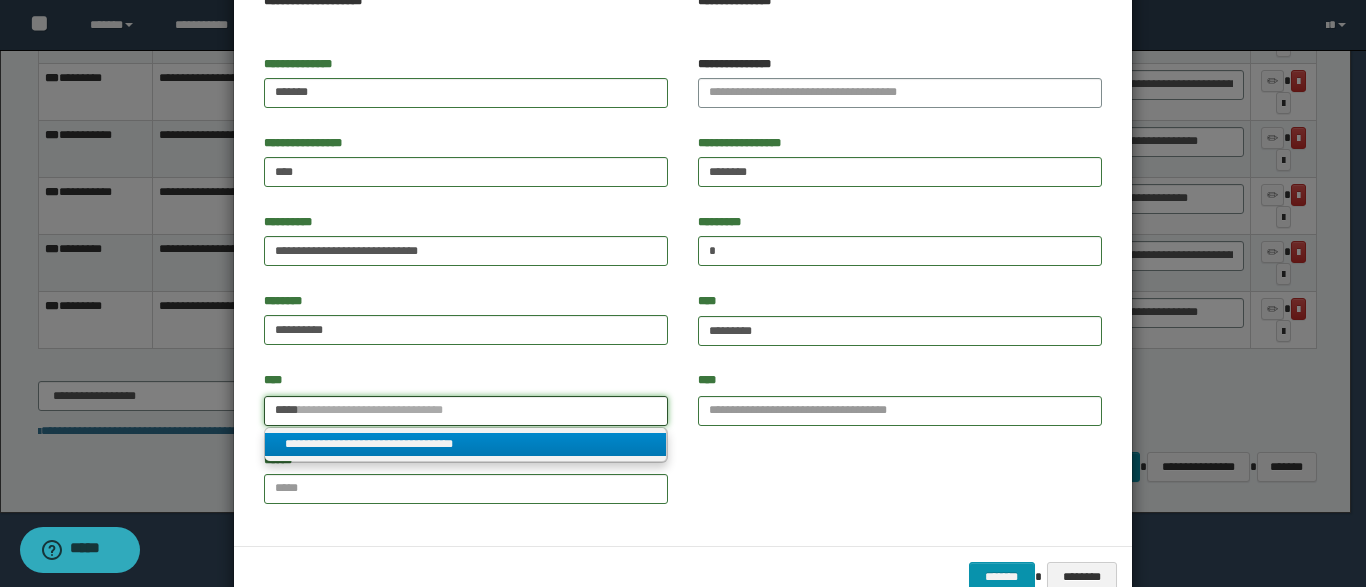 type 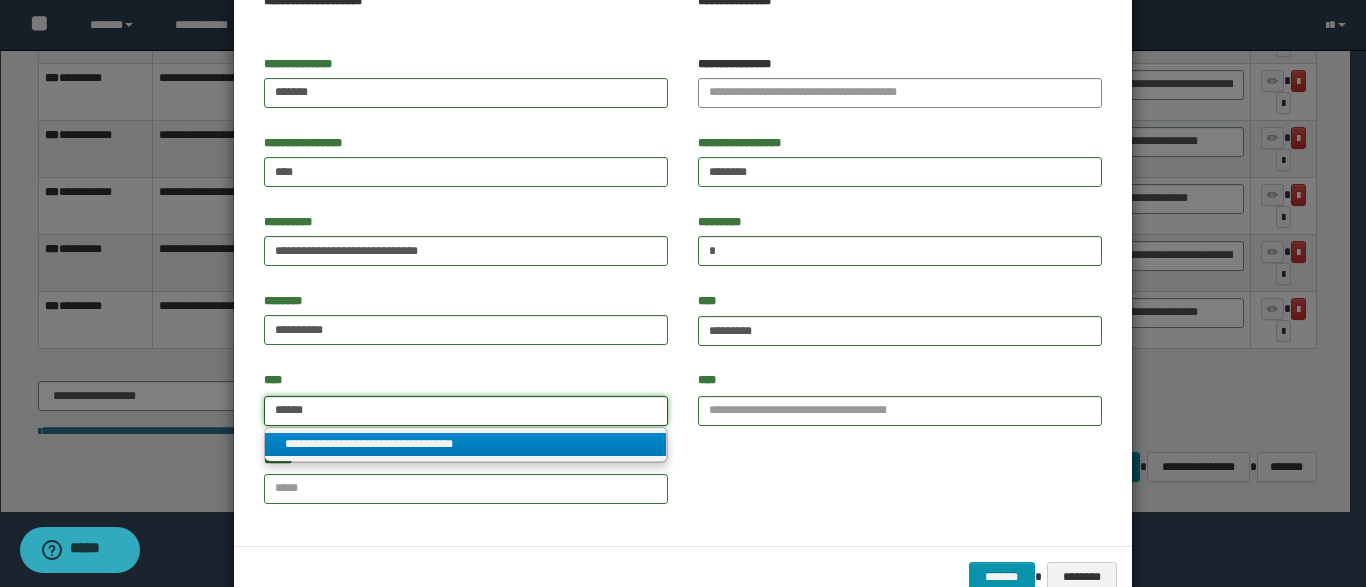 type on "*******" 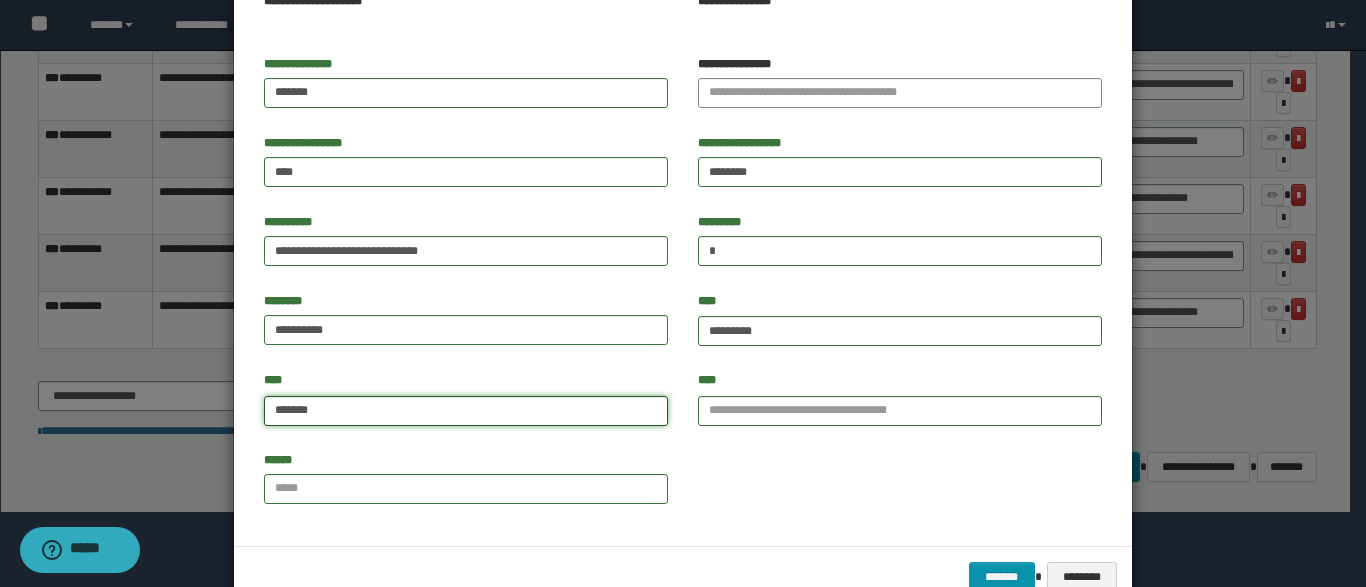 type on "**********" 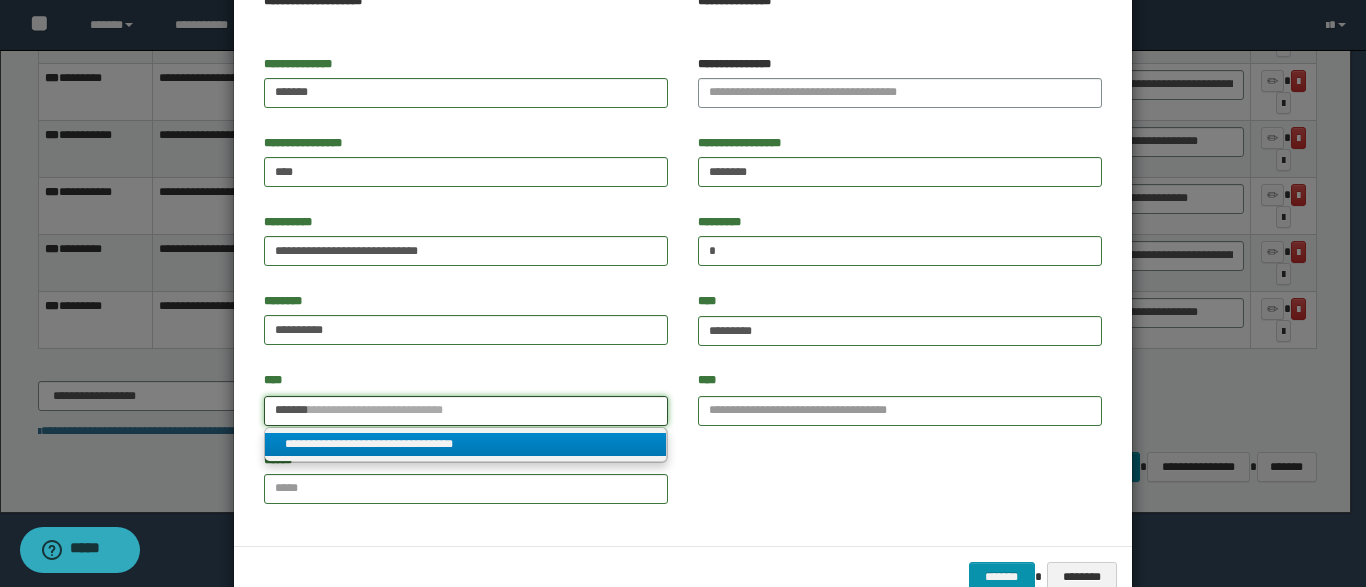 type on "*******" 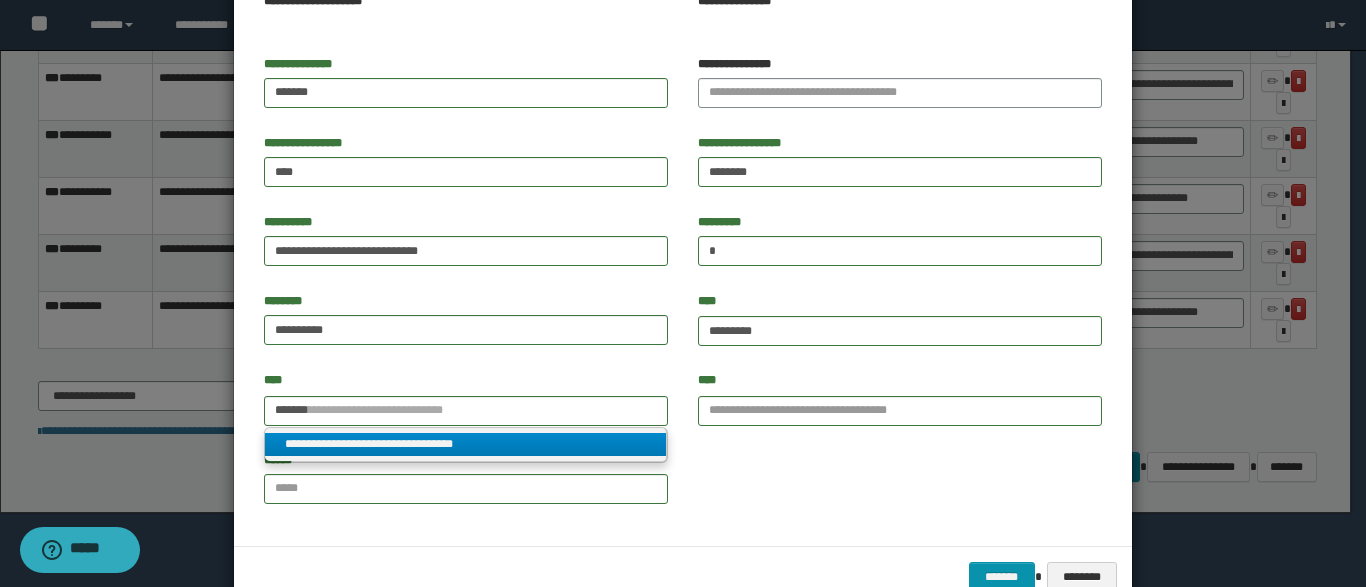 click on "**********" at bounding box center [465, 444] 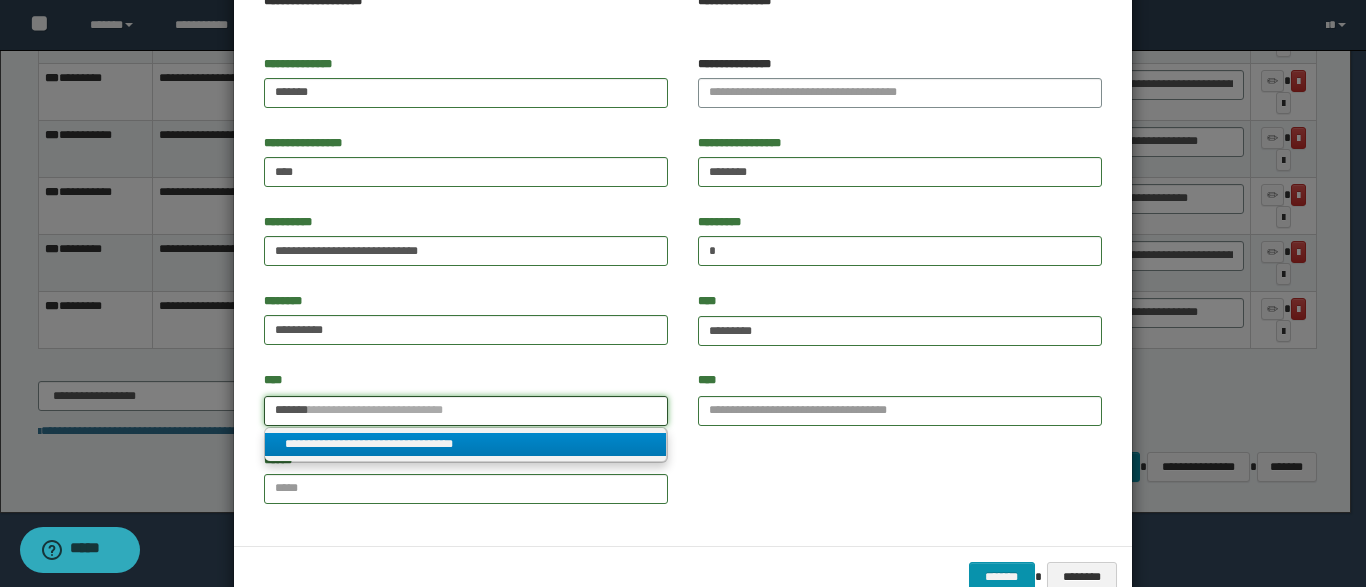 type 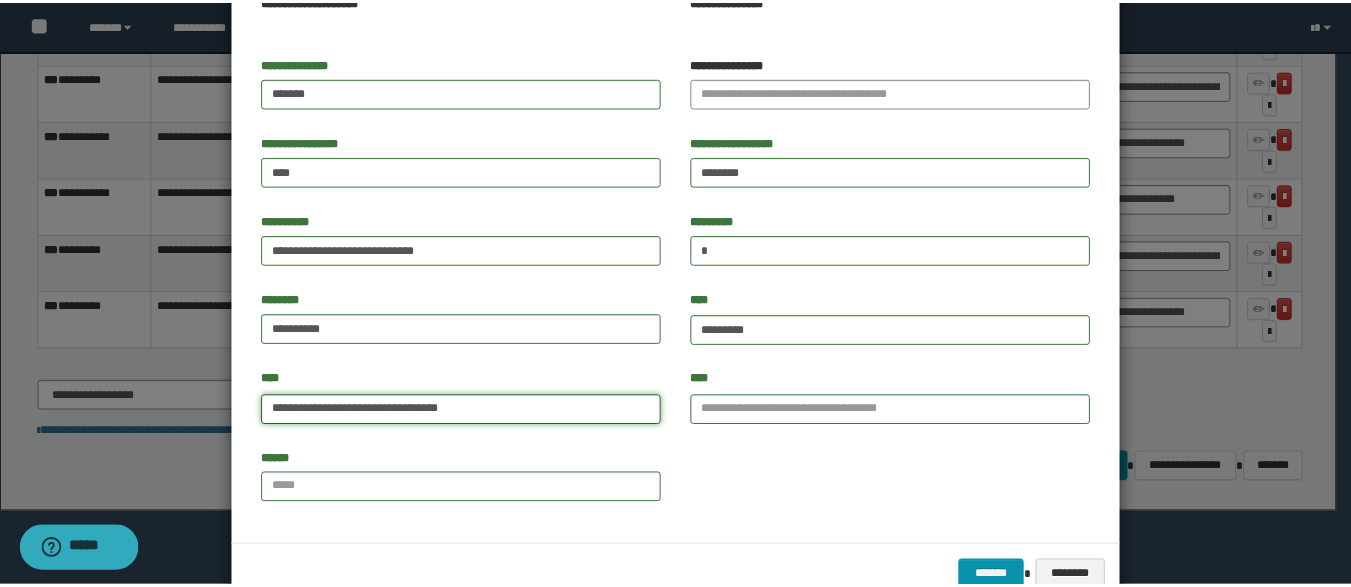 scroll, scrollTop: 173, scrollLeft: 0, axis: vertical 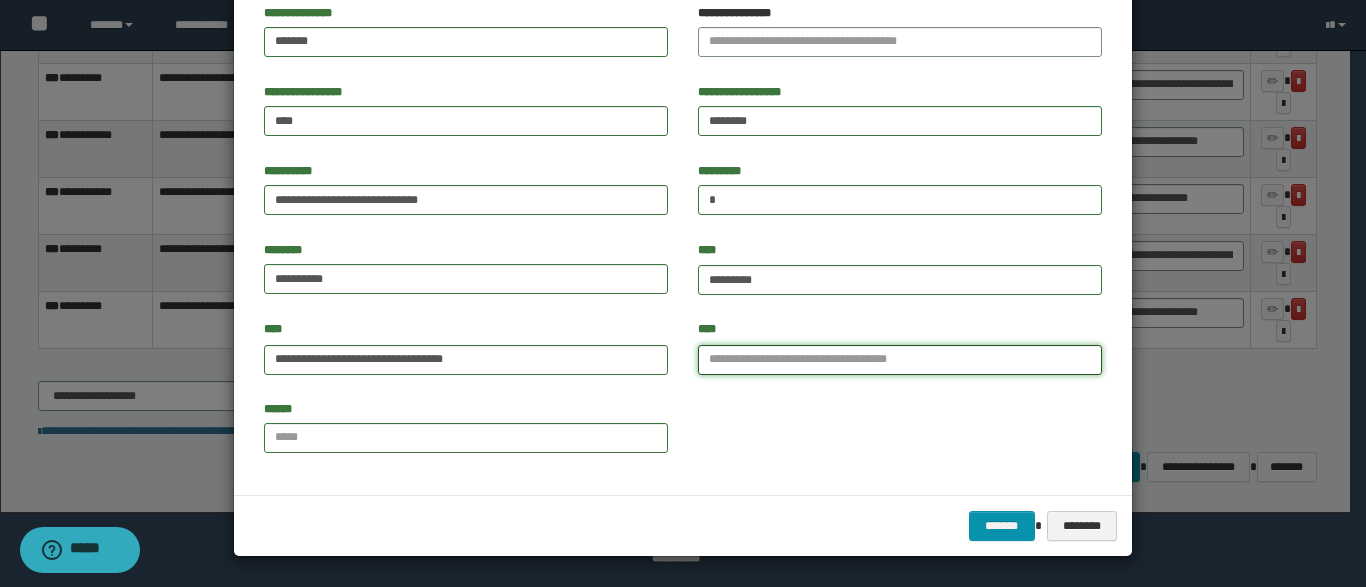 click on "****" at bounding box center [900, 360] 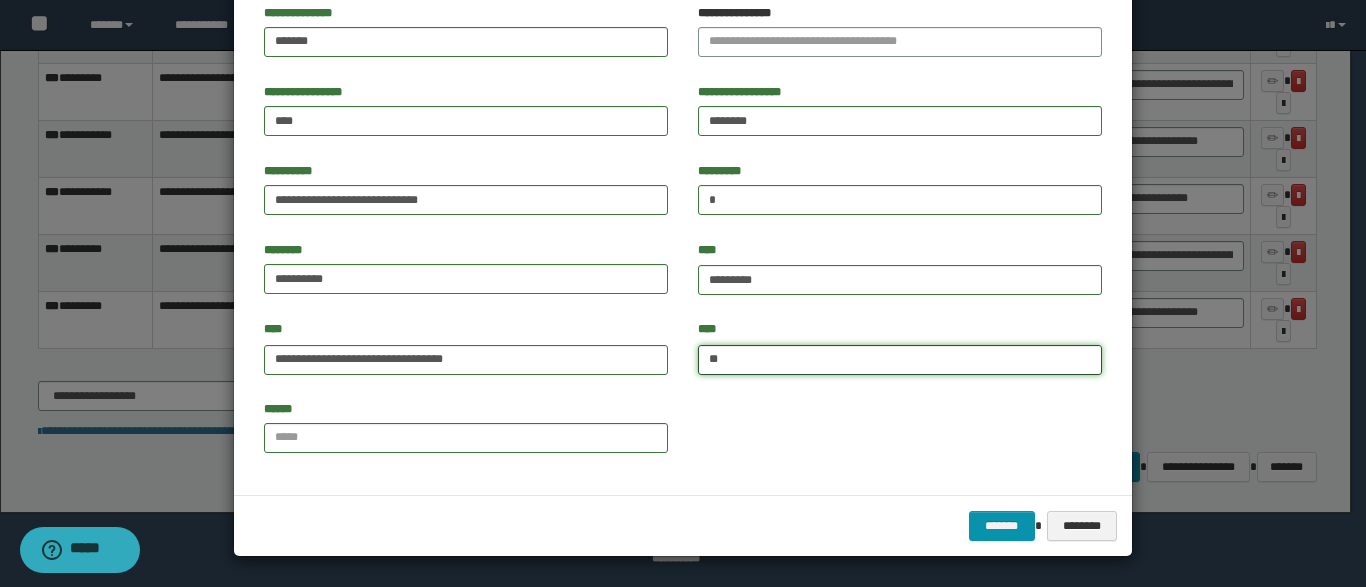 type on "***" 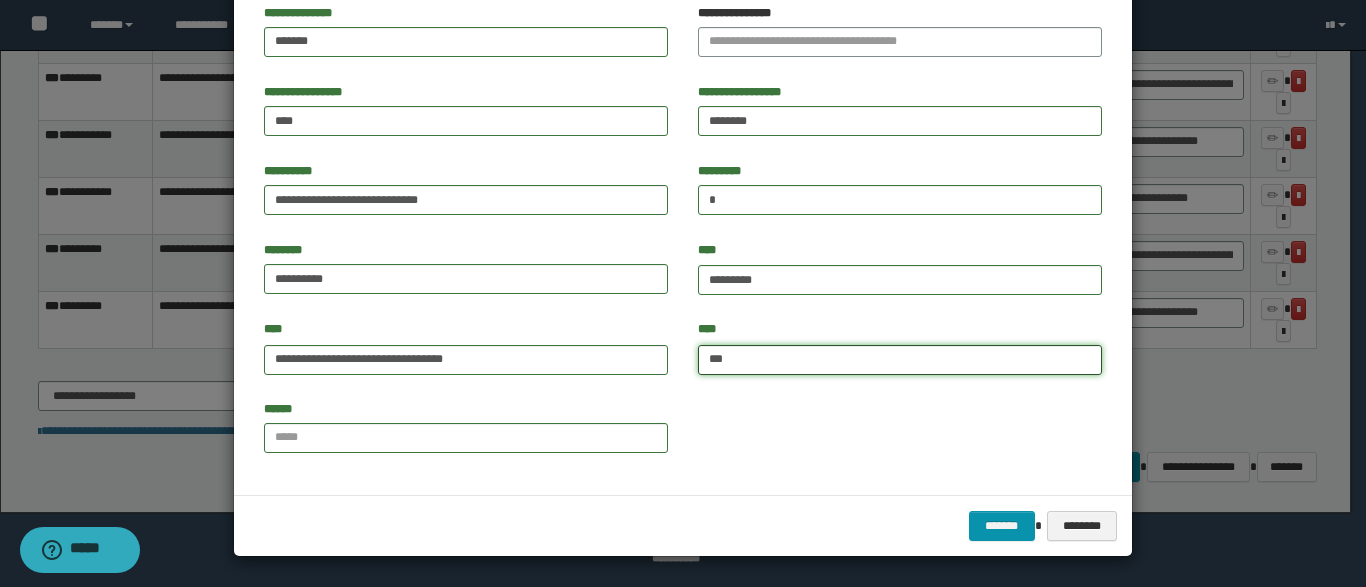 type on "**********" 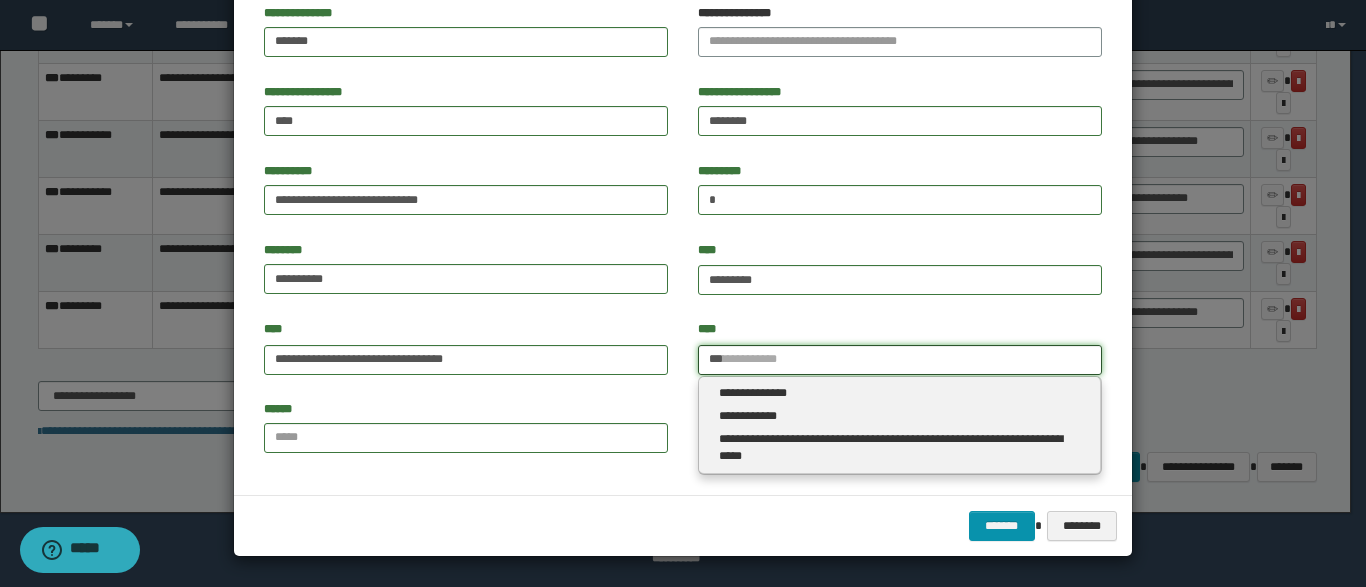 type 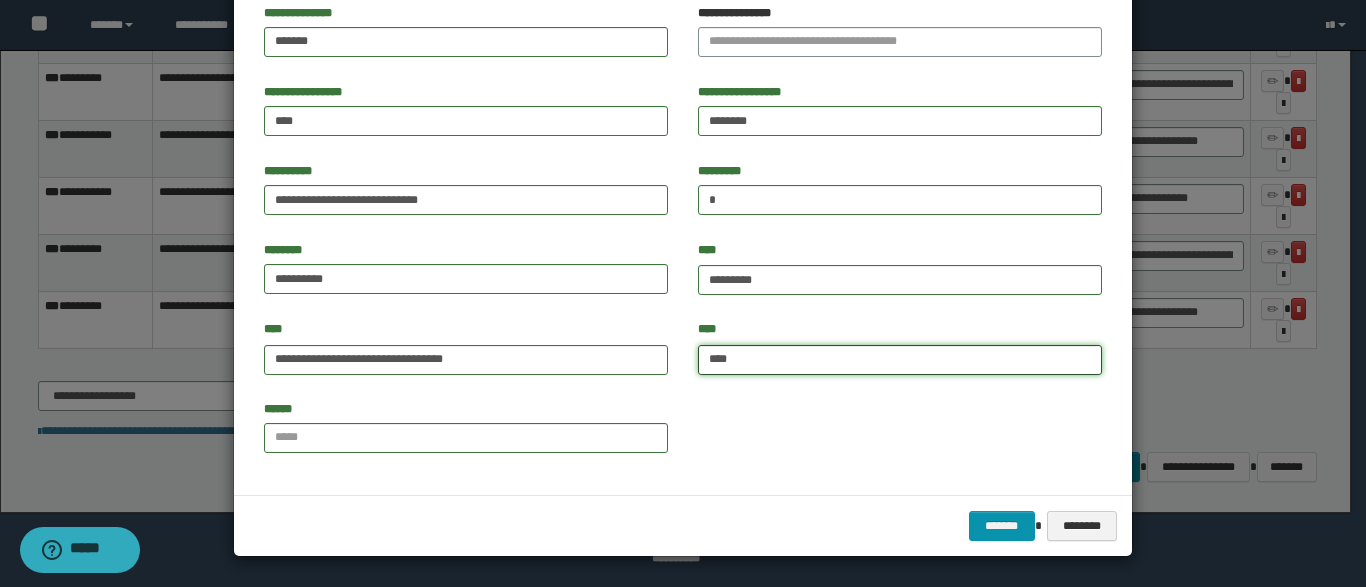 type on "*****" 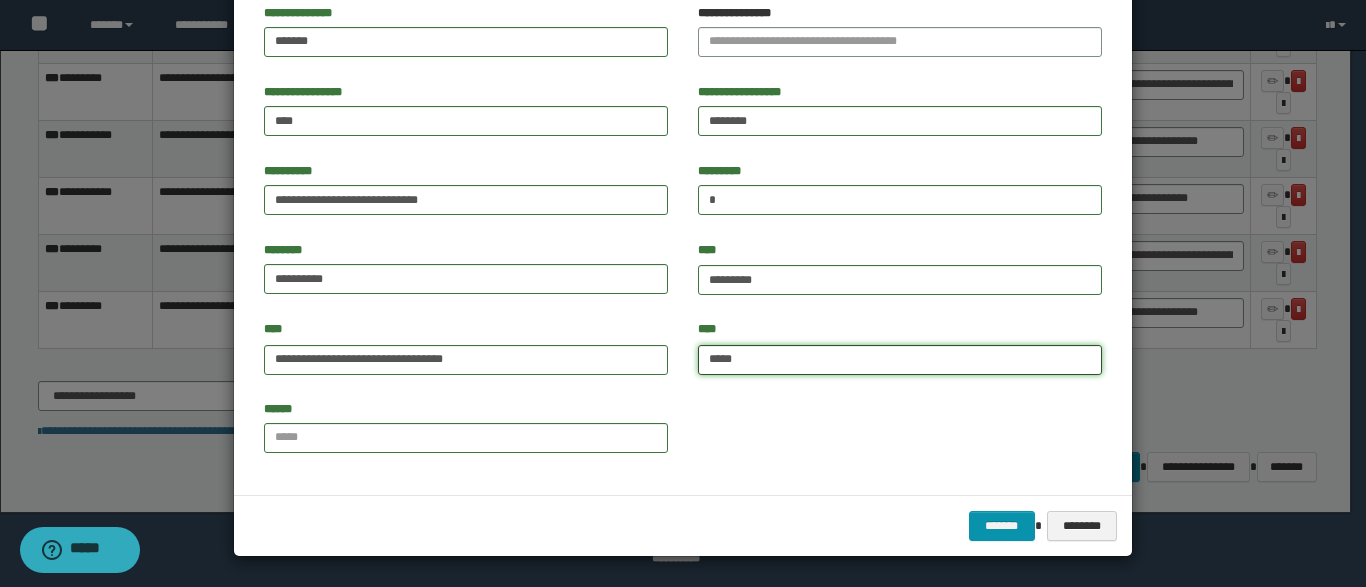 type on "**********" 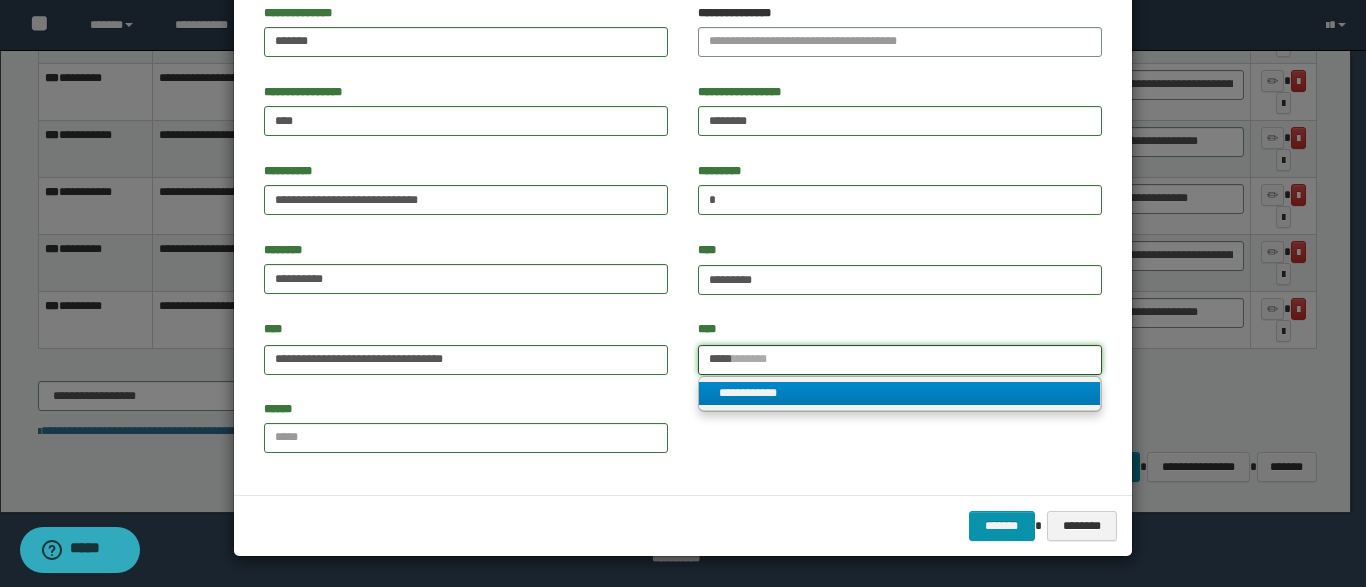 type on "*****" 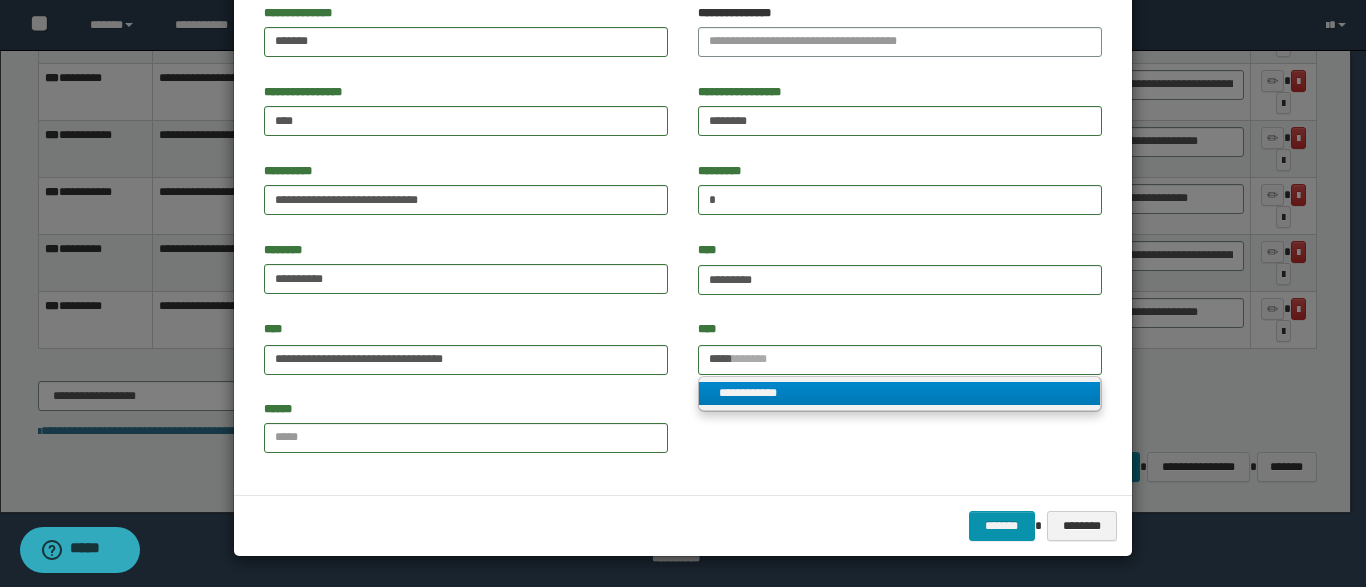 click on "**********" at bounding box center [899, 393] 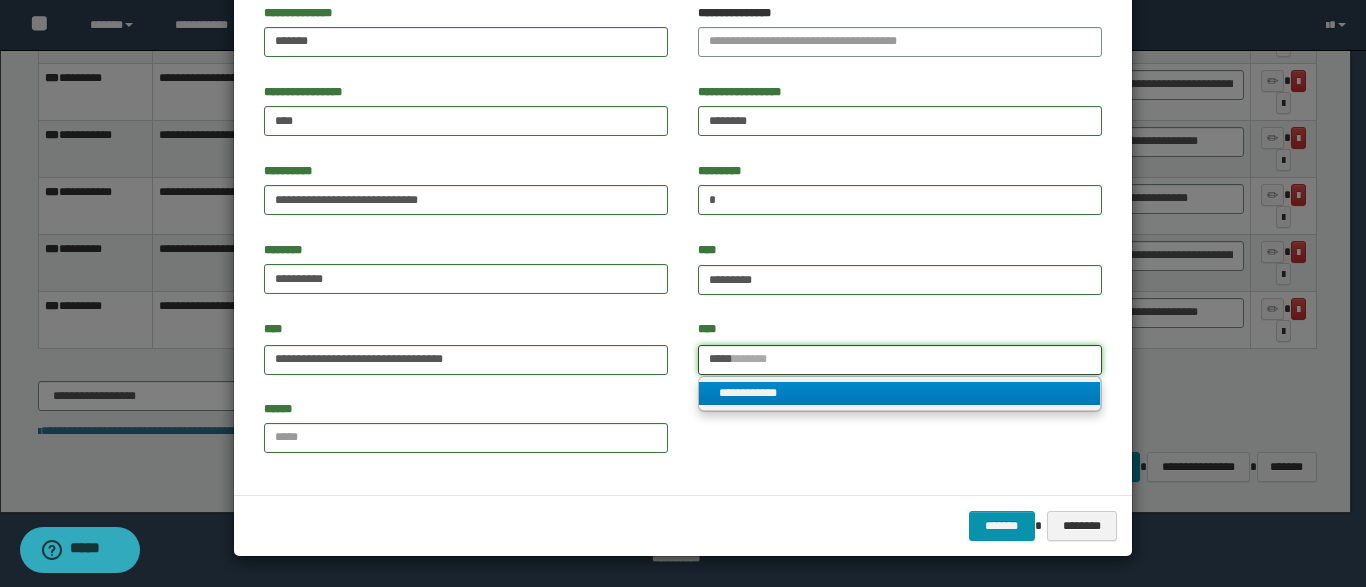 type 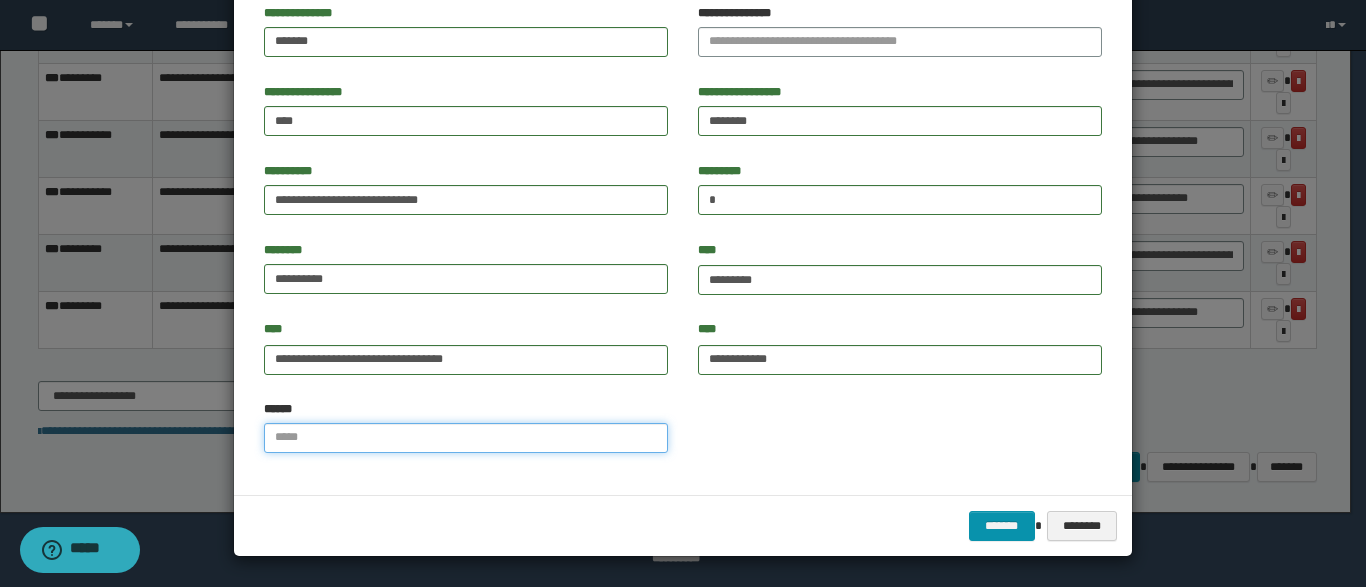 click on "******" at bounding box center [466, 438] 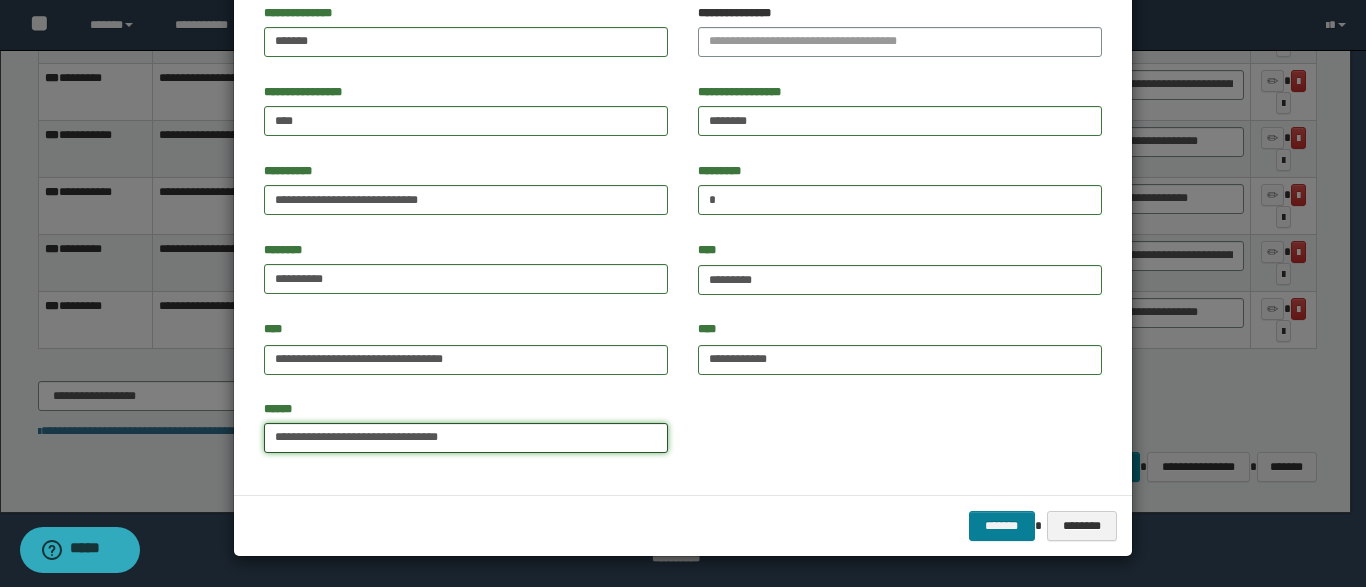 type on "**********" 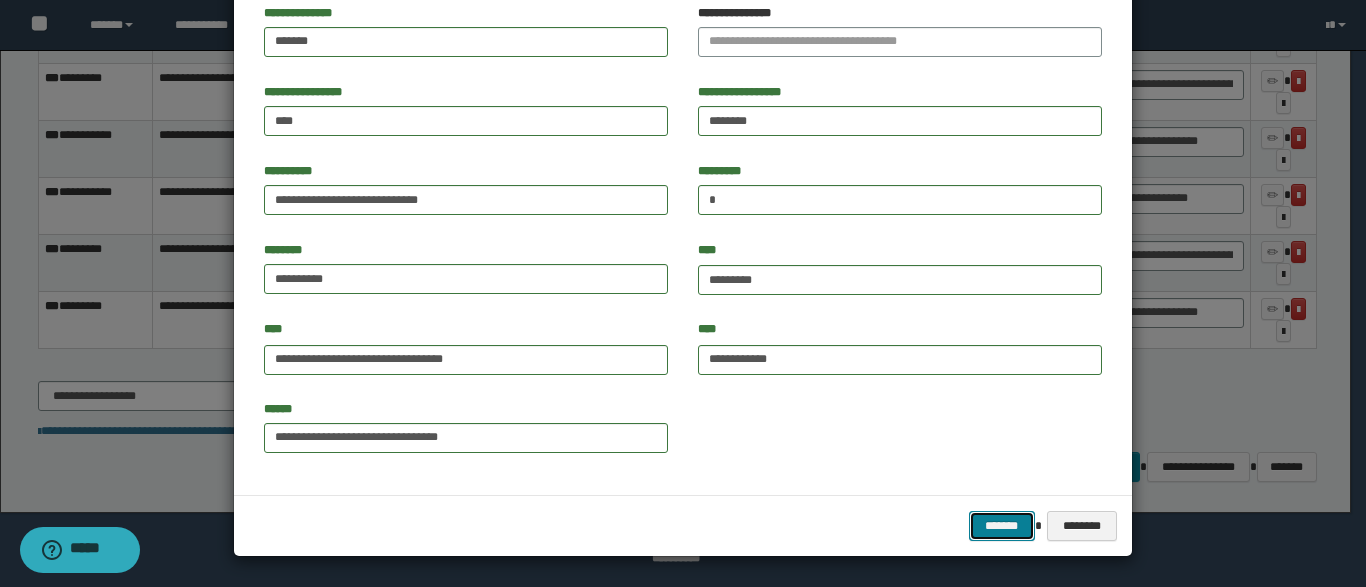 click on "*******" at bounding box center (1002, 526) 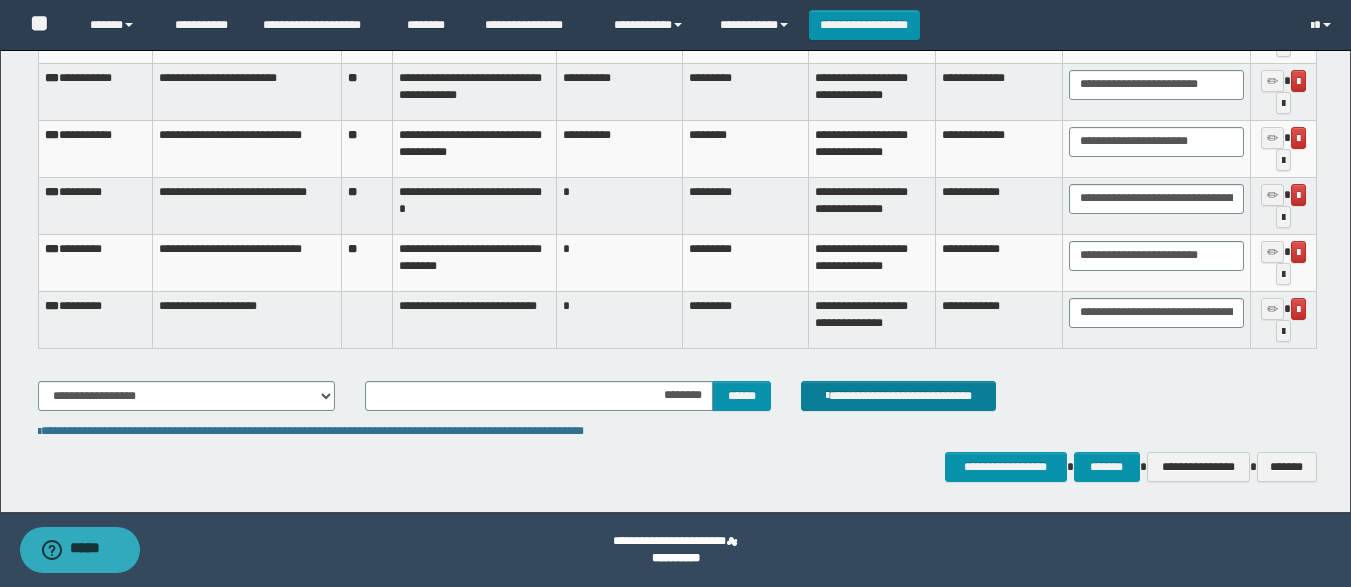scroll, scrollTop: 2935, scrollLeft: 0, axis: vertical 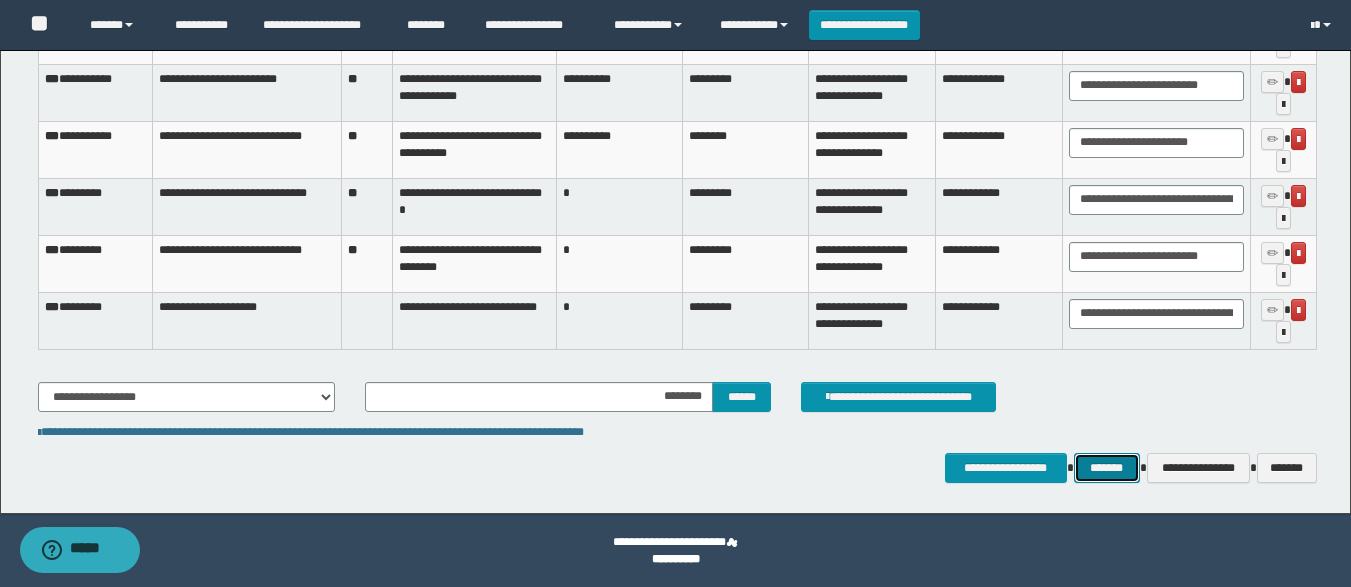 click on "*******" at bounding box center [1107, 468] 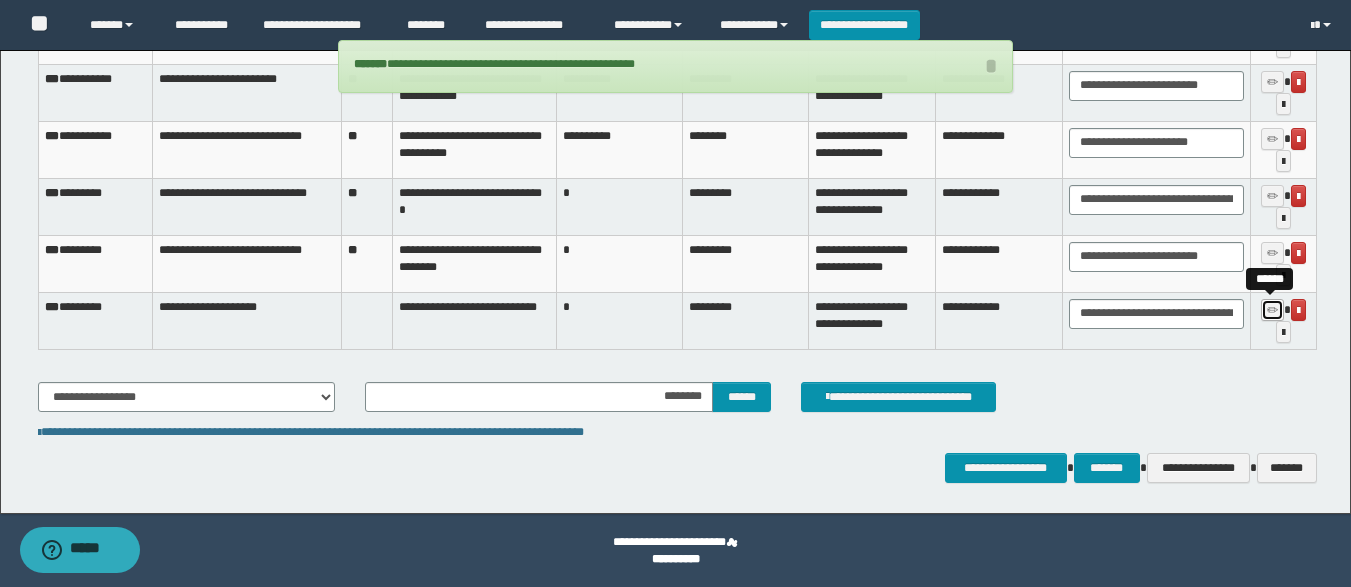 click at bounding box center (1272, 311) 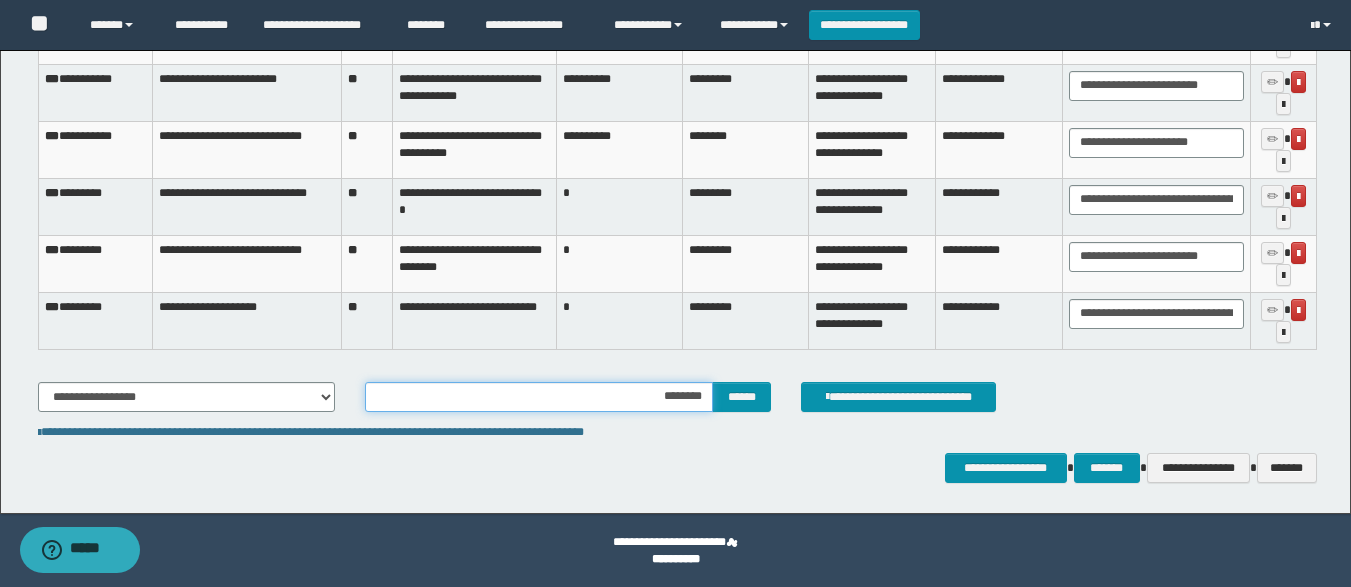 click on "********" at bounding box center [539, 397] 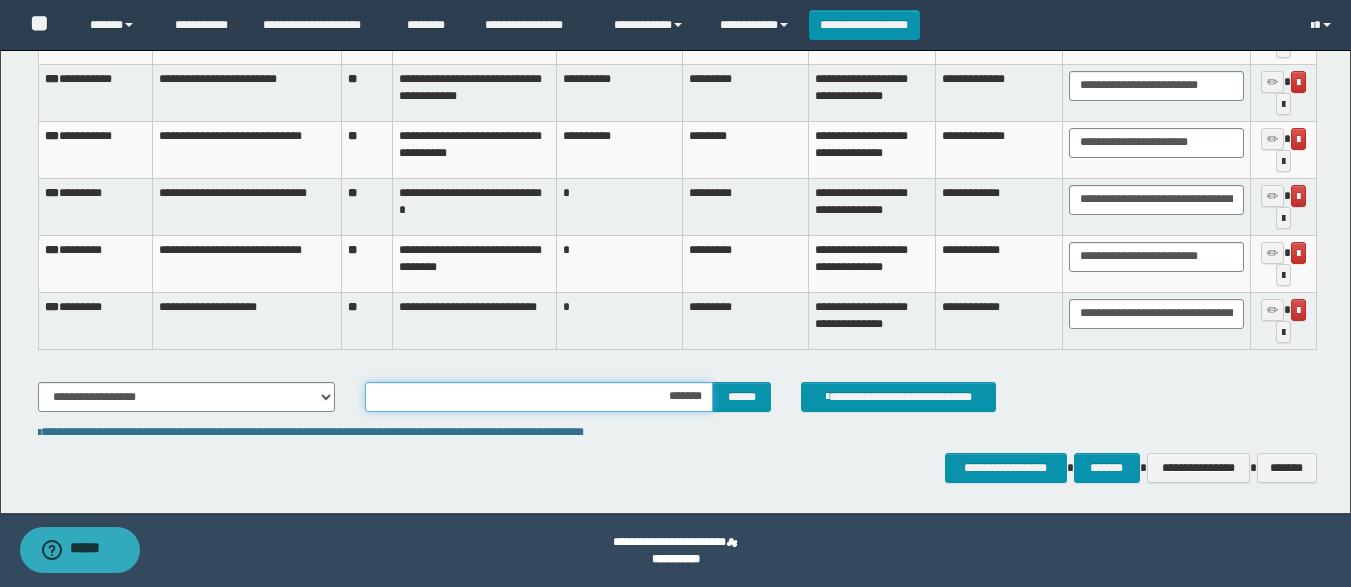 type on "********" 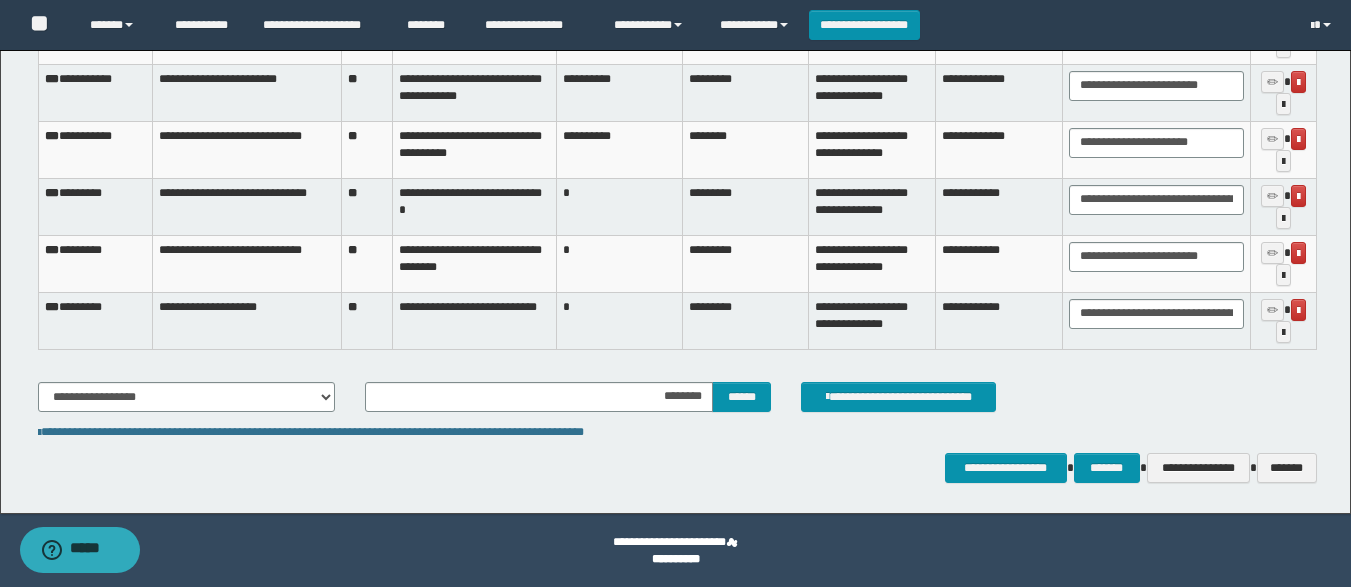 drag, startPoint x: 731, startPoint y: 396, endPoint x: 733, endPoint y: 449, distance: 53.037724 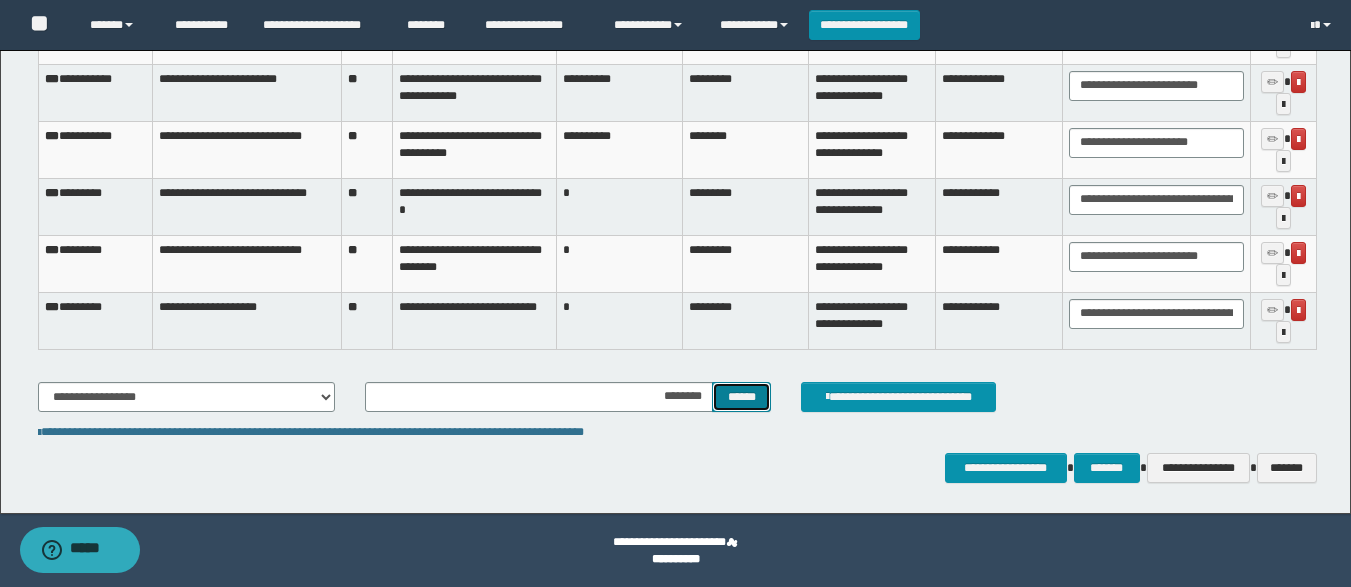 click on "******" at bounding box center [741, 397] 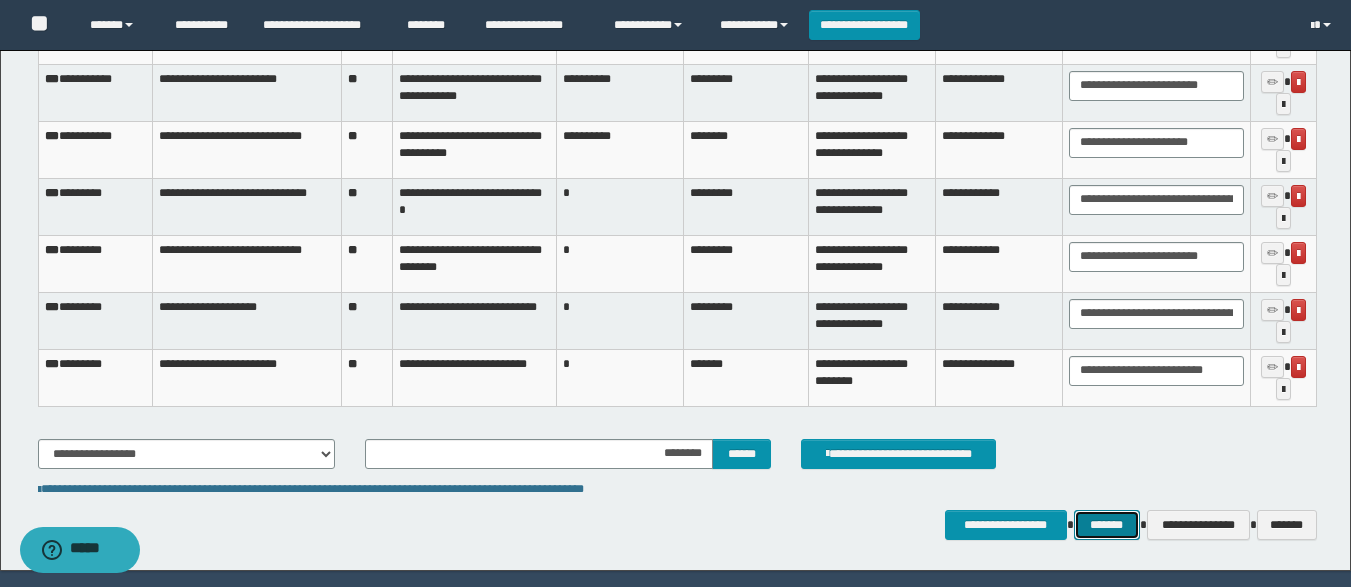 click on "*******" at bounding box center [1107, 525] 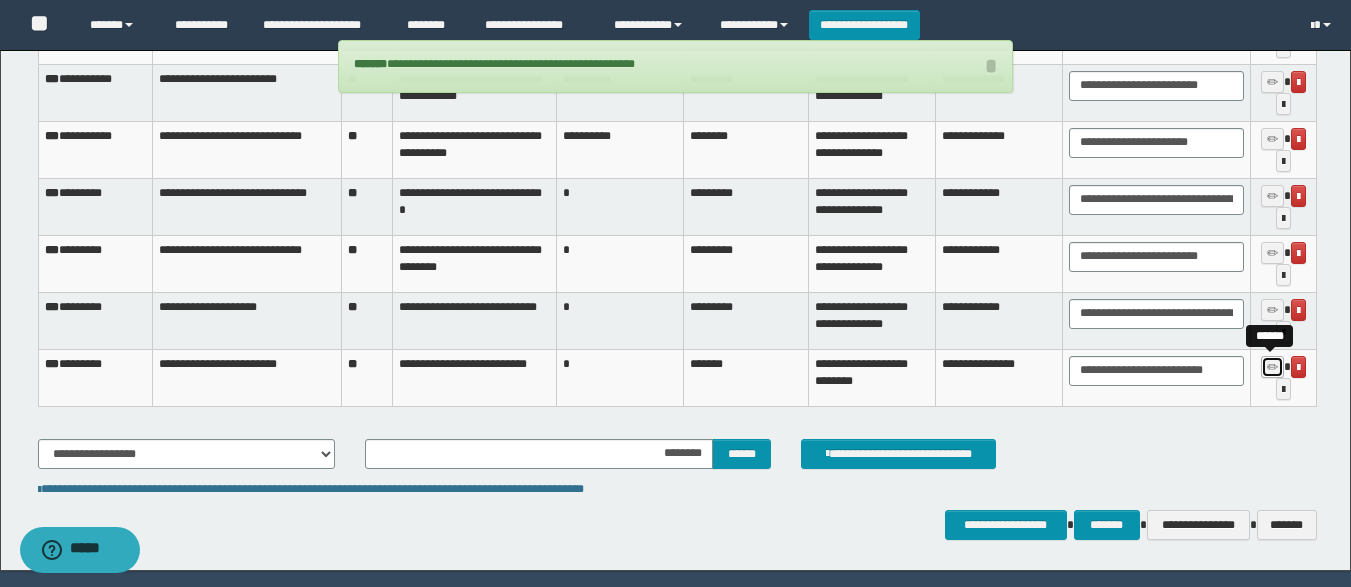click at bounding box center (1272, 368) 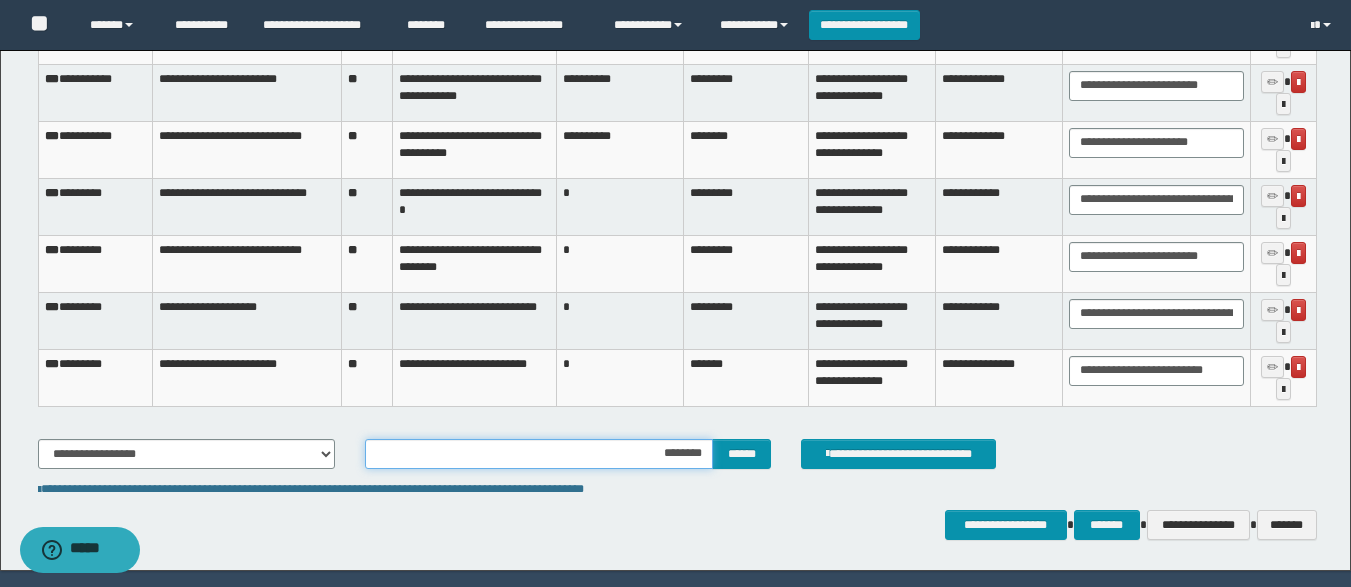 click on "********" at bounding box center (539, 454) 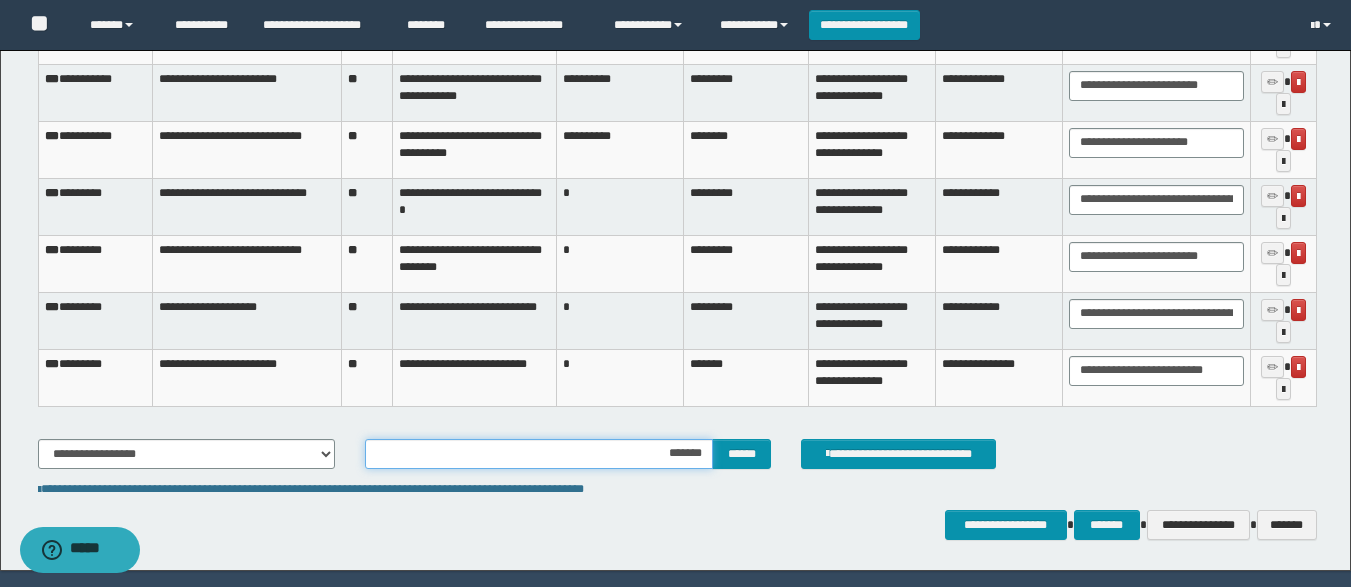 type on "********" 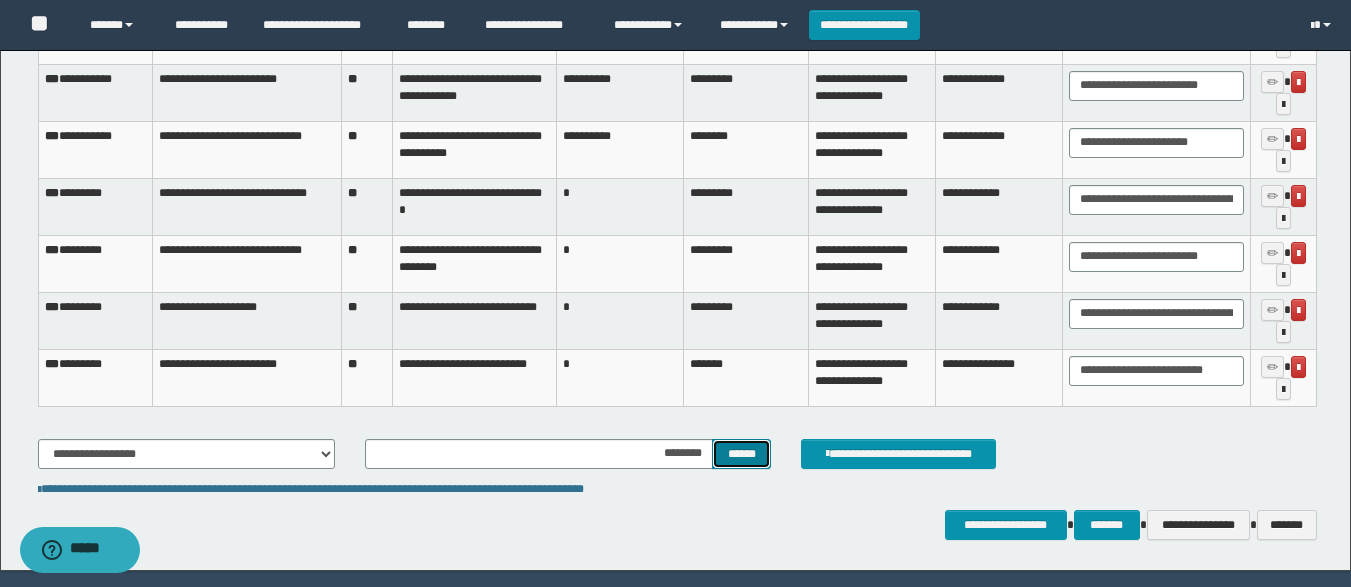 click on "******" at bounding box center [741, 454] 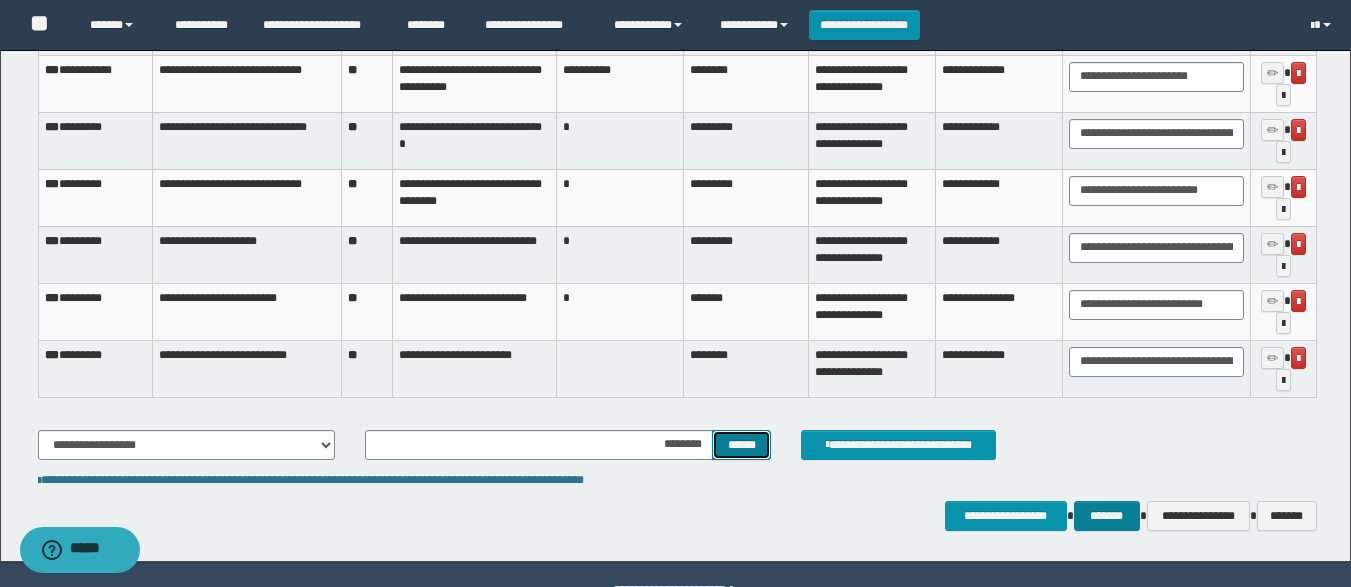 scroll, scrollTop: 3002, scrollLeft: 0, axis: vertical 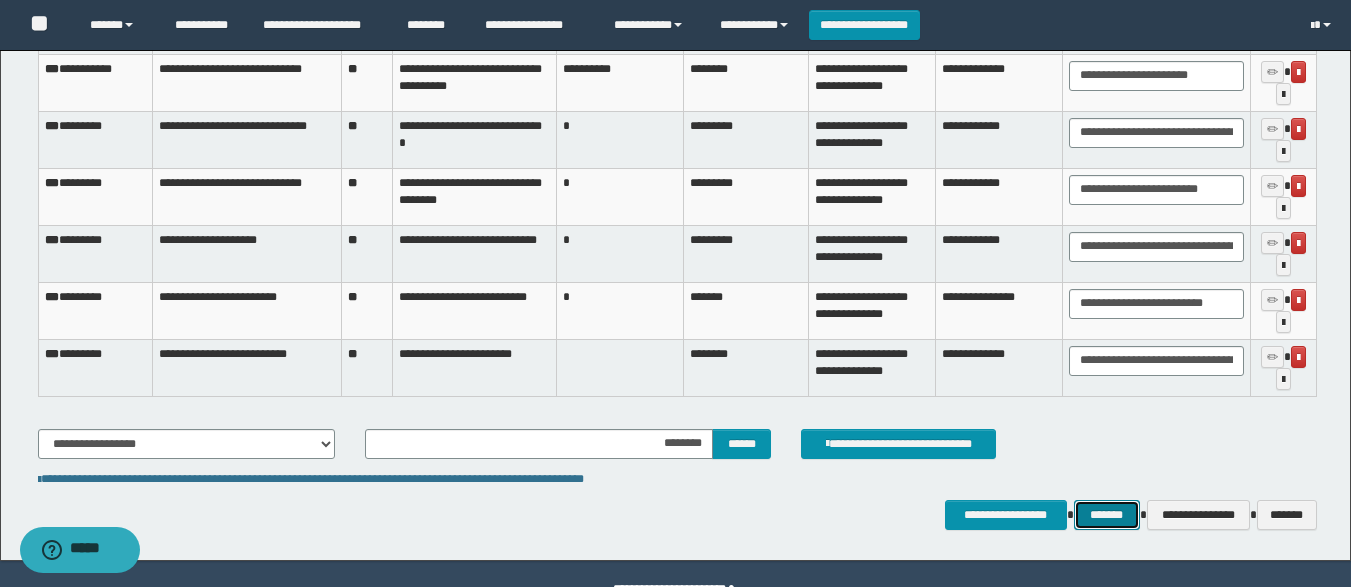 click on "*******" at bounding box center [1107, 515] 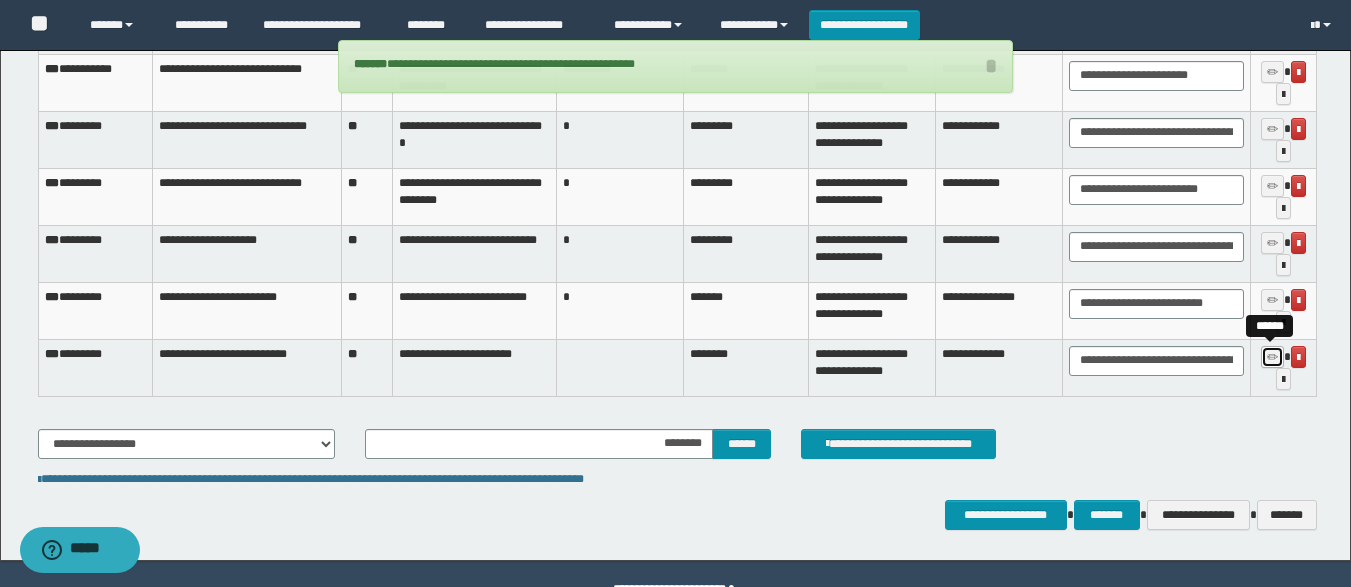 click at bounding box center (1272, 358) 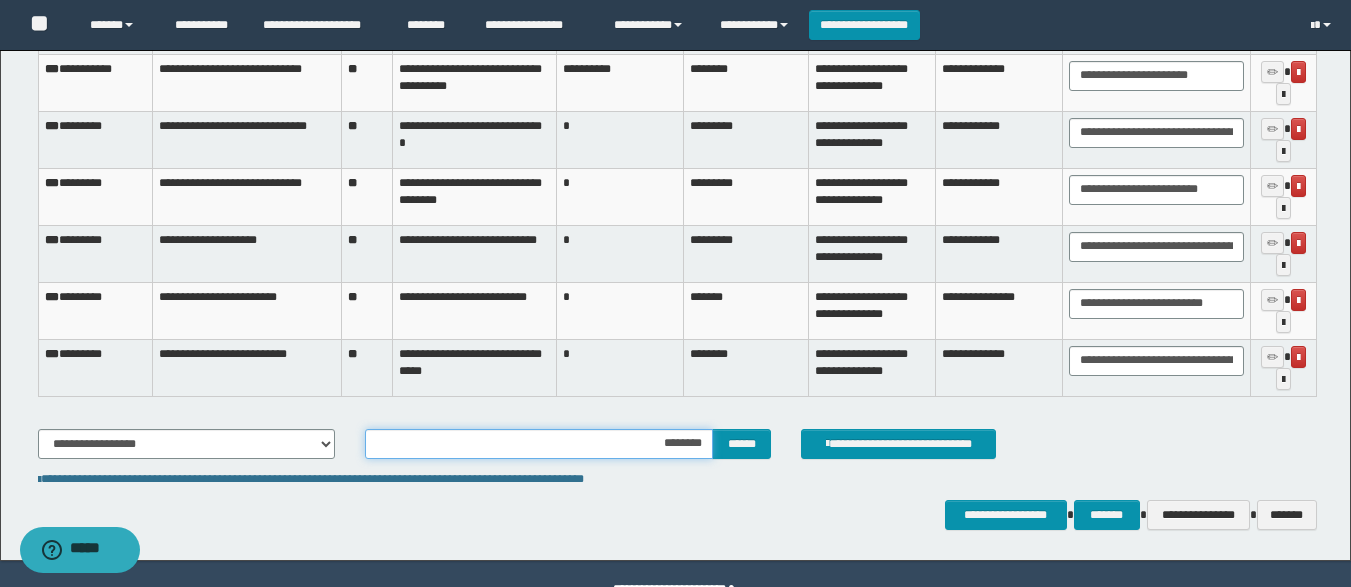 click on "********" at bounding box center [539, 444] 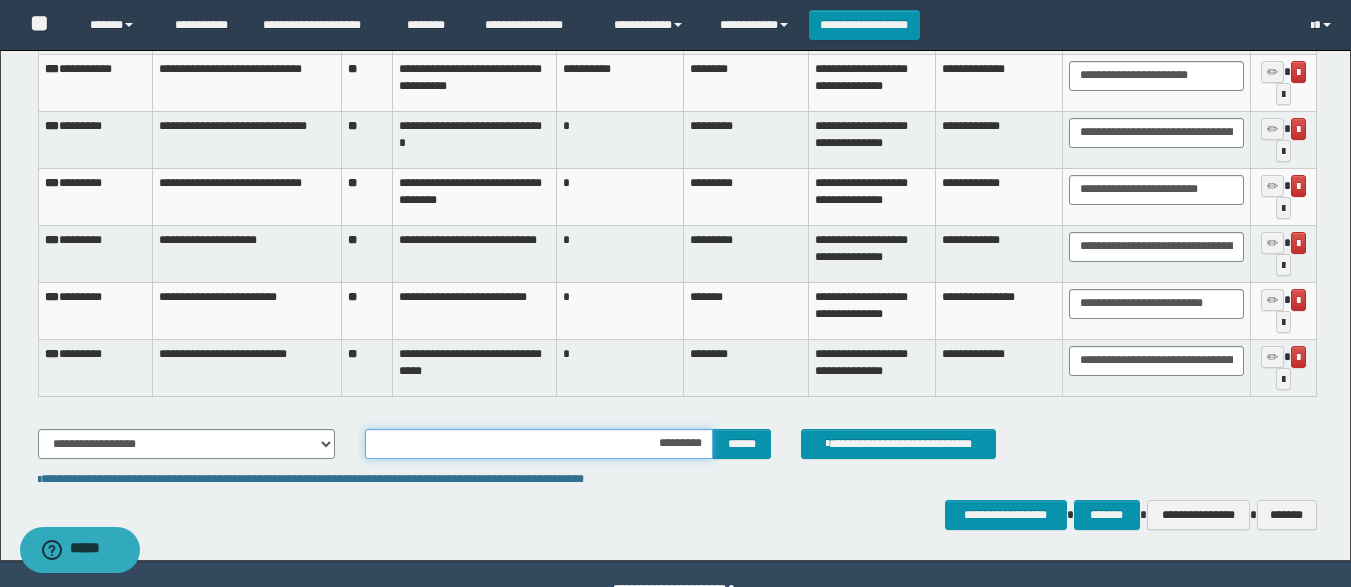 type on "**********" 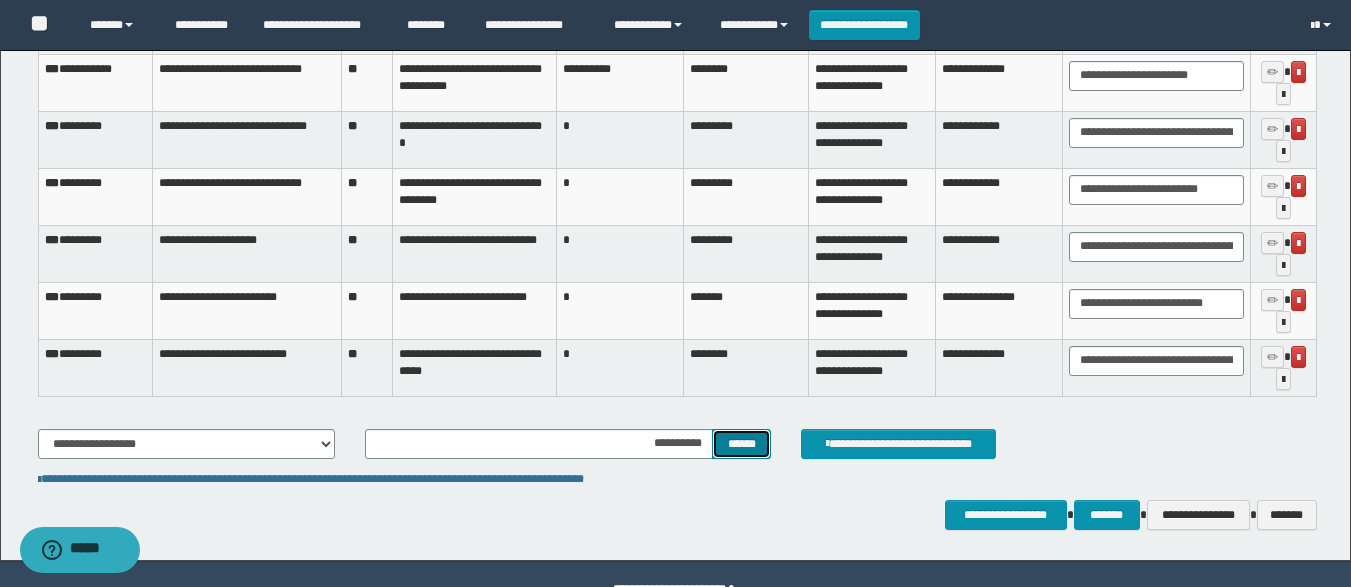 click on "******" at bounding box center (741, 444) 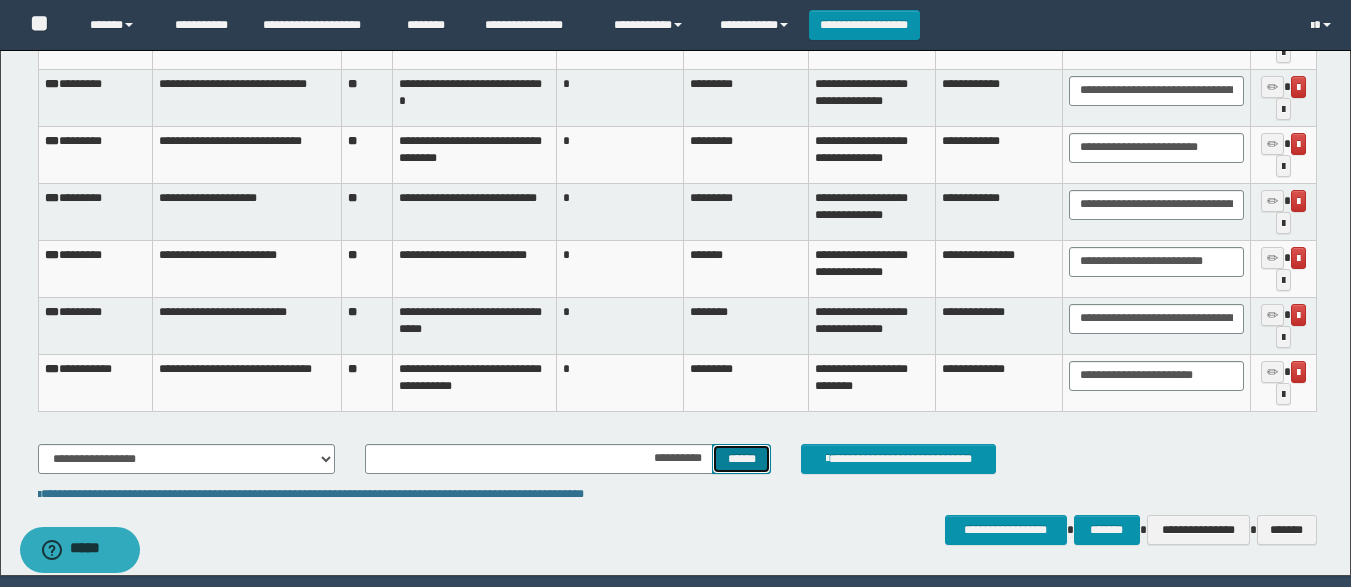 scroll, scrollTop: 3050, scrollLeft: 0, axis: vertical 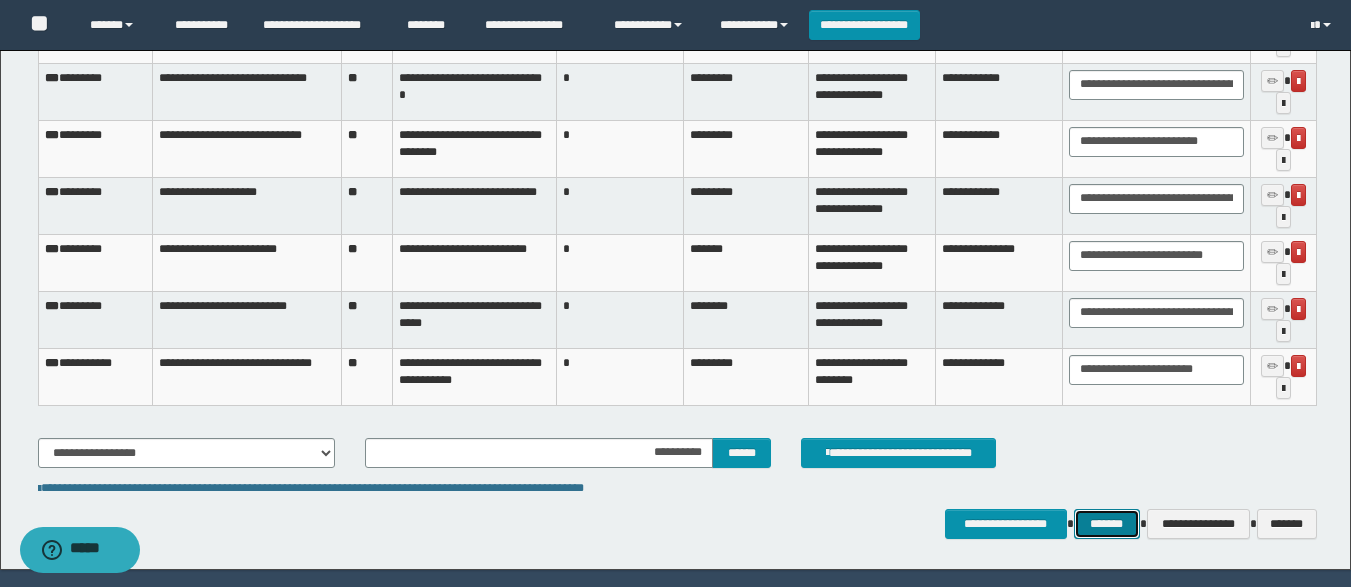 click on "*******" at bounding box center [1107, 524] 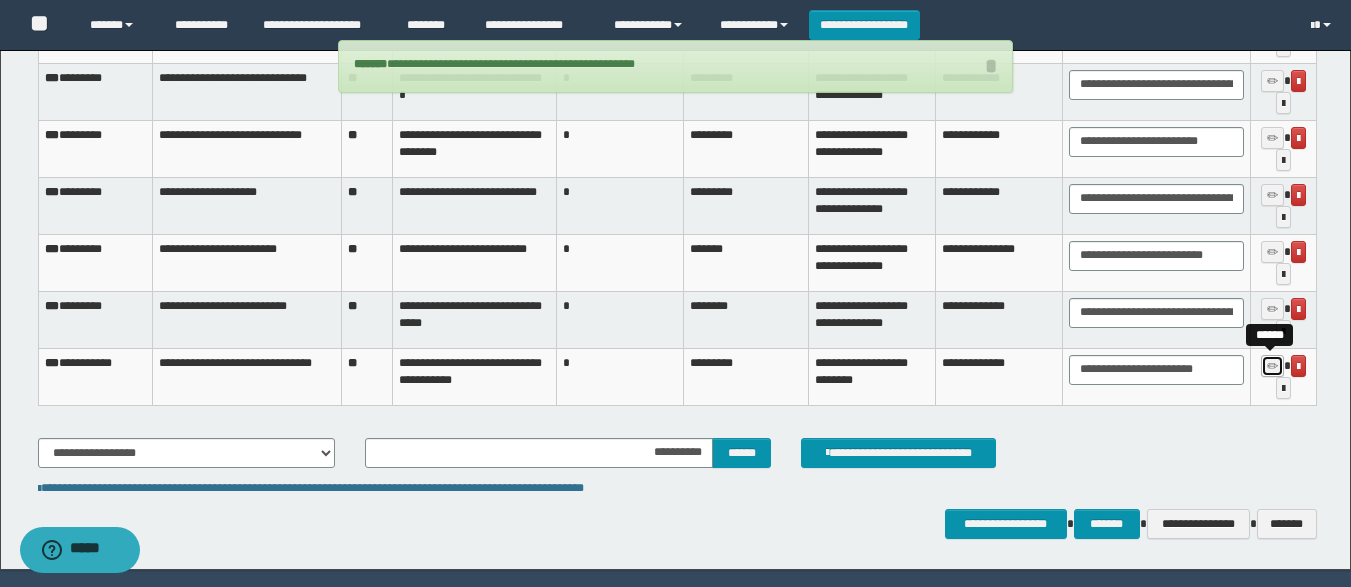 click at bounding box center [1272, 366] 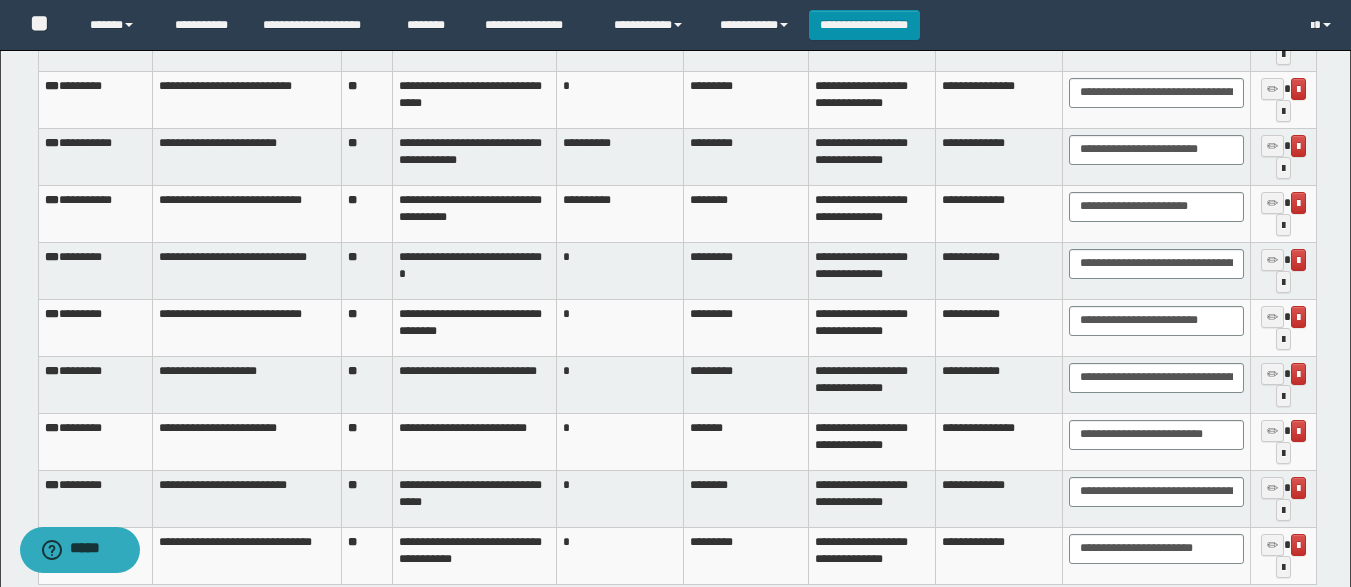 scroll, scrollTop: 3107, scrollLeft: 0, axis: vertical 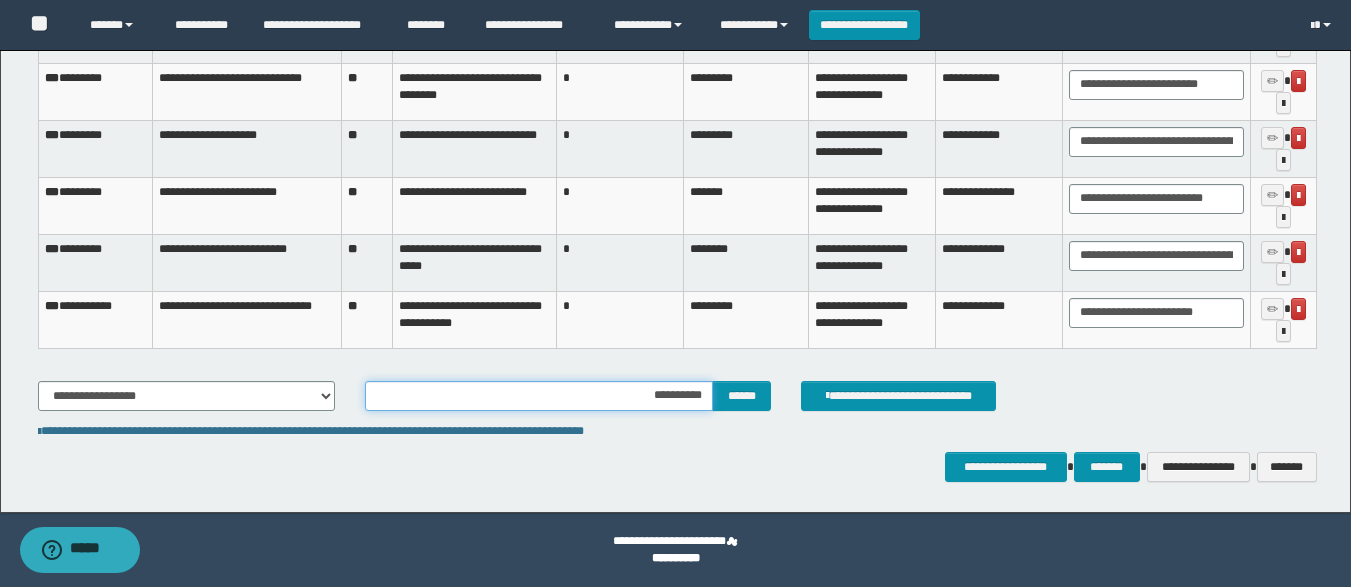 click on "**********" at bounding box center (539, 396) 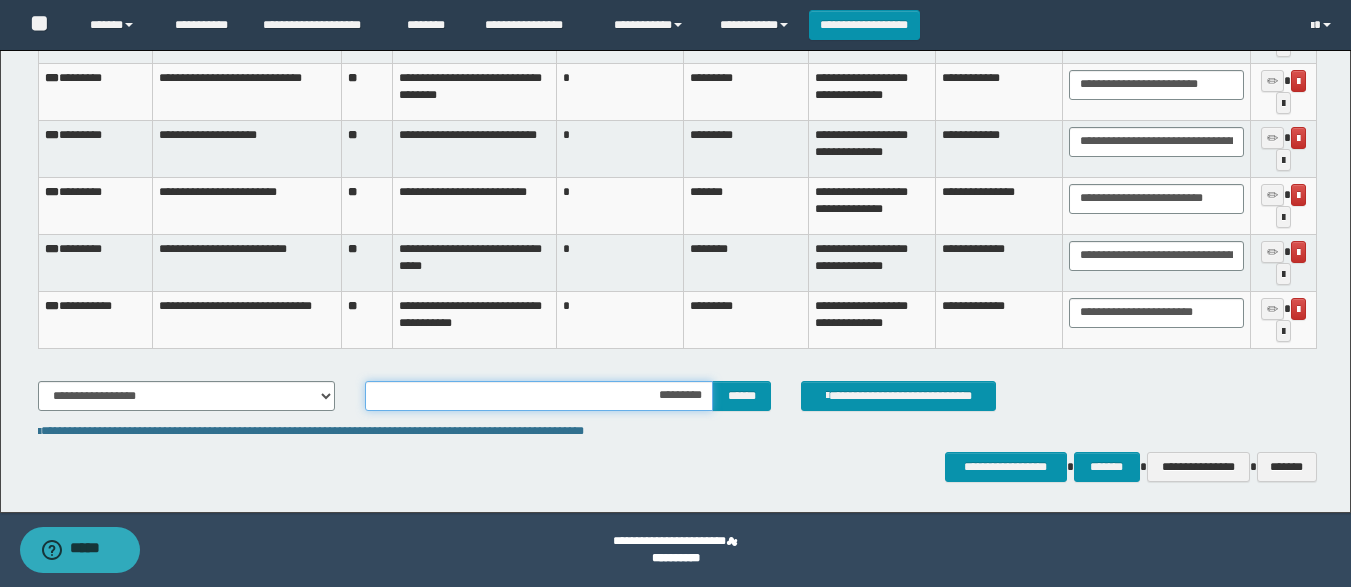 type on "**********" 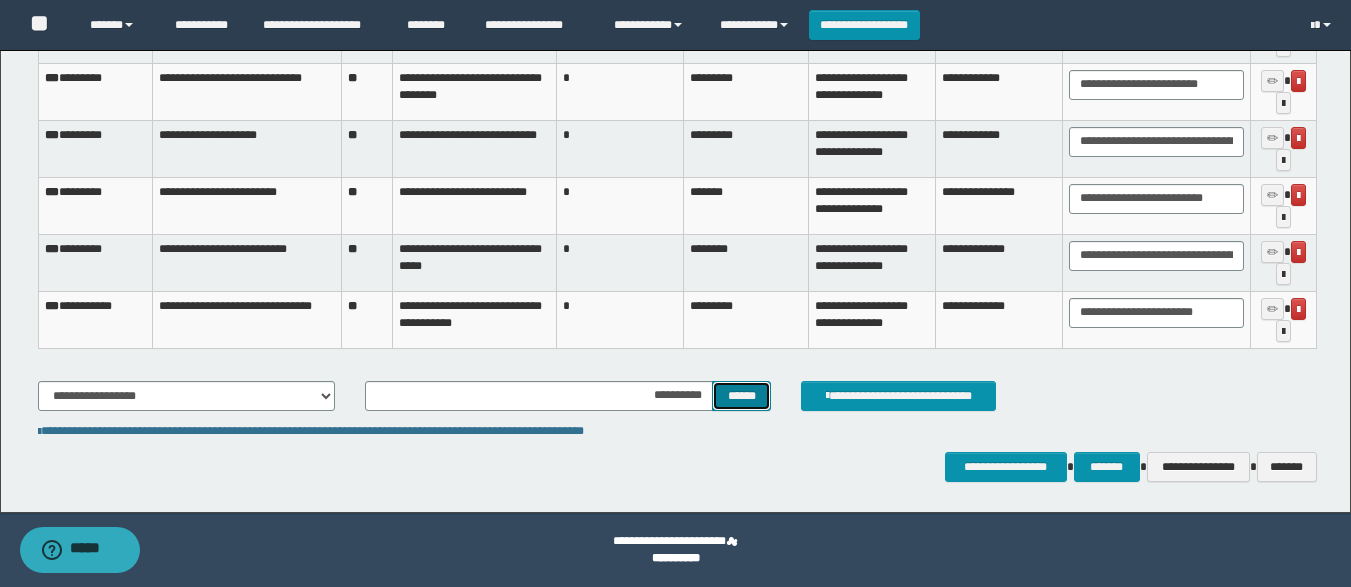 click on "******" at bounding box center [741, 396] 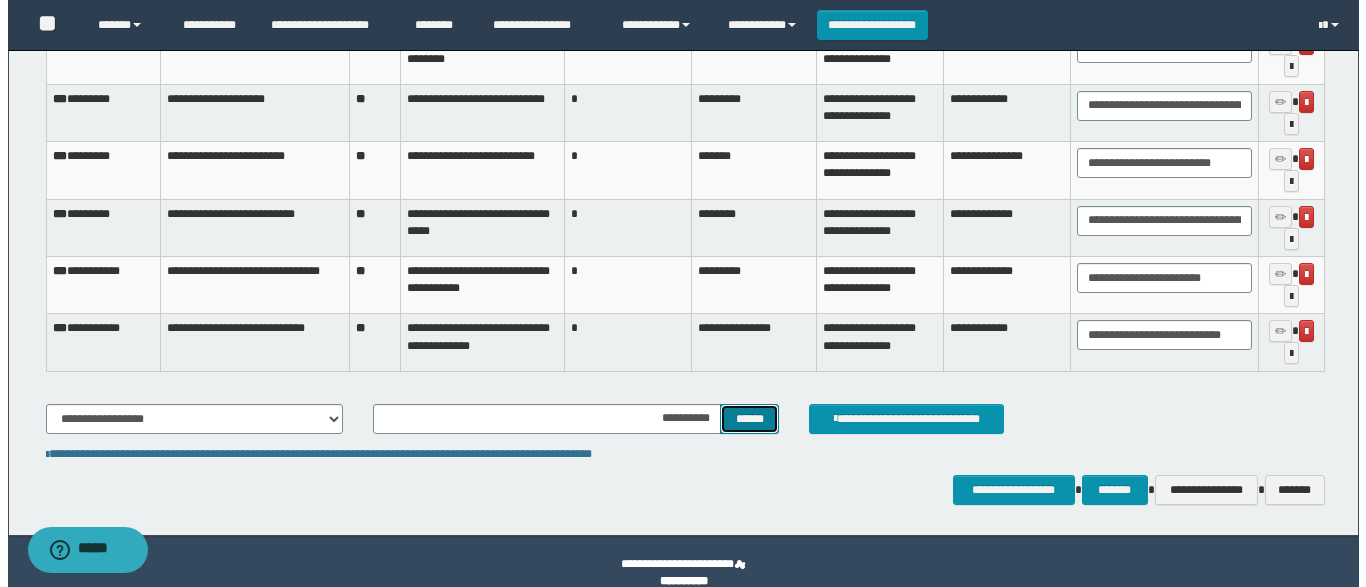scroll, scrollTop: 3147, scrollLeft: 0, axis: vertical 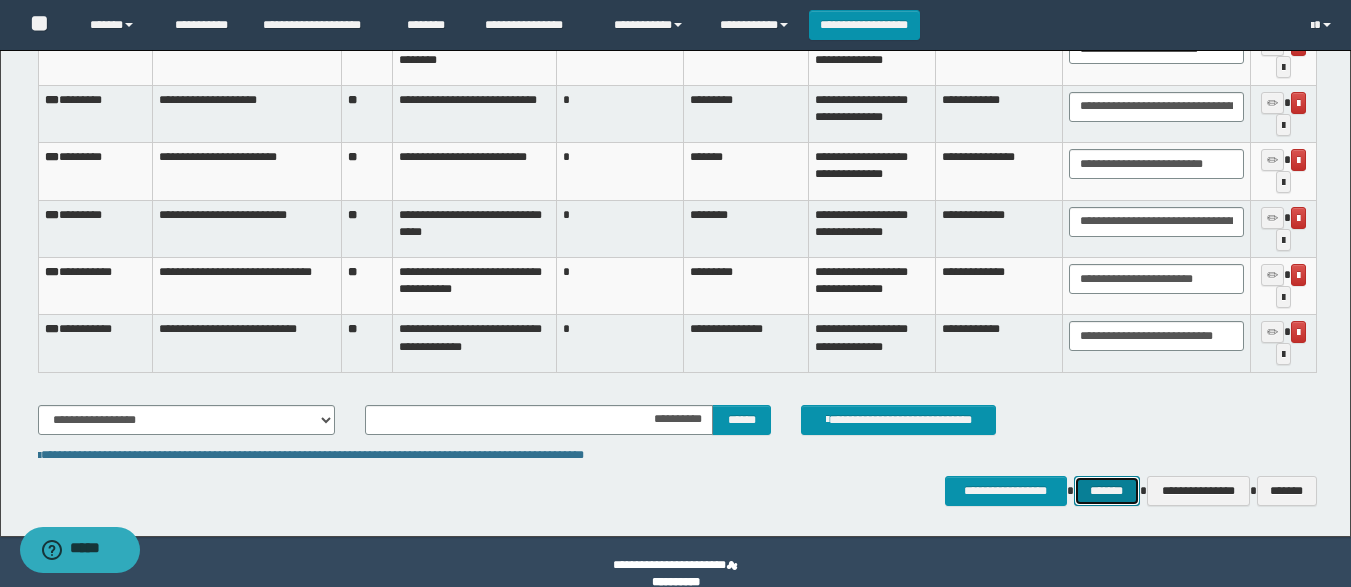 click on "*******" at bounding box center (1107, 491) 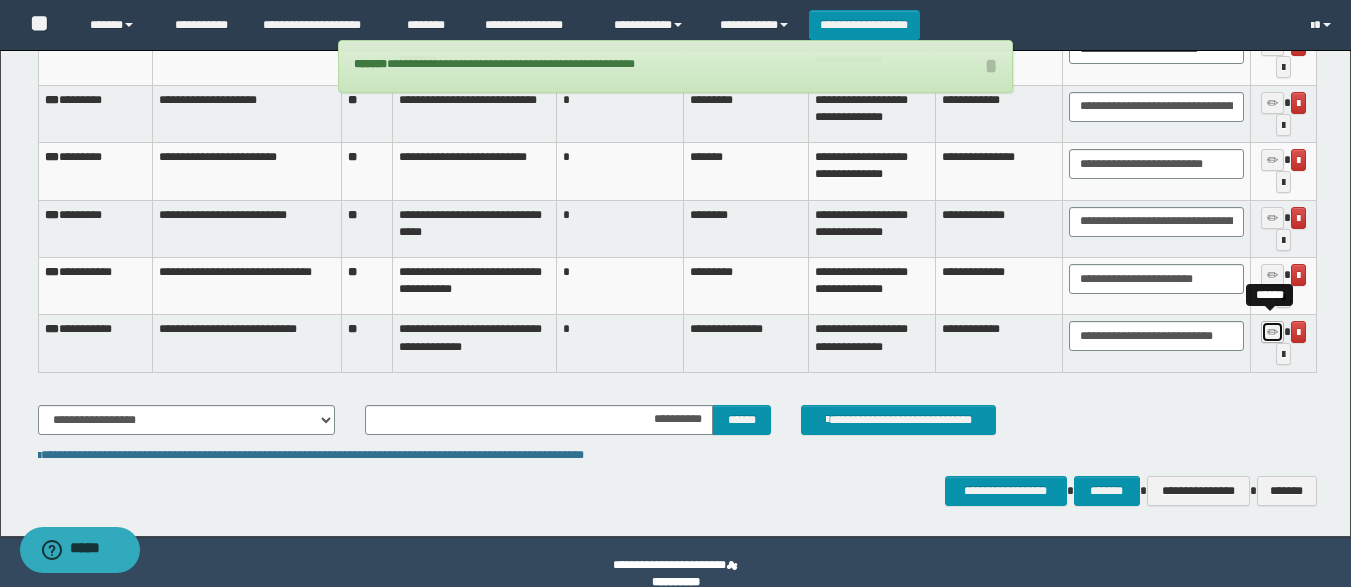 click at bounding box center (1272, 333) 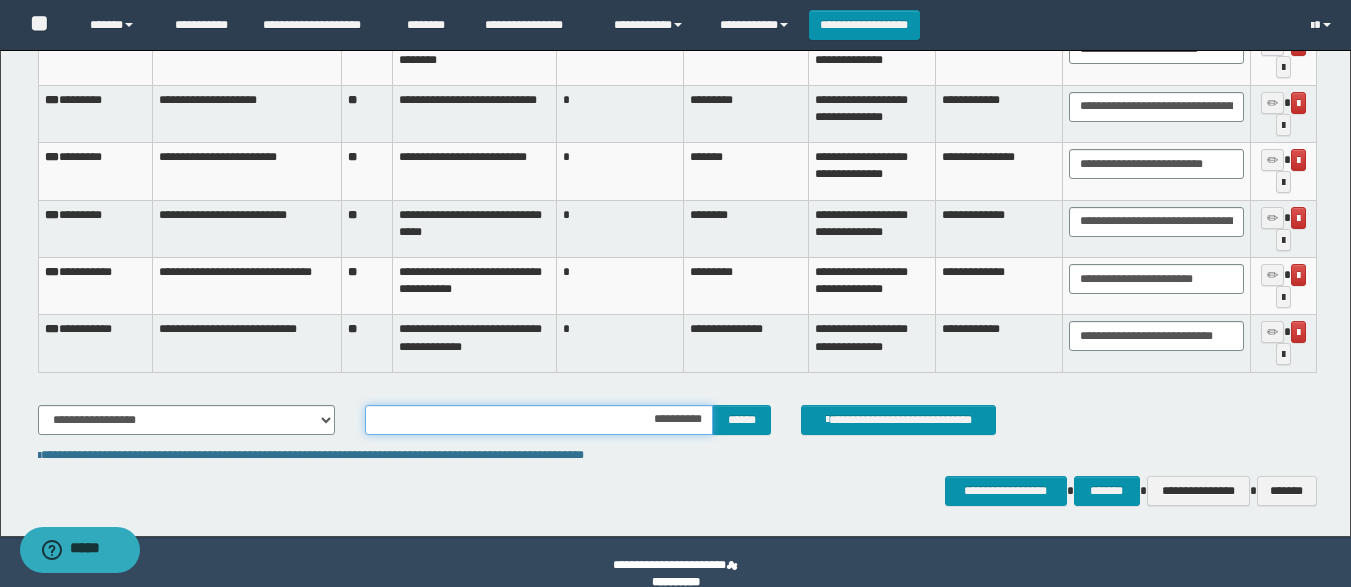 click on "**********" at bounding box center (539, 420) 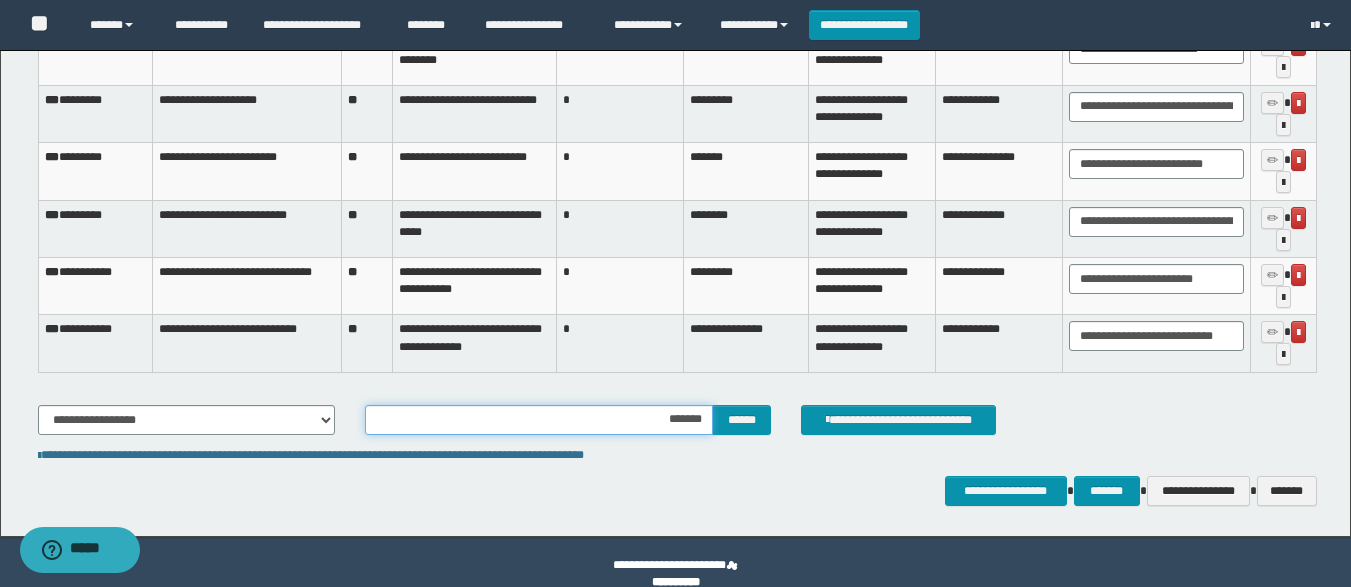 type on "********" 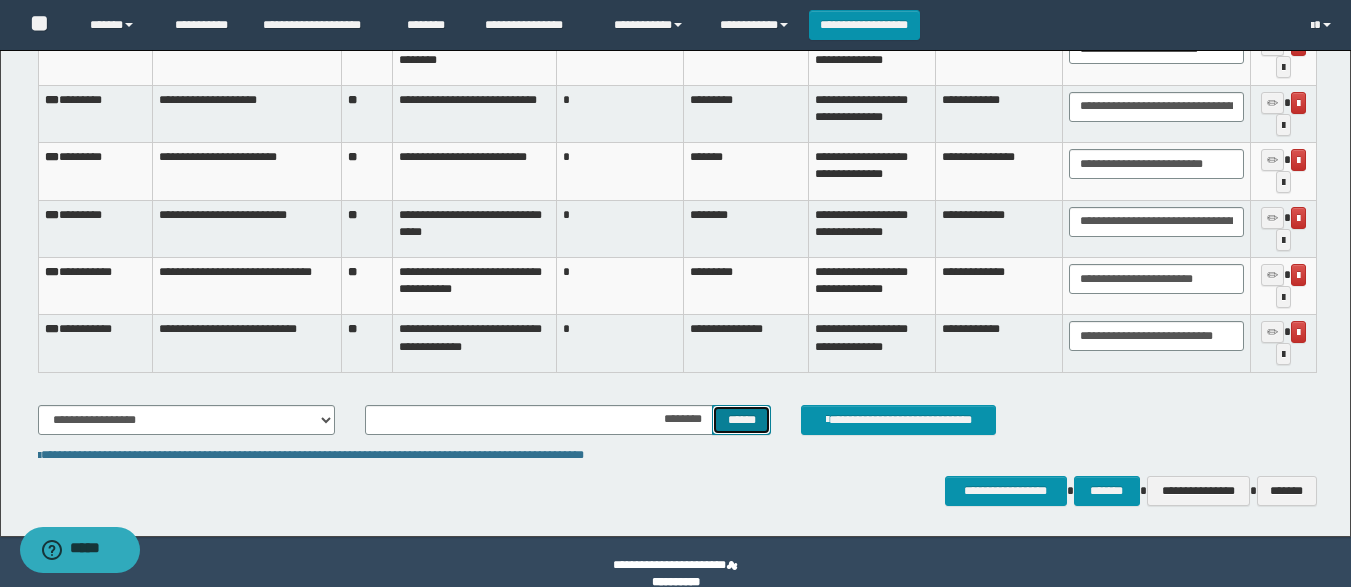 click on "******" at bounding box center (741, 420) 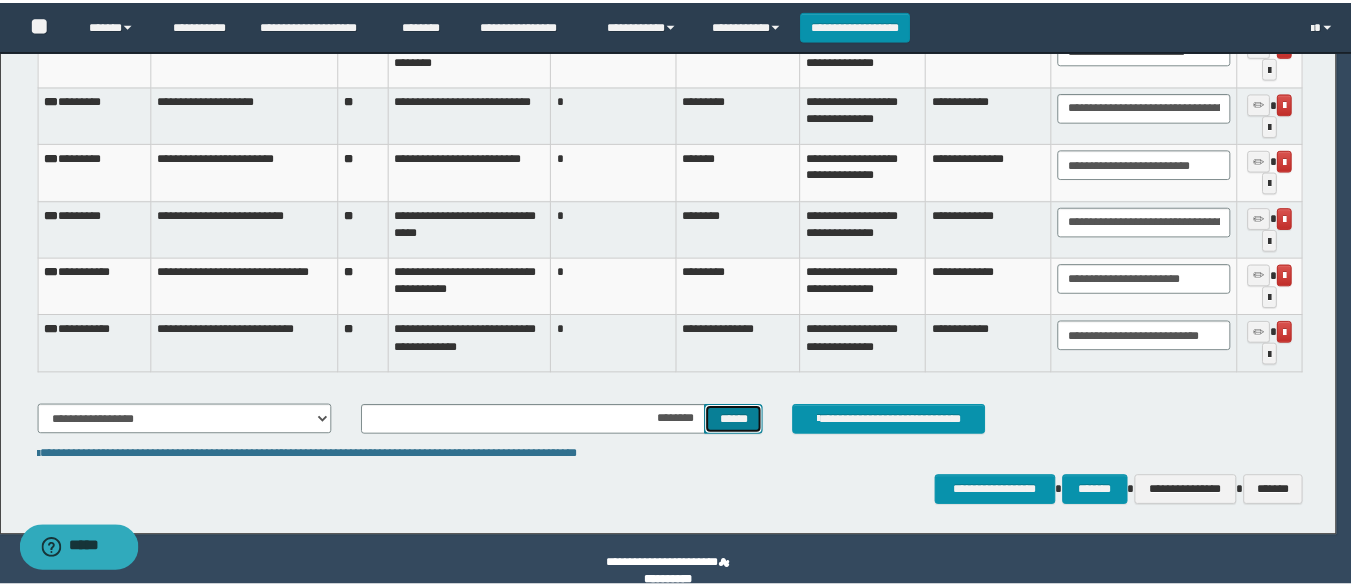 scroll, scrollTop: 0, scrollLeft: 0, axis: both 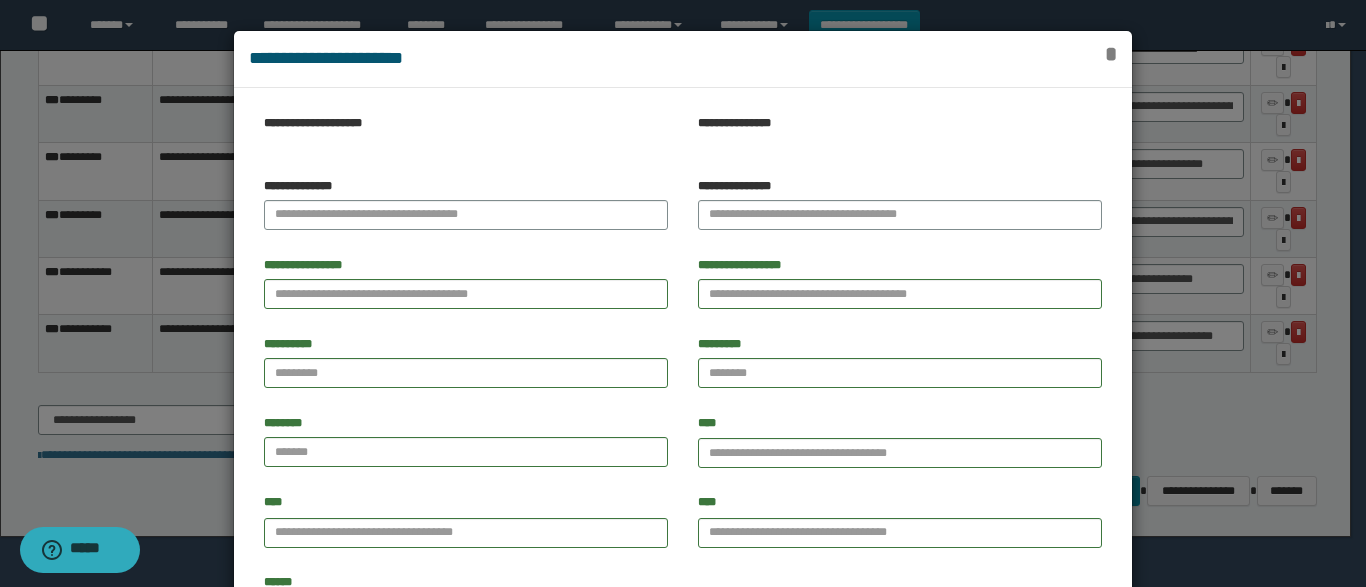 click on "*" at bounding box center [1111, 54] 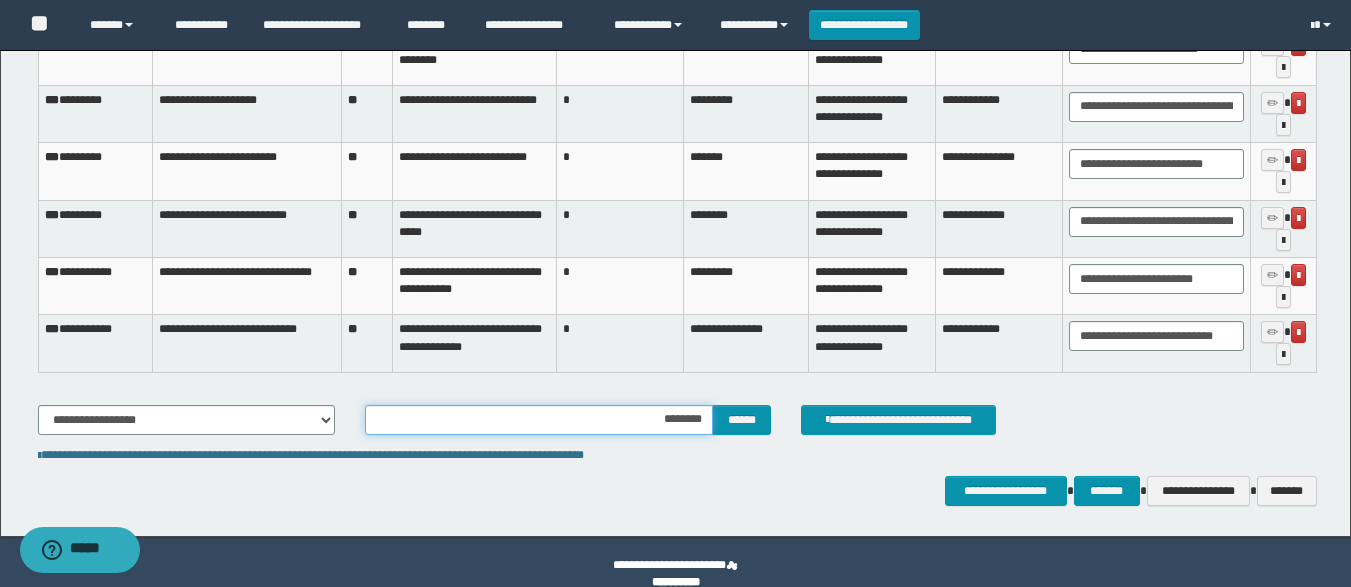 click on "********" at bounding box center [539, 420] 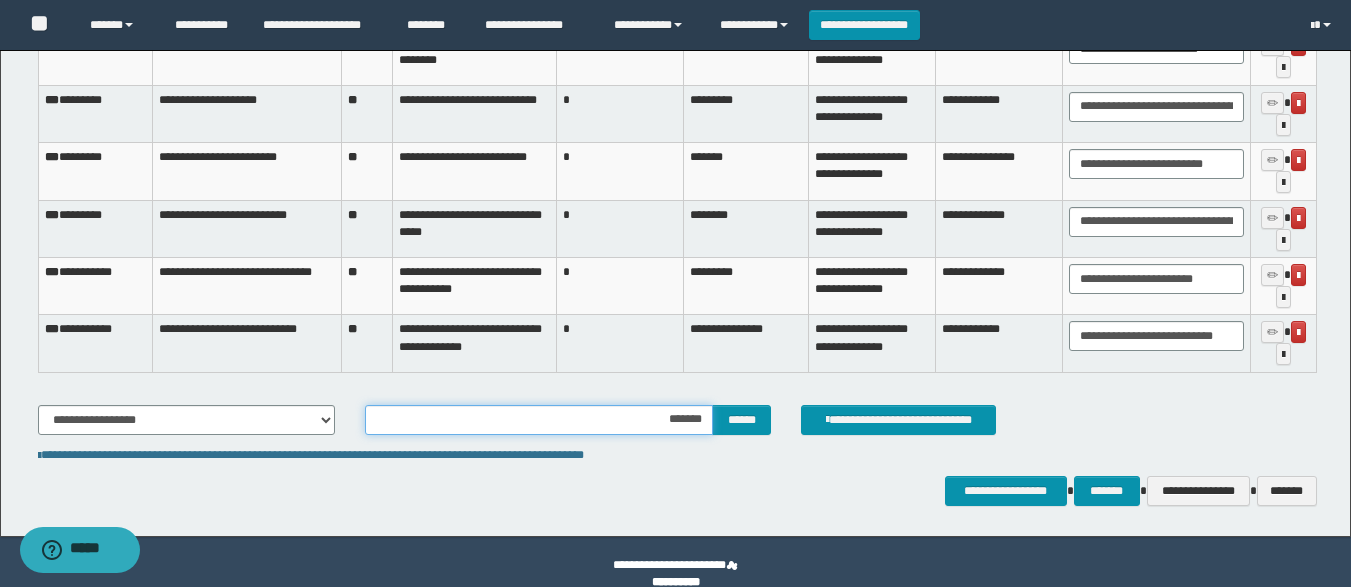 type on "********" 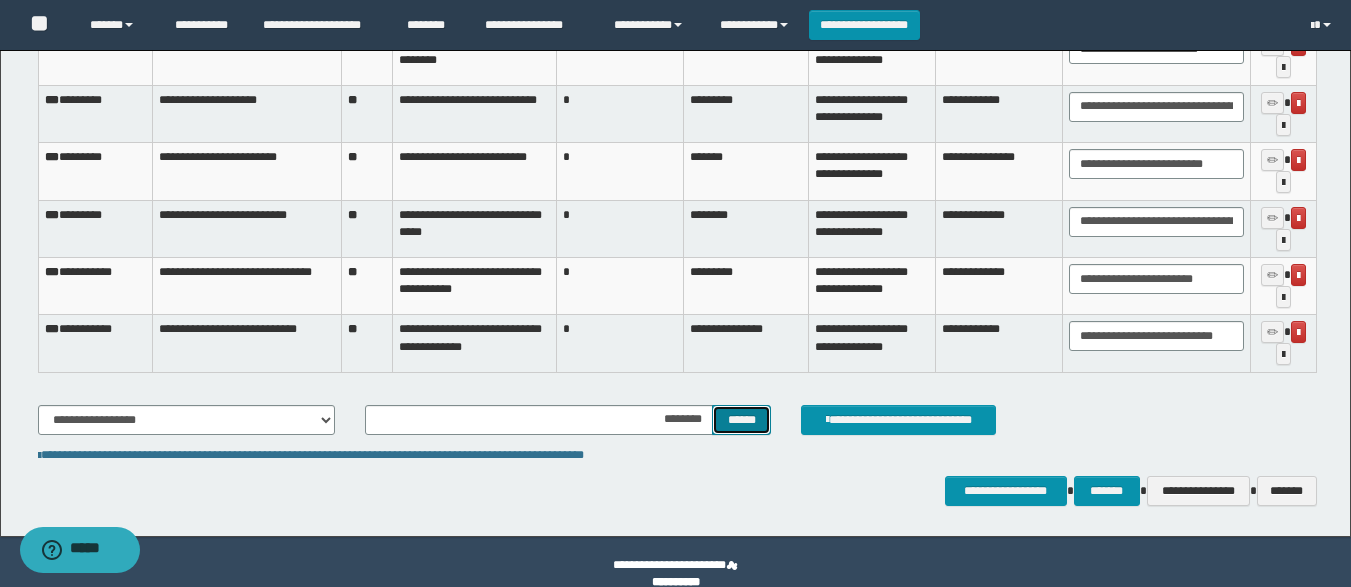 click on "******" at bounding box center (741, 420) 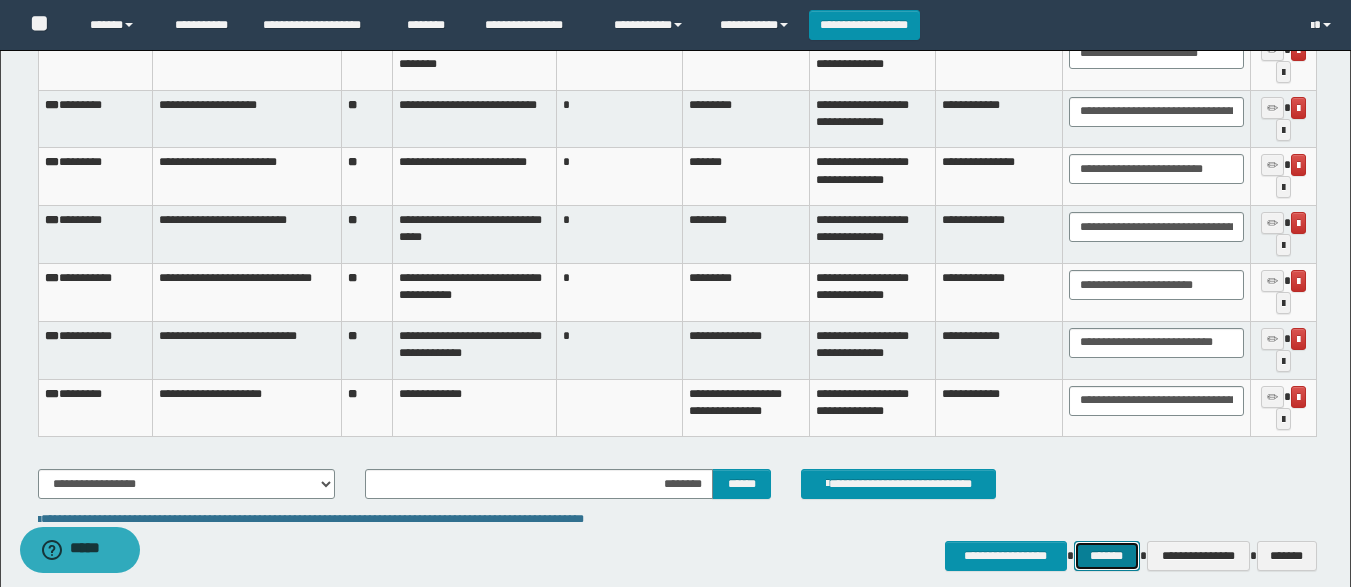 click on "*******" at bounding box center [1107, 556] 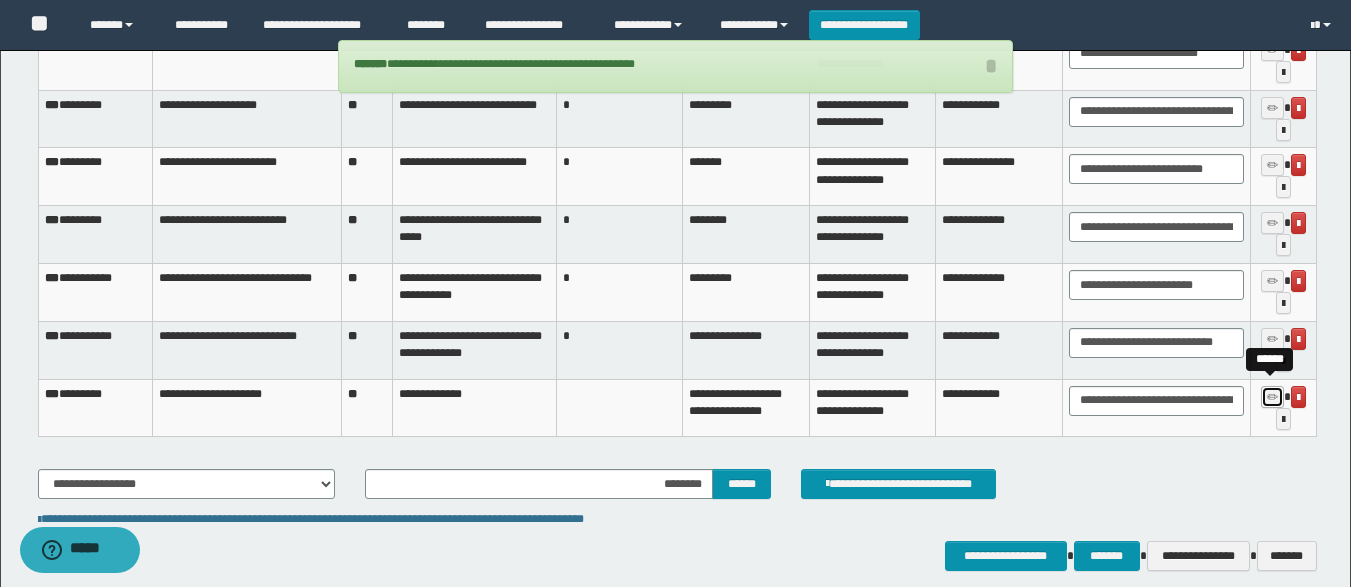 click at bounding box center (1272, 398) 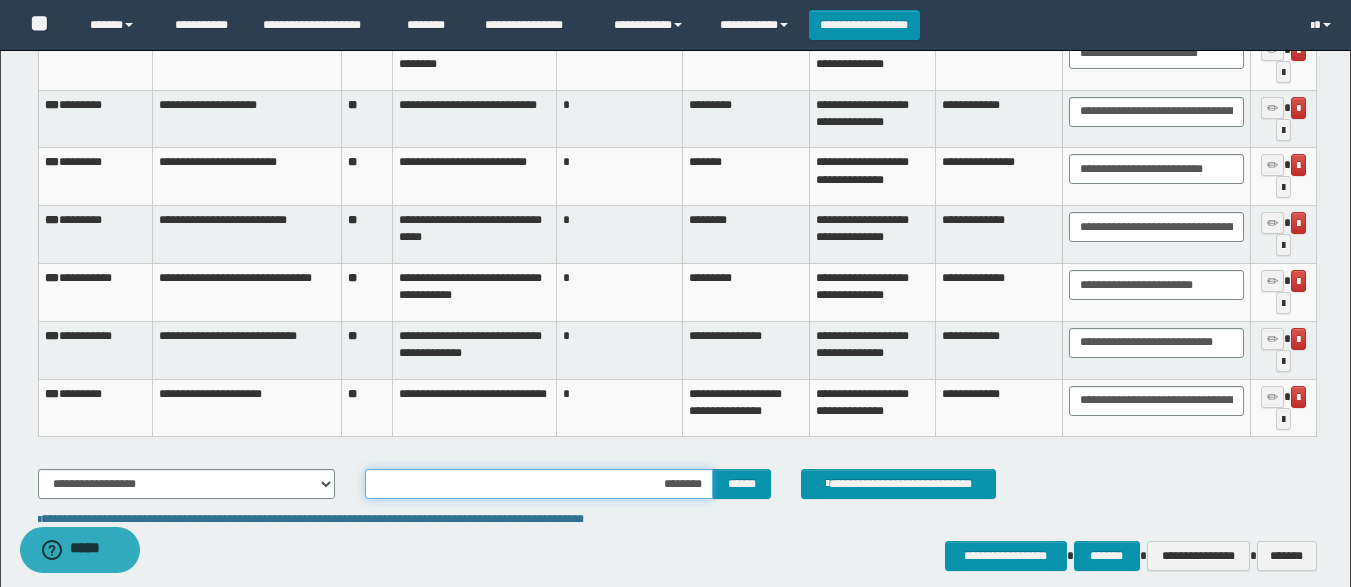 click on "********" at bounding box center (539, 484) 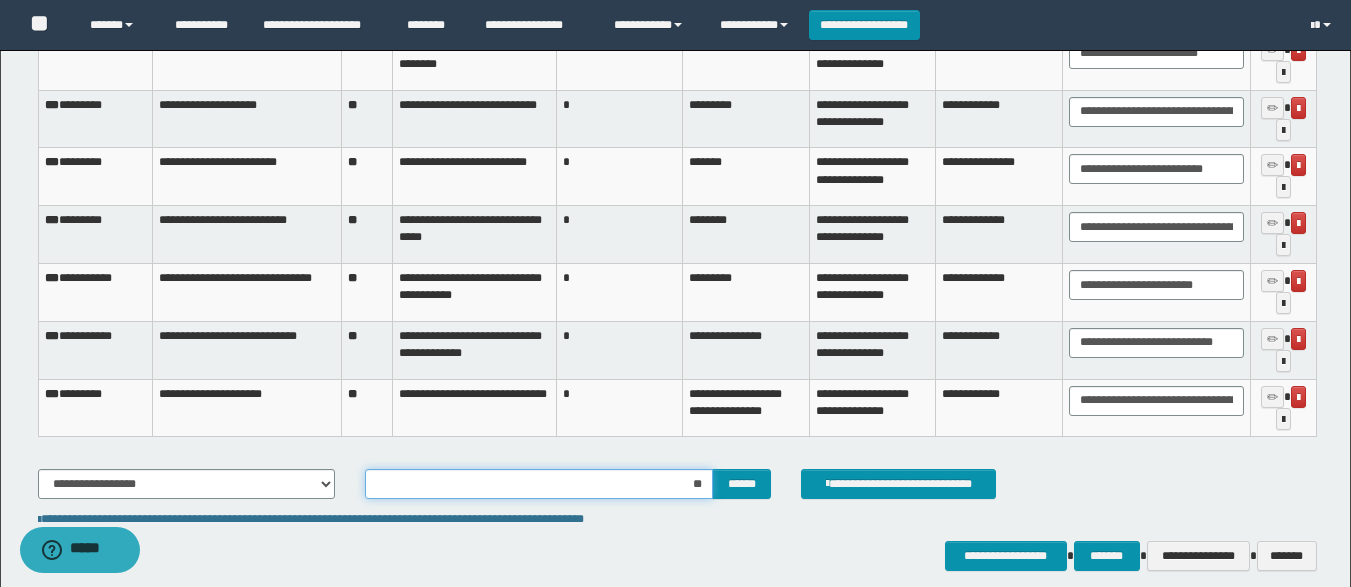 type on "*" 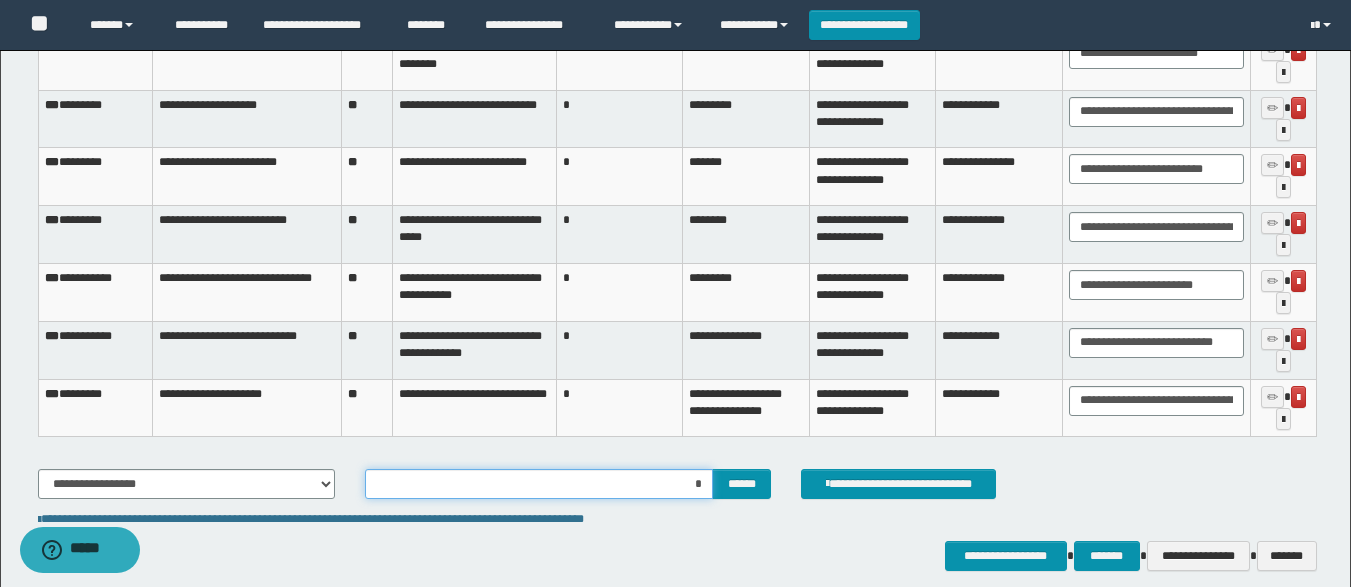 type 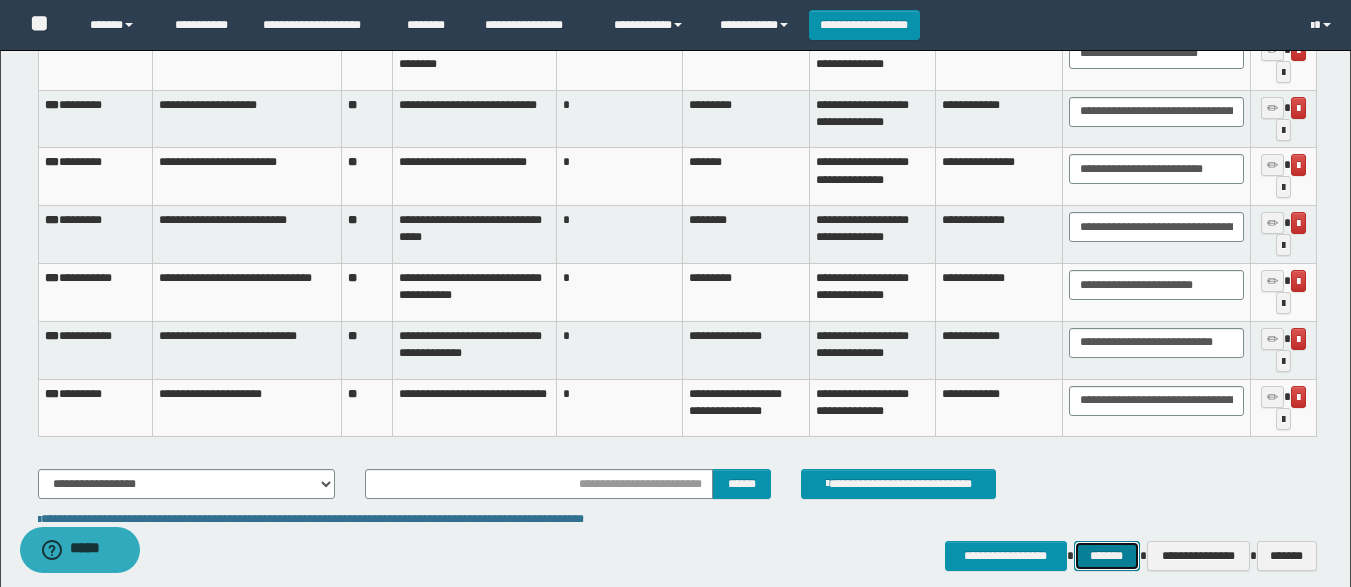 click on "*******" at bounding box center [1107, 556] 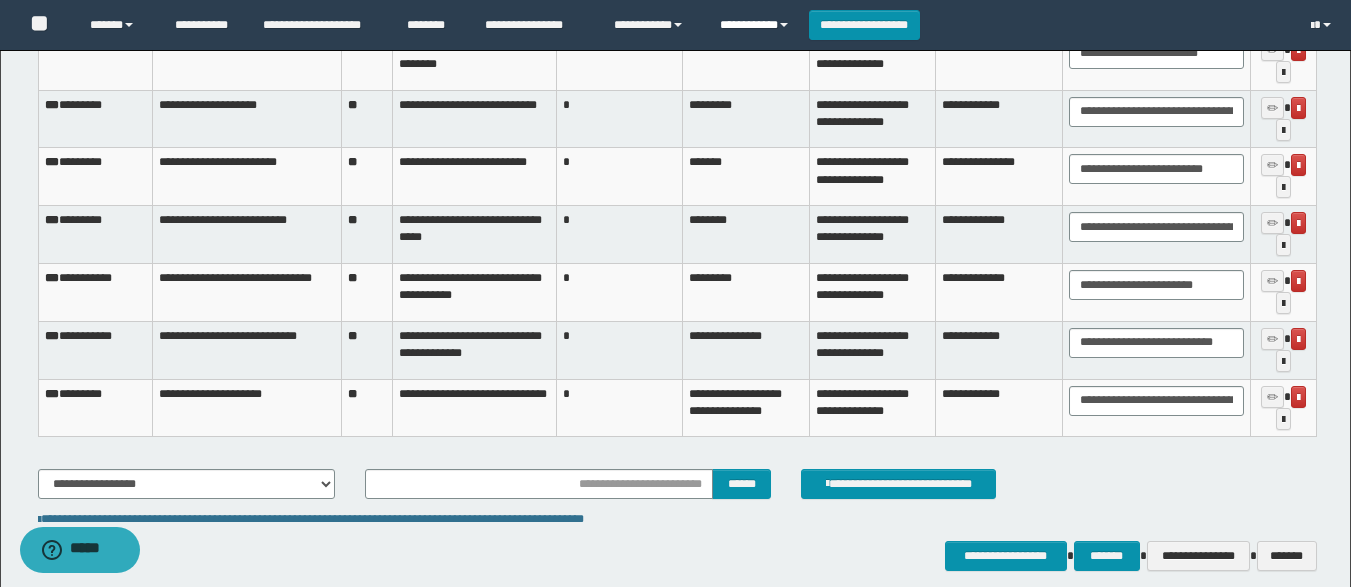 click on "**********" at bounding box center (757, 25) 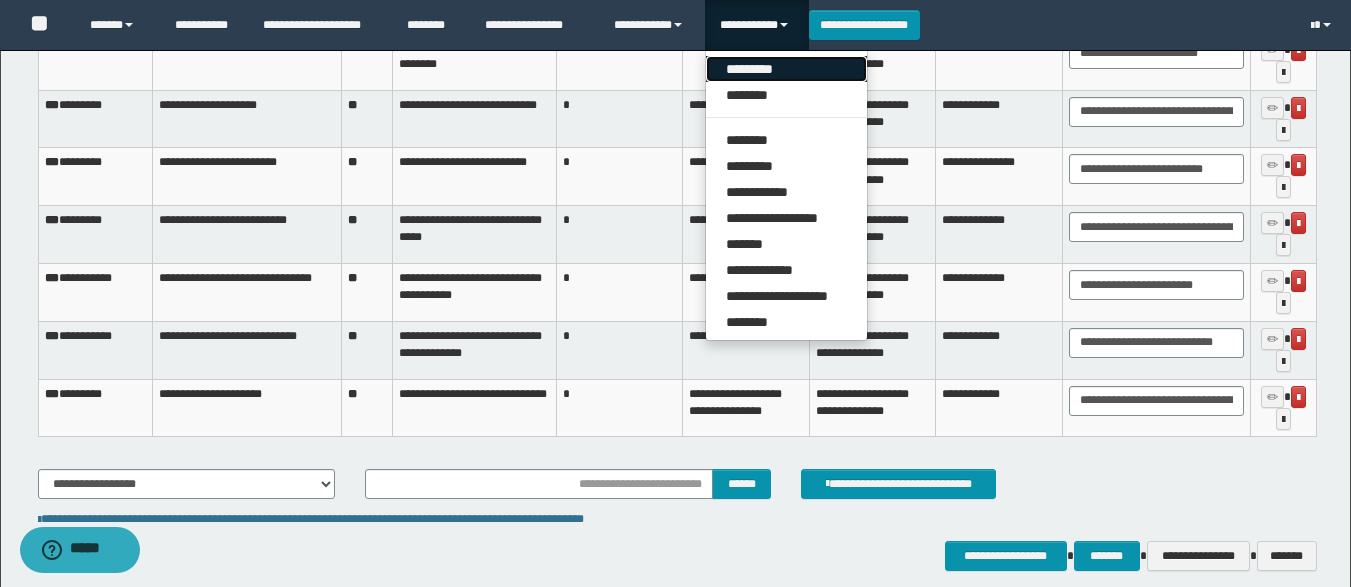 click on "*********" at bounding box center (786, 69) 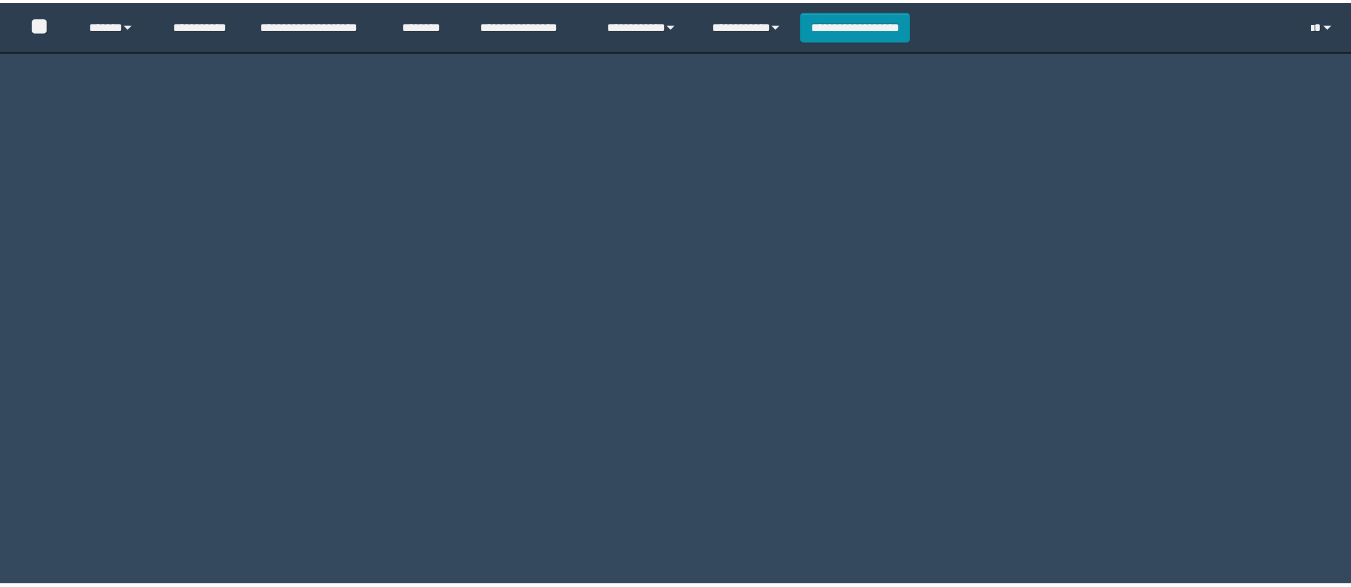 scroll, scrollTop: 0, scrollLeft: 0, axis: both 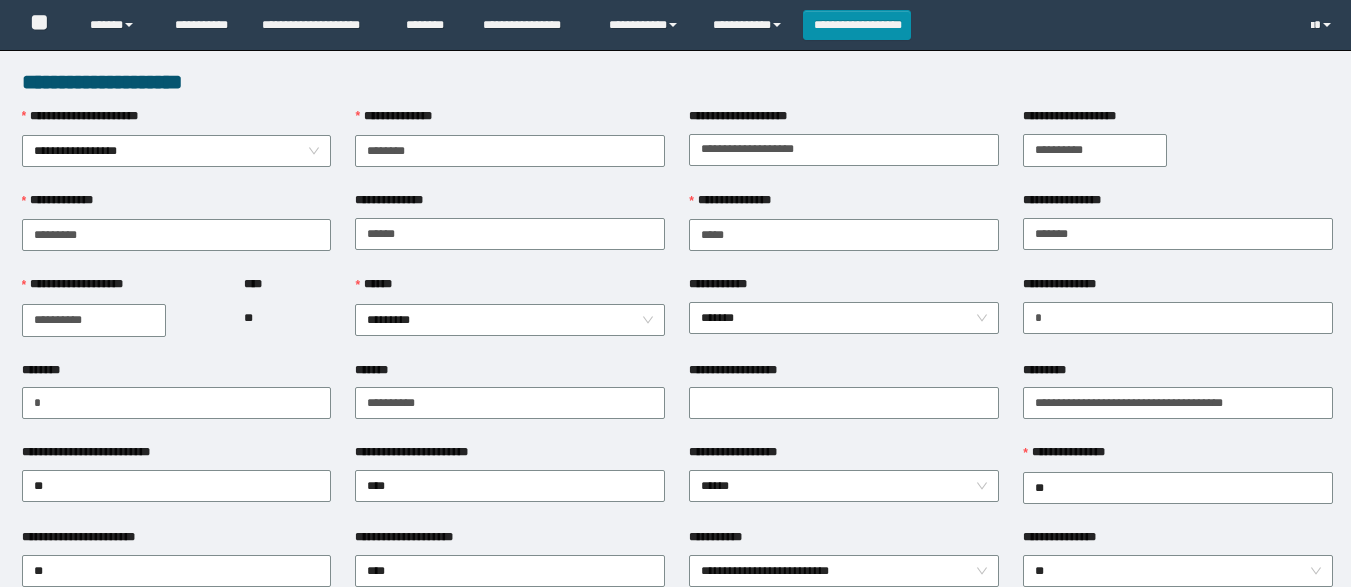 type on "********" 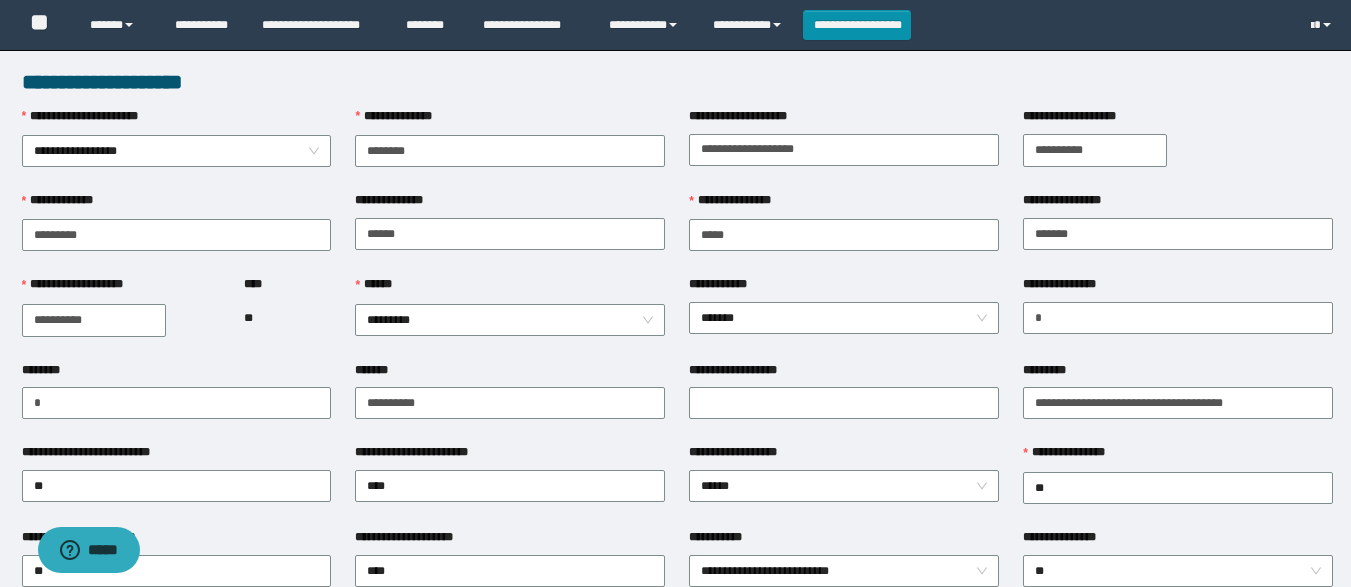 scroll, scrollTop: 0, scrollLeft: 0, axis: both 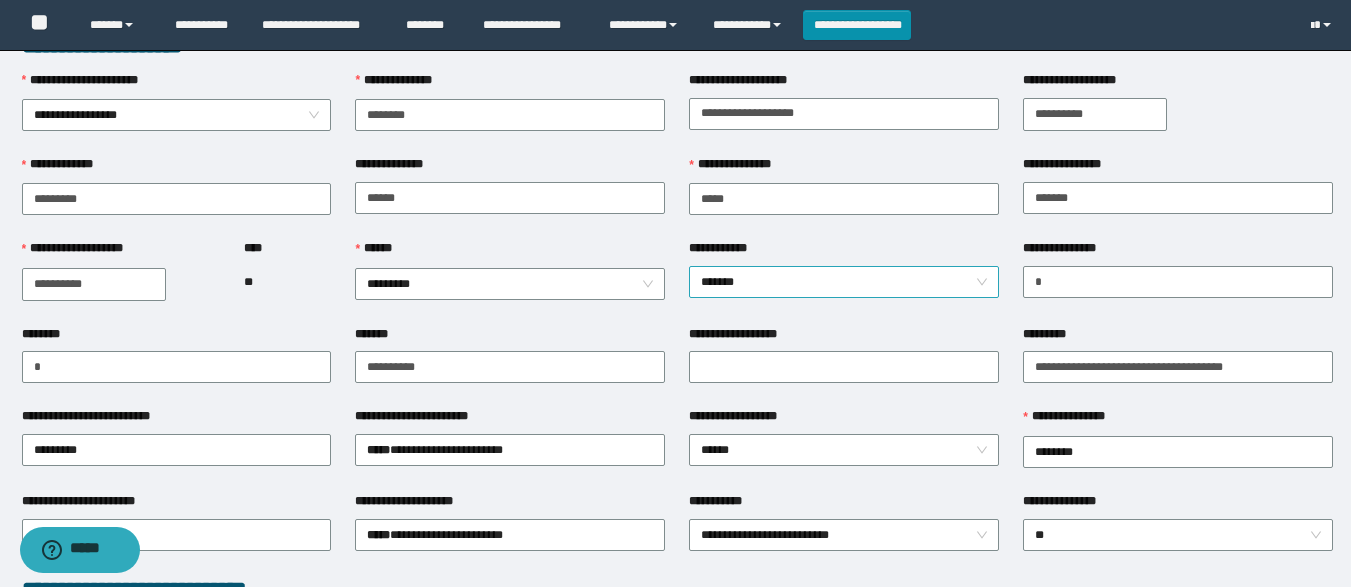 click on "*******" at bounding box center [844, 282] 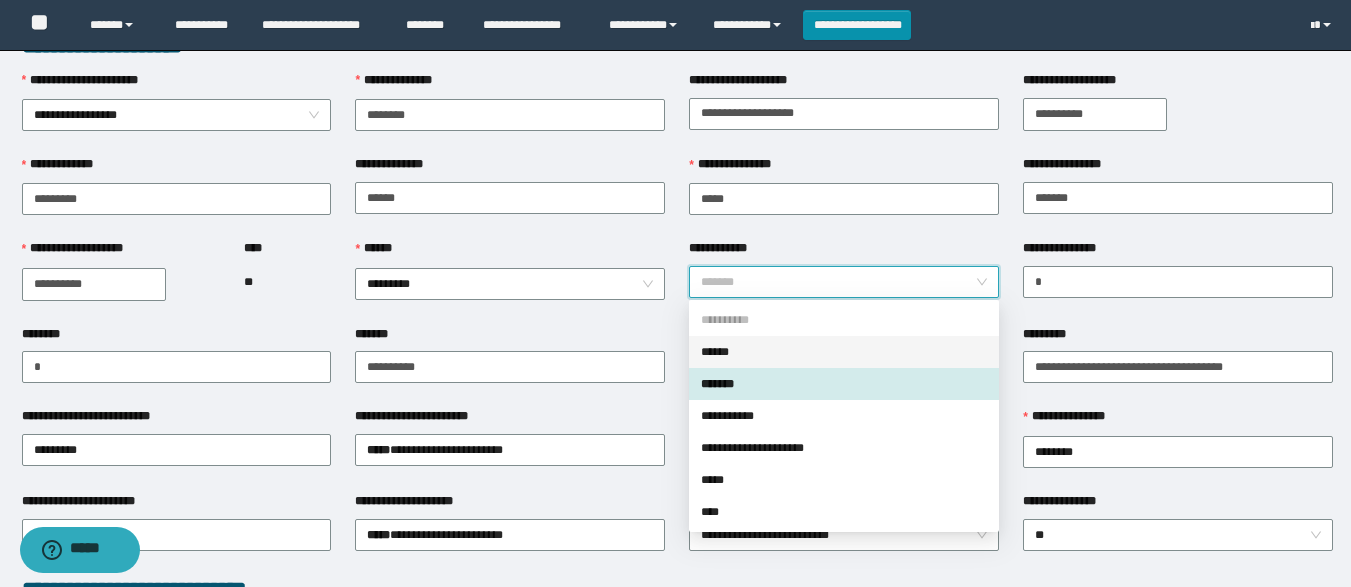 click on "******" at bounding box center [844, 352] 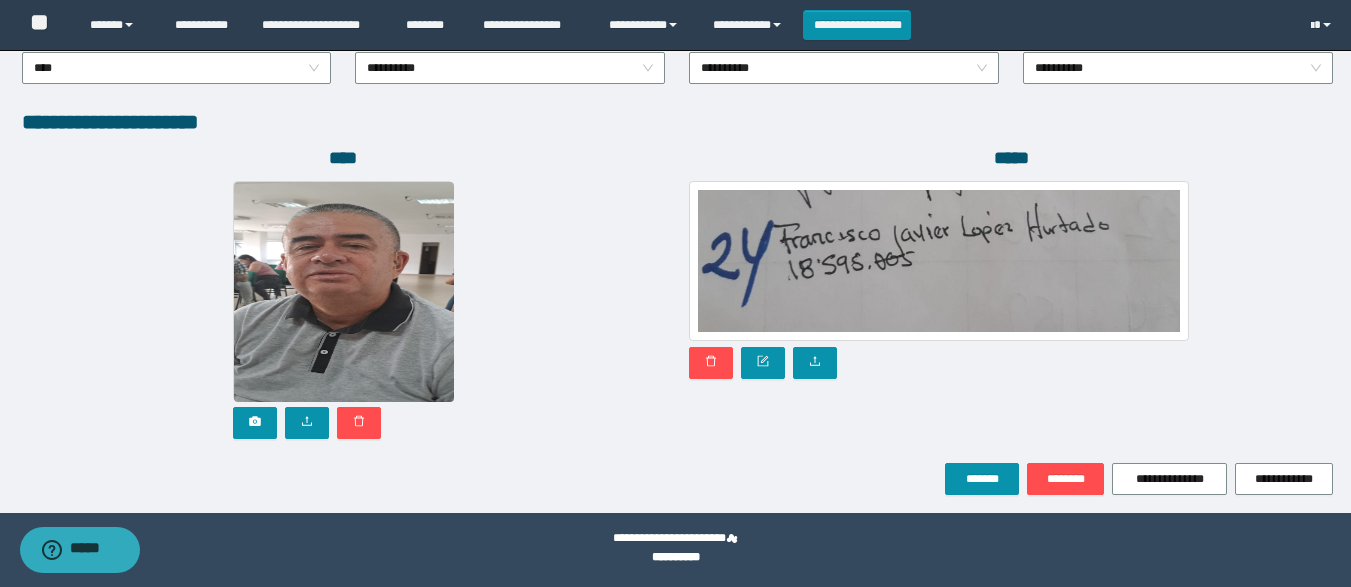 scroll, scrollTop: 1117, scrollLeft: 0, axis: vertical 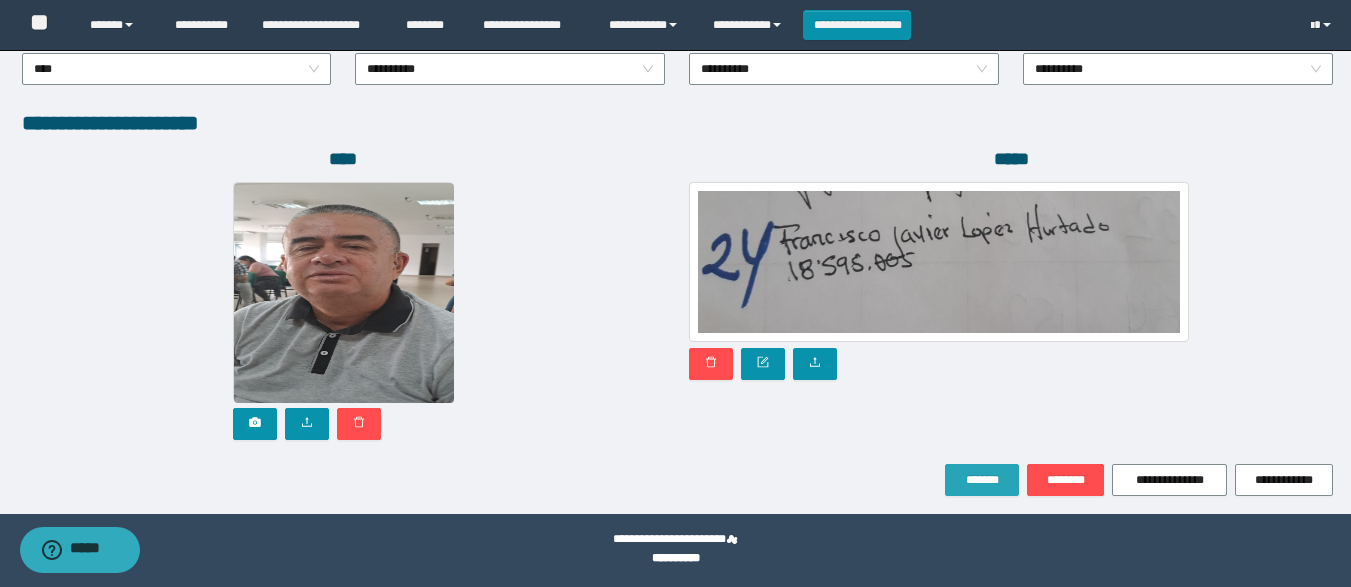 click on "*******" at bounding box center [982, 480] 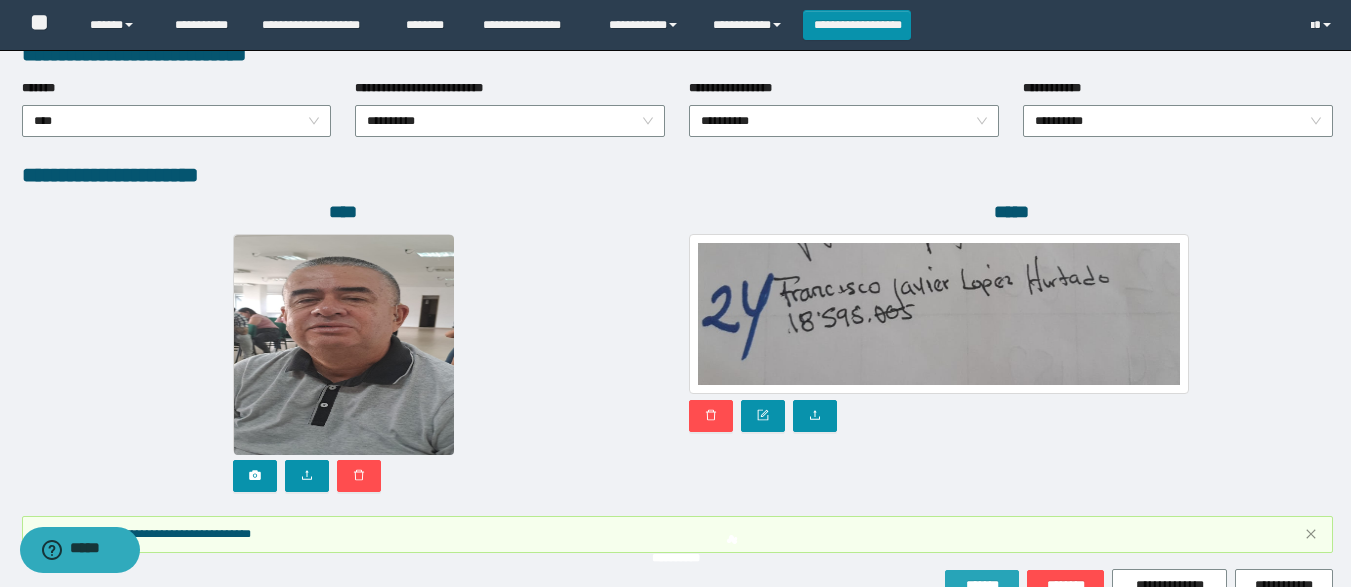 scroll, scrollTop: 1170, scrollLeft: 0, axis: vertical 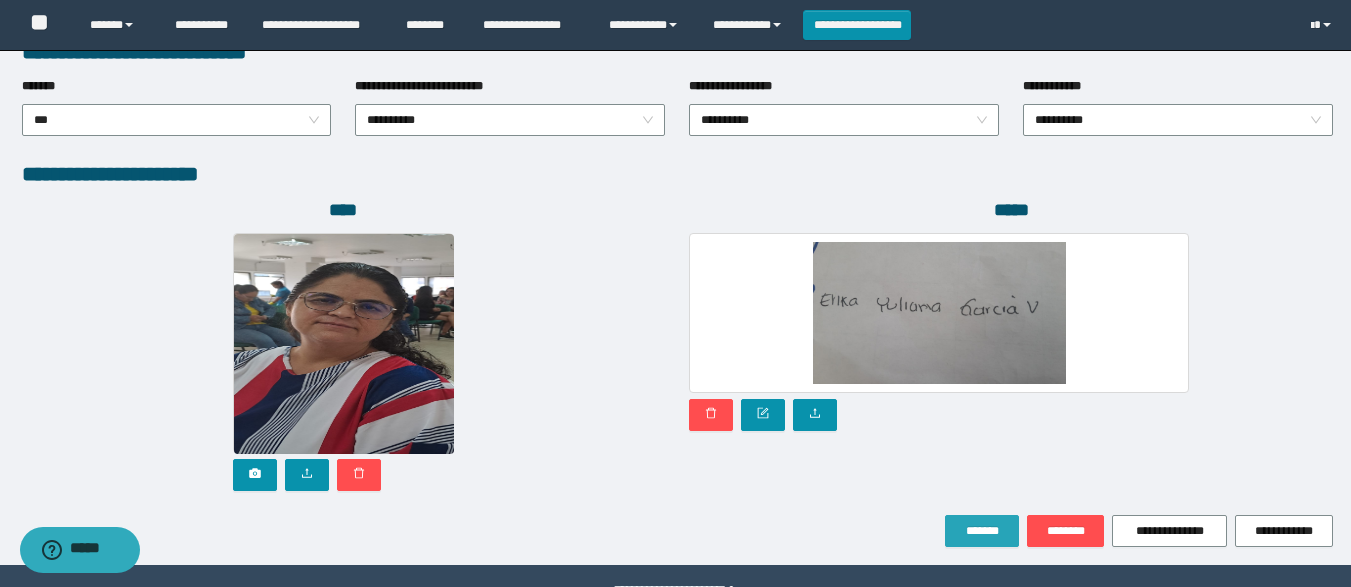 click on "*******" at bounding box center (982, 531) 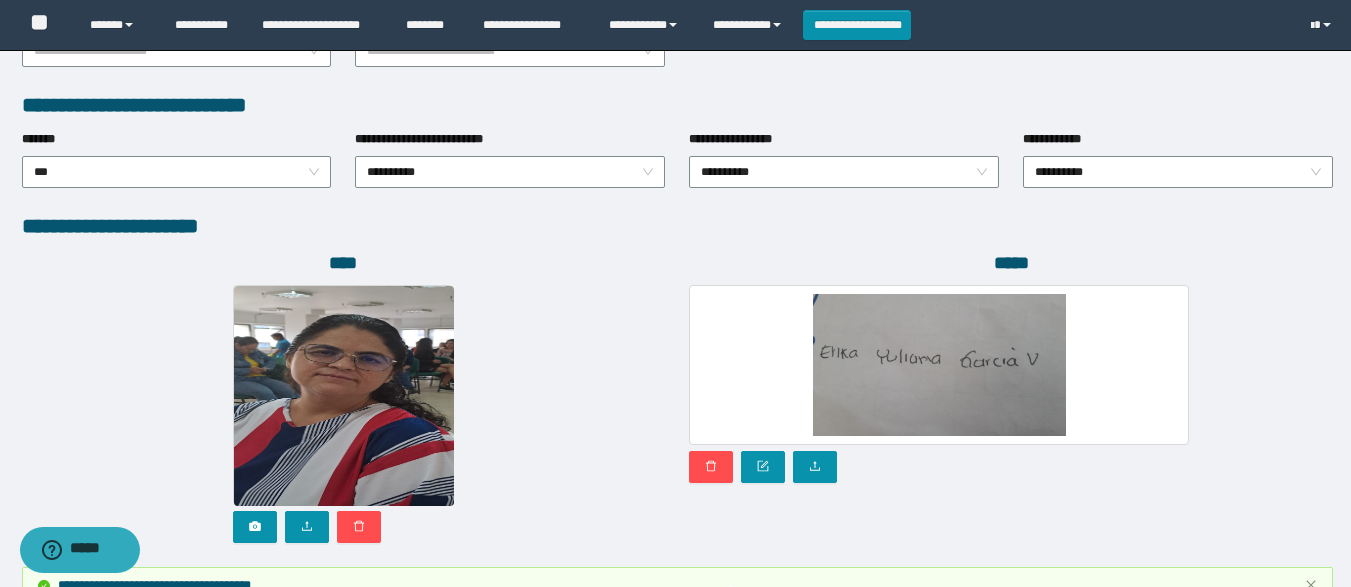 scroll, scrollTop: 1119, scrollLeft: 0, axis: vertical 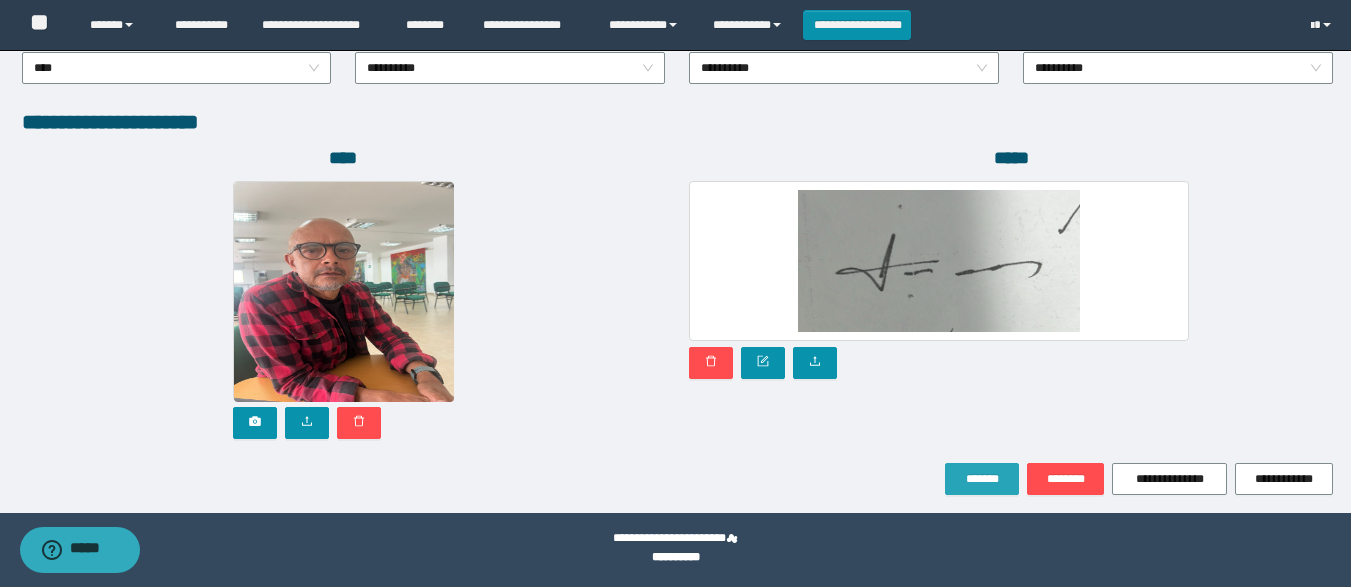 click on "*******" at bounding box center (982, 479) 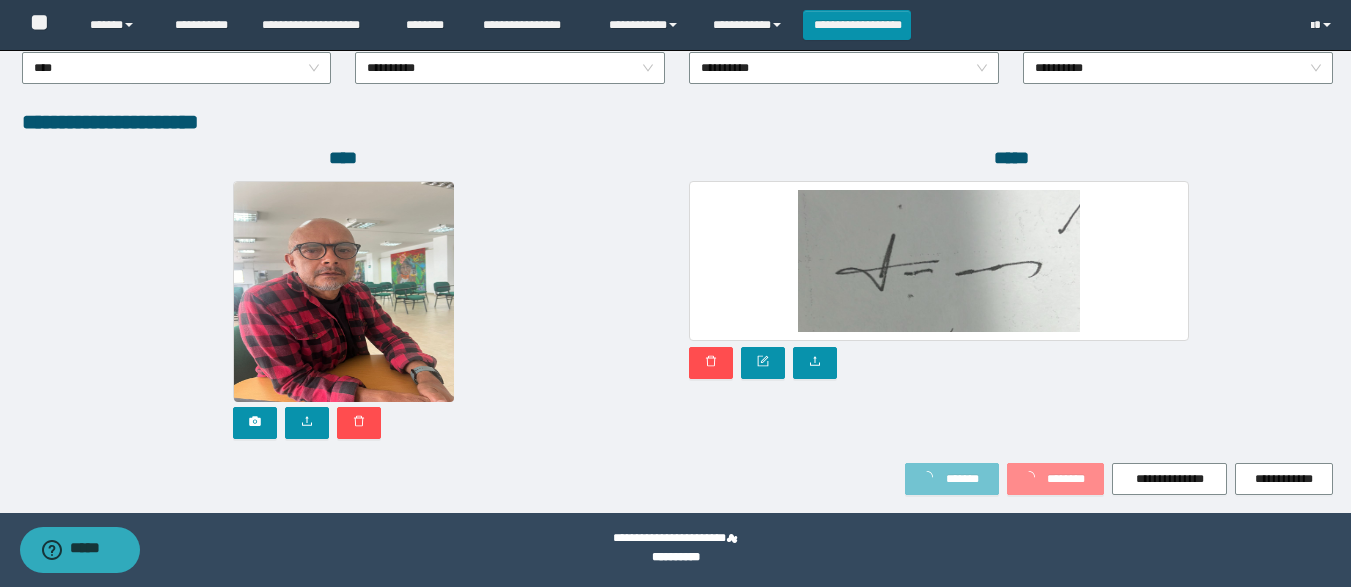 scroll, scrollTop: 1171, scrollLeft: 0, axis: vertical 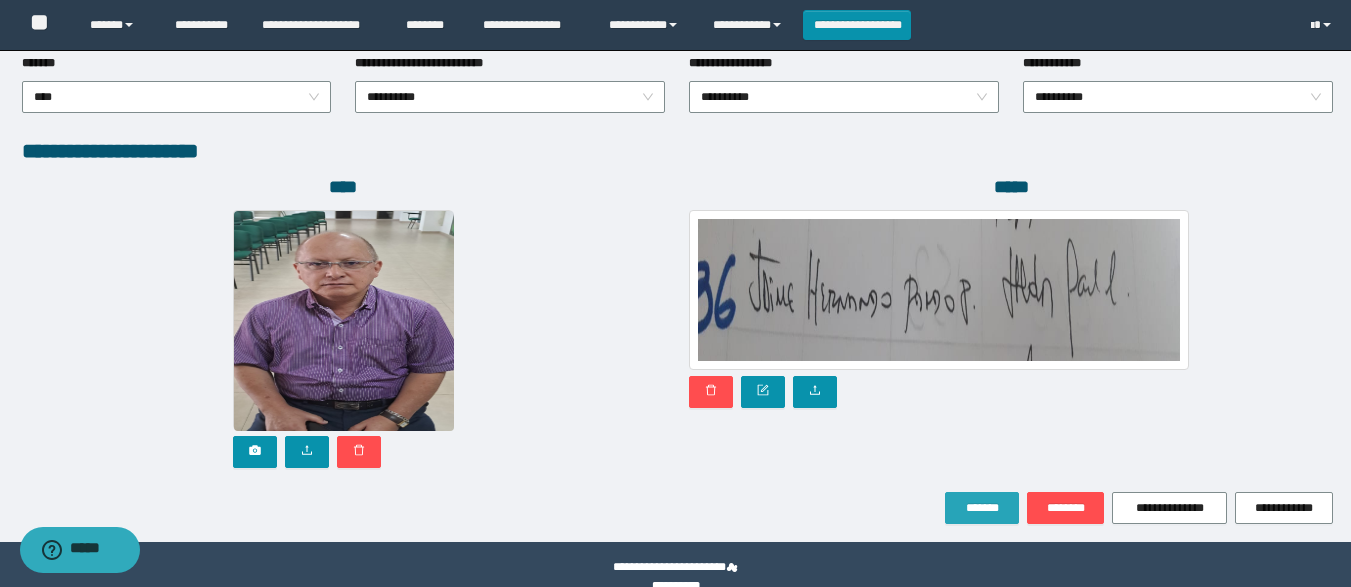click on "*******" at bounding box center [982, 508] 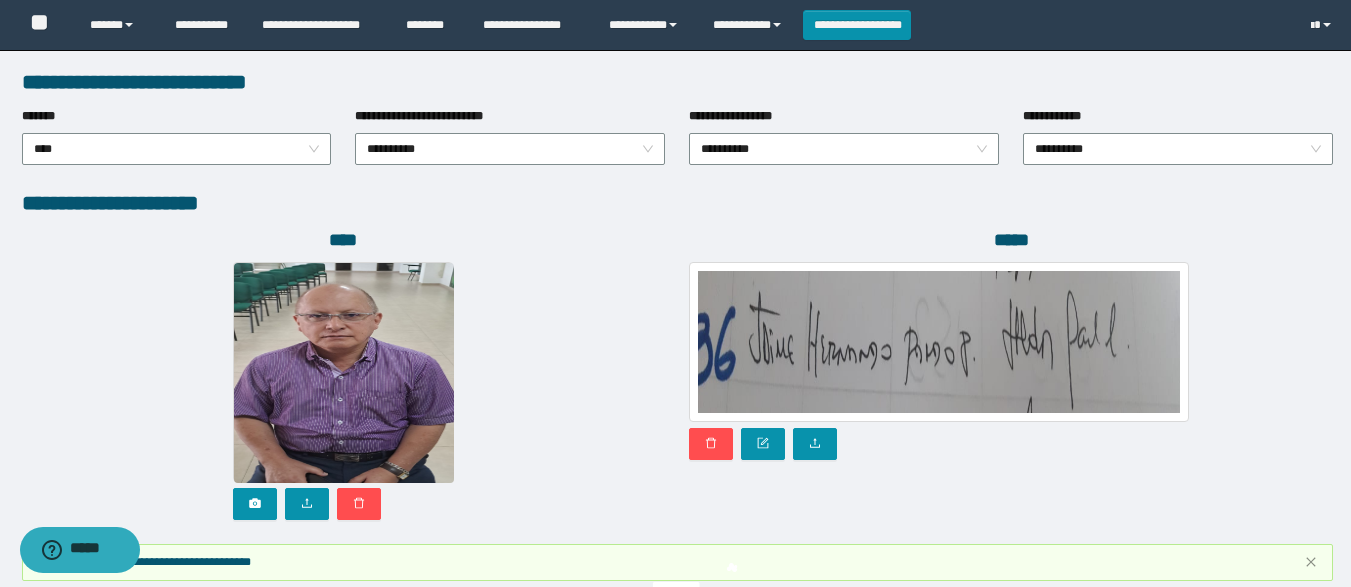 scroll, scrollTop: 1142, scrollLeft: 0, axis: vertical 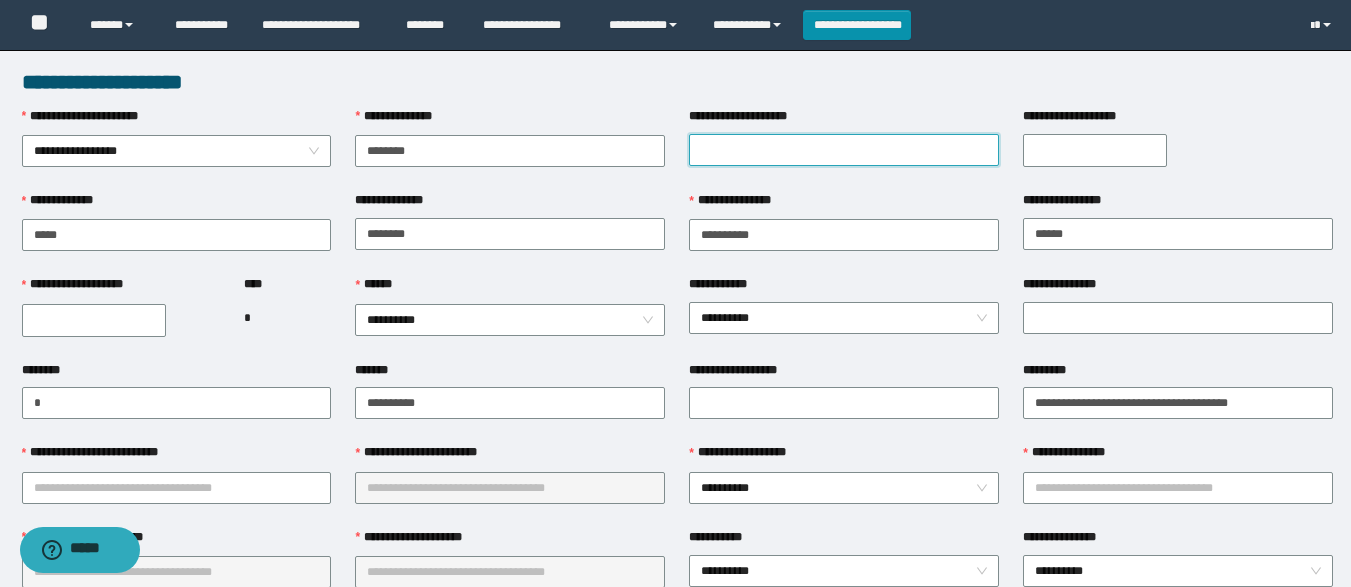 click on "**********" at bounding box center [844, 150] 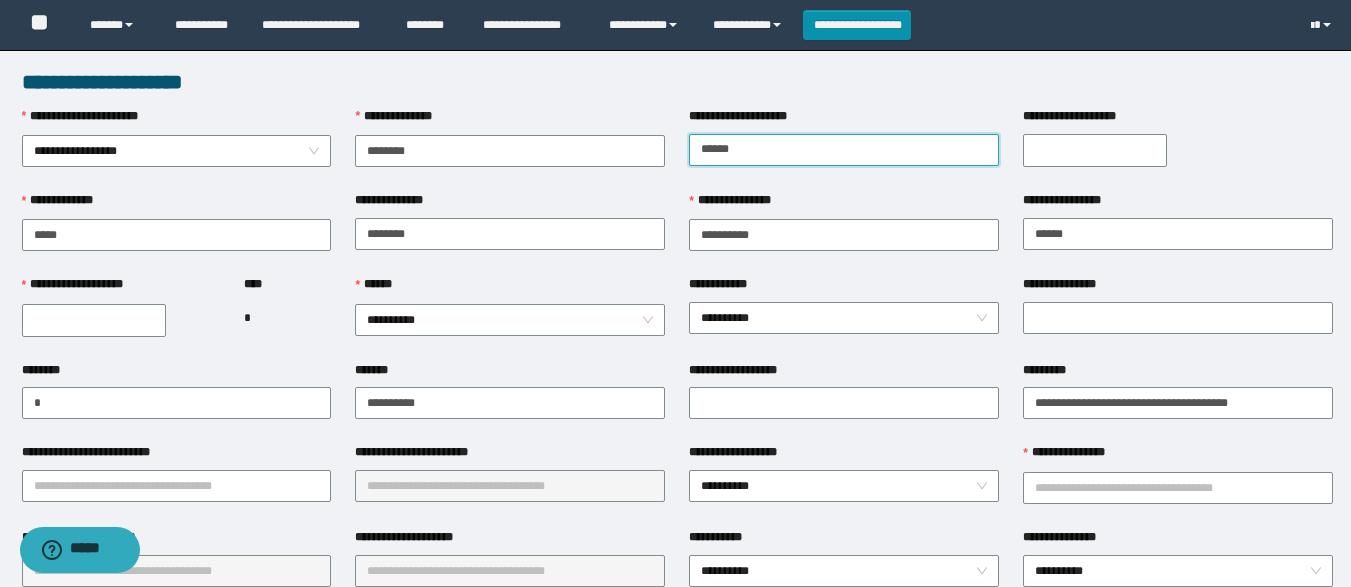 type on "**********" 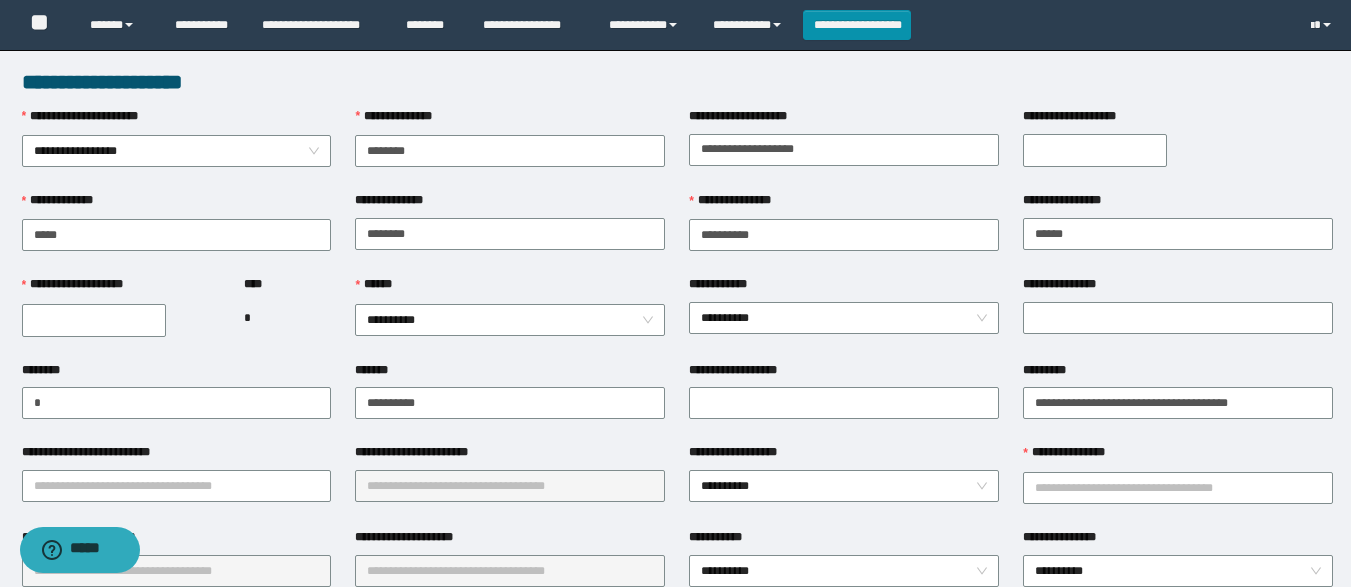 click on "**********" at bounding box center [1095, 150] 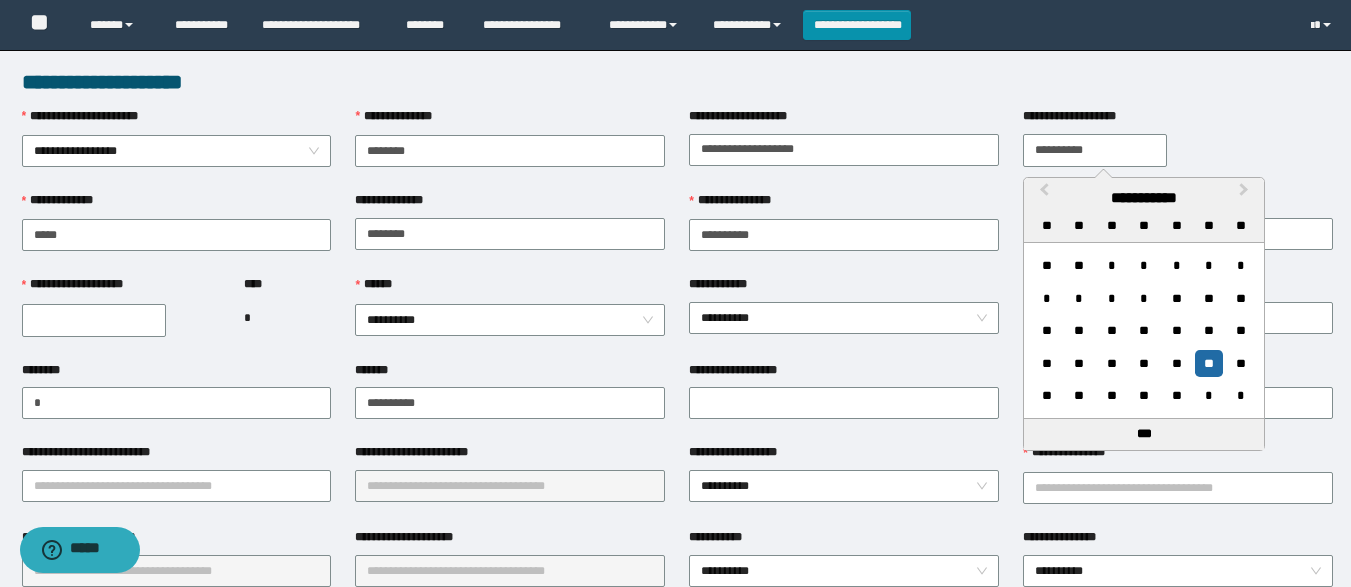 type on "**********" 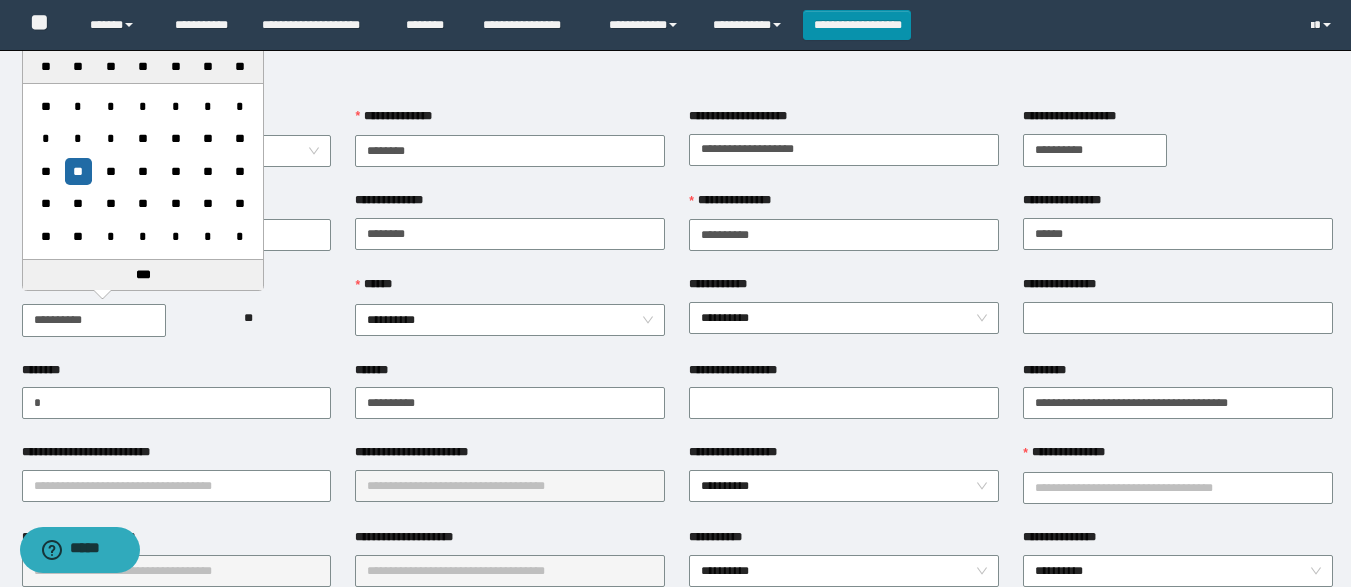 type on "**********" 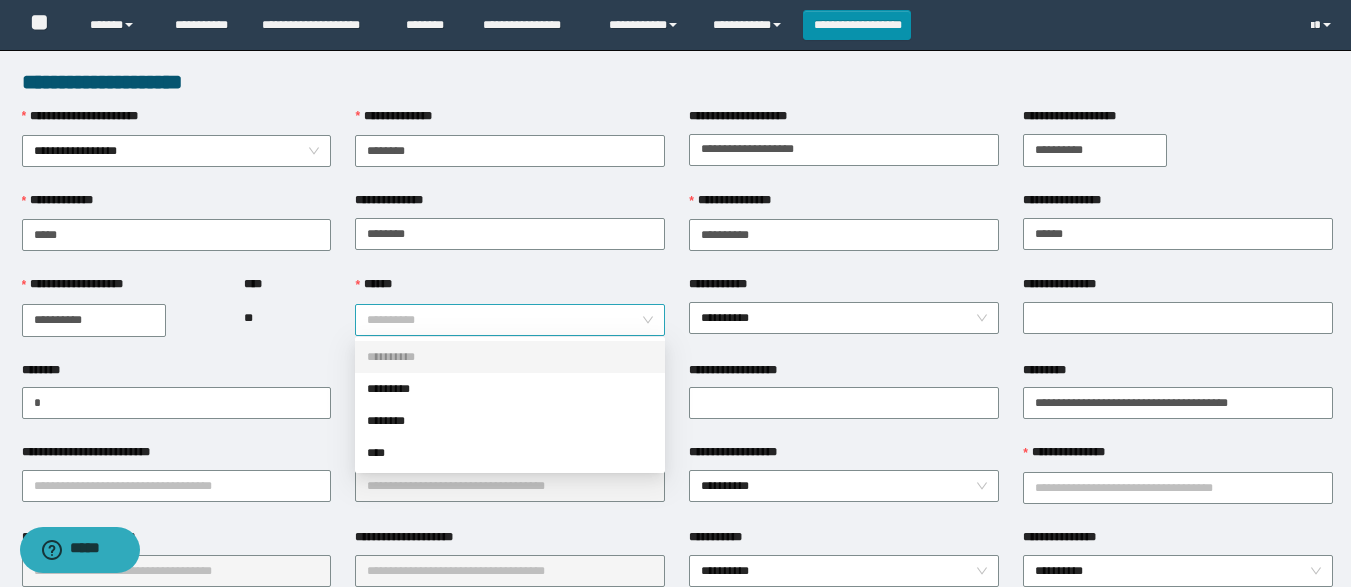 click on "**********" at bounding box center [510, 320] 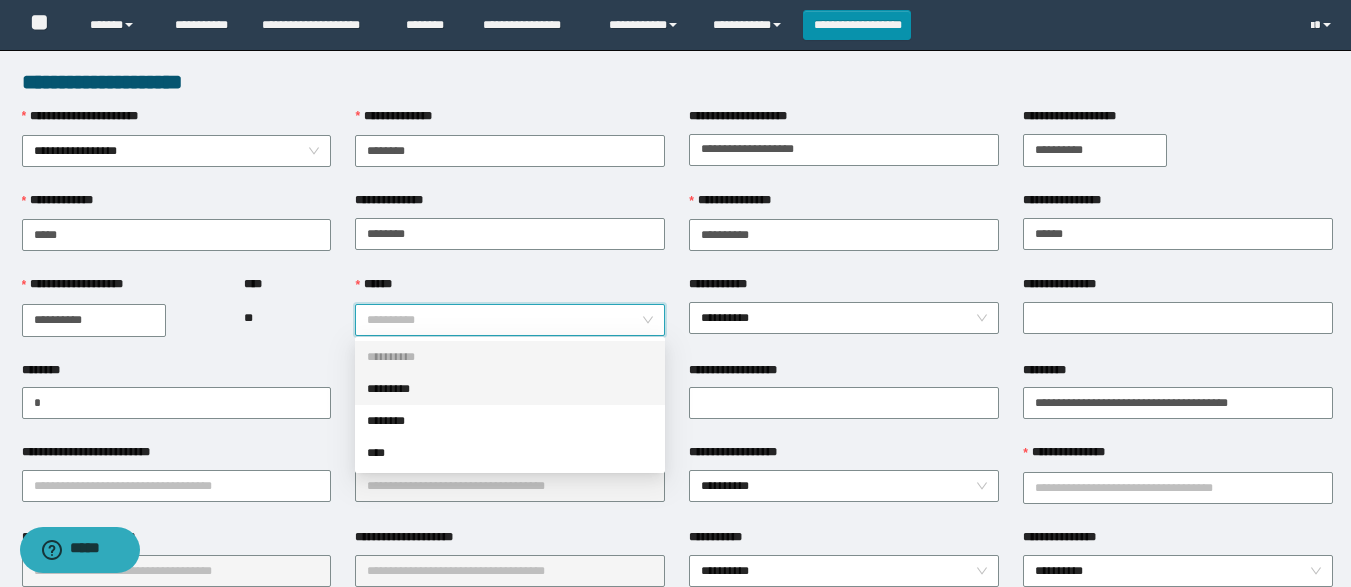 click on "*********" at bounding box center (510, 389) 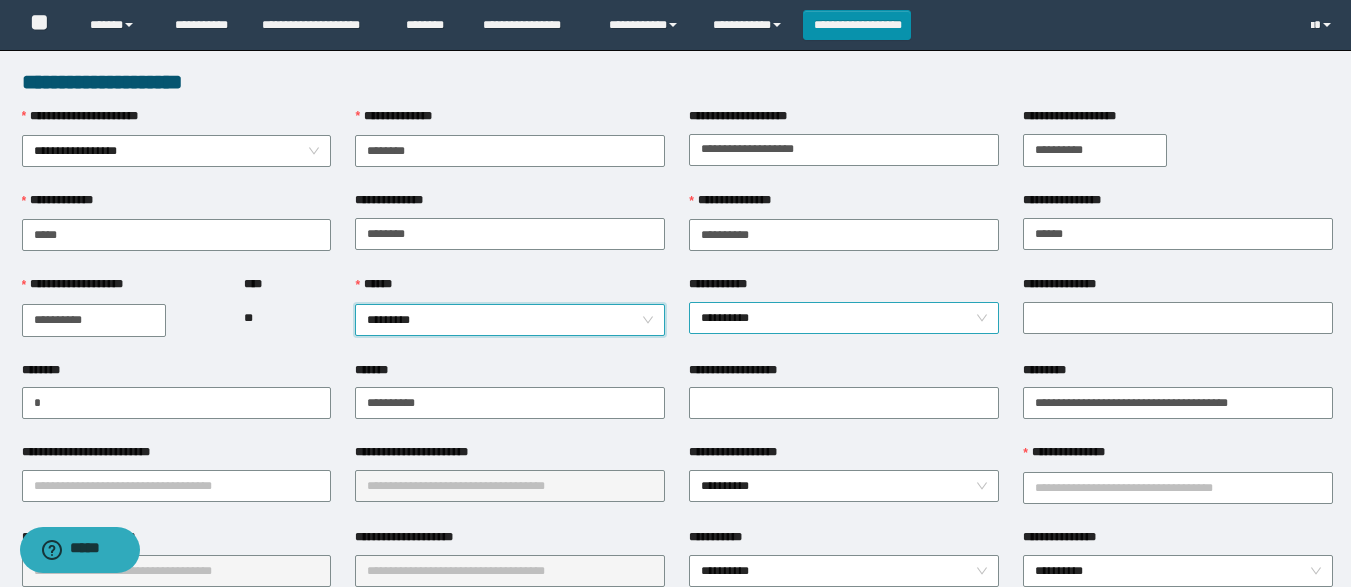 click on "**********" at bounding box center (844, 318) 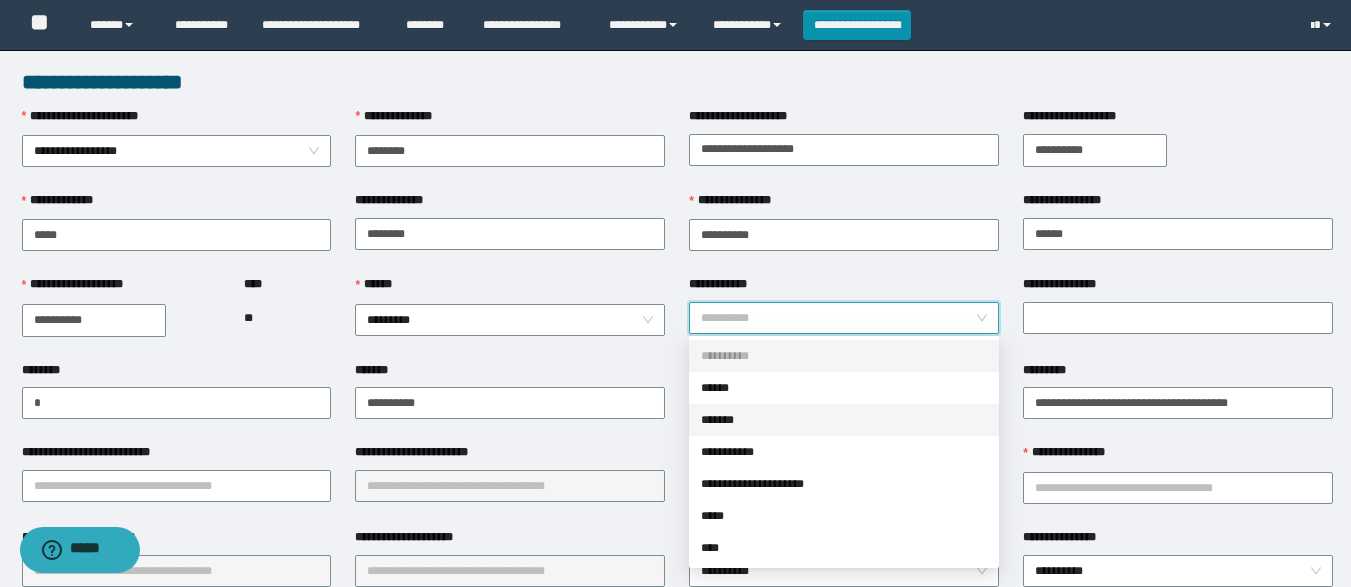 click on "*******" at bounding box center (844, 420) 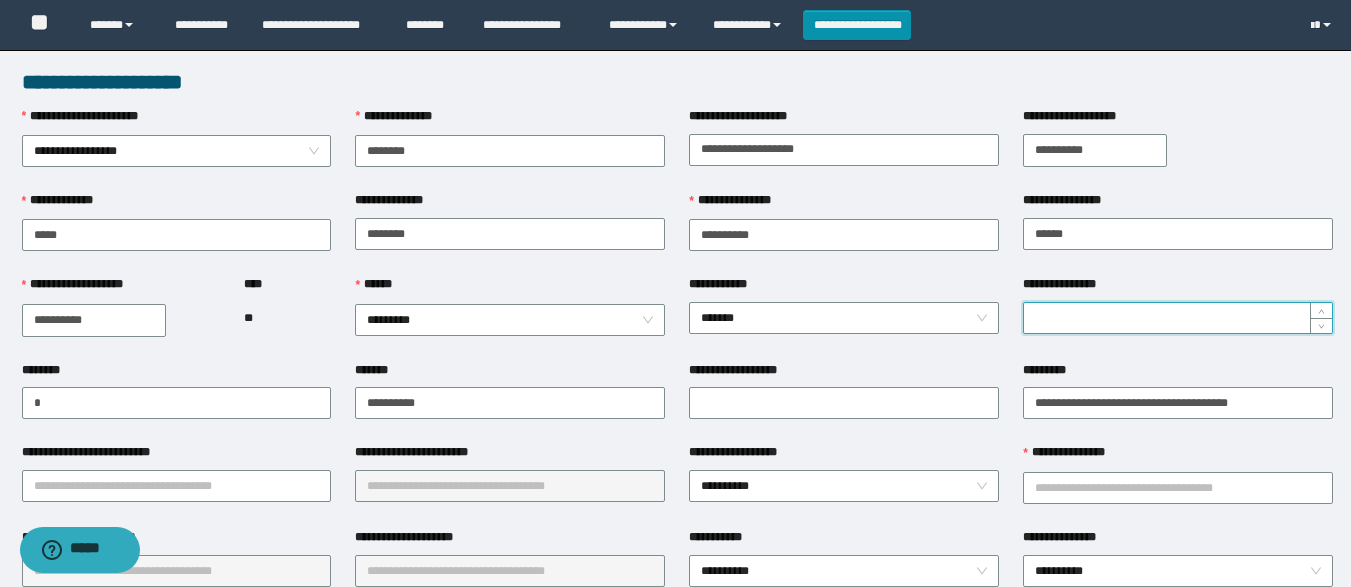 click on "**********" at bounding box center [1178, 318] 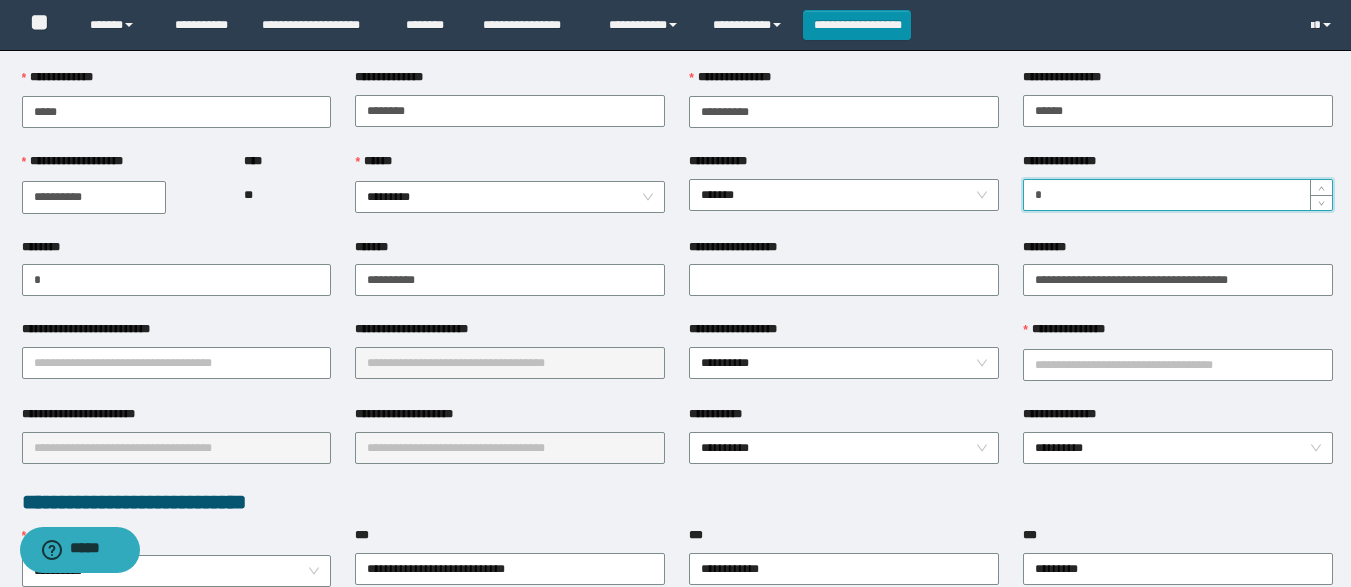 scroll, scrollTop: 130, scrollLeft: 0, axis: vertical 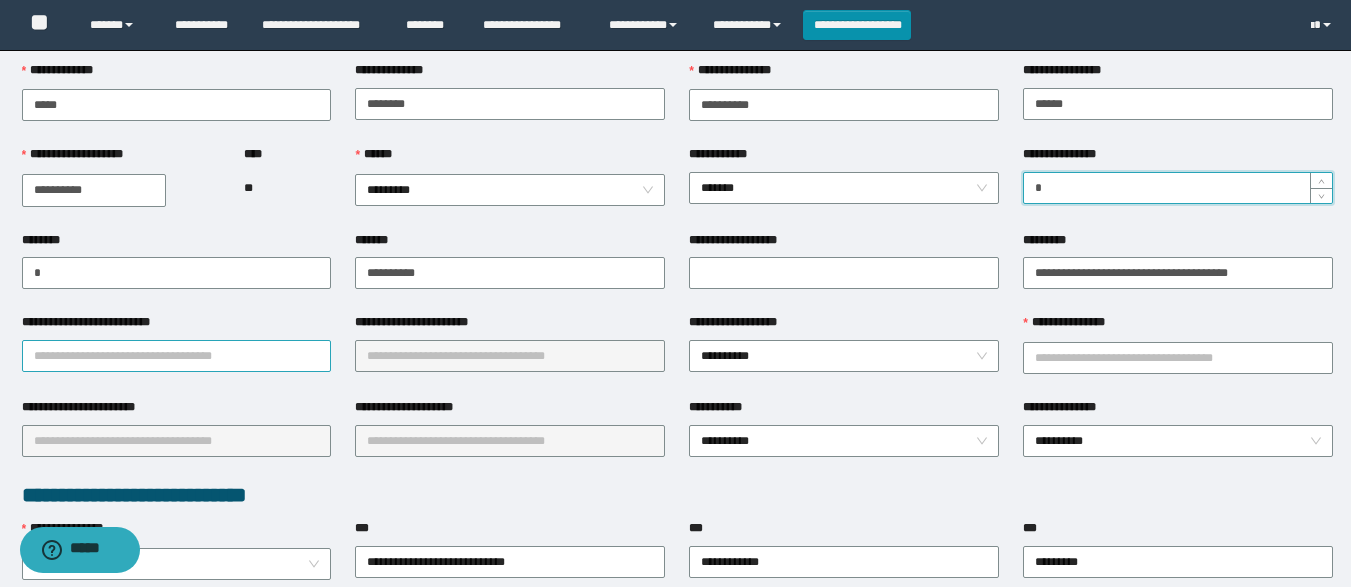 type on "*" 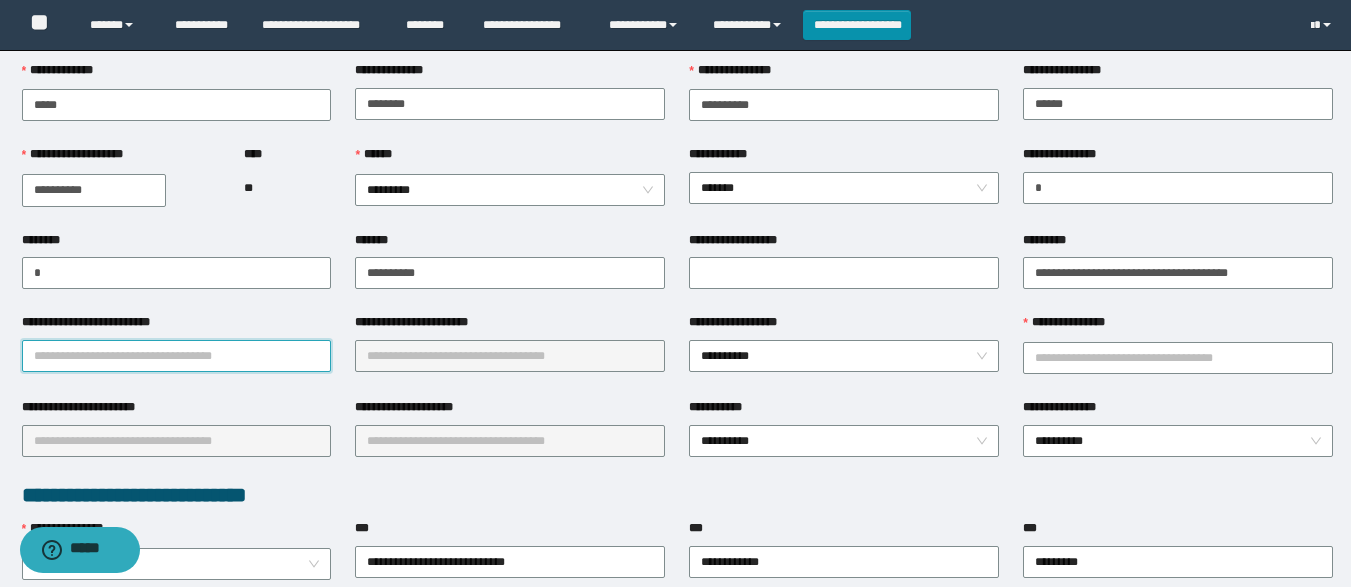 click on "**********" at bounding box center [177, 356] 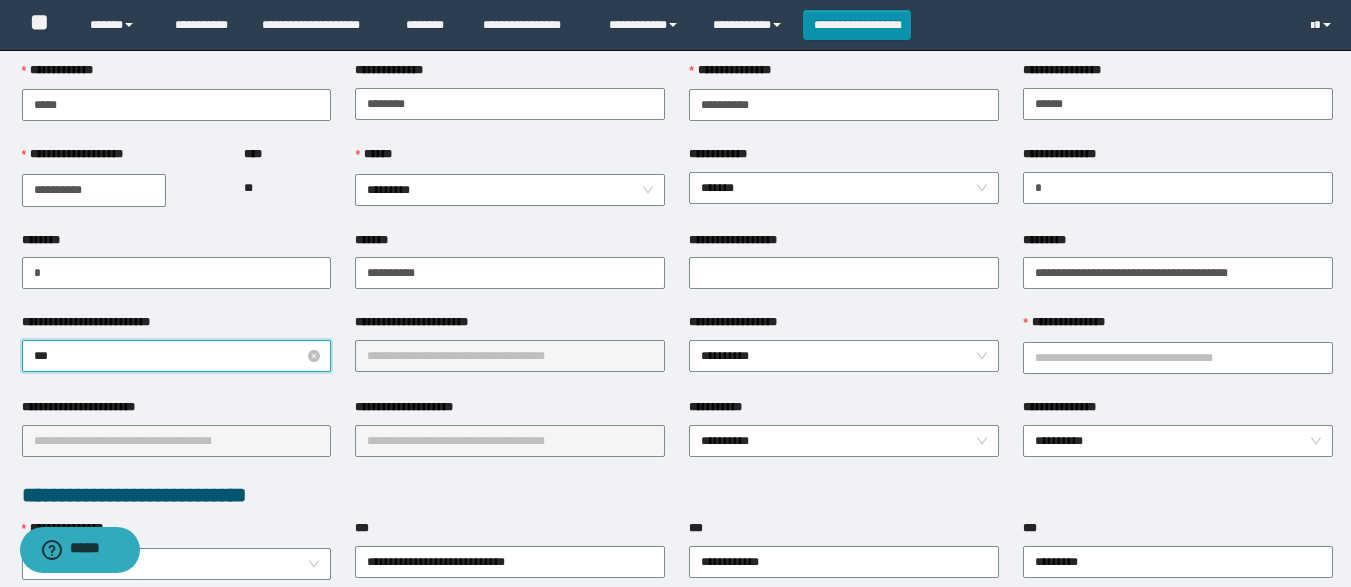 type on "****" 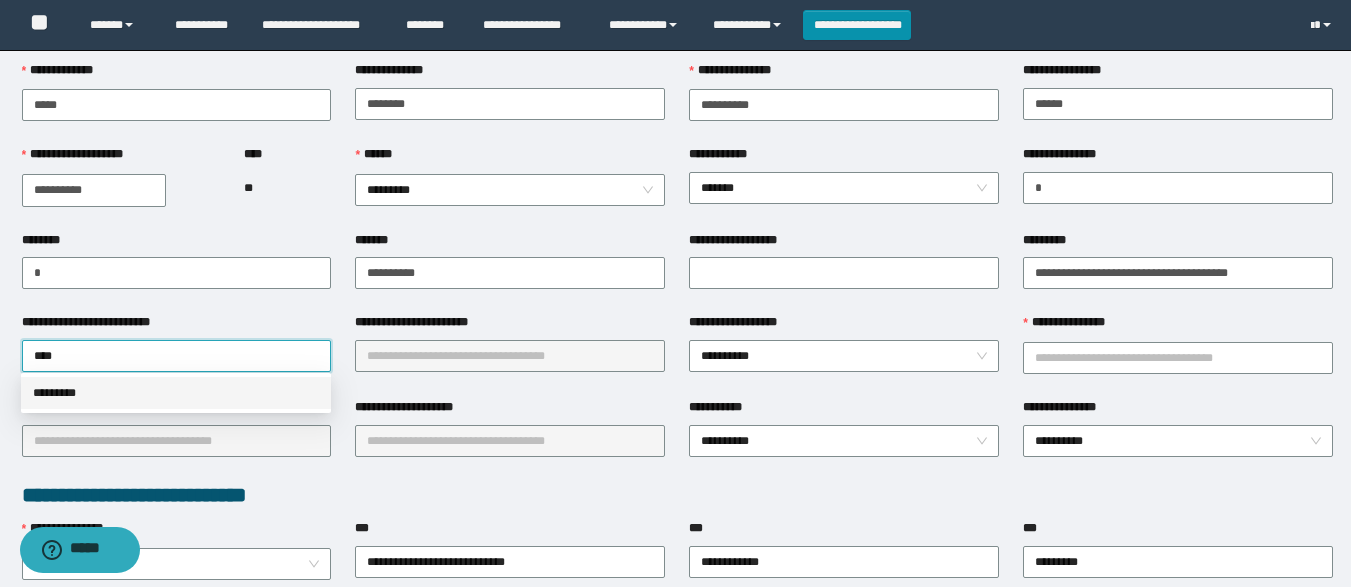 click on "*********" at bounding box center [176, 393] 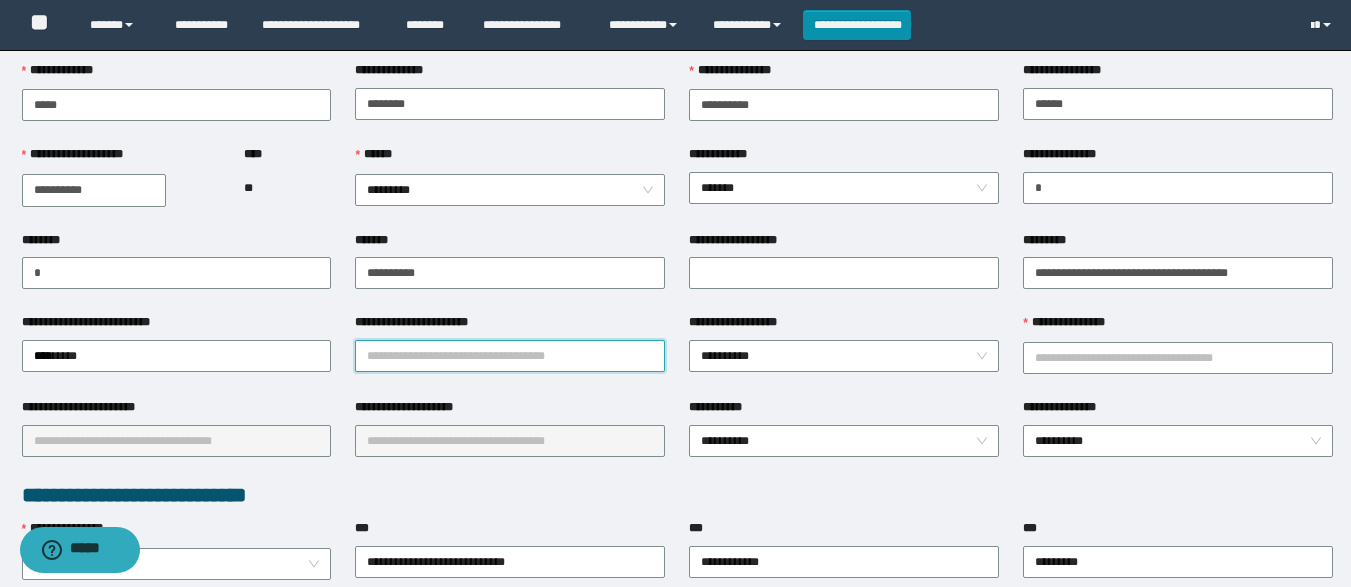 click on "**********" at bounding box center (510, 356) 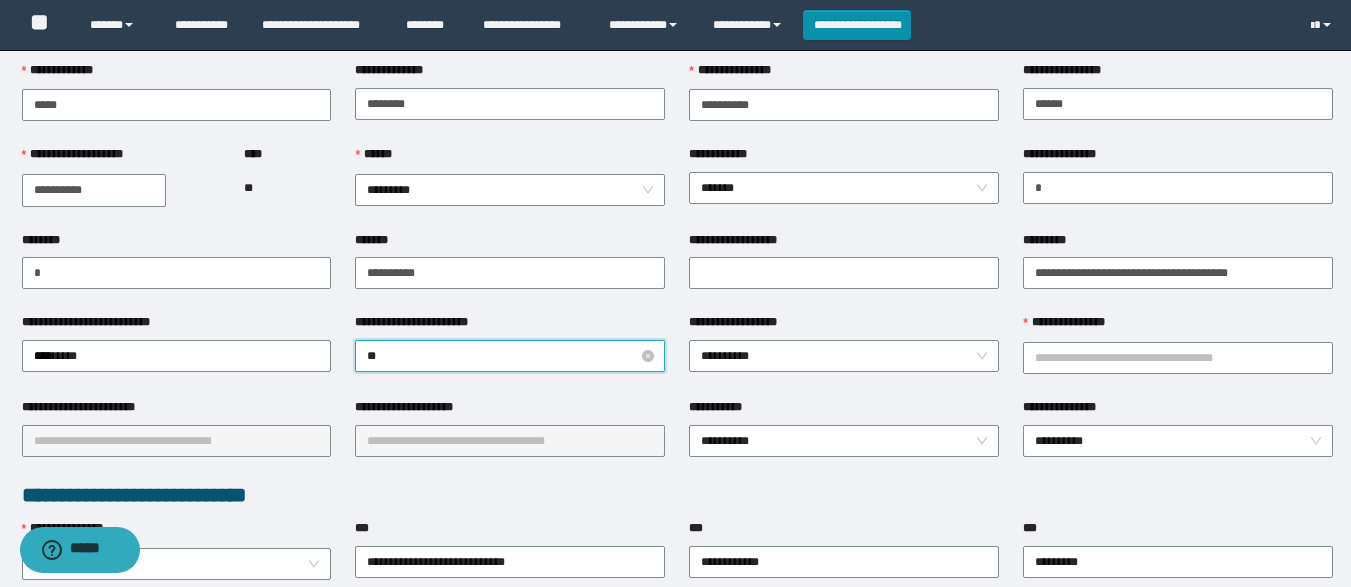 type on "*" 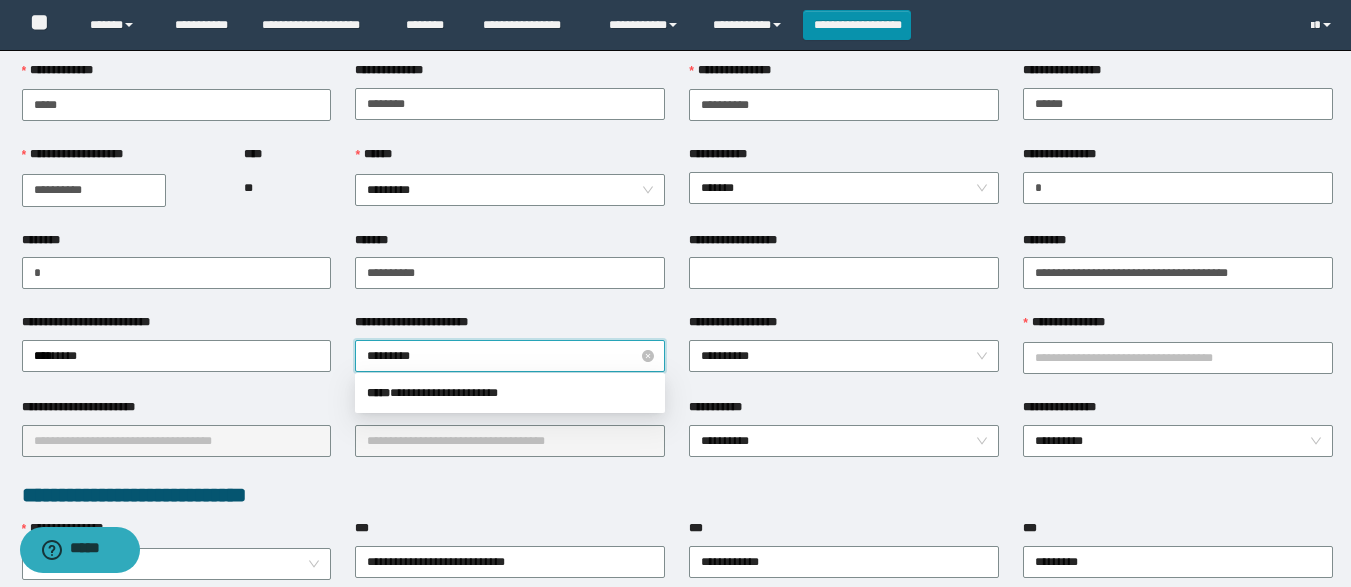 type on "**********" 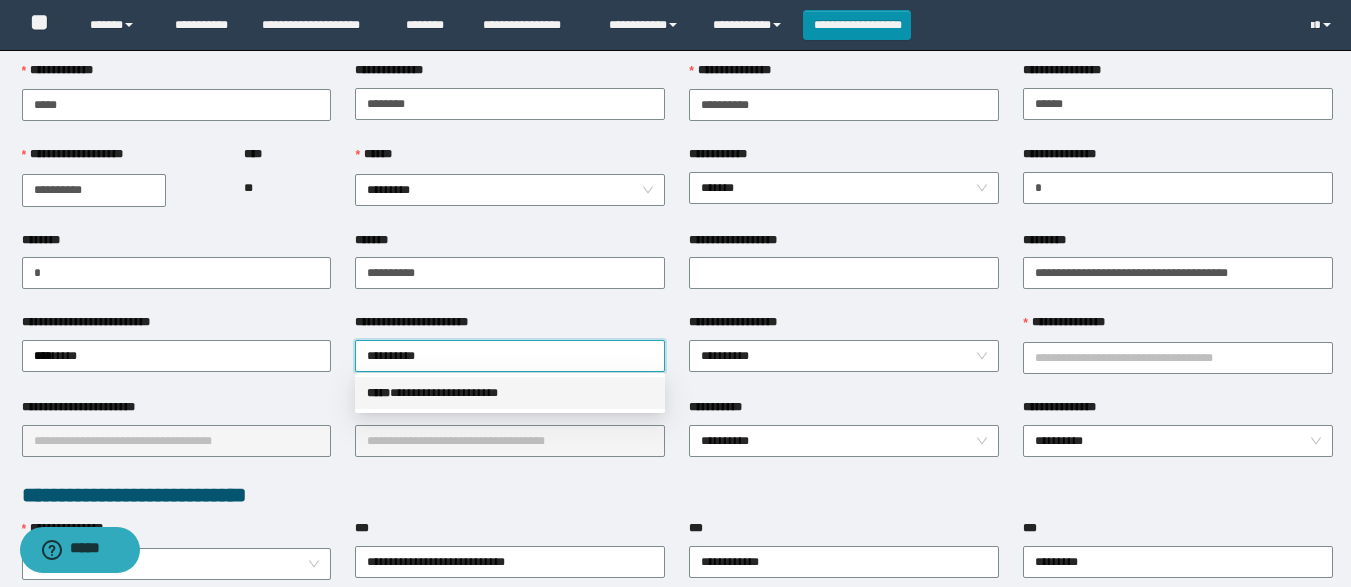 click on "**********" at bounding box center (510, 393) 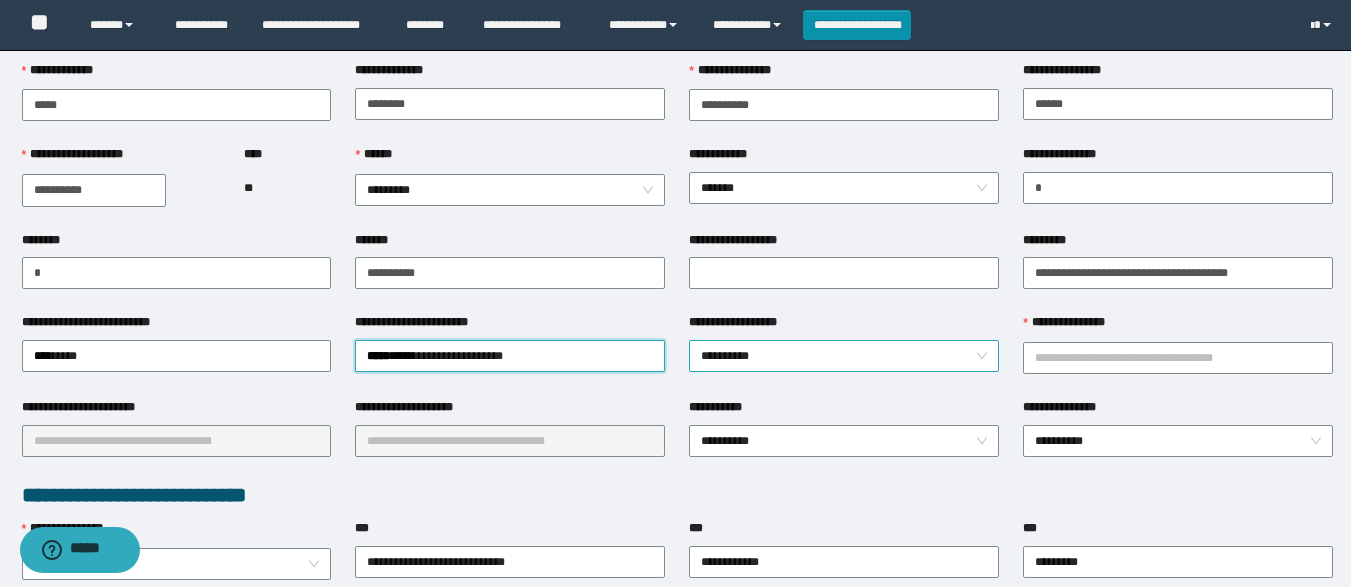 click on "**********" at bounding box center [844, 356] 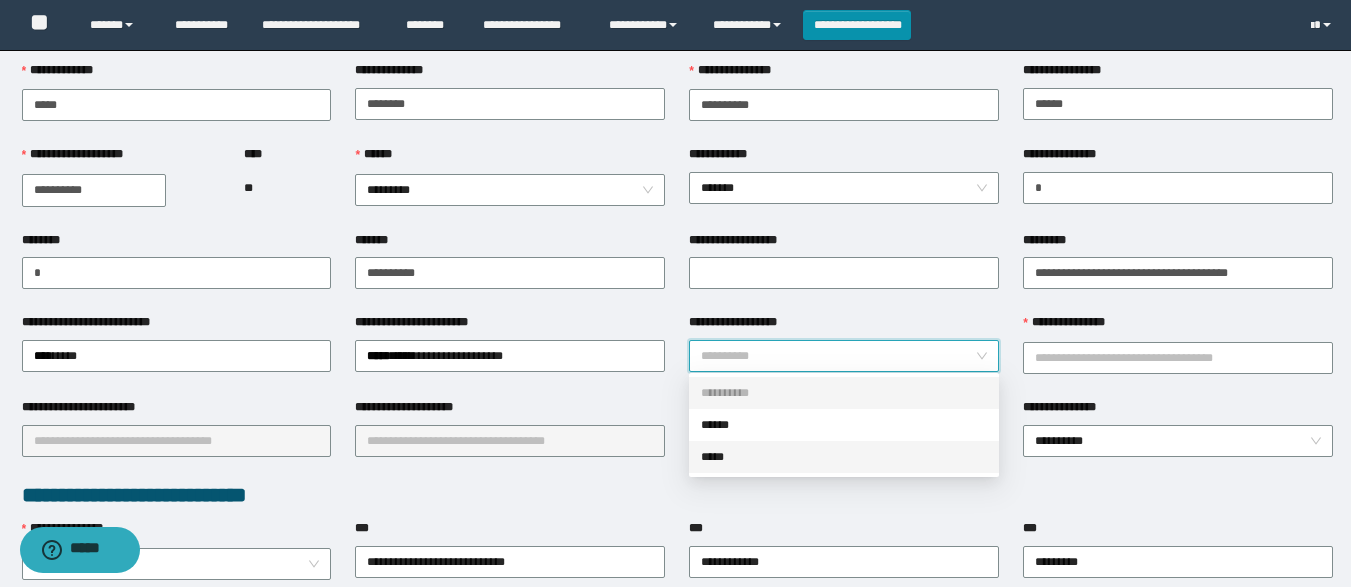 click on "*****" at bounding box center (844, 457) 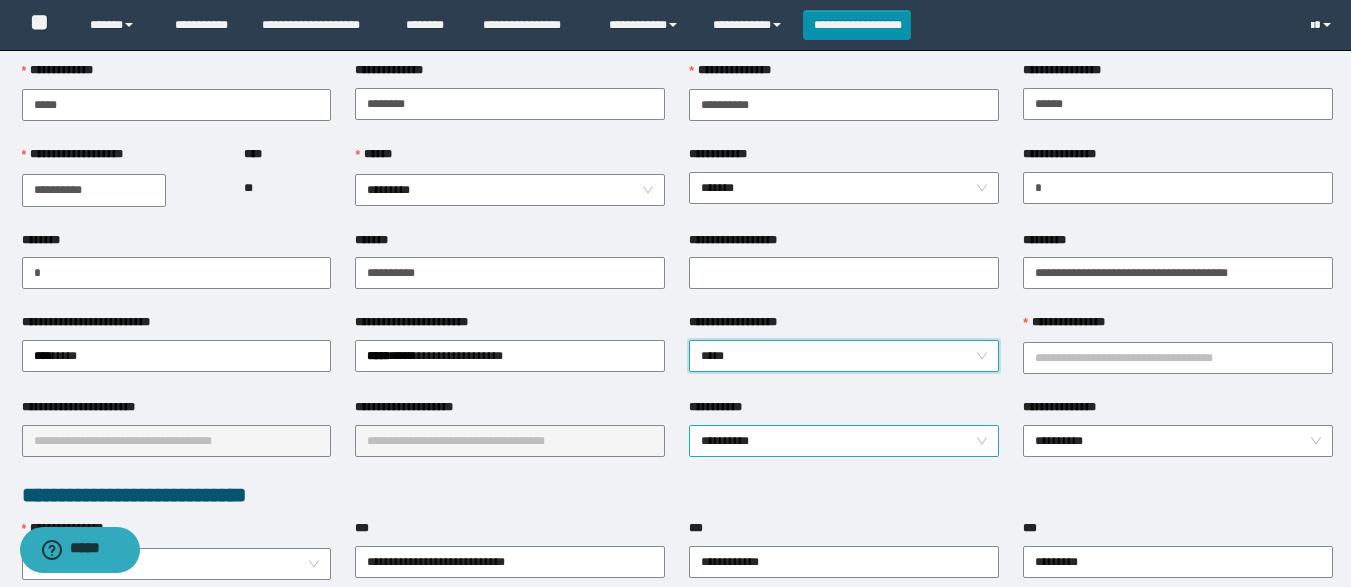 scroll, scrollTop: 190, scrollLeft: 0, axis: vertical 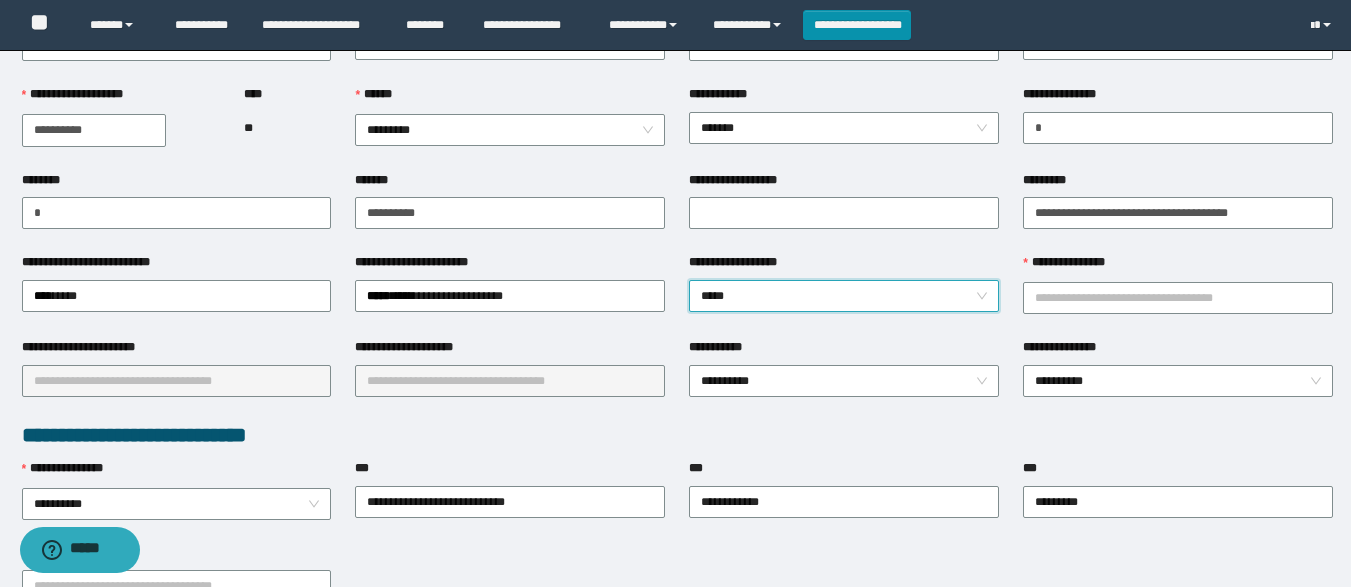 click on "*****" at bounding box center (844, 296) 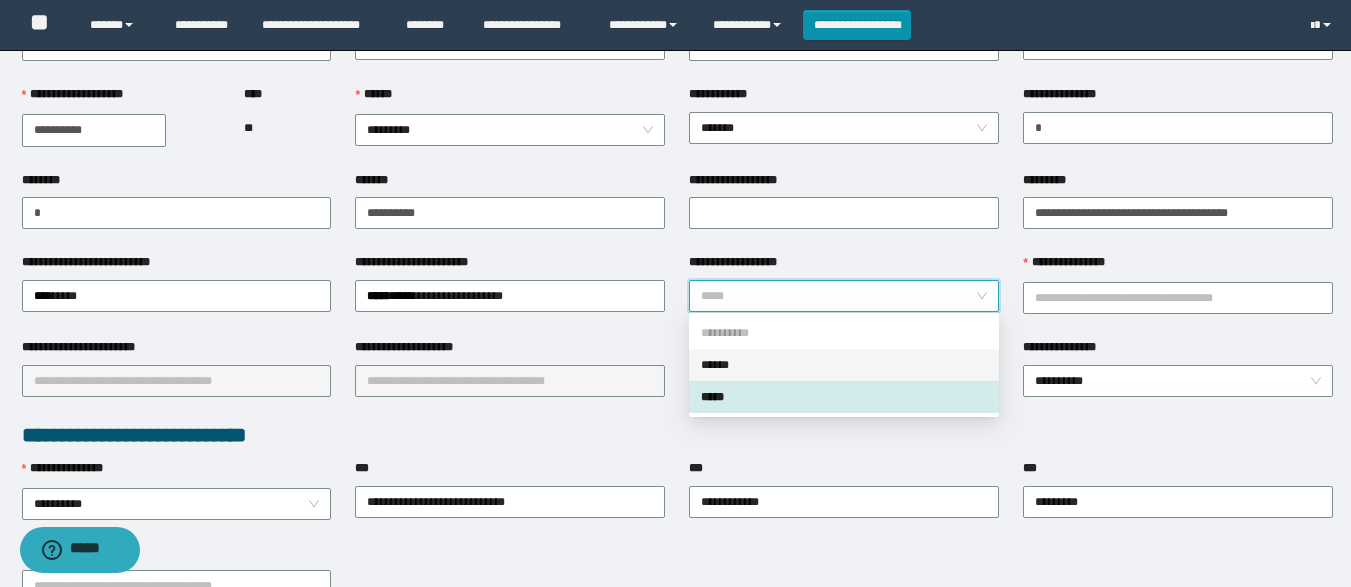 click on "******" at bounding box center (844, 365) 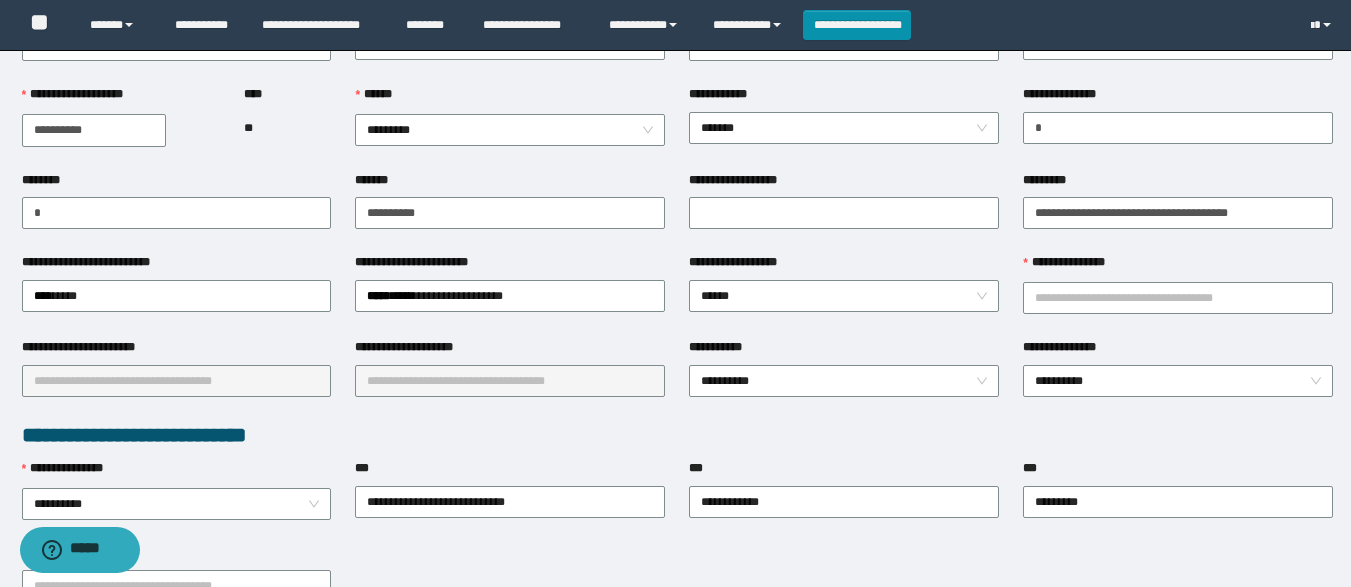 click on "**********" at bounding box center [1073, 262] 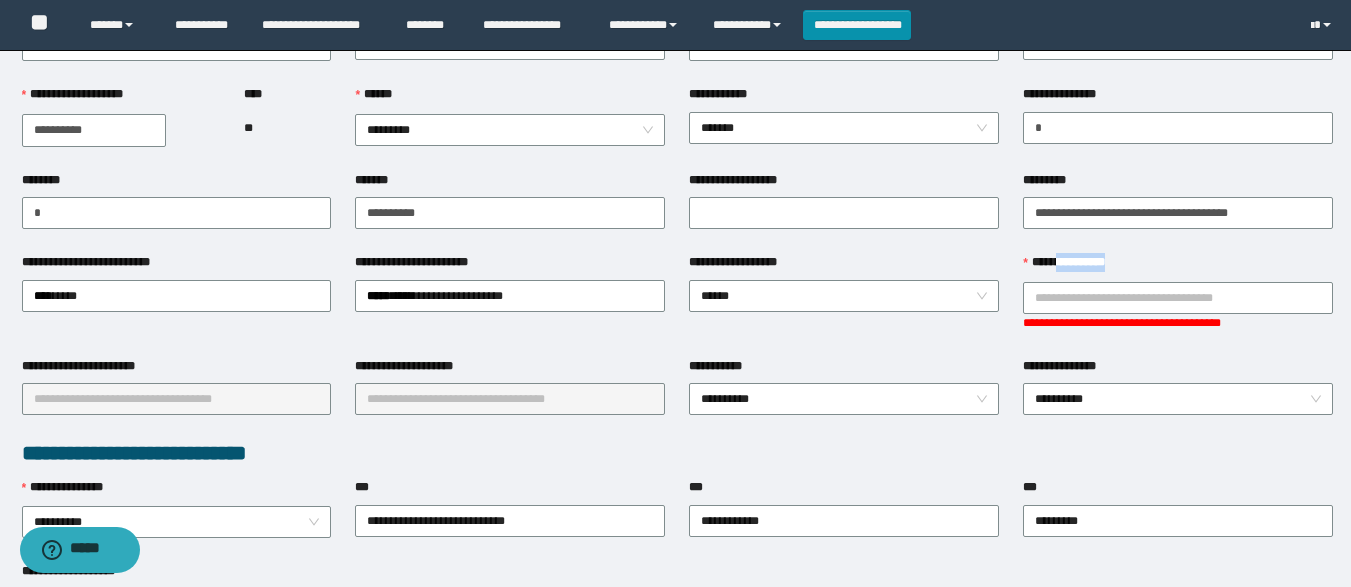 click on "**********" at bounding box center (1073, 262) 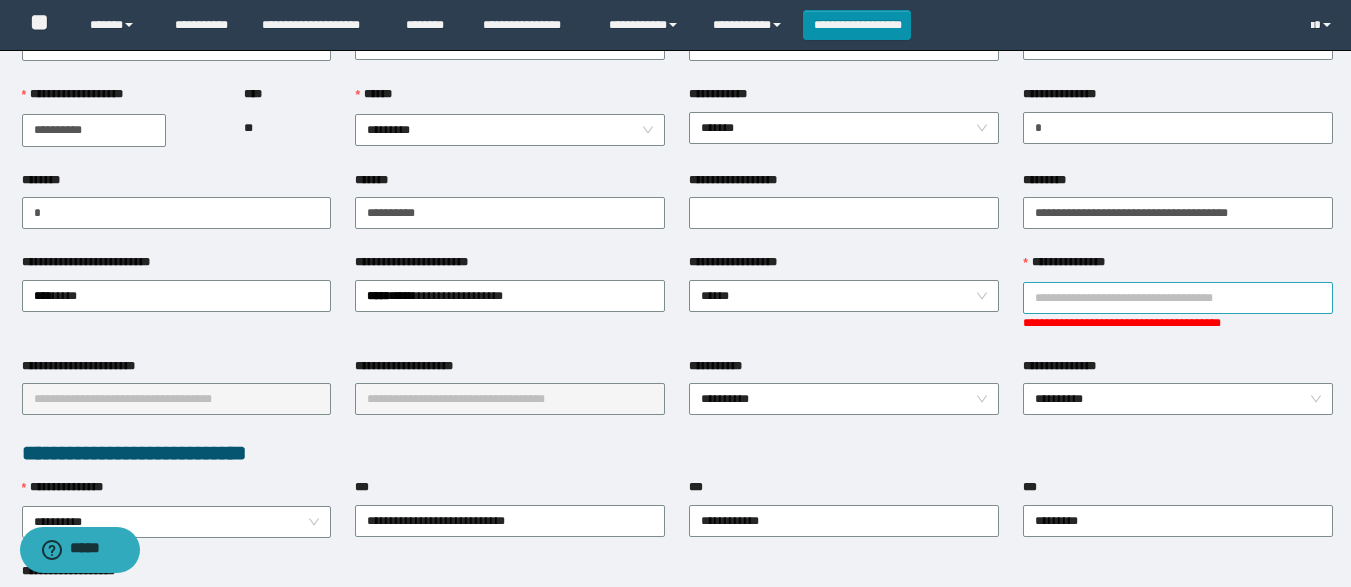 click on "**********" at bounding box center [1178, 298] 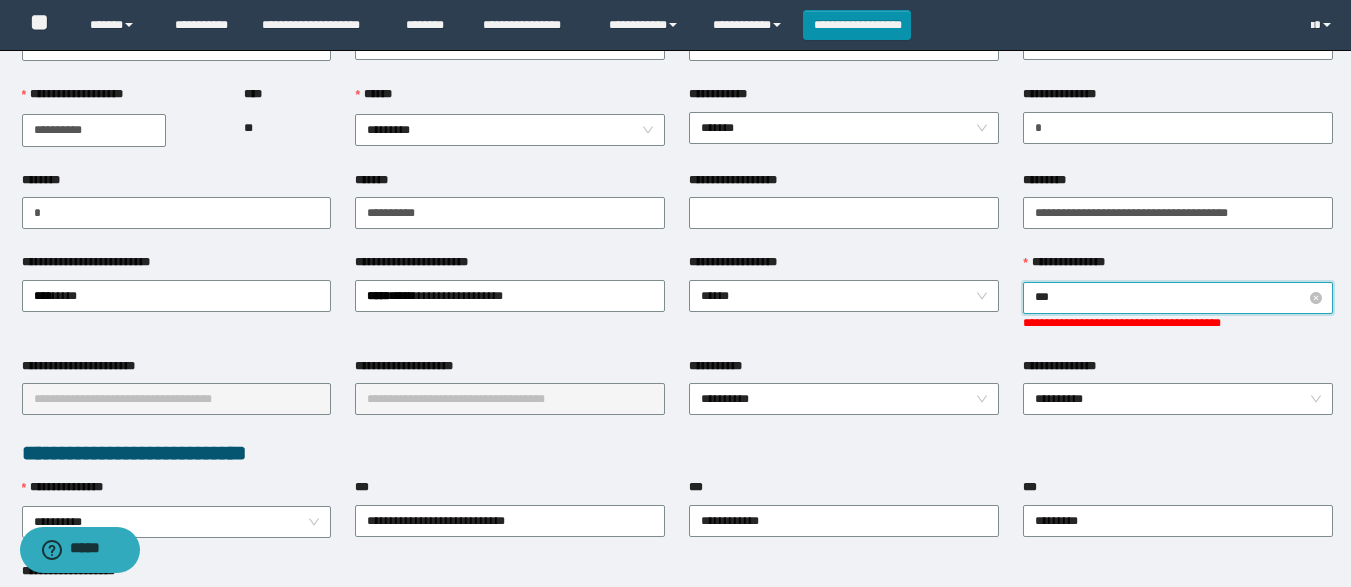 type on "****" 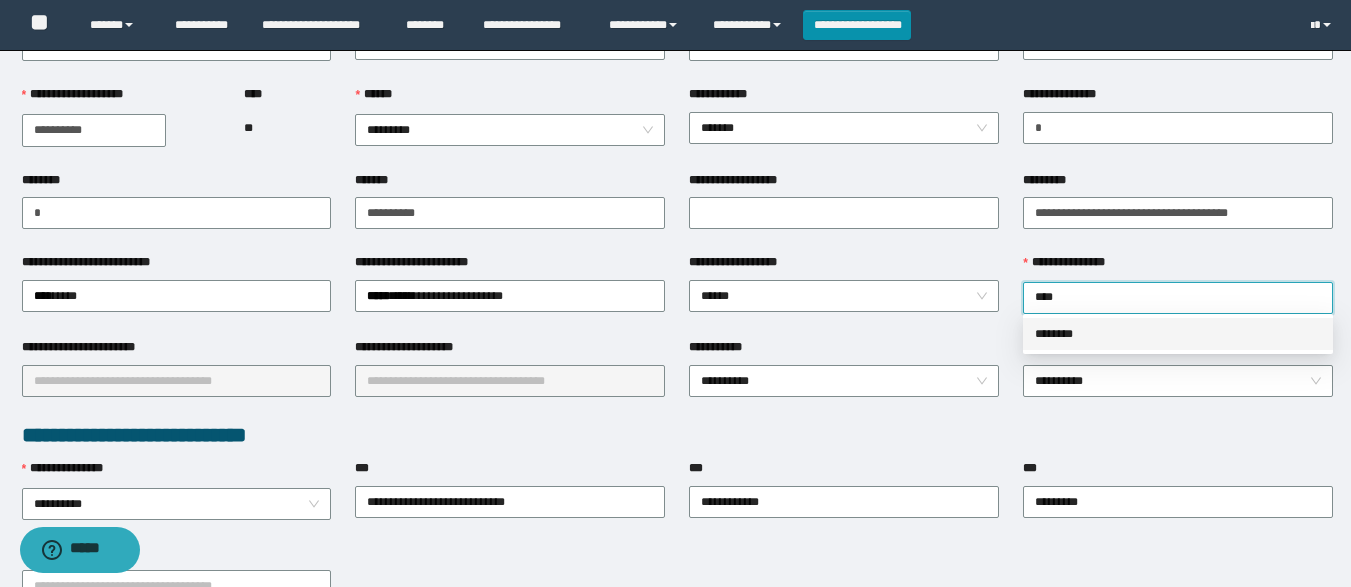 click on "********" at bounding box center [1178, 334] 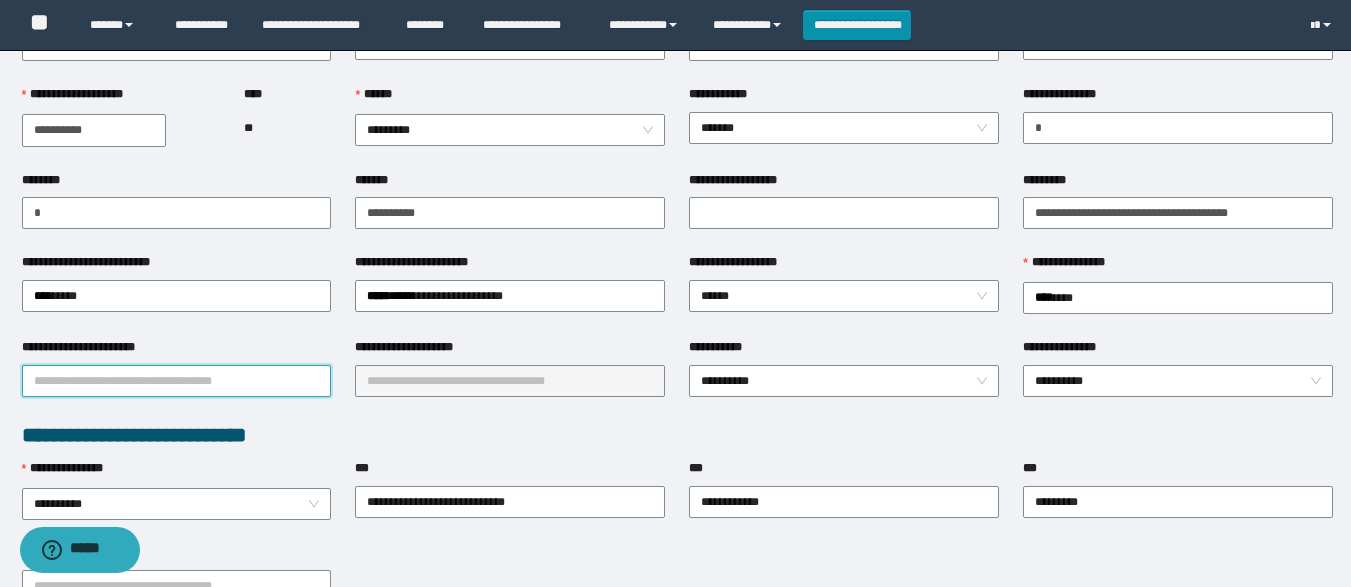 click on "**********" at bounding box center [177, 381] 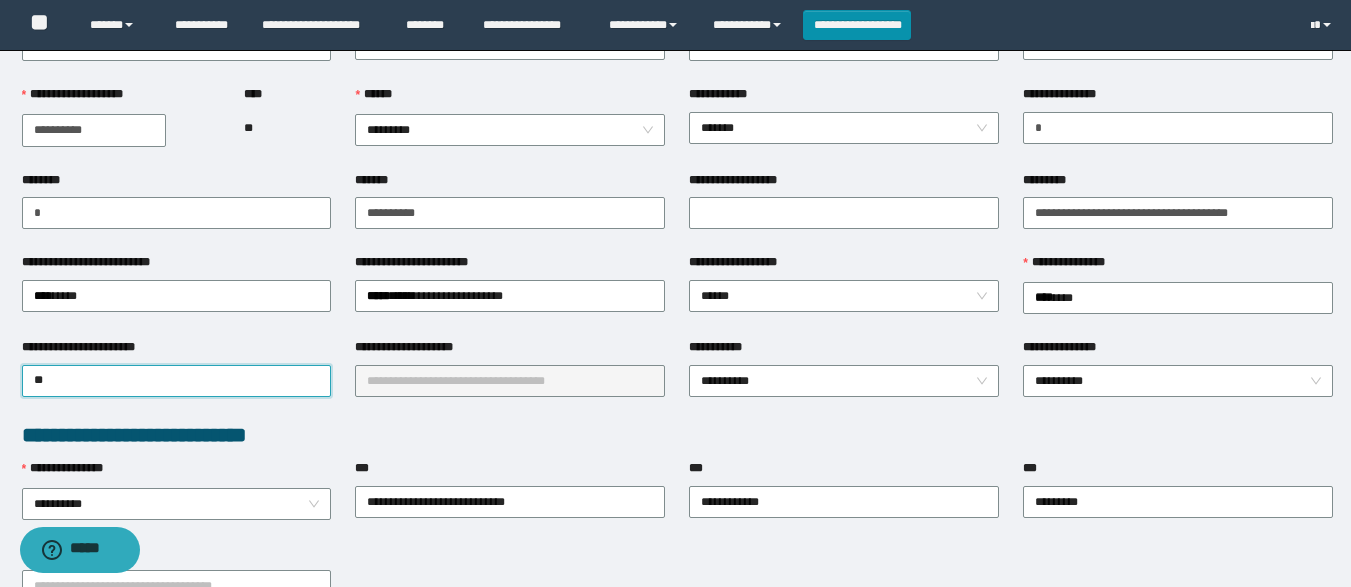 type on "*" 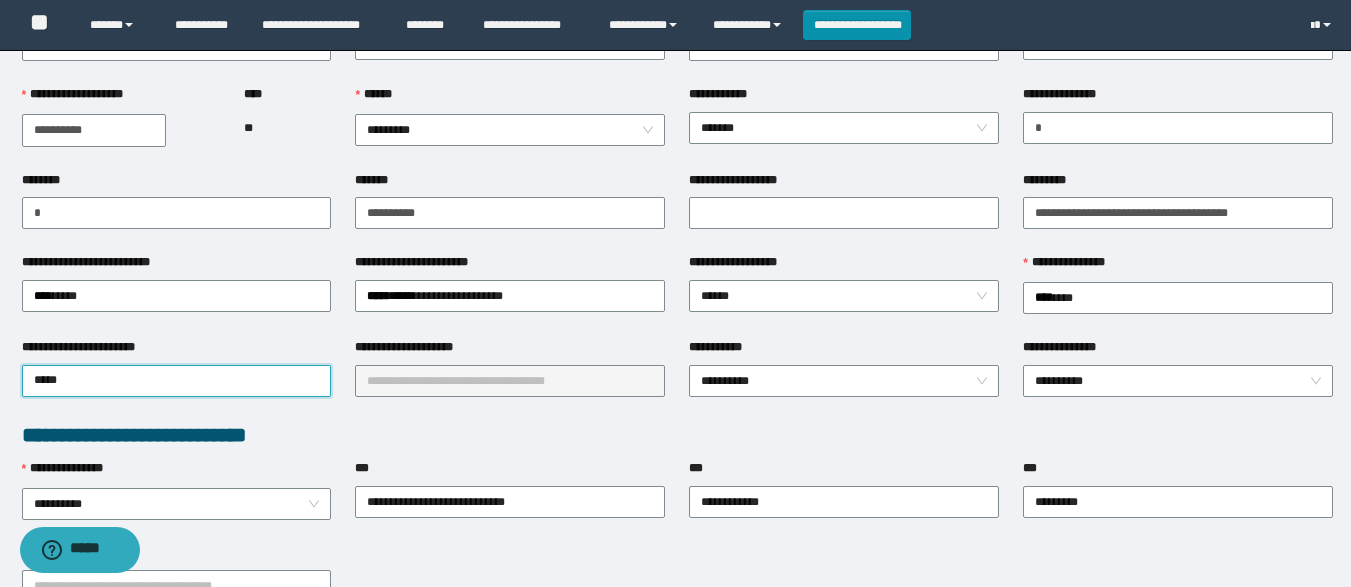 type on "******" 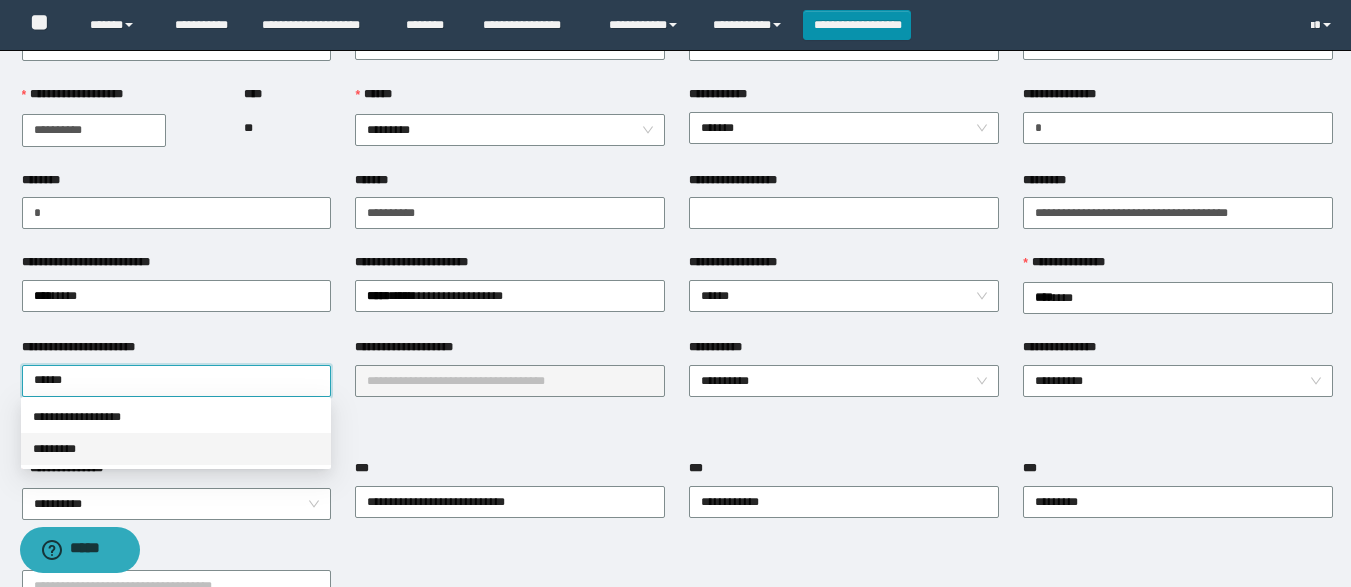 click on "*********" at bounding box center [176, 449] 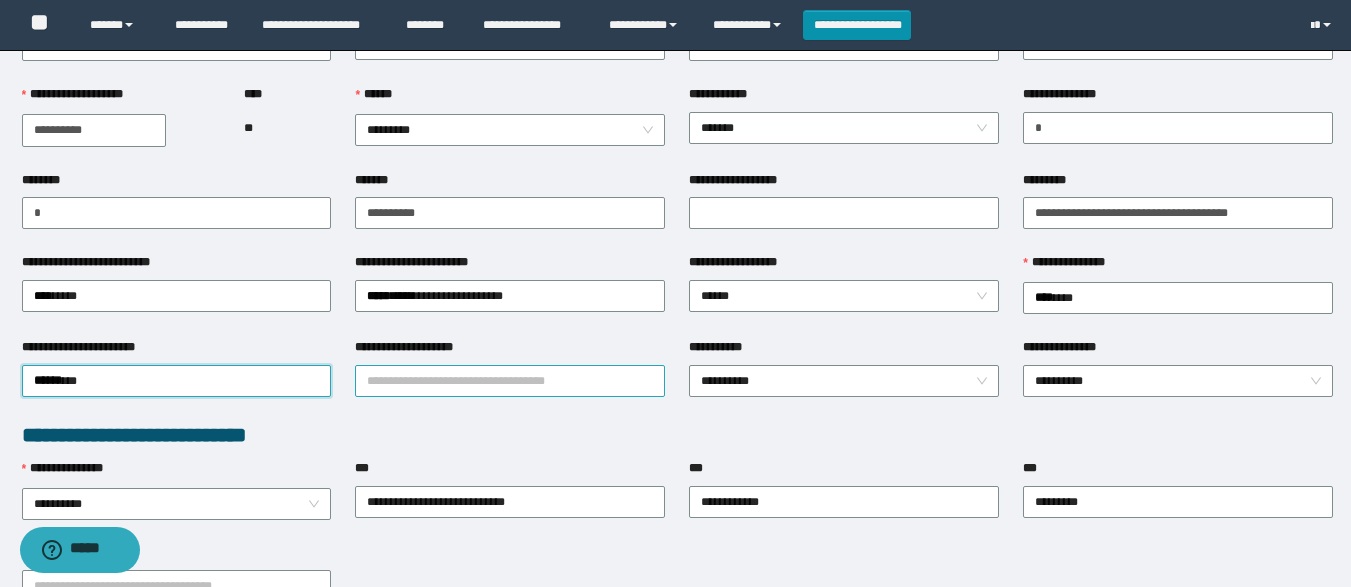 click on "**********" at bounding box center (510, 381) 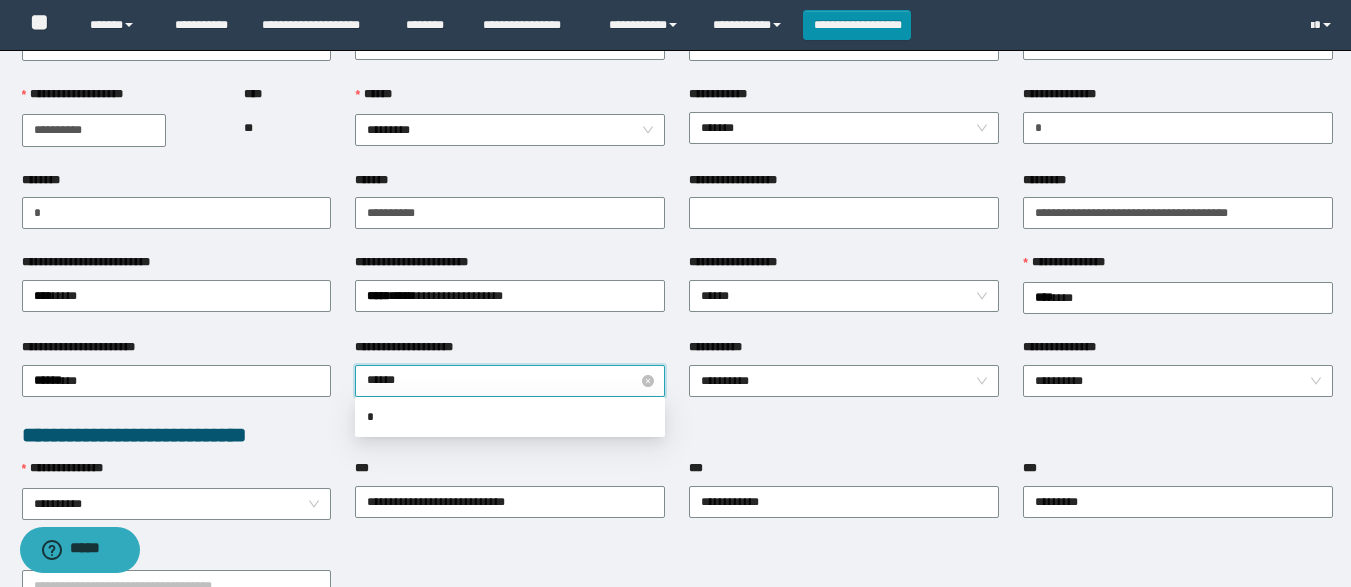 type on "*******" 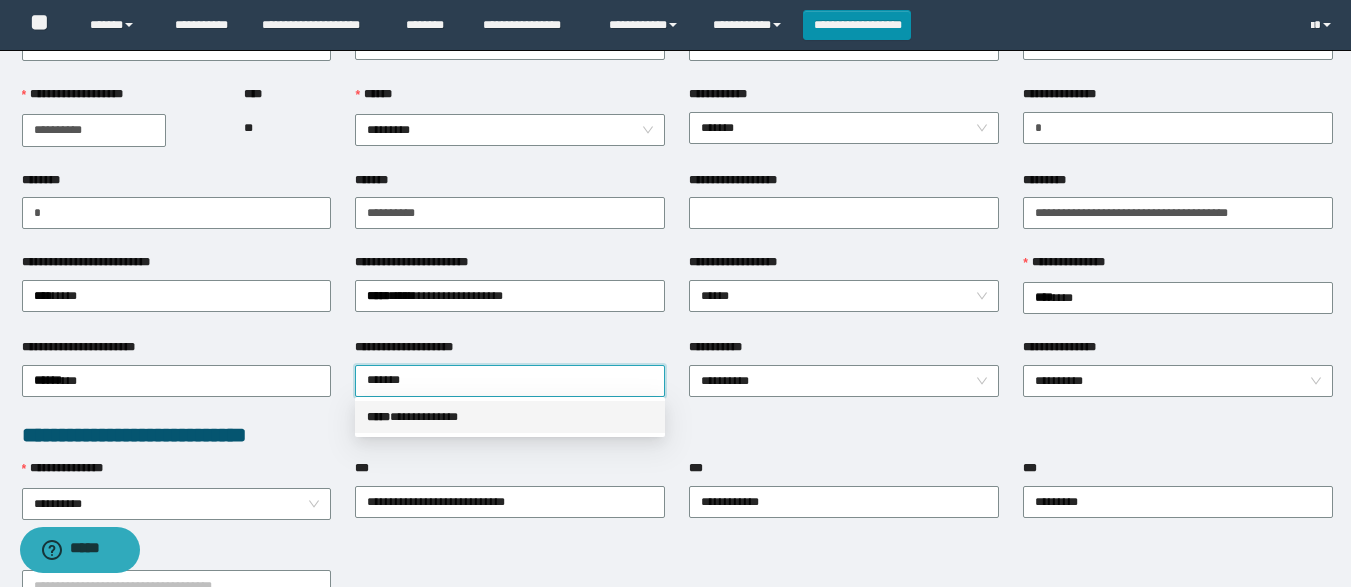 click on "**********" at bounding box center [510, 417] 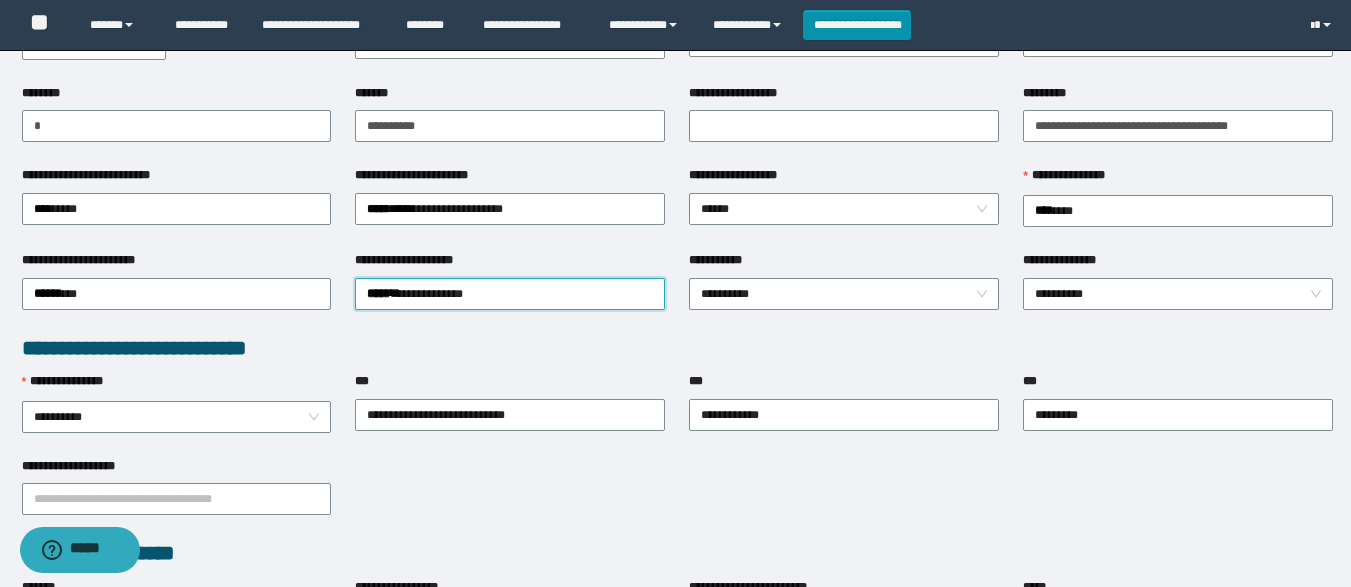 scroll, scrollTop: 278, scrollLeft: 0, axis: vertical 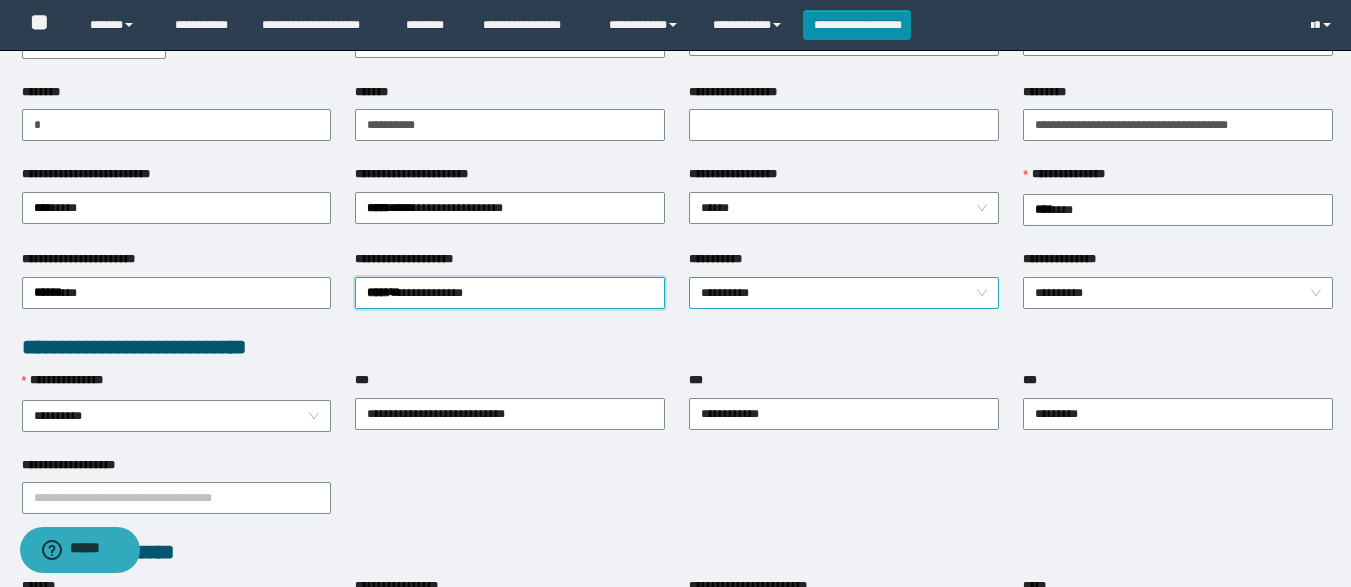 click on "**********" at bounding box center (844, 293) 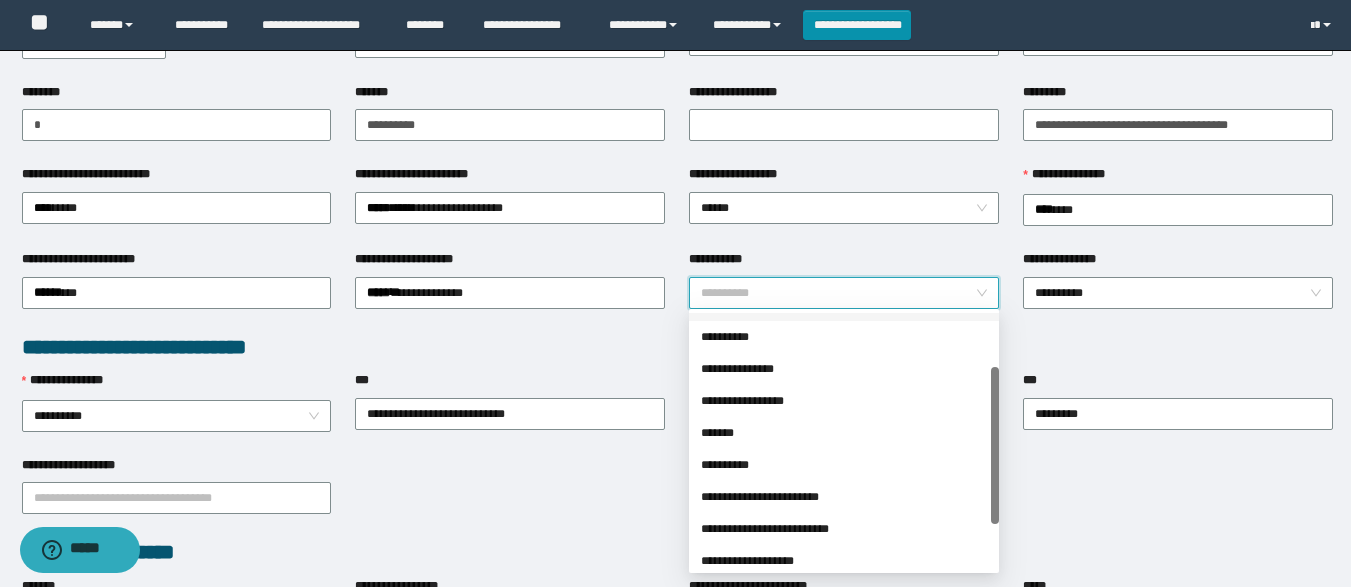 scroll, scrollTop: 88, scrollLeft: 0, axis: vertical 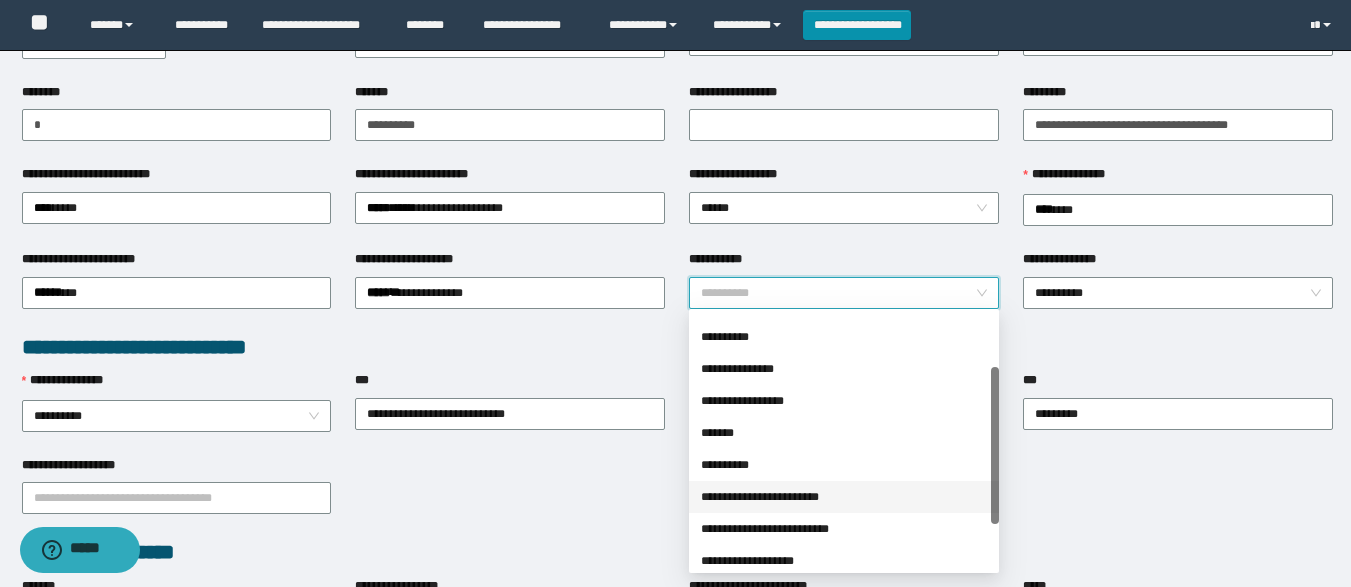click on "**********" at bounding box center [844, 497] 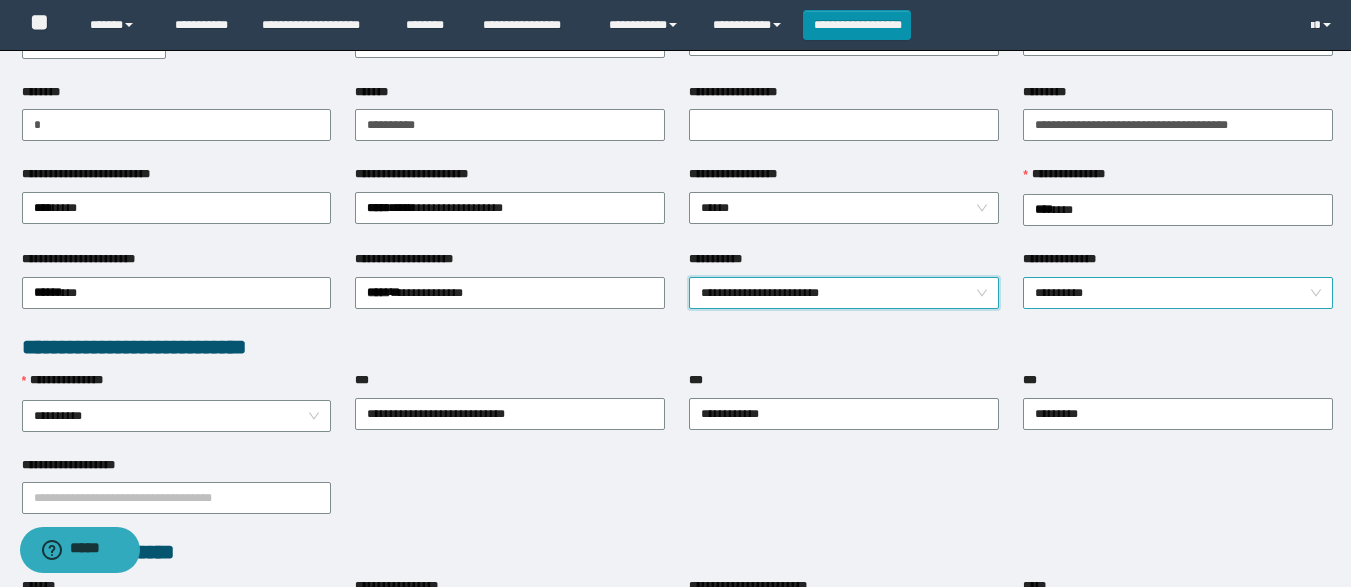 click on "**********" at bounding box center [1178, 293] 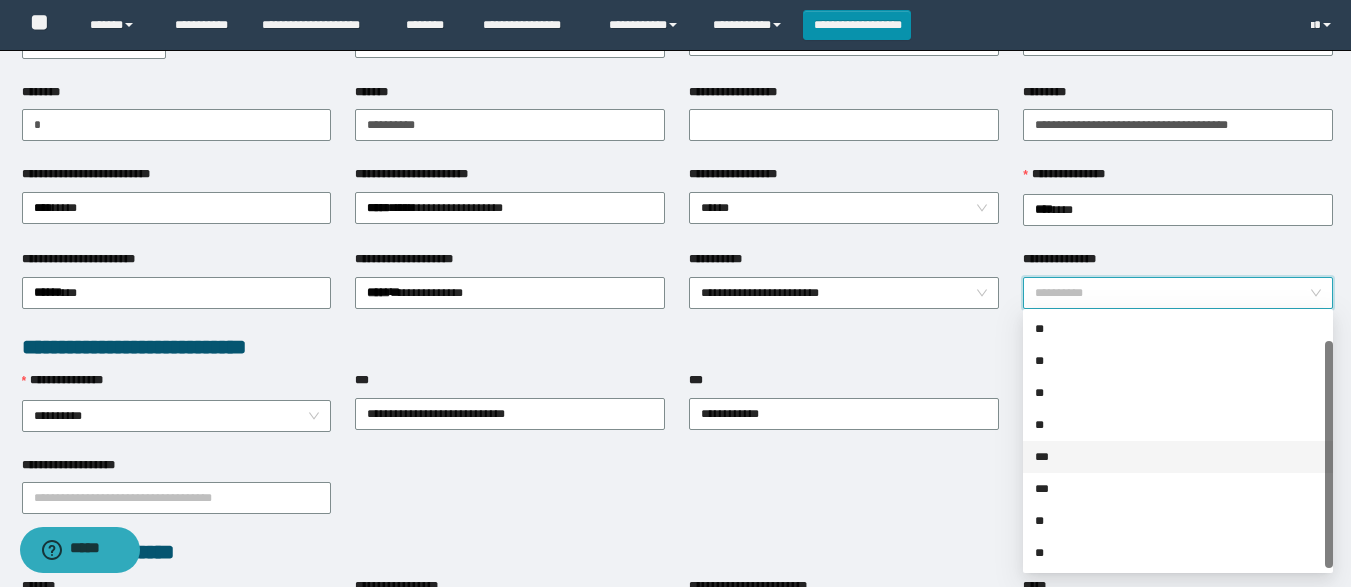 scroll, scrollTop: 31, scrollLeft: 0, axis: vertical 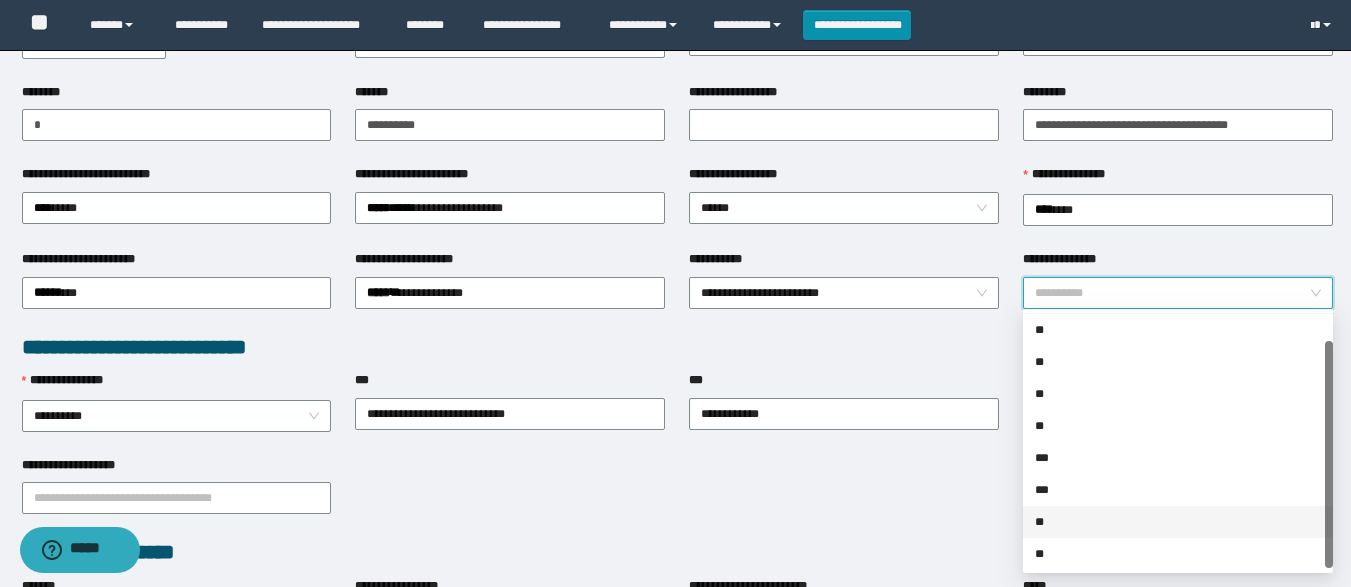 click on "**" at bounding box center (1178, 522) 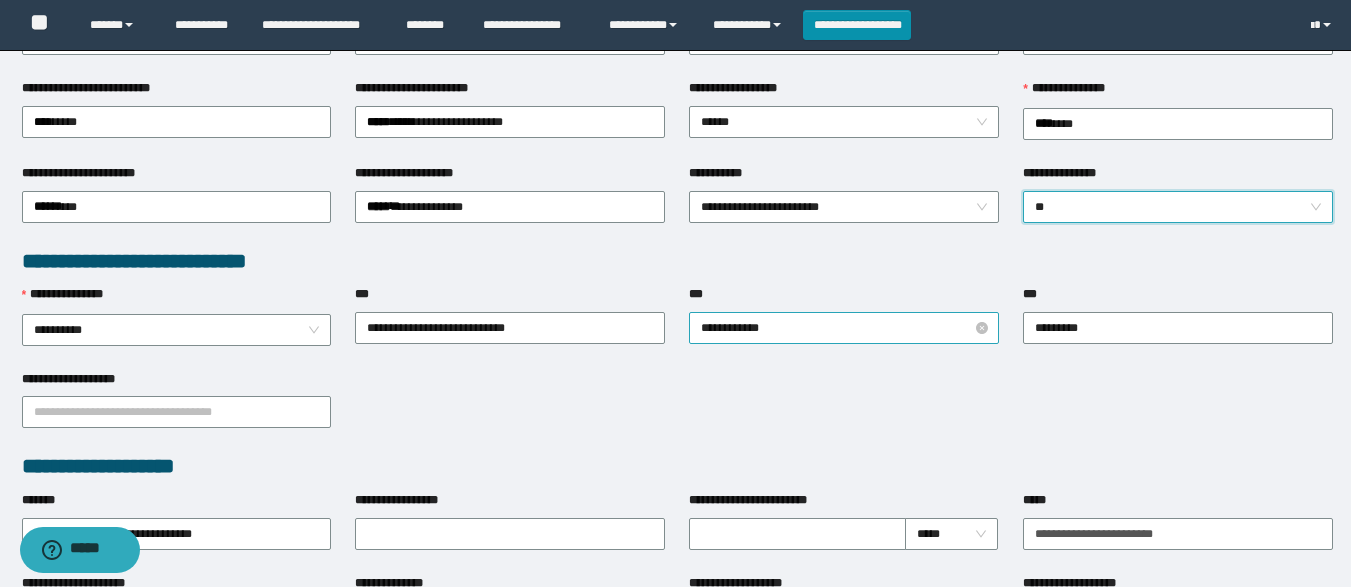 scroll, scrollTop: 373, scrollLeft: 0, axis: vertical 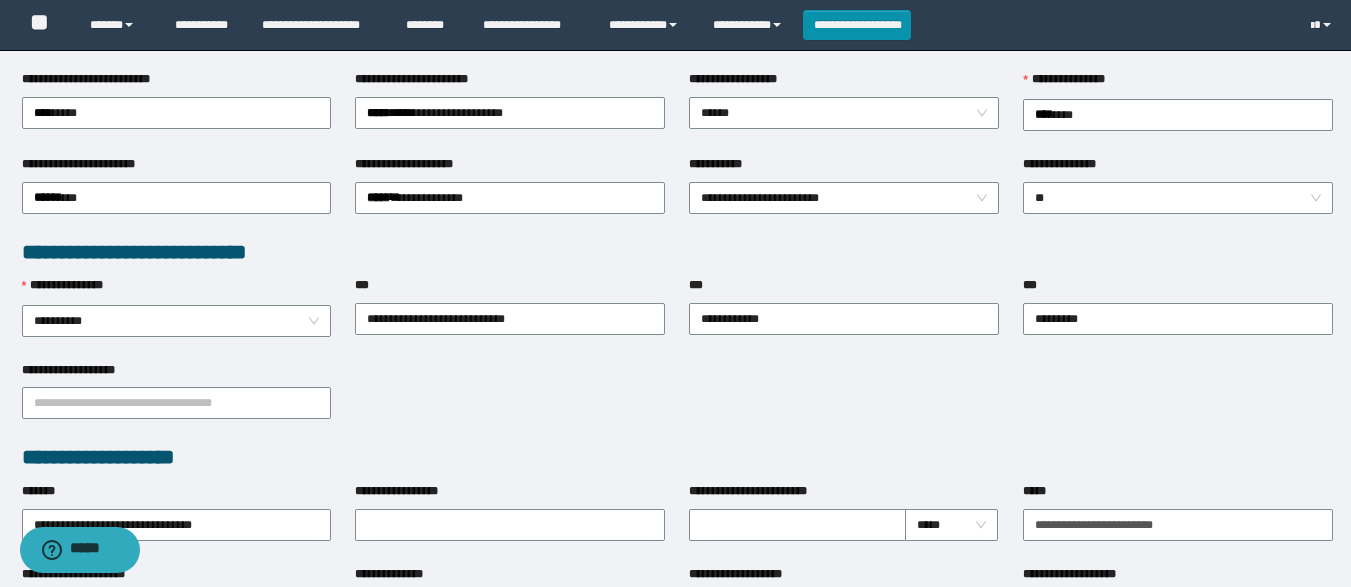 click on "**********" at bounding box center [177, 290] 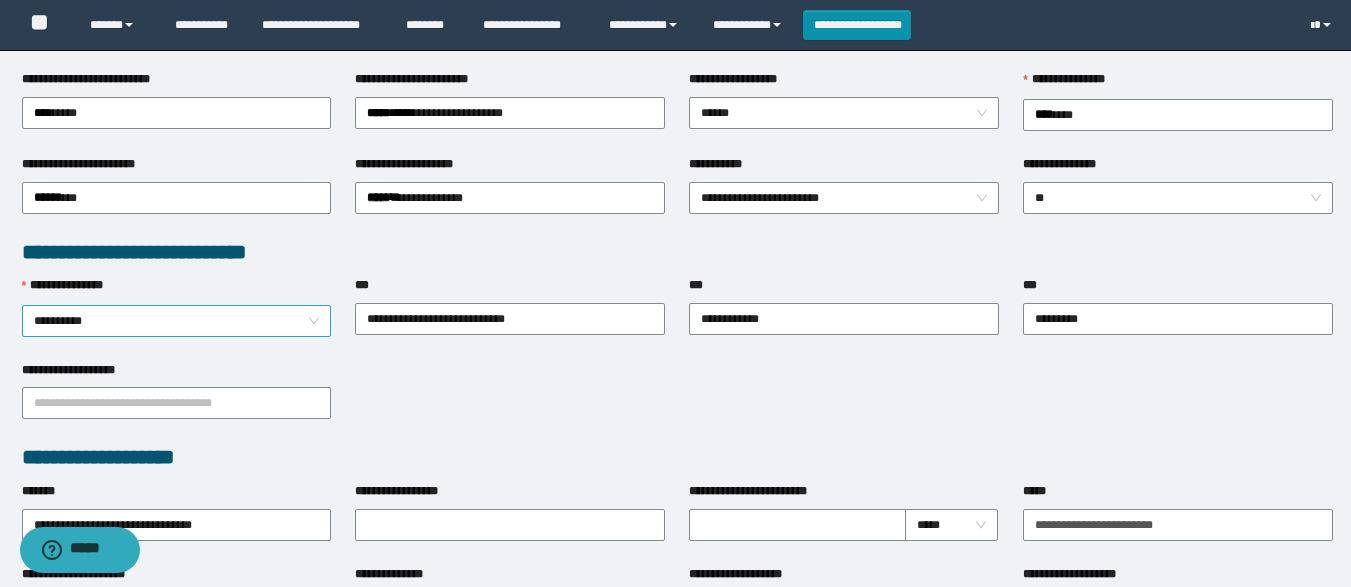 click on "**********" at bounding box center [177, 321] 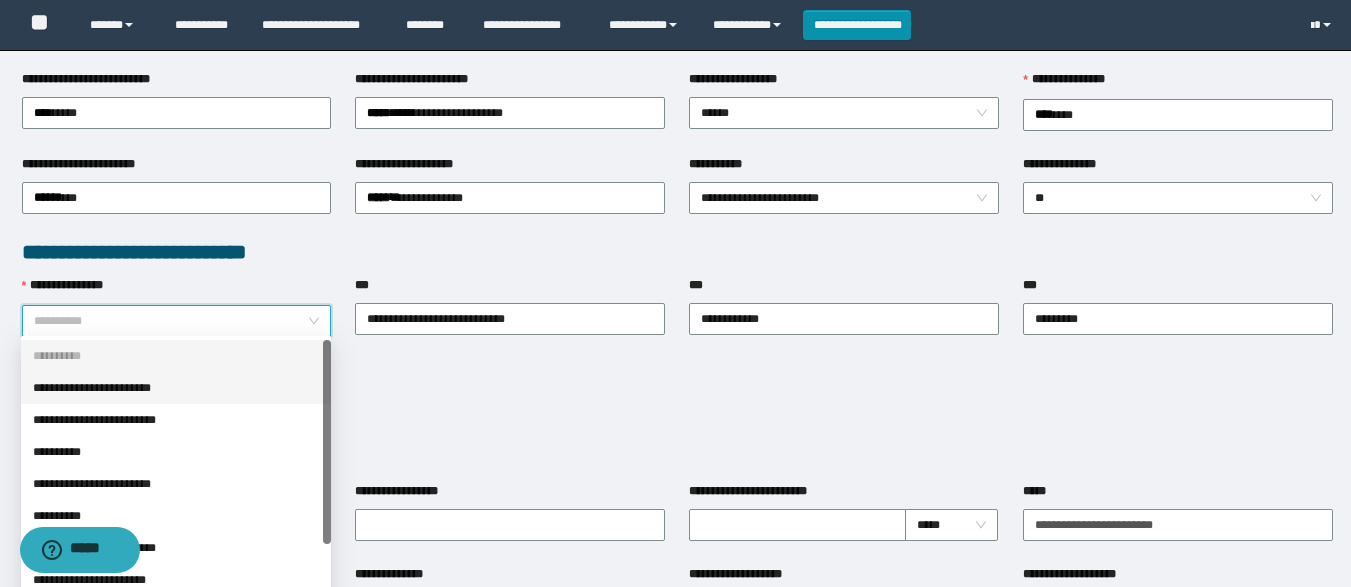 click on "**********" at bounding box center [176, 388] 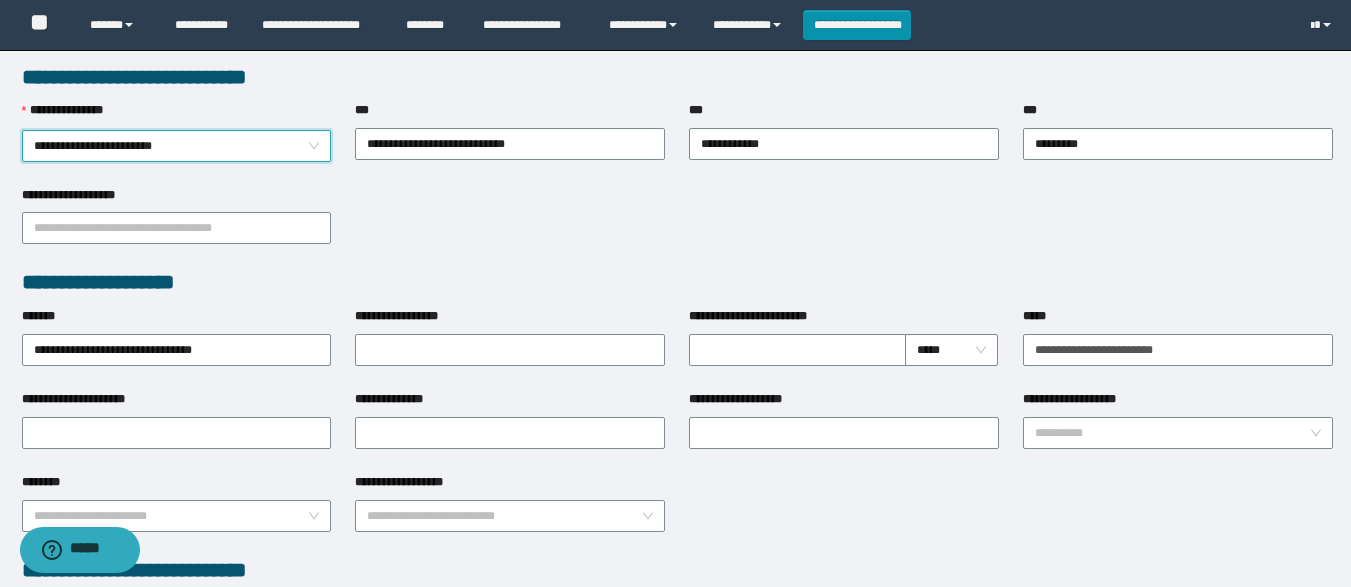scroll, scrollTop: 562, scrollLeft: 0, axis: vertical 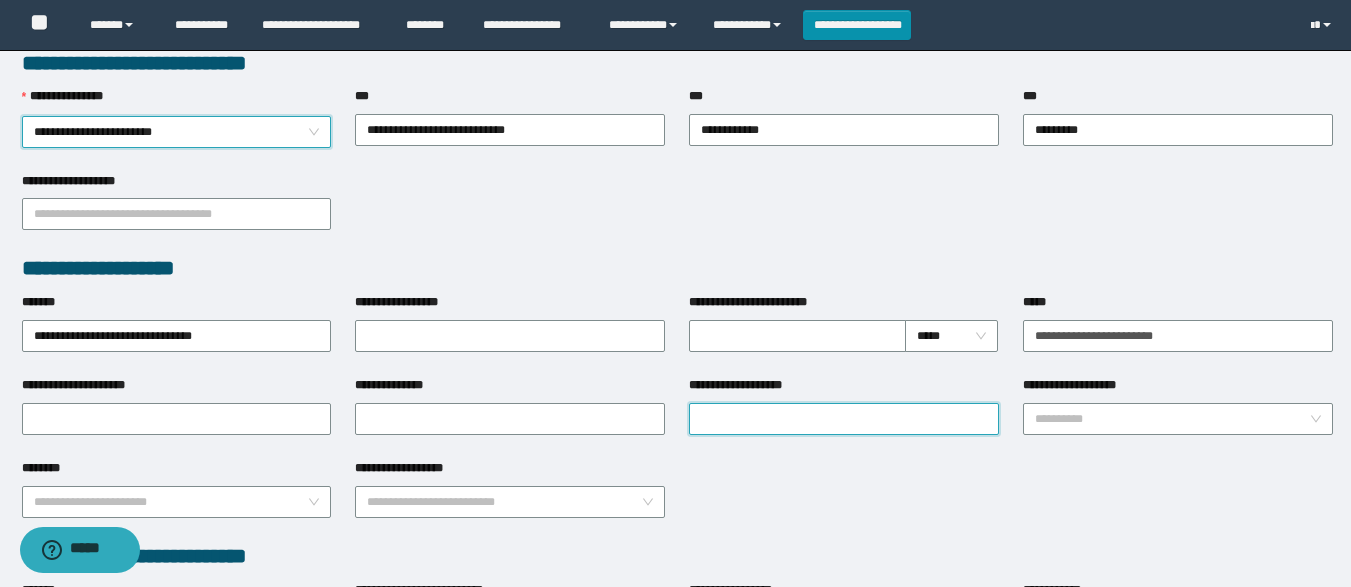 click on "**********" at bounding box center (844, 419) 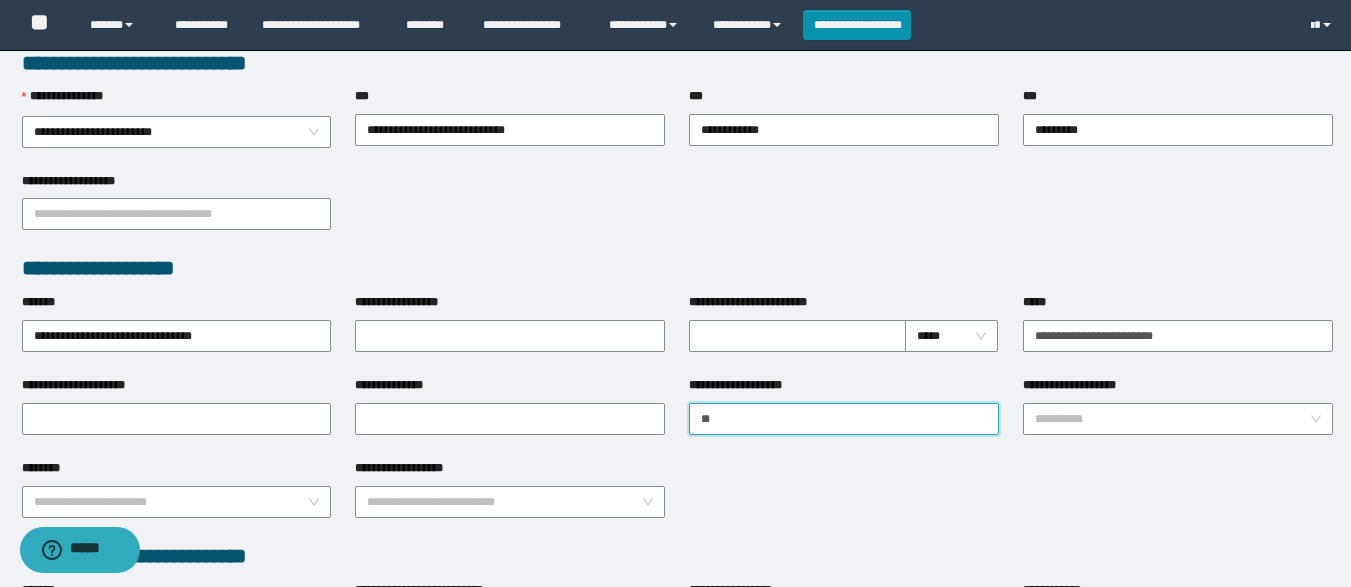 type on "*" 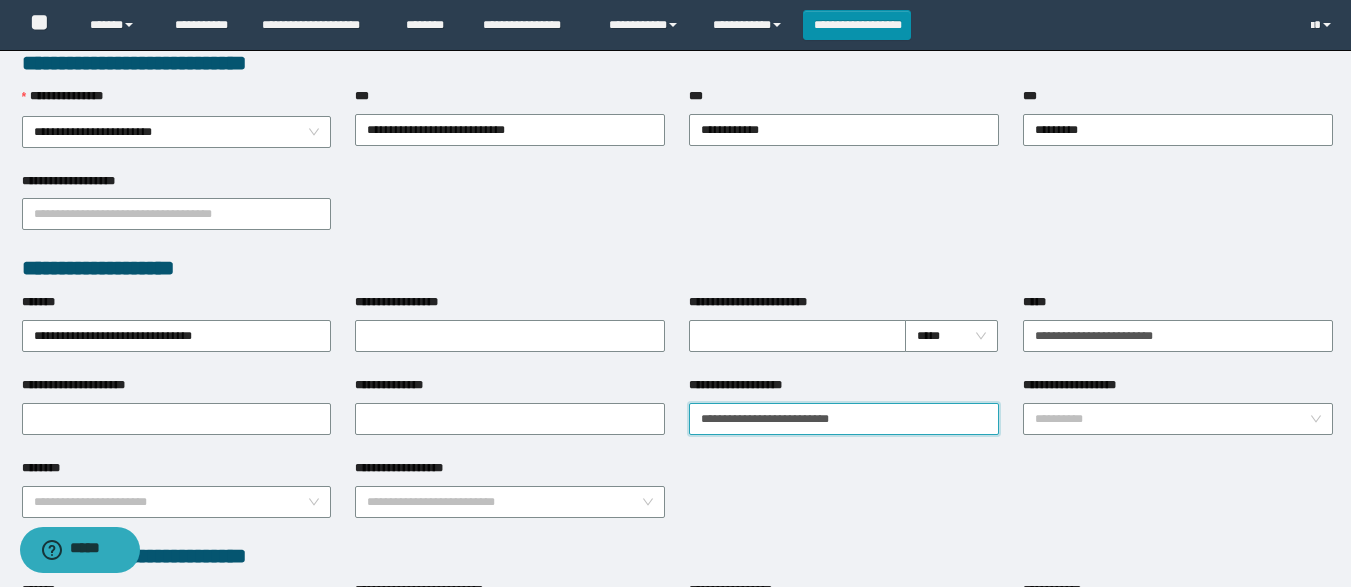 click on "**********" at bounding box center (844, 419) 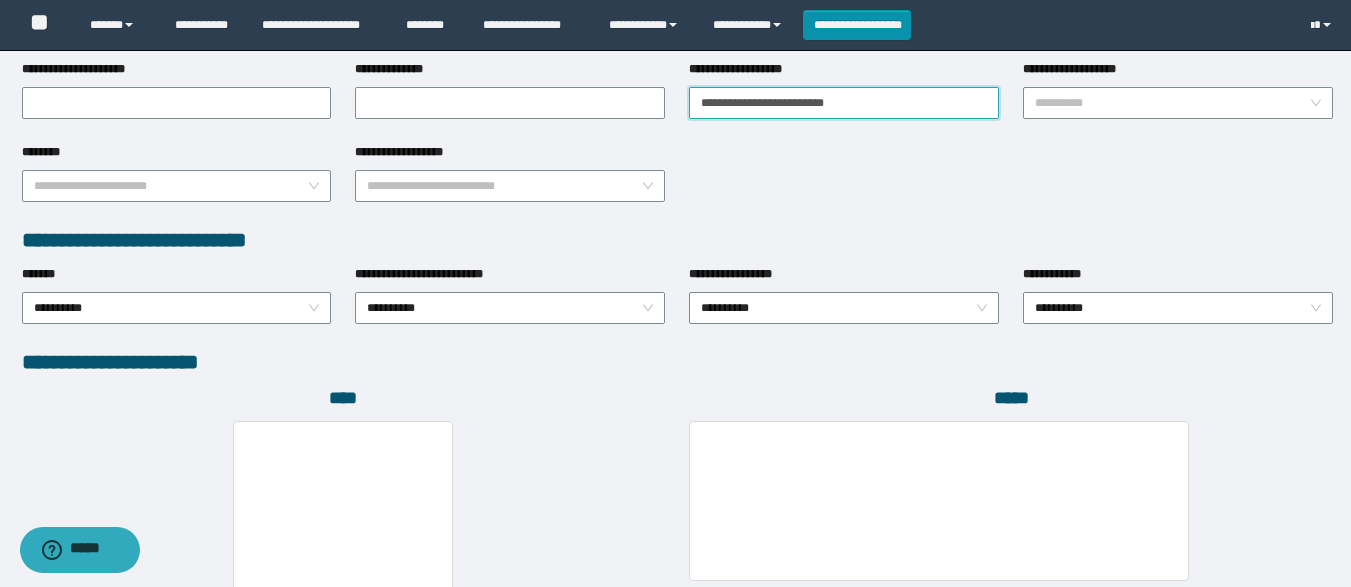 scroll, scrollTop: 879, scrollLeft: 0, axis: vertical 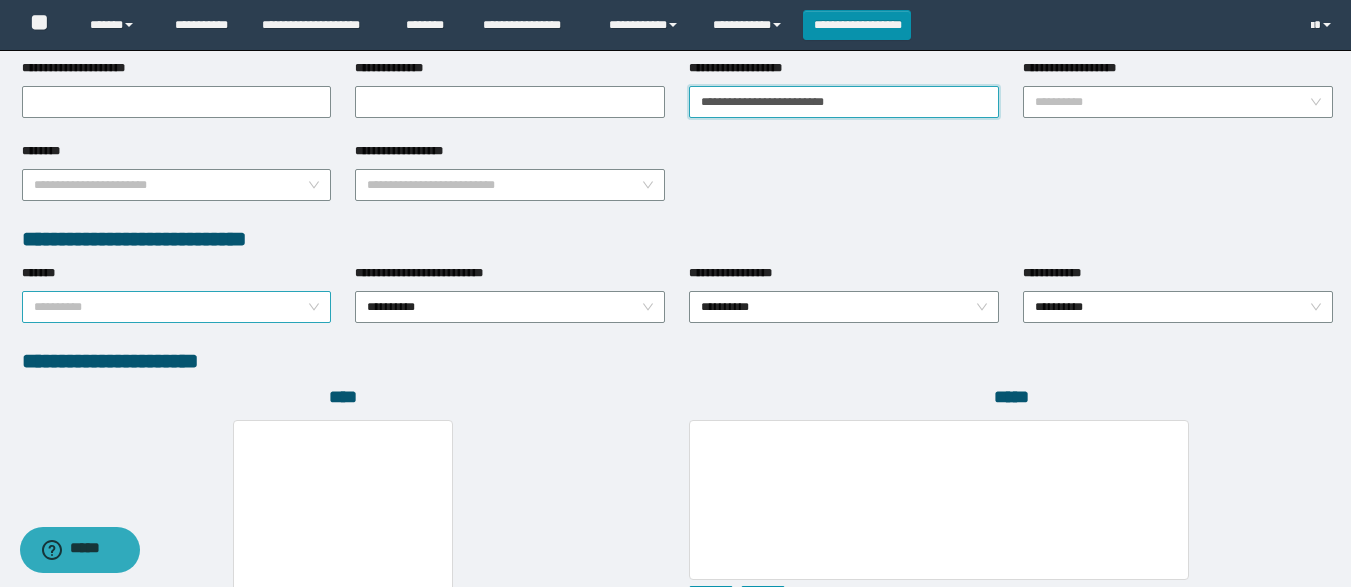 click on "**********" at bounding box center (177, 307) 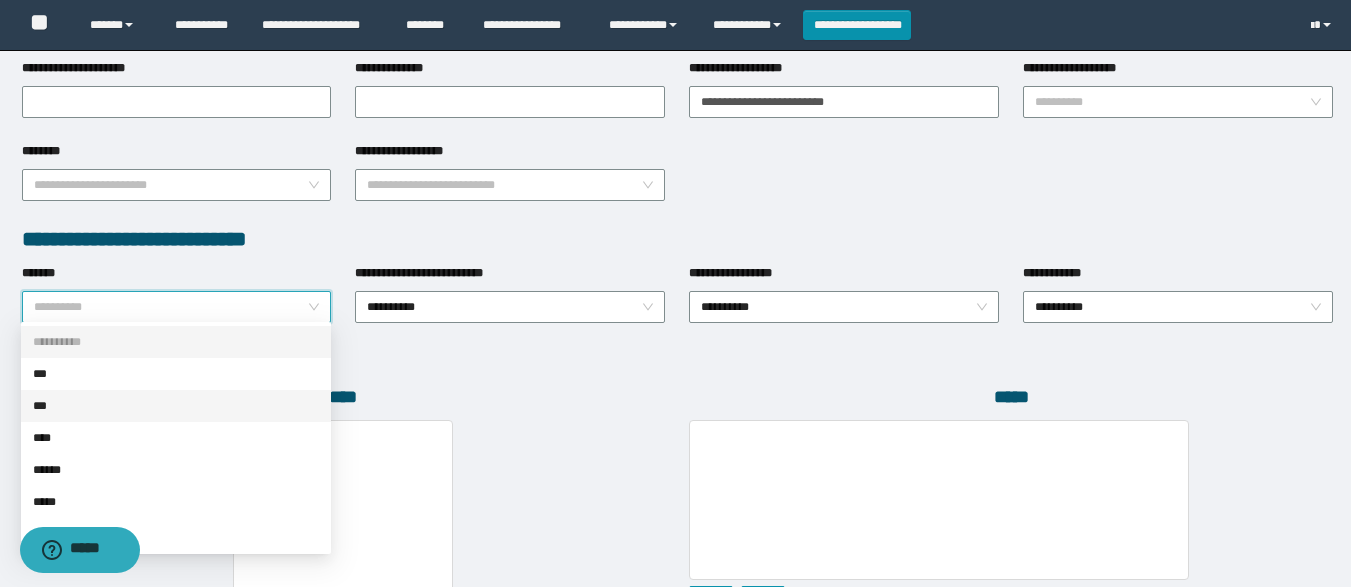 click on "***" at bounding box center [176, 406] 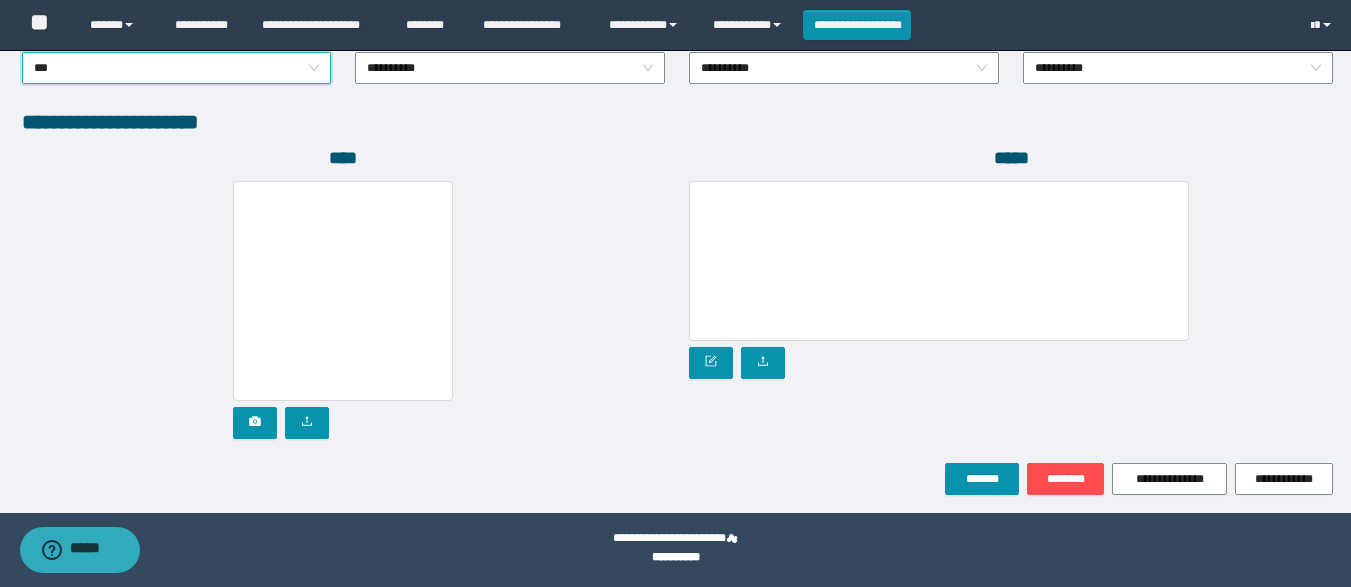 scroll, scrollTop: 1117, scrollLeft: 0, axis: vertical 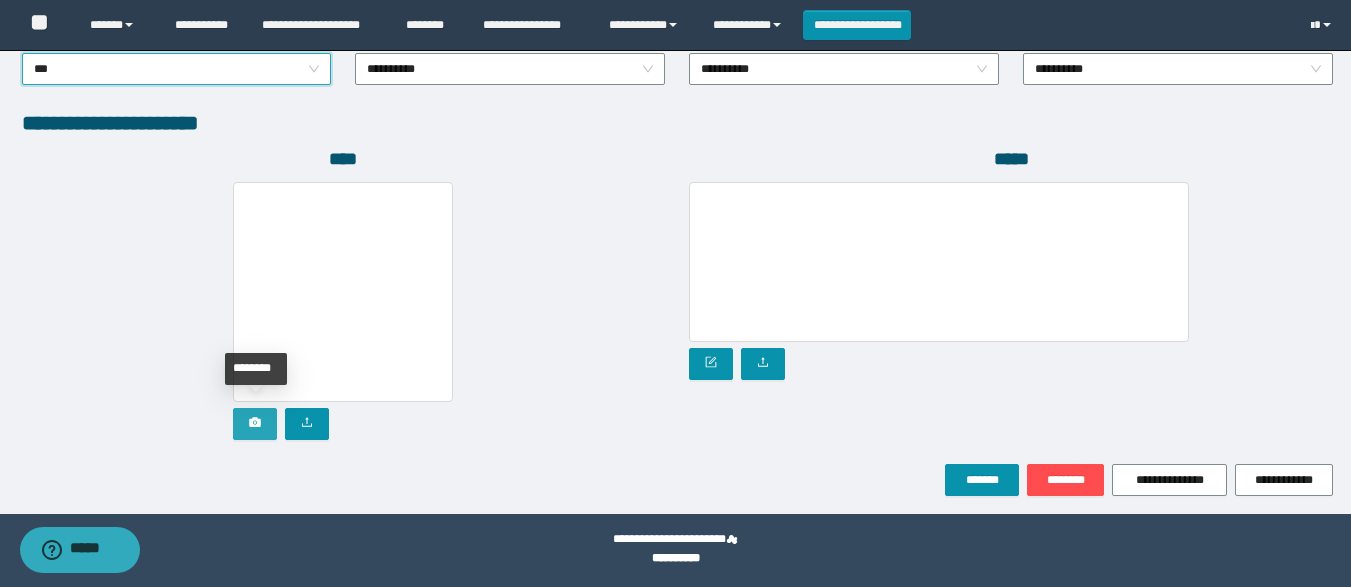 click 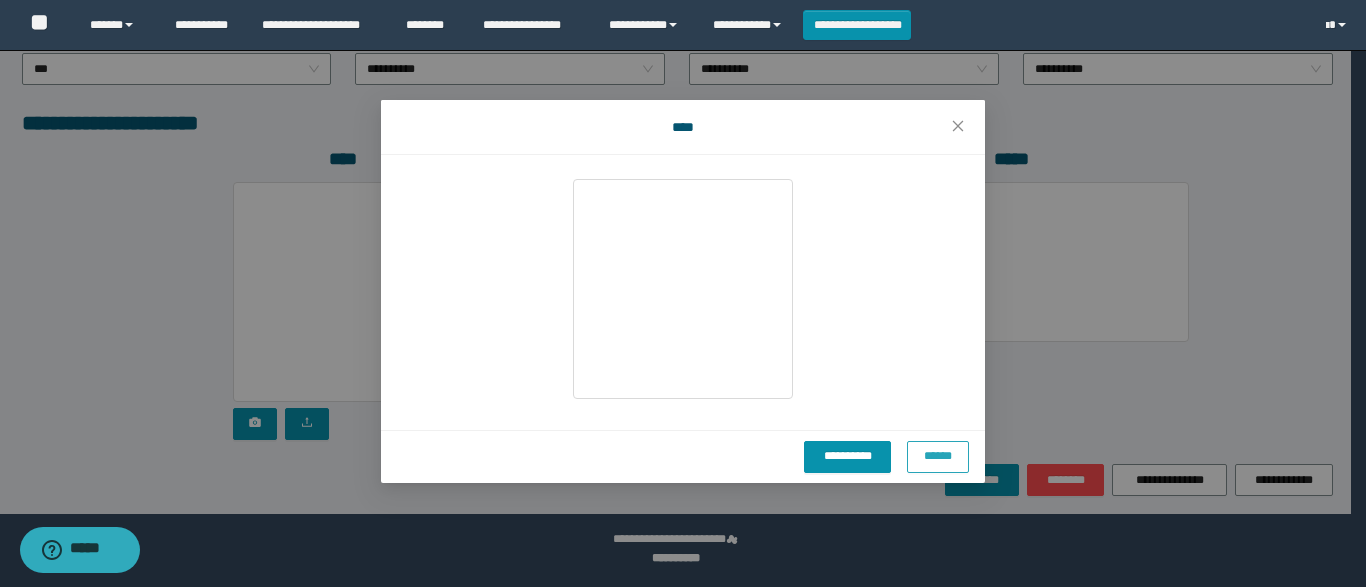 click on "******" at bounding box center [938, 456] 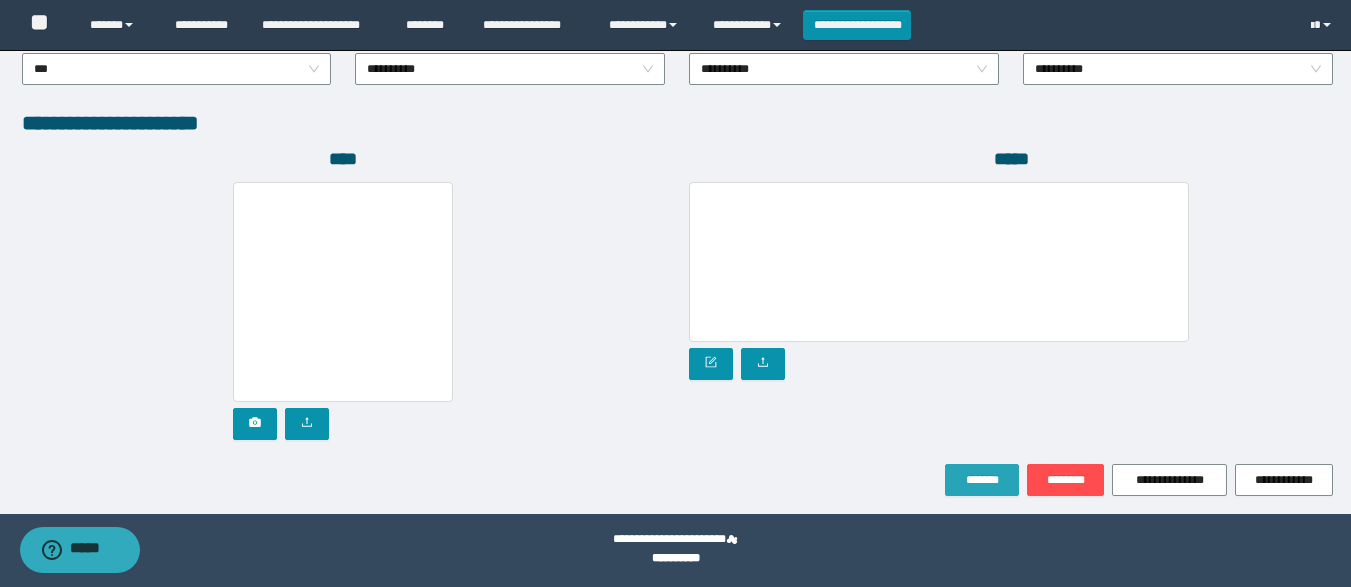 click on "*******" at bounding box center (982, 480) 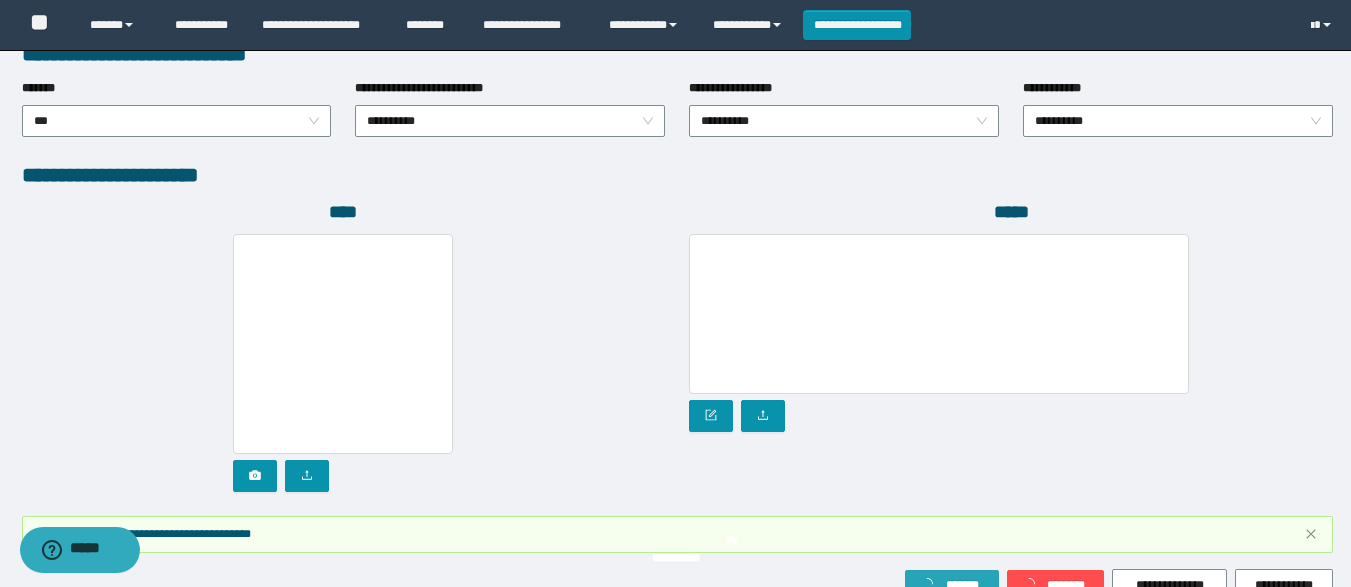 scroll, scrollTop: 1170, scrollLeft: 0, axis: vertical 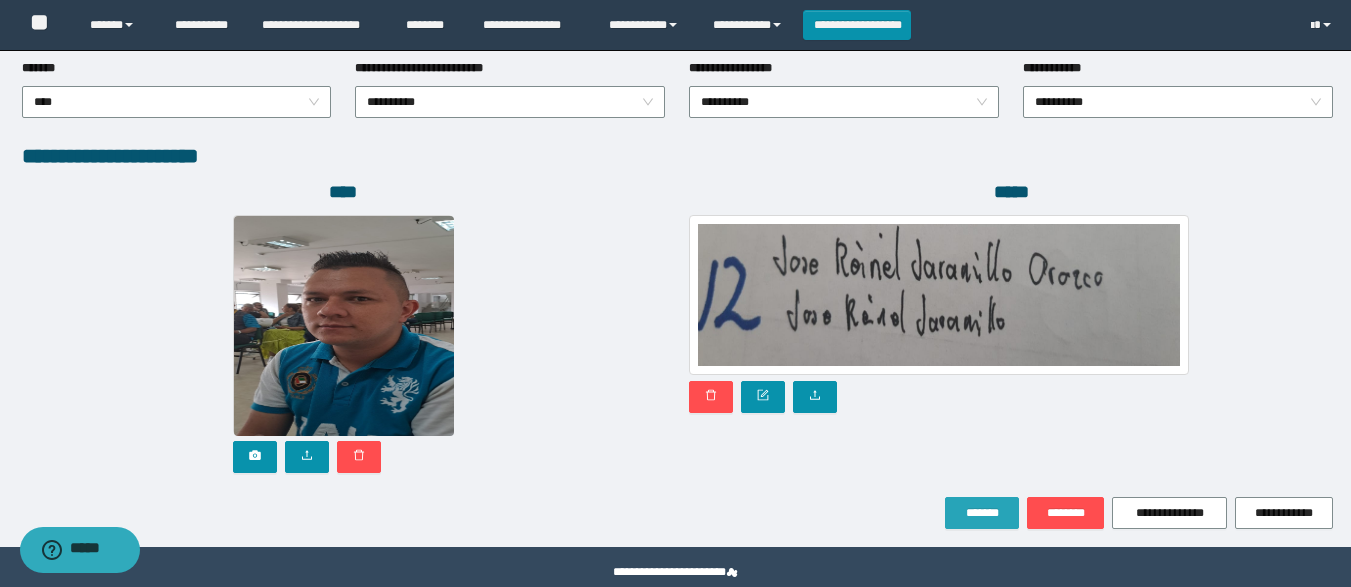 click on "*******" at bounding box center [982, 513] 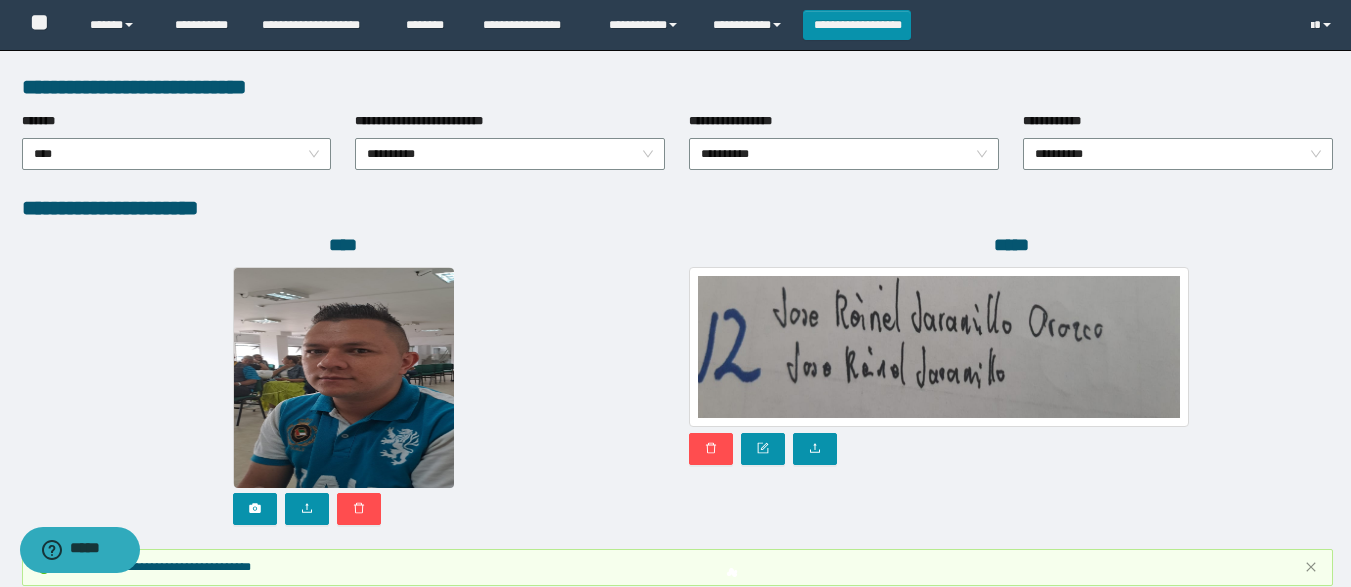 scroll, scrollTop: 1137, scrollLeft: 0, axis: vertical 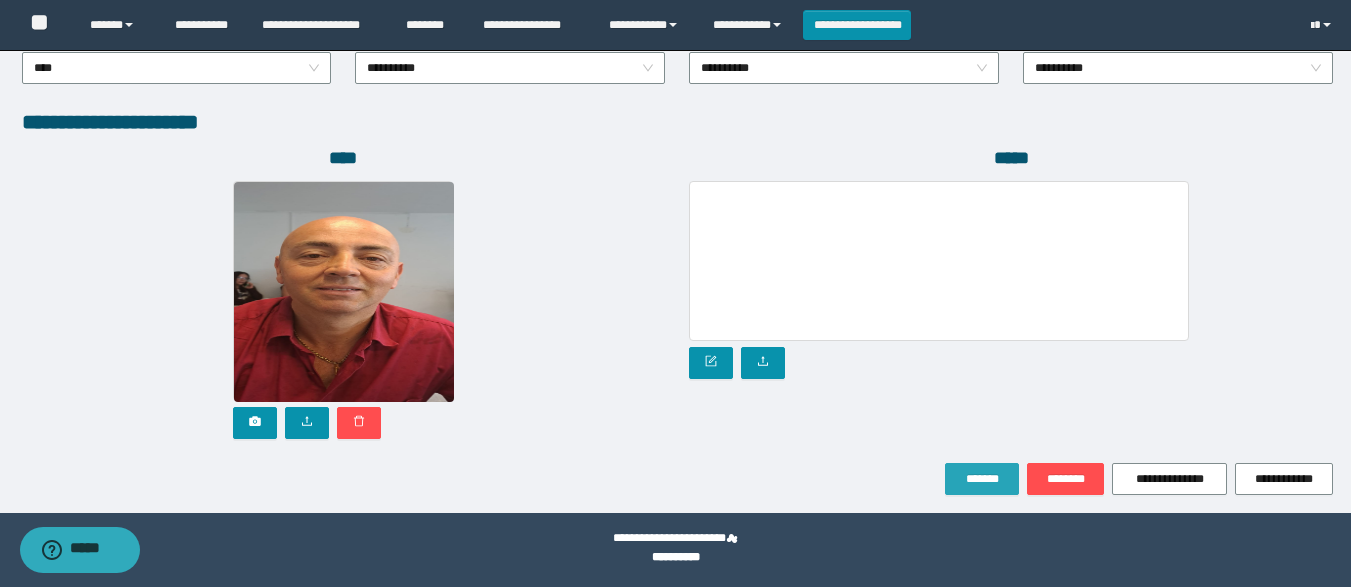 click on "*******" at bounding box center (982, 479) 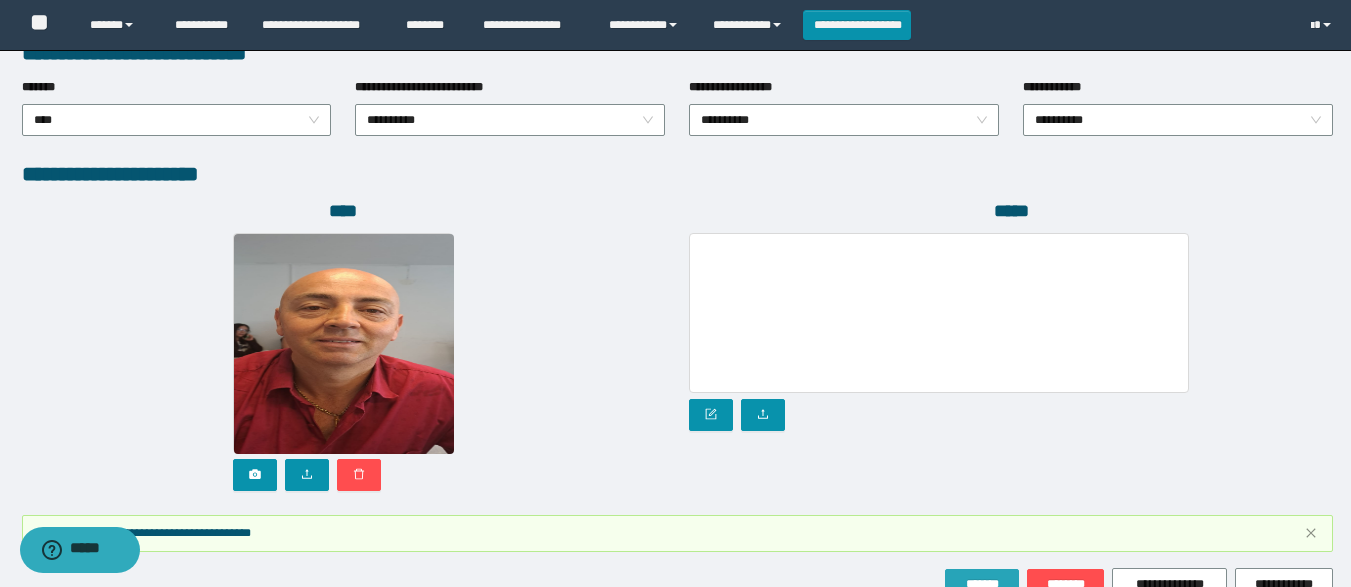 scroll, scrollTop: 1171, scrollLeft: 0, axis: vertical 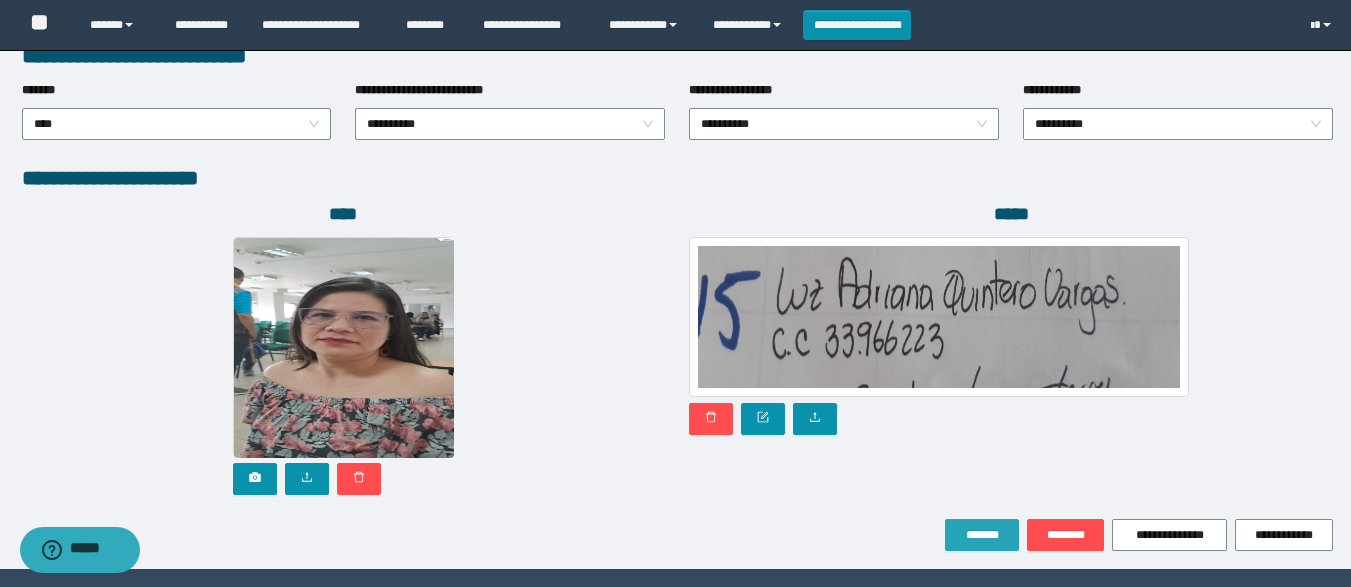 click on "*******" at bounding box center [982, 535] 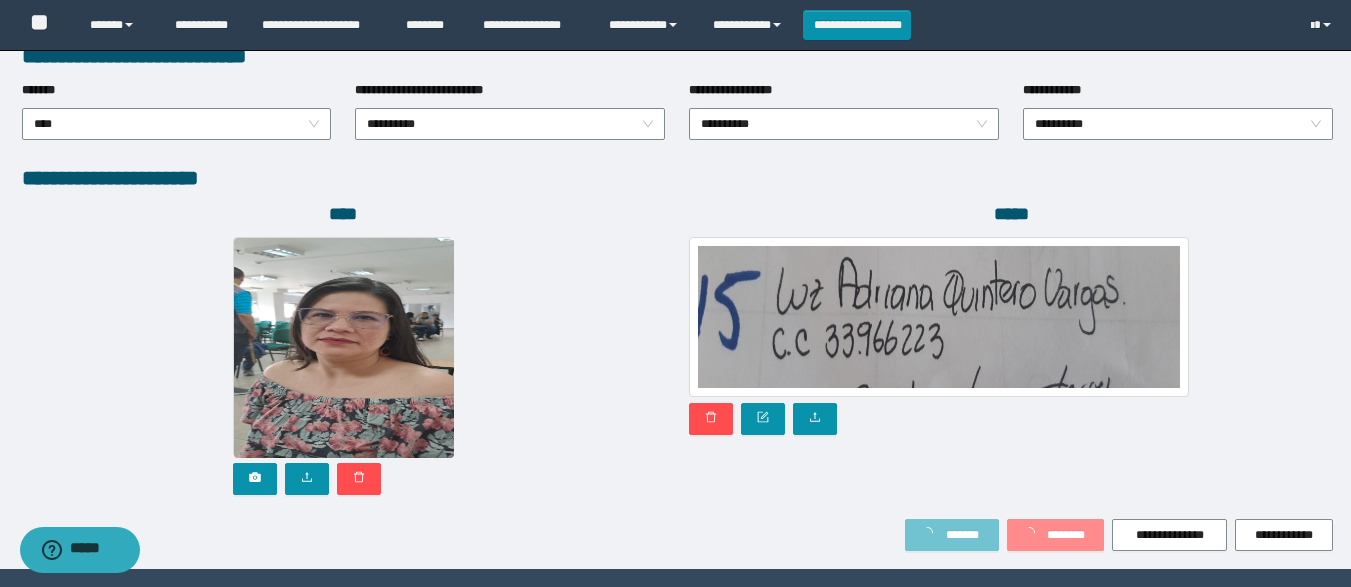 scroll, scrollTop: 1115, scrollLeft: 0, axis: vertical 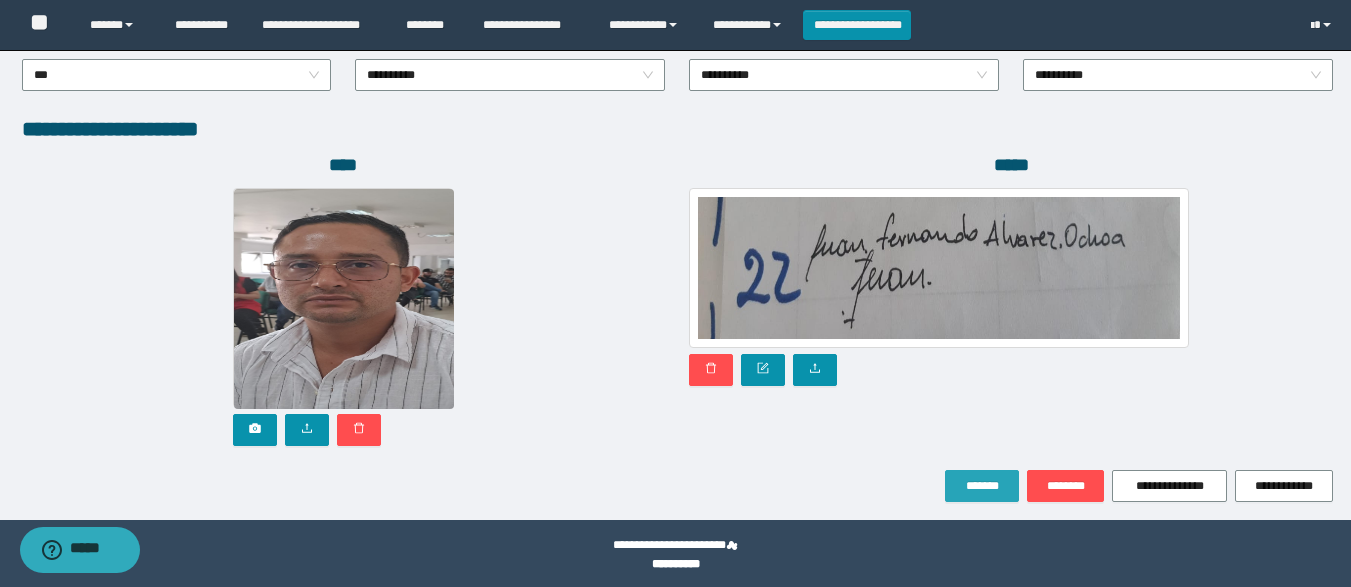 click on "*******" at bounding box center [982, 486] 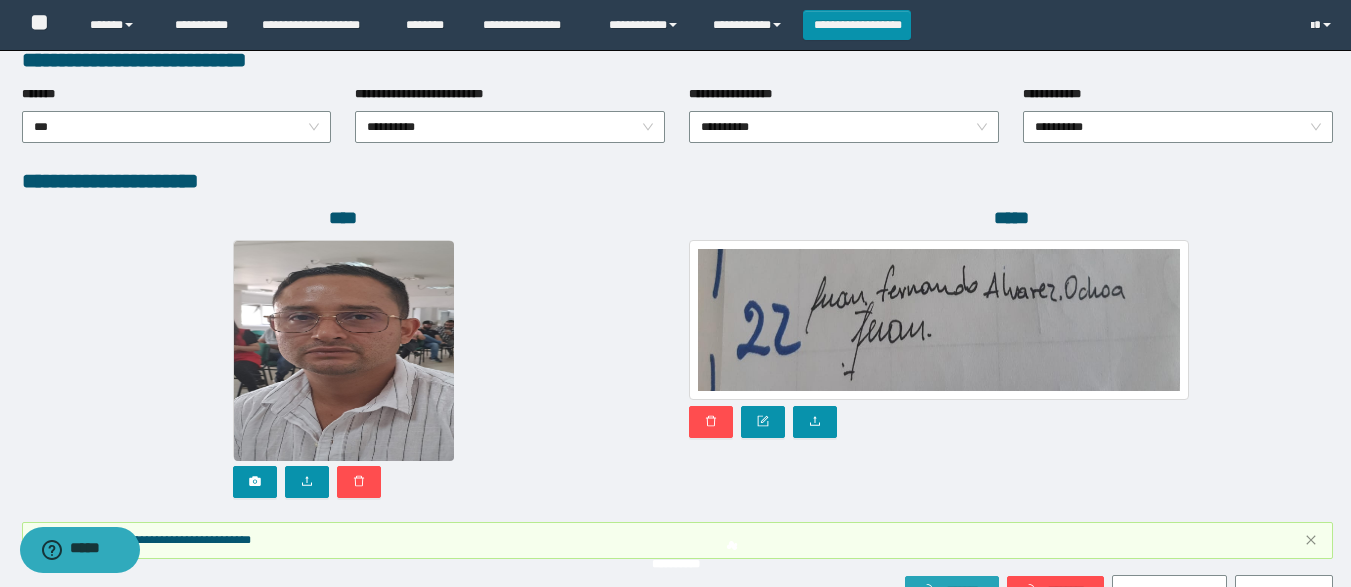 scroll, scrollTop: 1164, scrollLeft: 0, axis: vertical 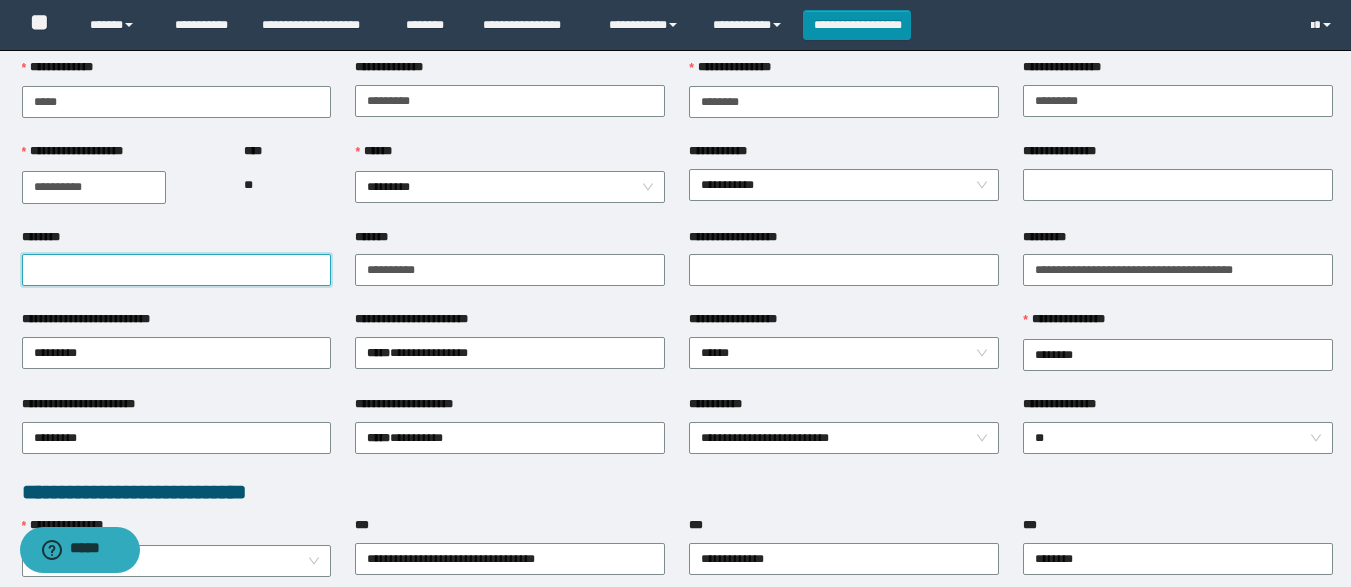 click on "********" at bounding box center (177, 270) 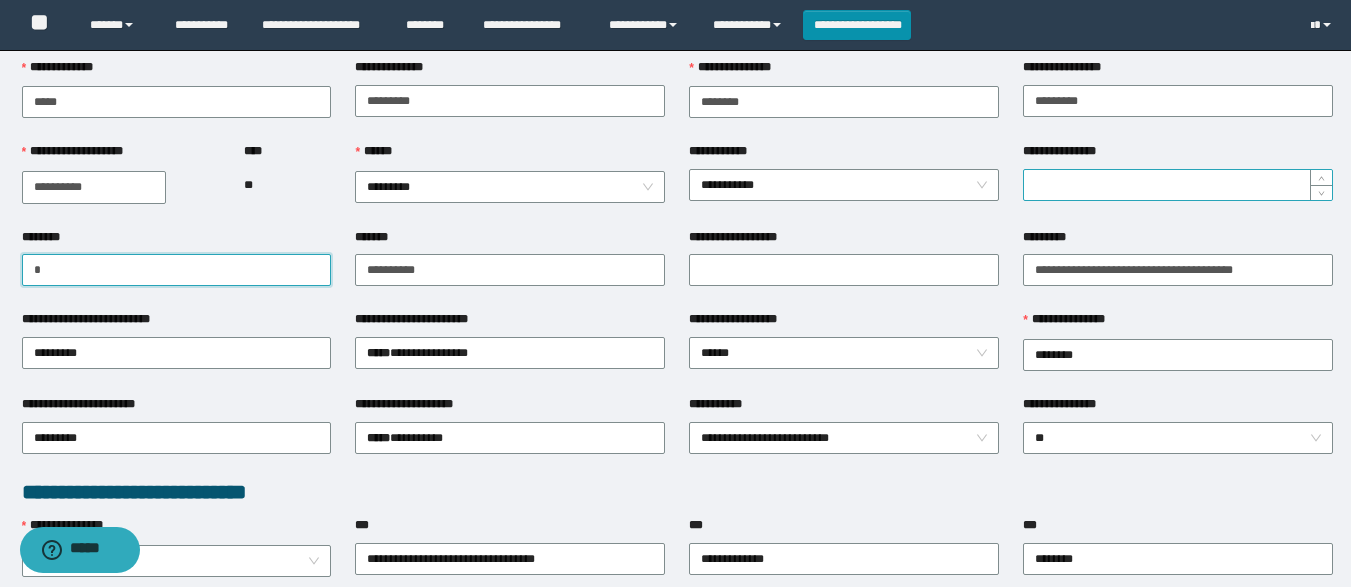 type on "*" 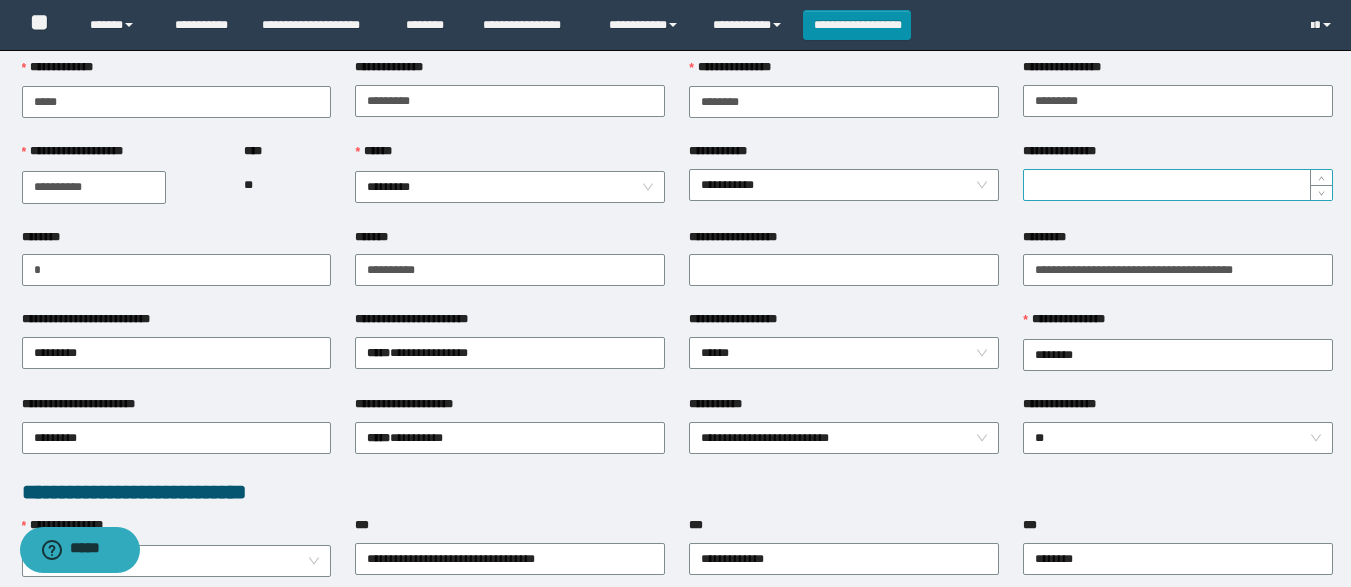 click on "**********" at bounding box center [1178, 185] 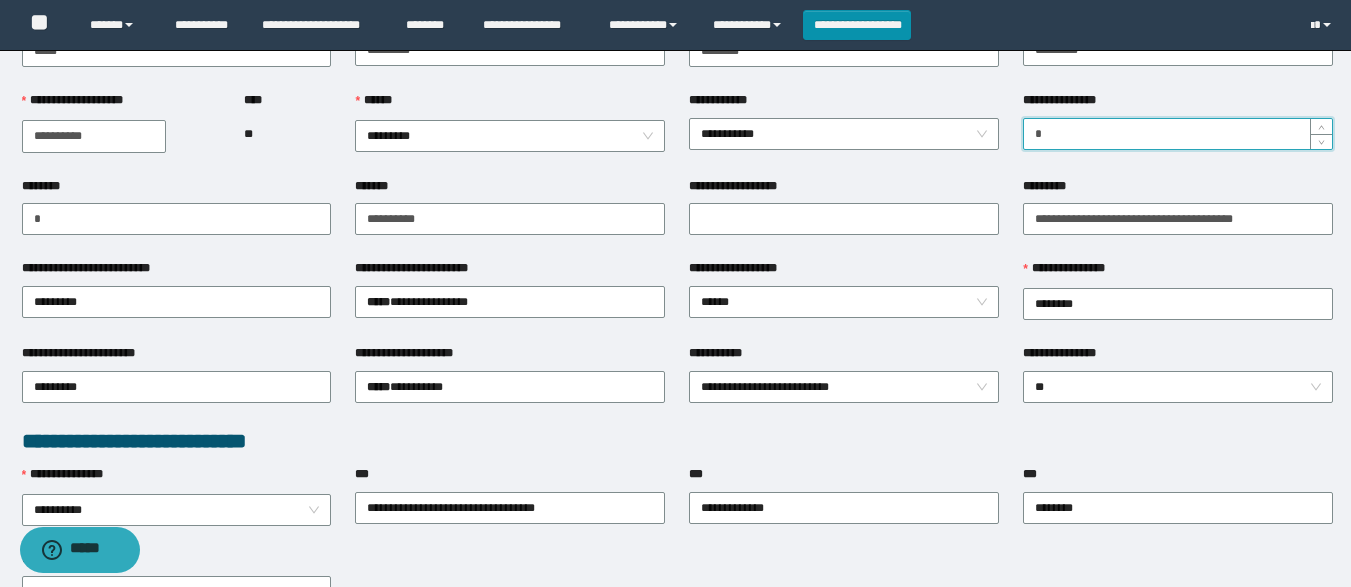 scroll, scrollTop: 185, scrollLeft: 0, axis: vertical 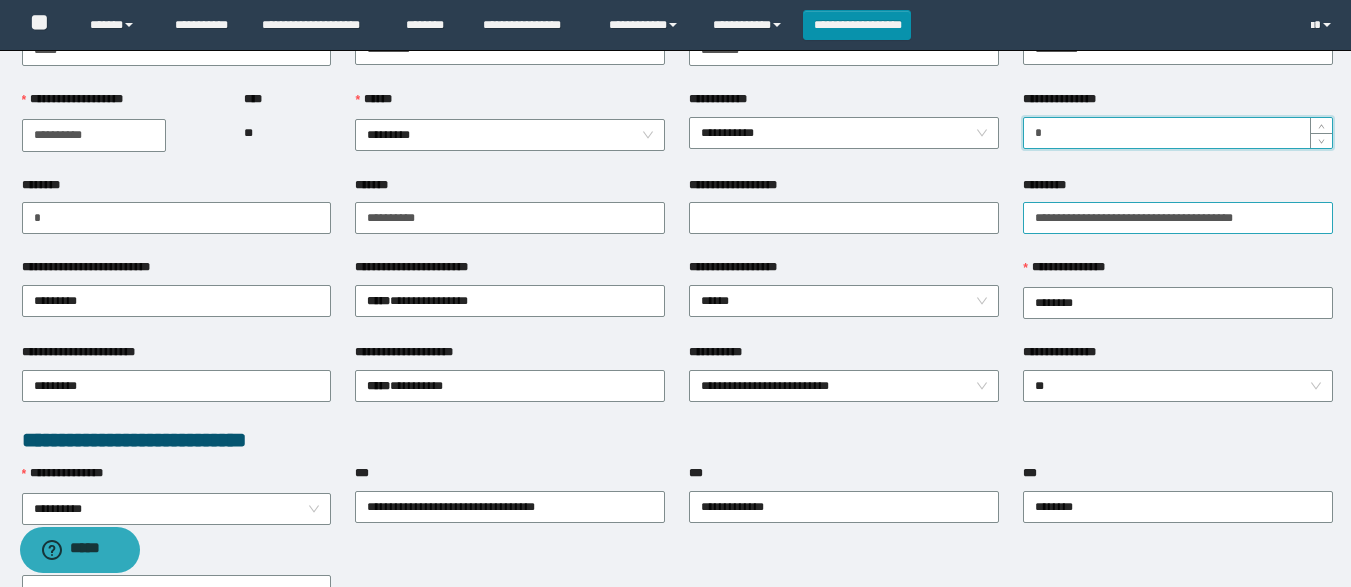 type on "*" 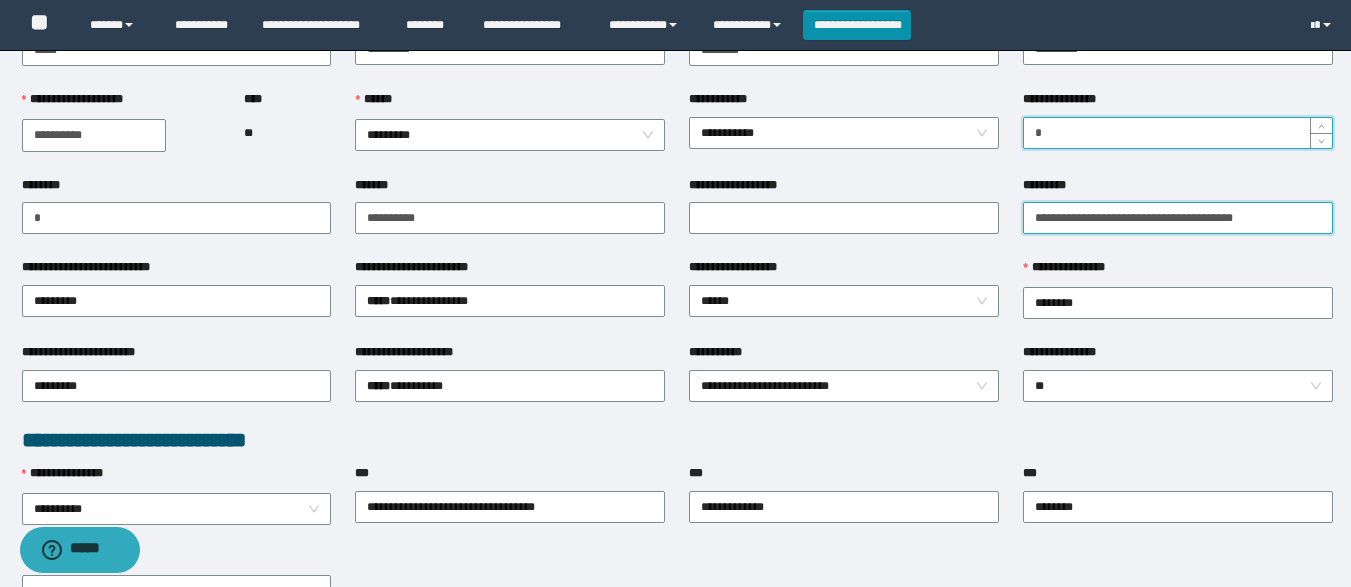 click on "*********" at bounding box center (1178, 218) 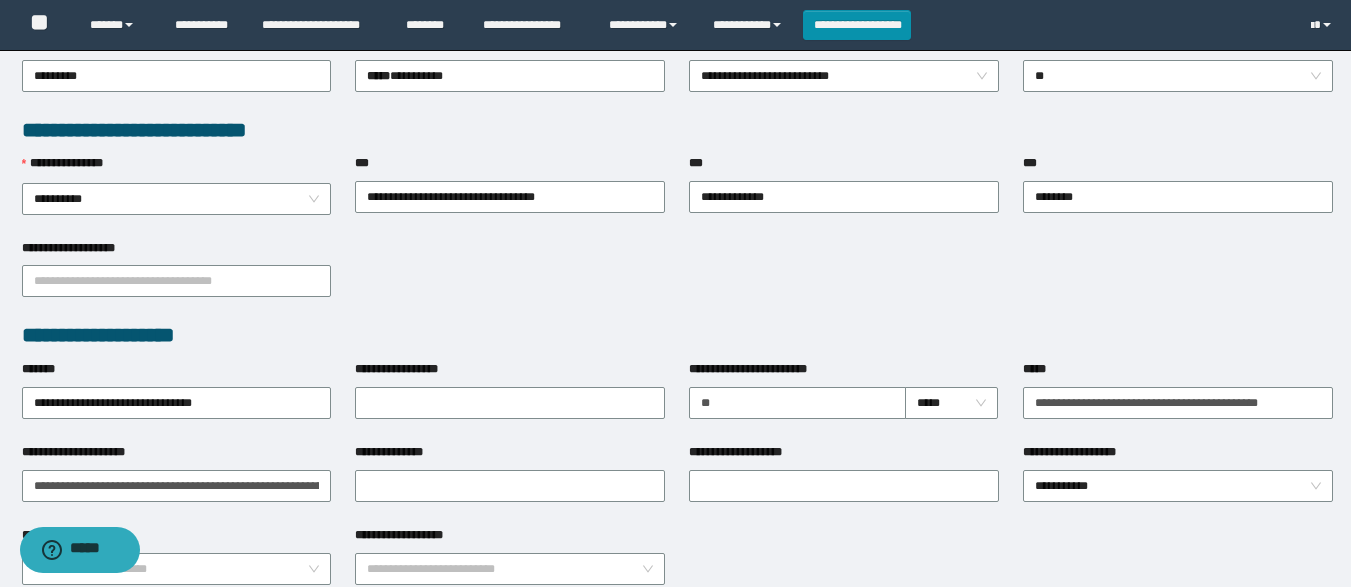 scroll, scrollTop: 496, scrollLeft: 0, axis: vertical 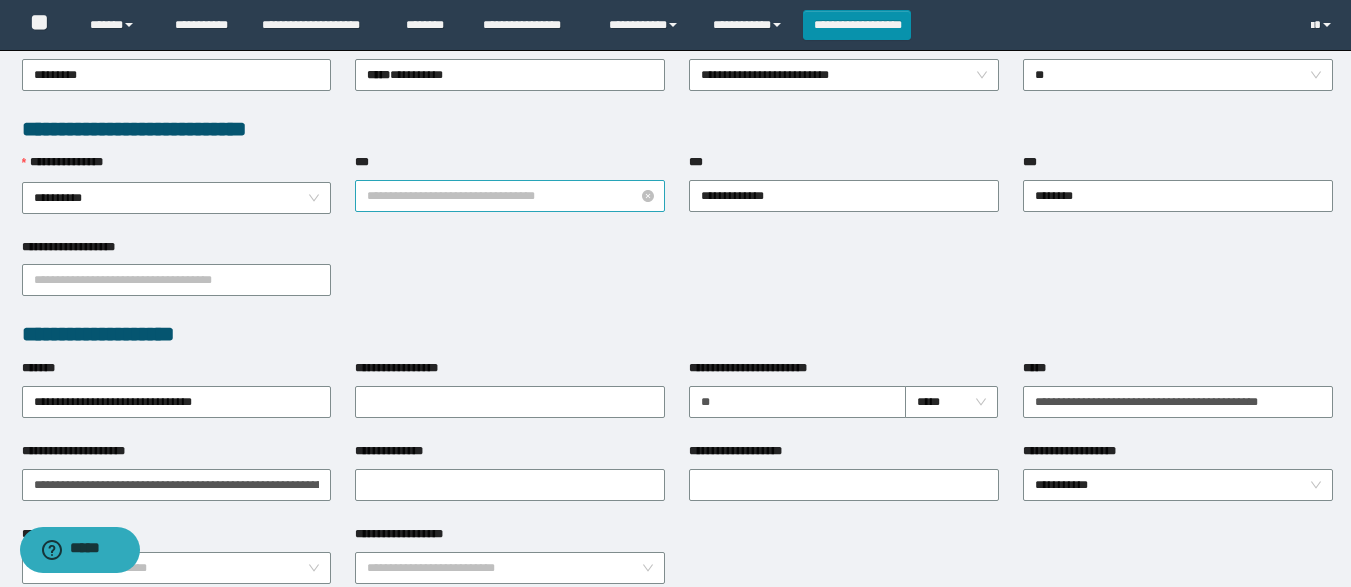 click on "**********" at bounding box center [510, 196] 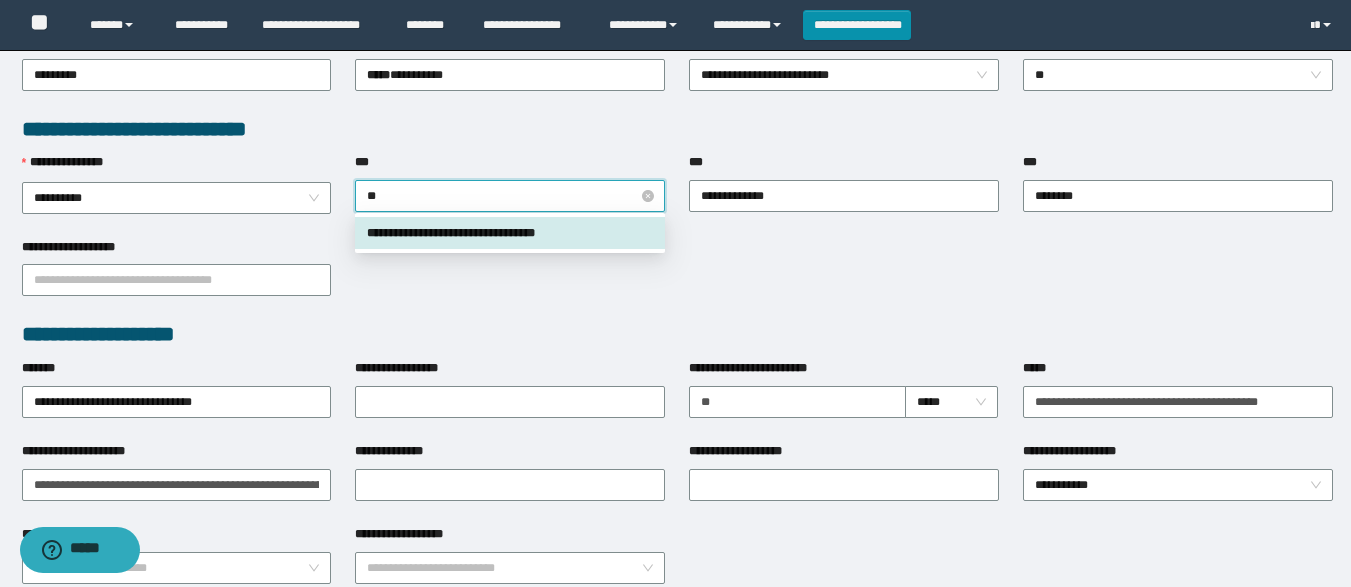 type on "***" 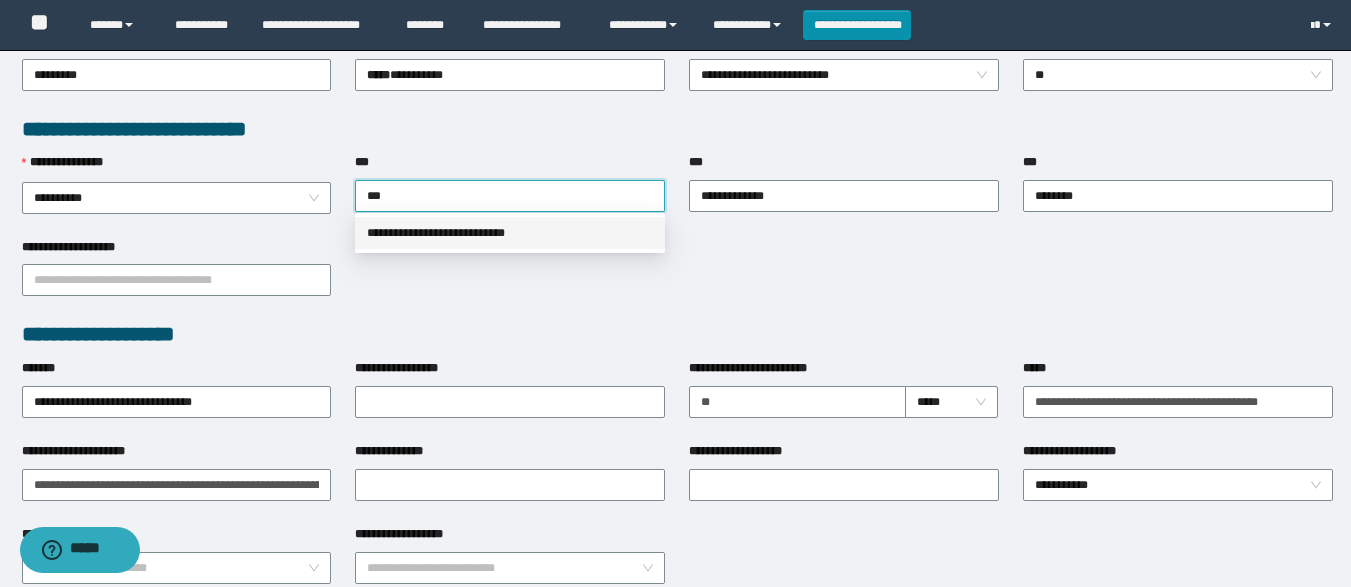 click on "**********" at bounding box center (510, 233) 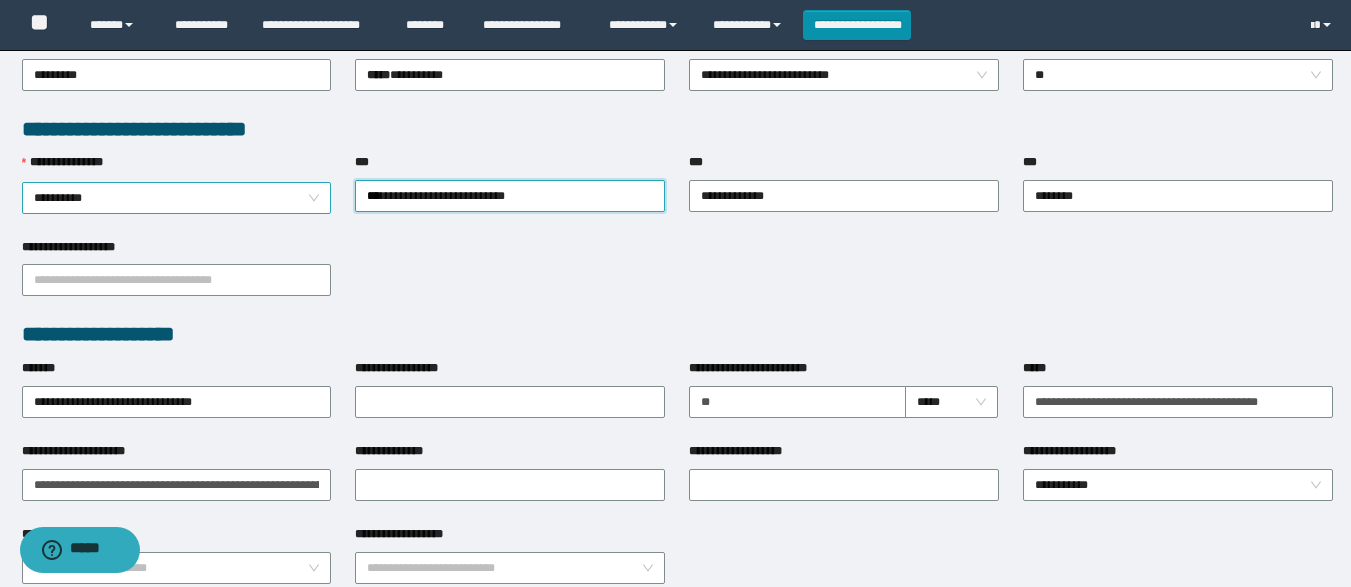 click on "**********" at bounding box center [177, 198] 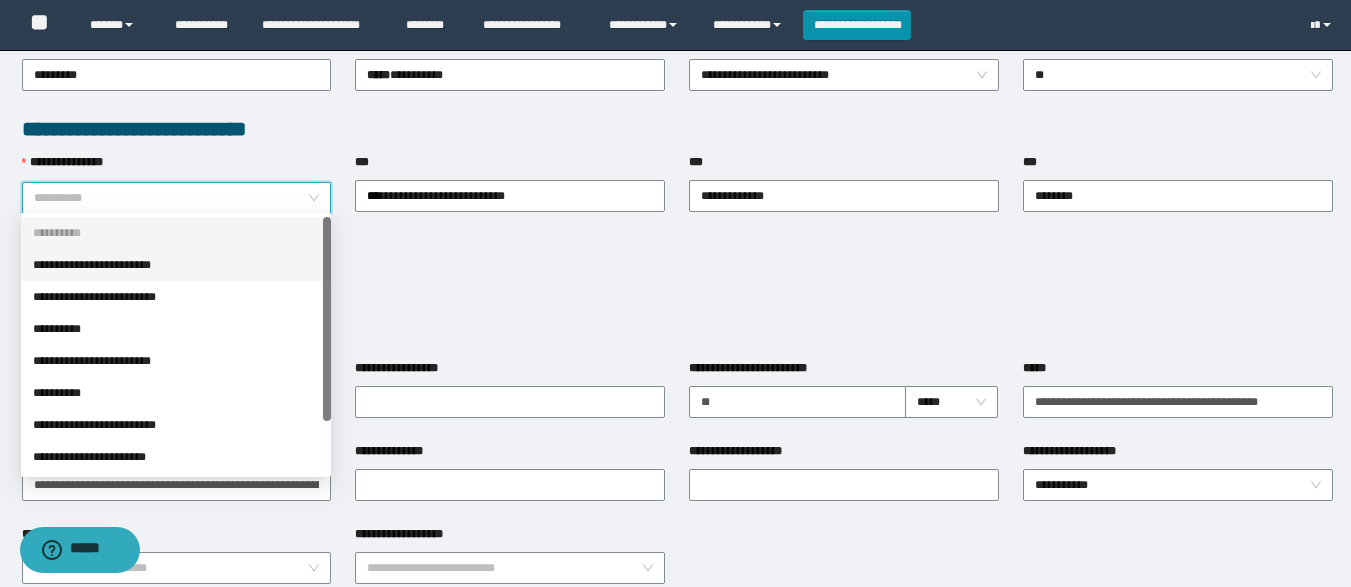 click on "**********" at bounding box center (176, 265) 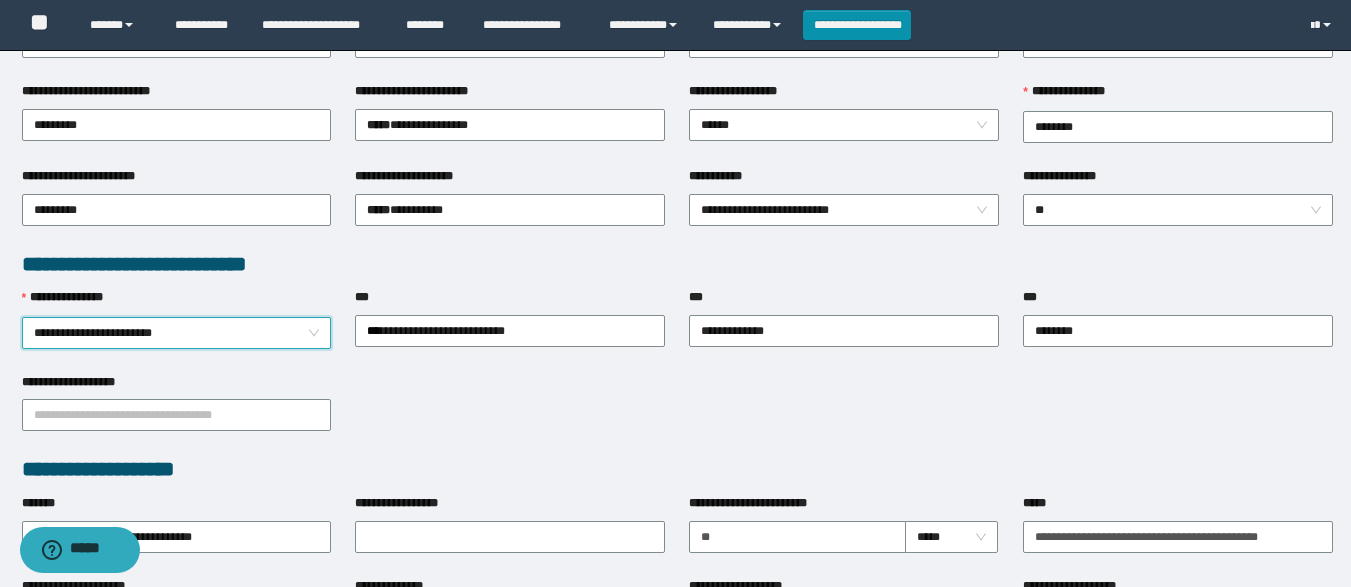 scroll, scrollTop: 362, scrollLeft: 0, axis: vertical 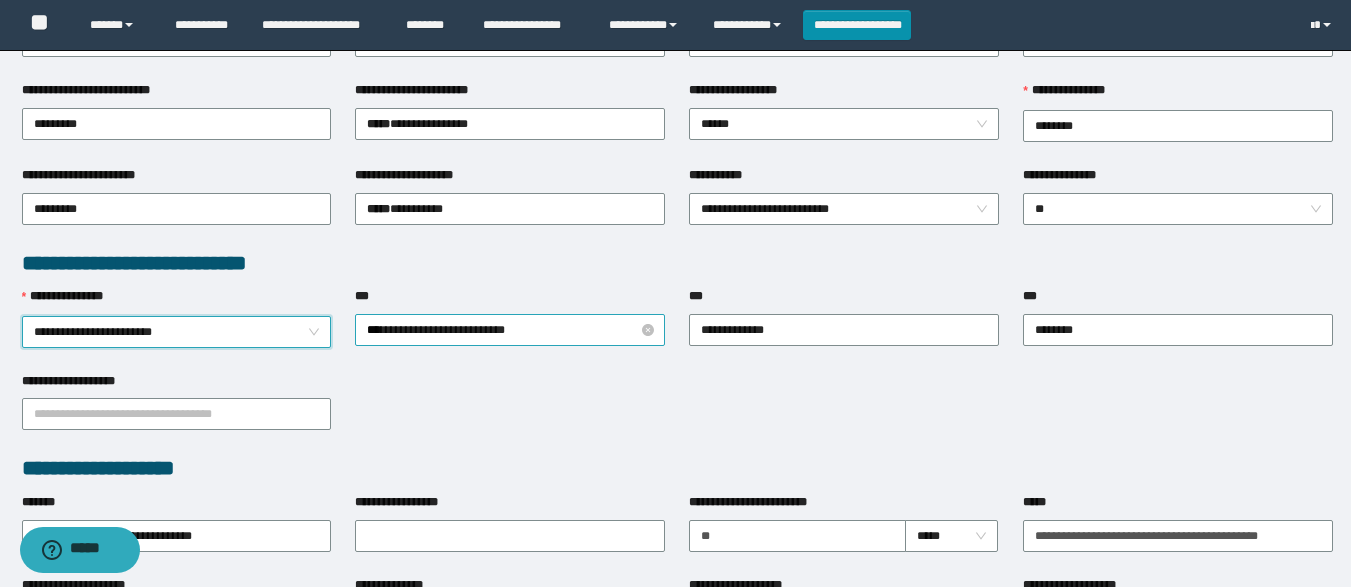 click on "**********" at bounding box center (510, 330) 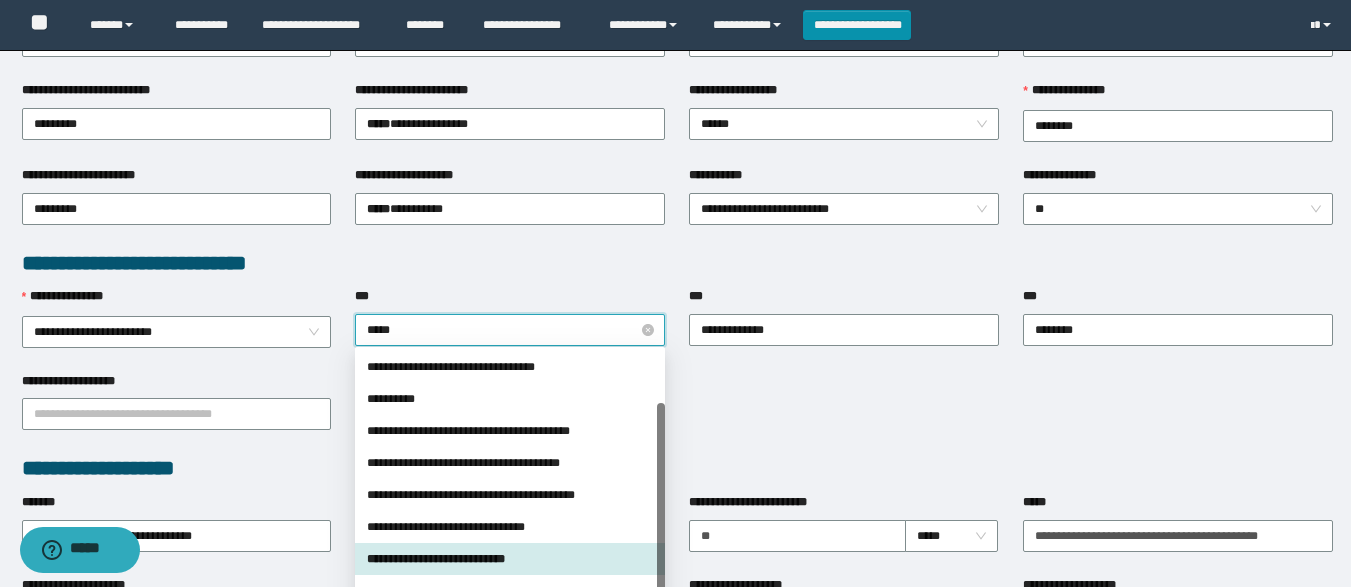scroll, scrollTop: 0, scrollLeft: 0, axis: both 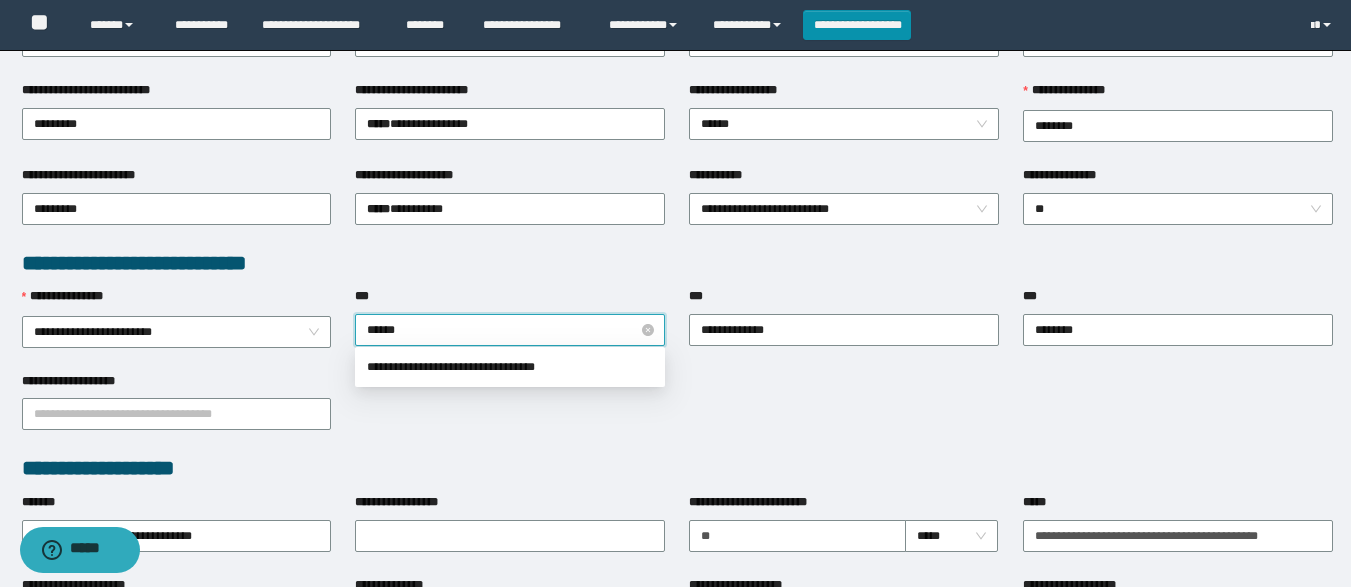 type on "*******" 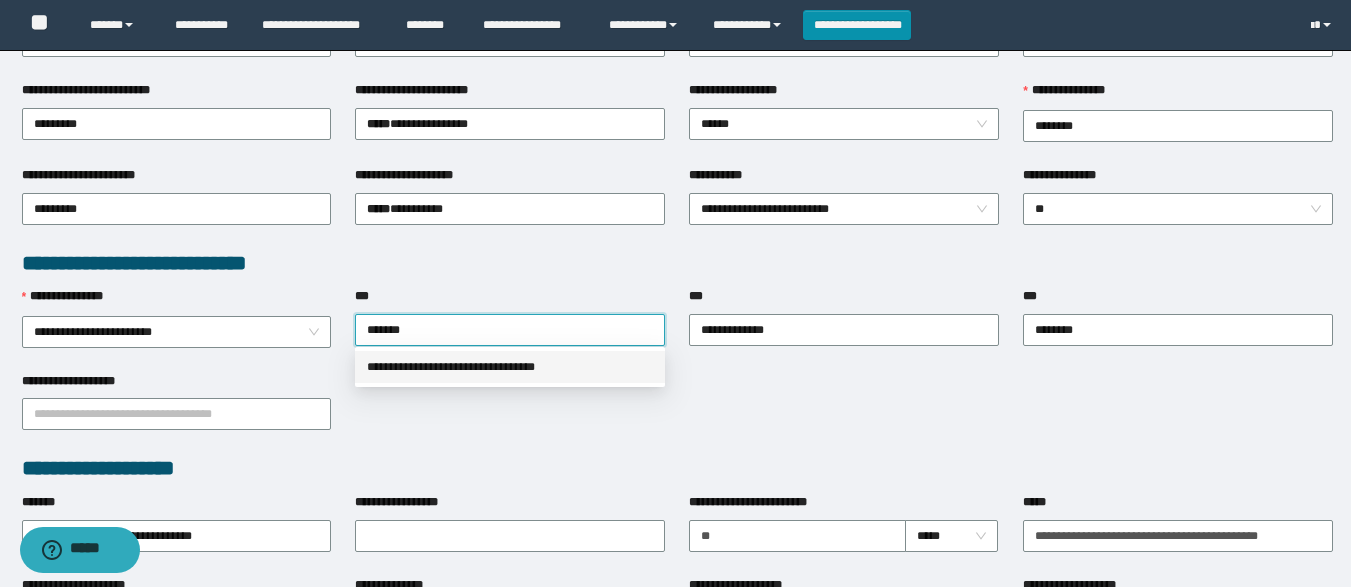 click on "**********" at bounding box center [510, 367] 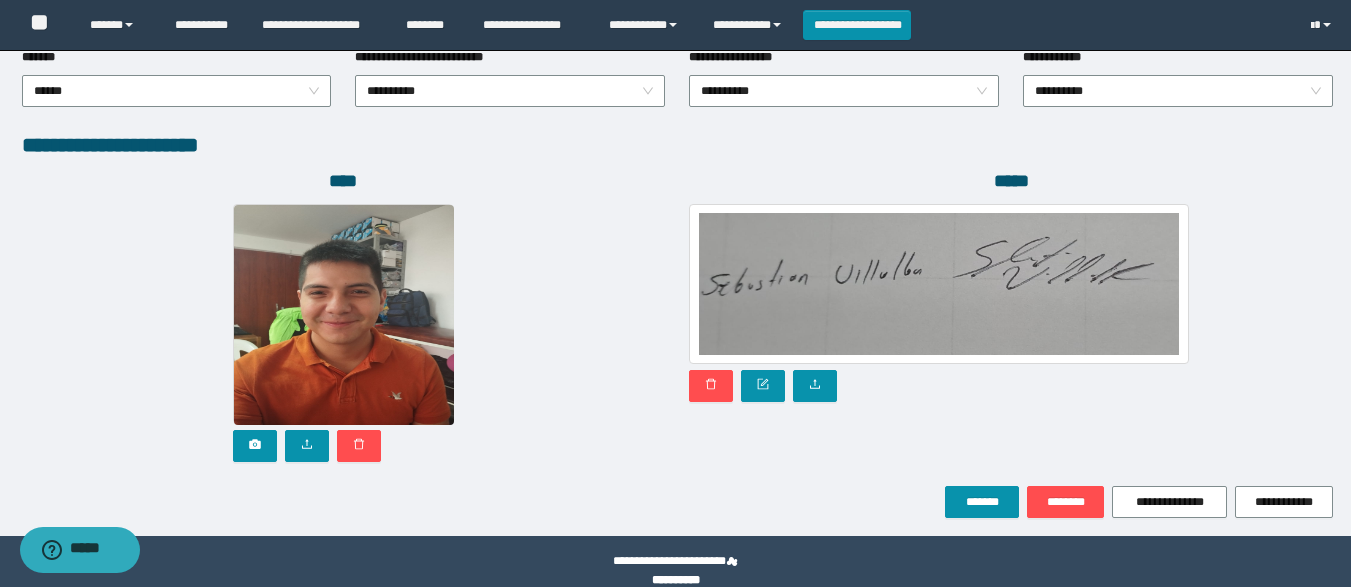scroll, scrollTop: 1094, scrollLeft: 0, axis: vertical 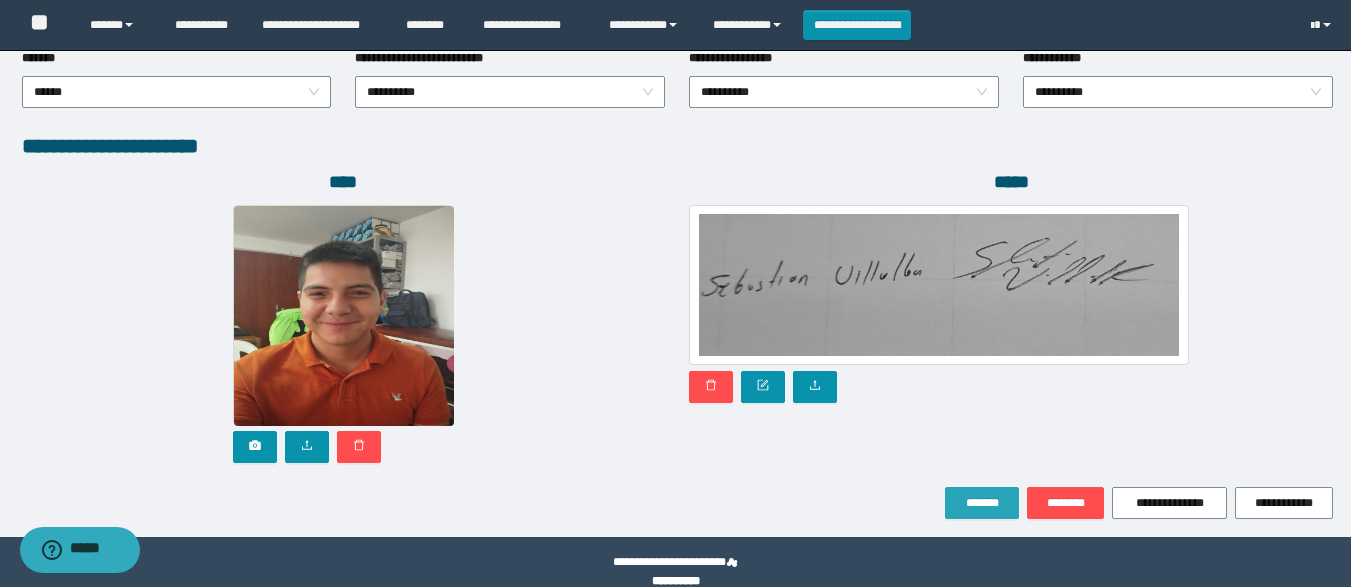 click on "*******" at bounding box center [982, 503] 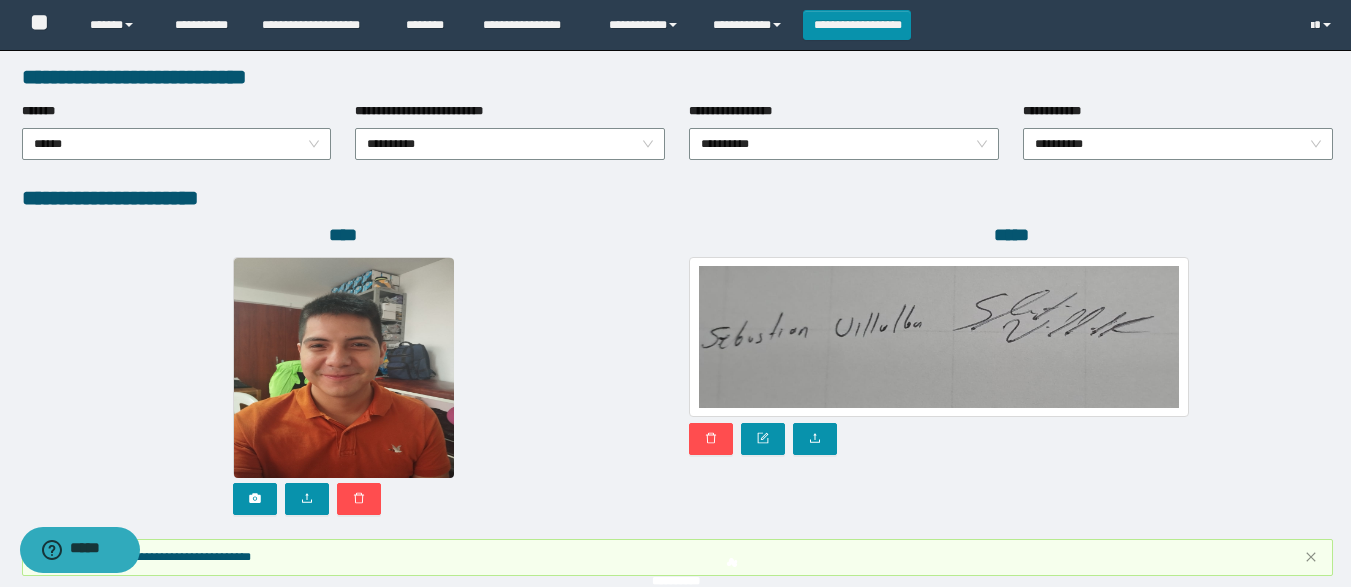 scroll, scrollTop: 1147, scrollLeft: 0, axis: vertical 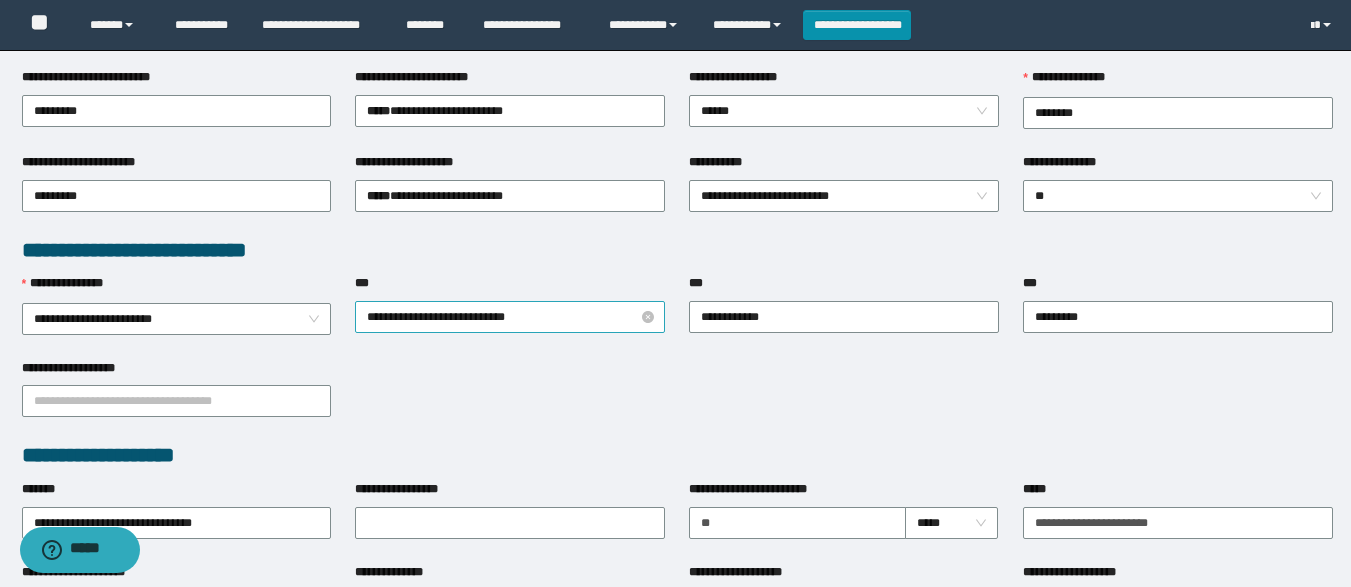 click on "**********" at bounding box center (510, 317) 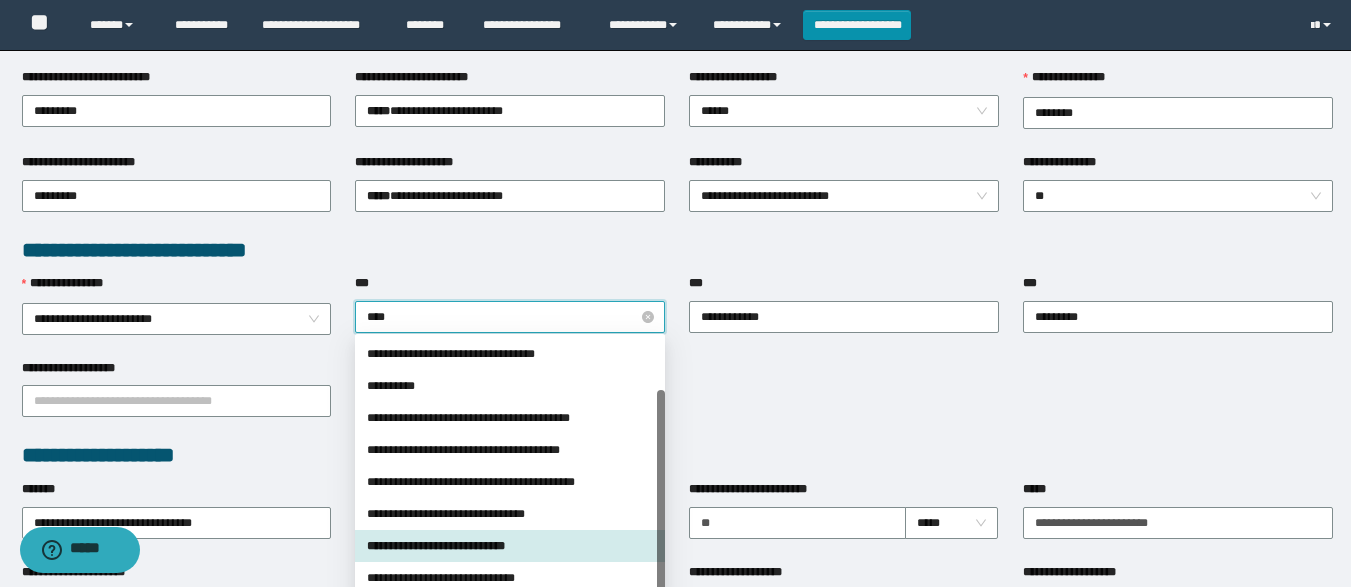 scroll, scrollTop: 0, scrollLeft: 0, axis: both 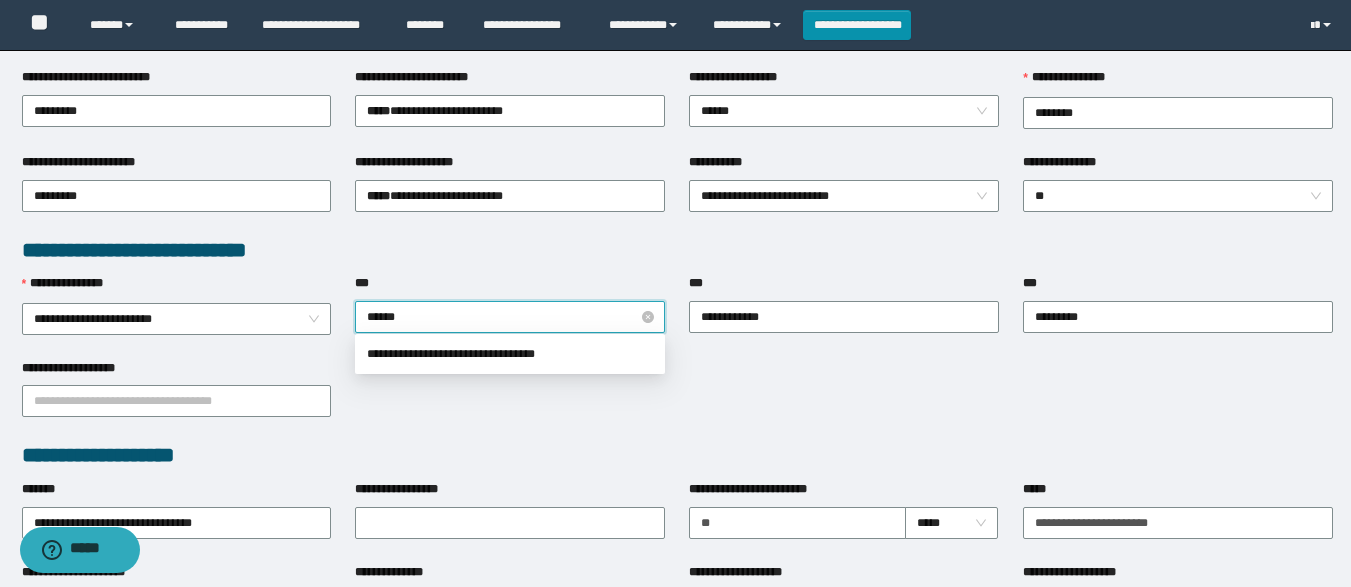 type on "*******" 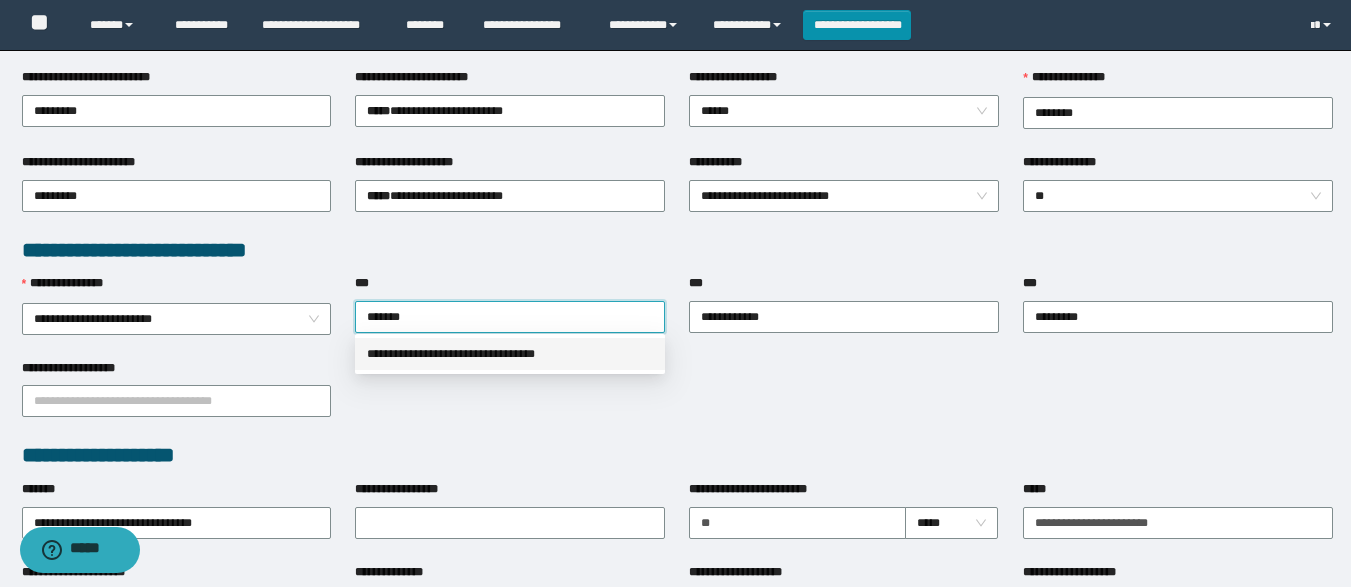 click on "**********" at bounding box center [510, 354] 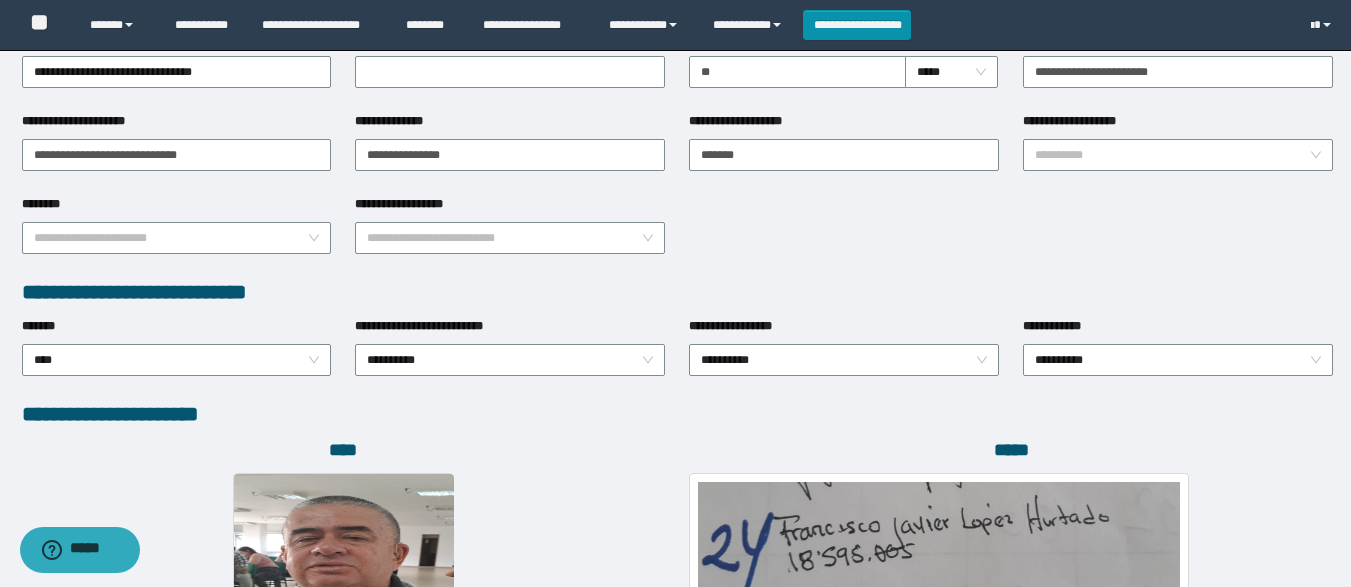 scroll, scrollTop: 1118, scrollLeft: 0, axis: vertical 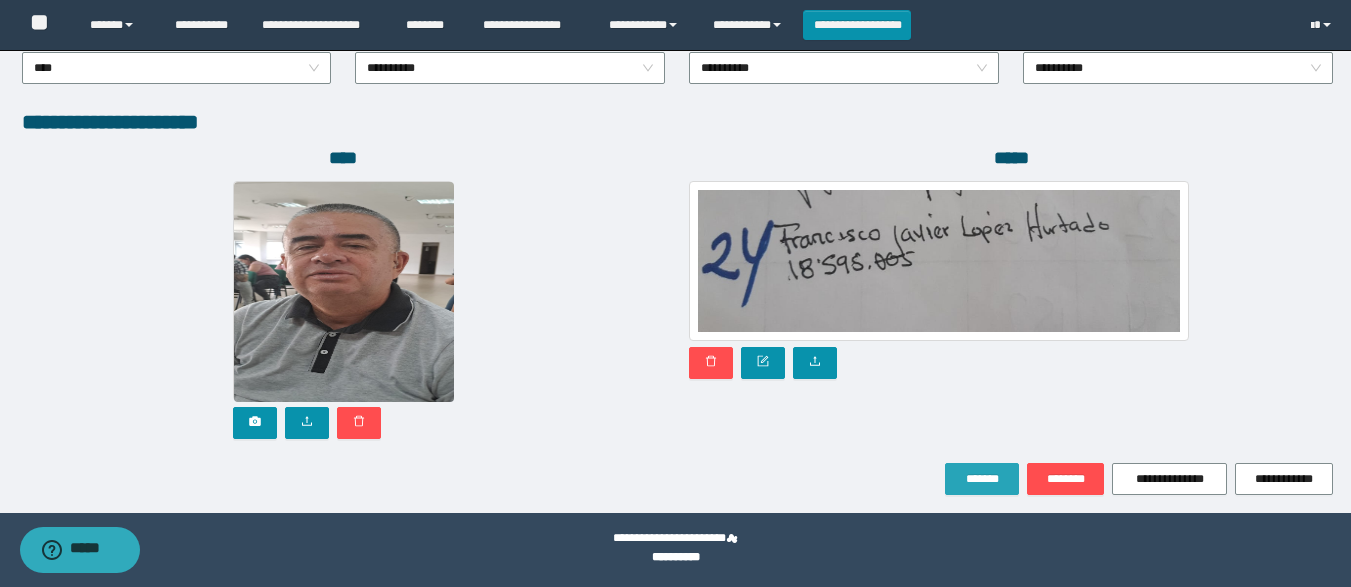 click on "*******" at bounding box center (982, 479) 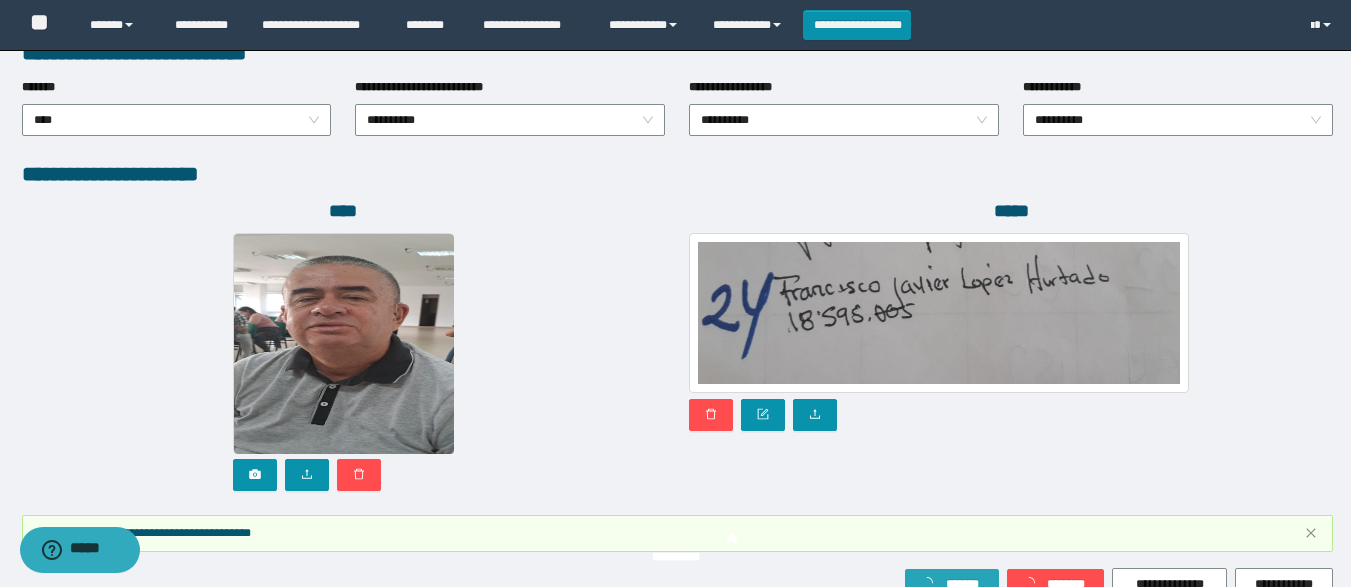 scroll, scrollTop: 1171, scrollLeft: 0, axis: vertical 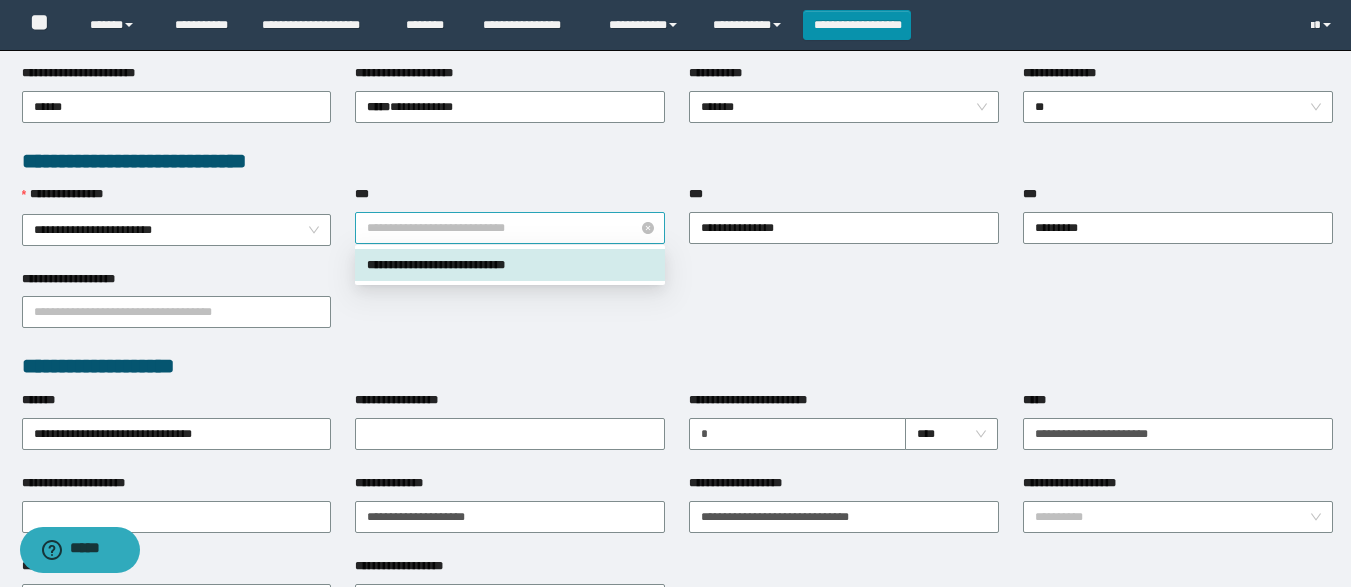 click on "**********" at bounding box center (510, 228) 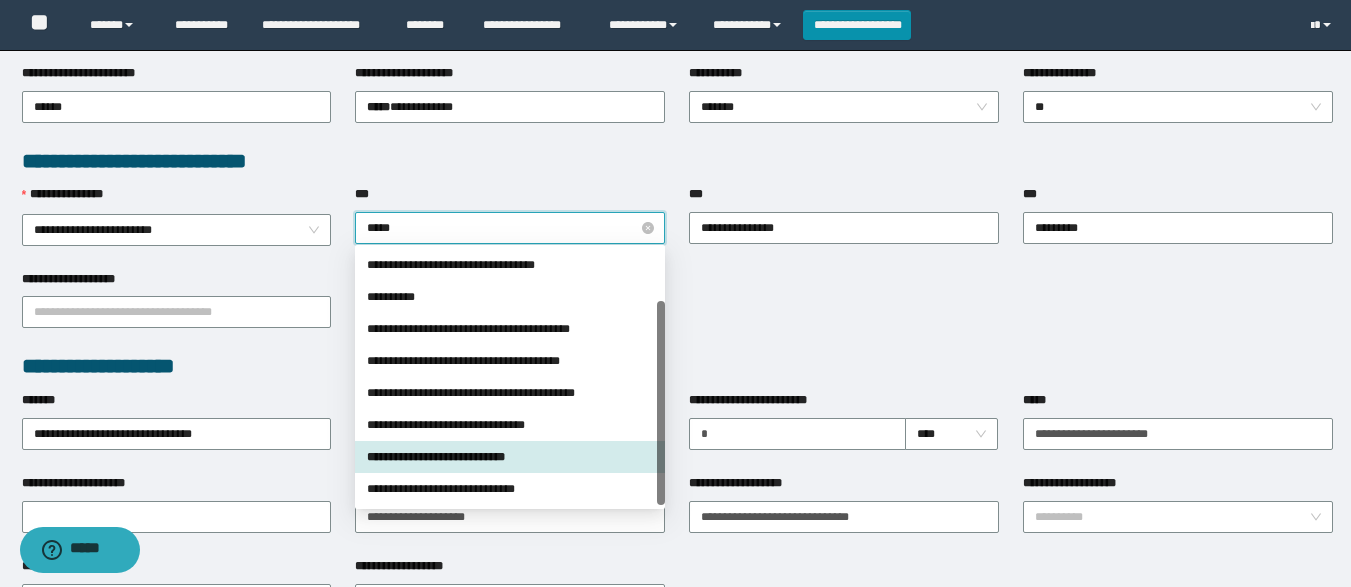 scroll, scrollTop: 0, scrollLeft: 0, axis: both 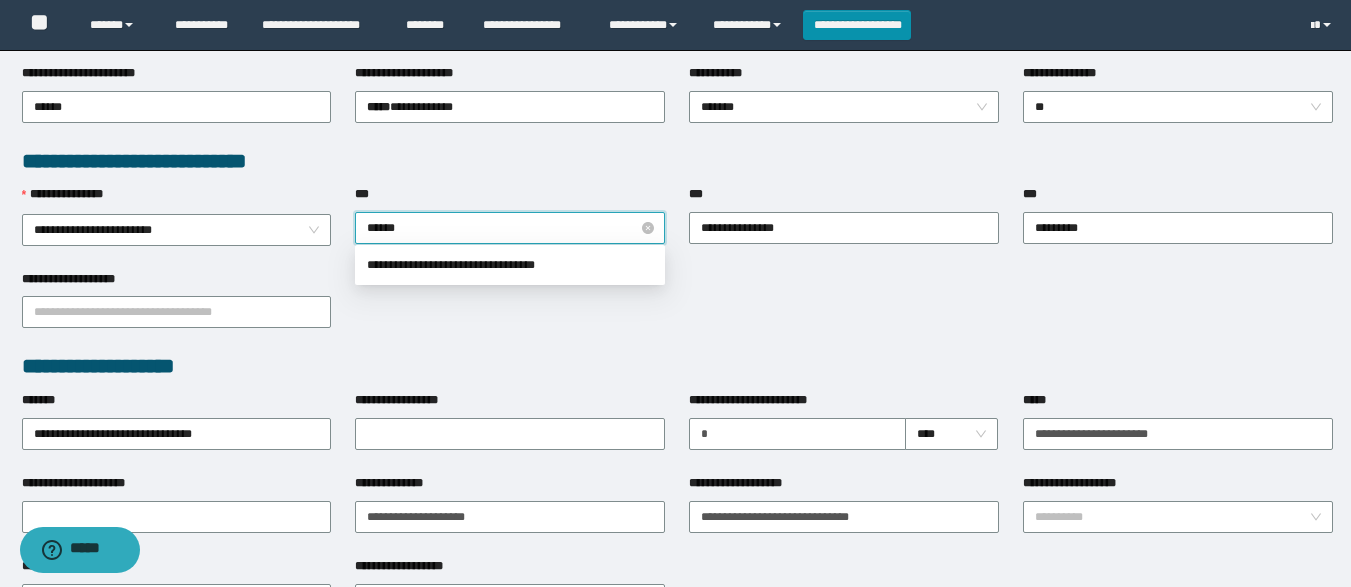 type on "*******" 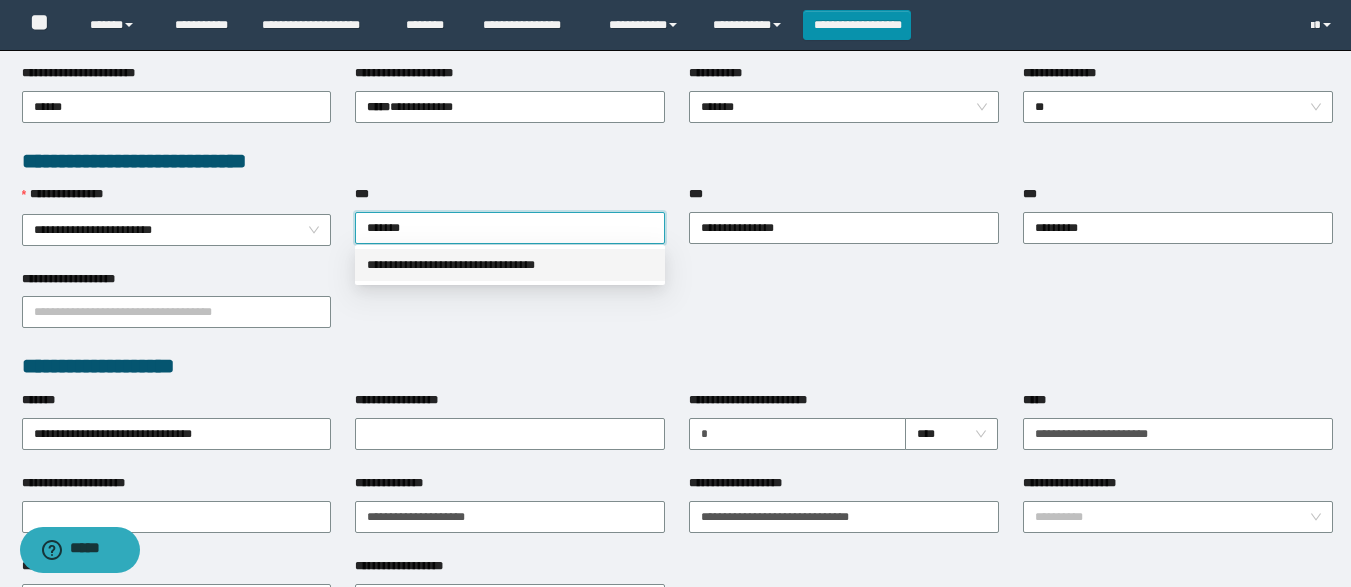 click on "**********" at bounding box center (510, 265) 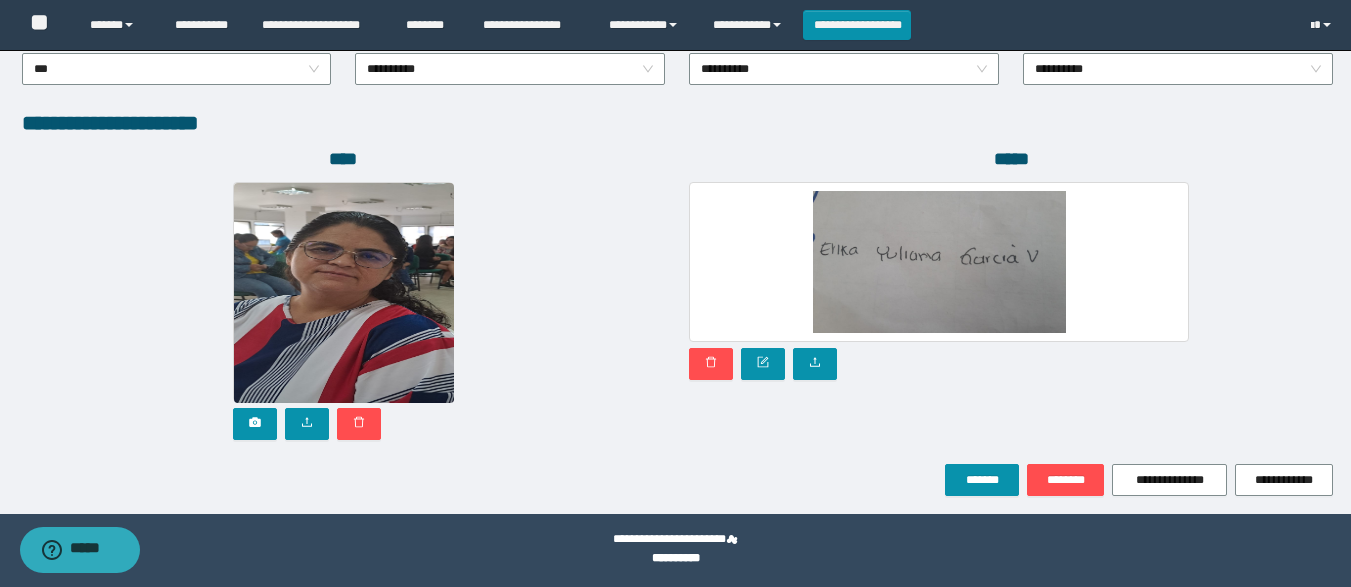 scroll, scrollTop: 1118, scrollLeft: 0, axis: vertical 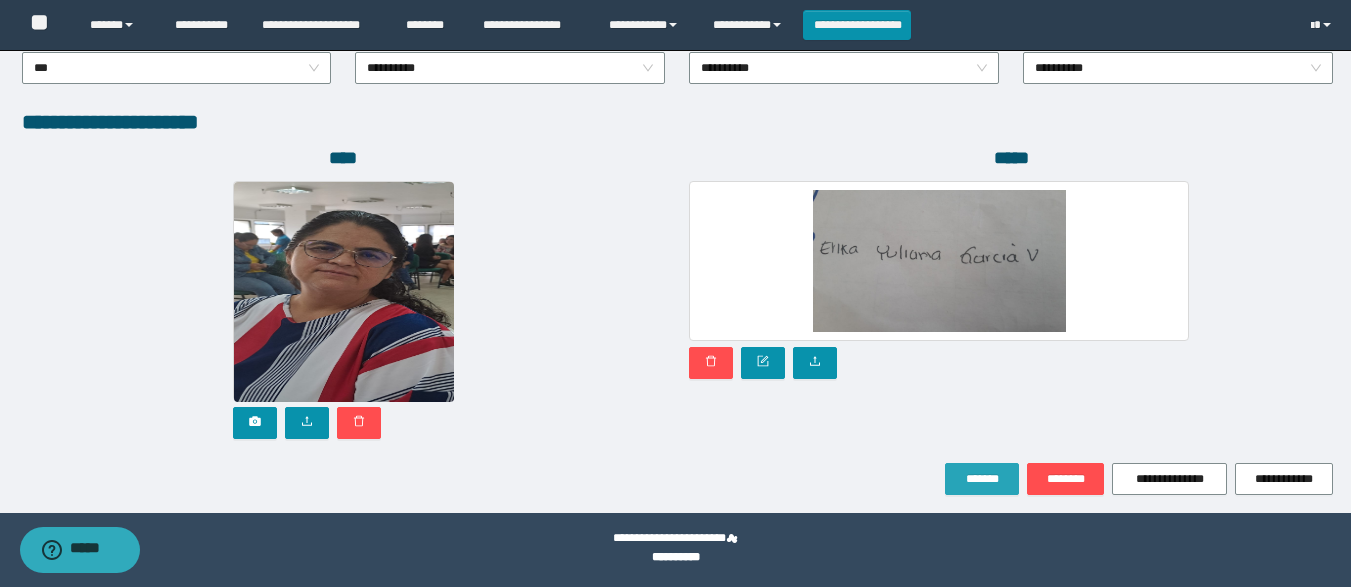 click on "*******" at bounding box center [982, 479] 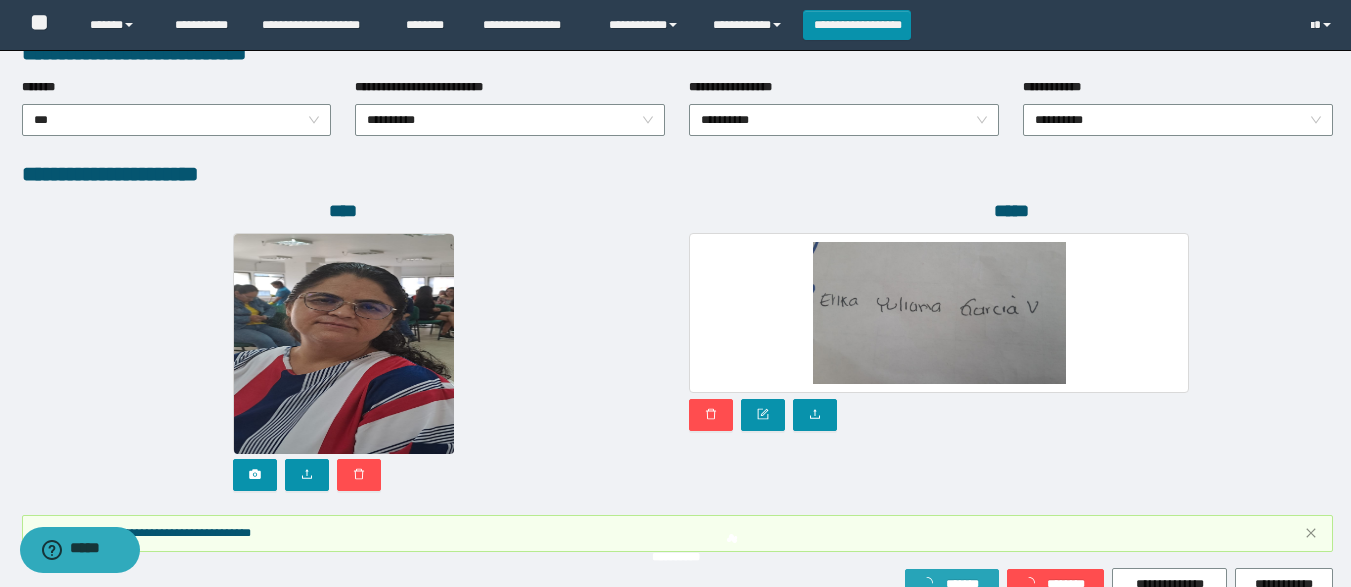 scroll, scrollTop: 1171, scrollLeft: 0, axis: vertical 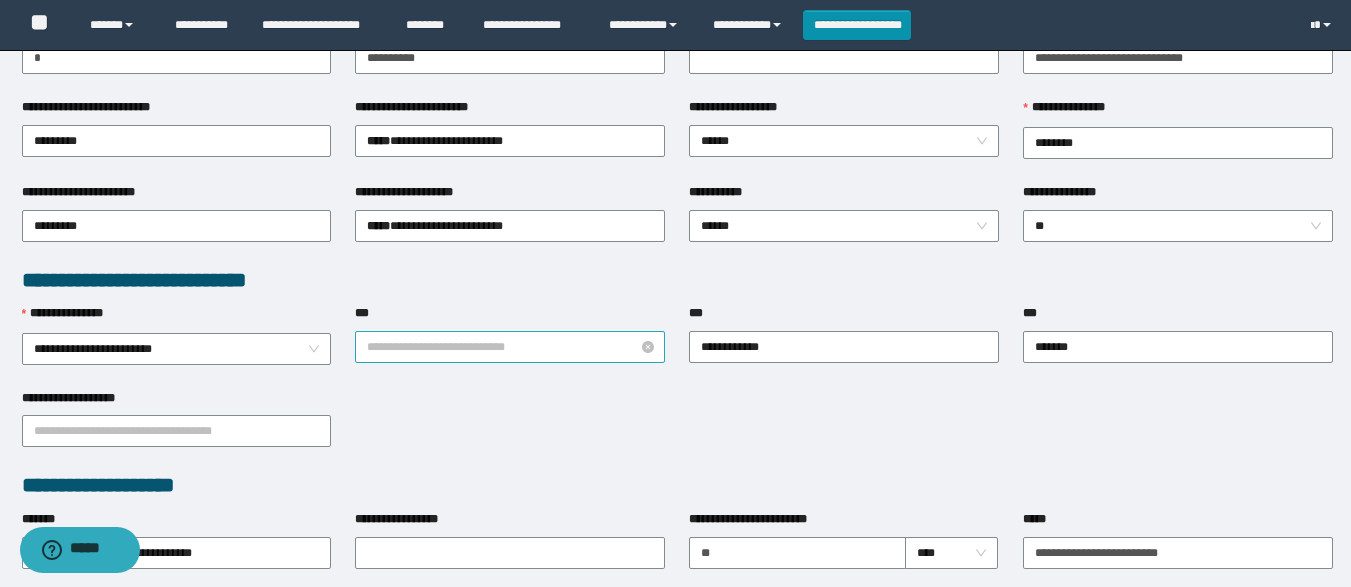 click on "**********" at bounding box center (510, 347) 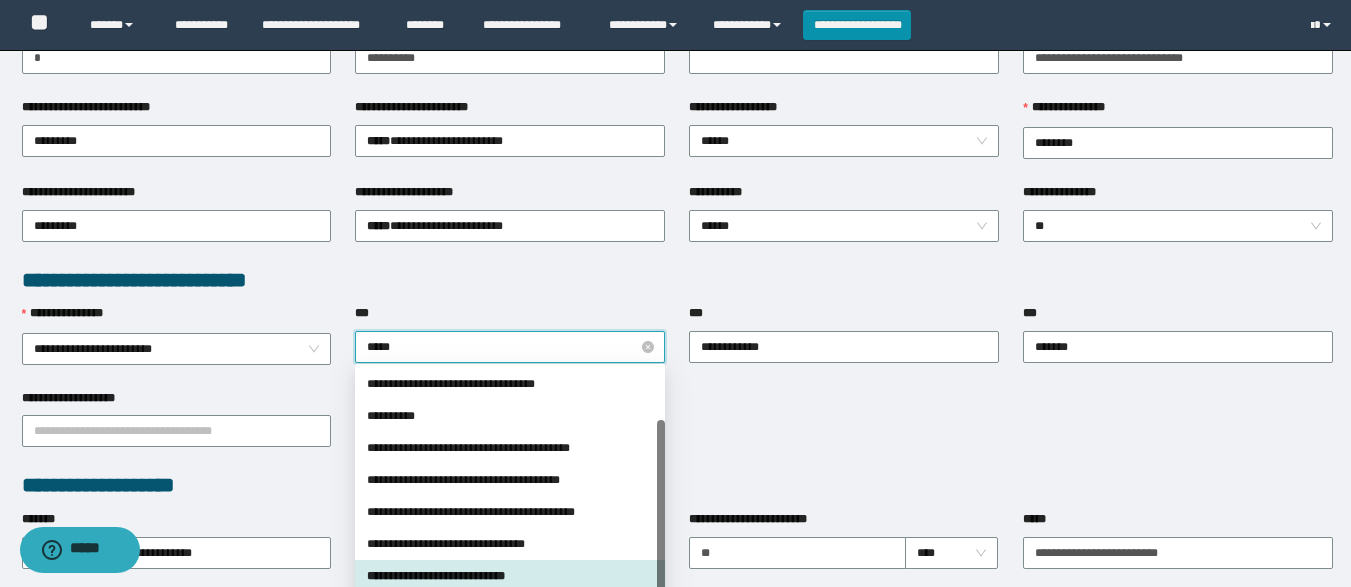 scroll, scrollTop: 0, scrollLeft: 0, axis: both 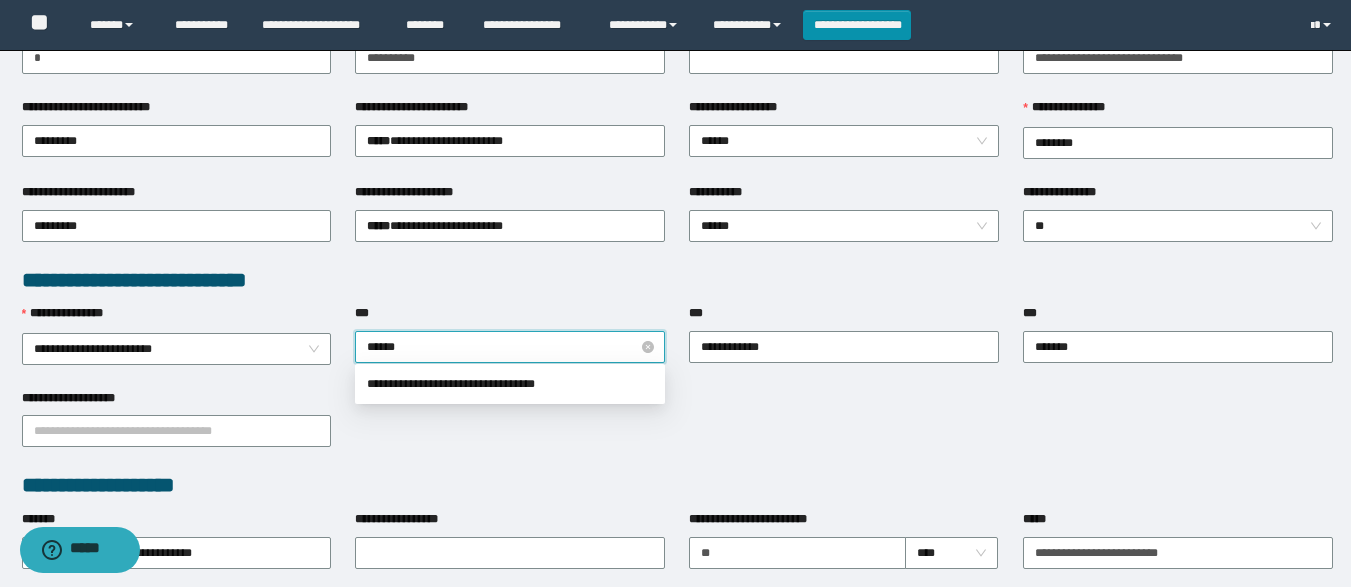 type on "*******" 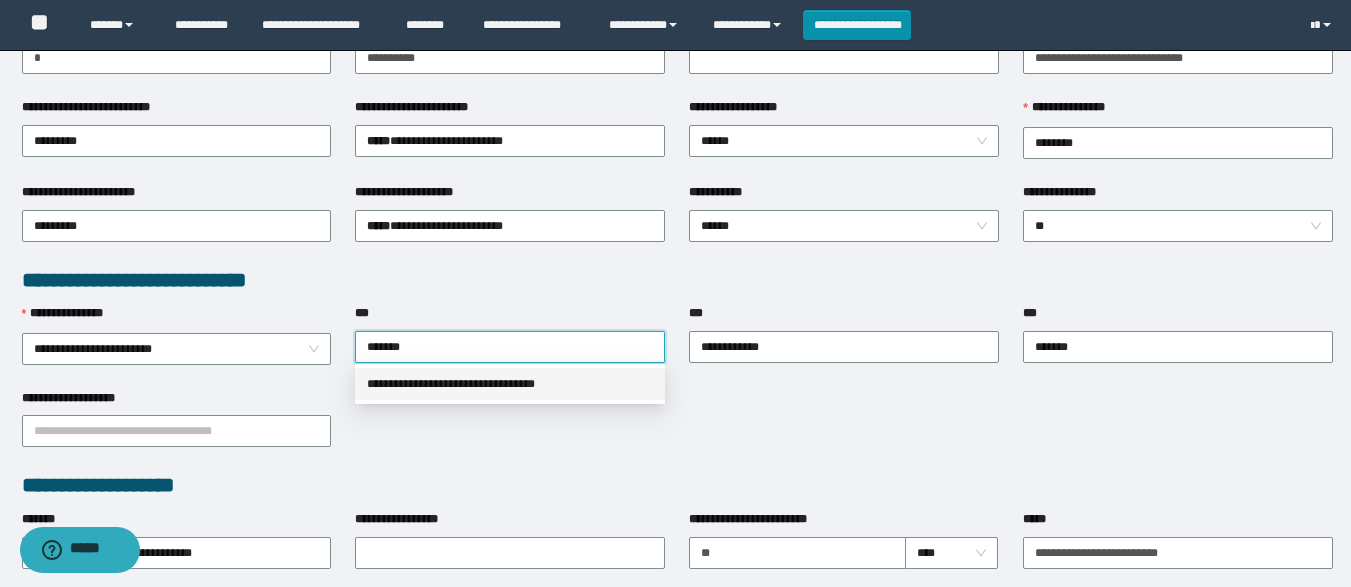 click on "**********" at bounding box center (510, 384) 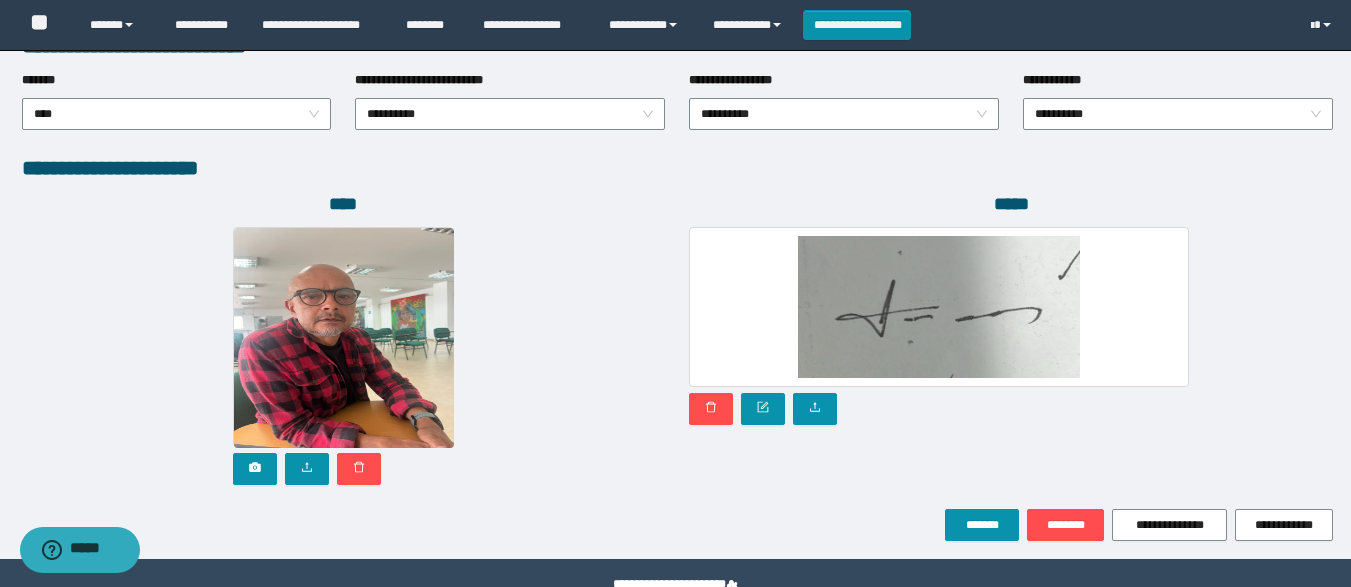 scroll, scrollTop: 1118, scrollLeft: 0, axis: vertical 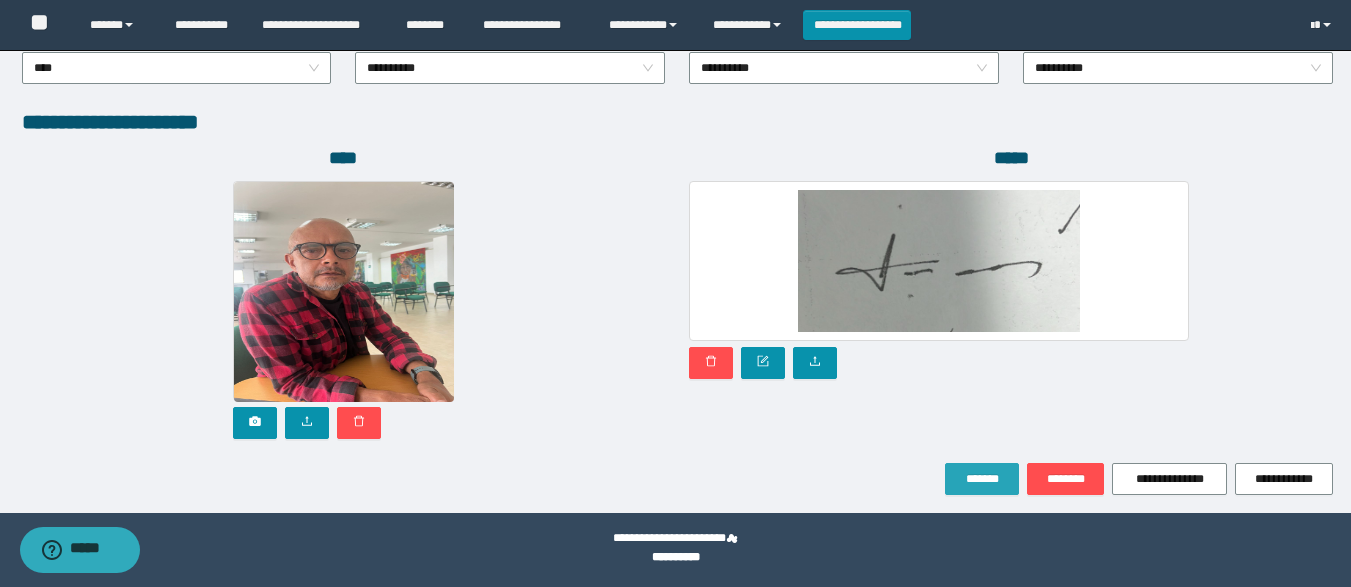 click on "*******" at bounding box center (982, 479) 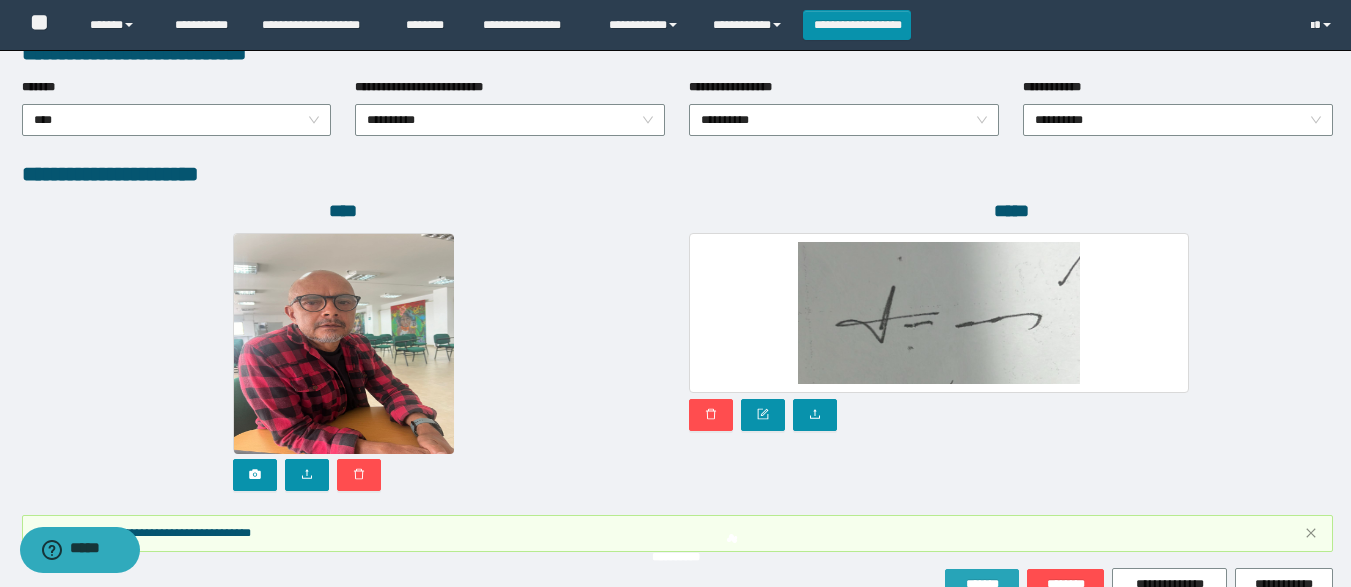 scroll, scrollTop: 1171, scrollLeft: 0, axis: vertical 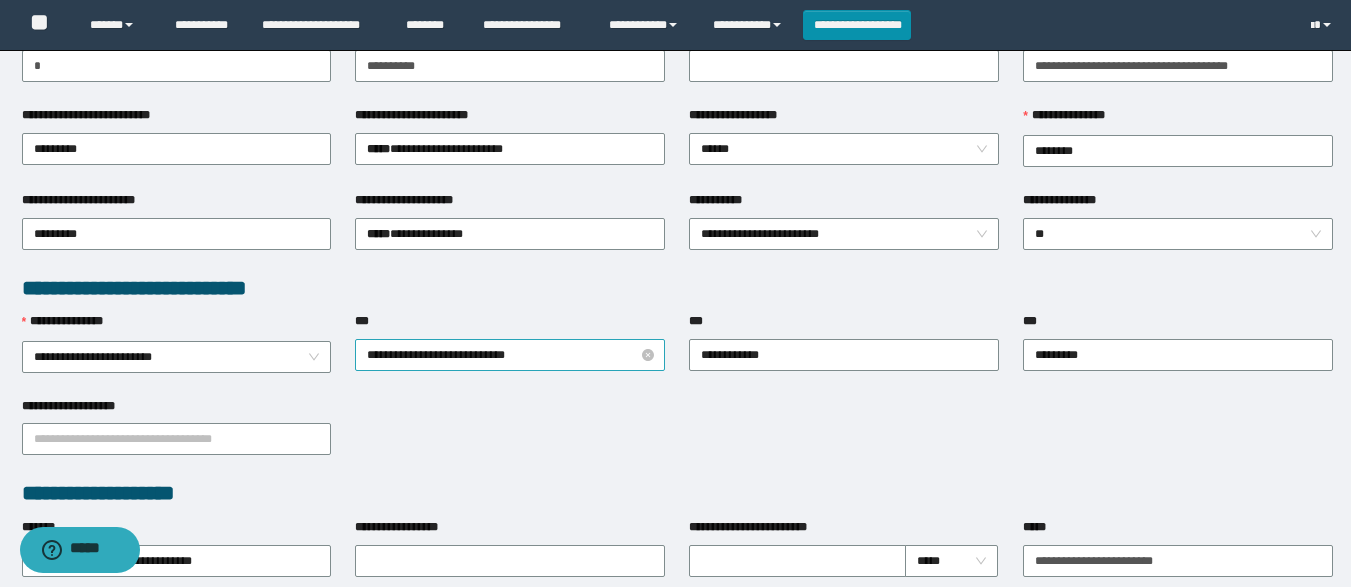 click on "**********" at bounding box center [510, 355] 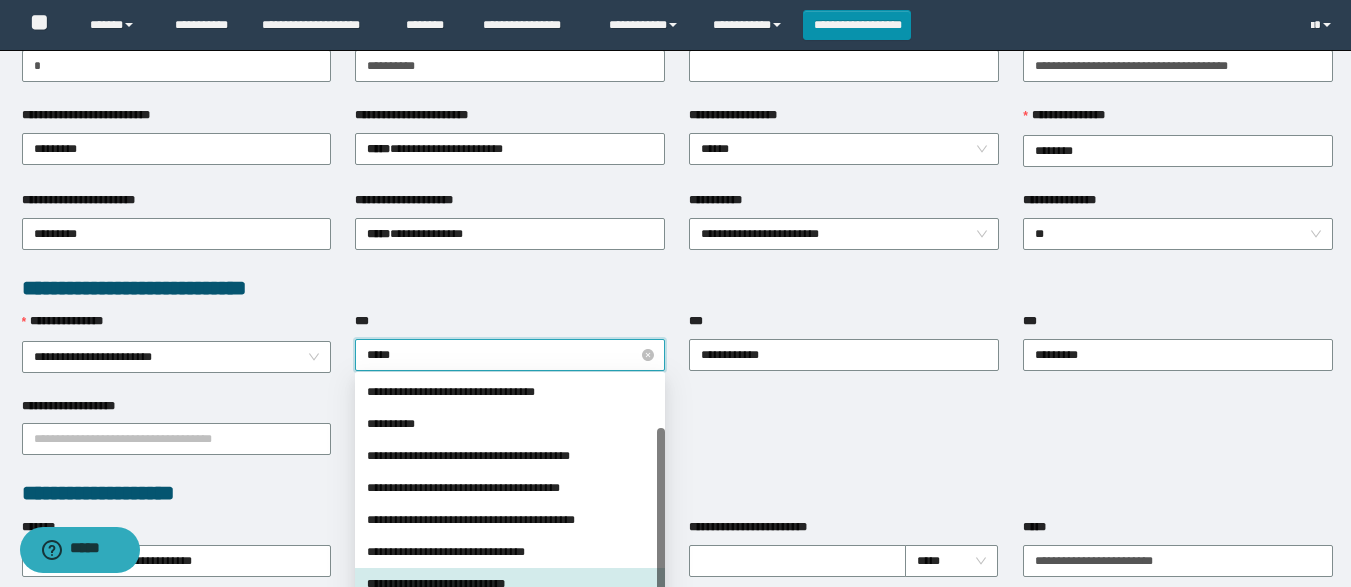 scroll, scrollTop: 0, scrollLeft: 0, axis: both 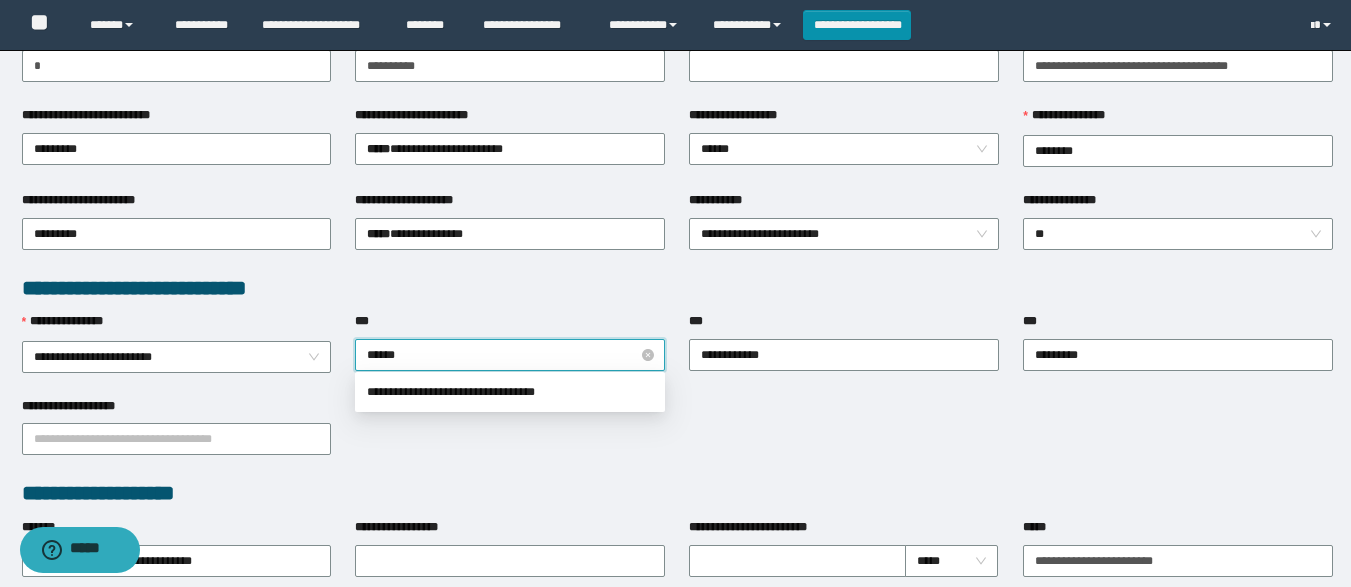 type on "*******" 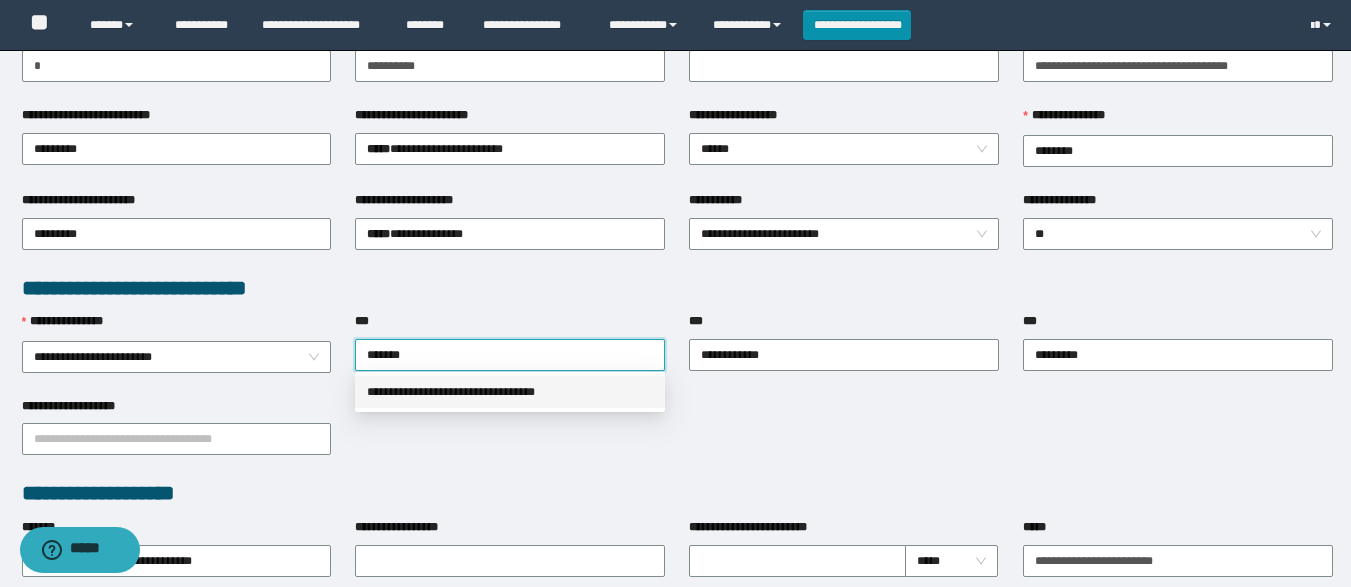 click on "**********" at bounding box center [510, 392] 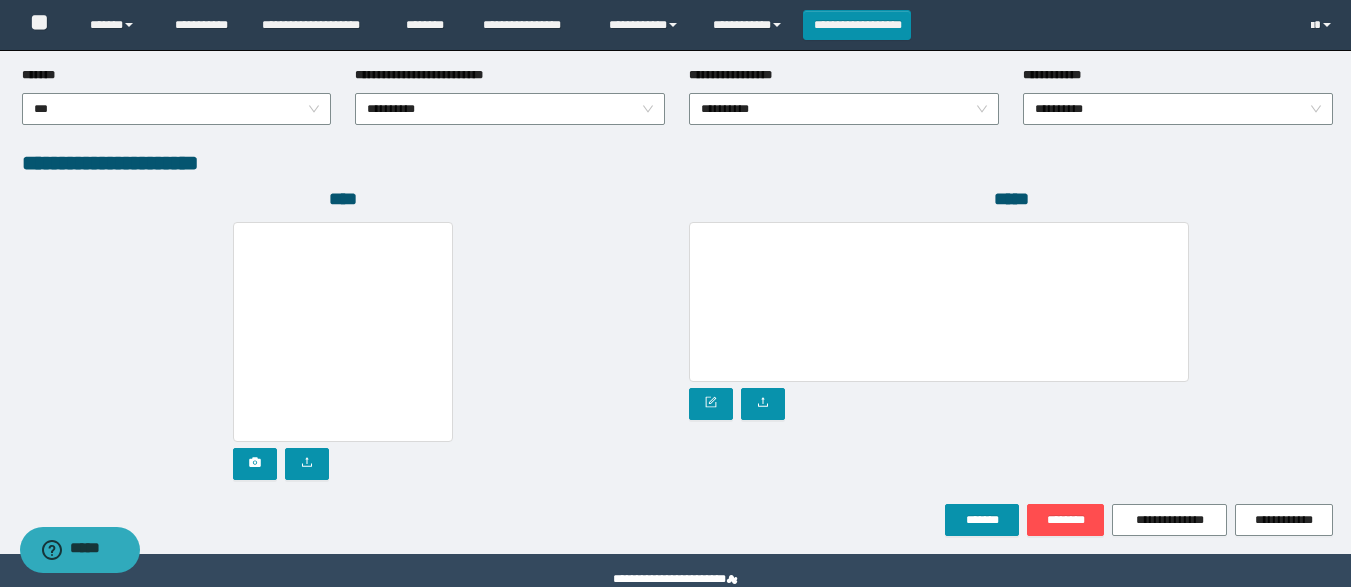scroll, scrollTop: 1118, scrollLeft: 0, axis: vertical 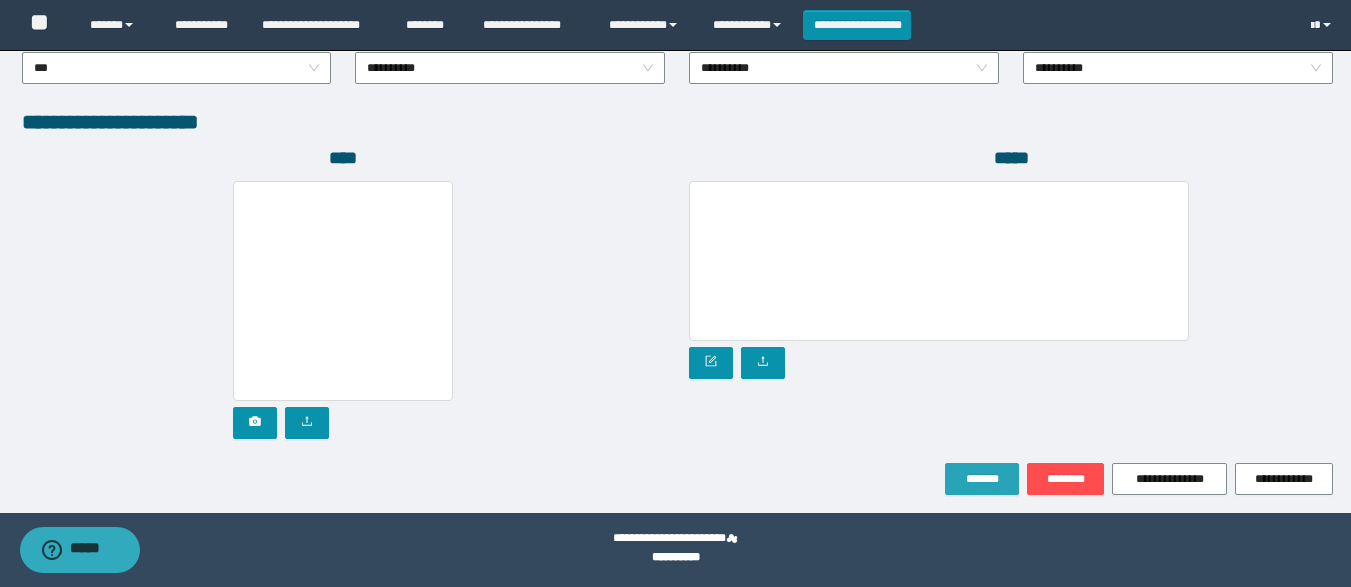 click on "*******" at bounding box center (982, 479) 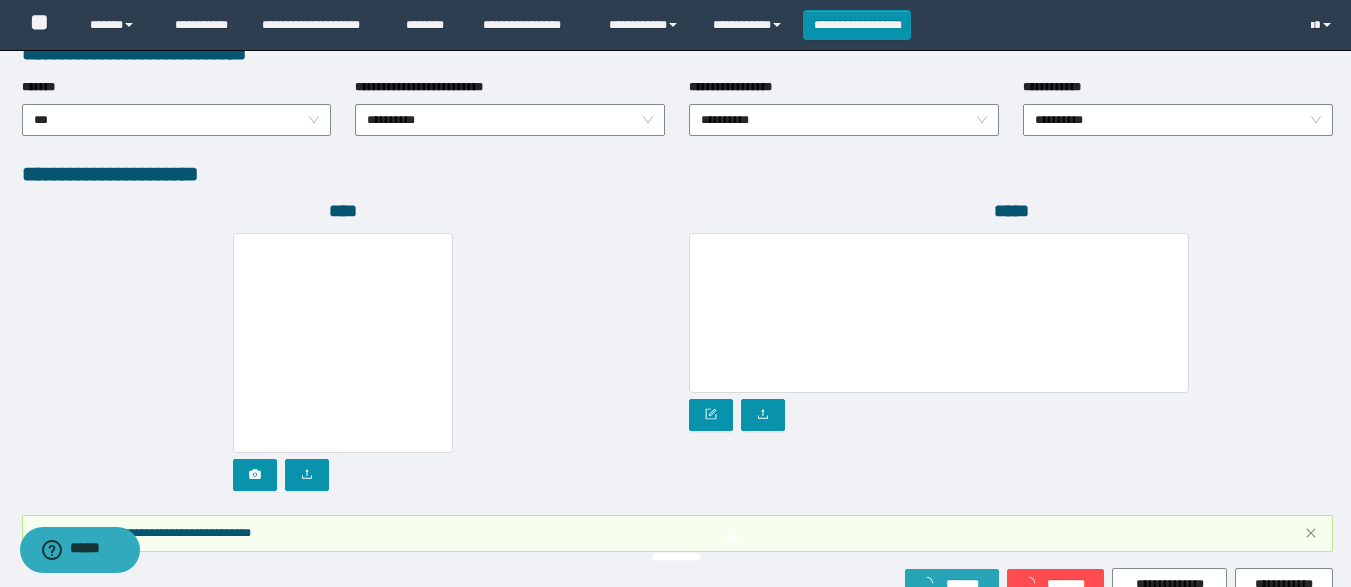 scroll, scrollTop: 1171, scrollLeft: 0, axis: vertical 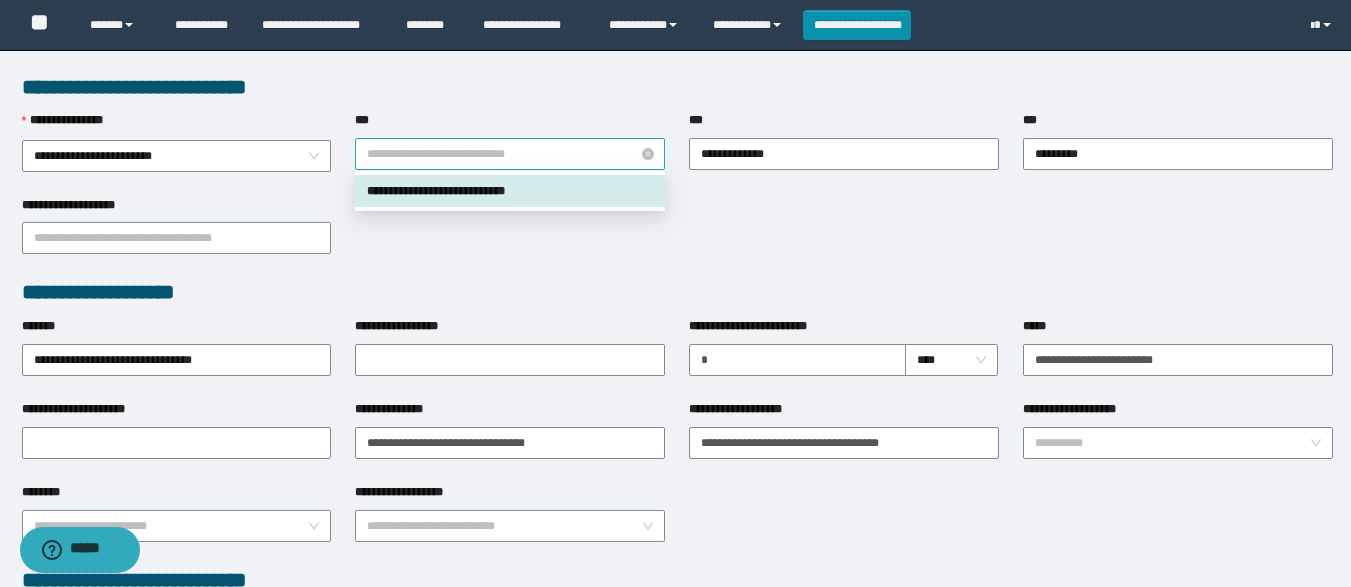 click on "**********" at bounding box center [510, 154] 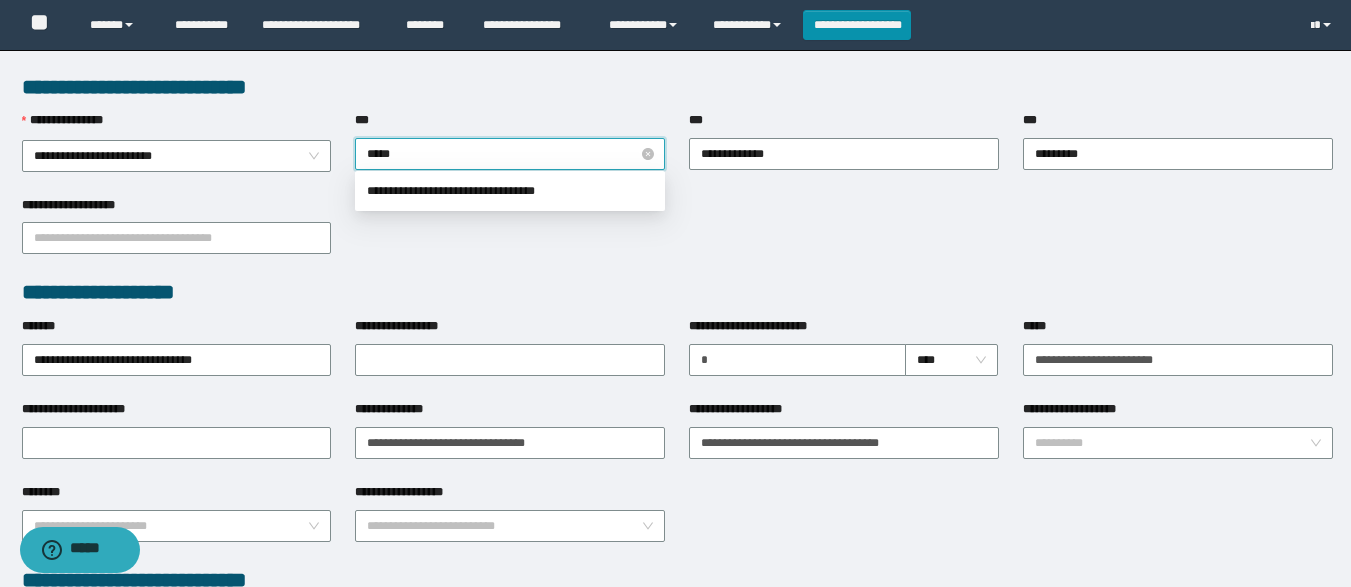 scroll, scrollTop: 0, scrollLeft: 0, axis: both 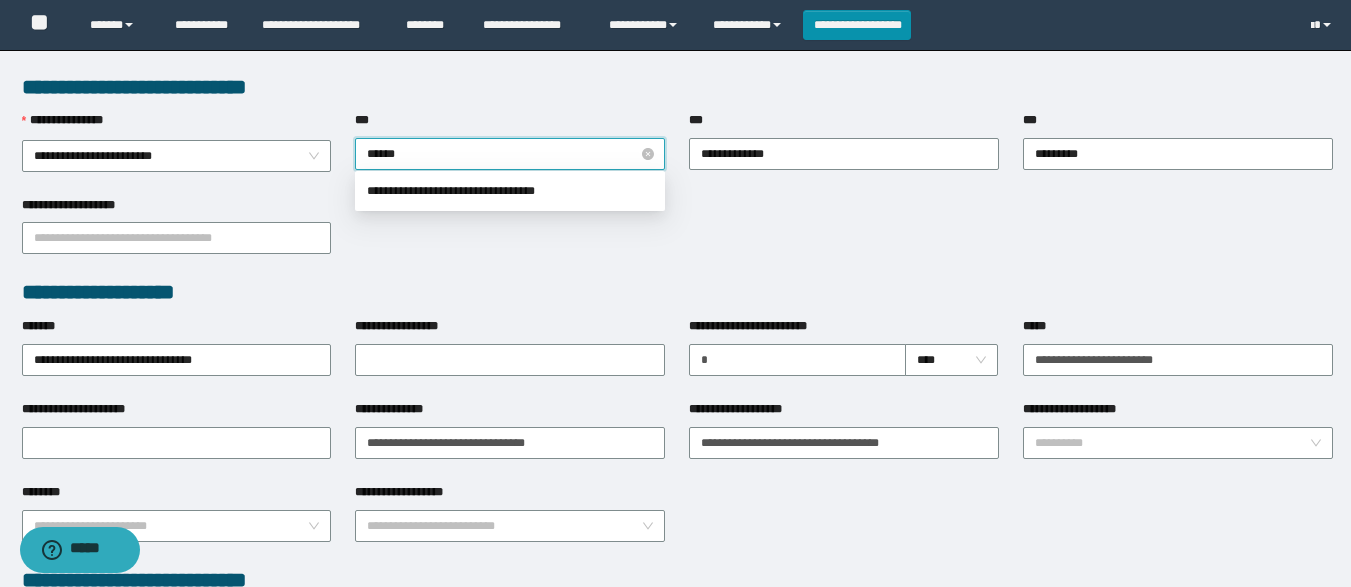 type on "*******" 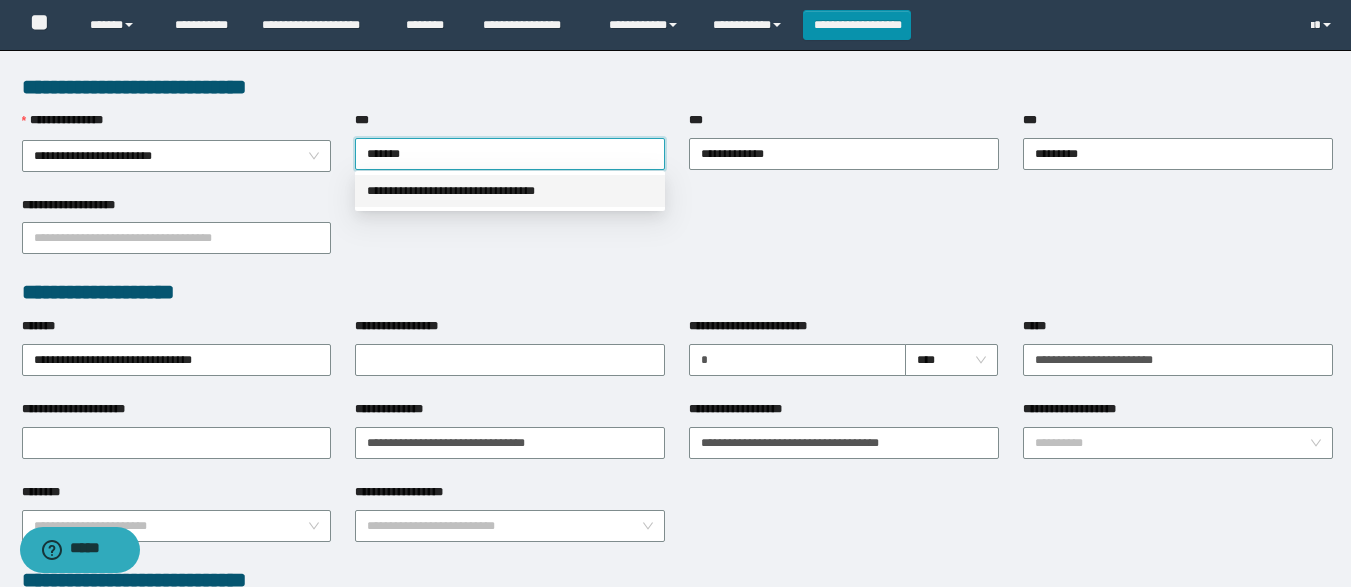 click on "**********" at bounding box center (510, 191) 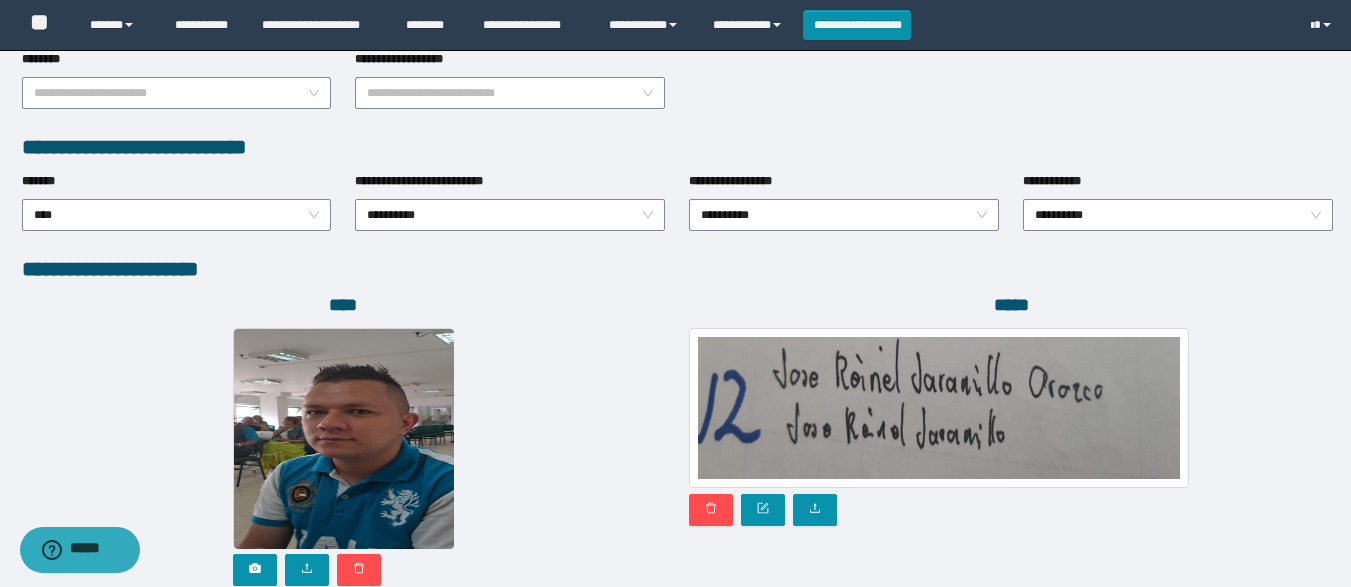 scroll, scrollTop: 1118, scrollLeft: 0, axis: vertical 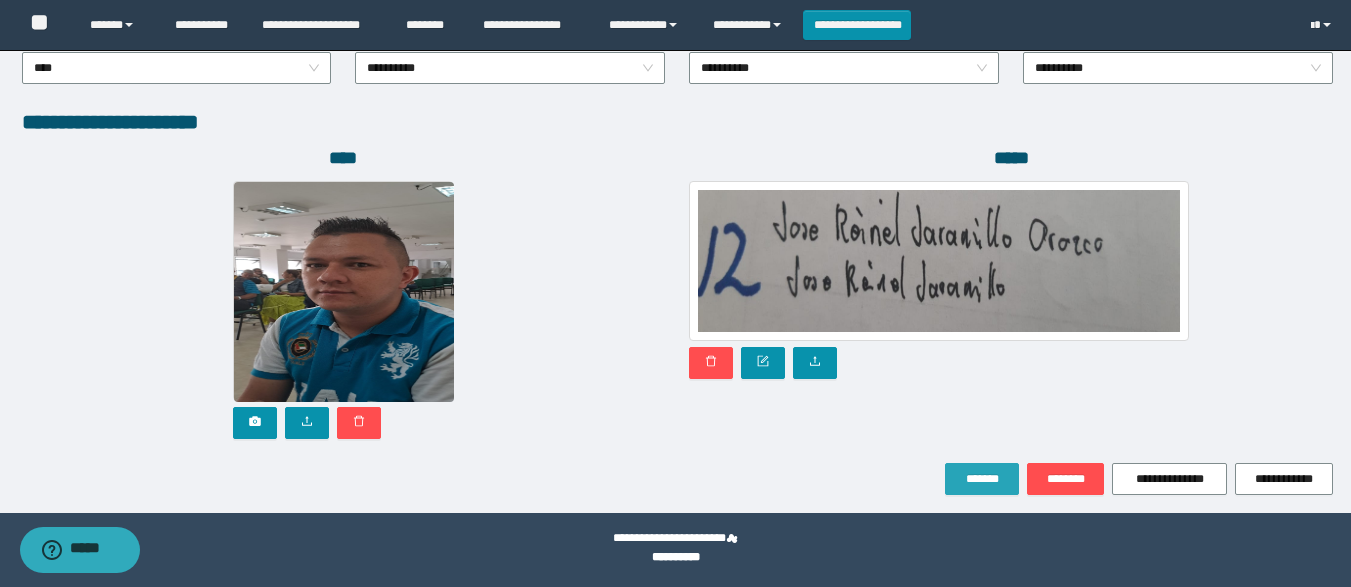click on "*******" at bounding box center [982, 479] 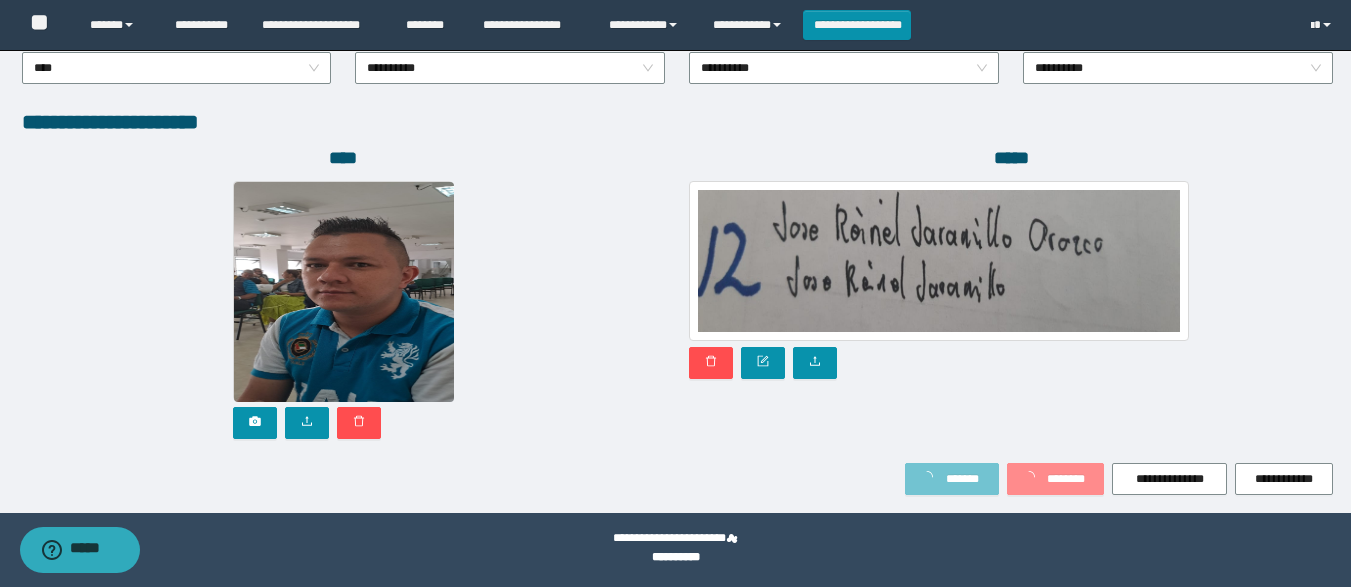 scroll, scrollTop: 1171, scrollLeft: 0, axis: vertical 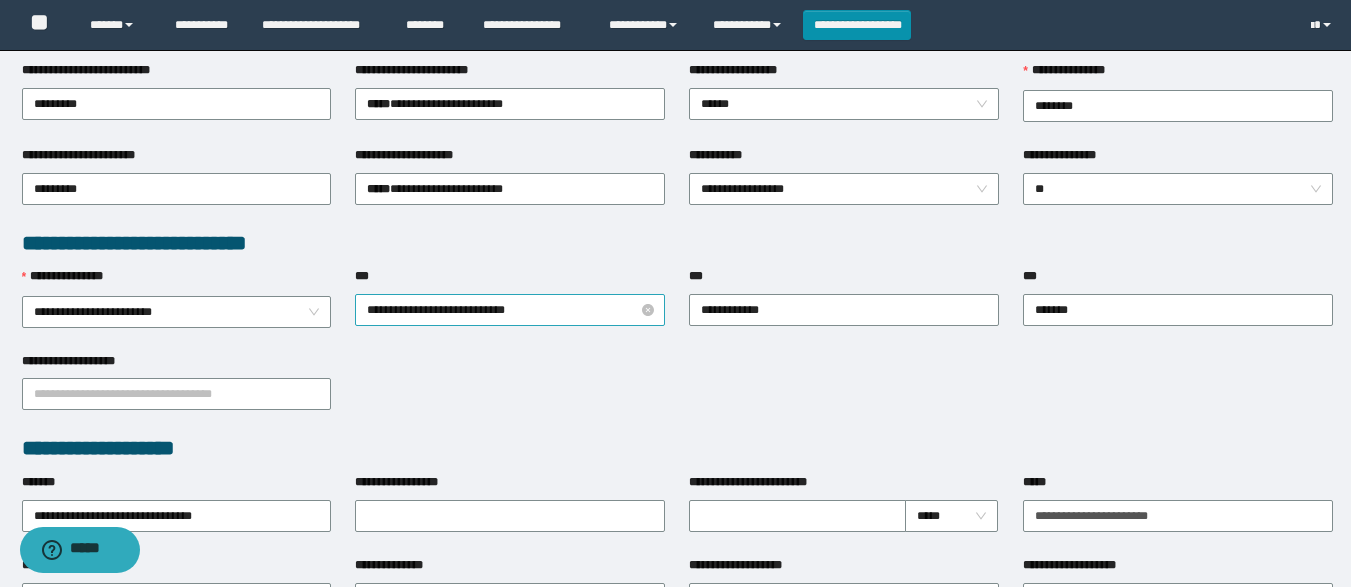 click on "**********" at bounding box center (510, 310) 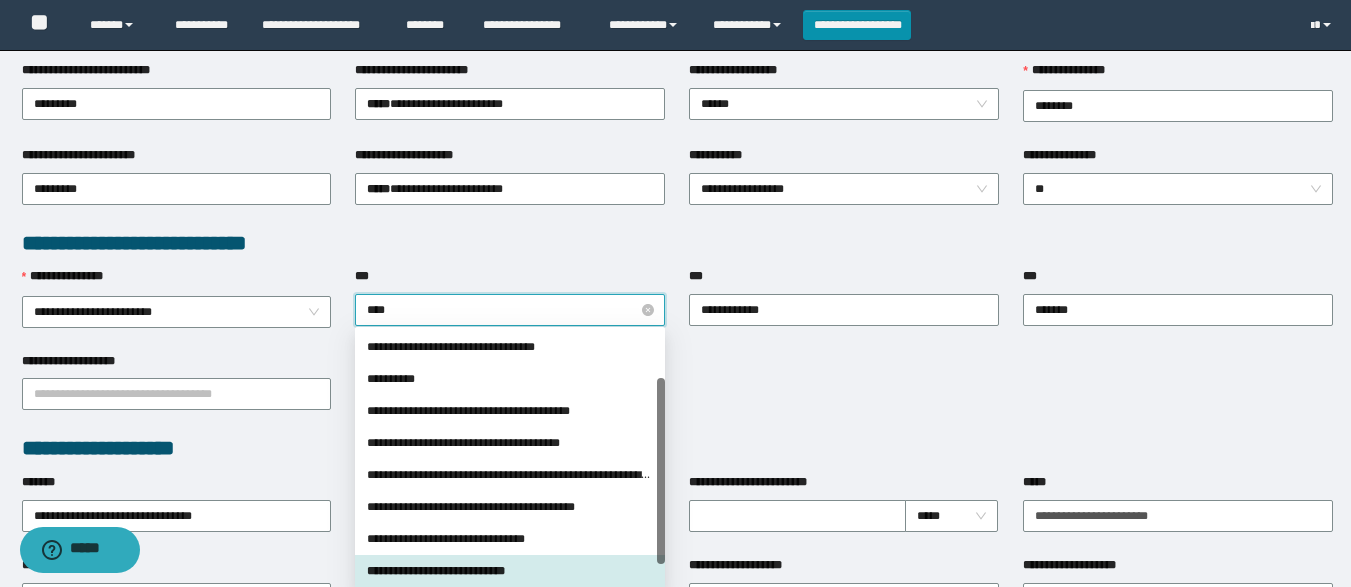 scroll, scrollTop: 0, scrollLeft: 0, axis: both 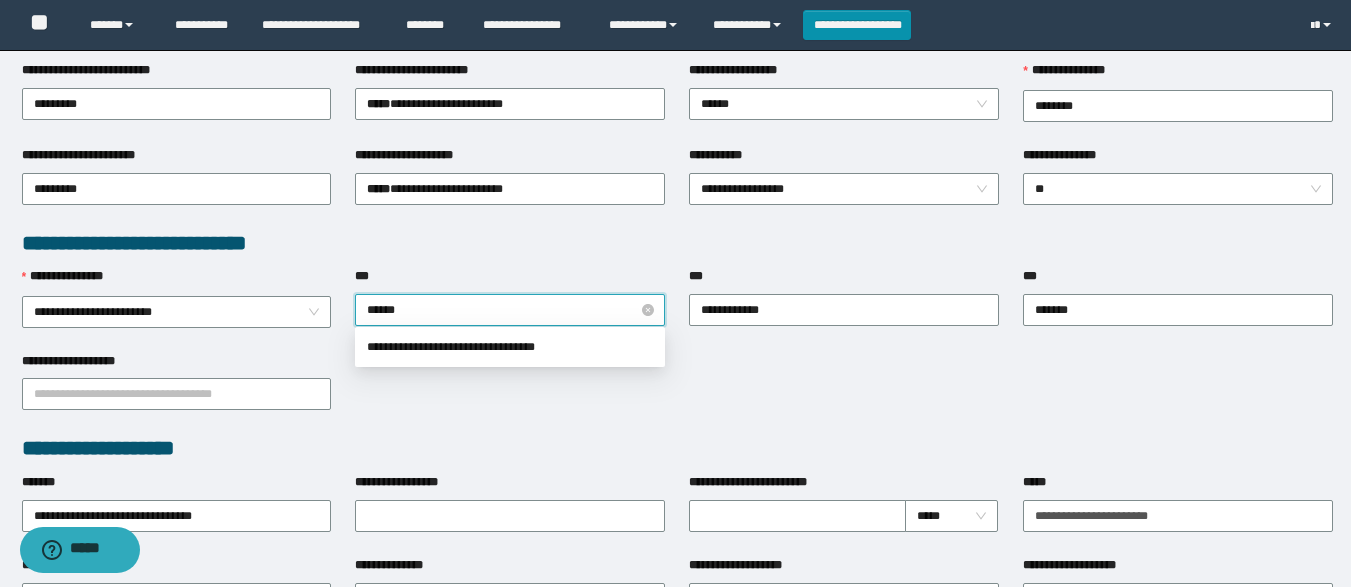 type on "*******" 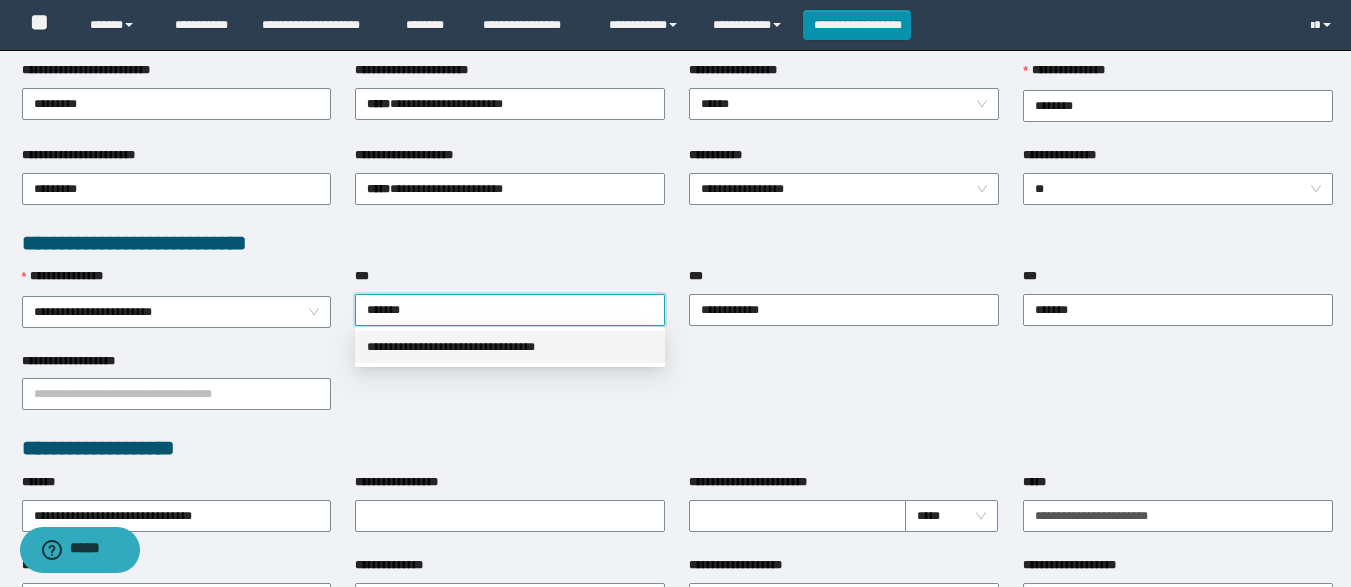 click on "**********" at bounding box center [510, 347] 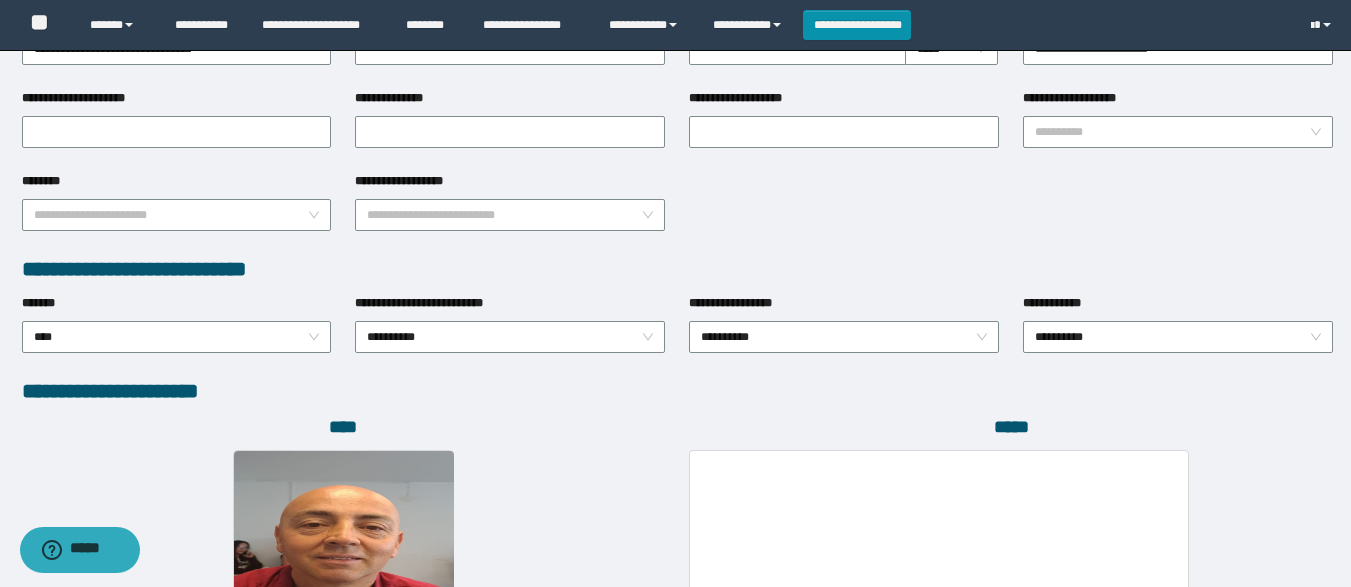scroll, scrollTop: 1118, scrollLeft: 0, axis: vertical 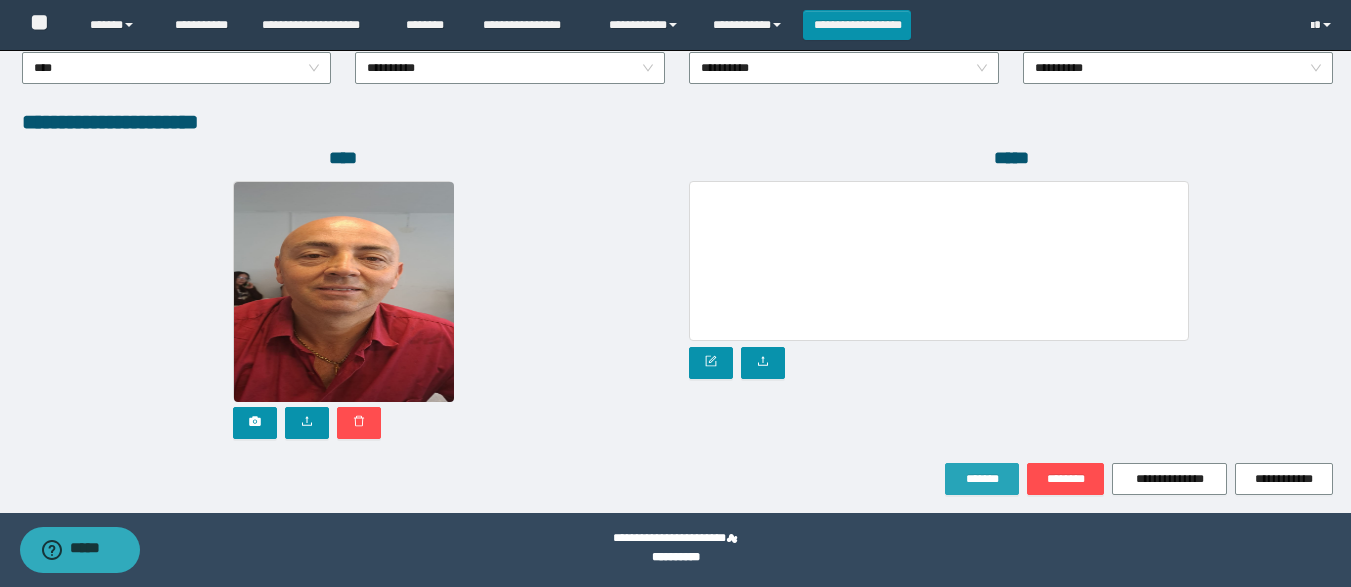 click on "*******" at bounding box center [982, 479] 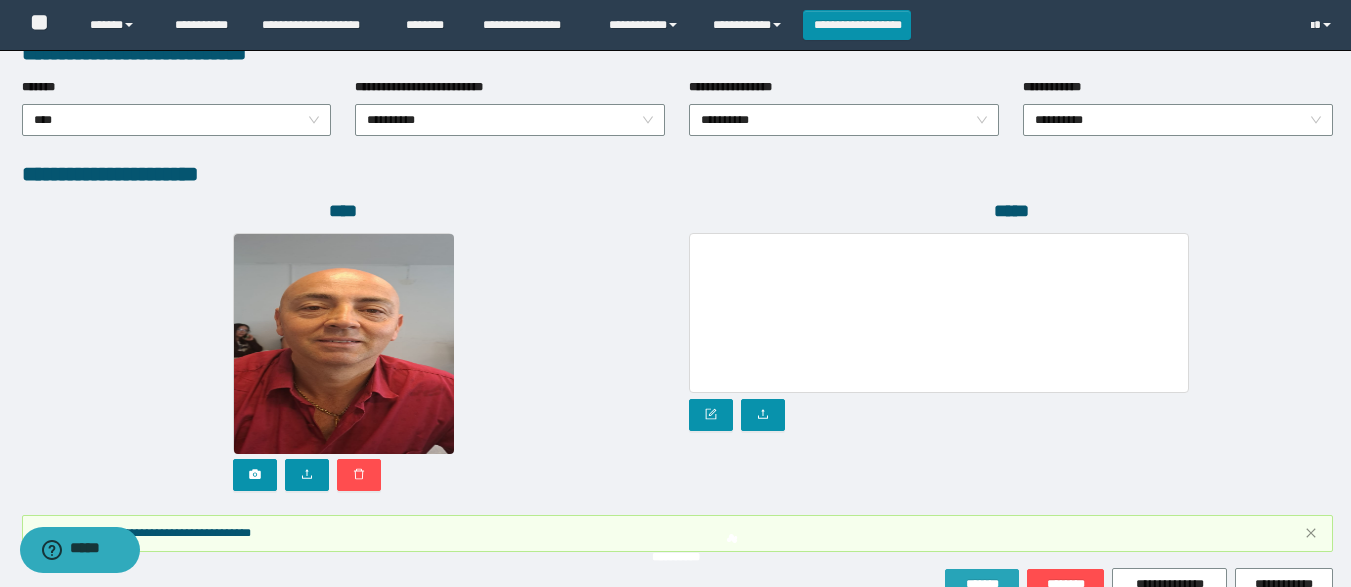 scroll, scrollTop: 1171, scrollLeft: 0, axis: vertical 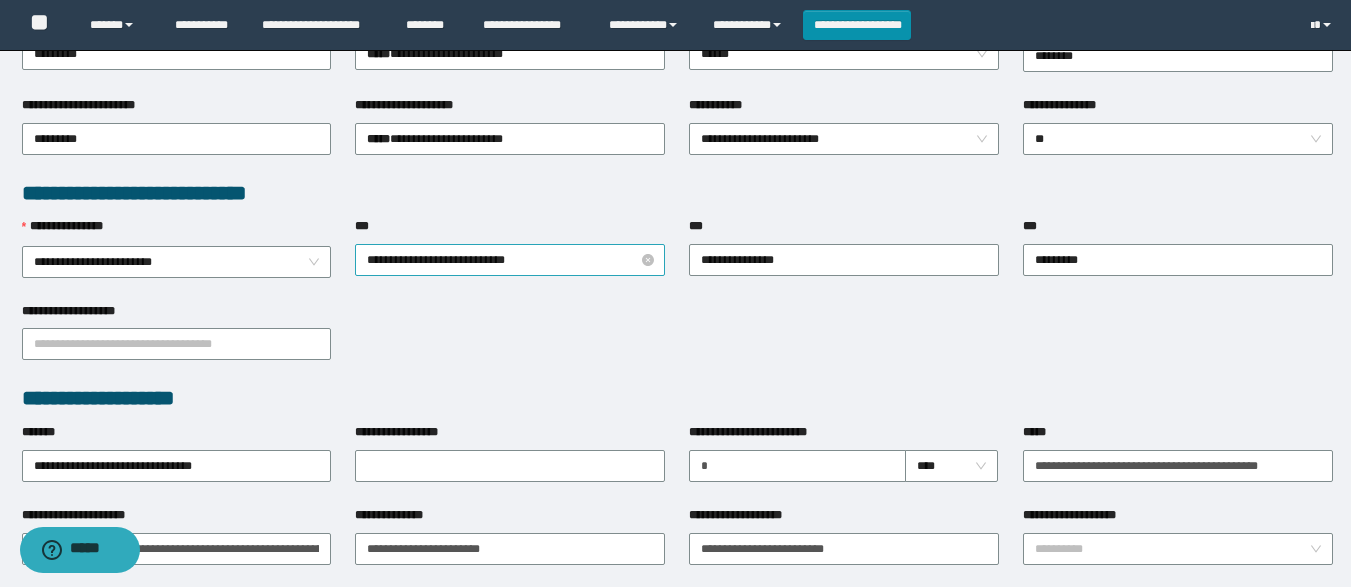 click on "**********" at bounding box center (510, 260) 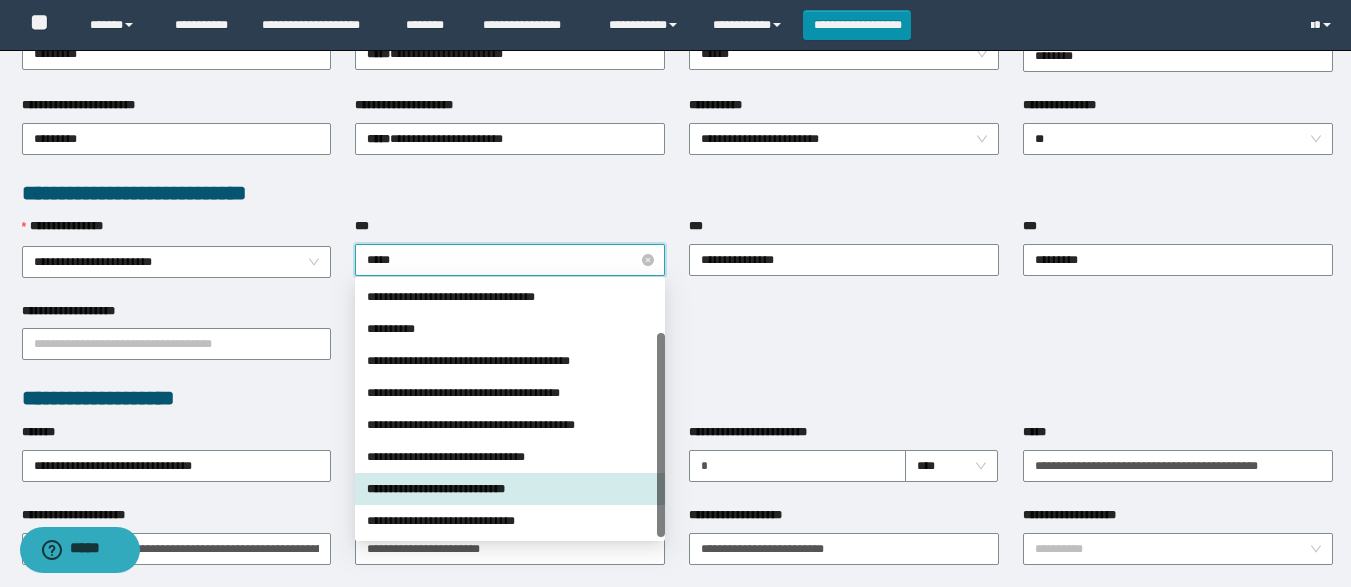 scroll, scrollTop: 0, scrollLeft: 0, axis: both 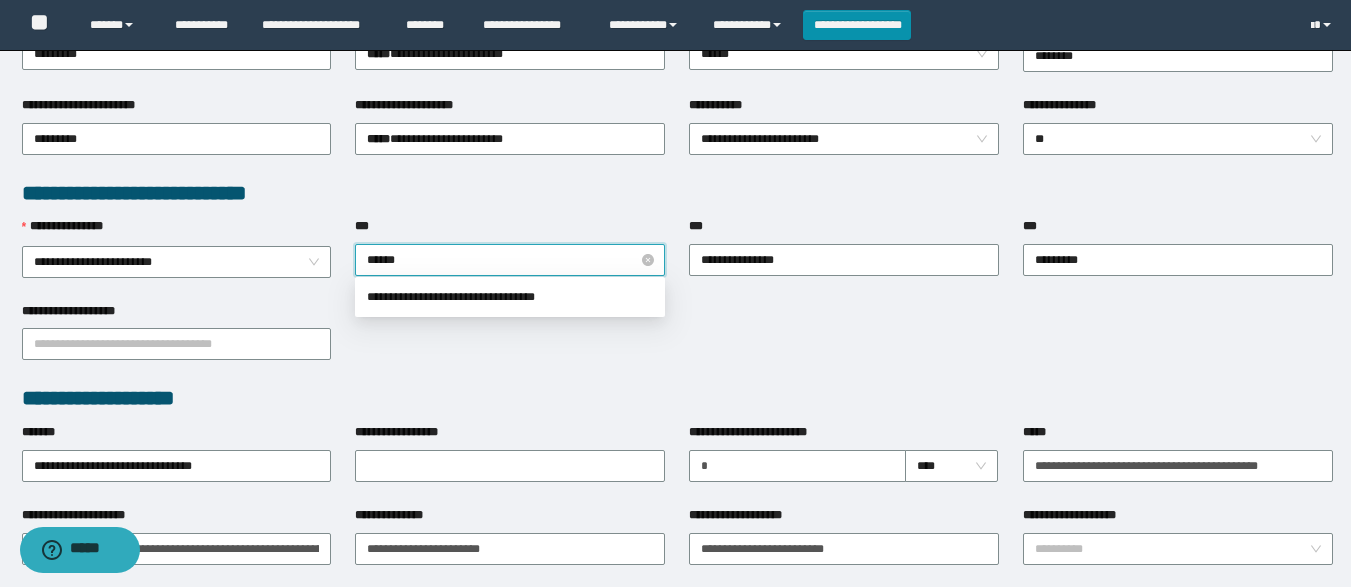 type on "*******" 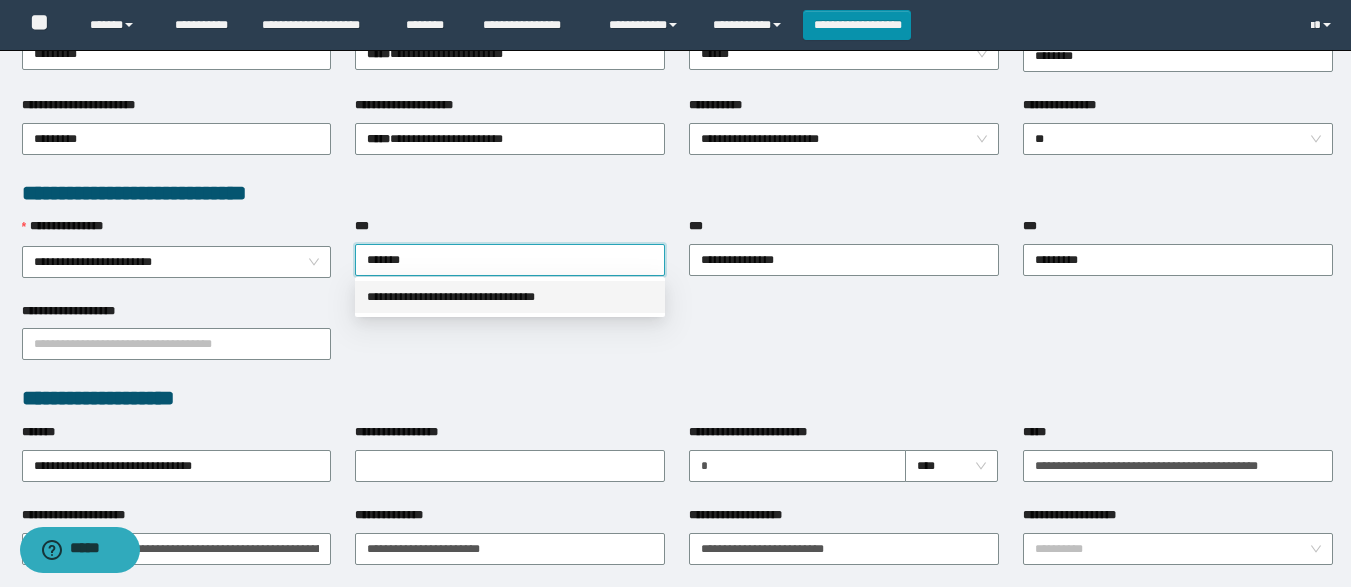 click on "**********" at bounding box center [510, 297] 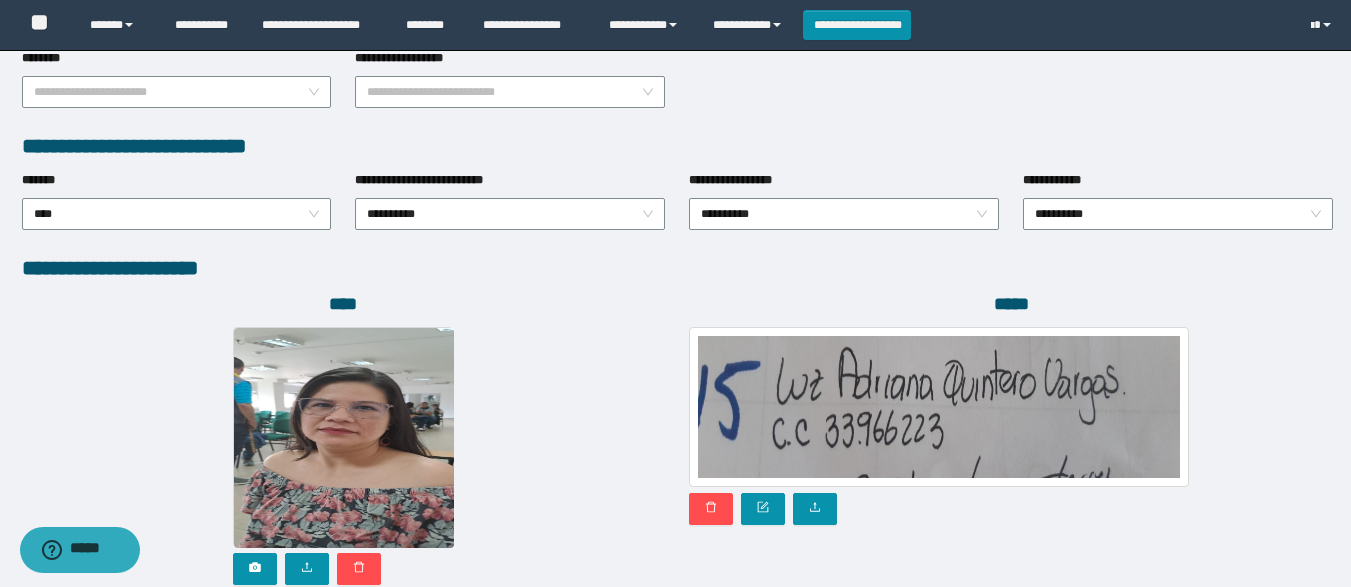 scroll, scrollTop: 1118, scrollLeft: 0, axis: vertical 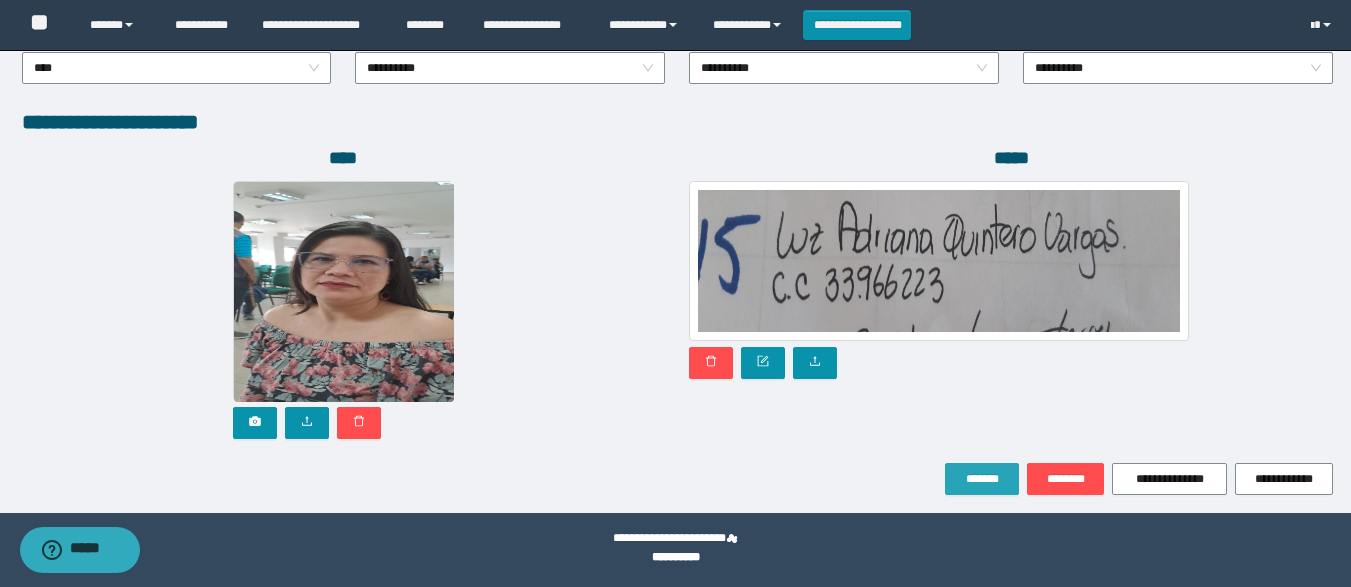 click on "*******" at bounding box center [982, 479] 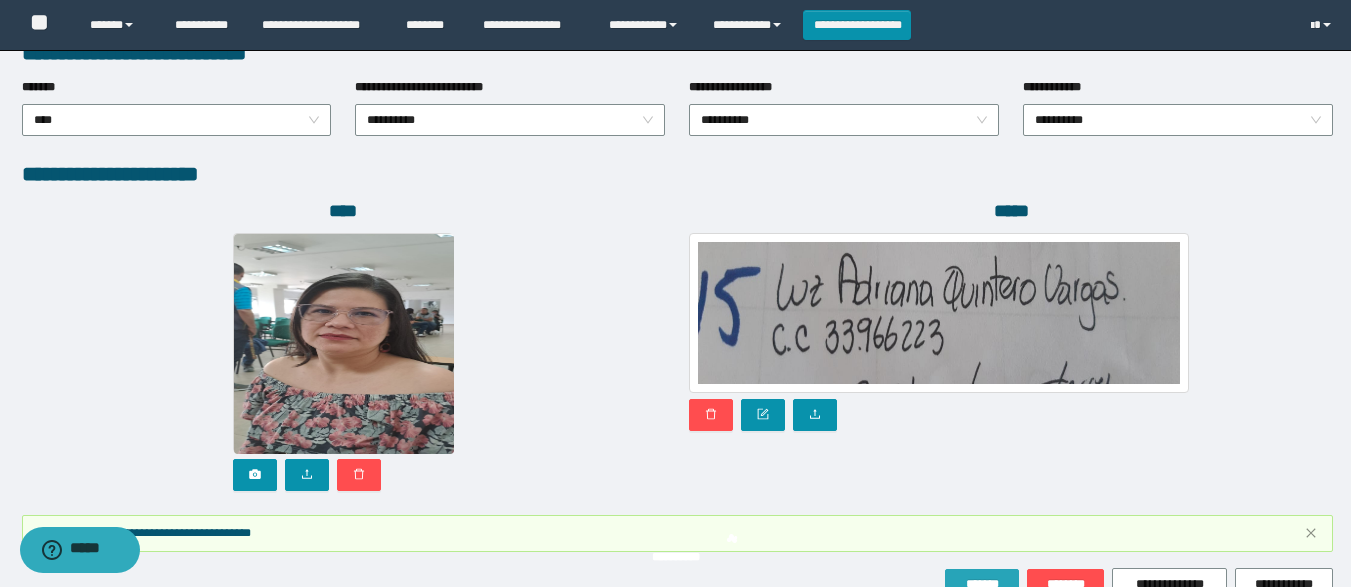 scroll, scrollTop: 1171, scrollLeft: 0, axis: vertical 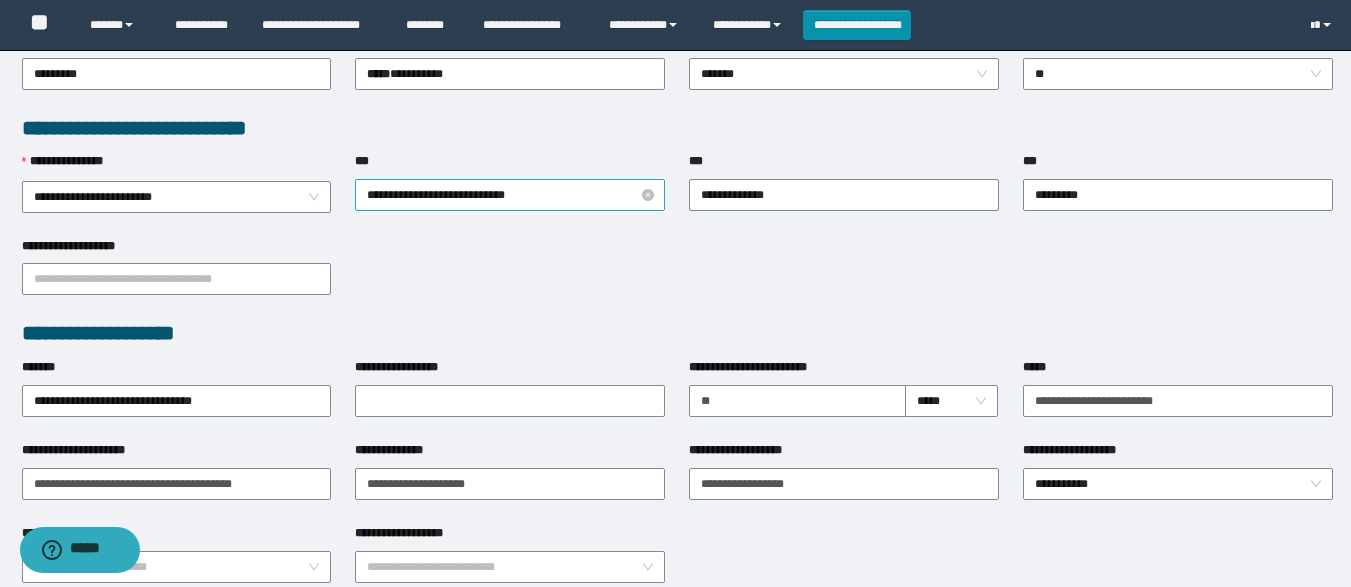 click on "**********" at bounding box center (510, 195) 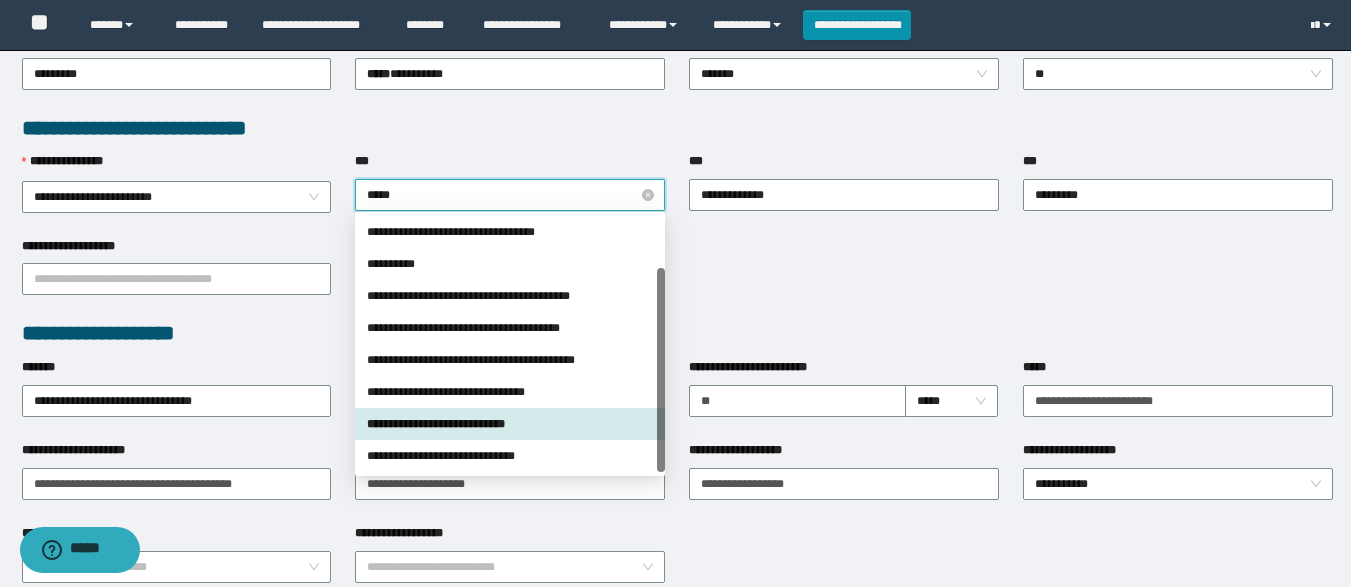 scroll, scrollTop: 0, scrollLeft: 0, axis: both 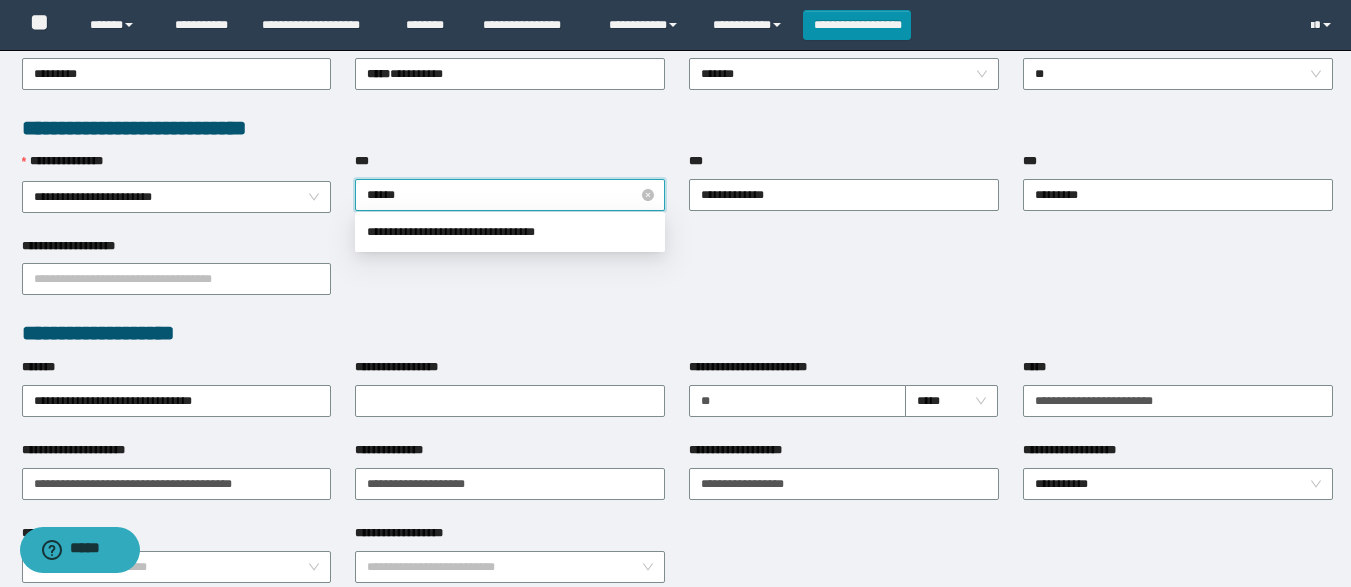 type on "*******" 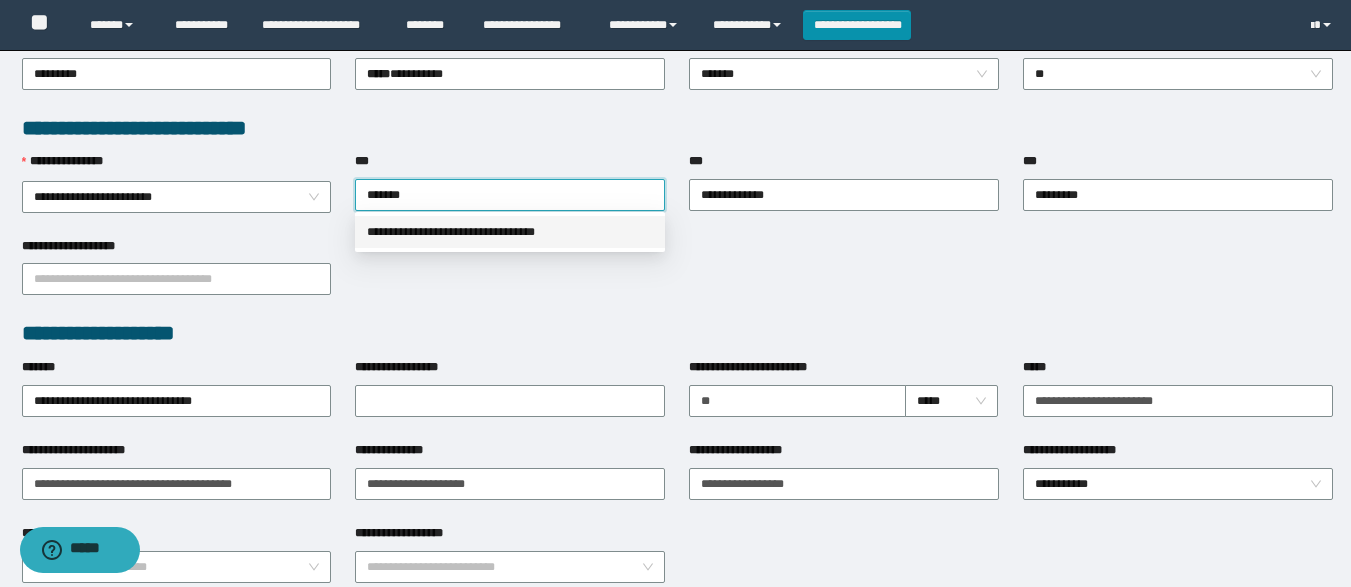 click on "**********" at bounding box center (510, 232) 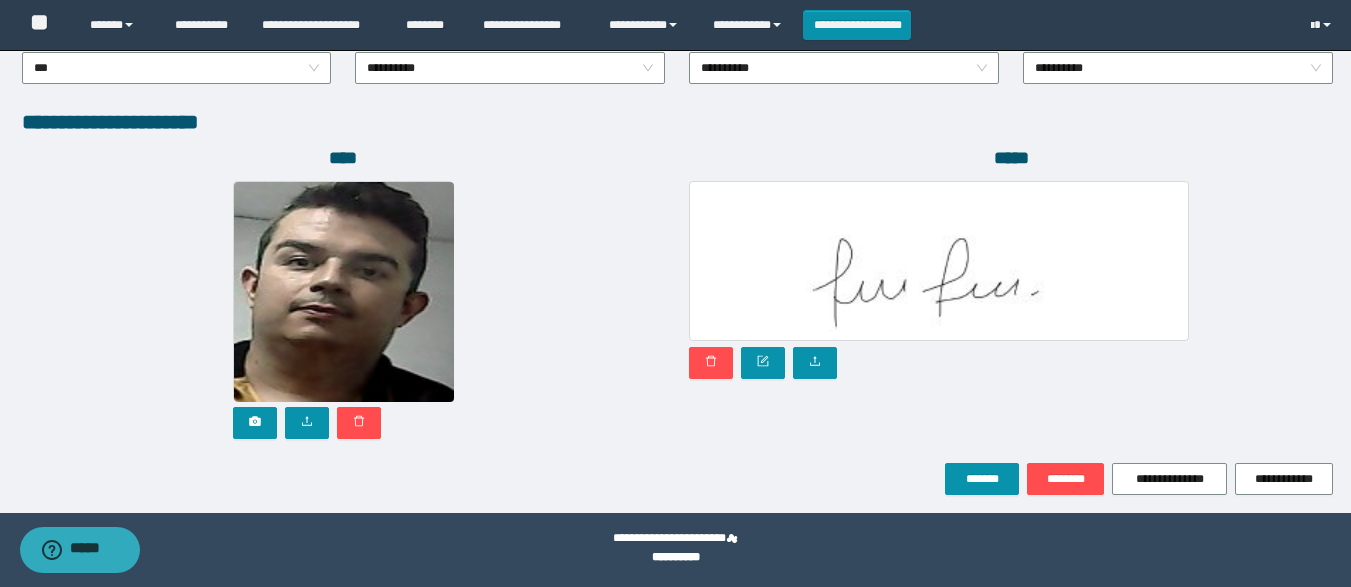 scroll, scrollTop: 1117, scrollLeft: 0, axis: vertical 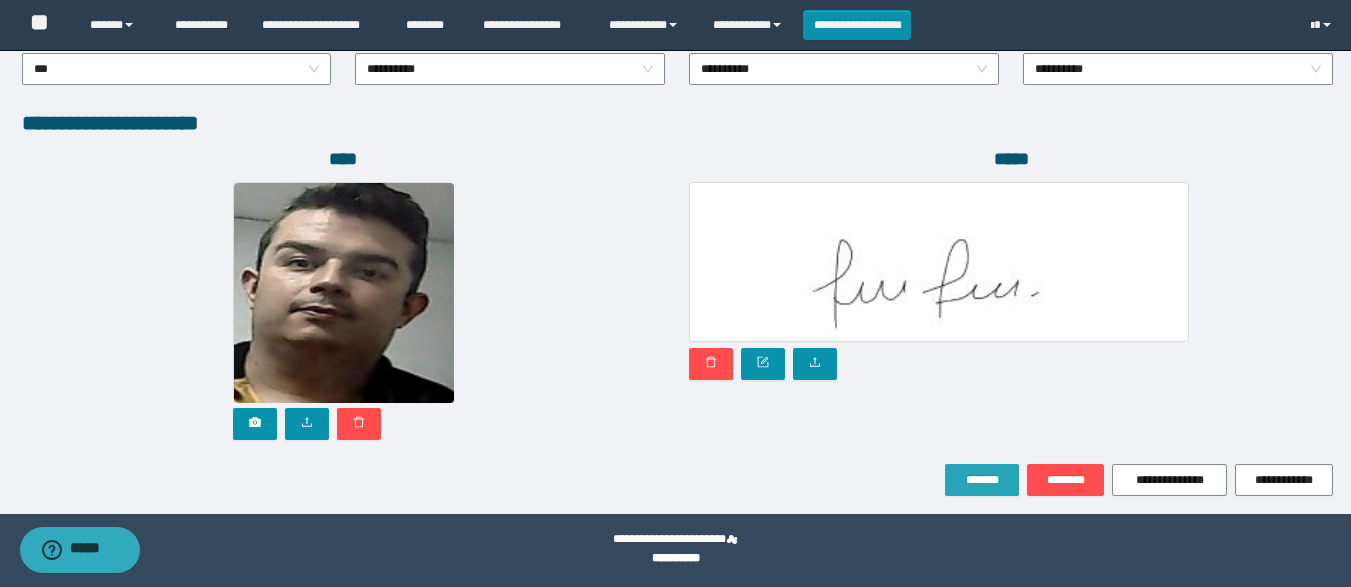 click on "*******" at bounding box center [982, 480] 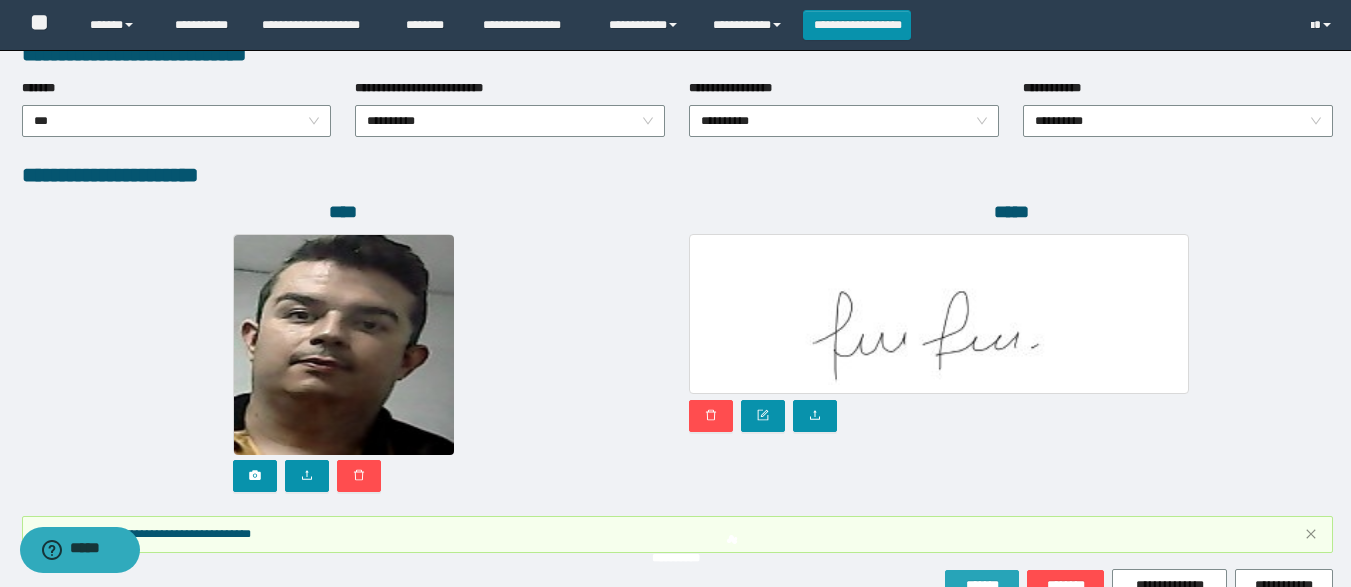 scroll, scrollTop: 1170, scrollLeft: 0, axis: vertical 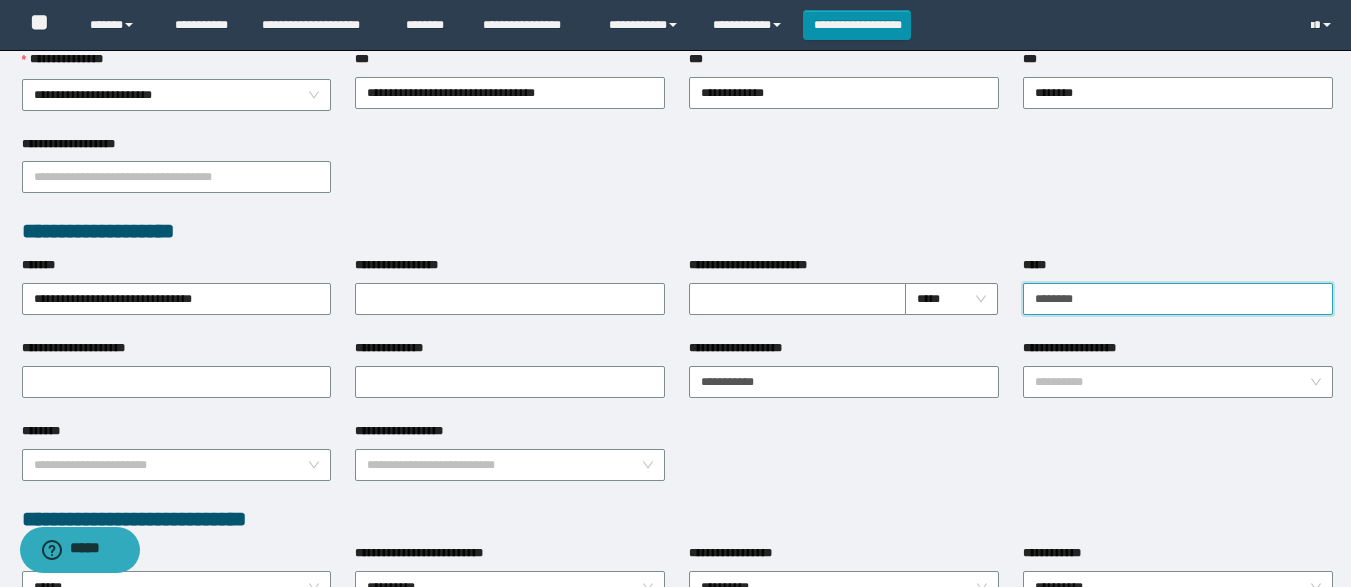 click on "*****" at bounding box center [1178, 299] 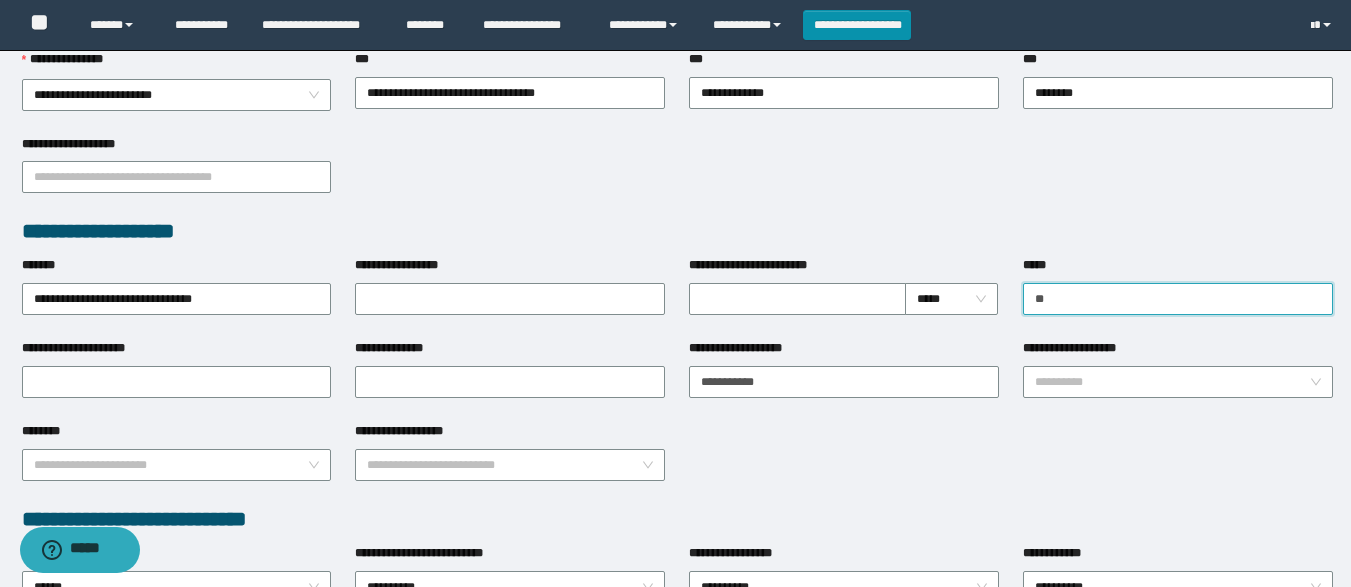 type on "*" 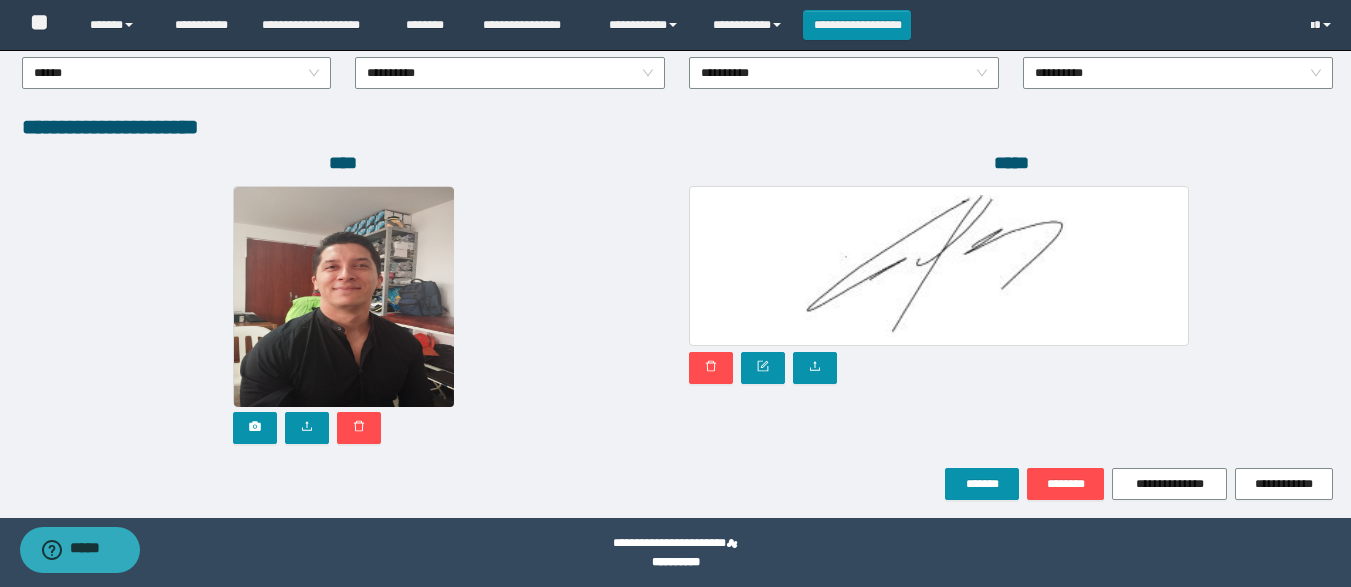 scroll, scrollTop: 1118, scrollLeft: 0, axis: vertical 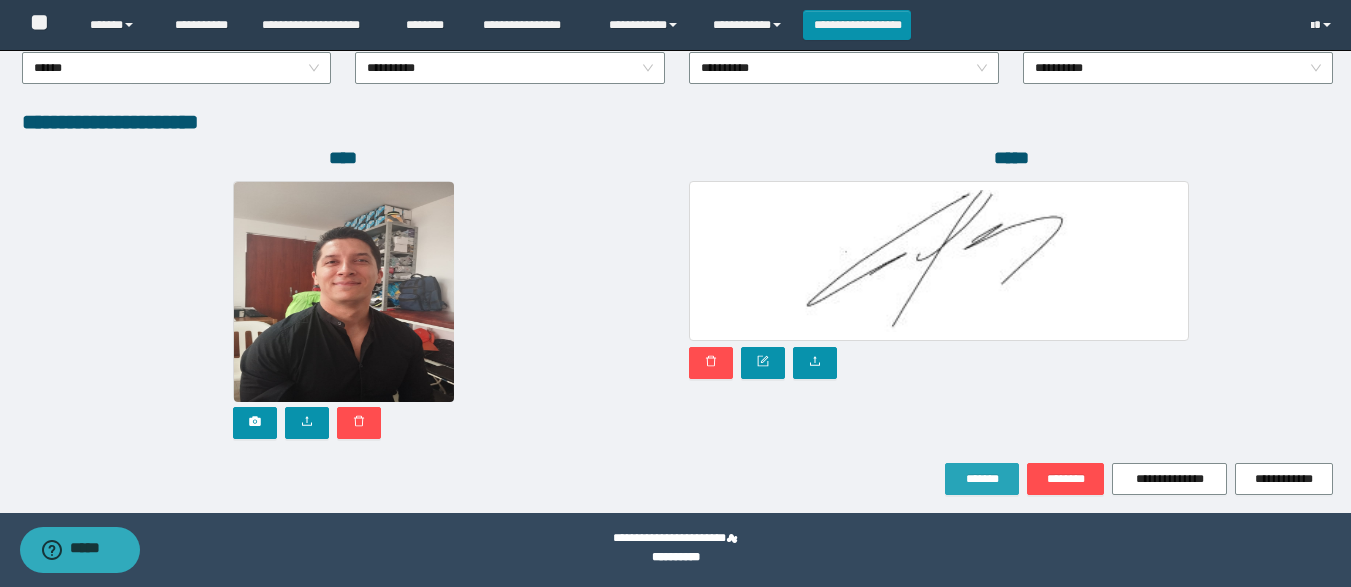type on "**********" 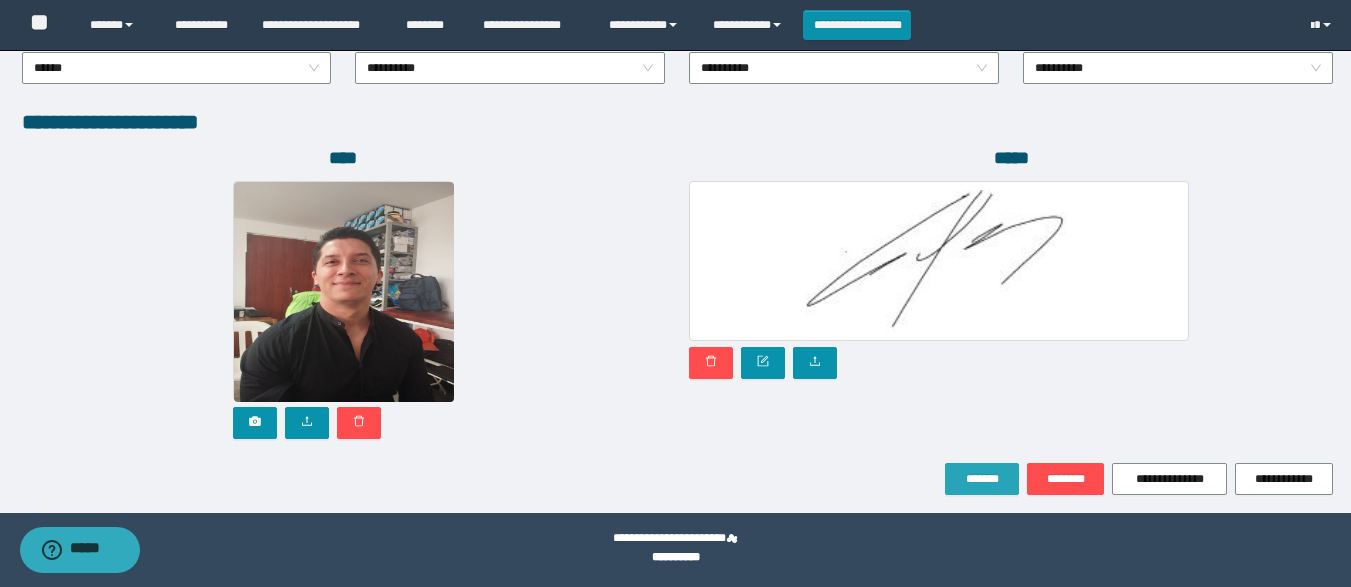 click on "*******" at bounding box center [982, 479] 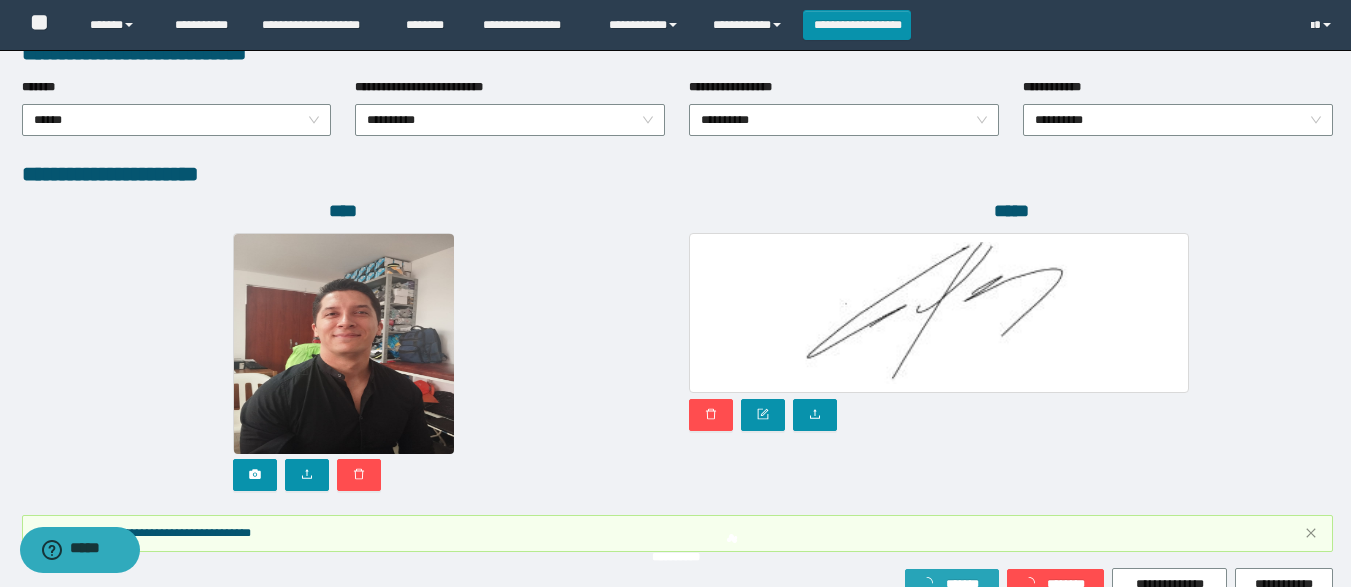scroll, scrollTop: 1171, scrollLeft: 0, axis: vertical 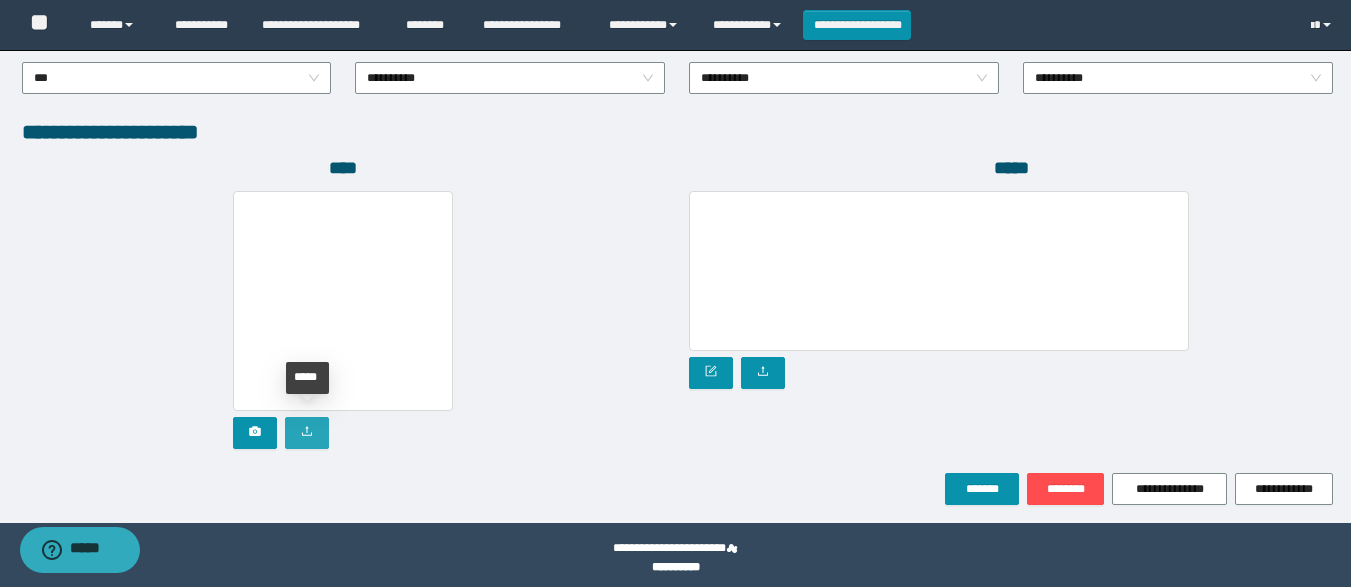 click 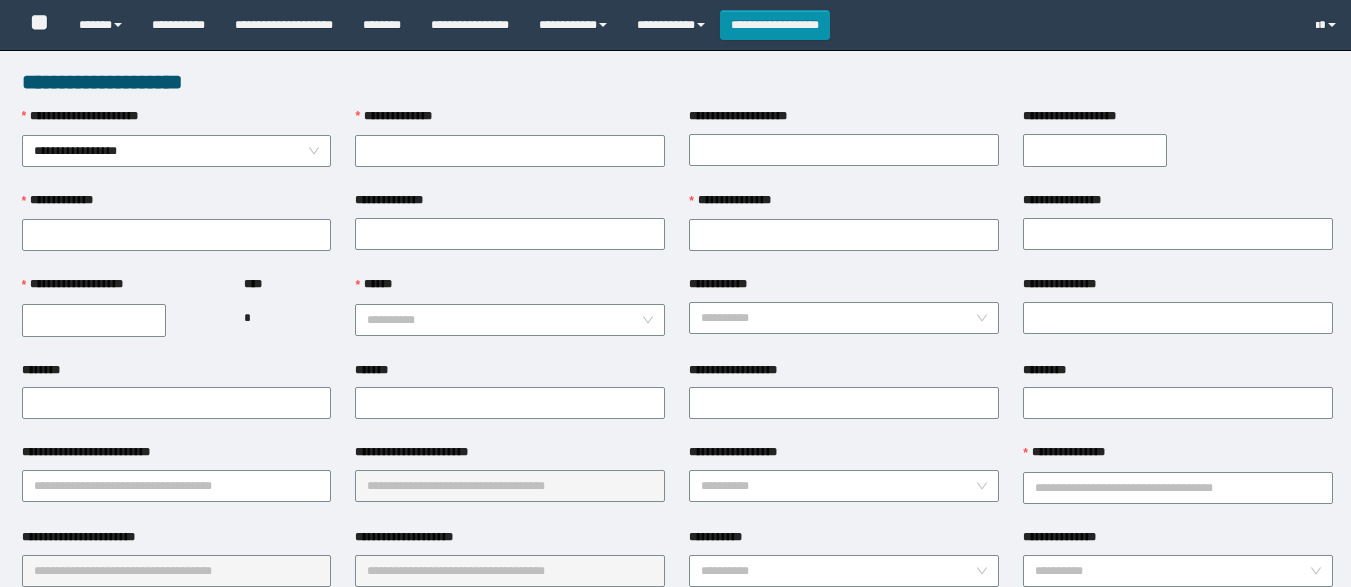 scroll, scrollTop: 0, scrollLeft: 0, axis: both 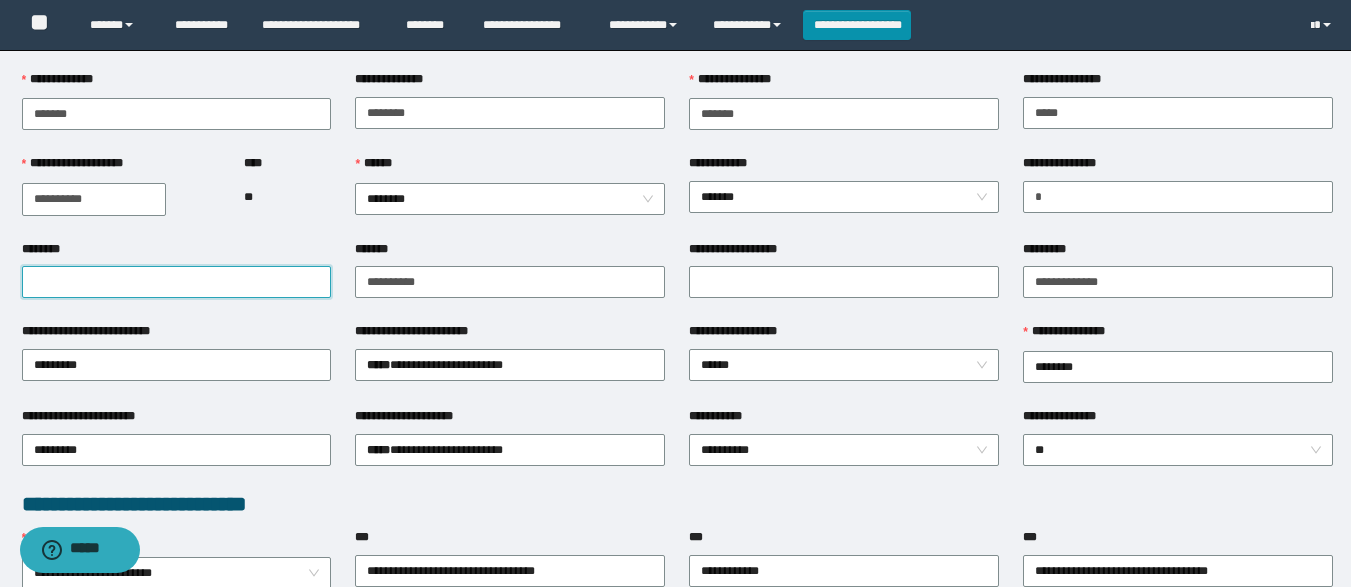 click on "********" at bounding box center (177, 282) 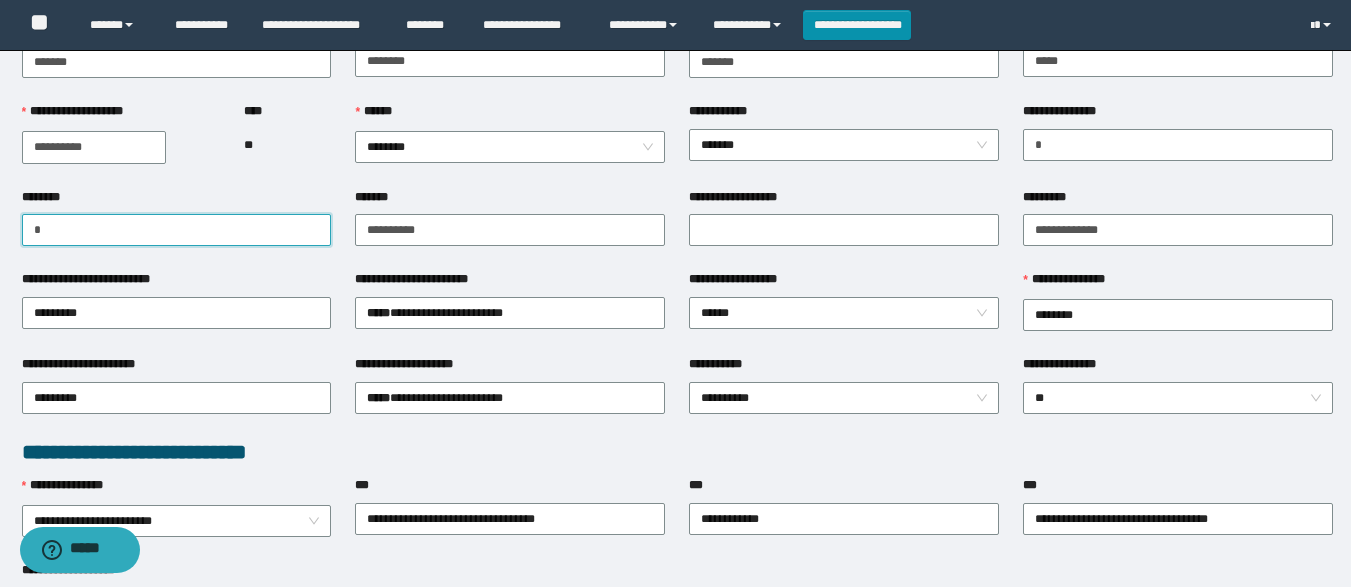 scroll, scrollTop: 174, scrollLeft: 0, axis: vertical 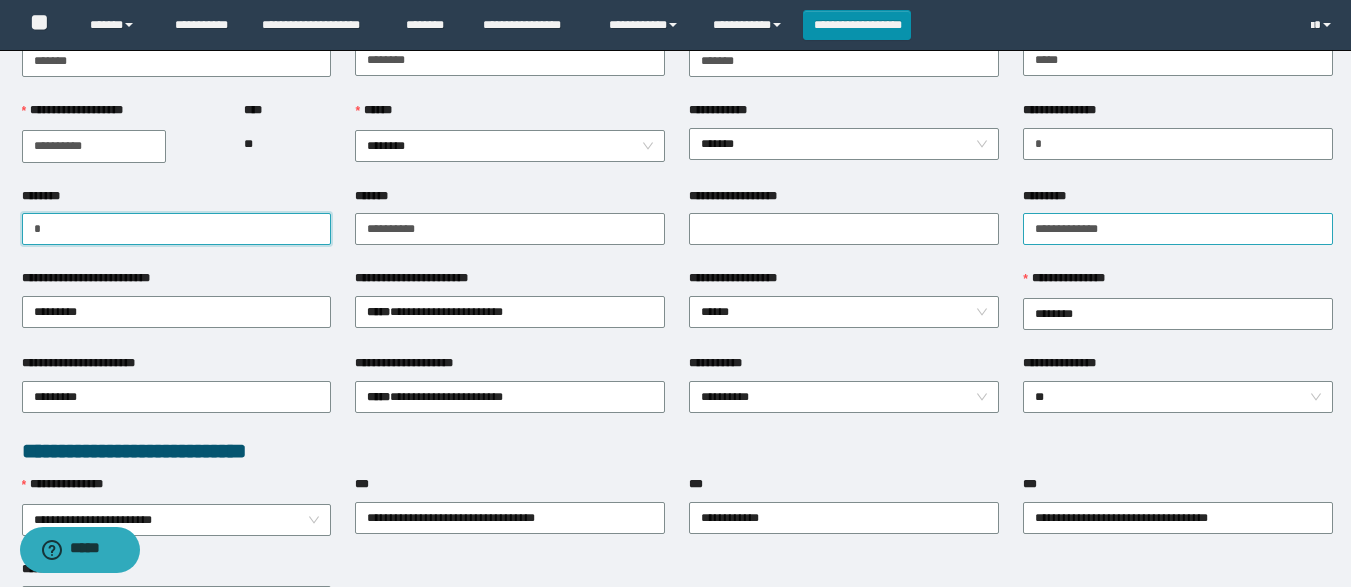 type on "*" 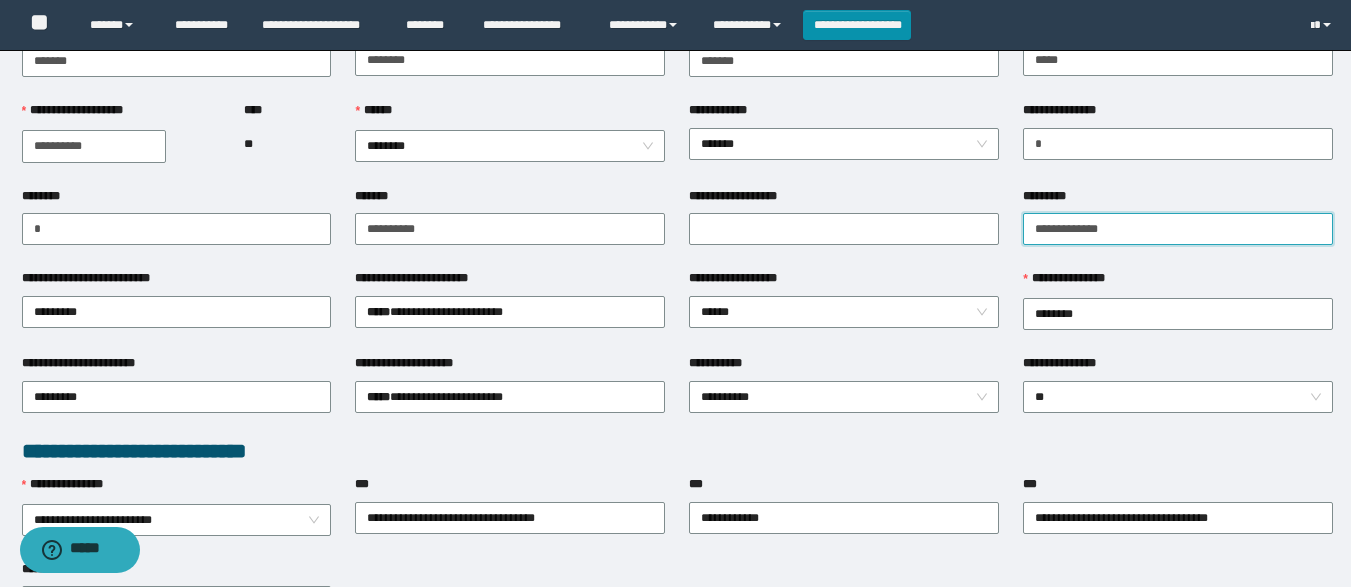 click on "*********" at bounding box center [1178, 229] 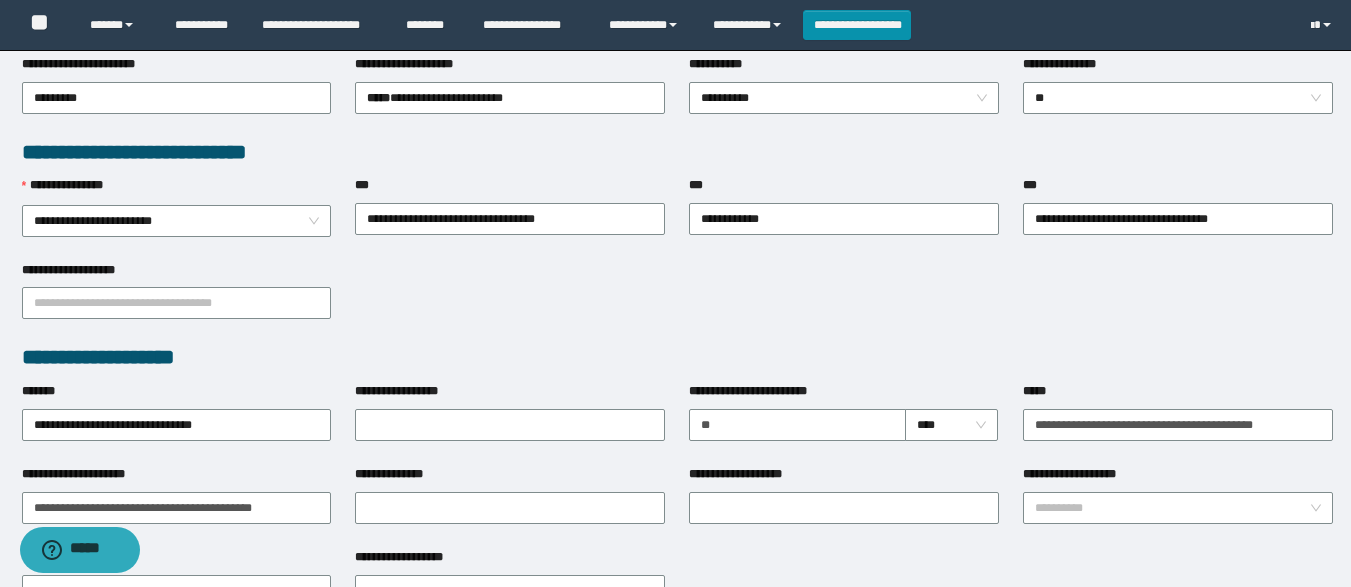 scroll, scrollTop: 471, scrollLeft: 0, axis: vertical 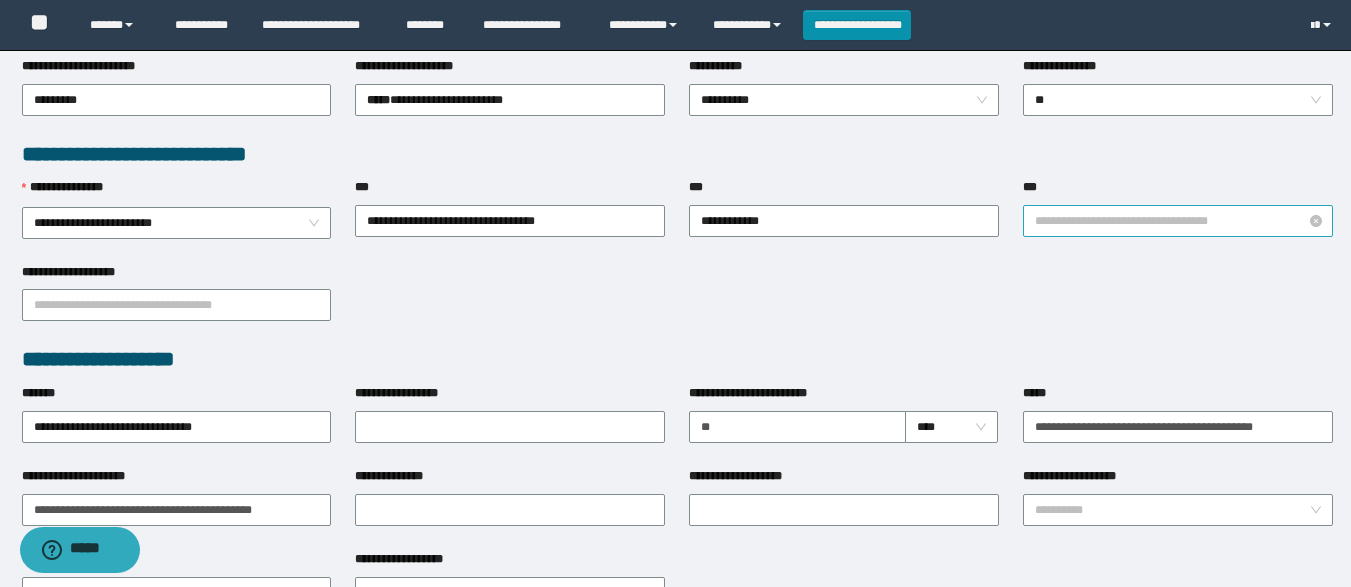 click on "**********" at bounding box center [1178, 221] 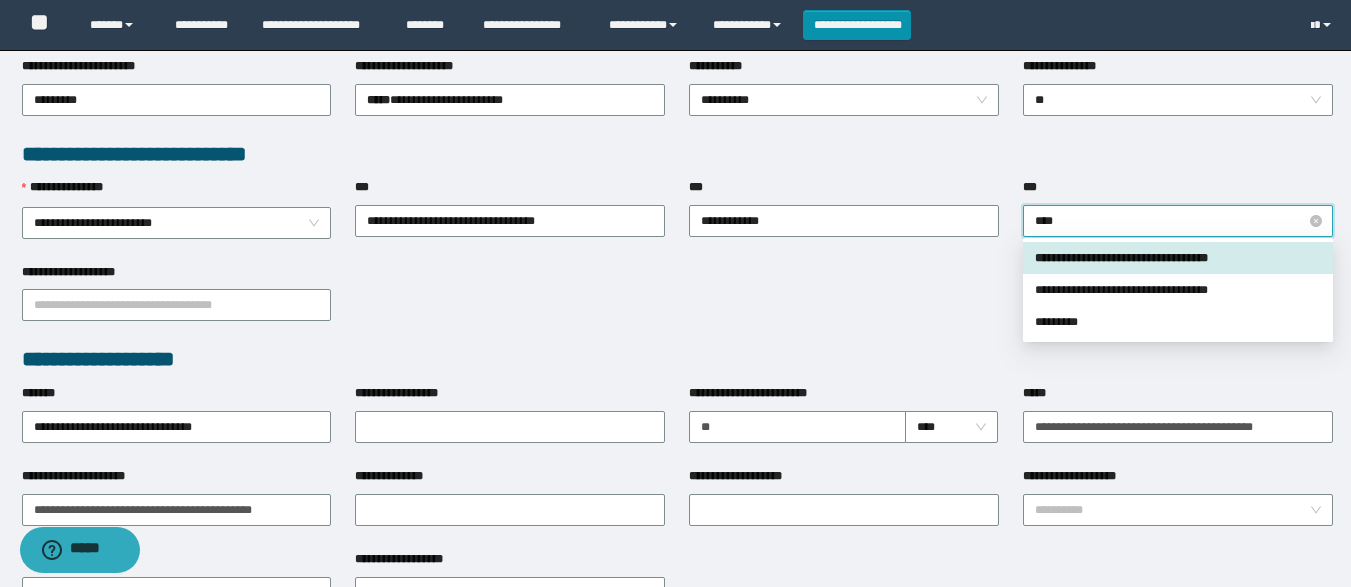 type on "*****" 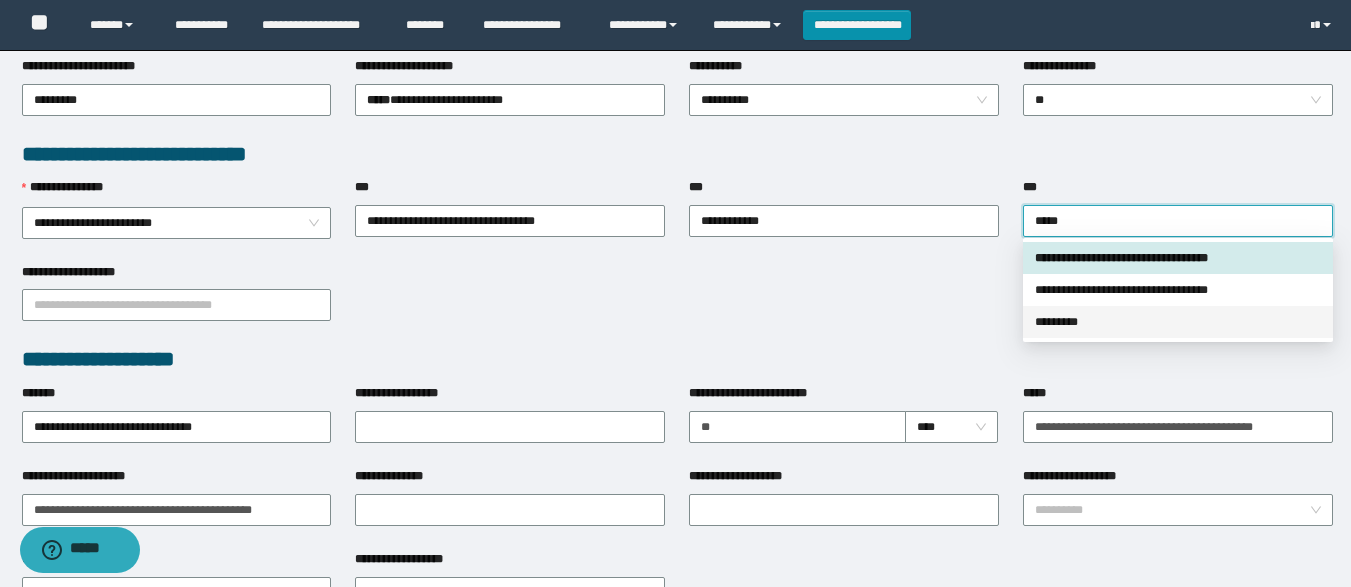 click on "*********" at bounding box center (1178, 322) 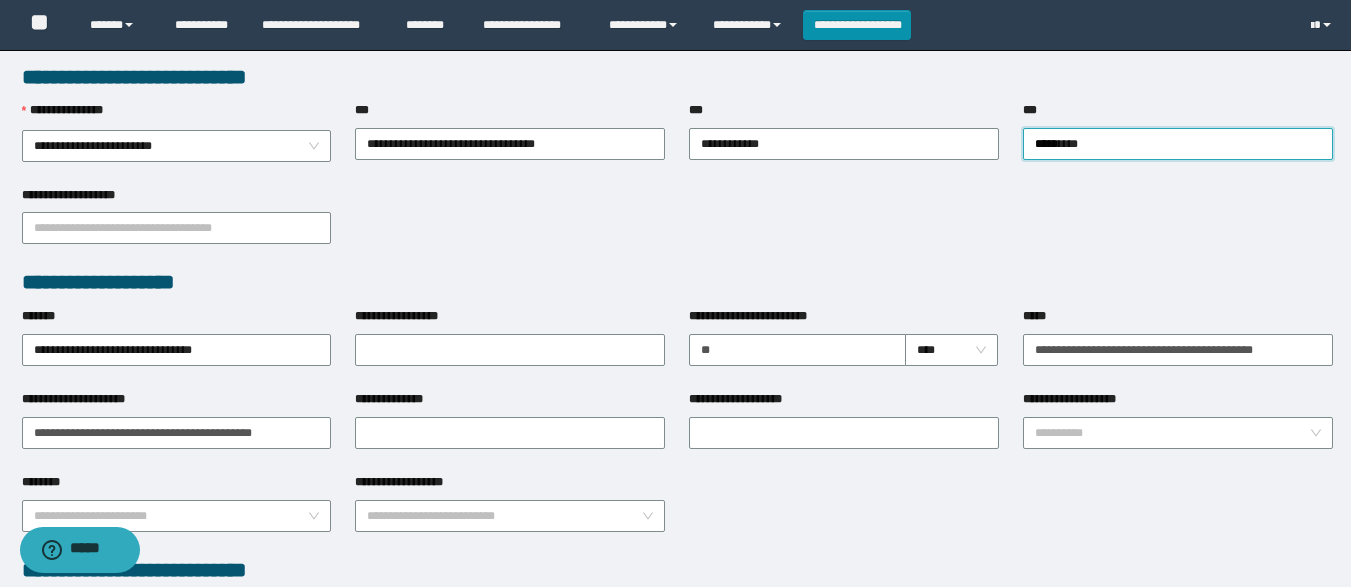 scroll, scrollTop: 544, scrollLeft: 0, axis: vertical 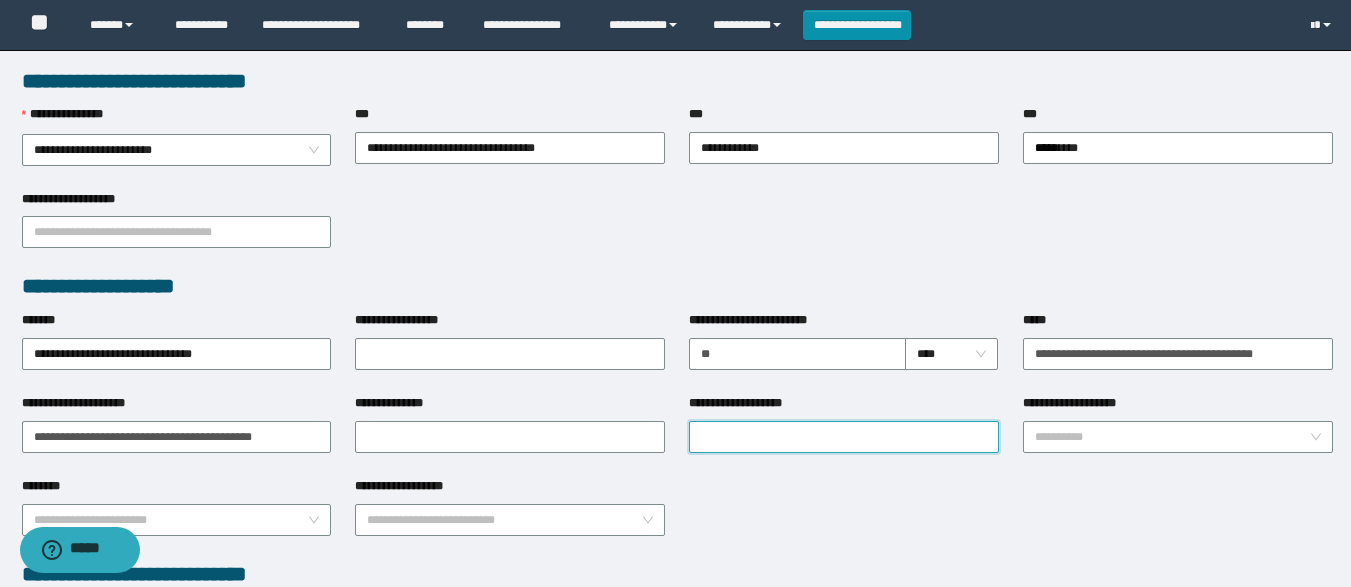 click on "**********" at bounding box center [844, 437] 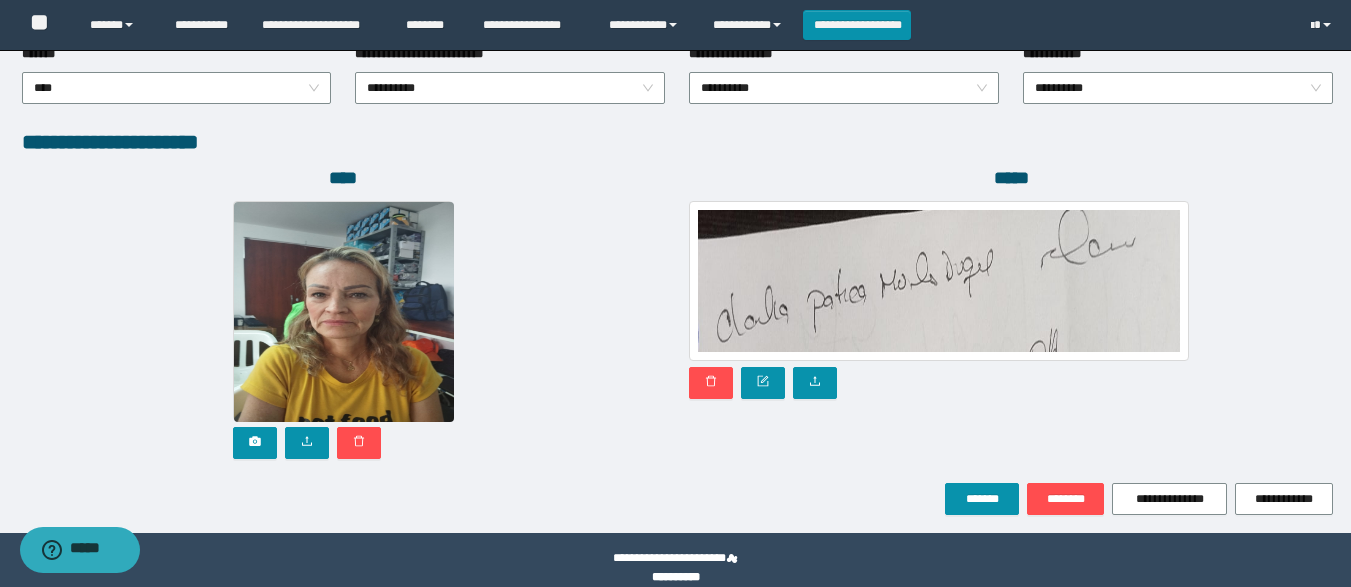 scroll, scrollTop: 1118, scrollLeft: 0, axis: vertical 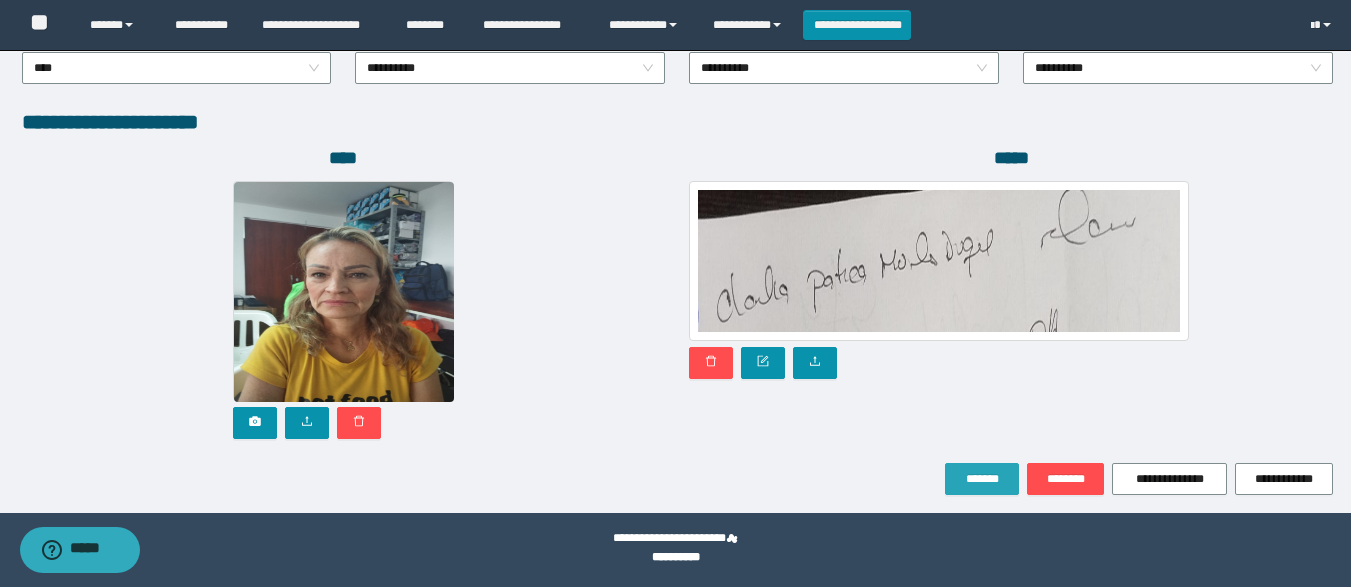 type on "**********" 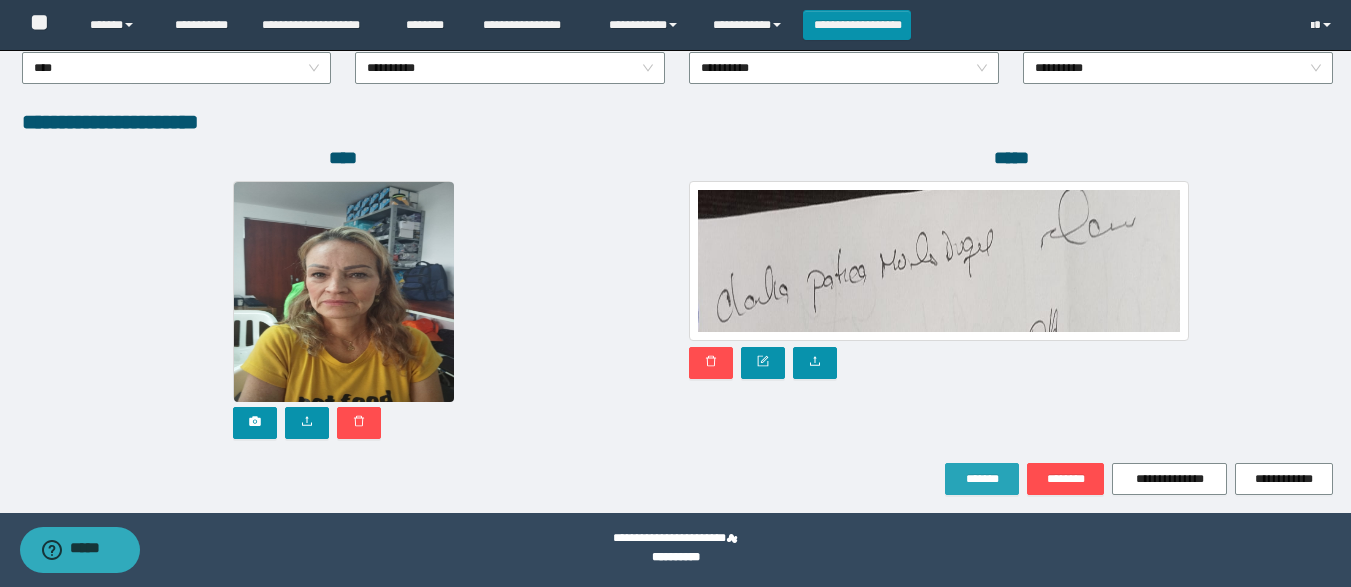 click on "*******" at bounding box center (982, 479) 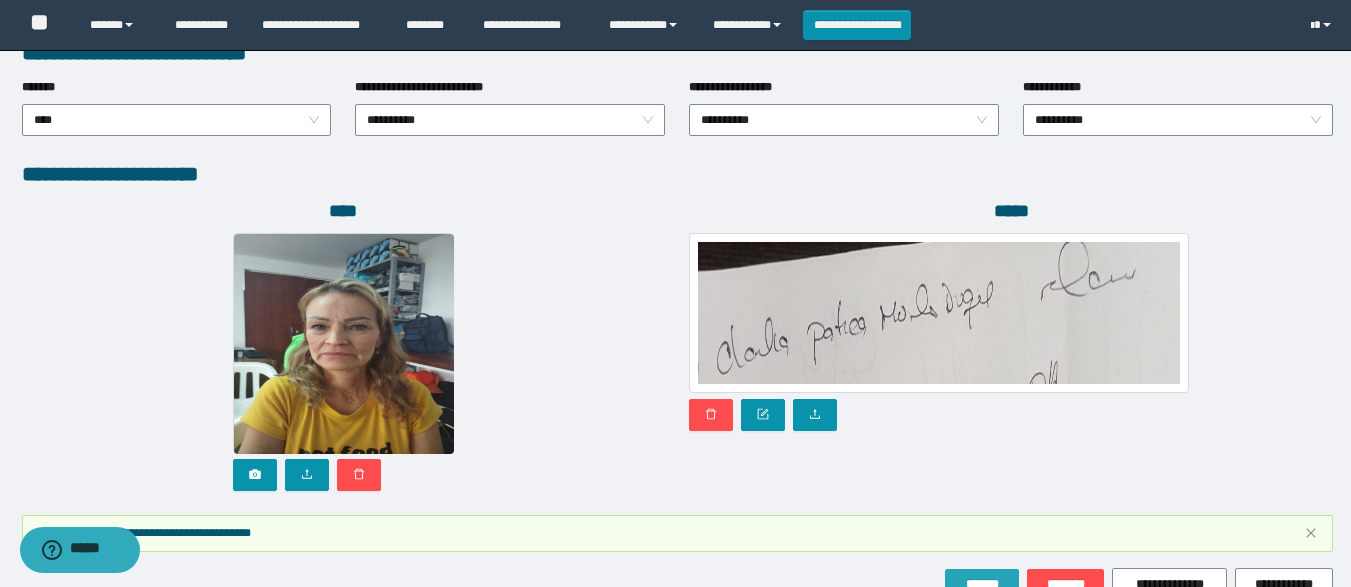 scroll, scrollTop: 1171, scrollLeft: 0, axis: vertical 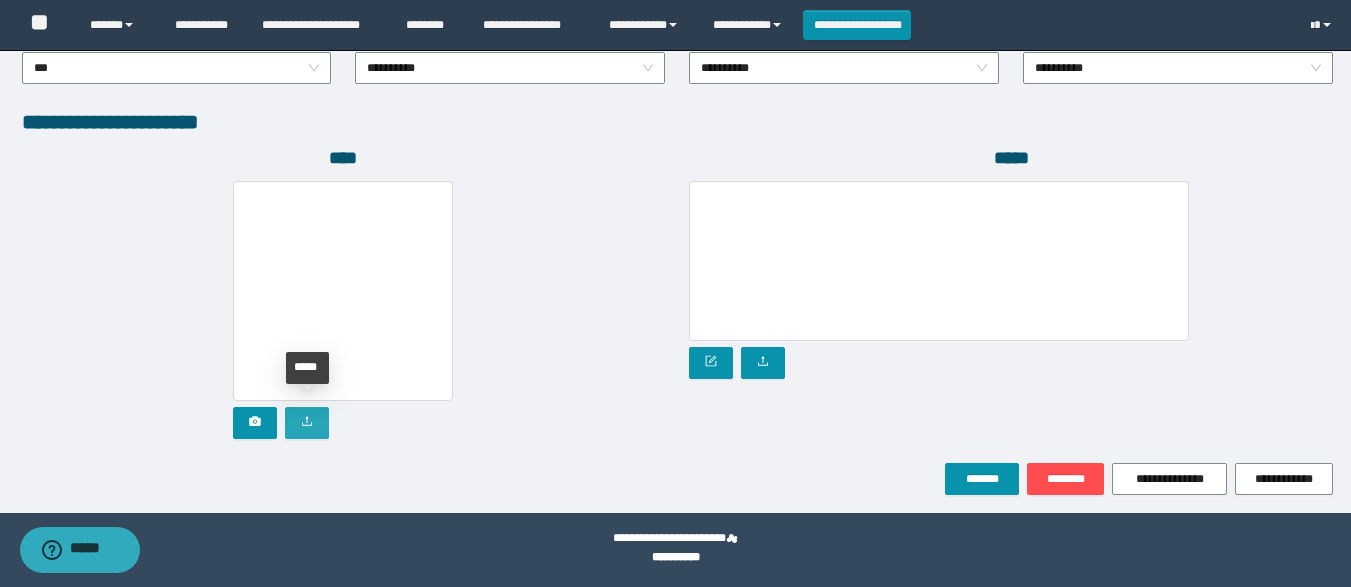 click at bounding box center [307, 423] 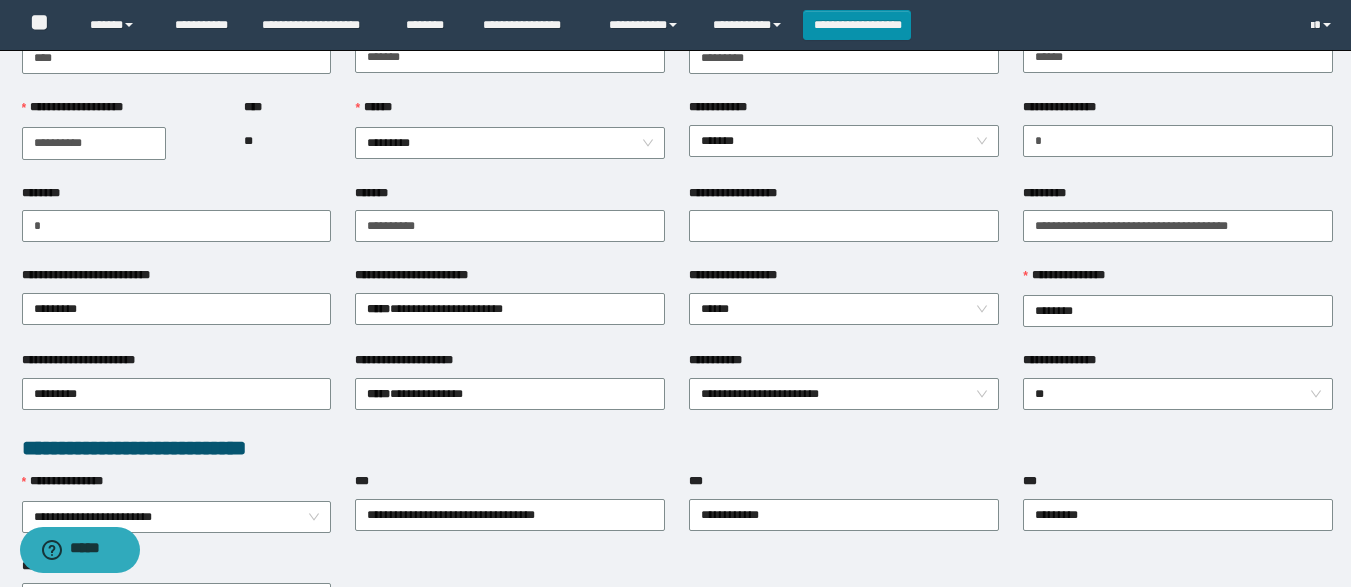 scroll, scrollTop: 0, scrollLeft: 0, axis: both 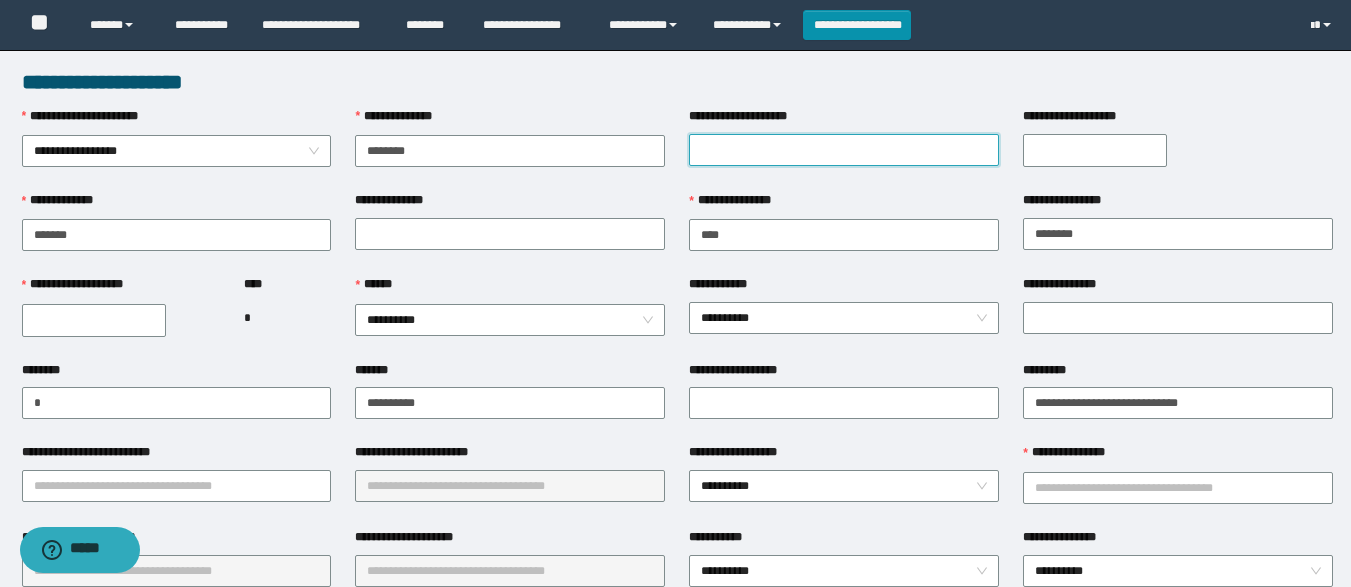 click on "**********" at bounding box center [844, 150] 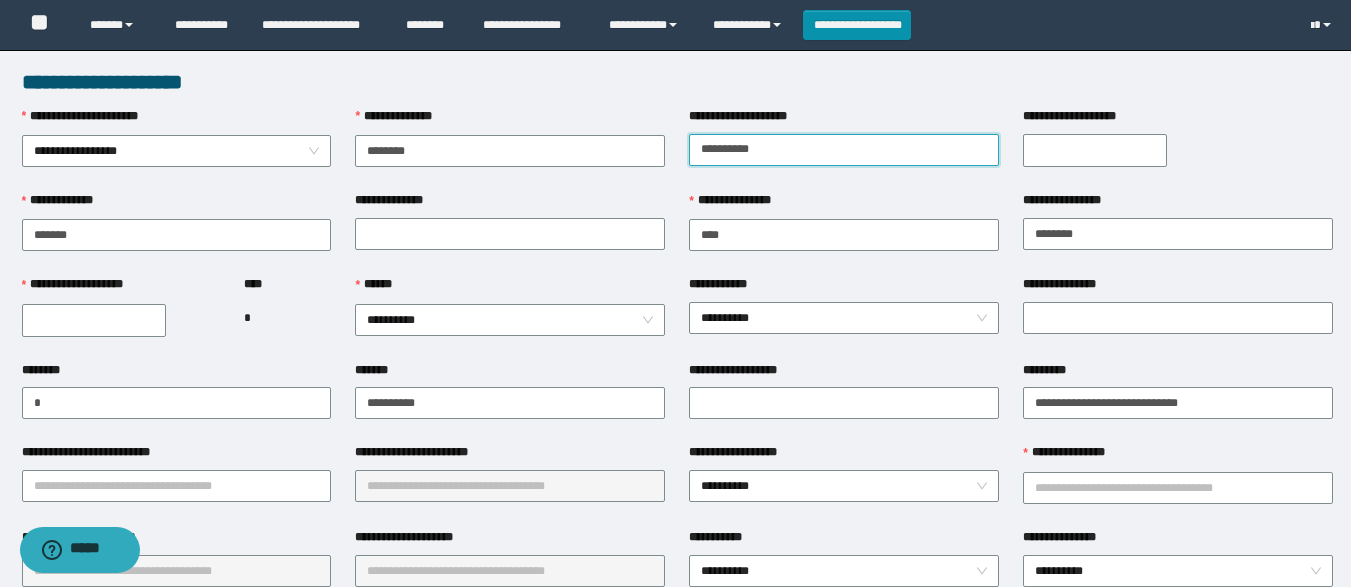 type on "**********" 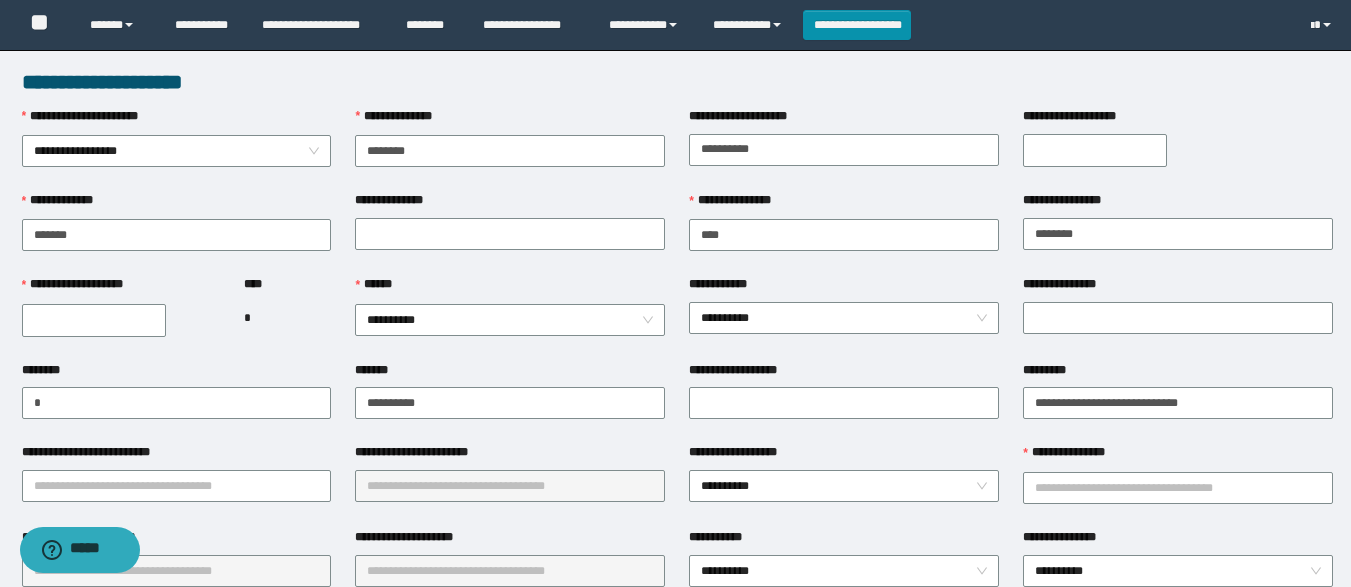 click on "**********" at bounding box center [1095, 150] 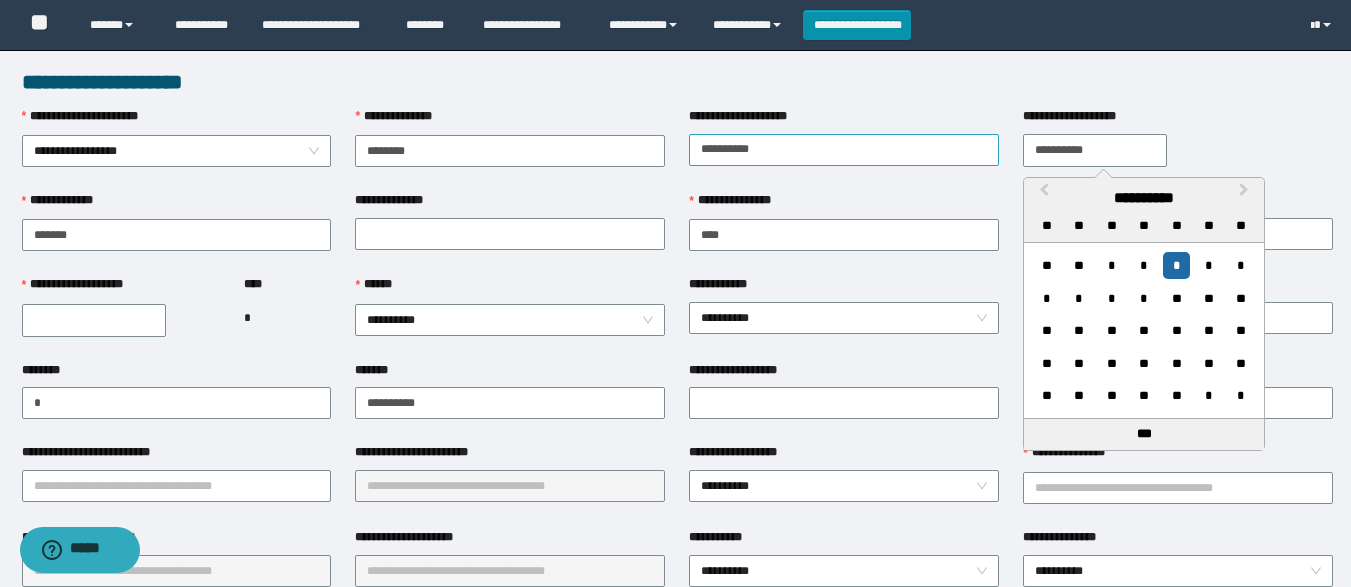 type on "**********" 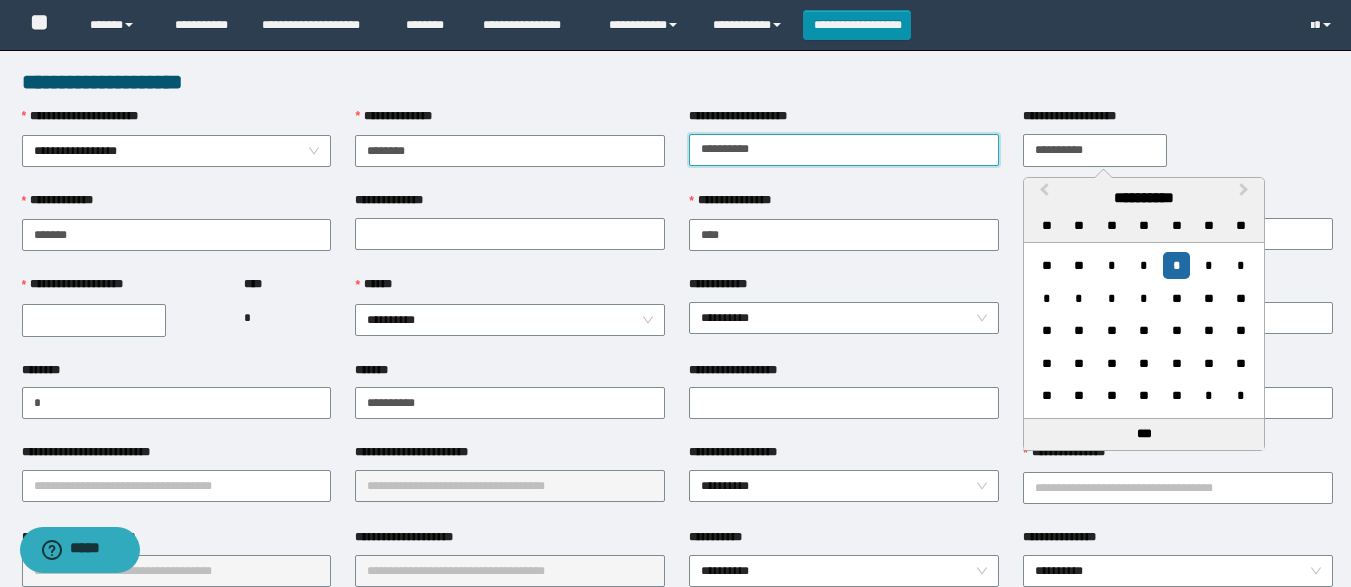 click on "**********" at bounding box center (844, 150) 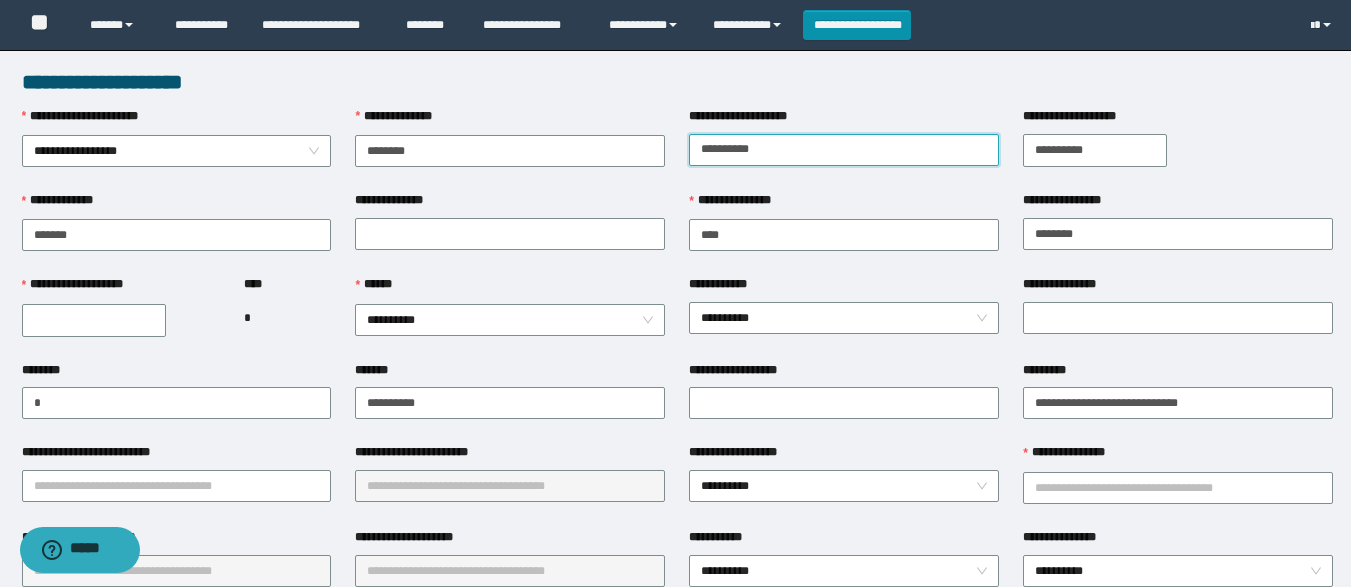click on "**********" at bounding box center [844, 150] 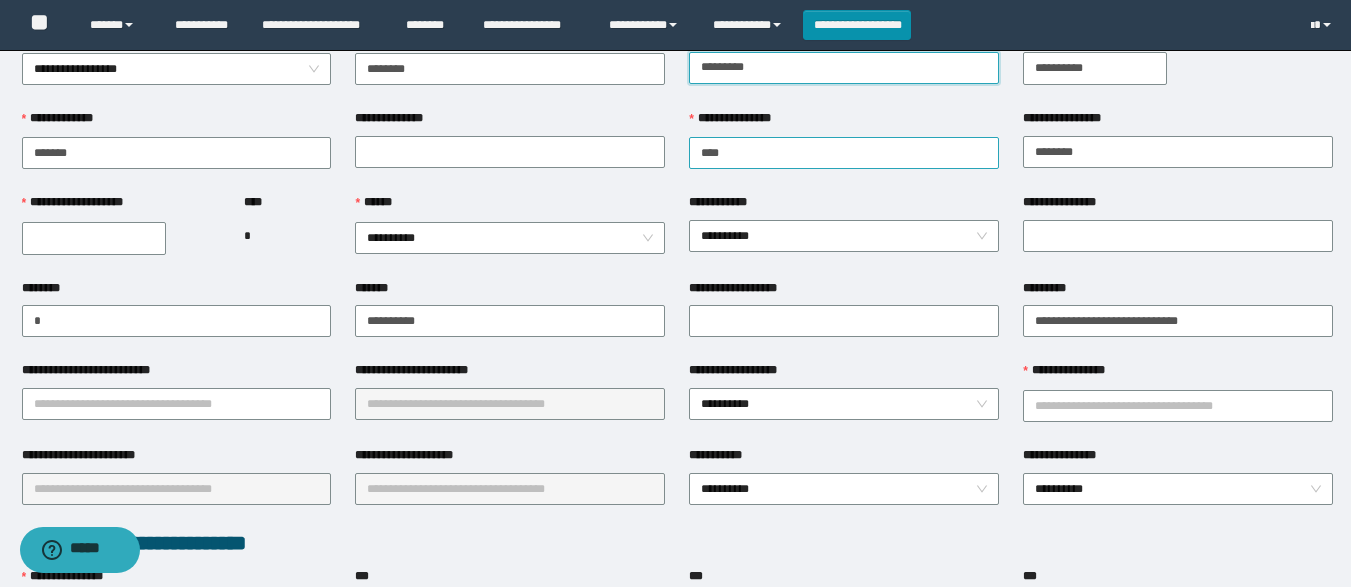 scroll, scrollTop: 83, scrollLeft: 0, axis: vertical 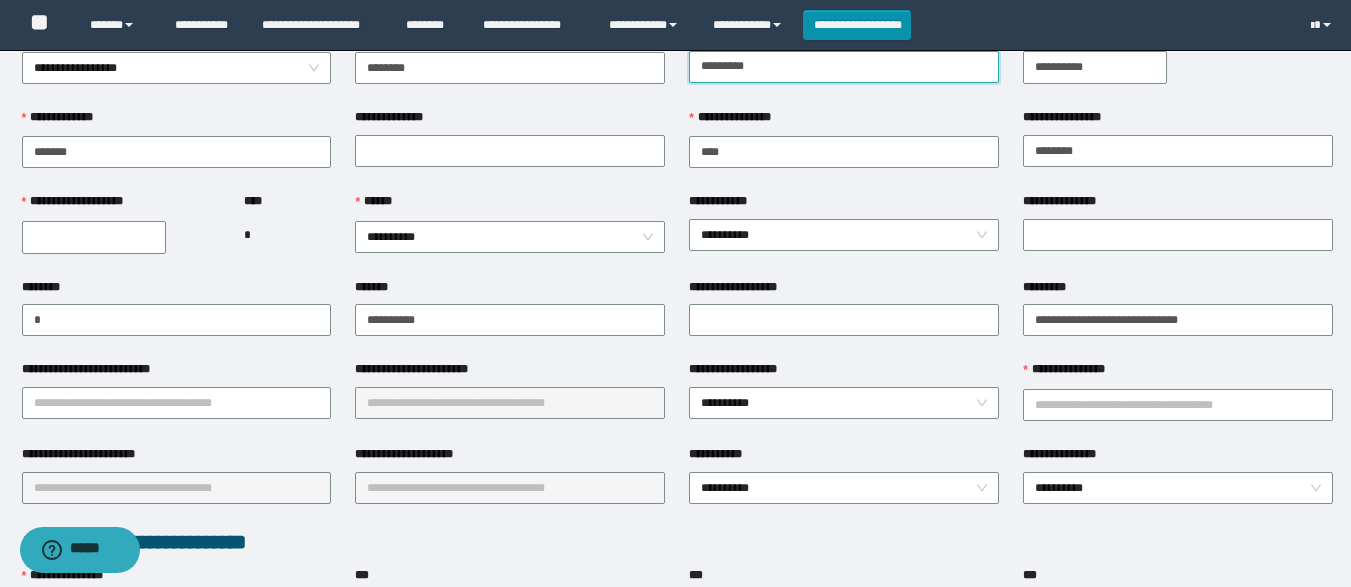 type on "*********" 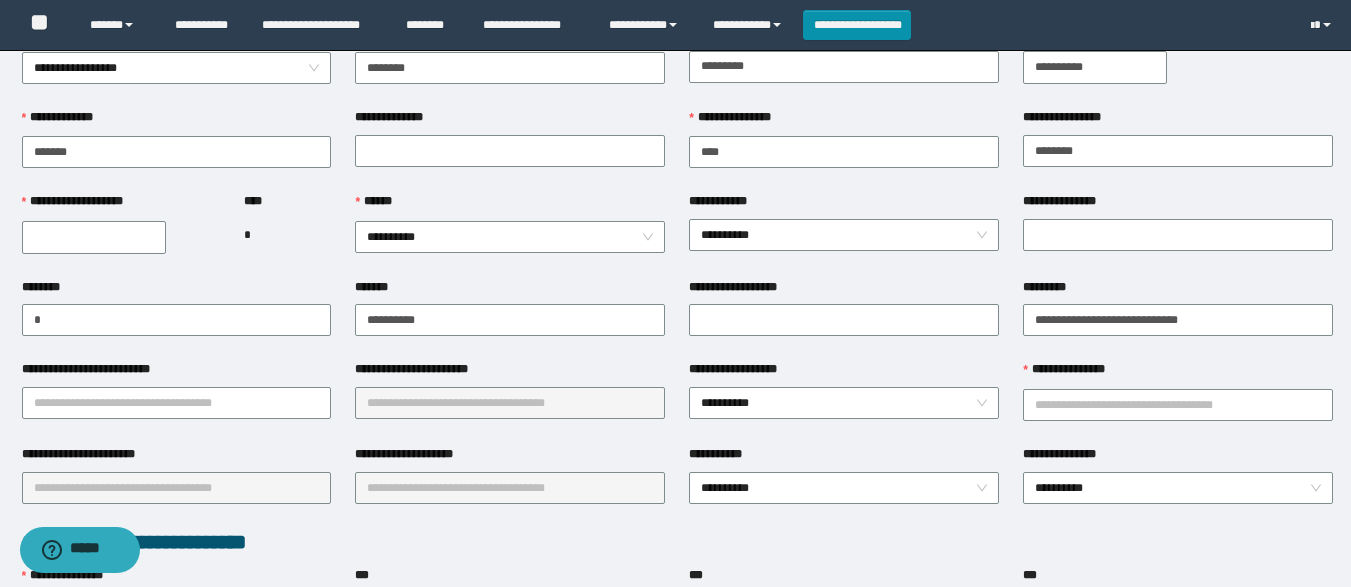 click on "**********" at bounding box center (94, 237) 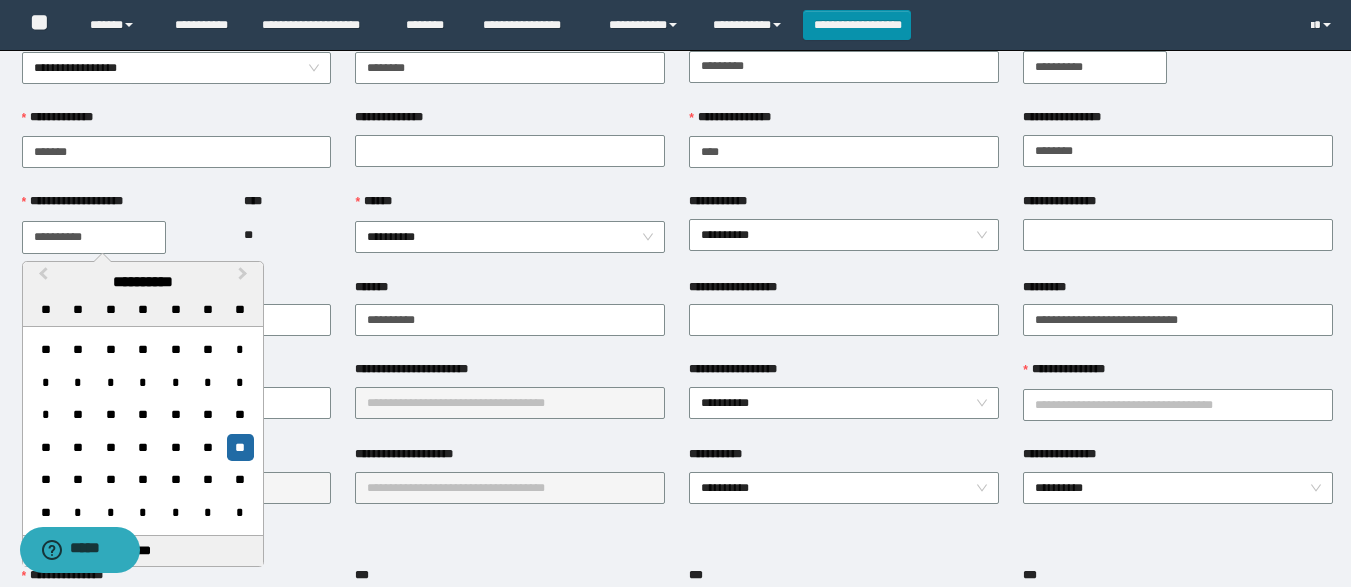 type on "**********" 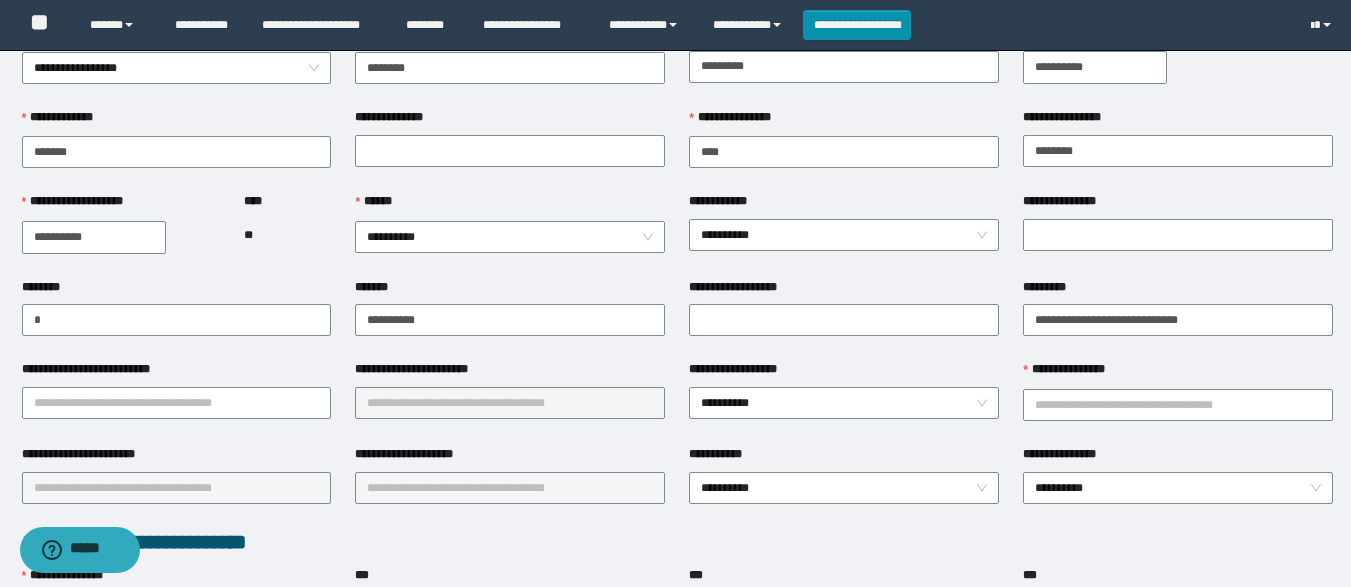 click on "**" at bounding box center [287, 235] 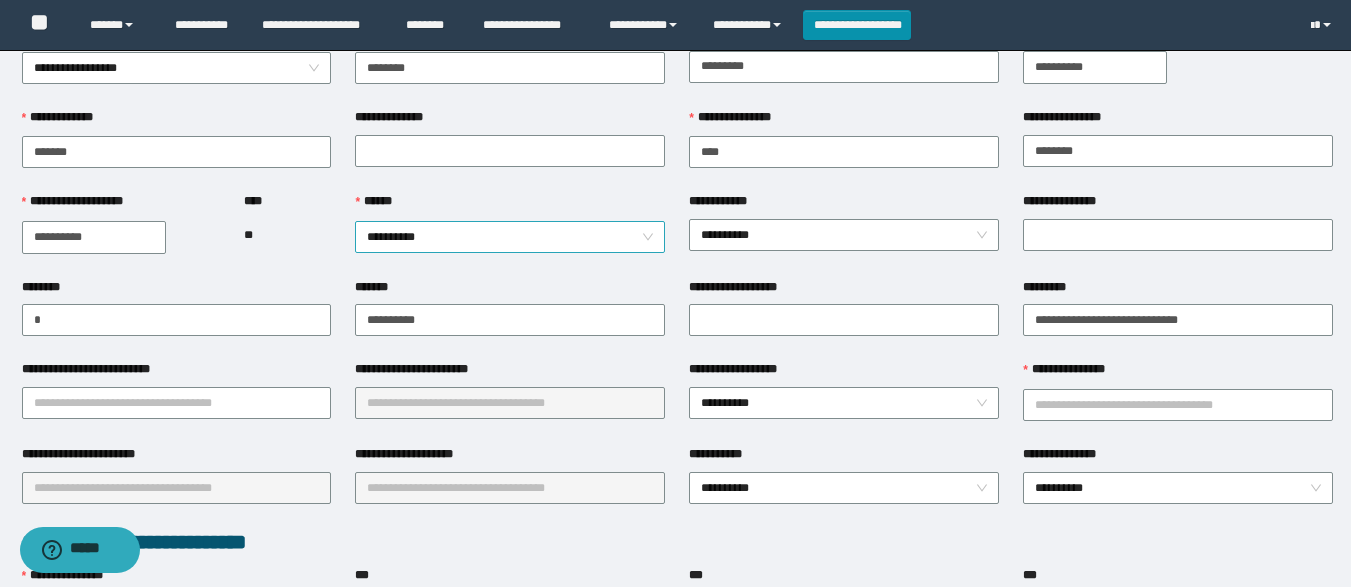 click on "**********" at bounding box center (510, 237) 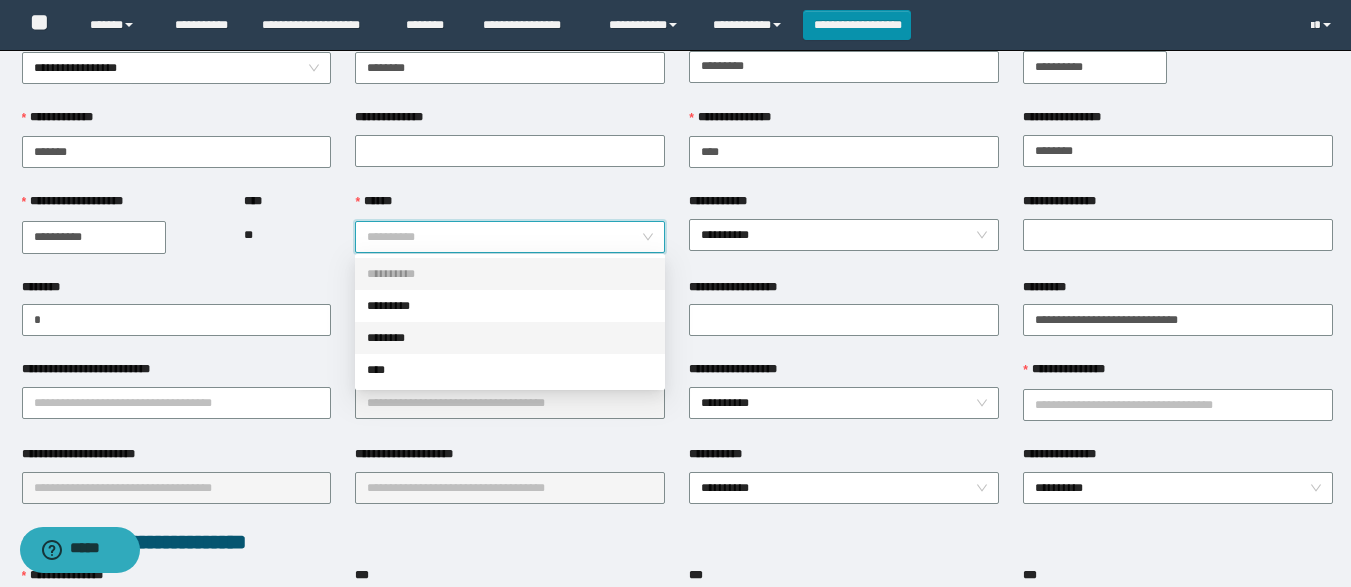 click on "********" at bounding box center (510, 338) 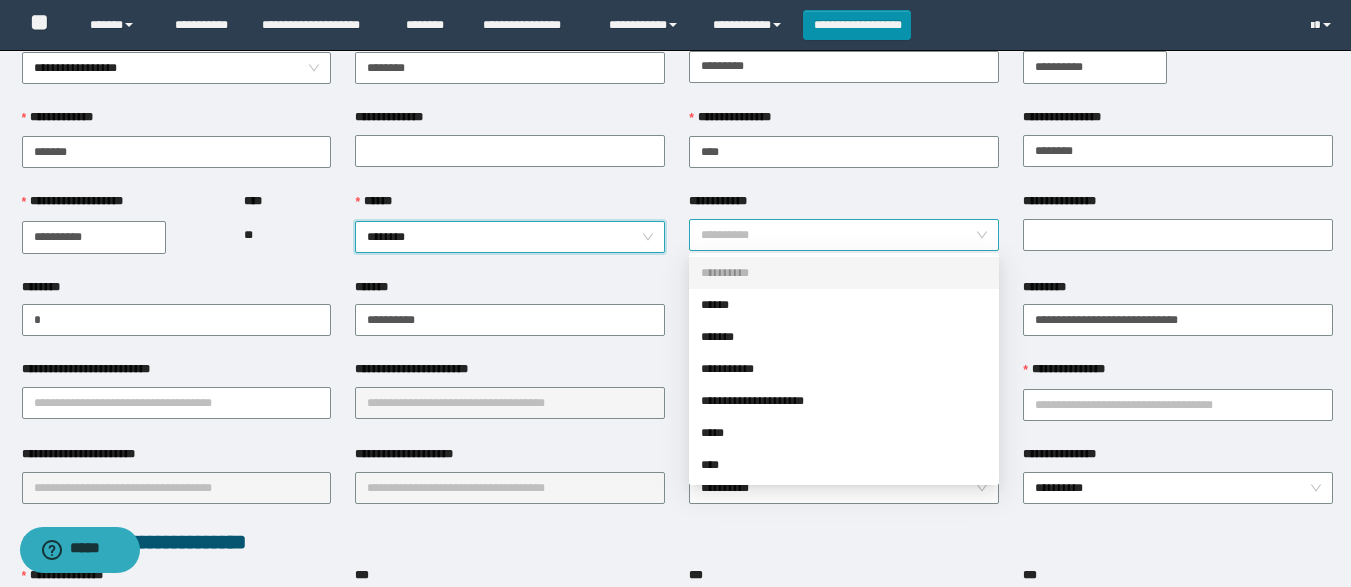 click on "**********" at bounding box center [844, 235] 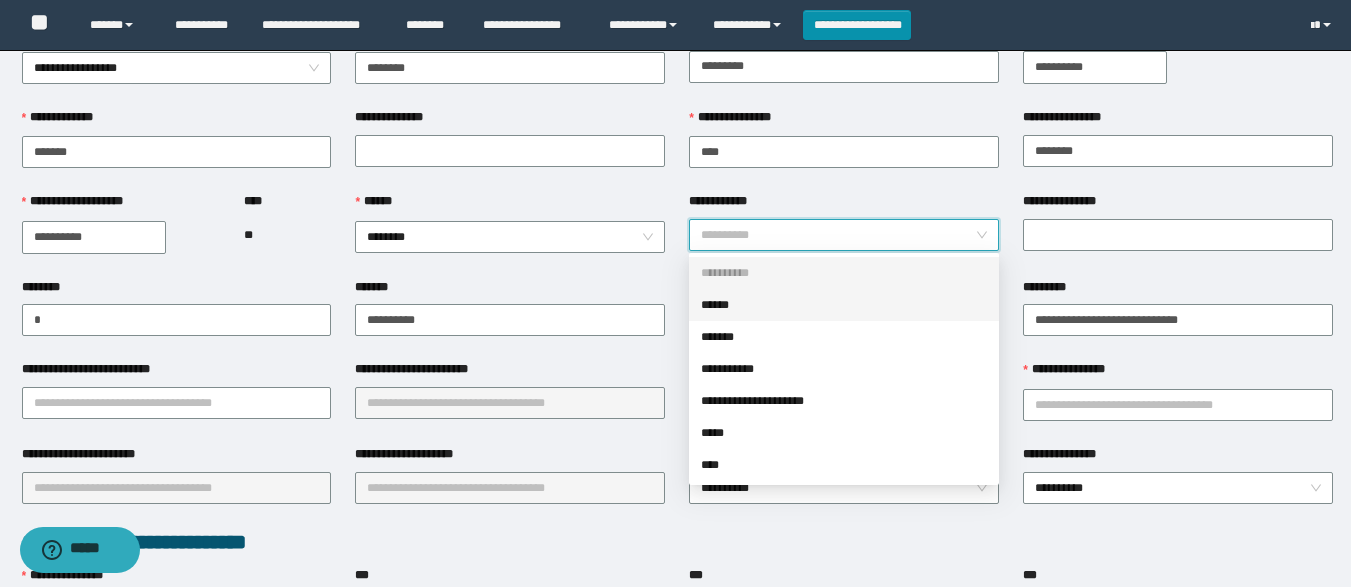 click on "******" at bounding box center [844, 305] 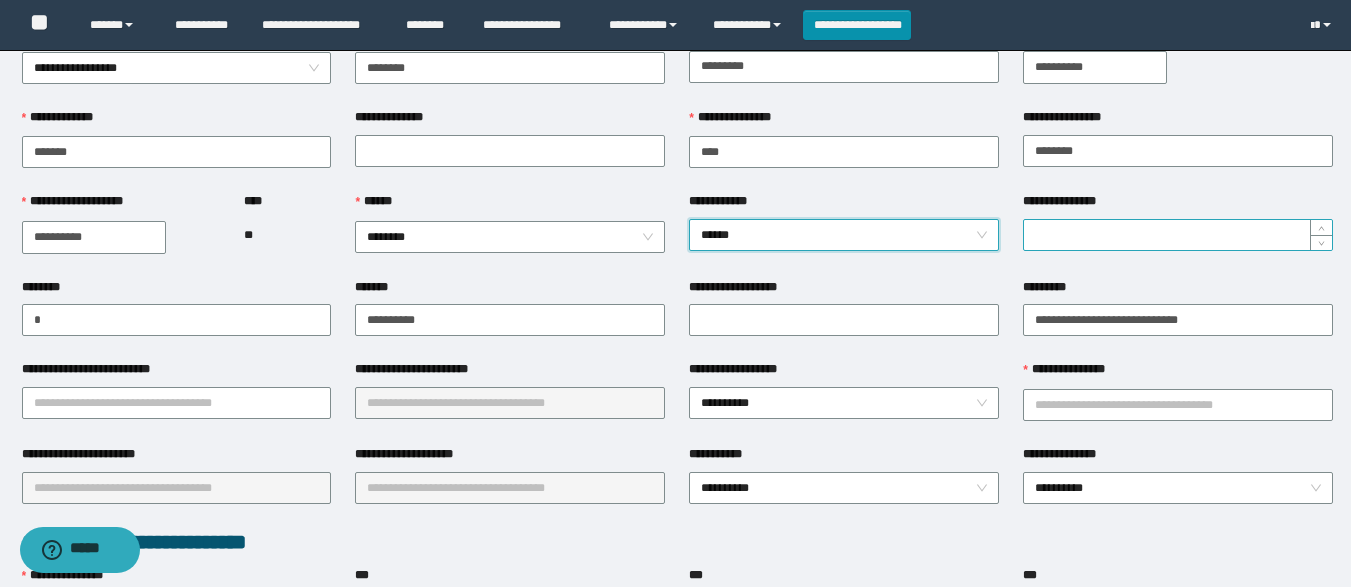 click on "**********" at bounding box center (1178, 235) 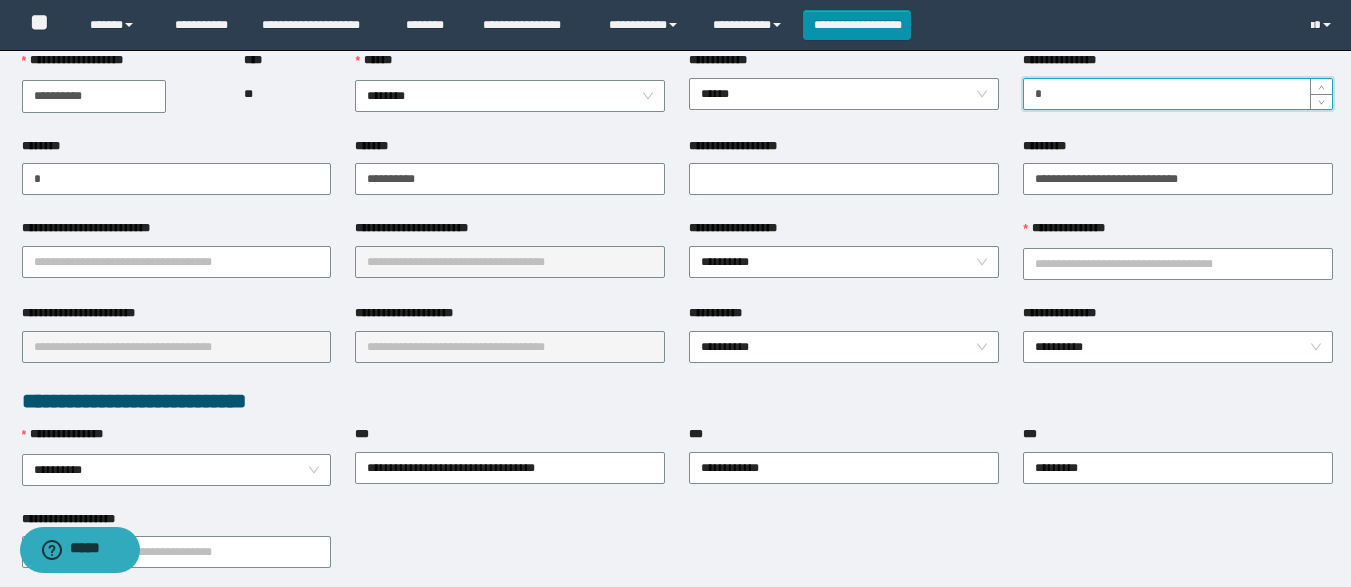scroll, scrollTop: 261, scrollLeft: 0, axis: vertical 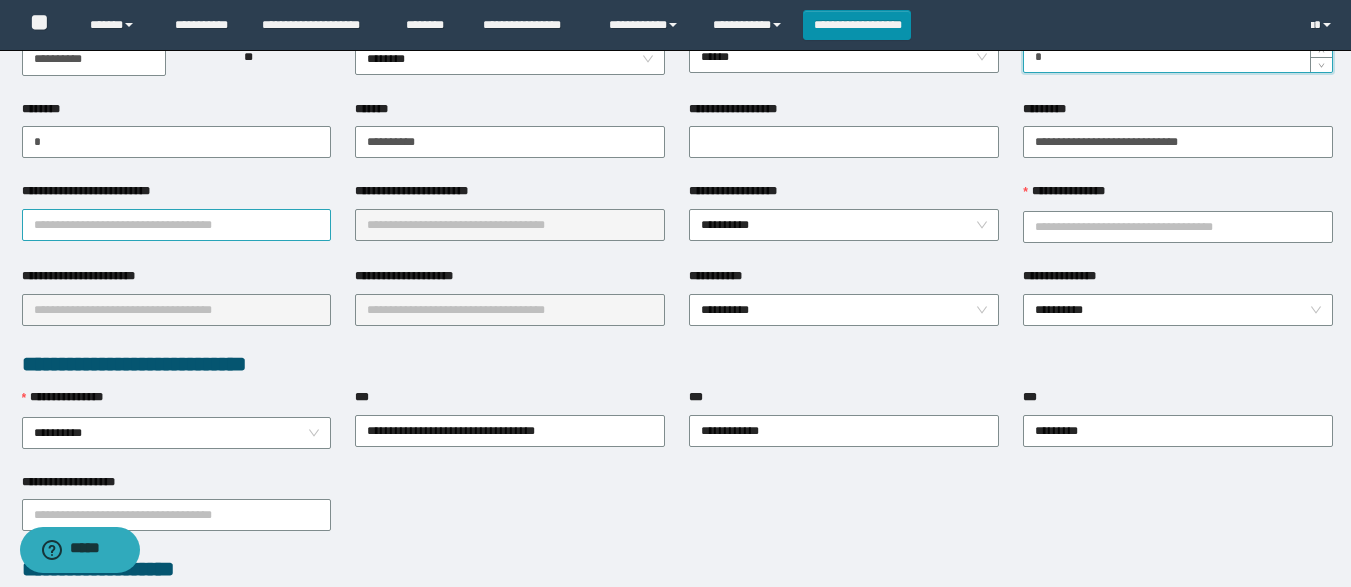 type on "*" 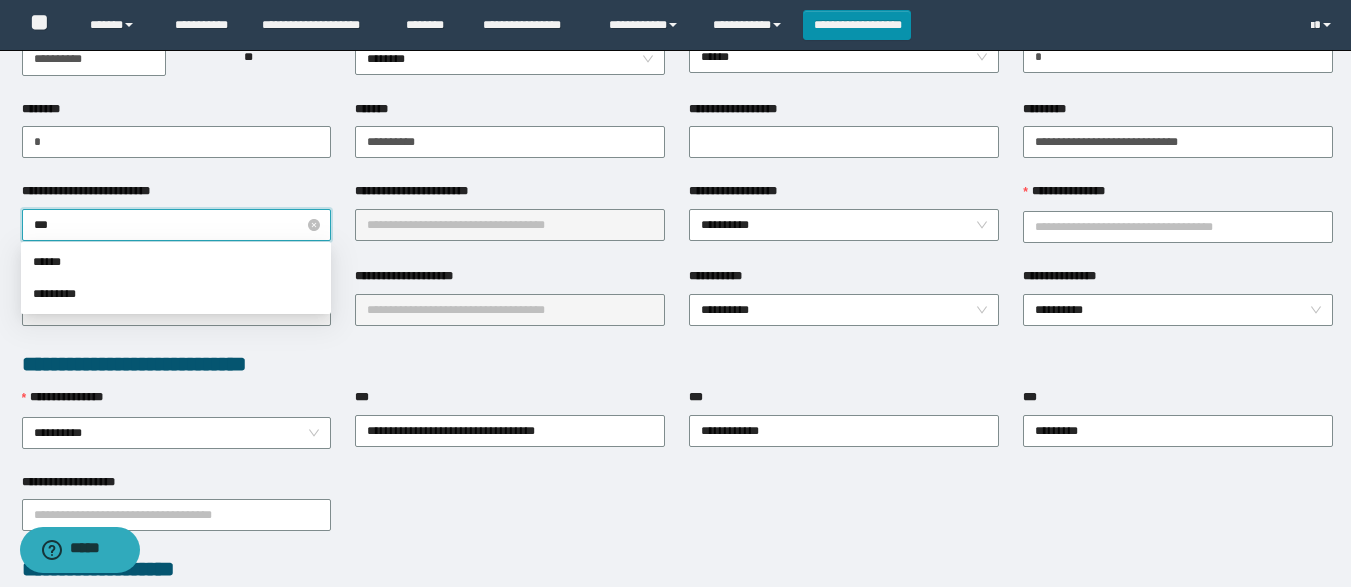 type on "****" 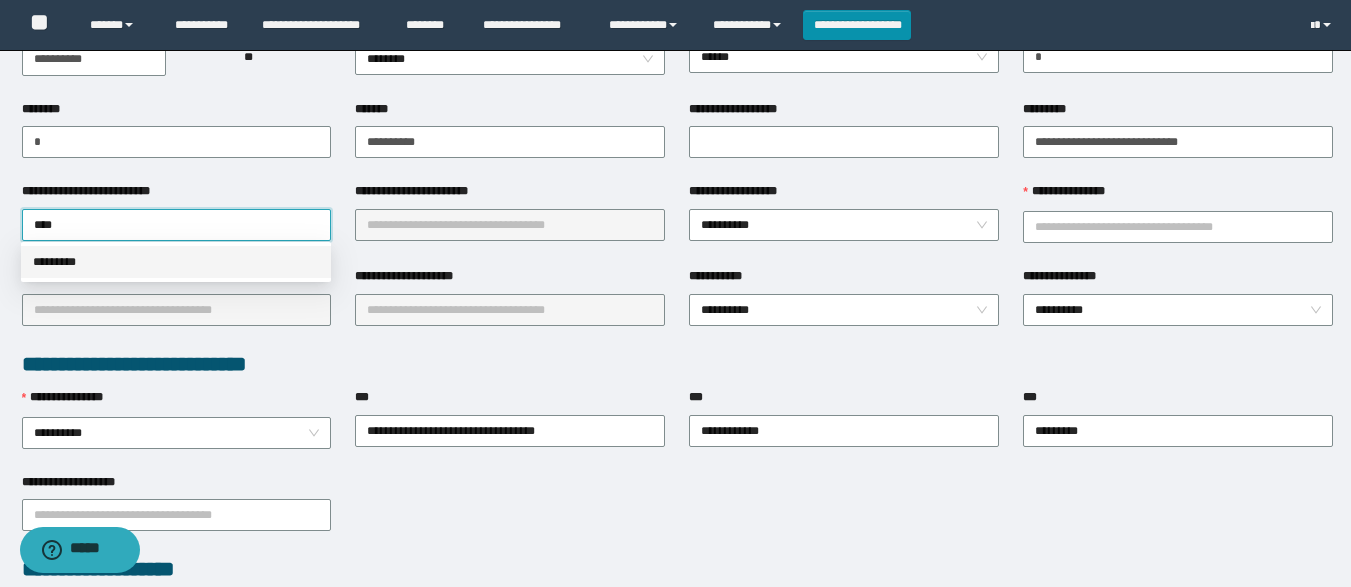 click on "*********" at bounding box center (176, 262) 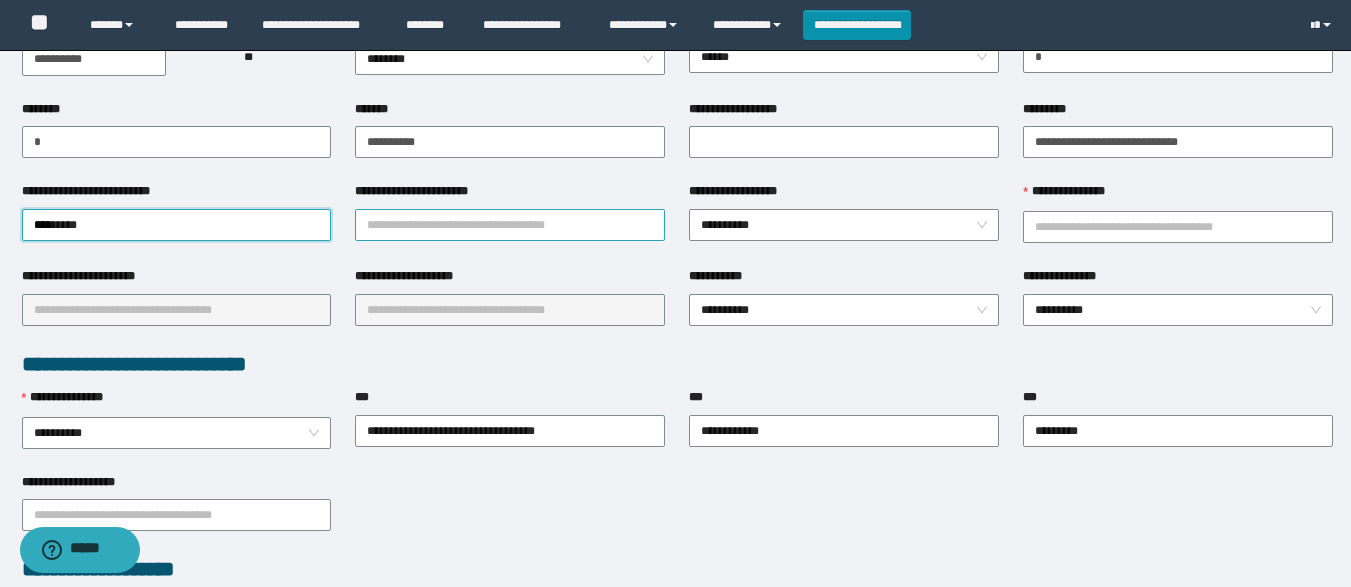 click on "**********" at bounding box center (510, 225) 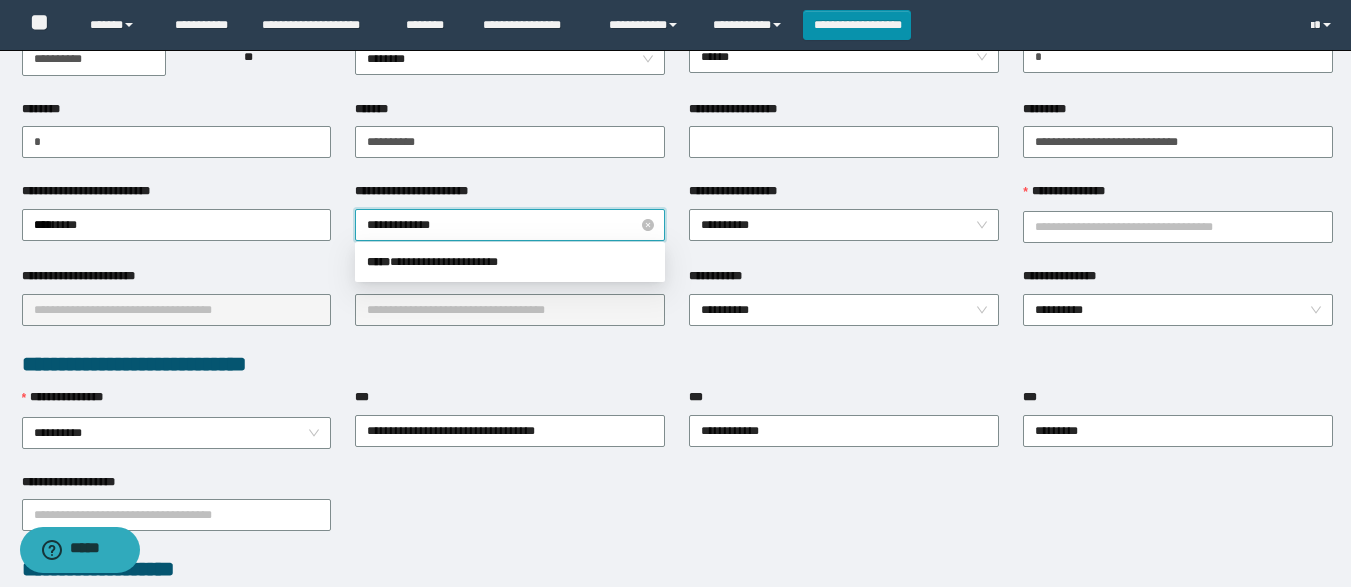 type on "**********" 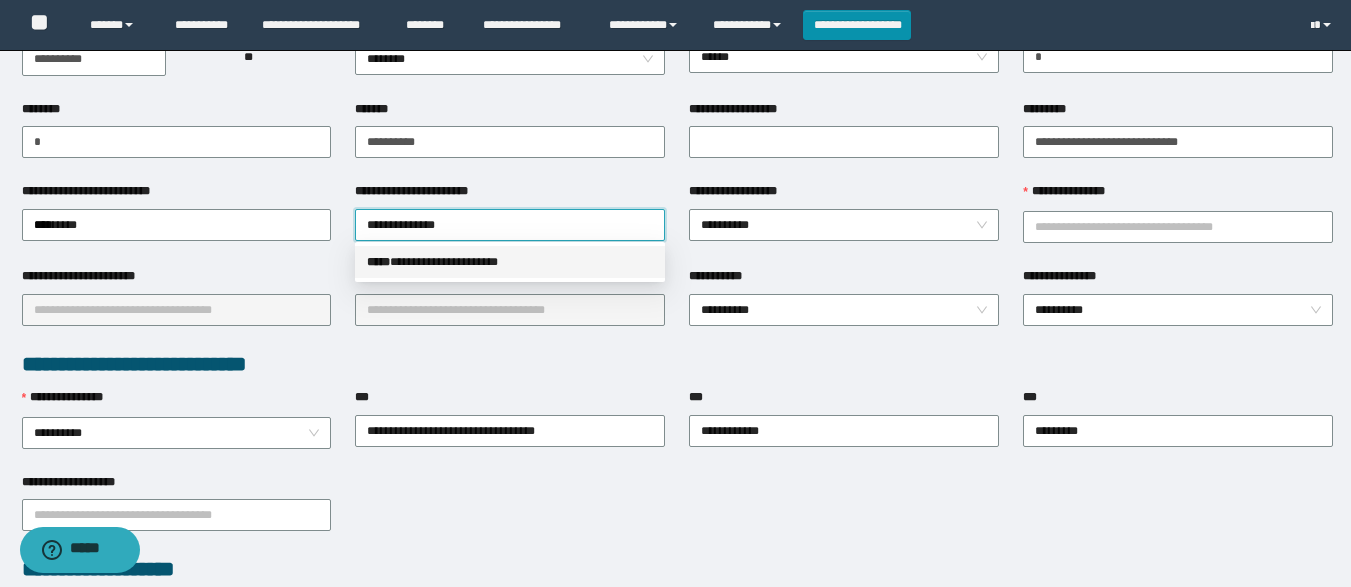 click on "**********" at bounding box center (510, 262) 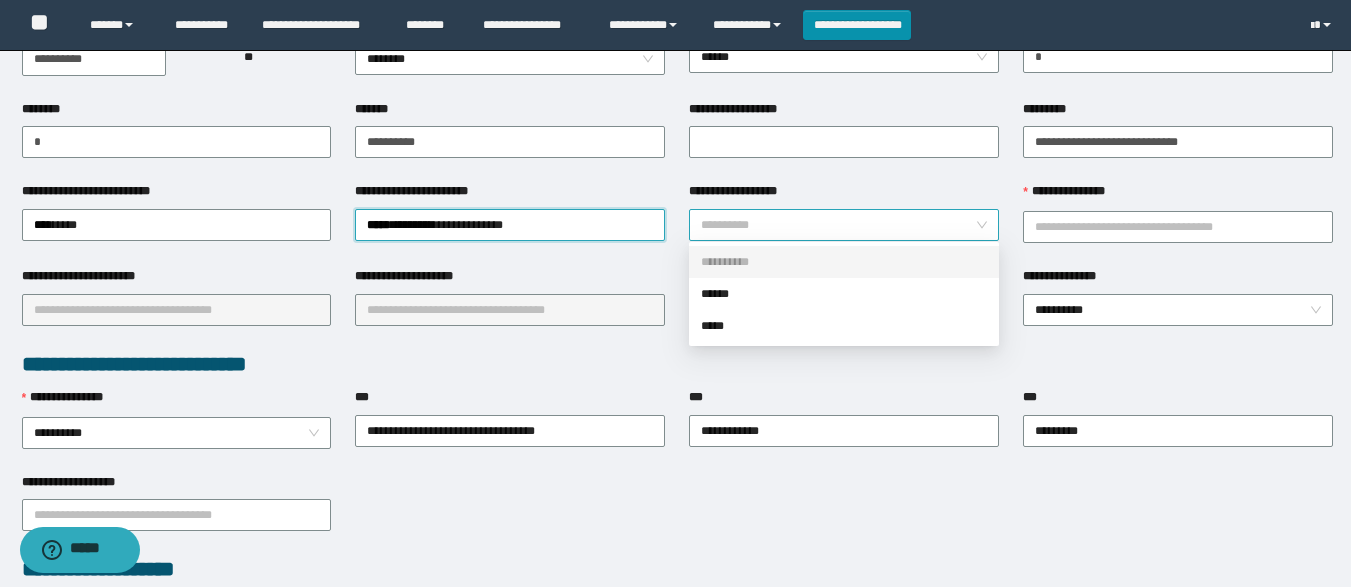 click on "**********" at bounding box center [844, 225] 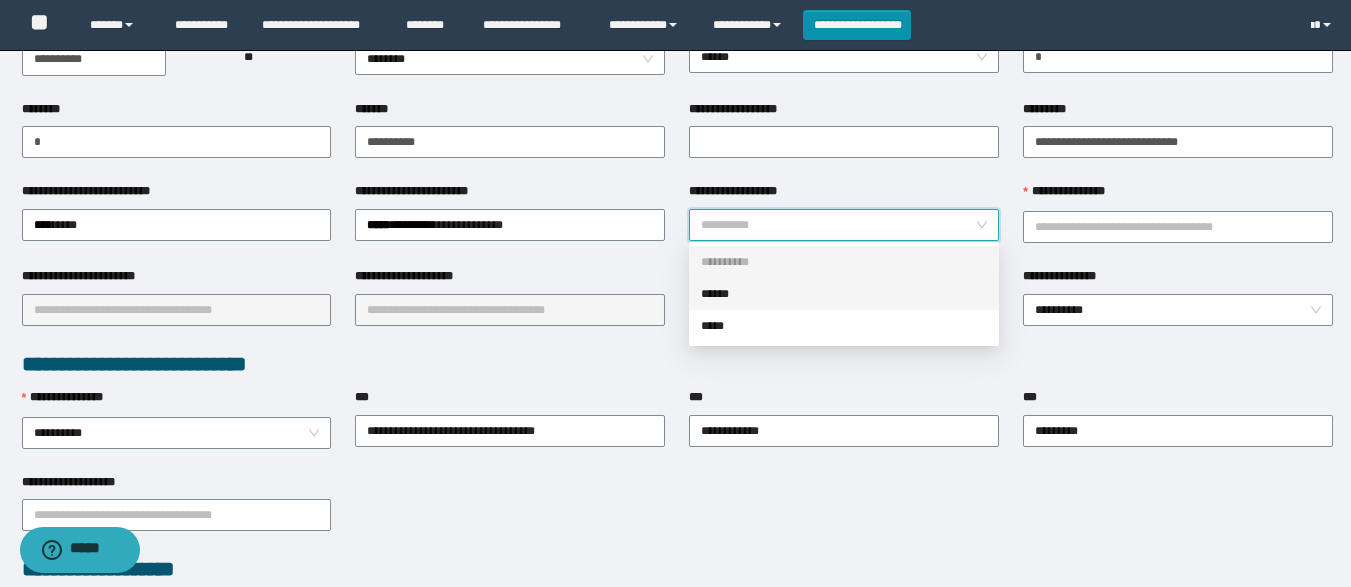 click on "******" at bounding box center [844, 294] 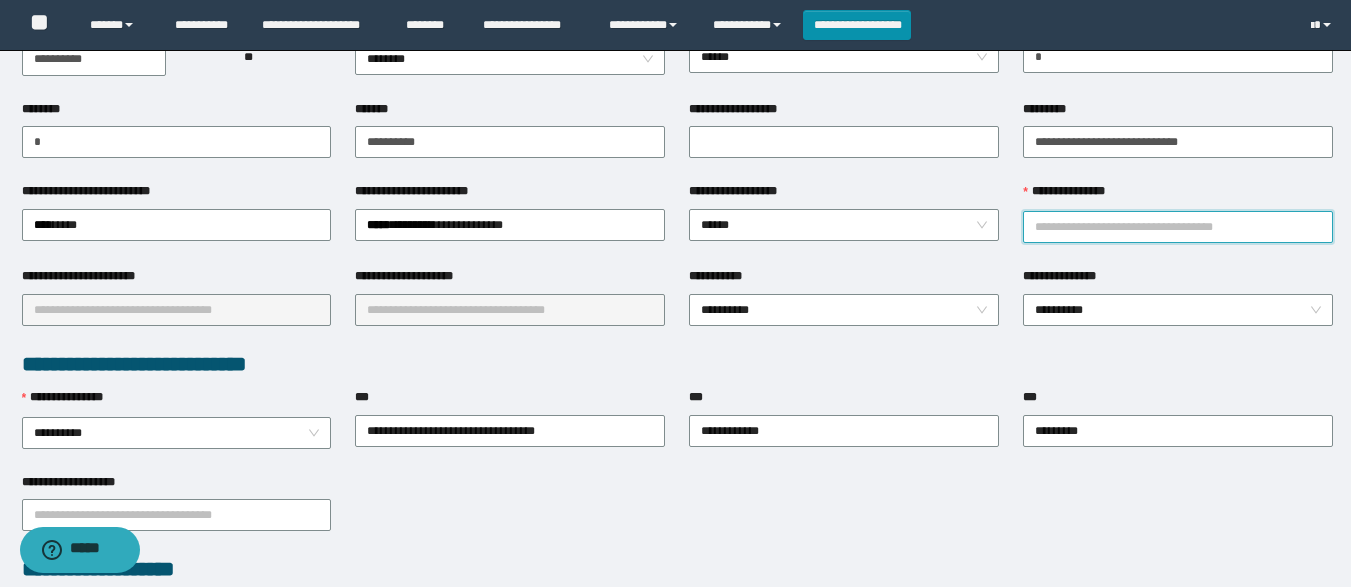 click on "**********" at bounding box center (1178, 227) 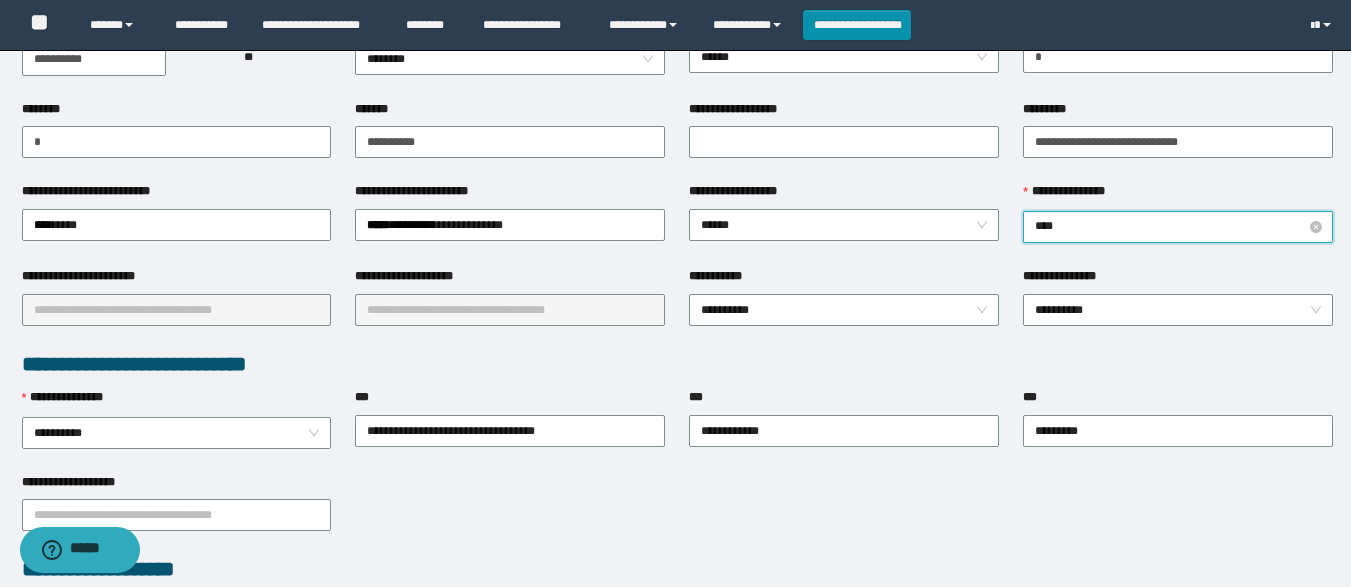 type on "*****" 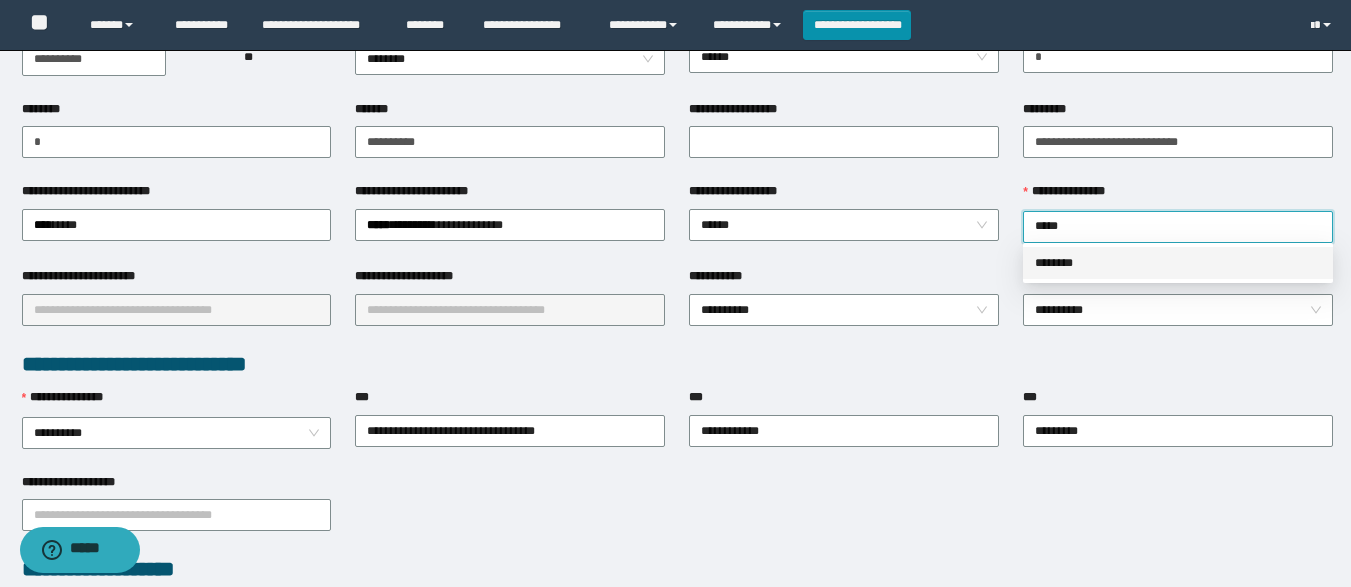 click on "********" at bounding box center (1178, 263) 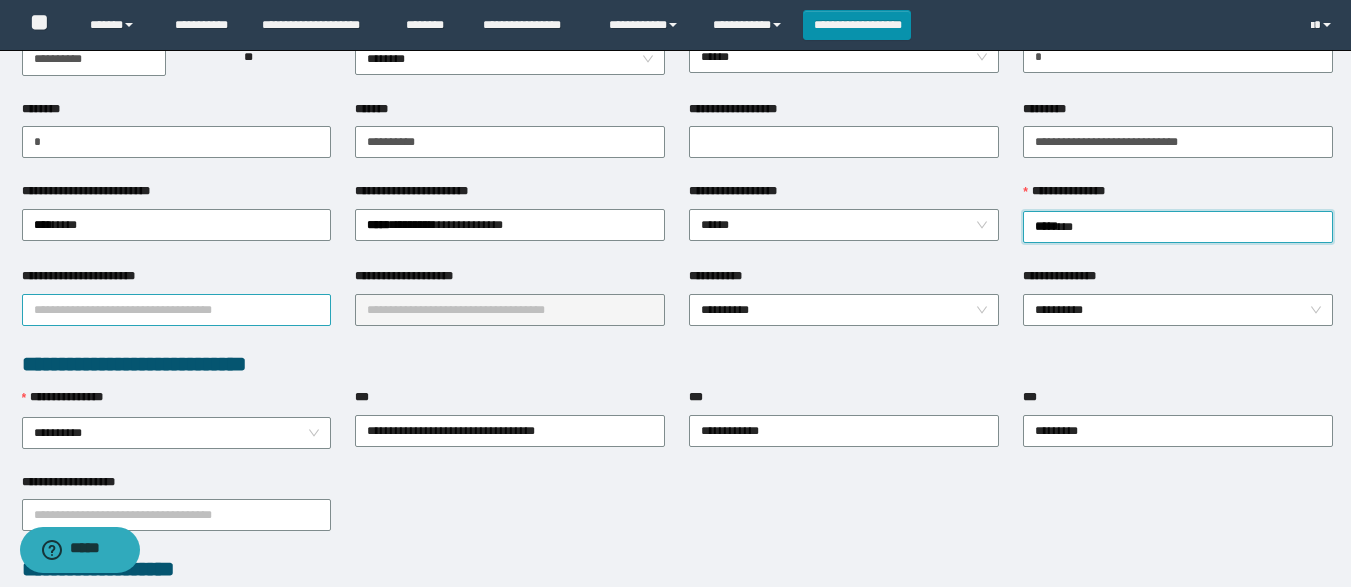click on "**********" at bounding box center (177, 310) 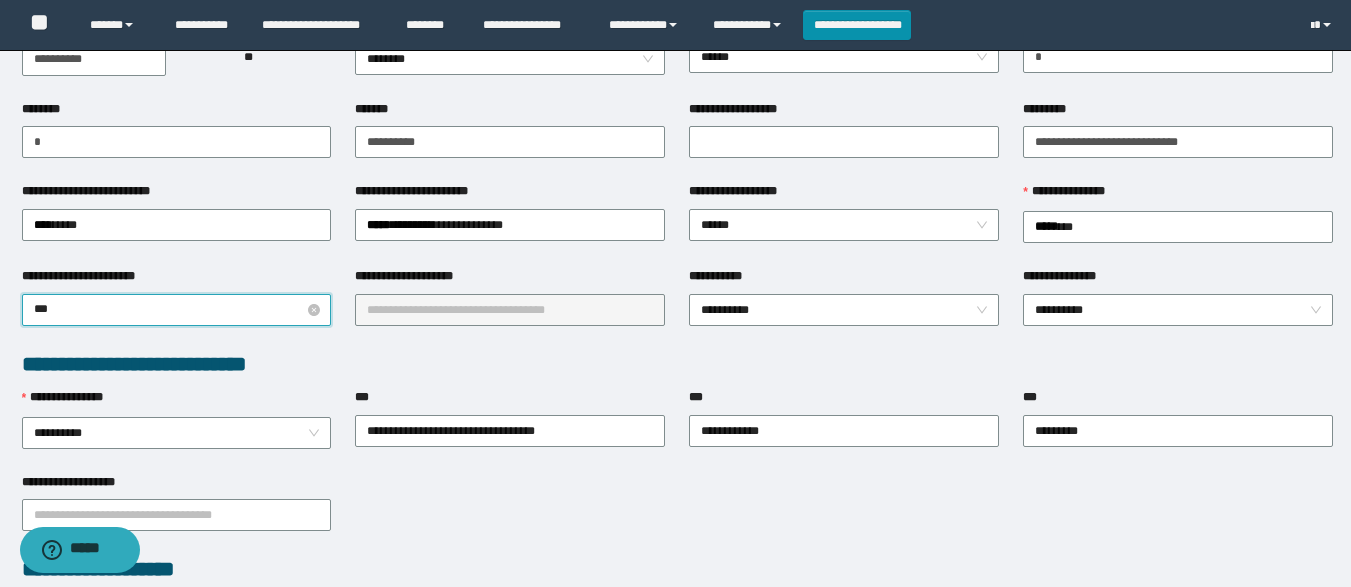 type on "****" 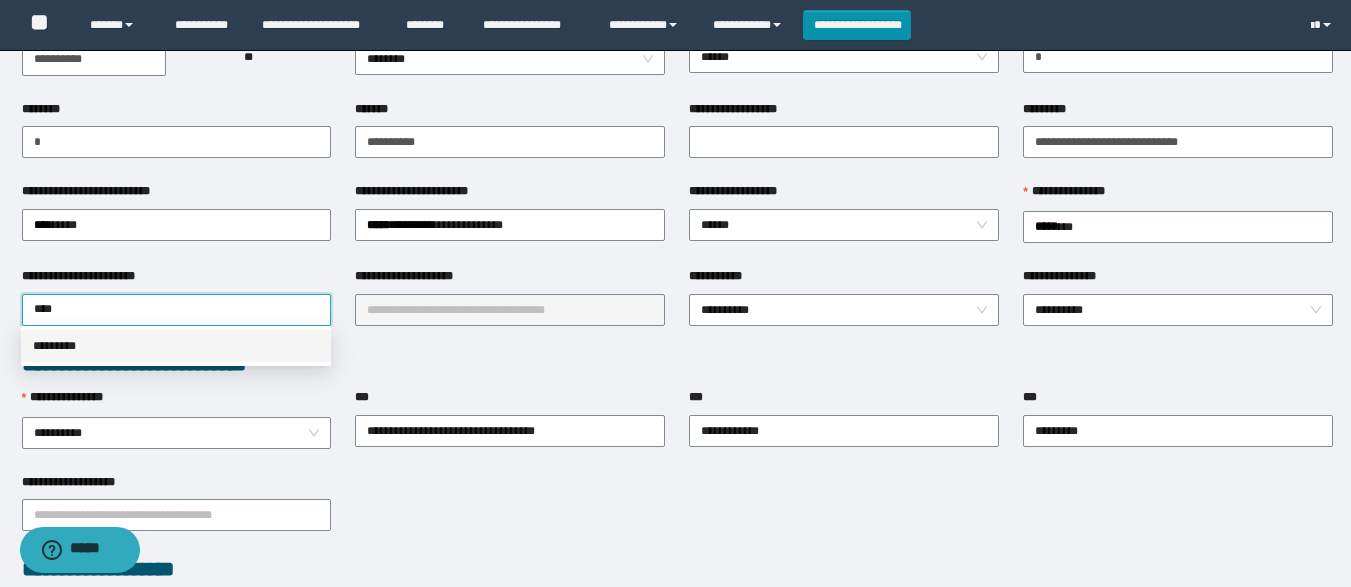 click on "*********" at bounding box center (176, 346) 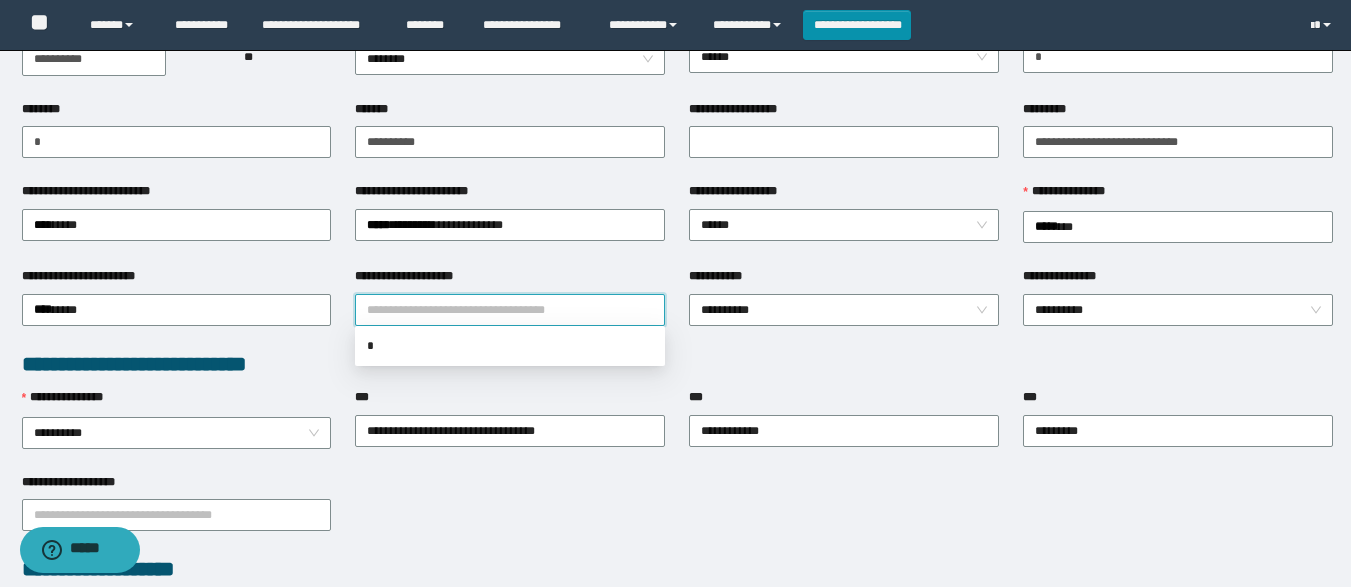 click on "**********" at bounding box center (510, 310) 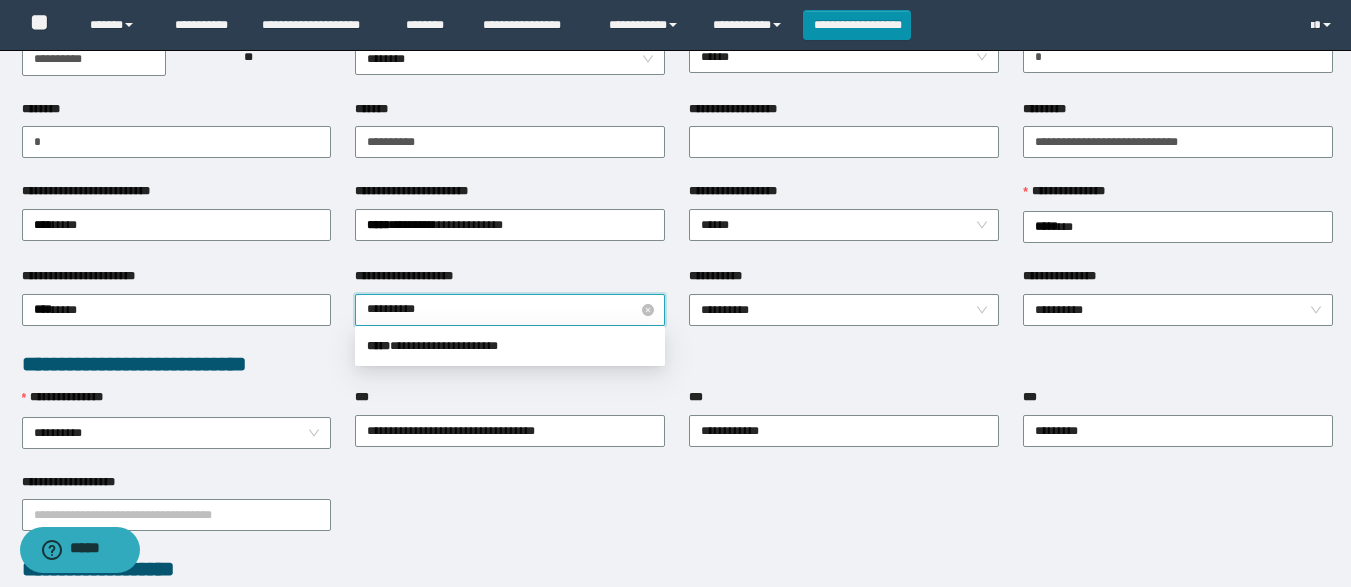 type on "**********" 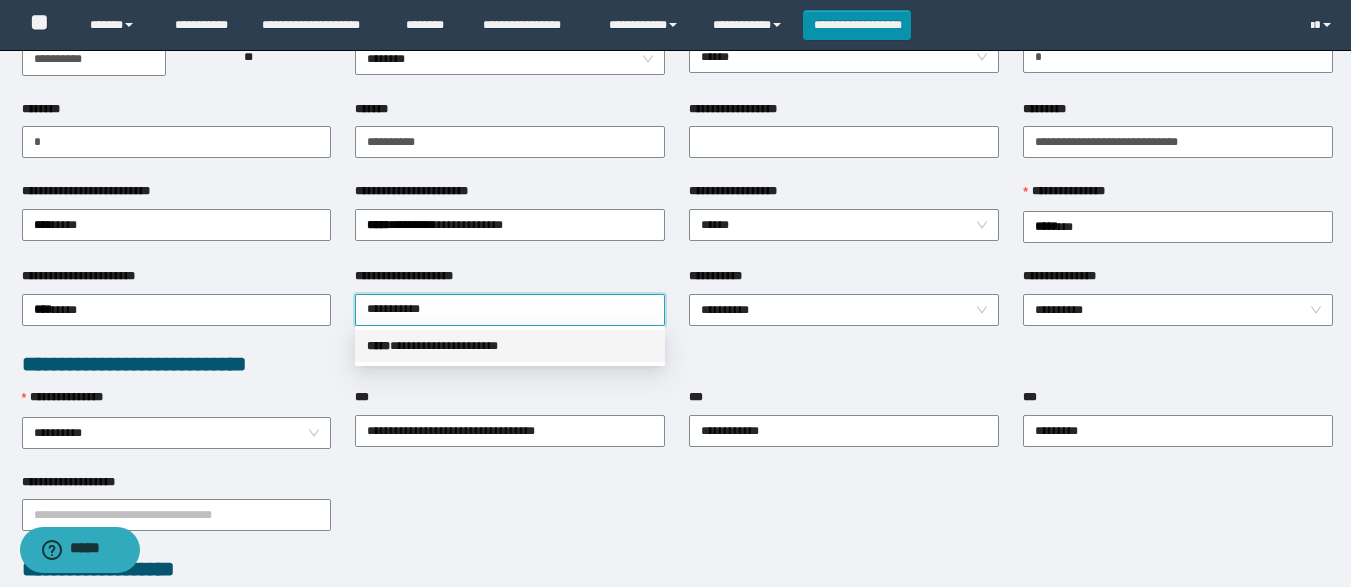 click on "**********" at bounding box center (510, 346) 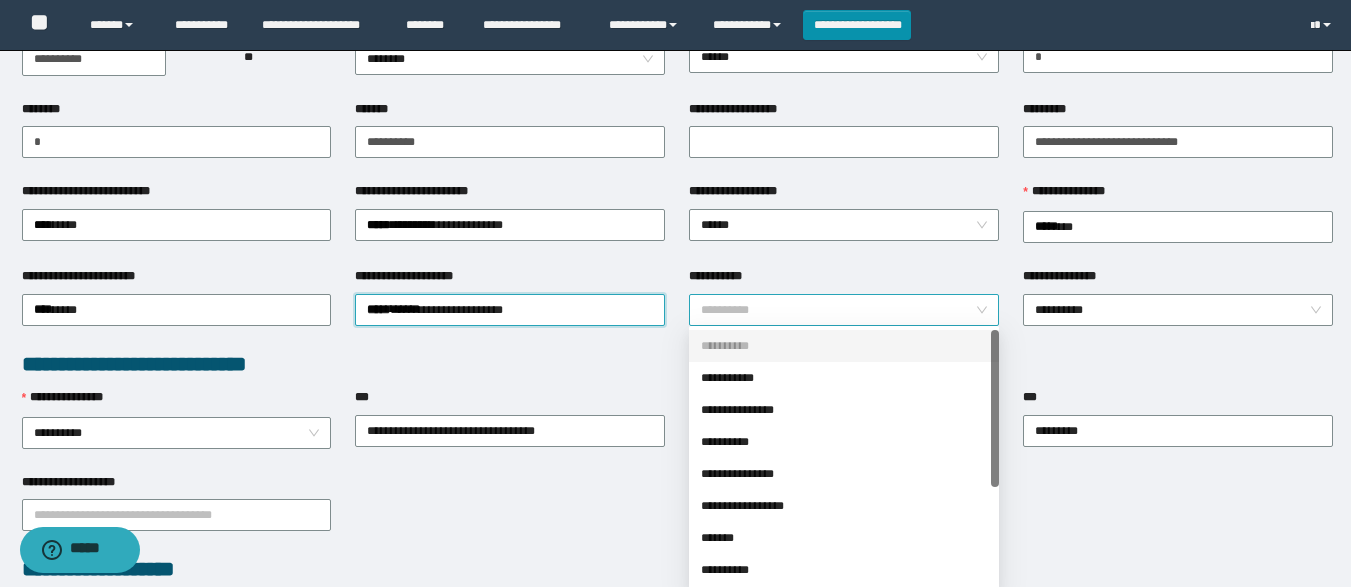click on "**********" at bounding box center [844, 310] 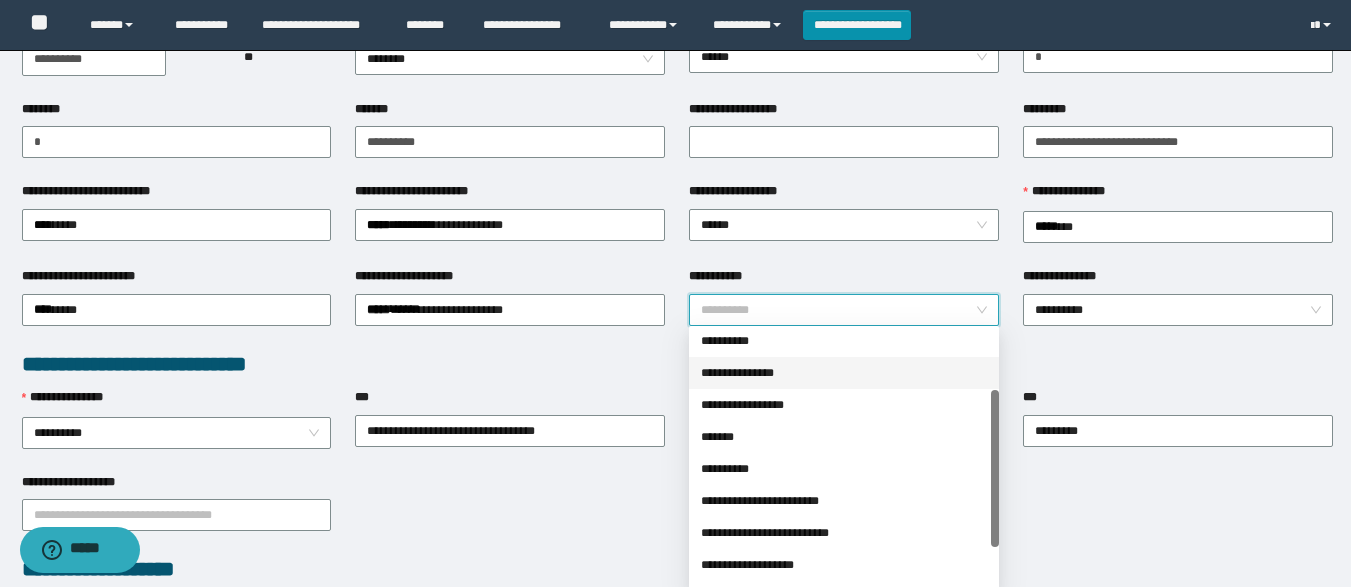 scroll, scrollTop: 97, scrollLeft: 0, axis: vertical 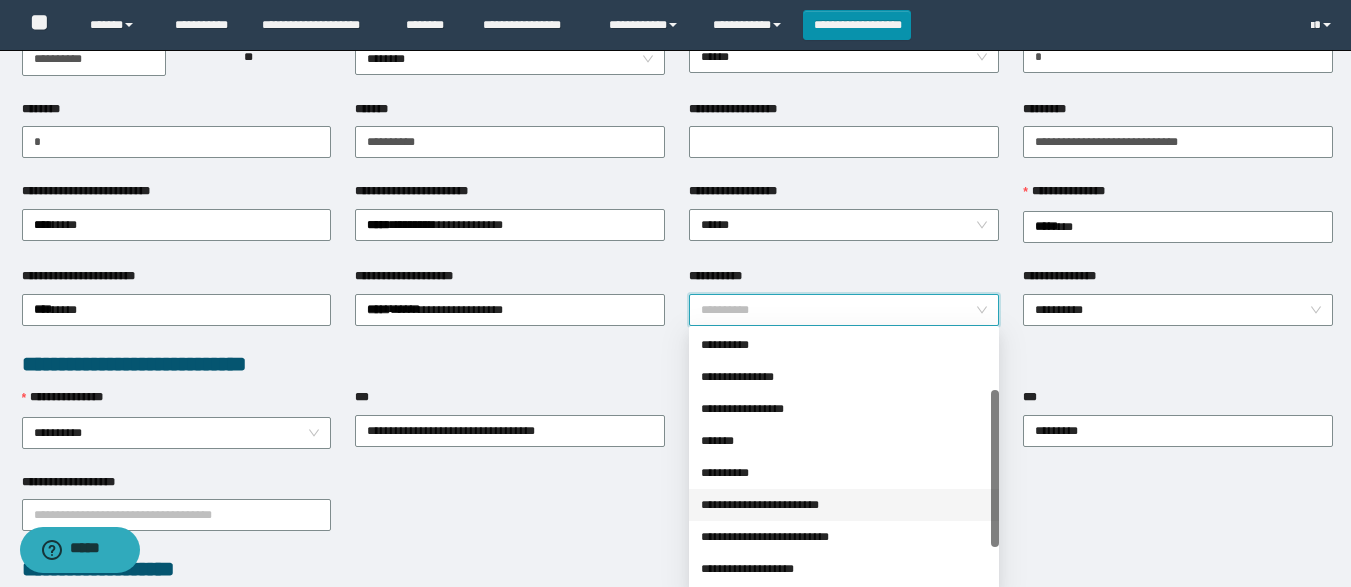 click on "**********" at bounding box center [844, 505] 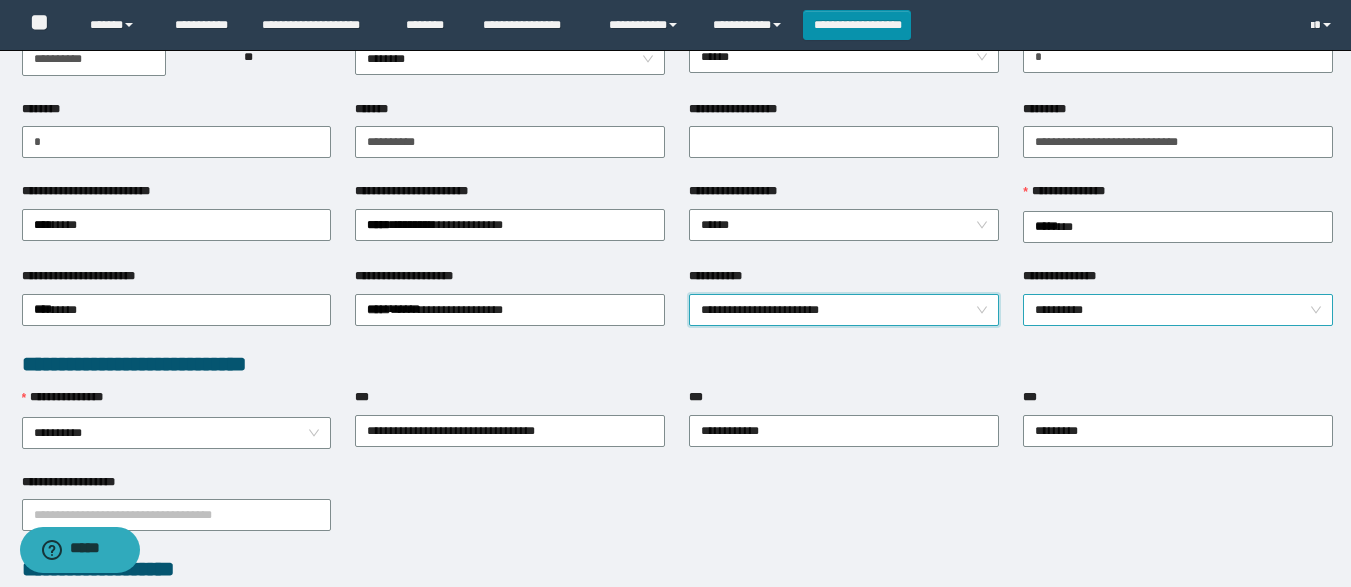 click on "**********" at bounding box center (1178, 310) 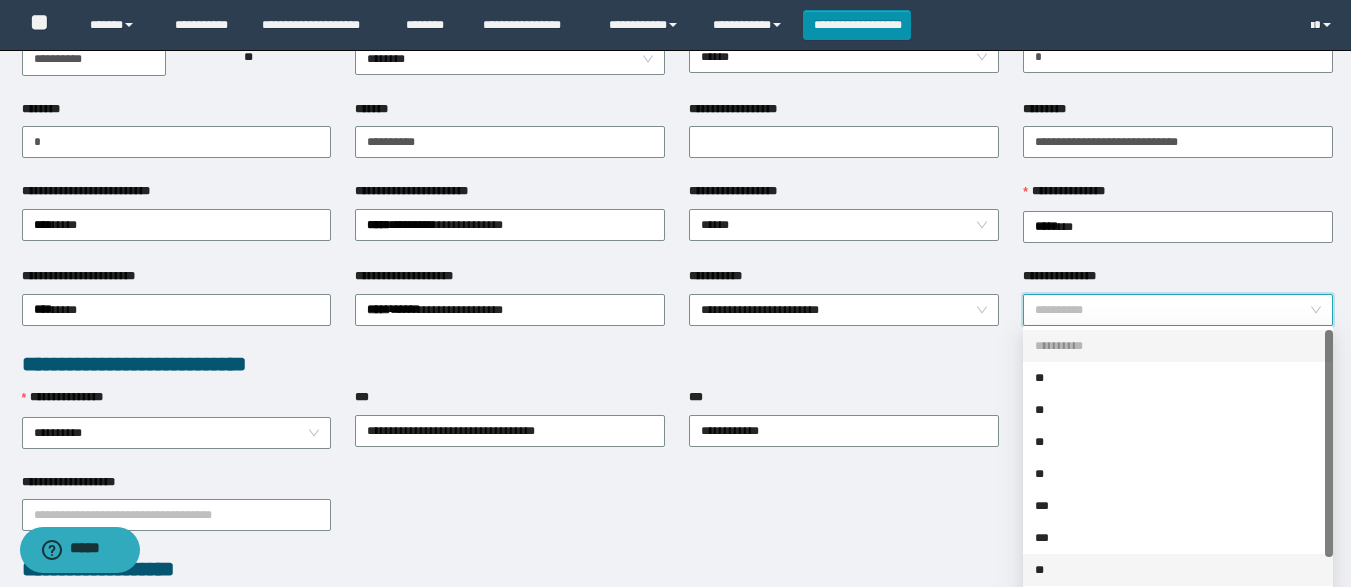 click on "**" at bounding box center [1178, 570] 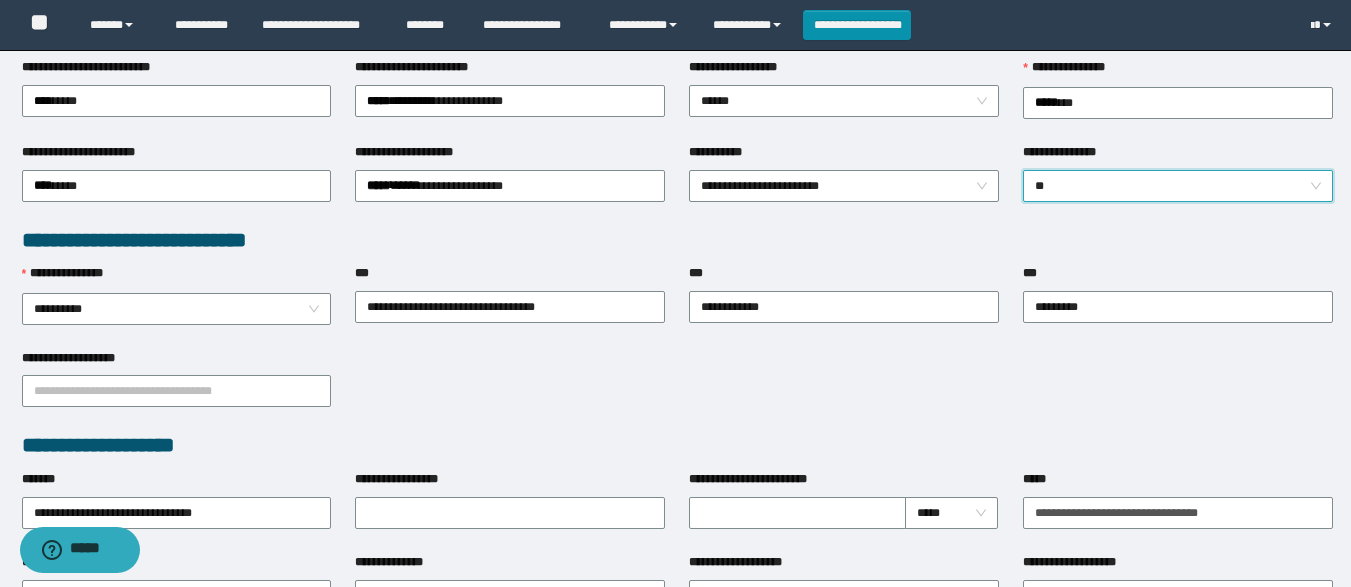 scroll, scrollTop: 392, scrollLeft: 0, axis: vertical 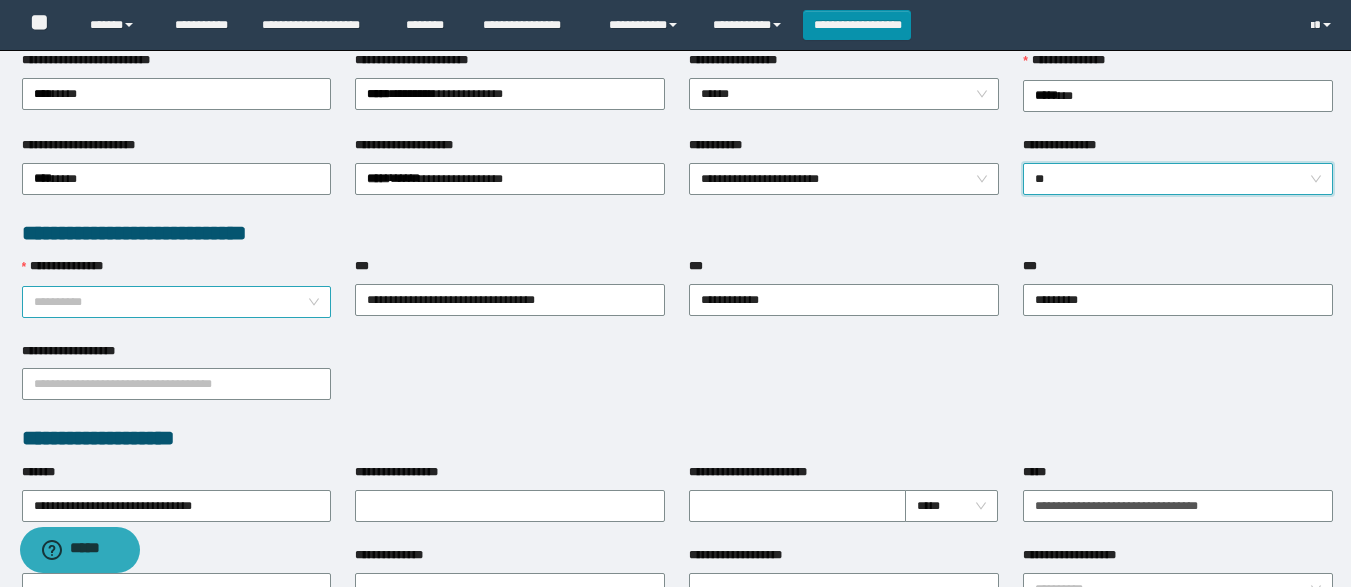 click on "**********" at bounding box center [177, 302] 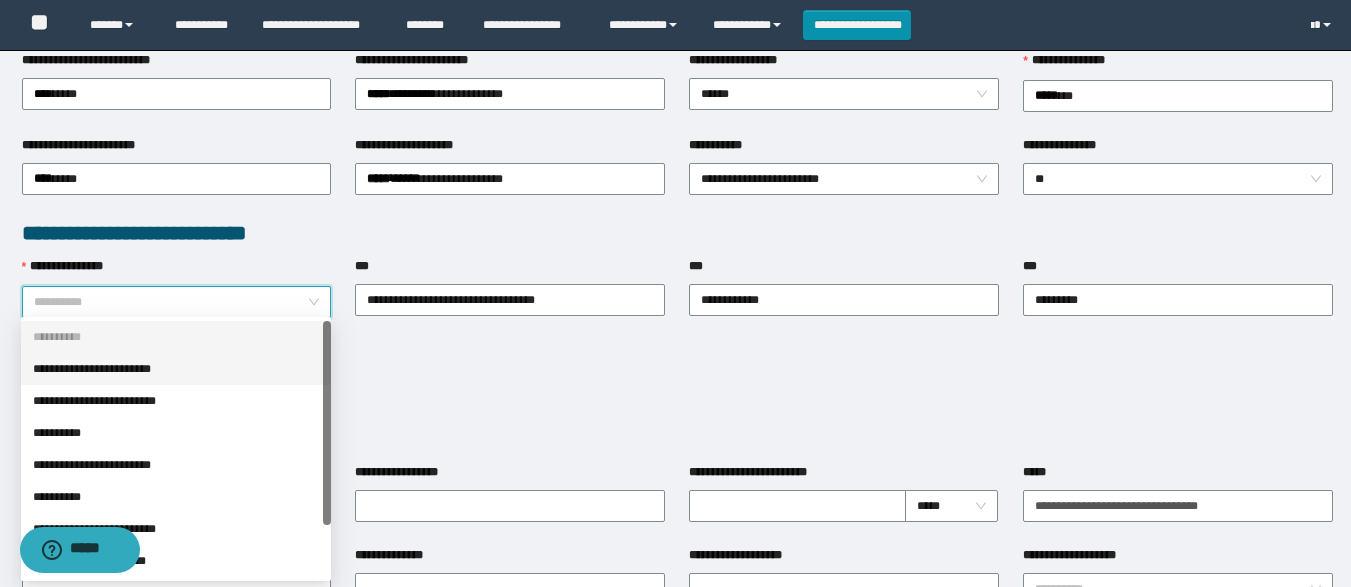 click on "**********" at bounding box center (176, 369) 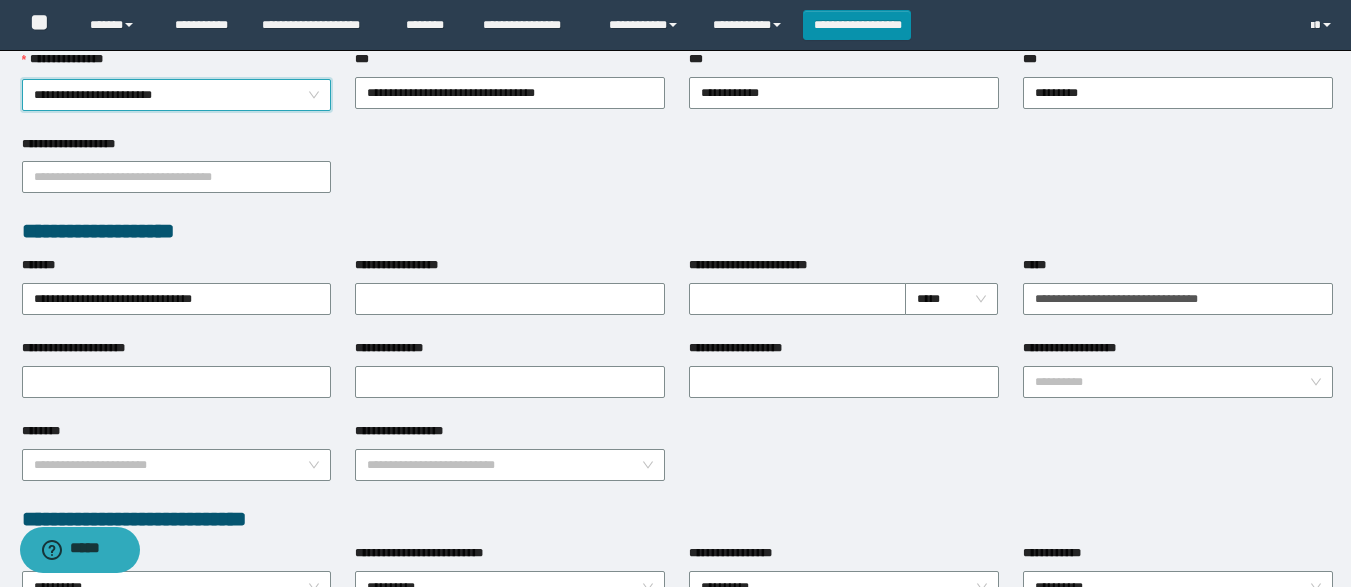 scroll, scrollTop: 600, scrollLeft: 0, axis: vertical 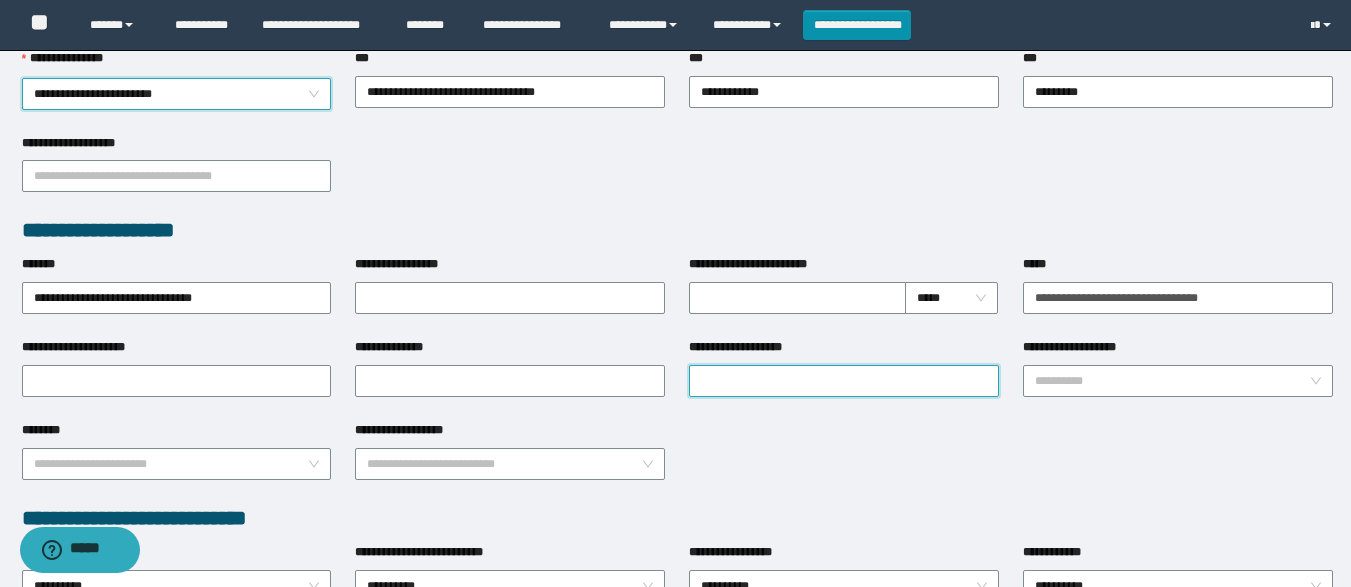 click on "**********" at bounding box center (844, 381) 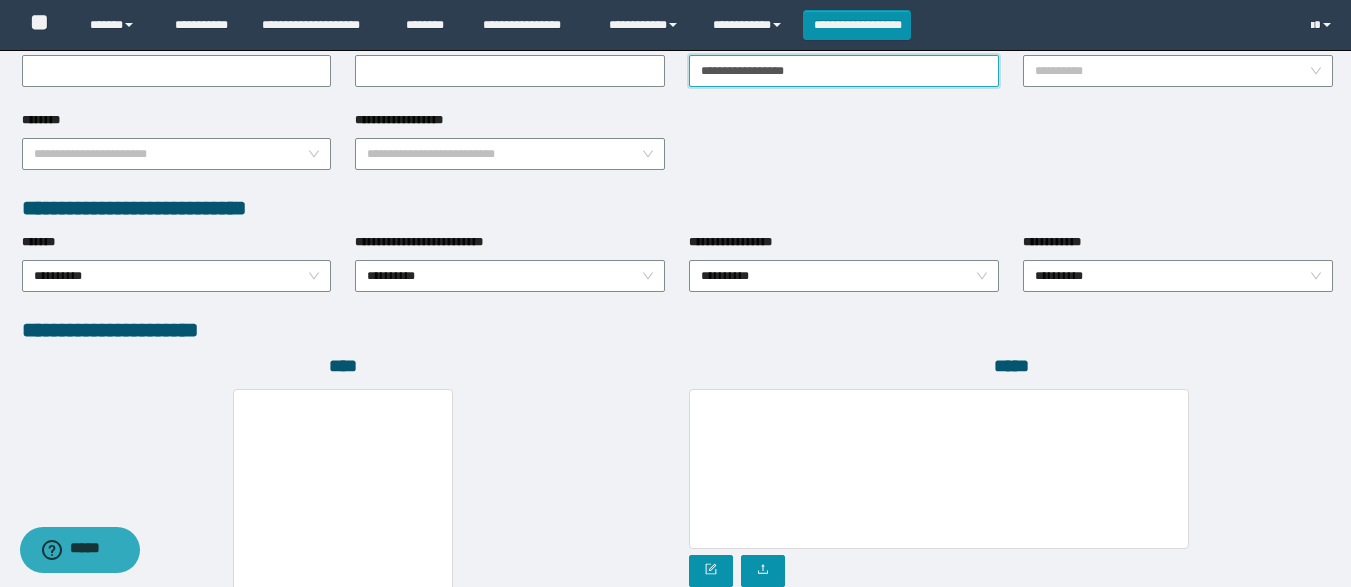 scroll, scrollTop: 911, scrollLeft: 0, axis: vertical 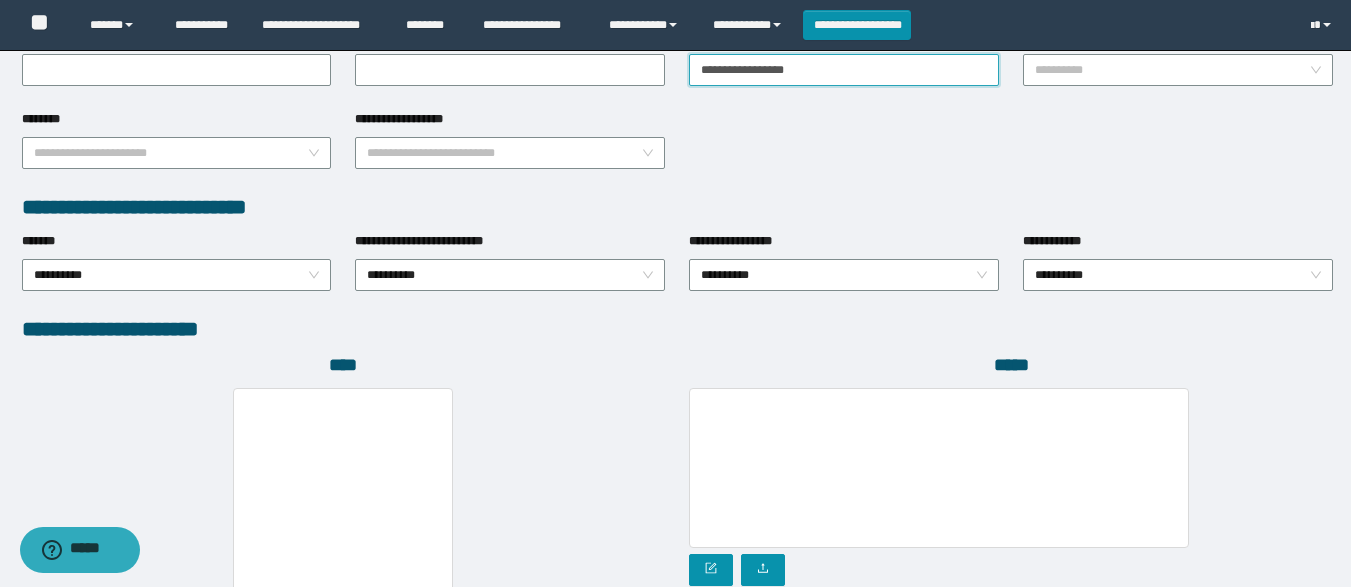 type on "**********" 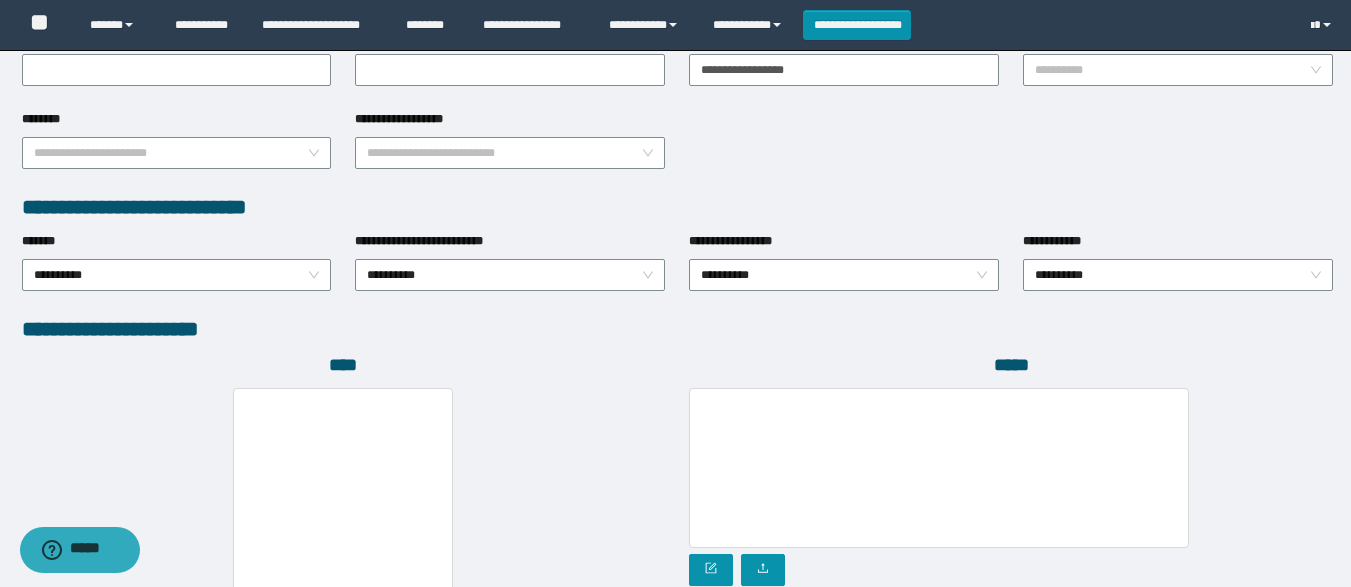 click on "**********" at bounding box center (177, 273) 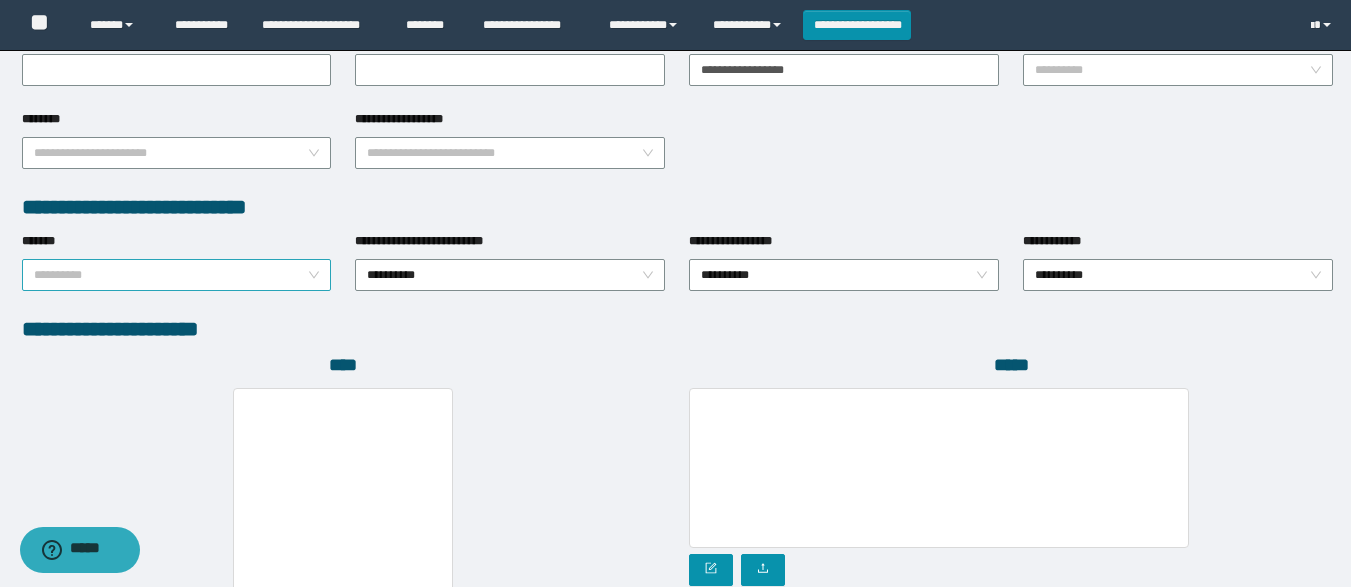 click on "**********" at bounding box center [177, 275] 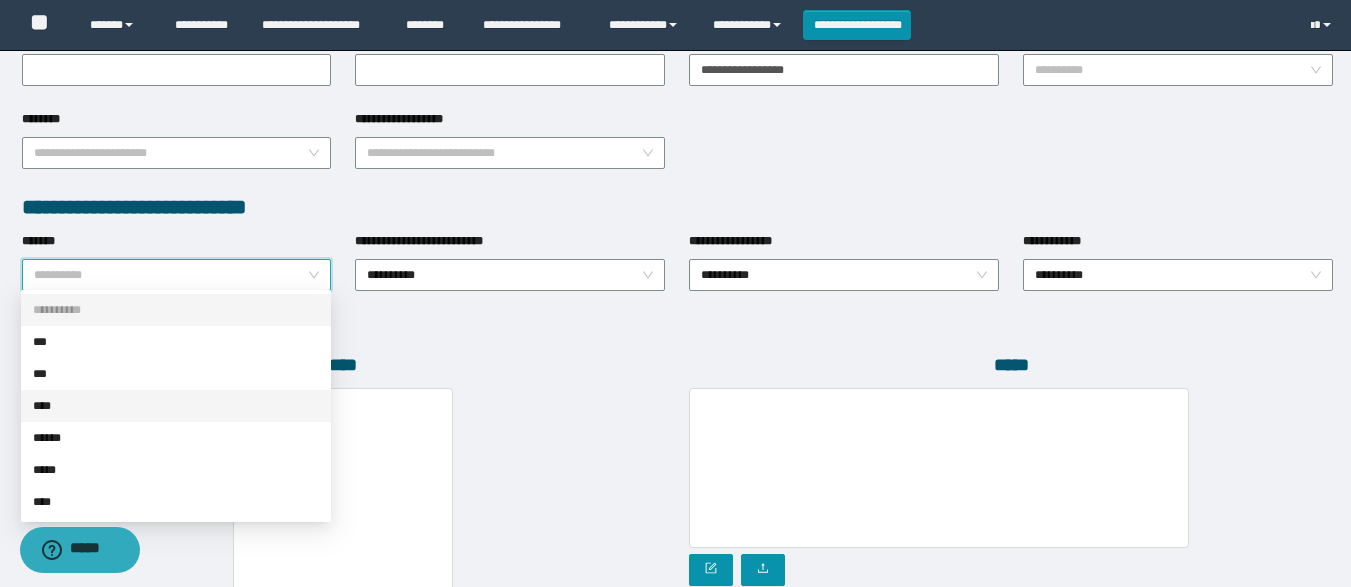 click on "****" at bounding box center [176, 406] 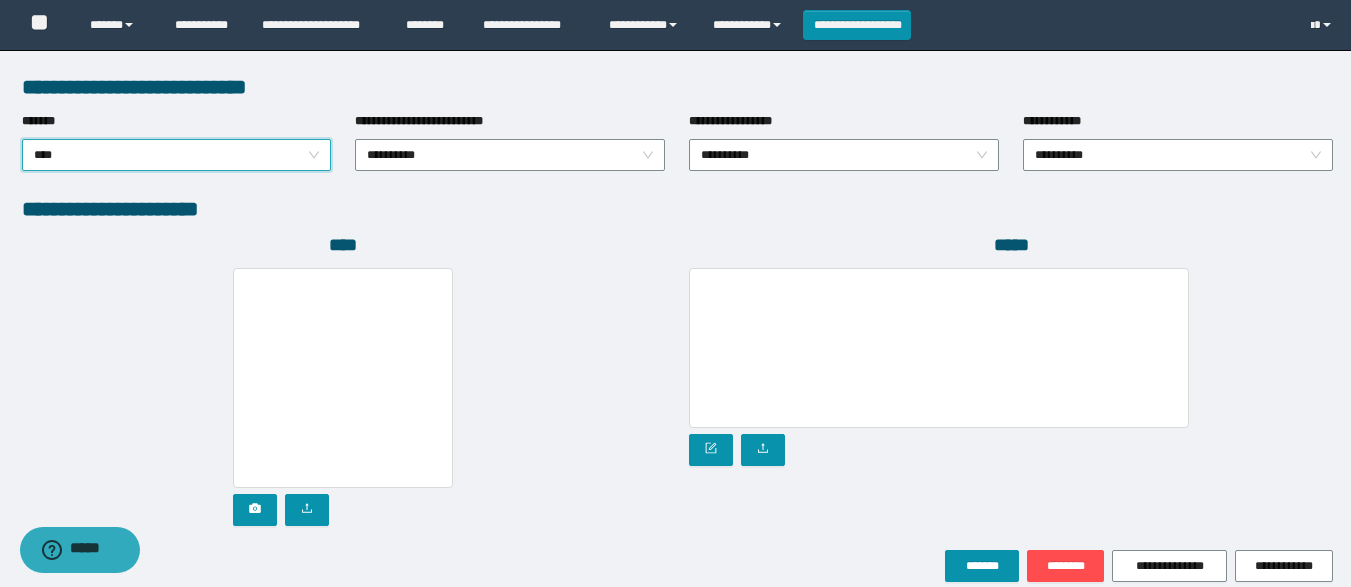 scroll, scrollTop: 1118, scrollLeft: 0, axis: vertical 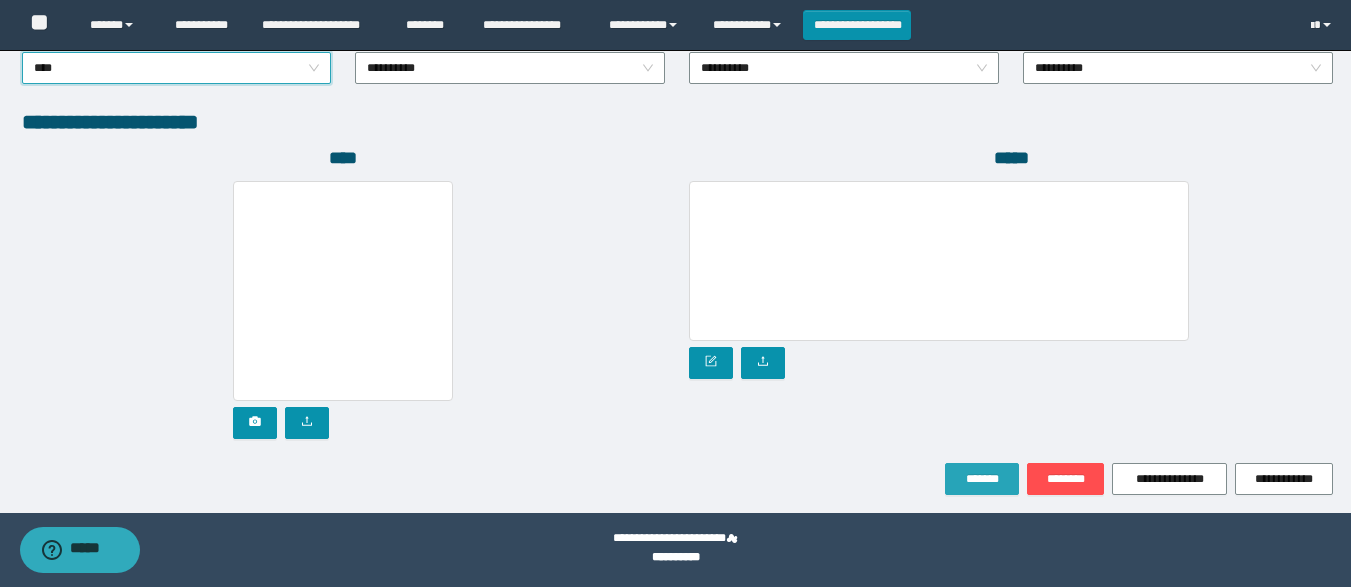 click on "*******" at bounding box center (982, 479) 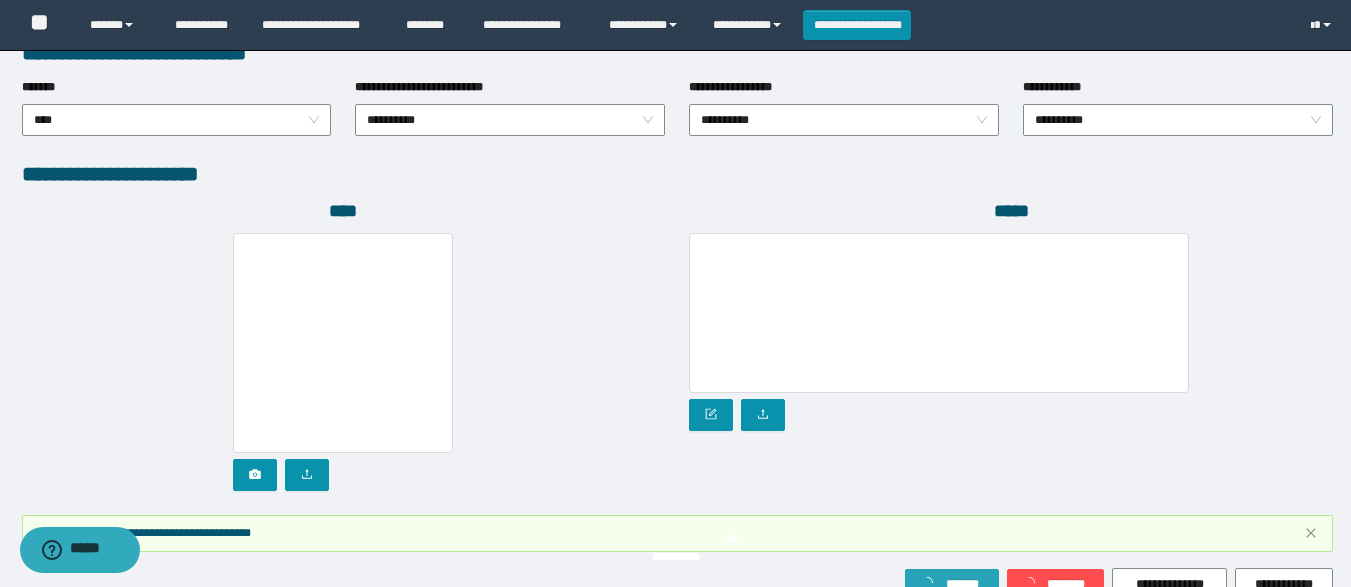 scroll, scrollTop: 1171, scrollLeft: 0, axis: vertical 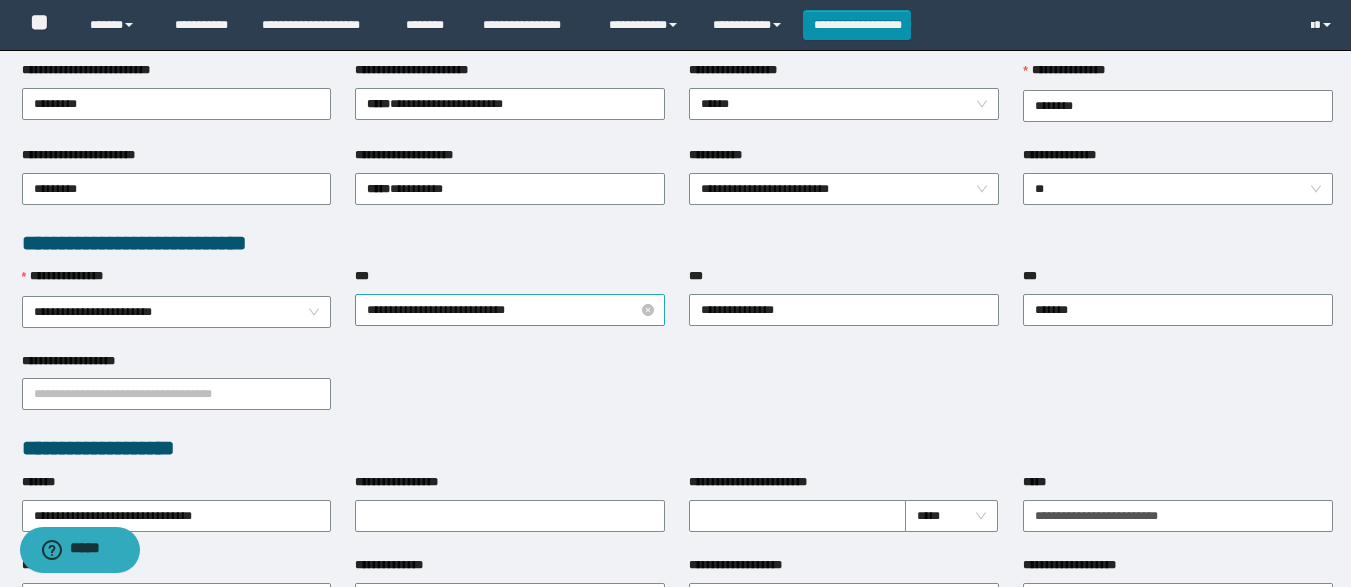 click on "**********" at bounding box center (510, 310) 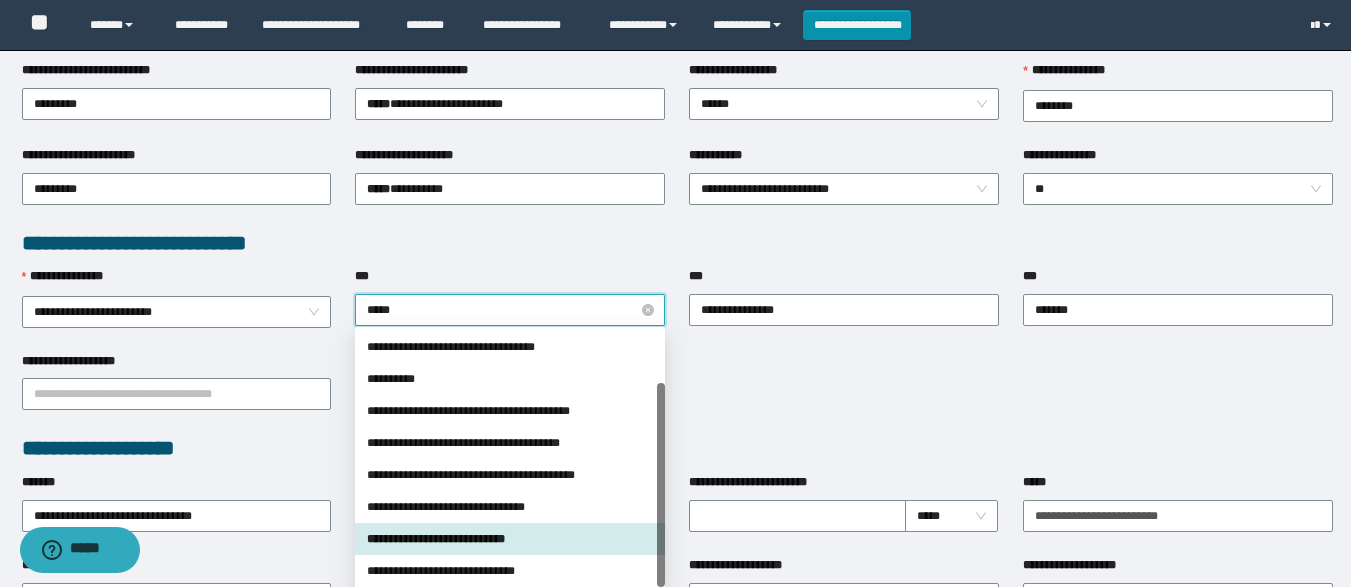 scroll, scrollTop: 0, scrollLeft: 0, axis: both 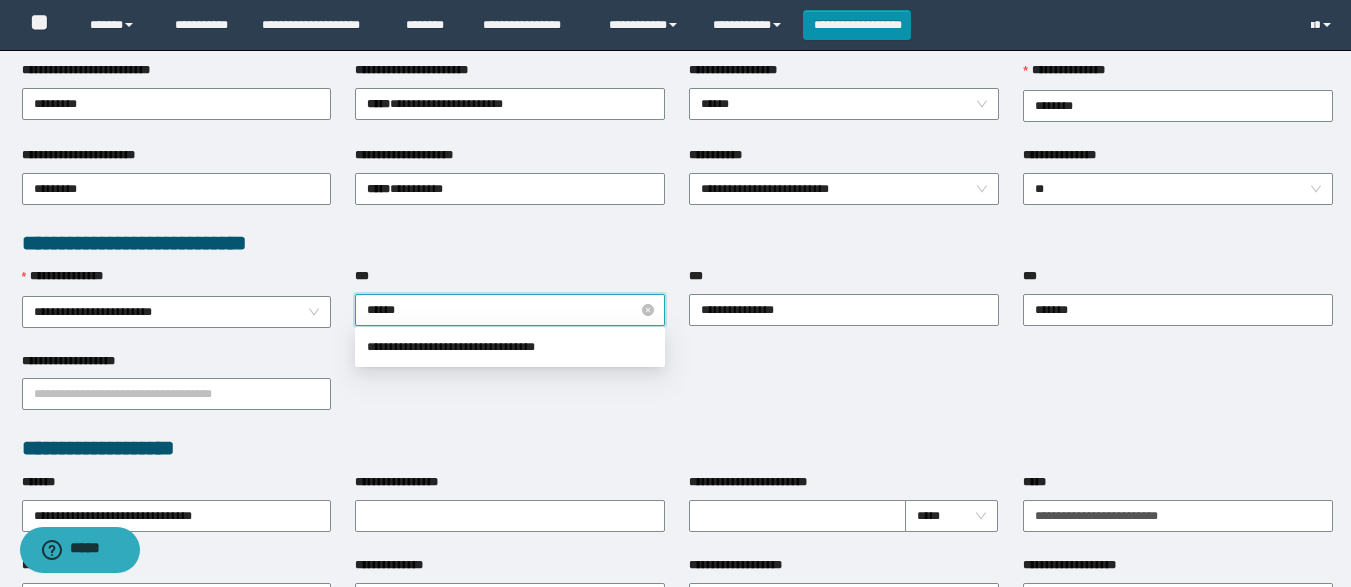 type on "*******" 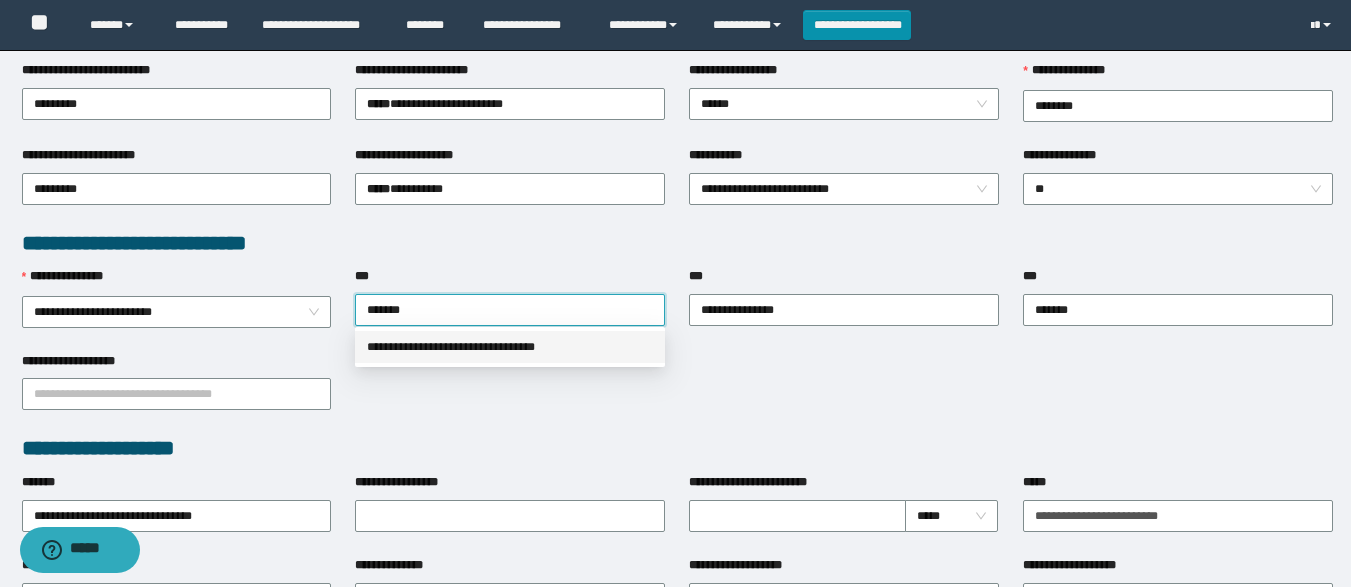 click on "**********" at bounding box center [510, 347] 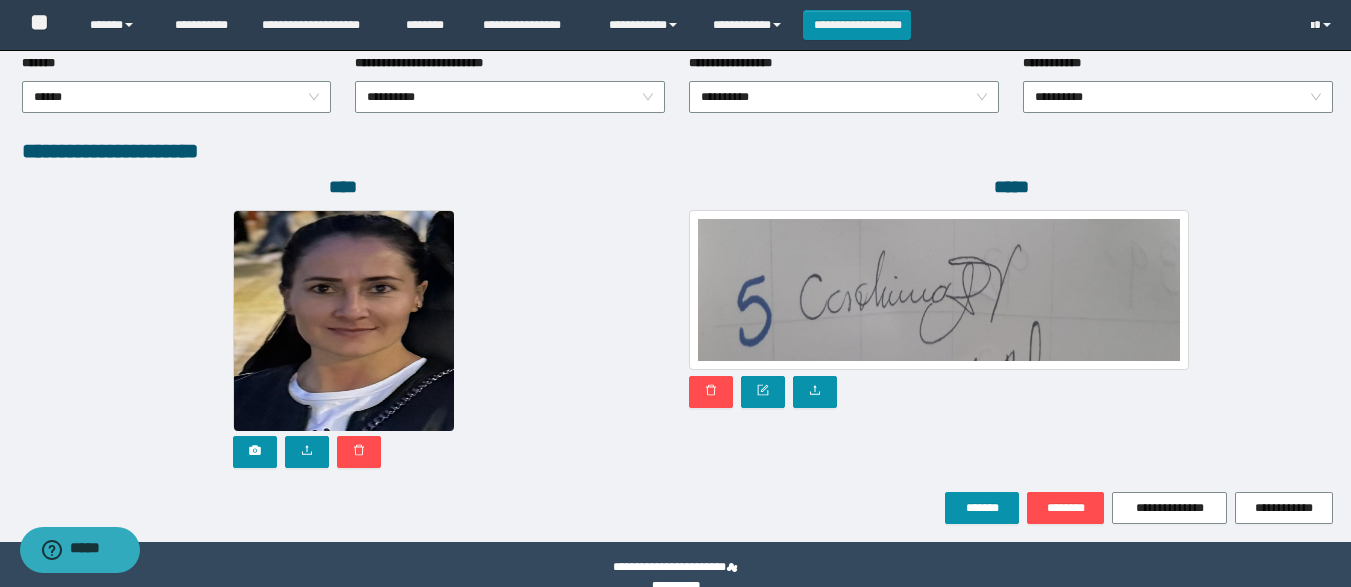 scroll, scrollTop: 1094, scrollLeft: 0, axis: vertical 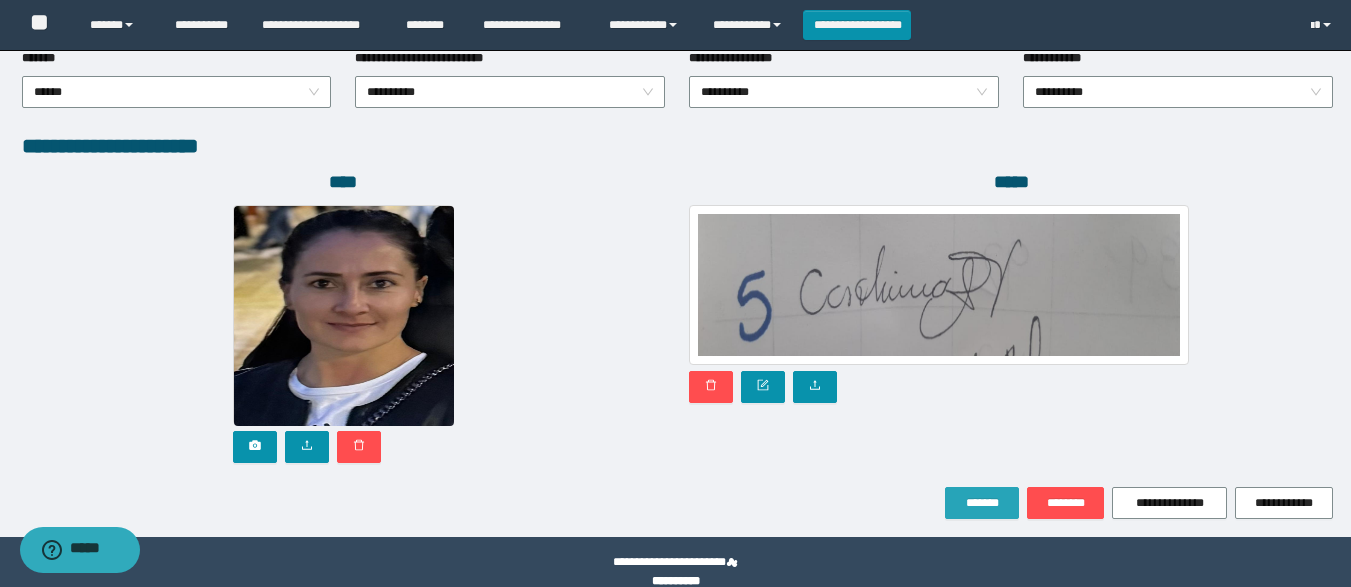 click on "*******" at bounding box center (982, 503) 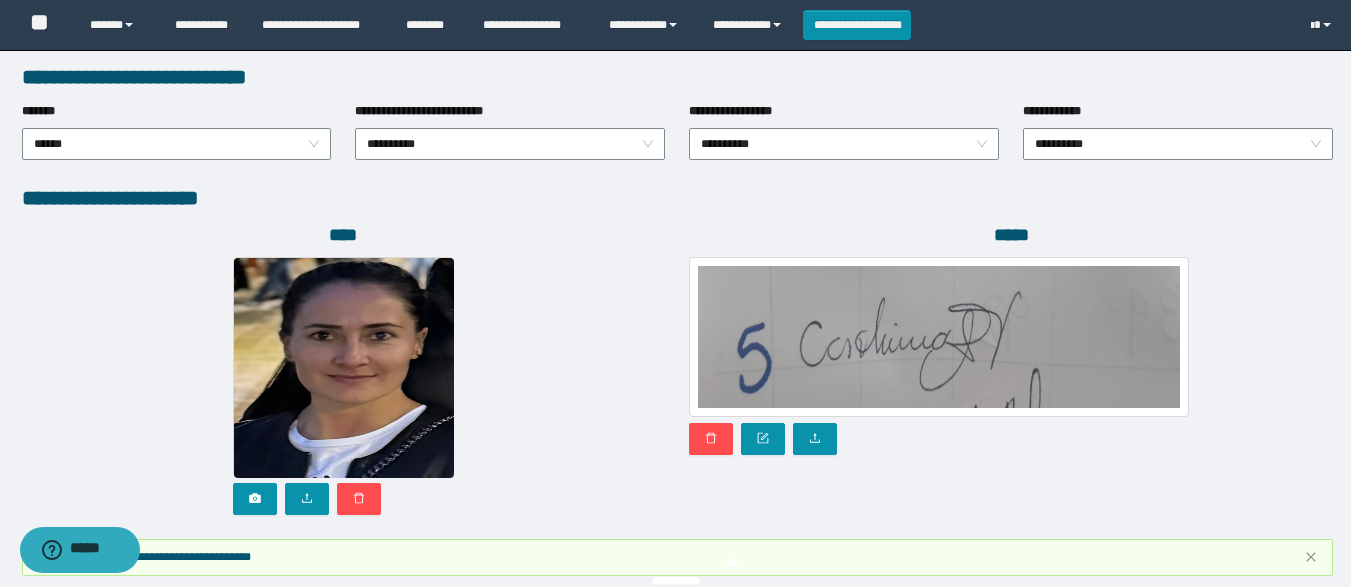 scroll, scrollTop: 1147, scrollLeft: 0, axis: vertical 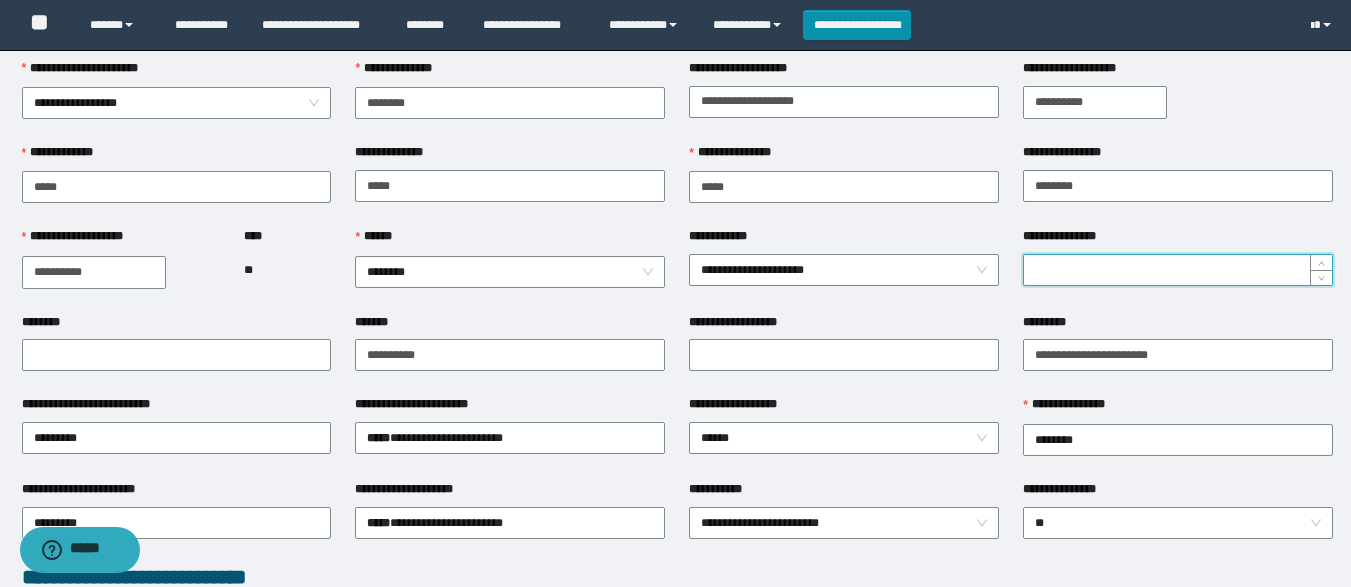 click on "**********" at bounding box center (1178, 270) 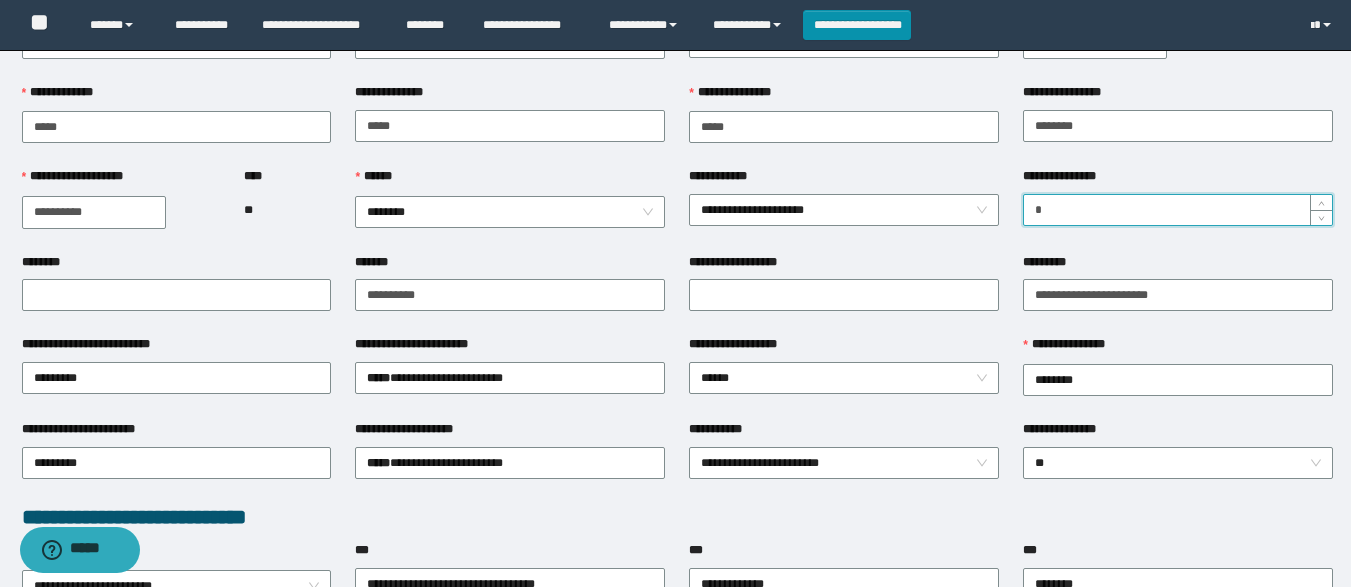 scroll, scrollTop: 109, scrollLeft: 0, axis: vertical 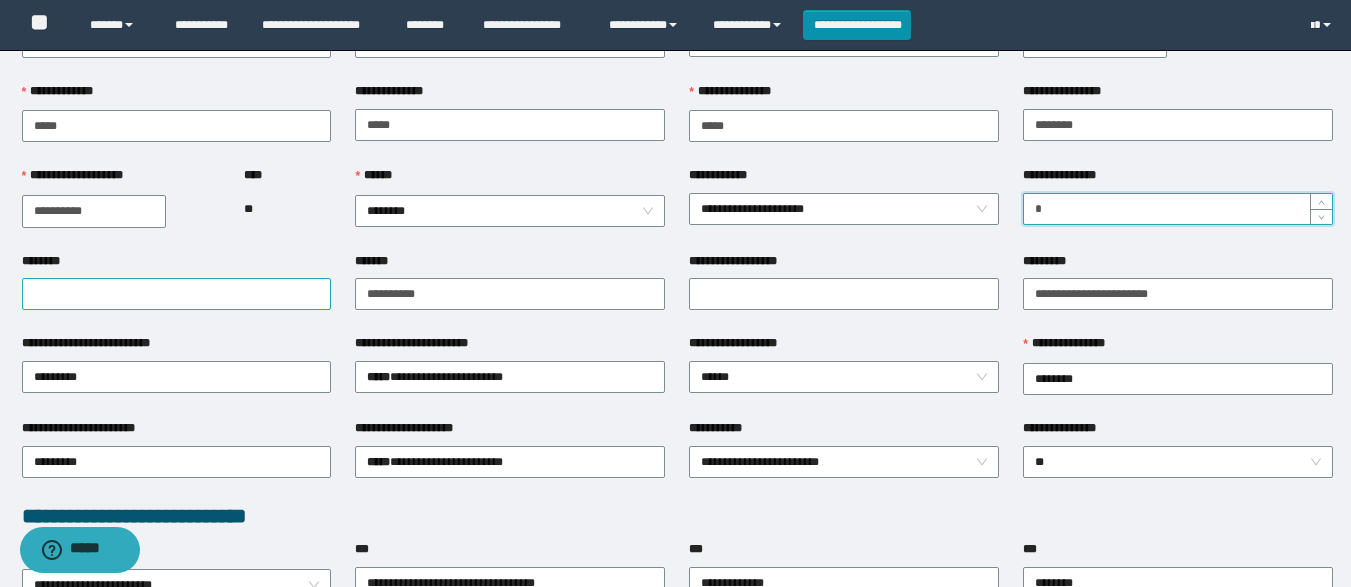 type on "*" 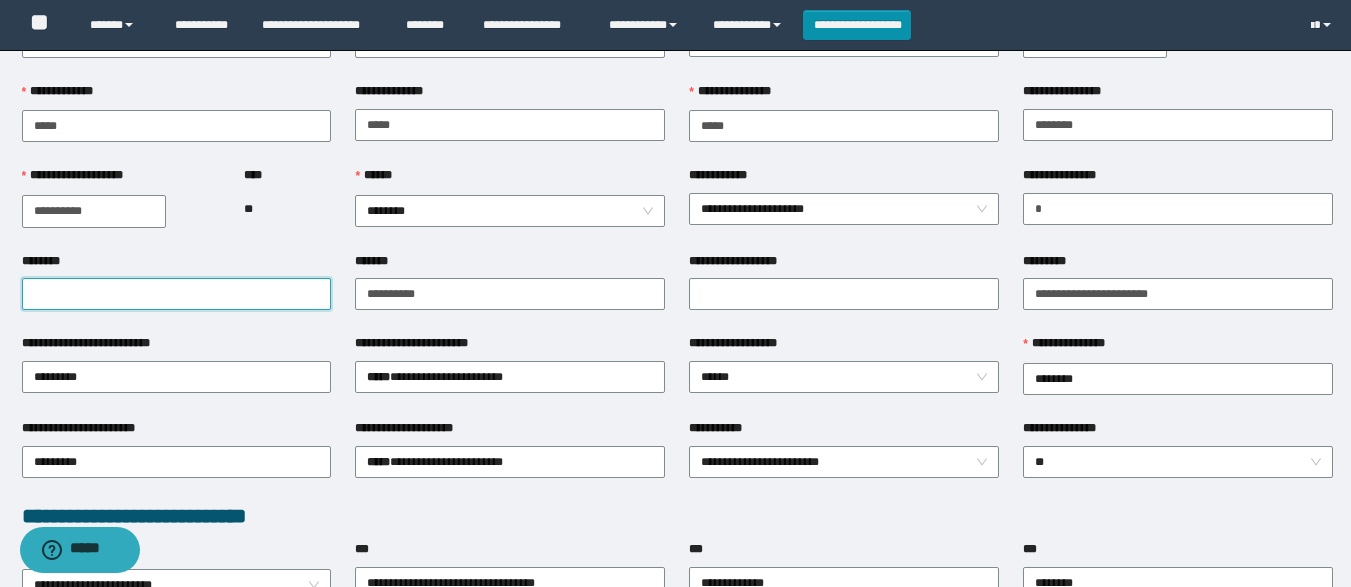 click on "********" at bounding box center [177, 294] 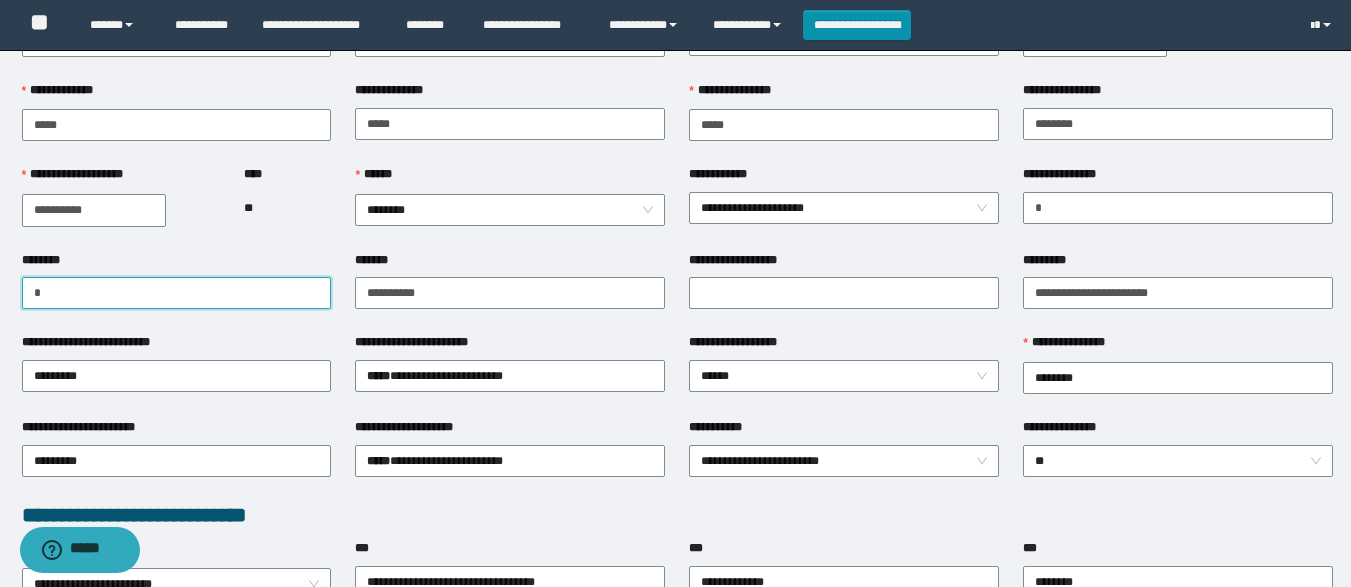 scroll, scrollTop: 111, scrollLeft: 0, axis: vertical 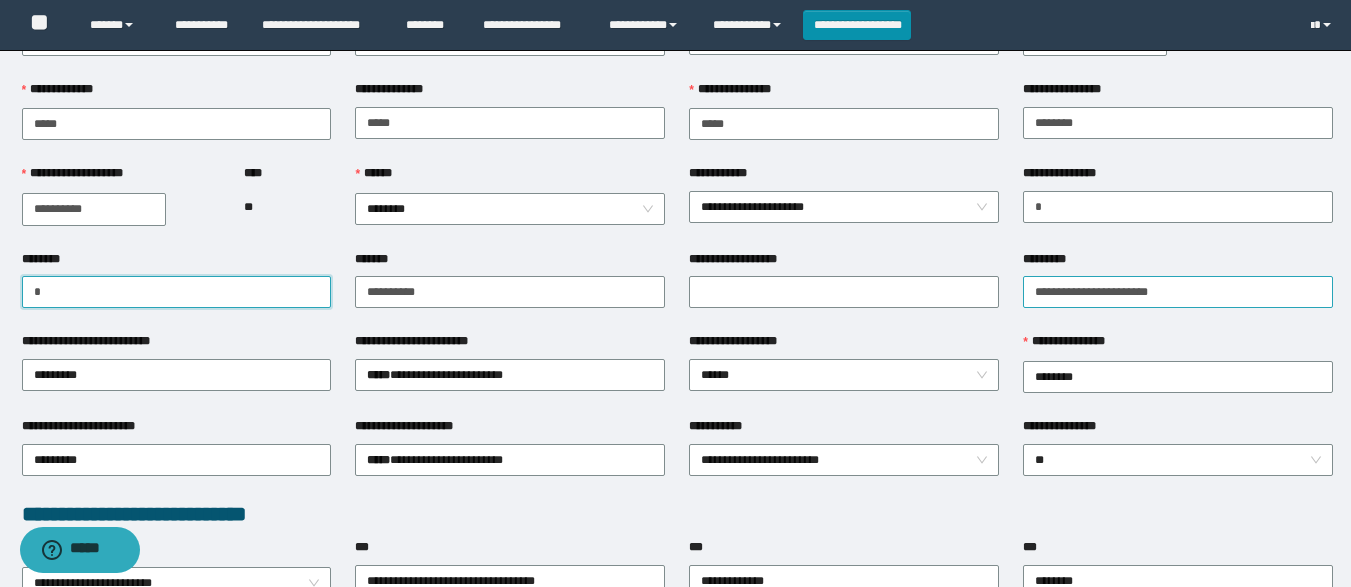 type on "*" 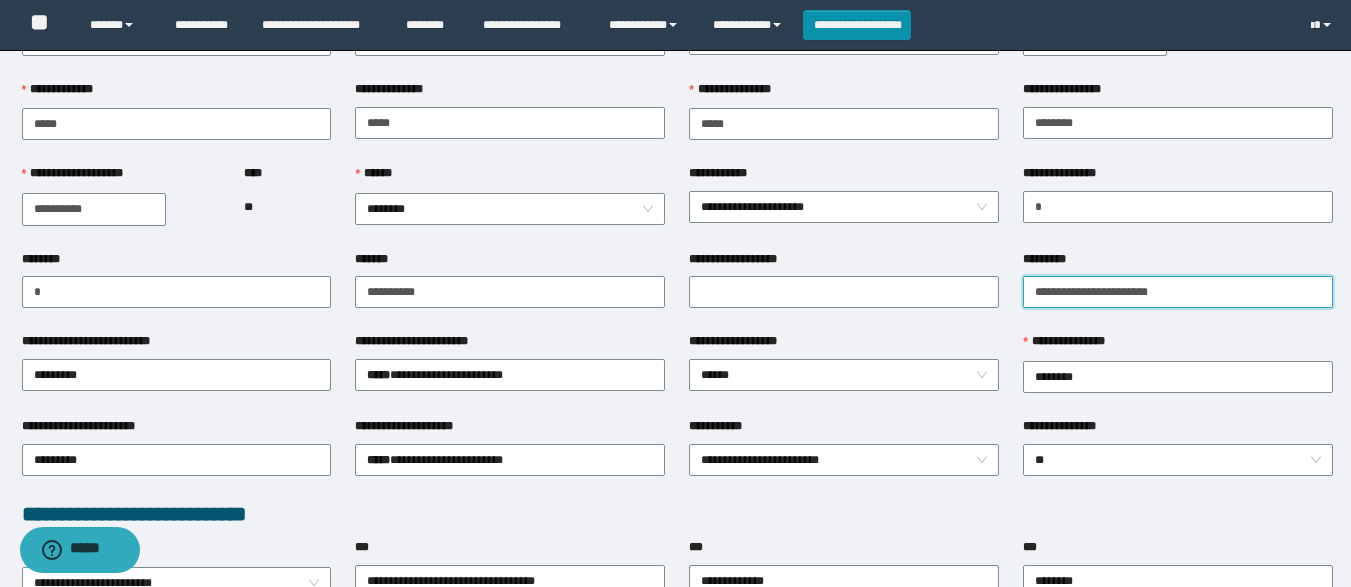 click on "*********" at bounding box center (1178, 292) 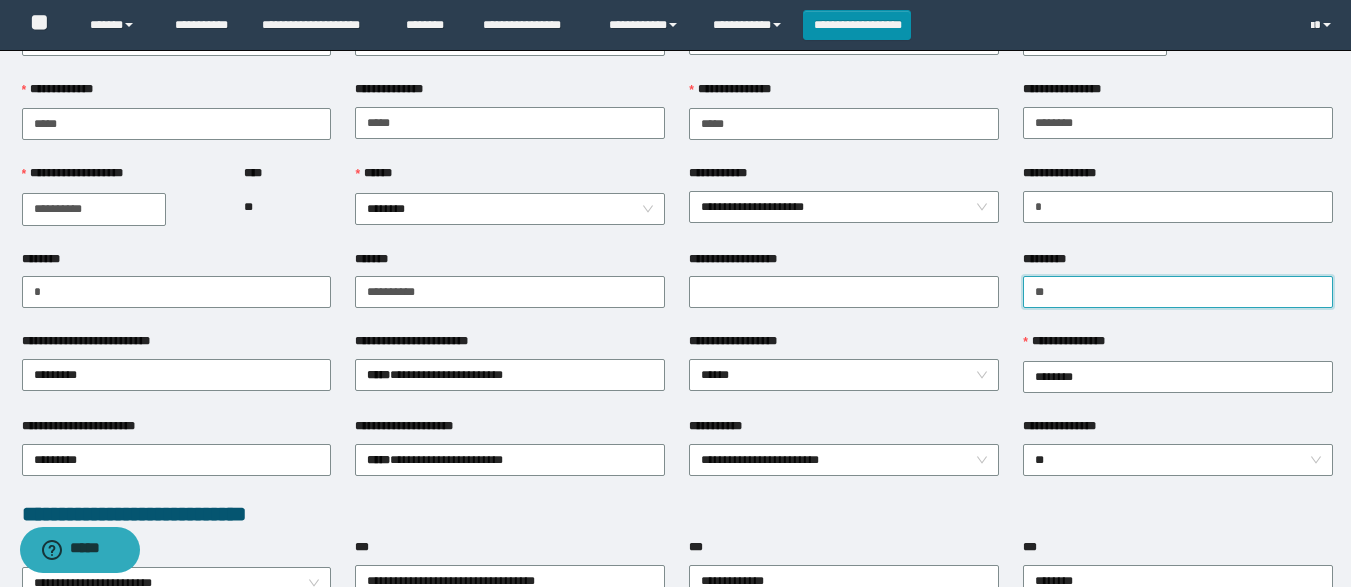type on "*" 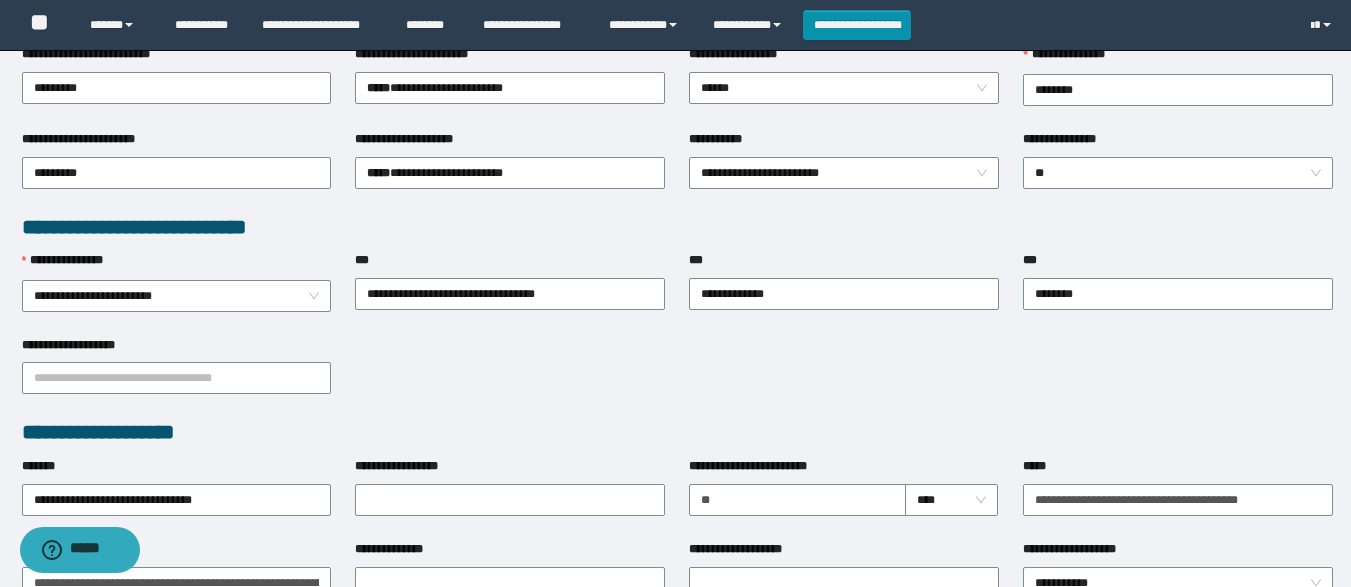 scroll, scrollTop: 399, scrollLeft: 0, axis: vertical 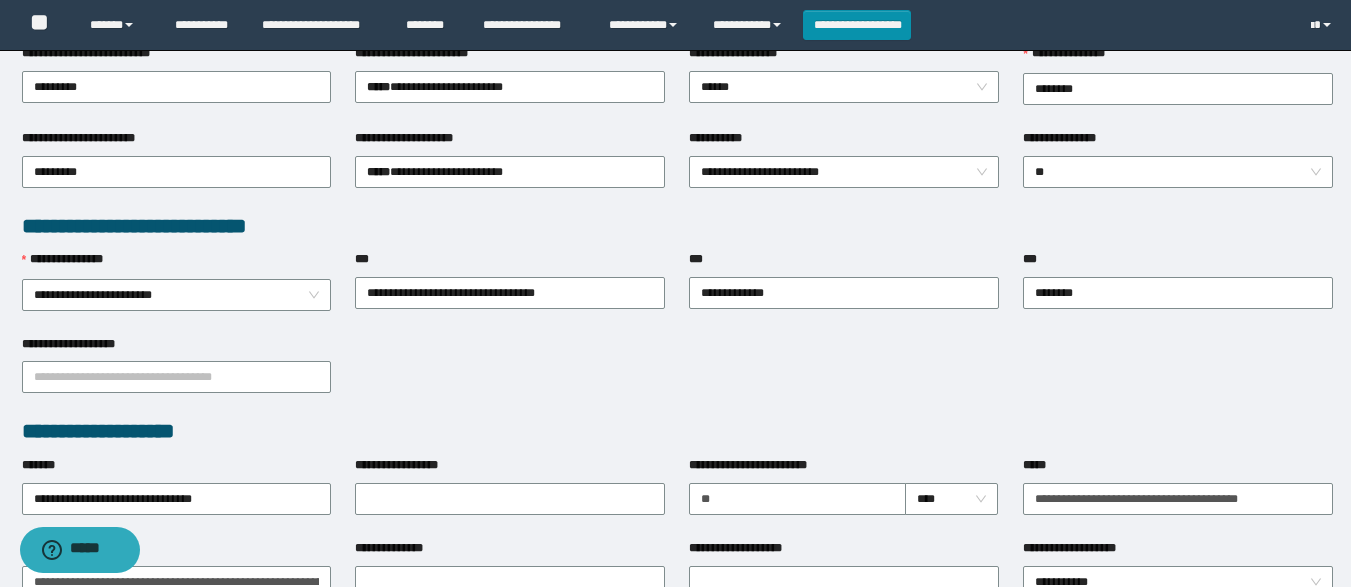 type on "**********" 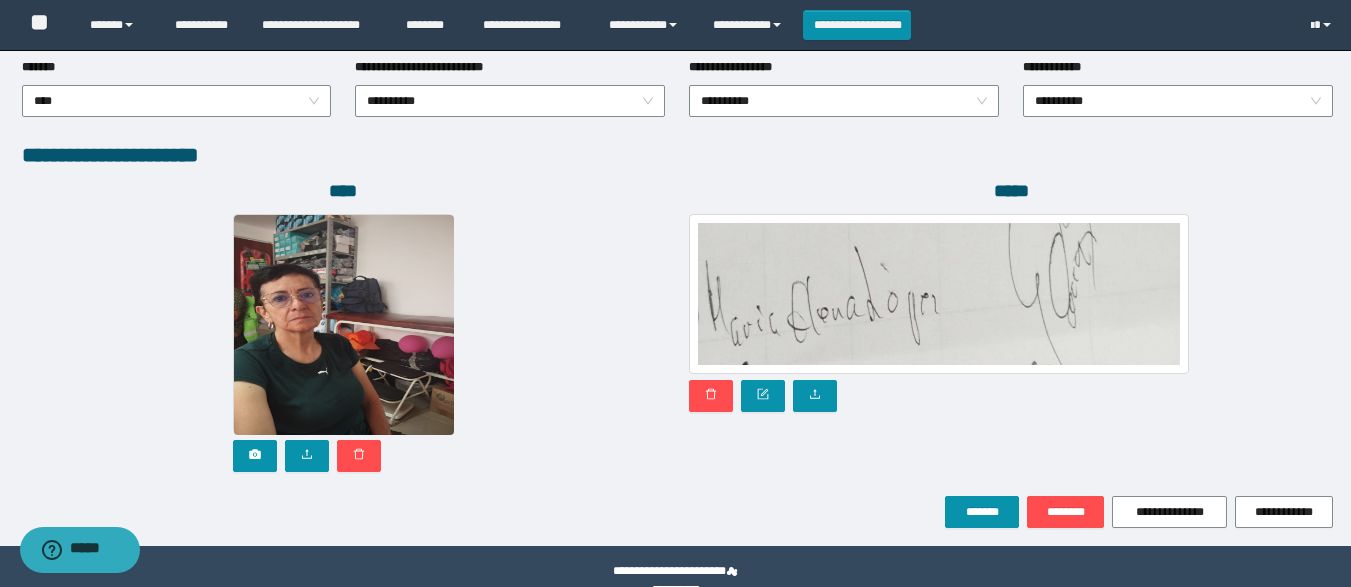 scroll, scrollTop: 1095, scrollLeft: 0, axis: vertical 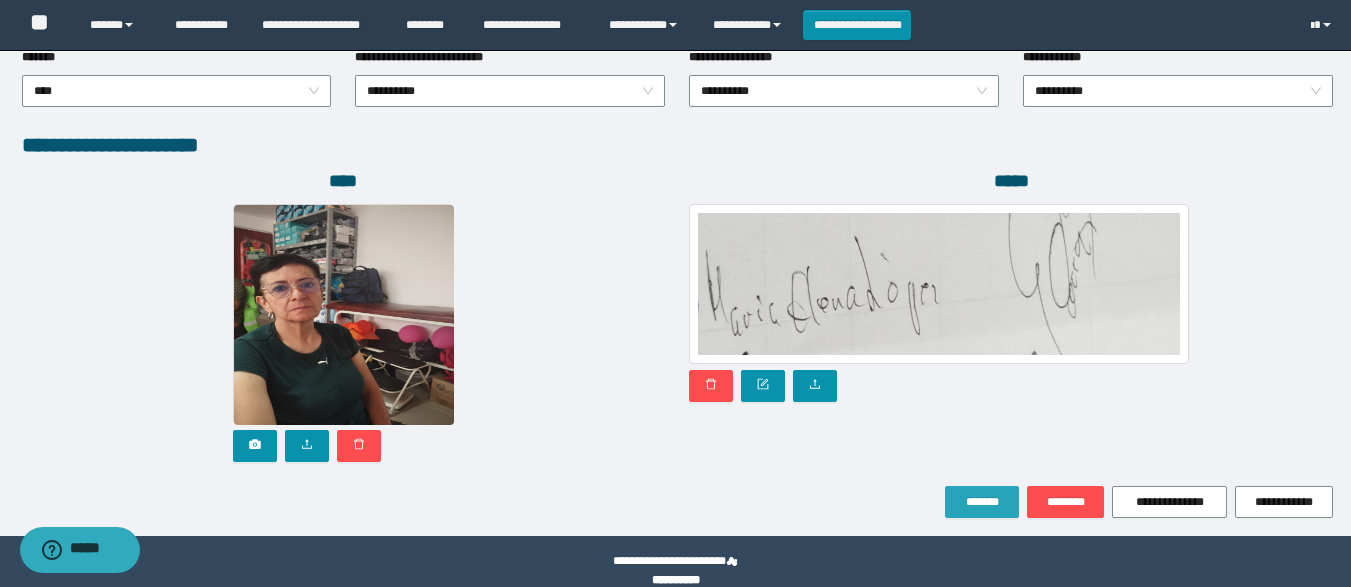 click on "*******" at bounding box center (982, 502) 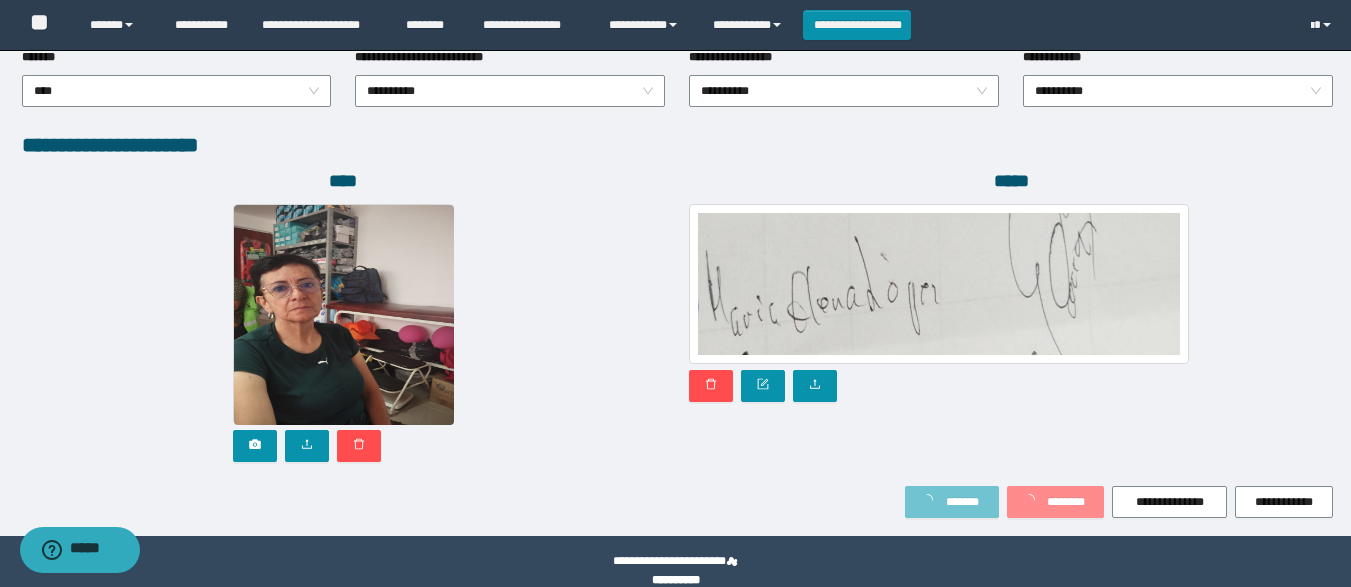 scroll, scrollTop: 1148, scrollLeft: 0, axis: vertical 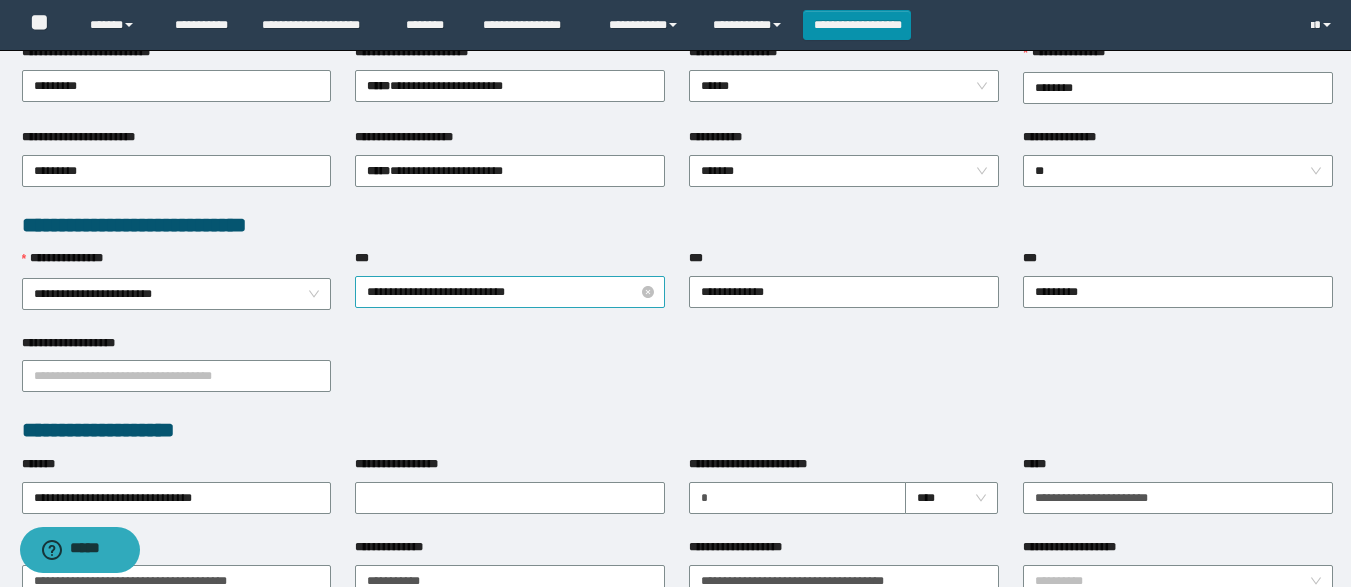click on "**********" at bounding box center (510, 292) 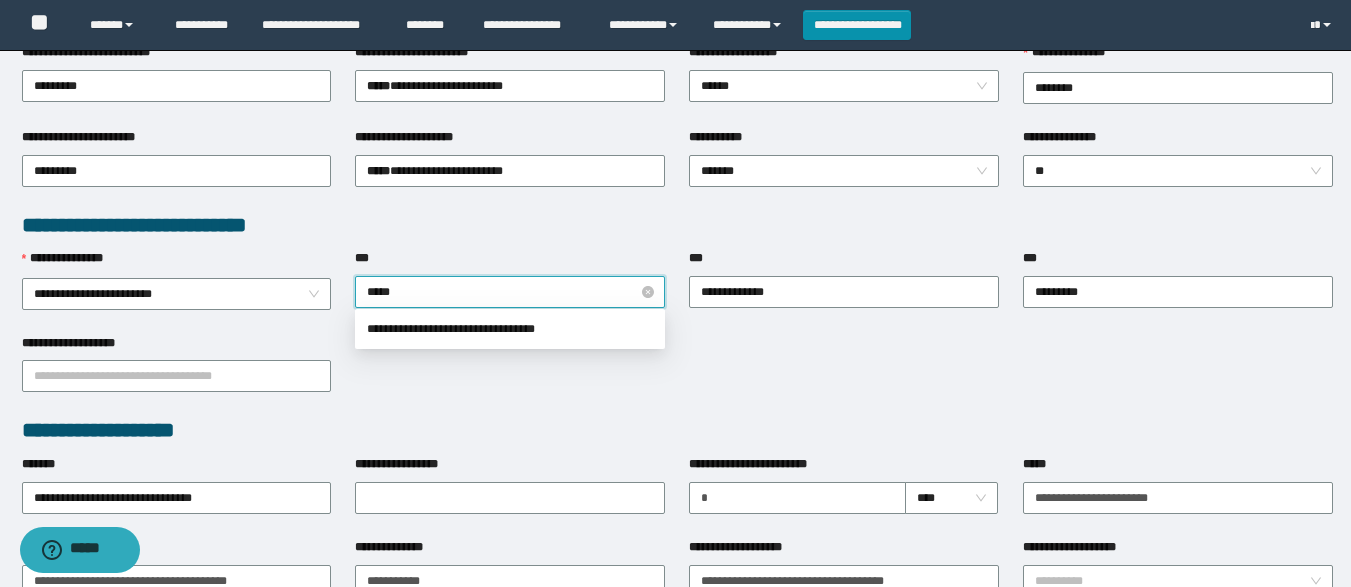 scroll, scrollTop: 0, scrollLeft: 0, axis: both 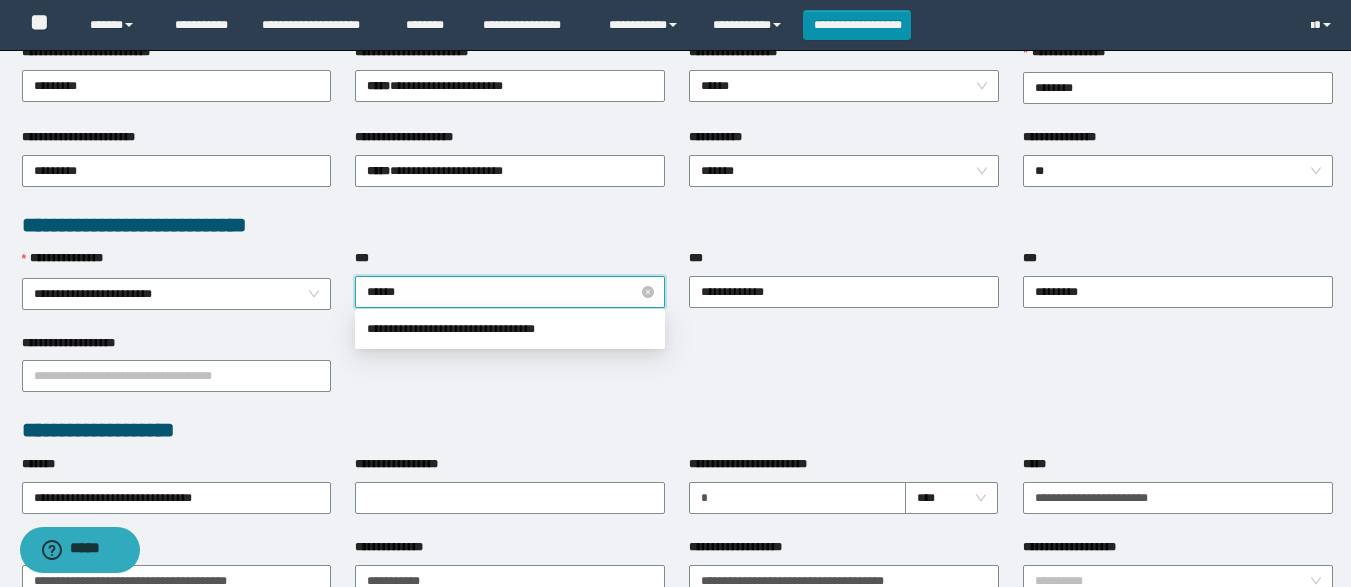 type on "*******" 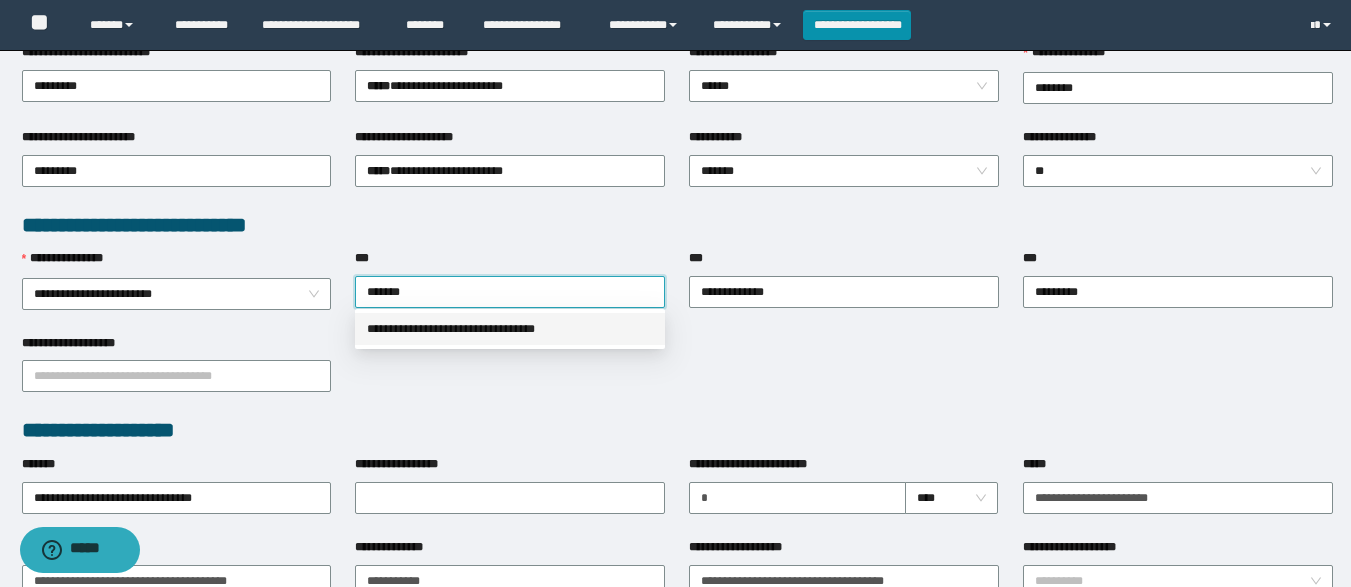 click on "**********" at bounding box center (510, 329) 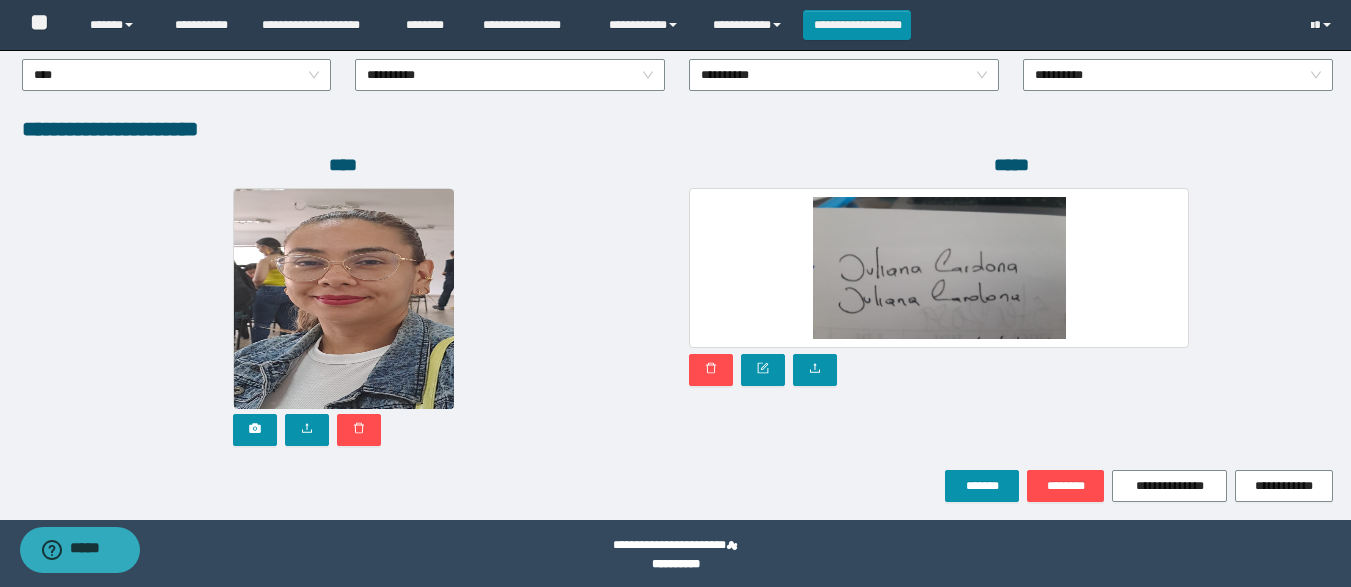 scroll, scrollTop: 1118, scrollLeft: 0, axis: vertical 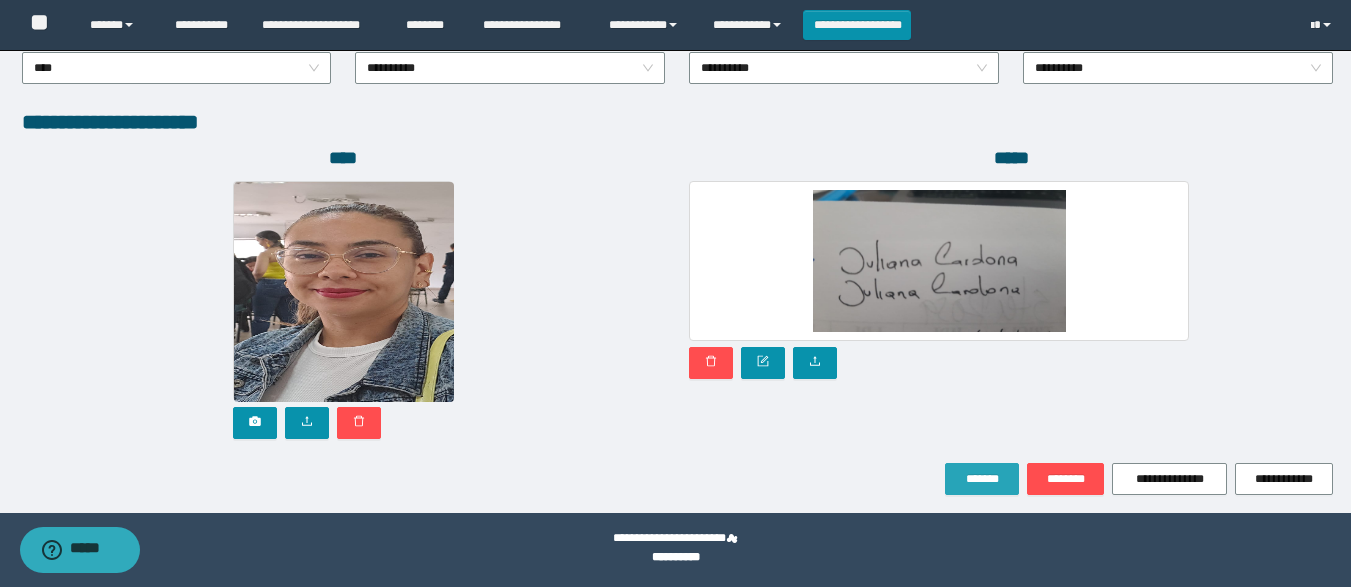 click on "*******" at bounding box center [982, 479] 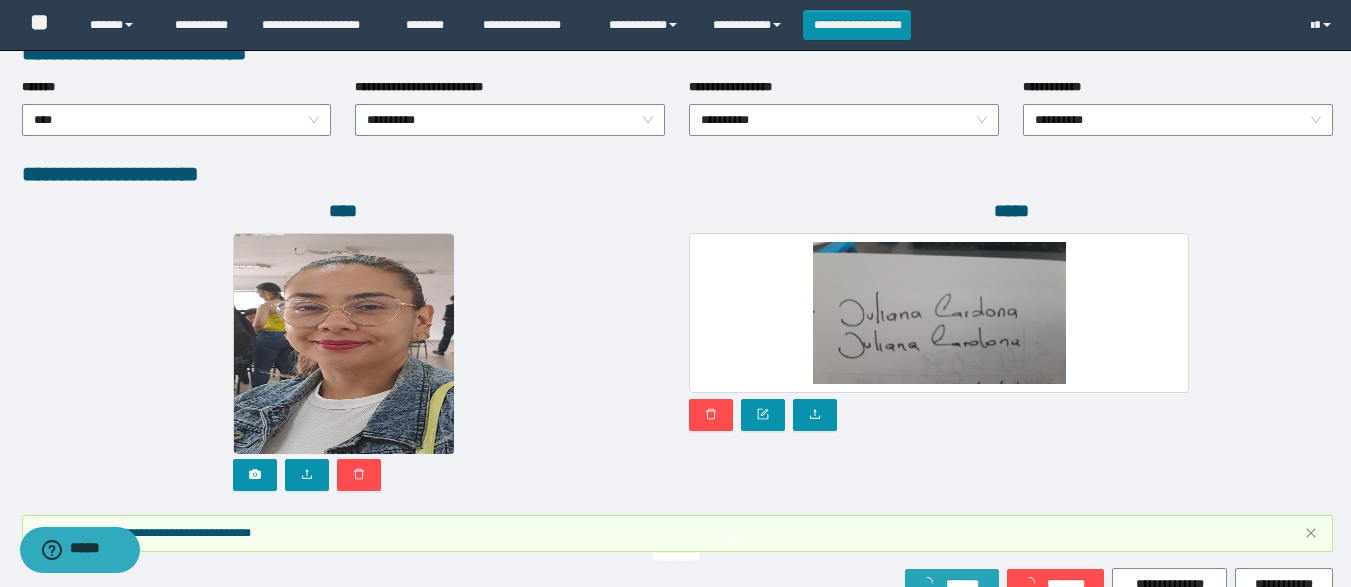 scroll, scrollTop: 1171, scrollLeft: 0, axis: vertical 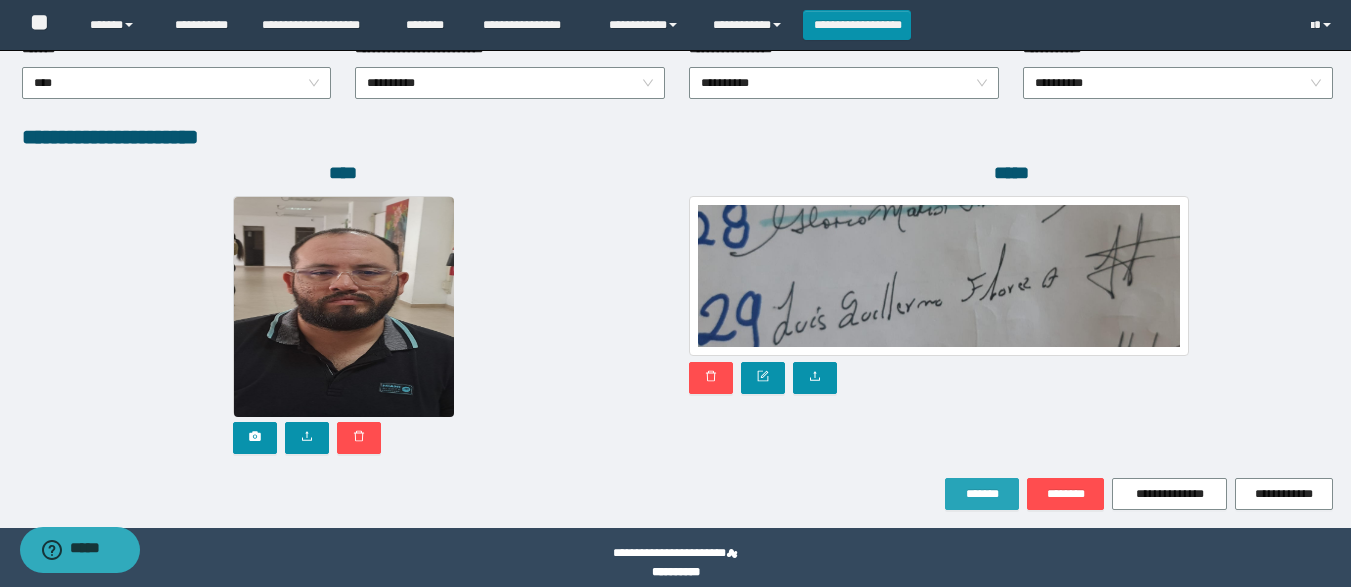 click on "*******" at bounding box center (982, 494) 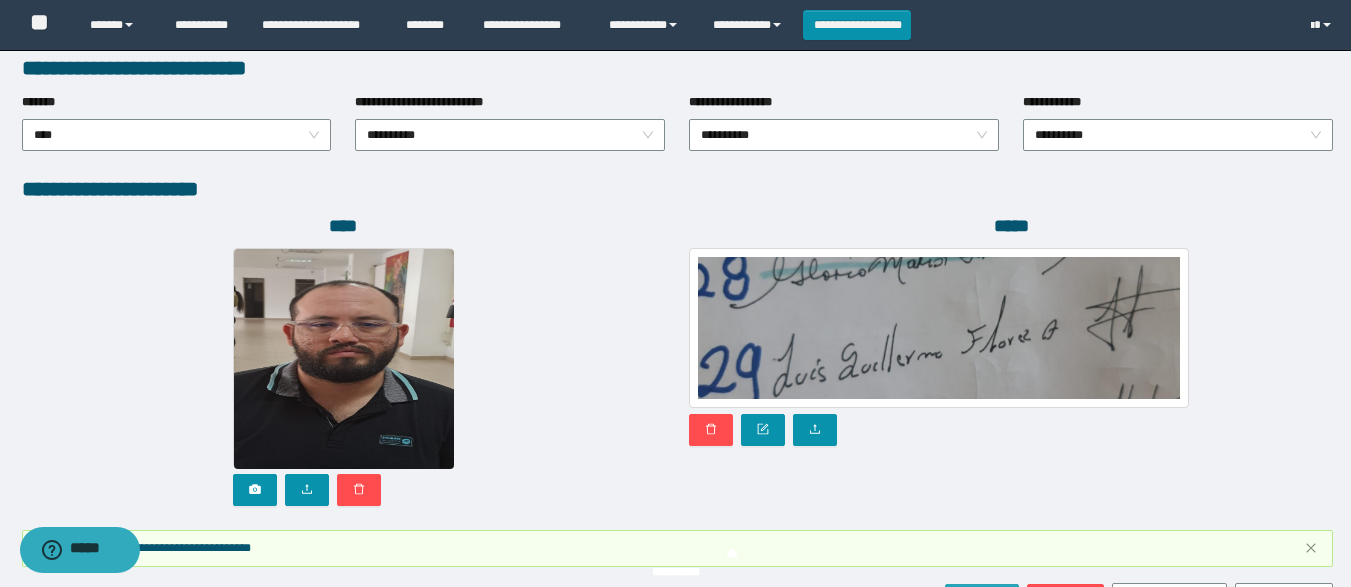 scroll, scrollTop: 1156, scrollLeft: 0, axis: vertical 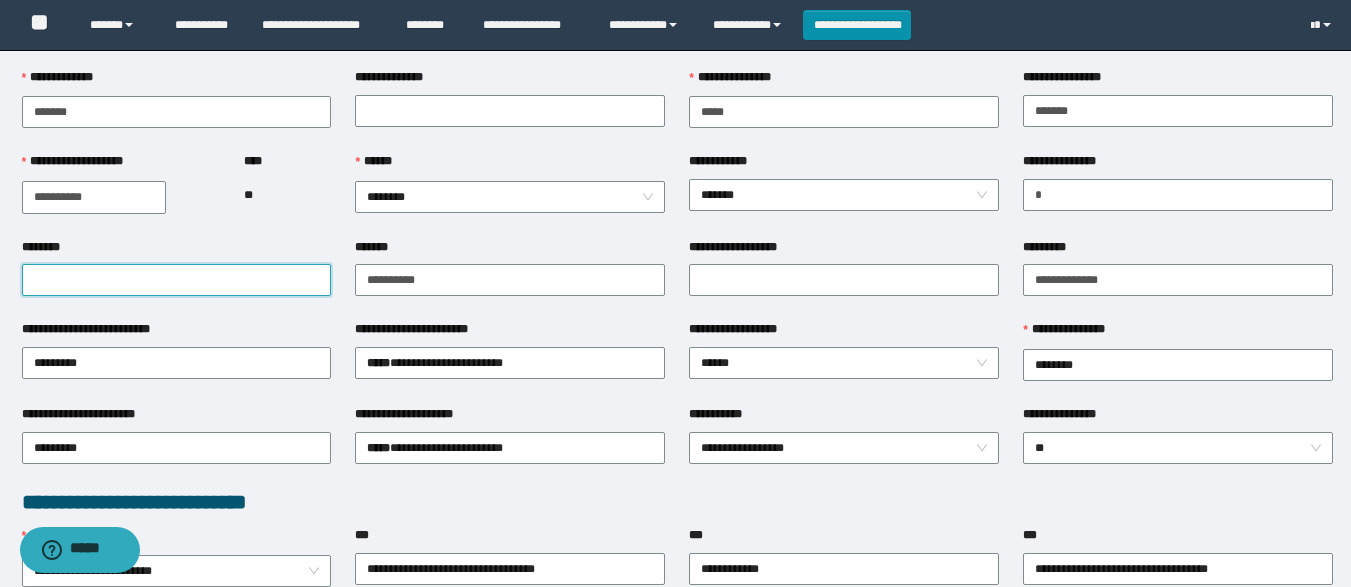 drag, startPoint x: 308, startPoint y: 271, endPoint x: 282, endPoint y: 286, distance: 30.016663 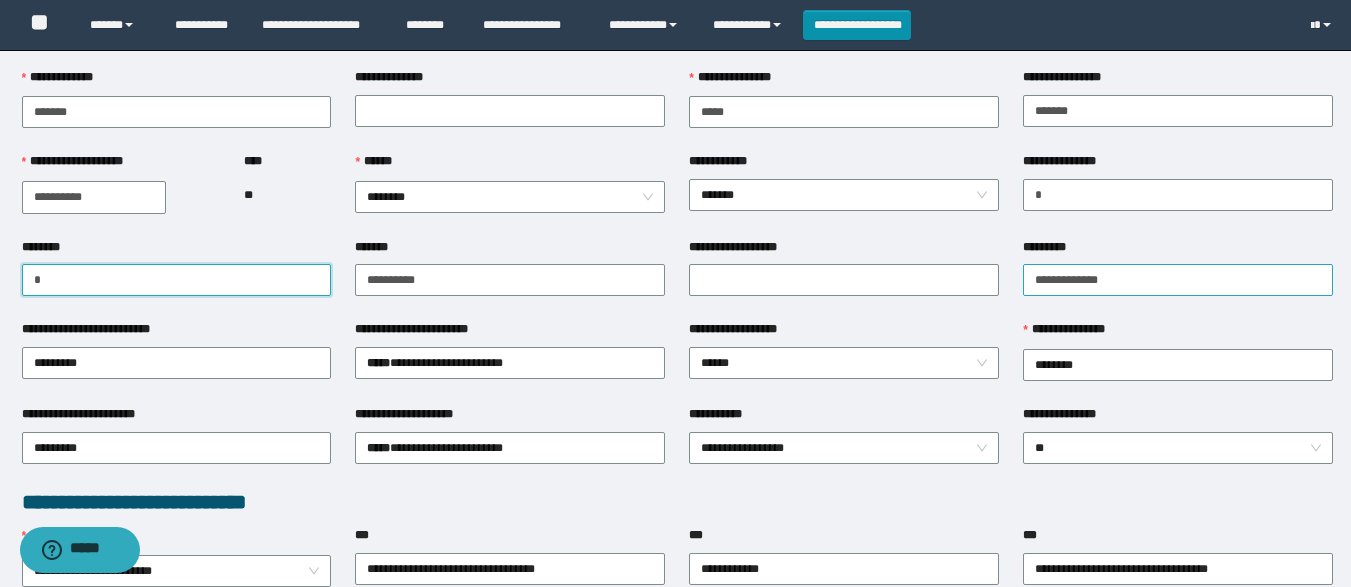 type on "*" 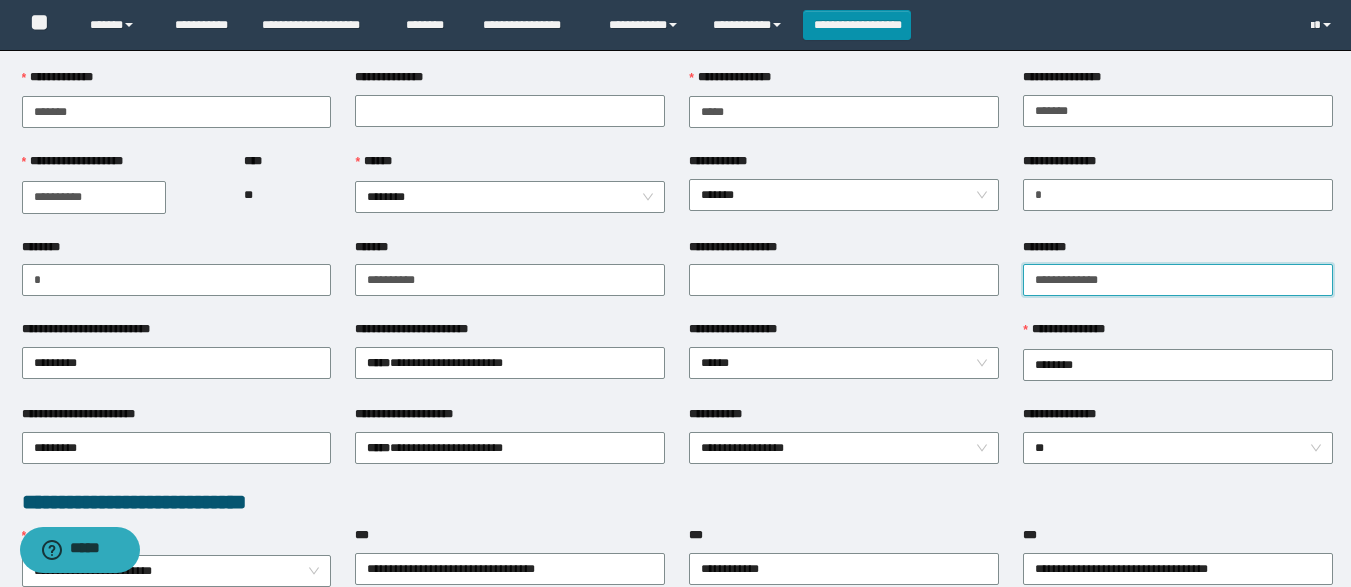 click on "*********" at bounding box center [1178, 280] 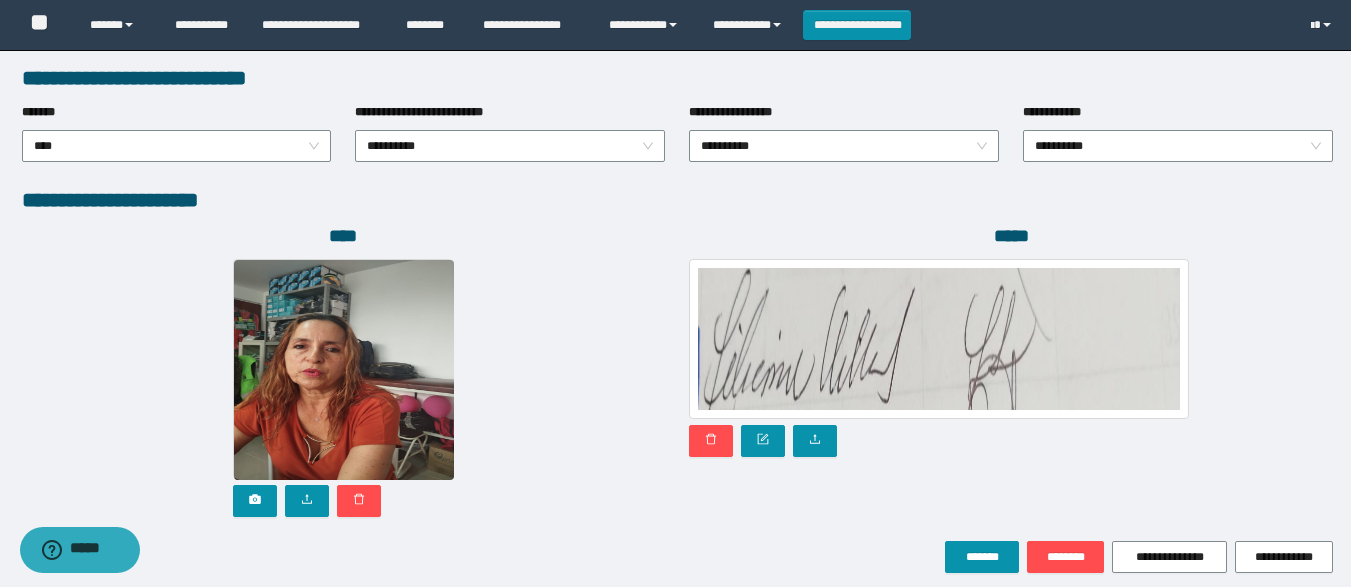 scroll, scrollTop: 1041, scrollLeft: 0, axis: vertical 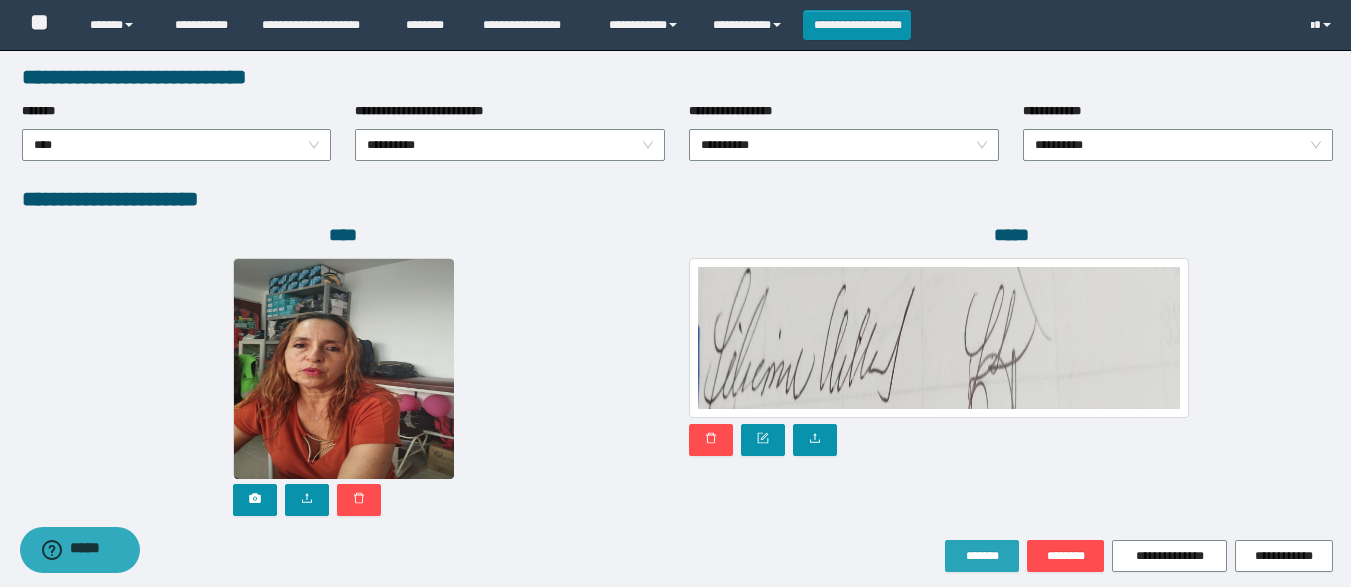 type on "**********" 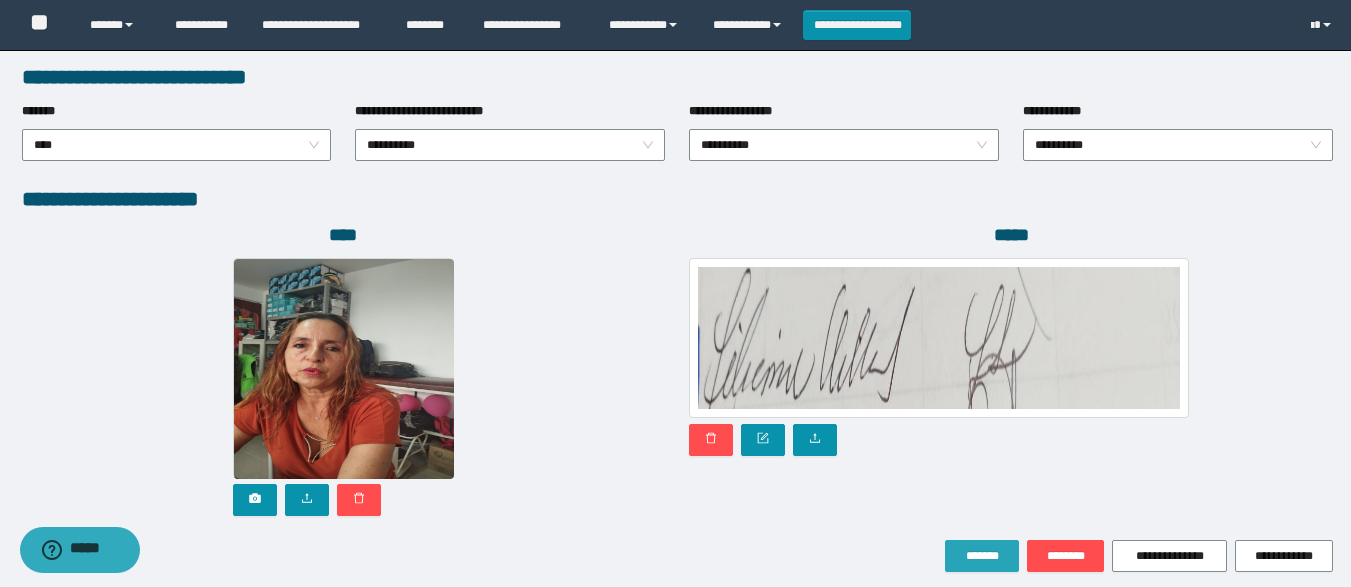 click on "*******" at bounding box center (982, 556) 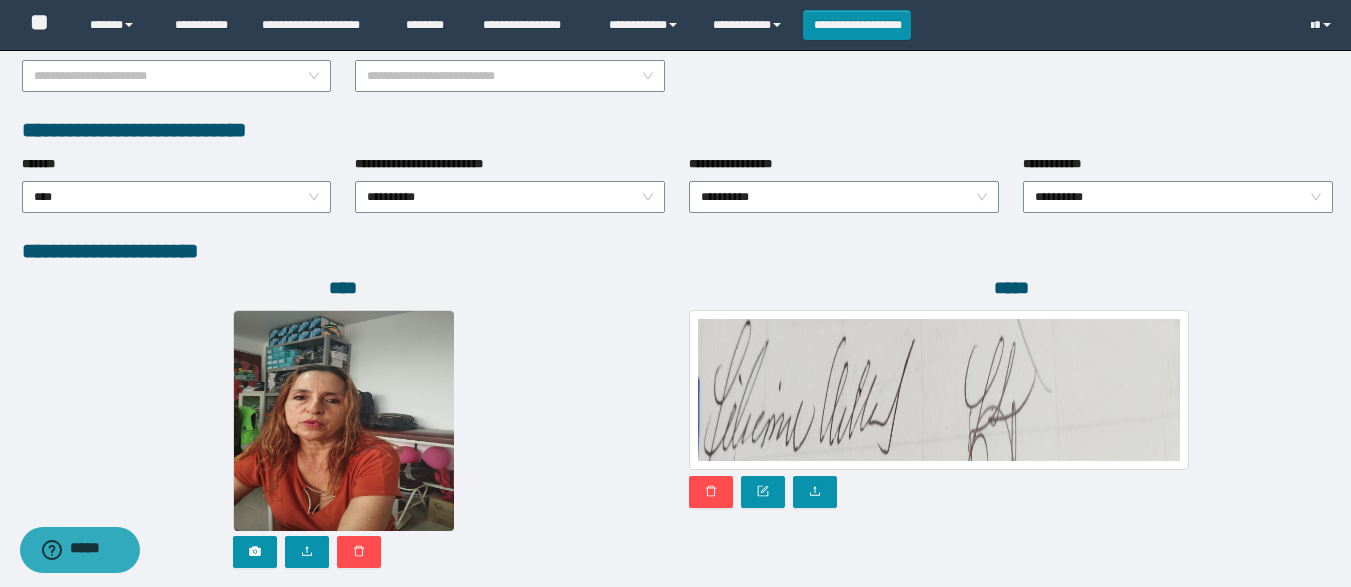 scroll, scrollTop: 1094, scrollLeft: 0, axis: vertical 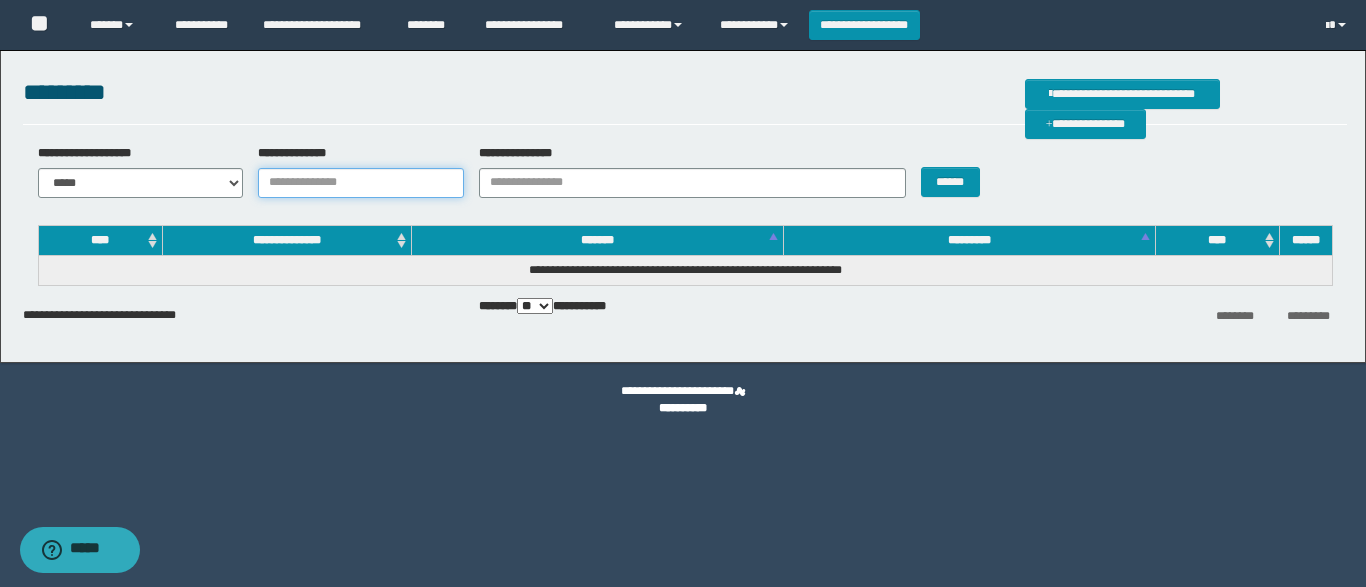 click on "**********" at bounding box center (361, 183) 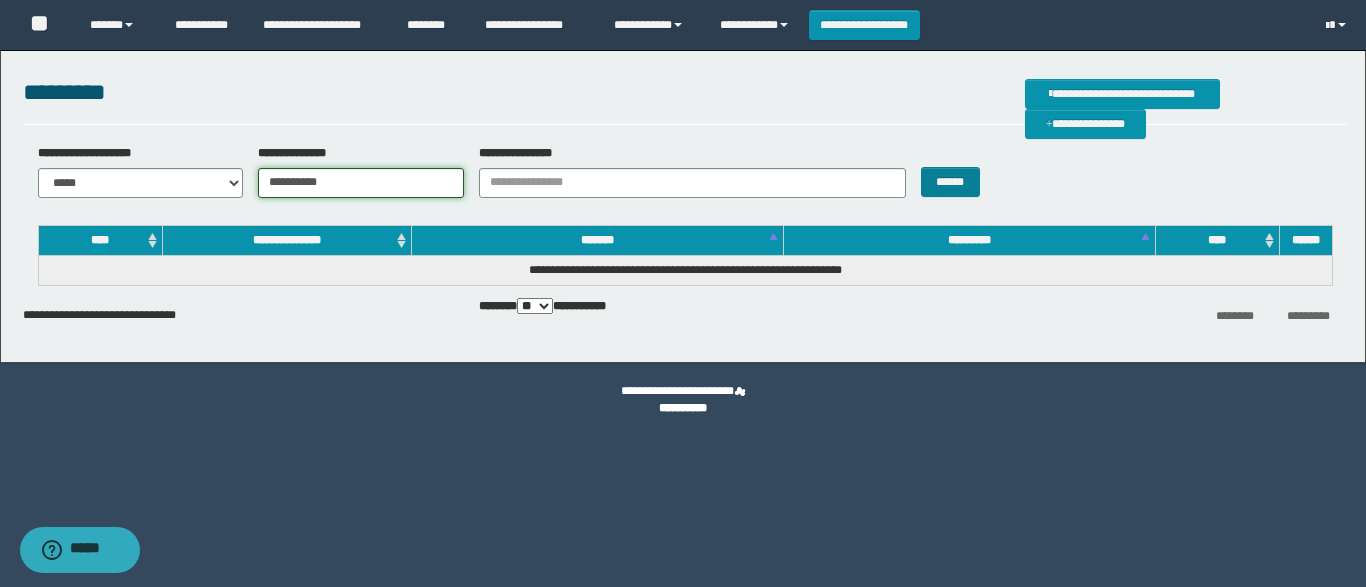 type on "**********" 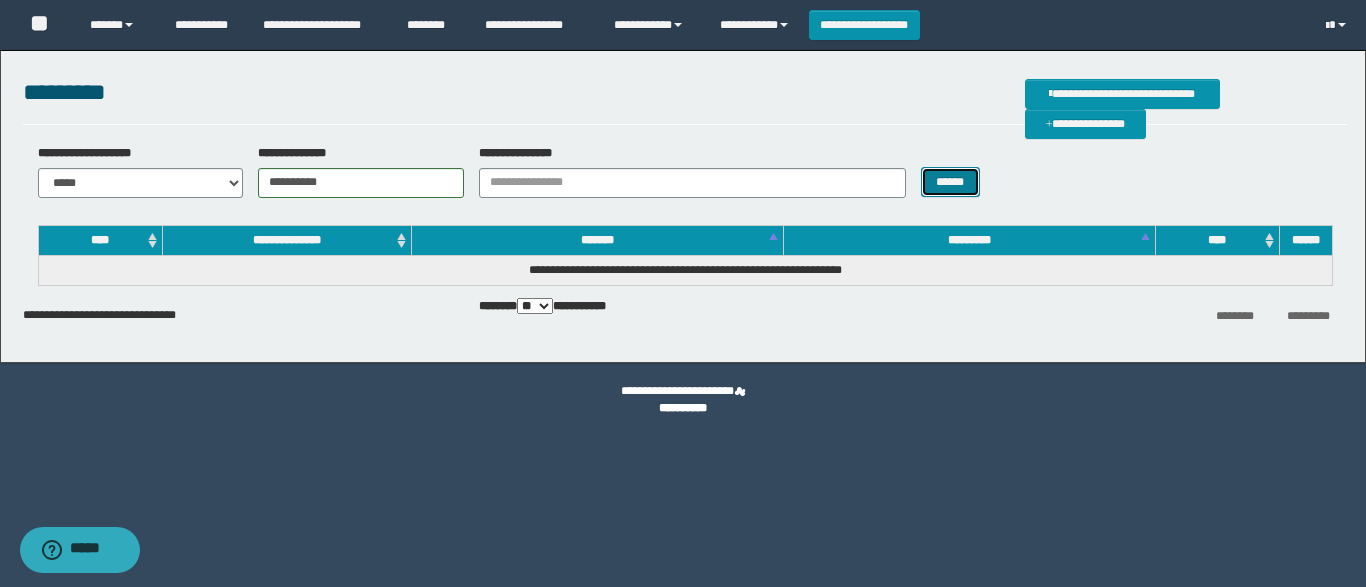 click on "******" at bounding box center (950, 182) 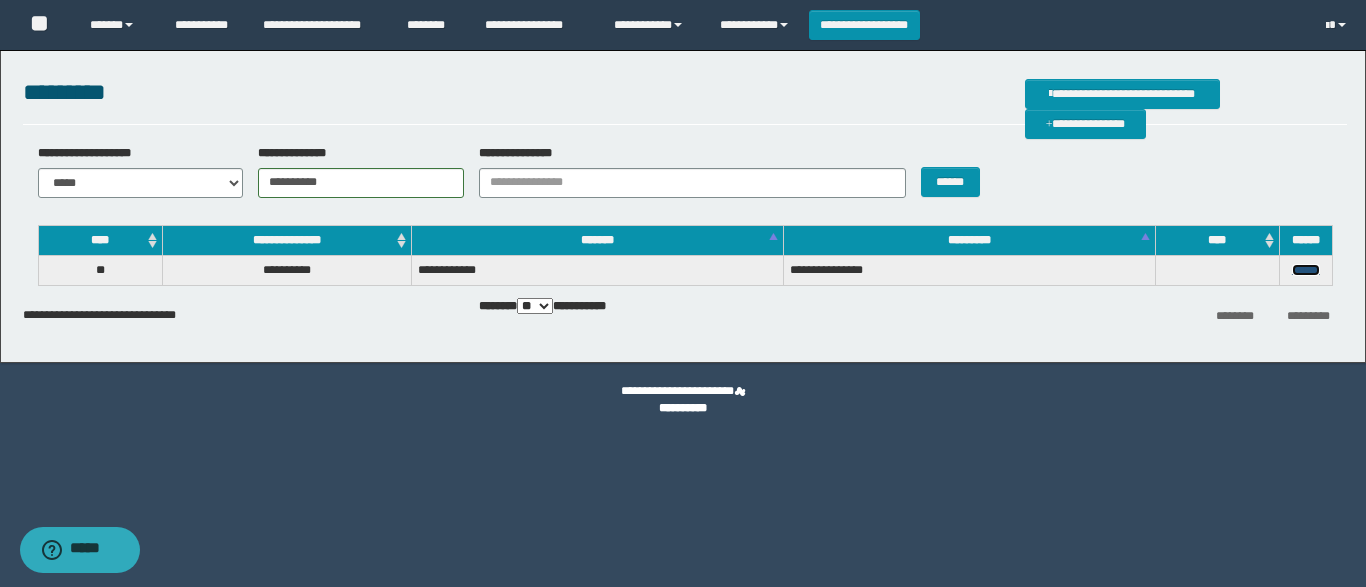 click on "******" at bounding box center [1306, 270] 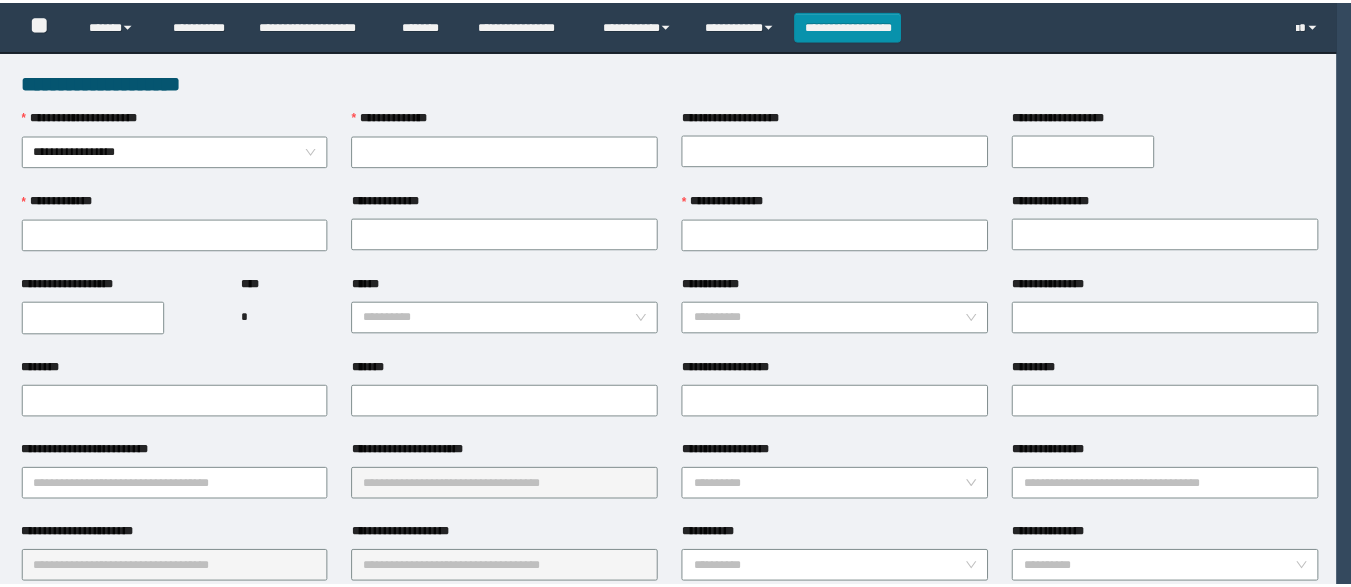 scroll, scrollTop: 0, scrollLeft: 0, axis: both 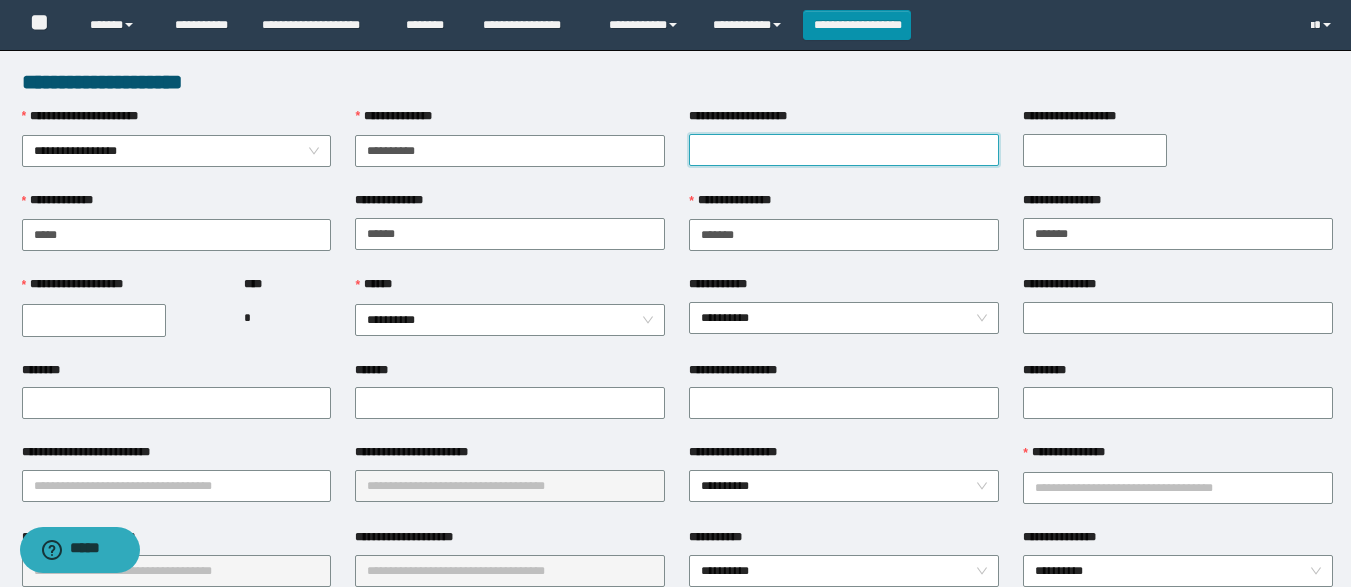 click on "**********" at bounding box center [844, 150] 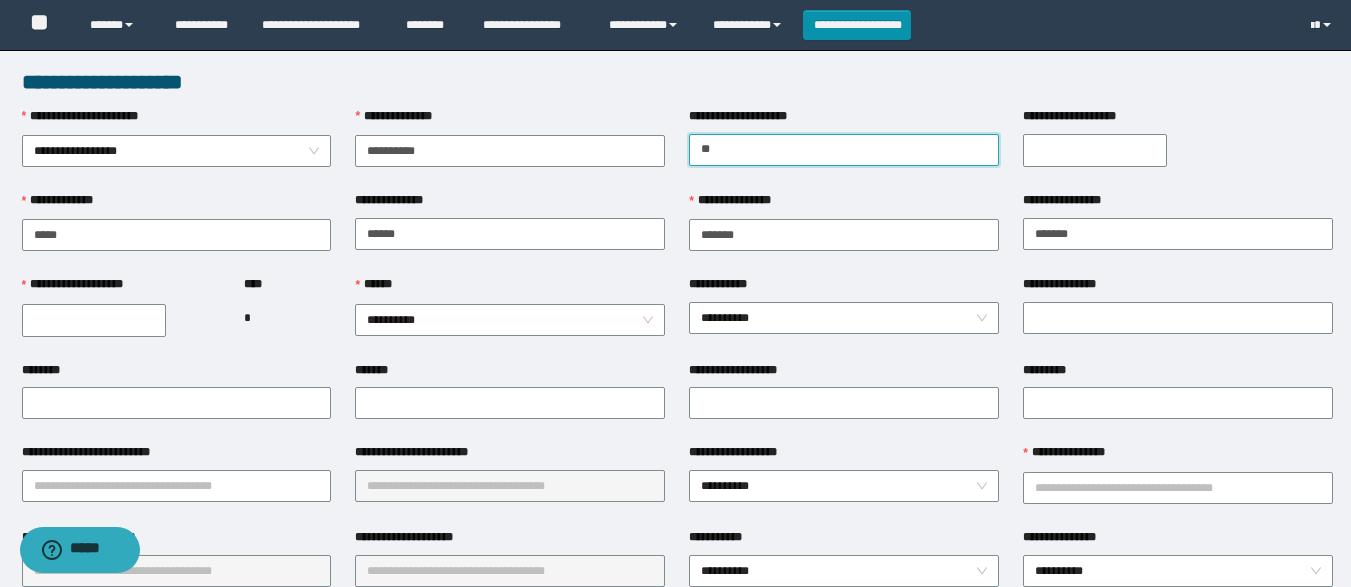 type on "**********" 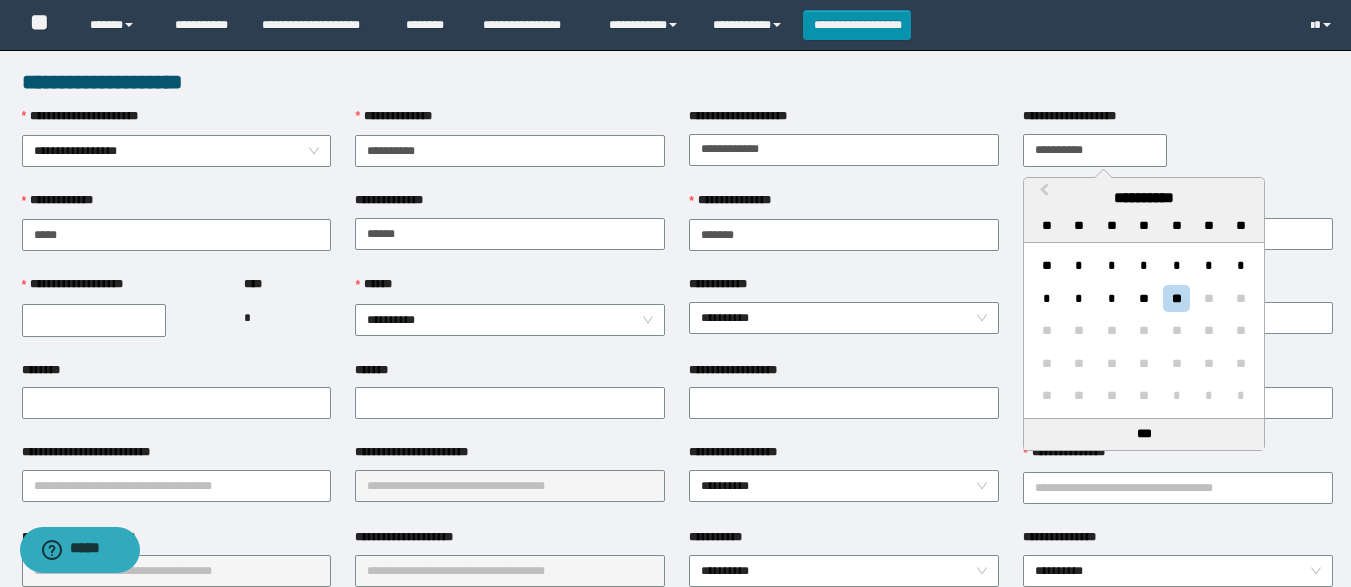 click on "**********" at bounding box center [1095, 150] 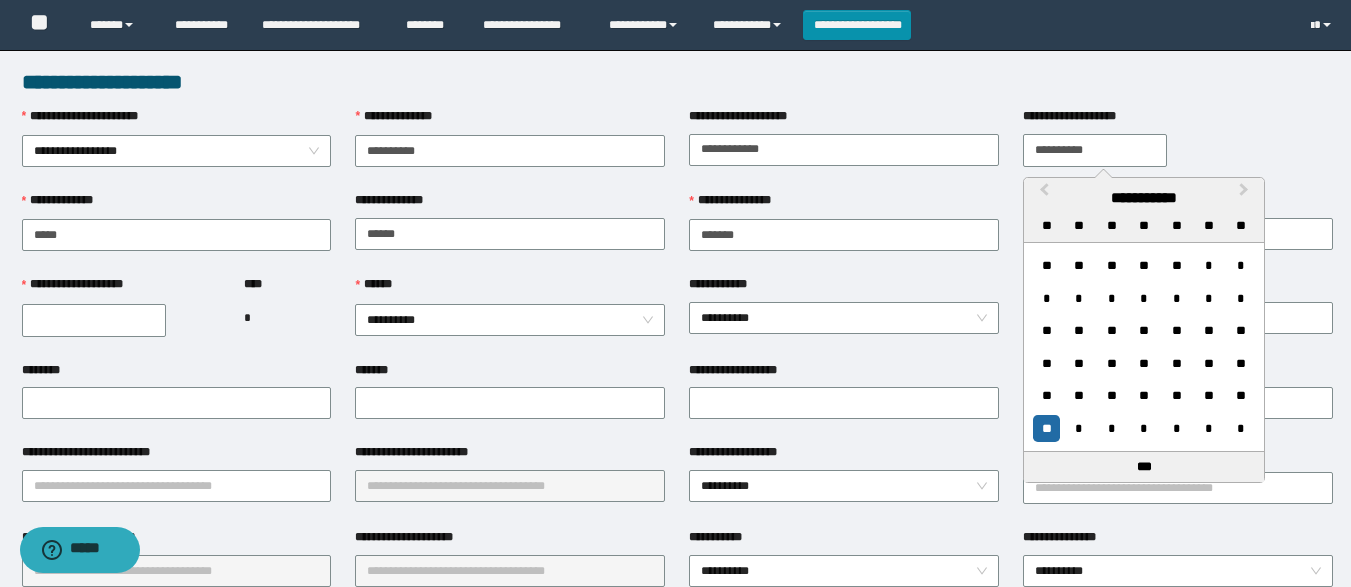 type on "**********" 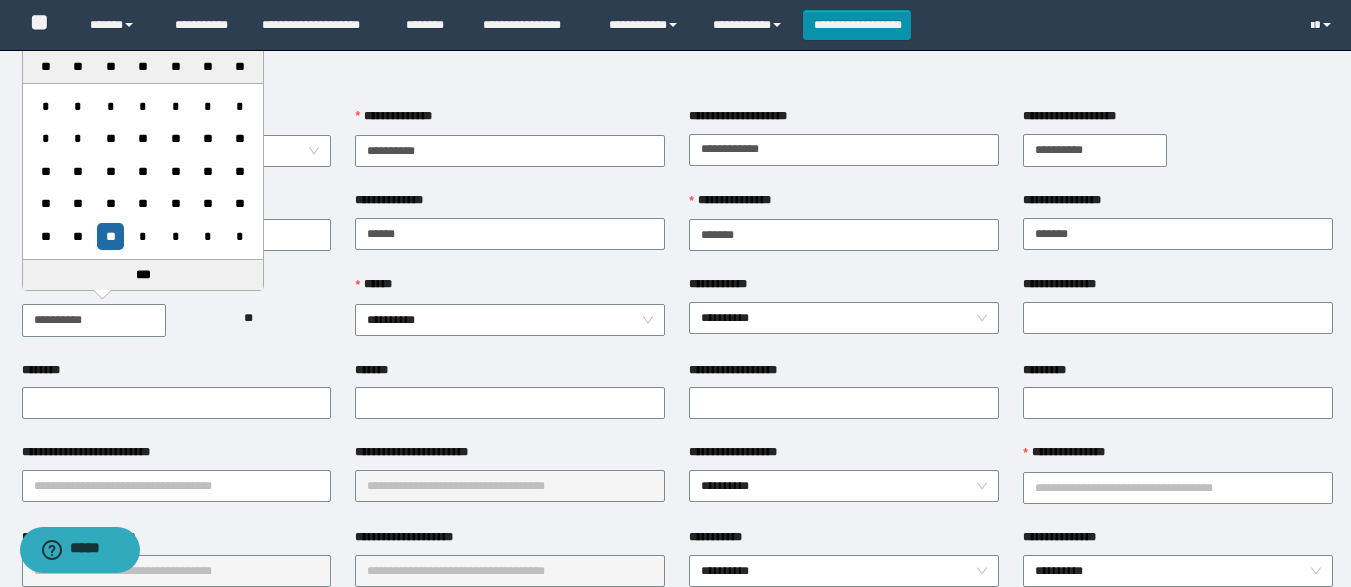 type on "**********" 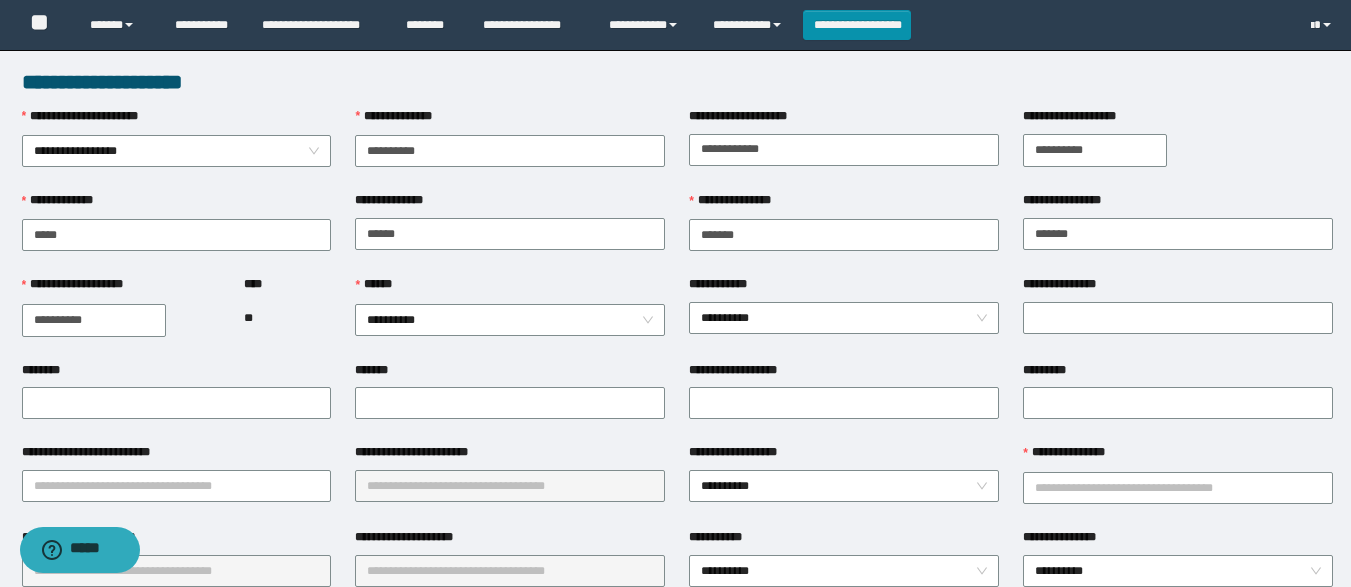 click on "**" at bounding box center (287, 318) 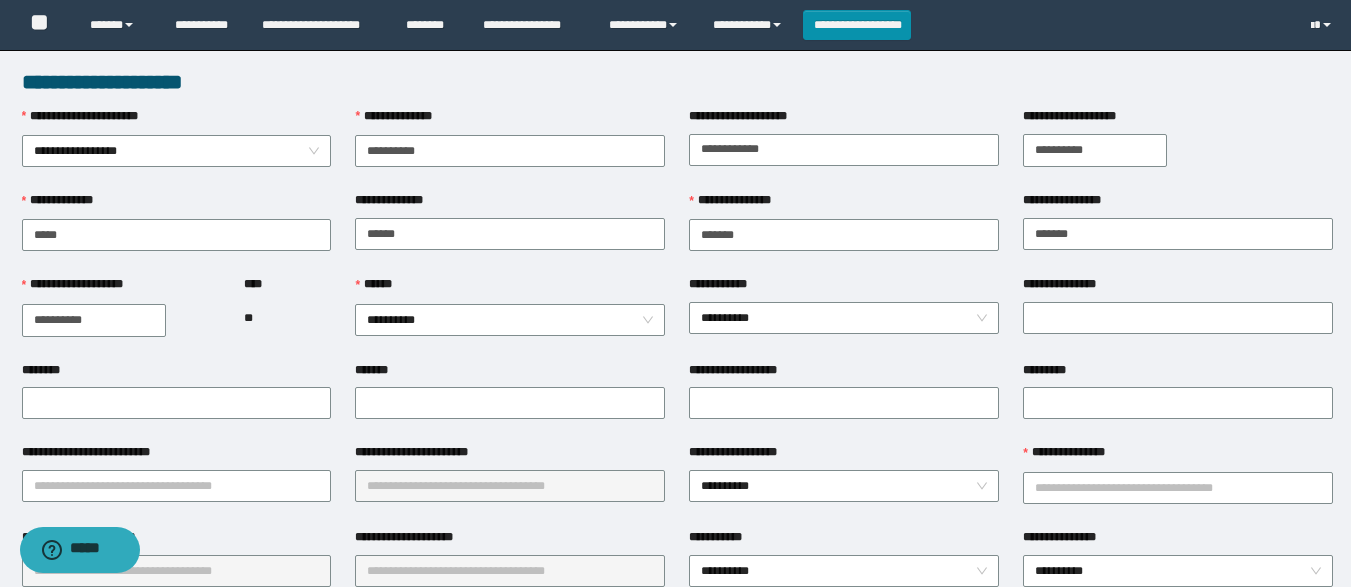 scroll, scrollTop: 138, scrollLeft: 0, axis: vertical 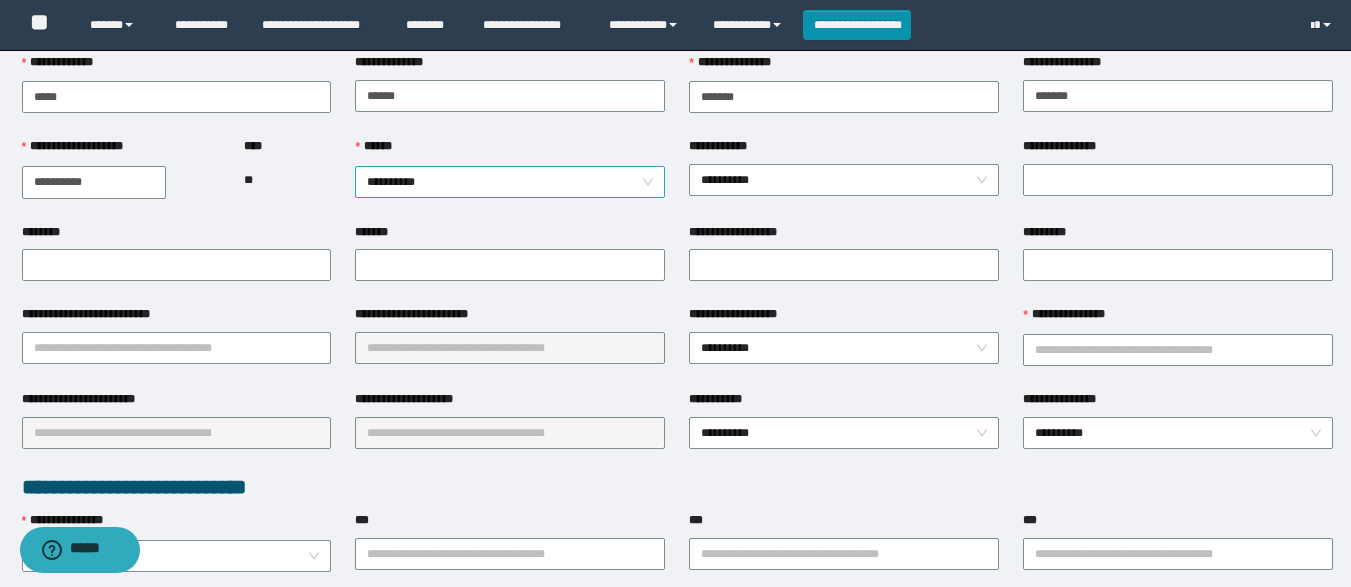 click on "**********" at bounding box center (510, 182) 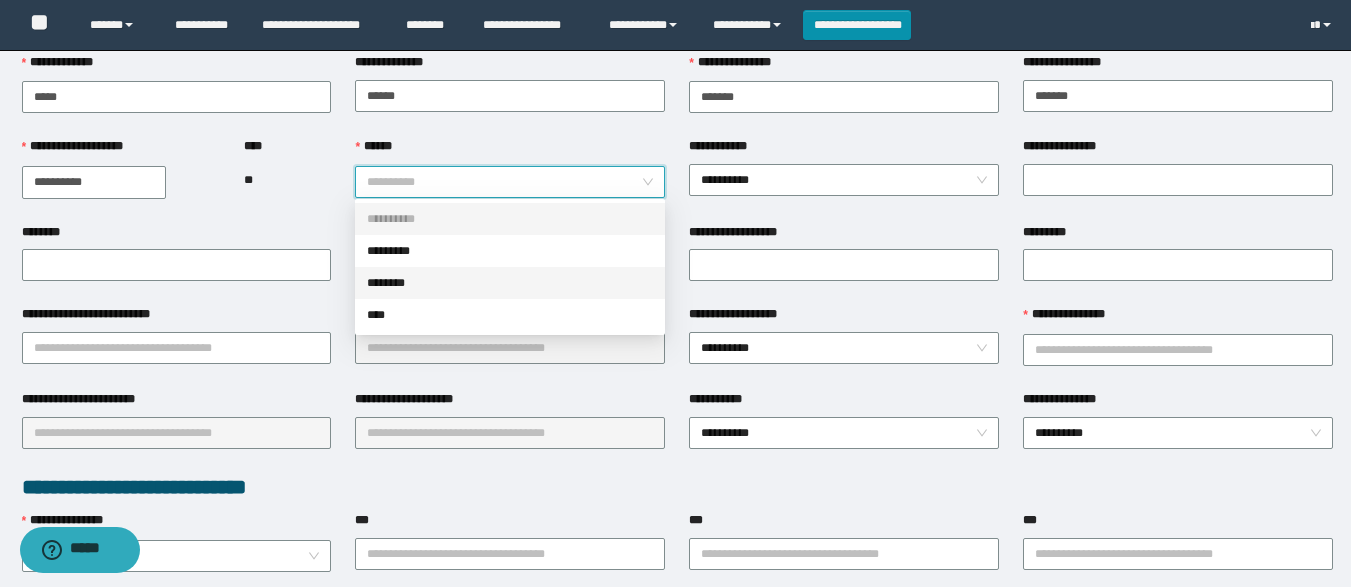 click on "********" at bounding box center [510, 283] 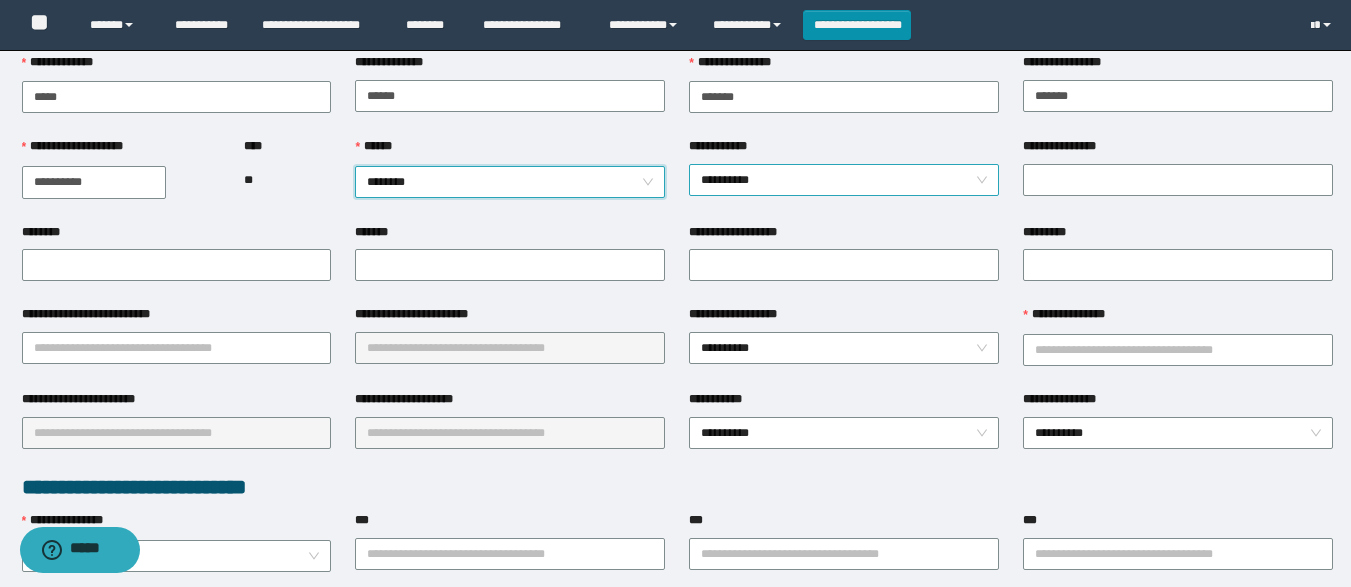 click on "**********" at bounding box center [844, 180] 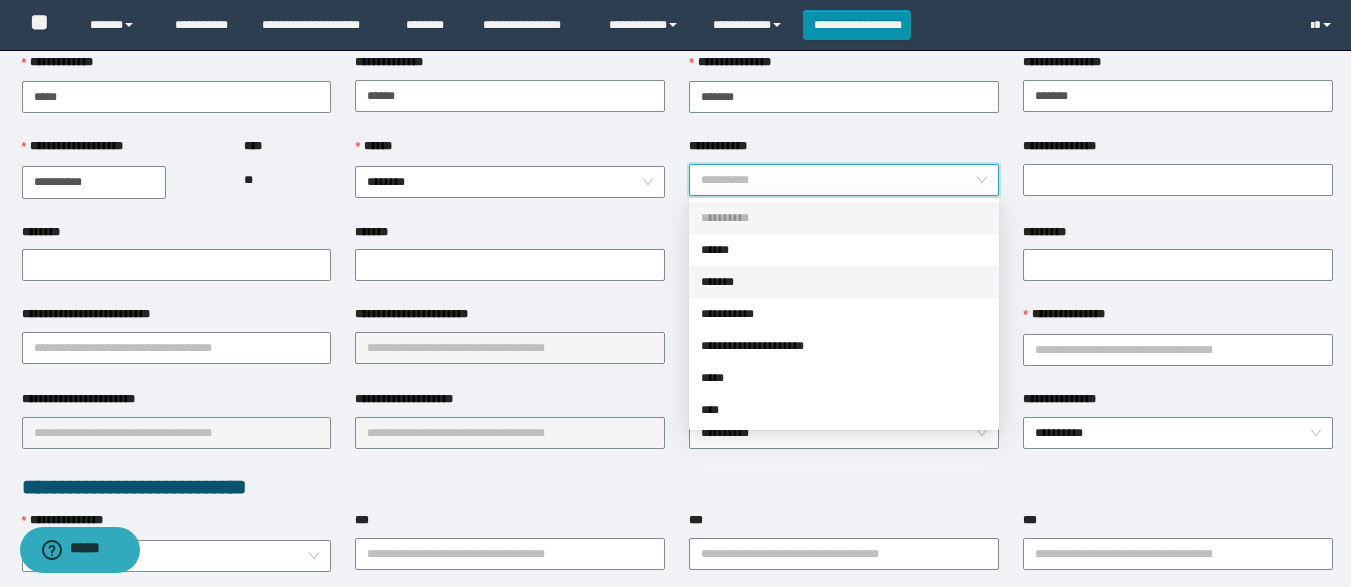 click on "*******" at bounding box center (844, 282) 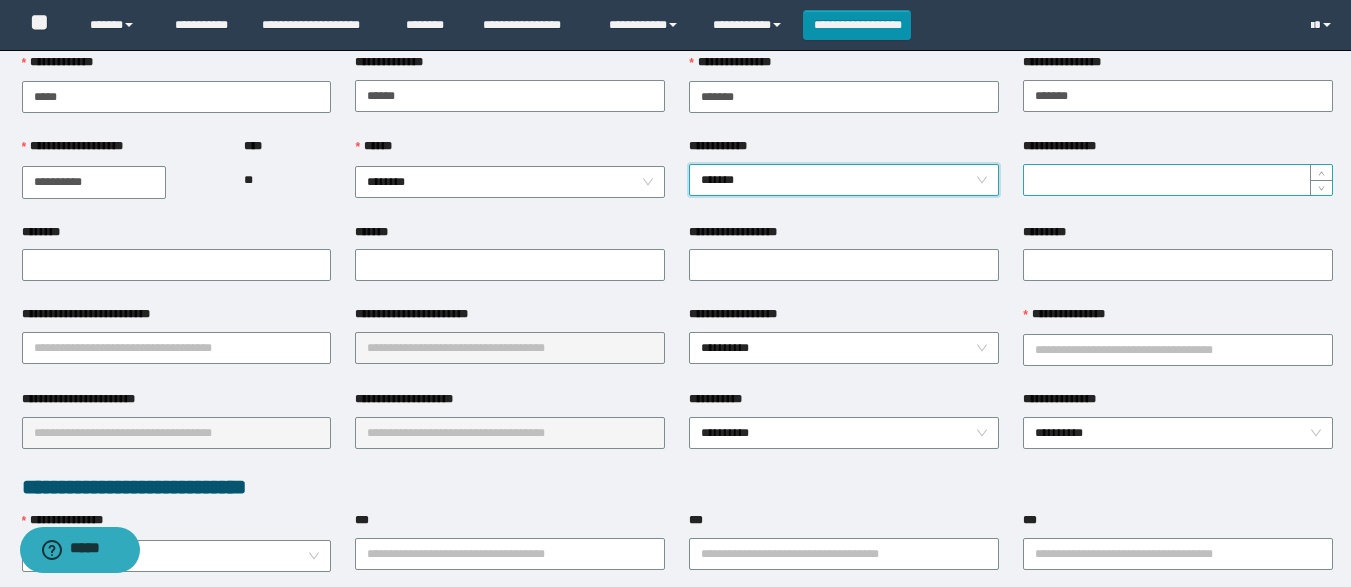 click on "**********" at bounding box center (1178, 180) 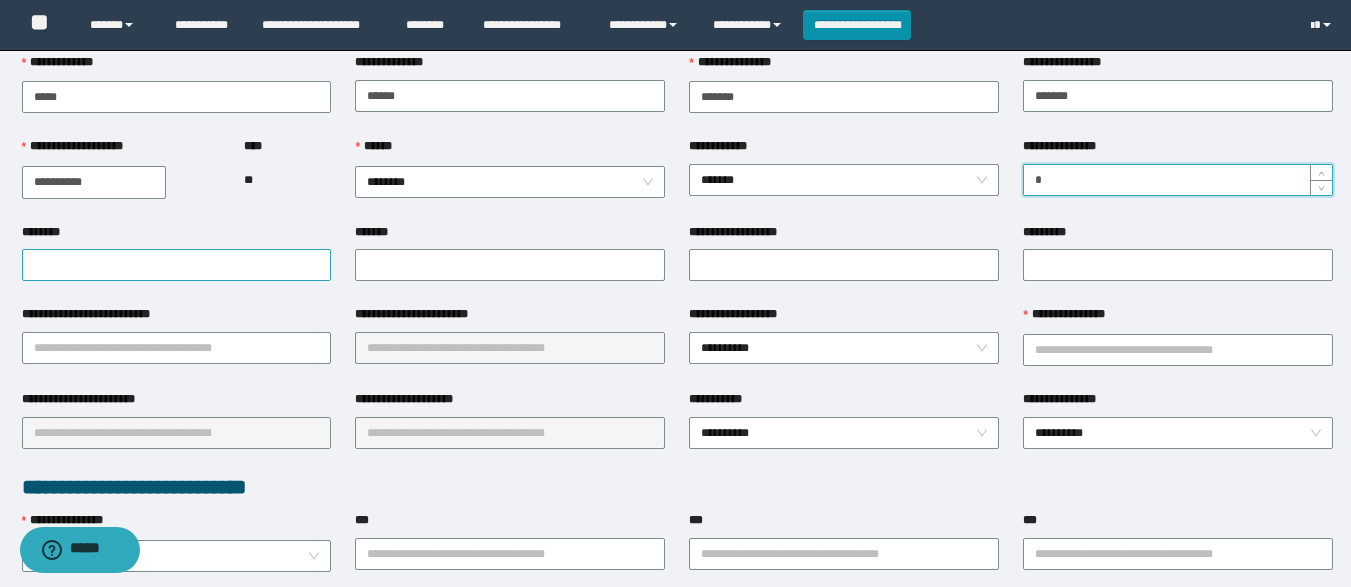 type on "*" 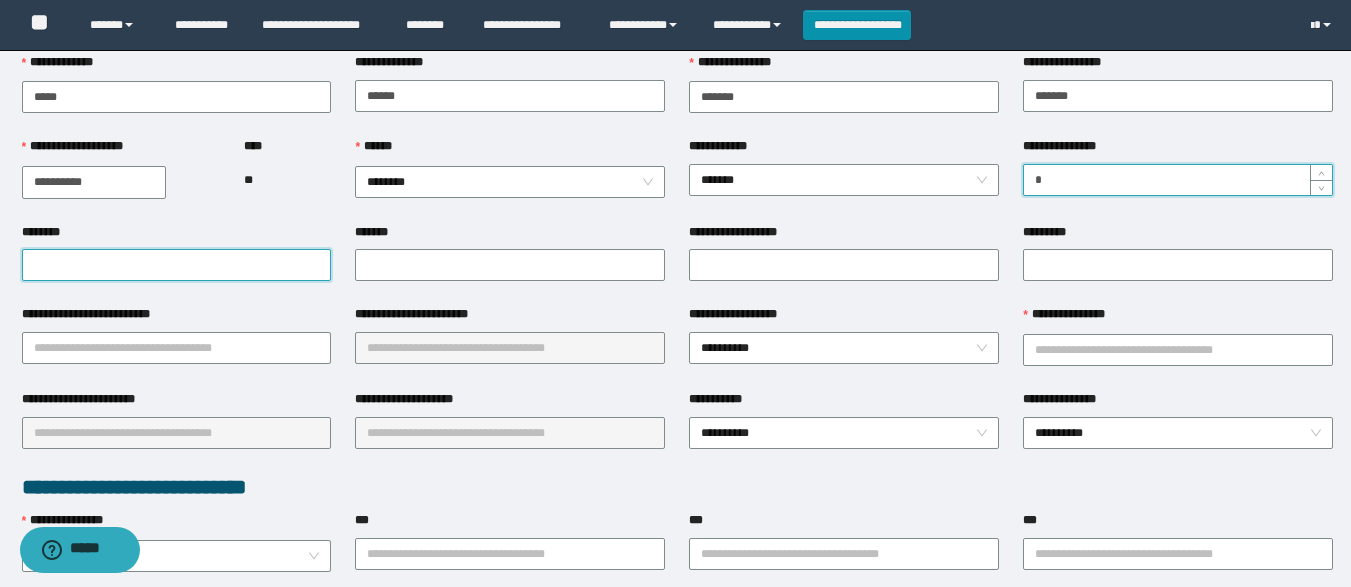 click on "********" at bounding box center (177, 265) 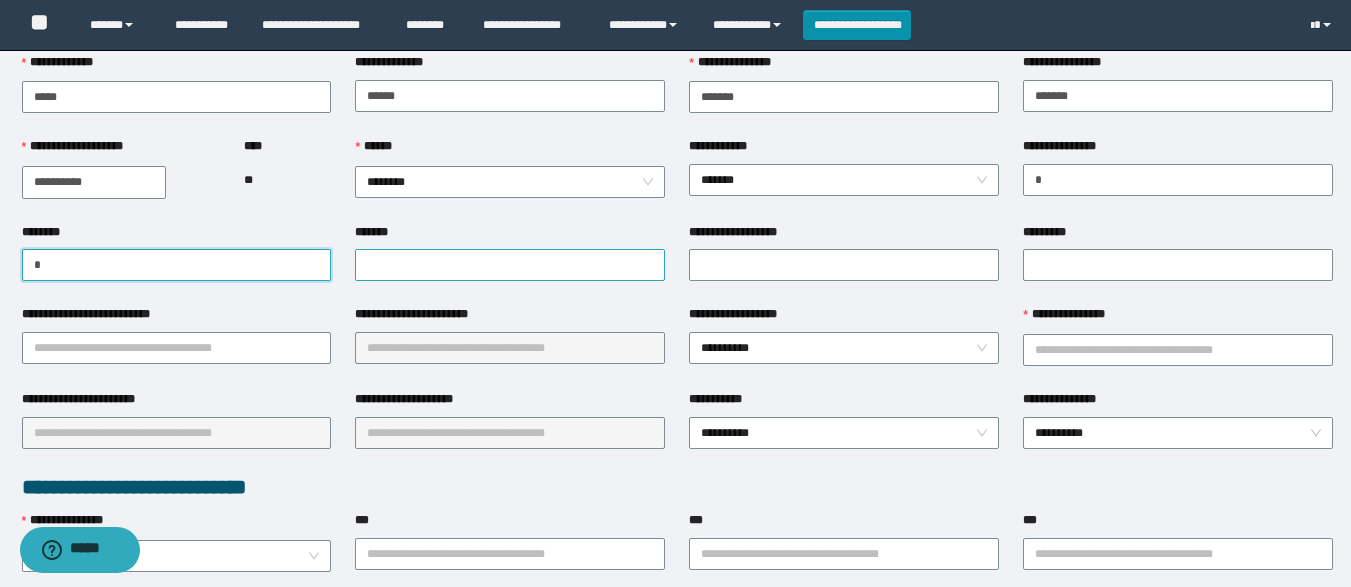 type on "*" 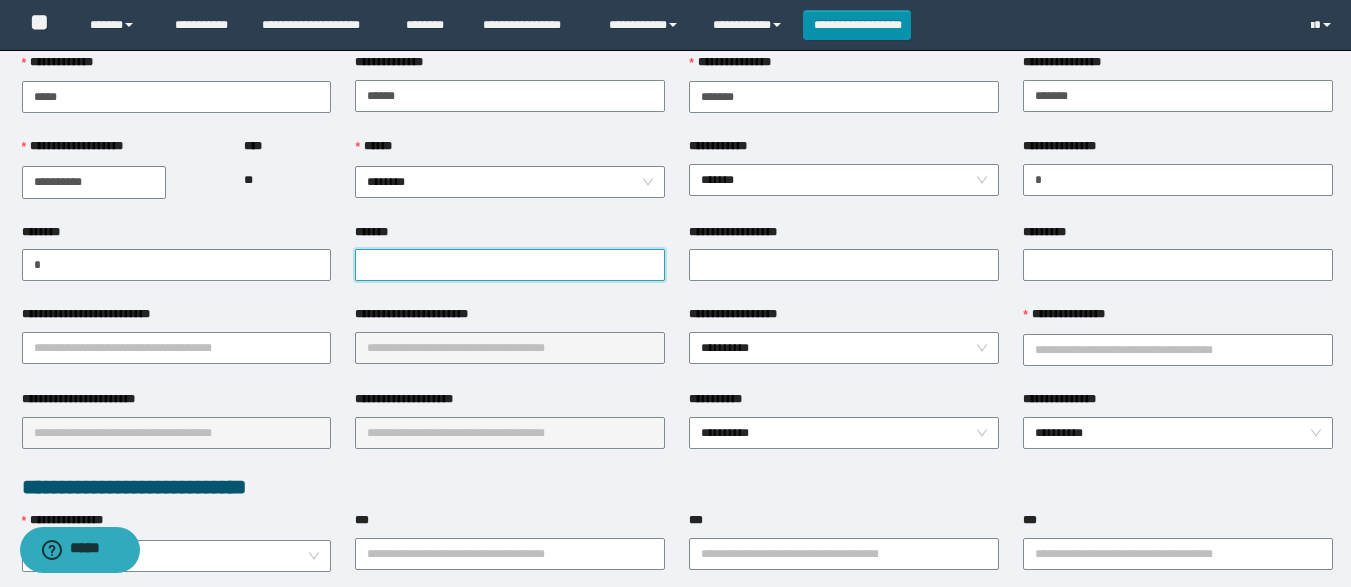 click on "*******" at bounding box center [510, 265] 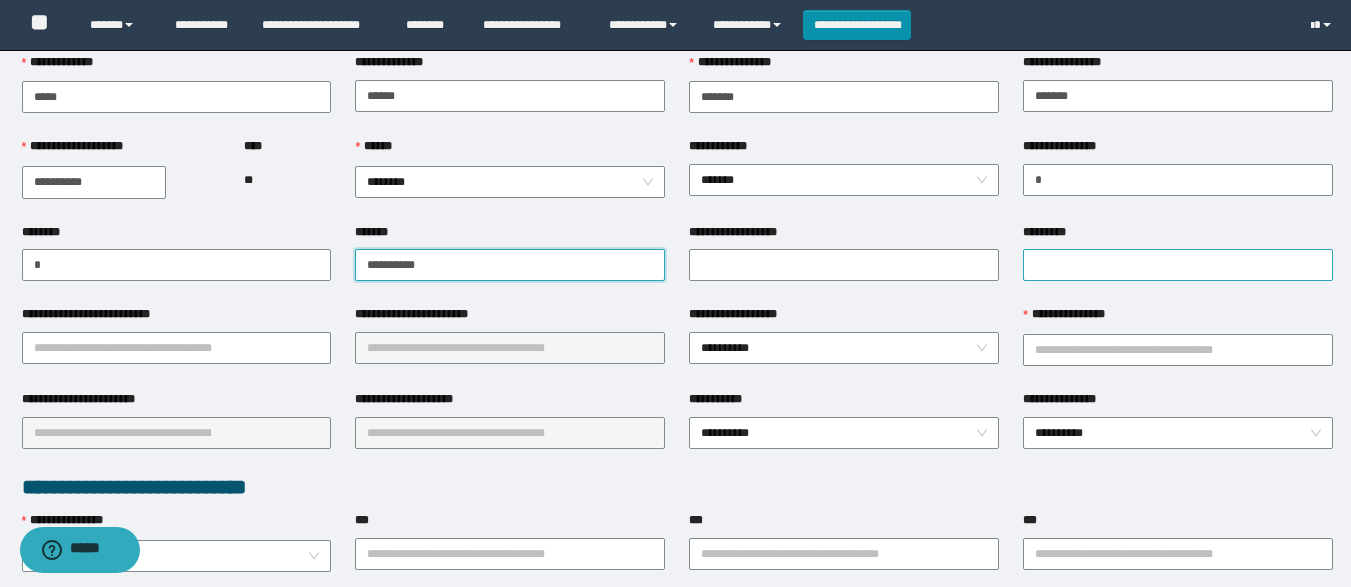 type on "**********" 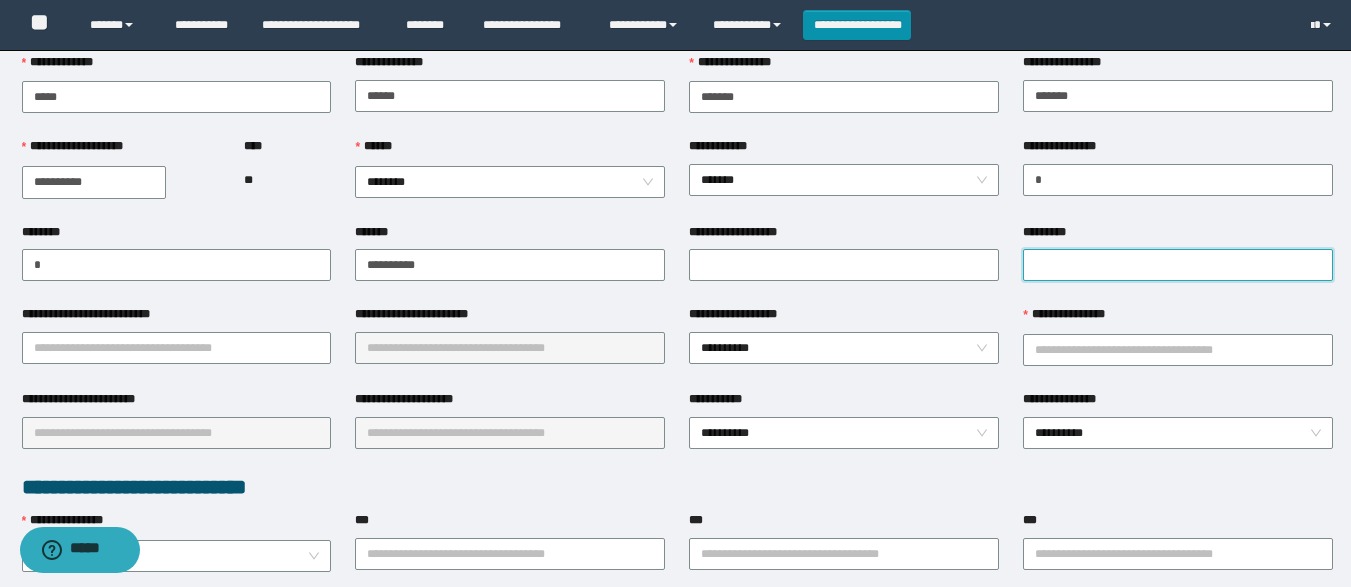 click on "*********" at bounding box center [1178, 265] 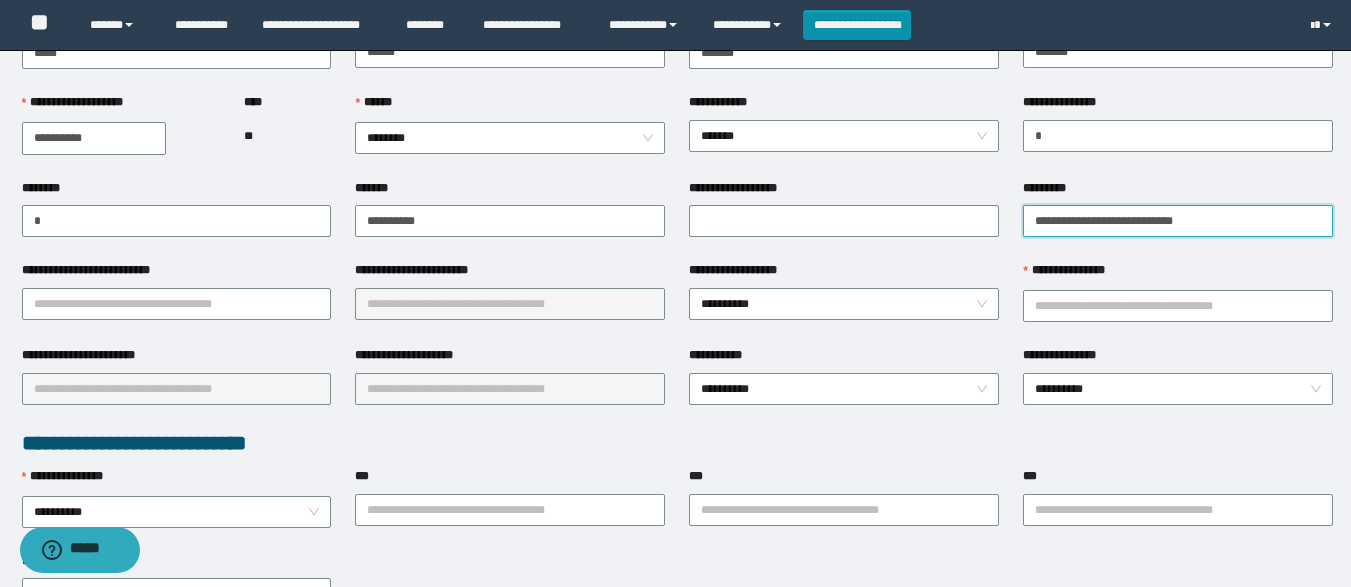scroll, scrollTop: 183, scrollLeft: 0, axis: vertical 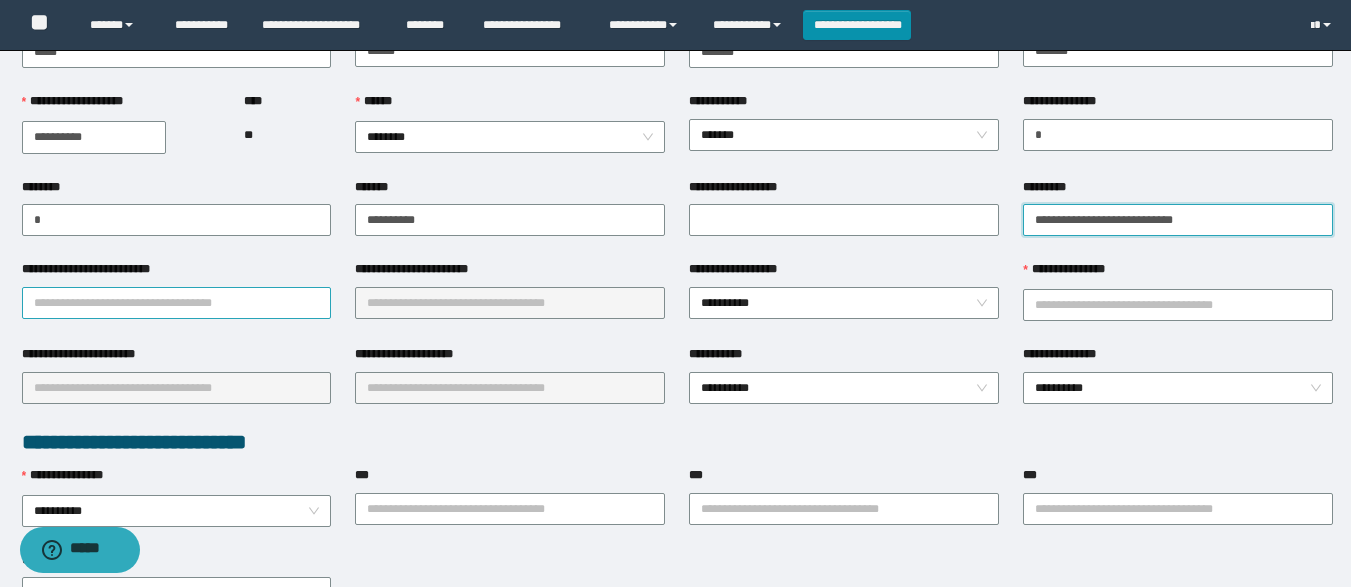 type on "**********" 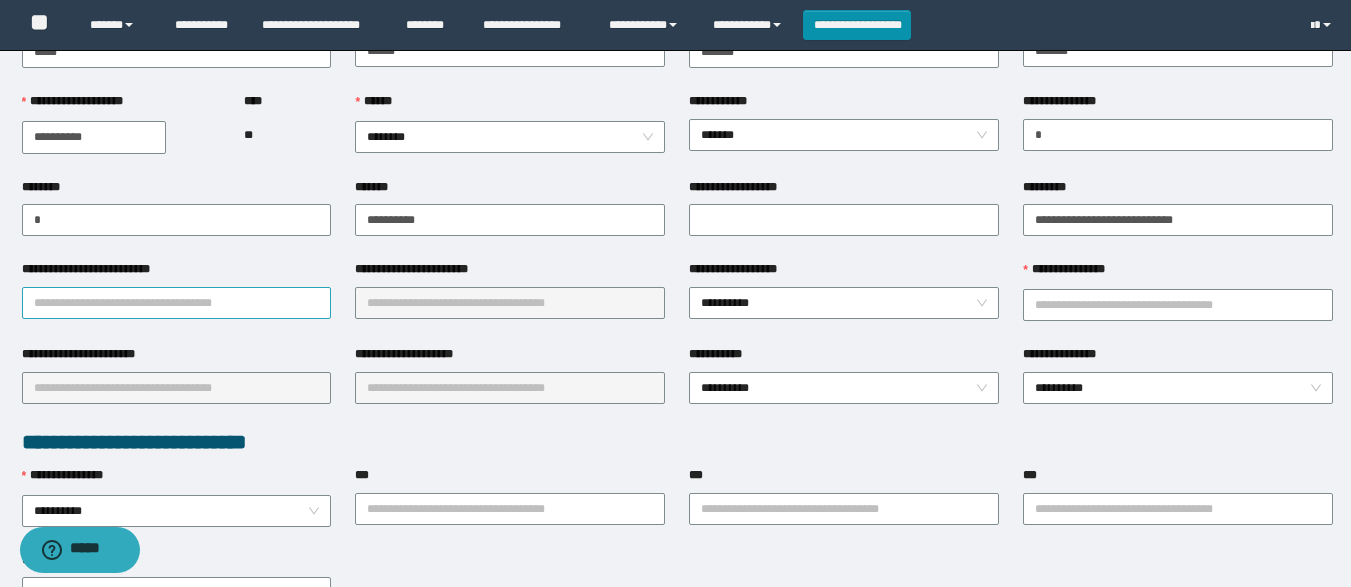 click on "**********" at bounding box center [177, 303] 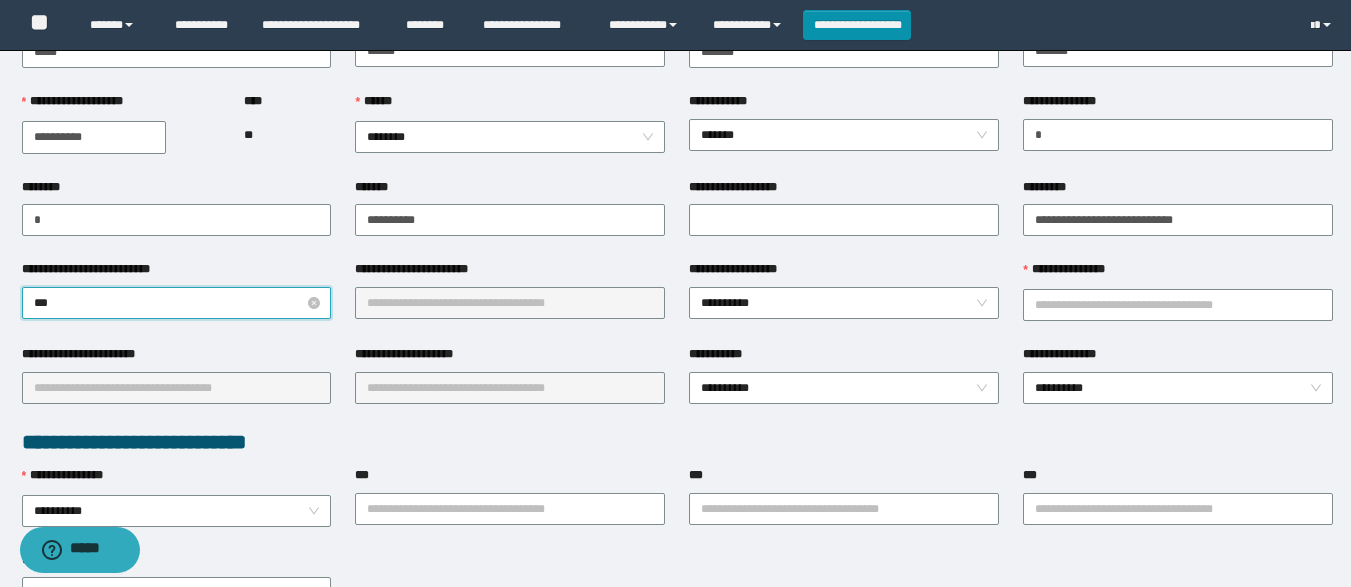 type on "****" 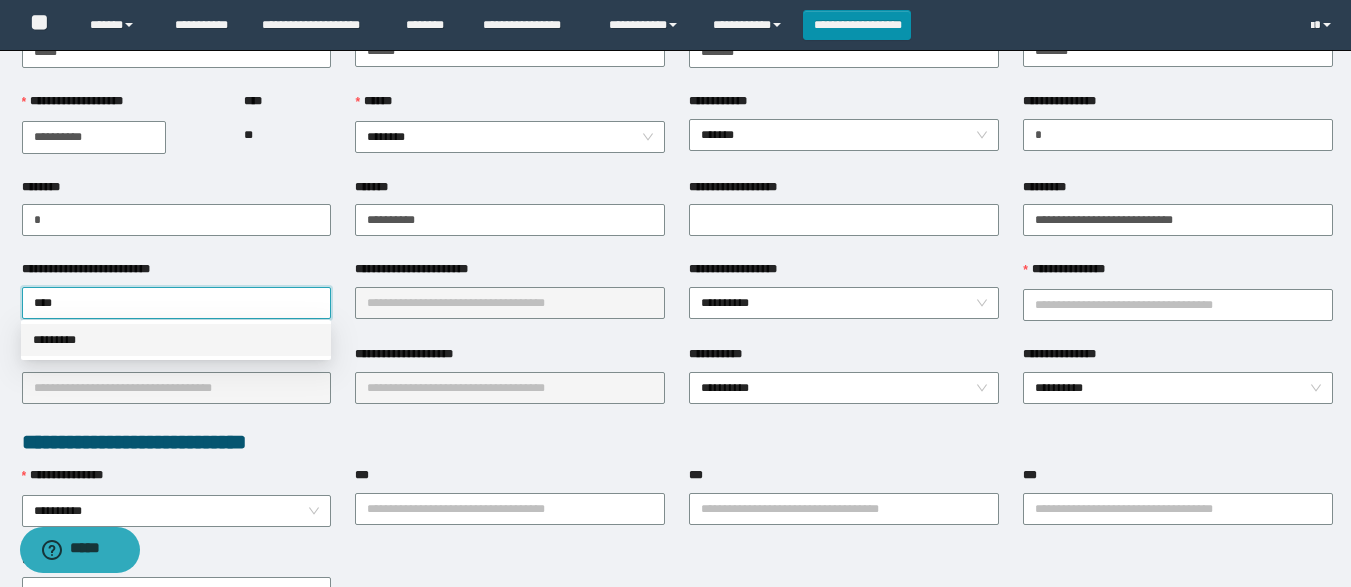 click on "*********" at bounding box center [176, 340] 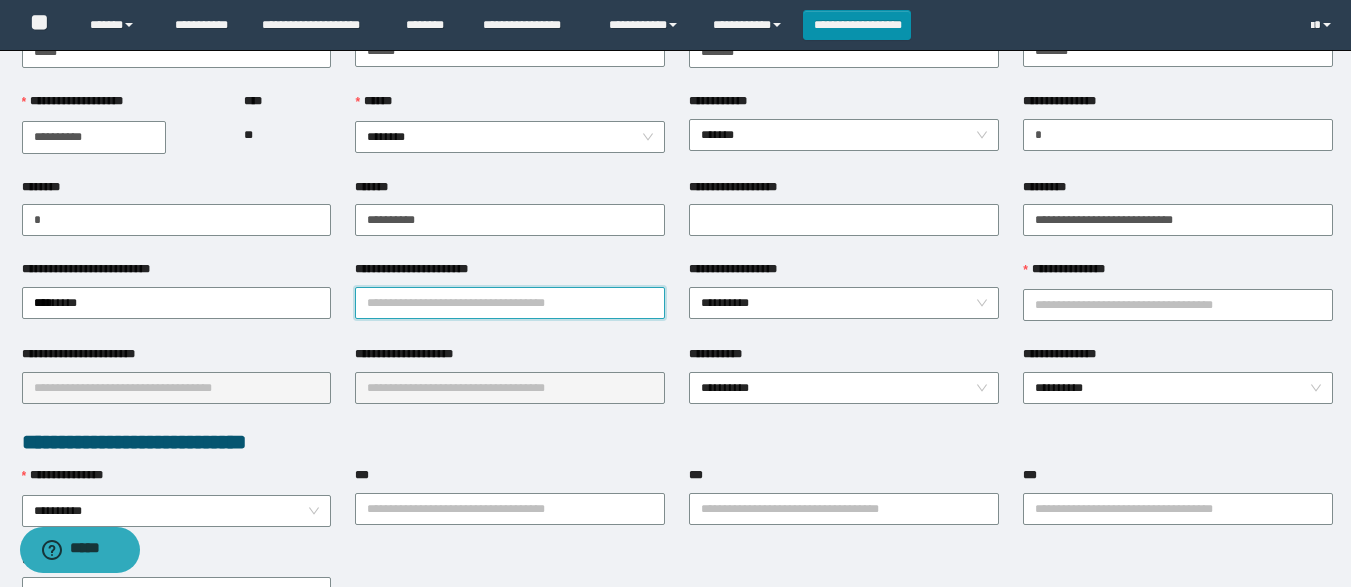 click on "**********" at bounding box center [510, 303] 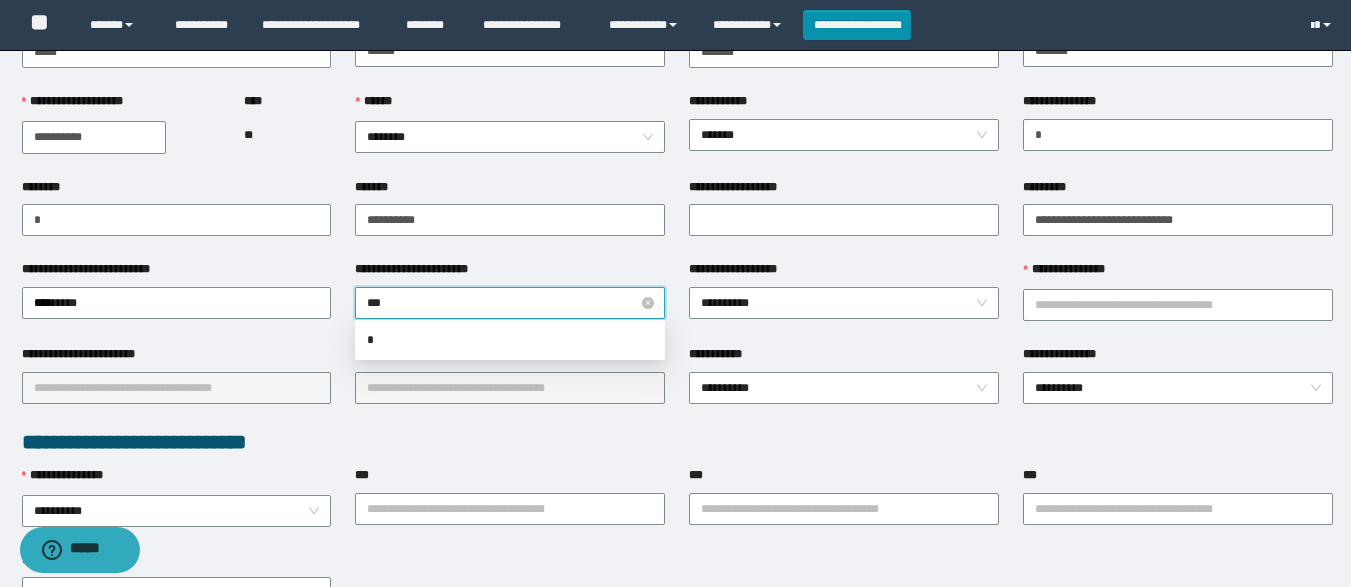 type on "****" 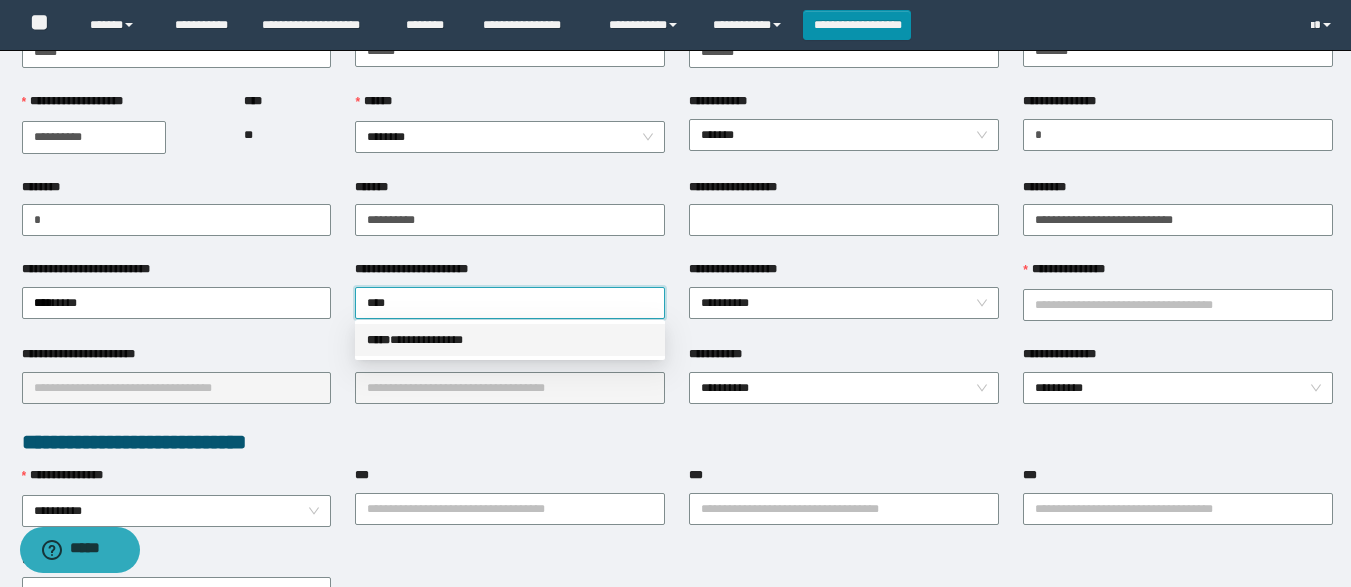 click on "**********" at bounding box center (510, 340) 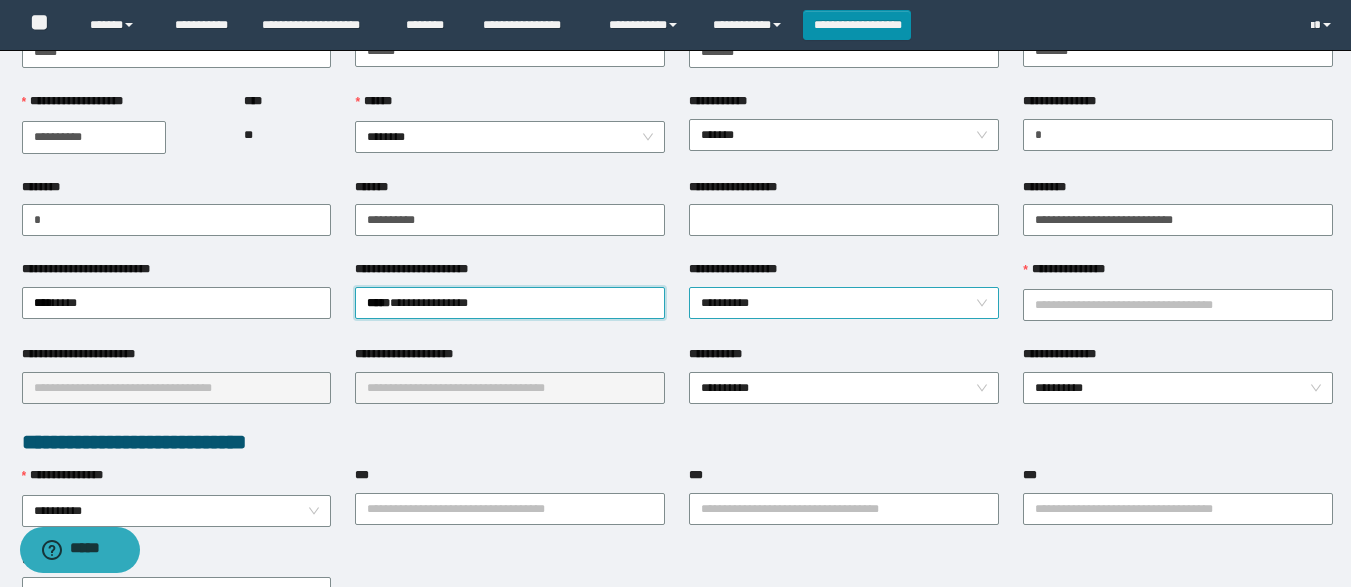 click on "**********" at bounding box center (844, 303) 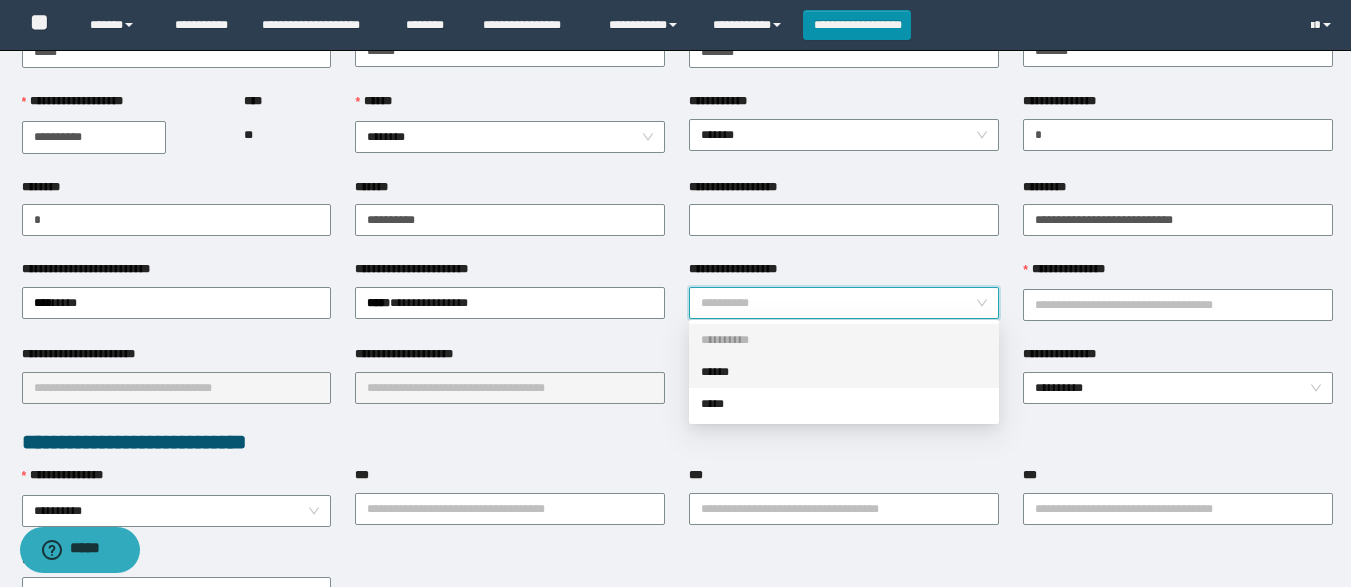 click on "******" at bounding box center [844, 372] 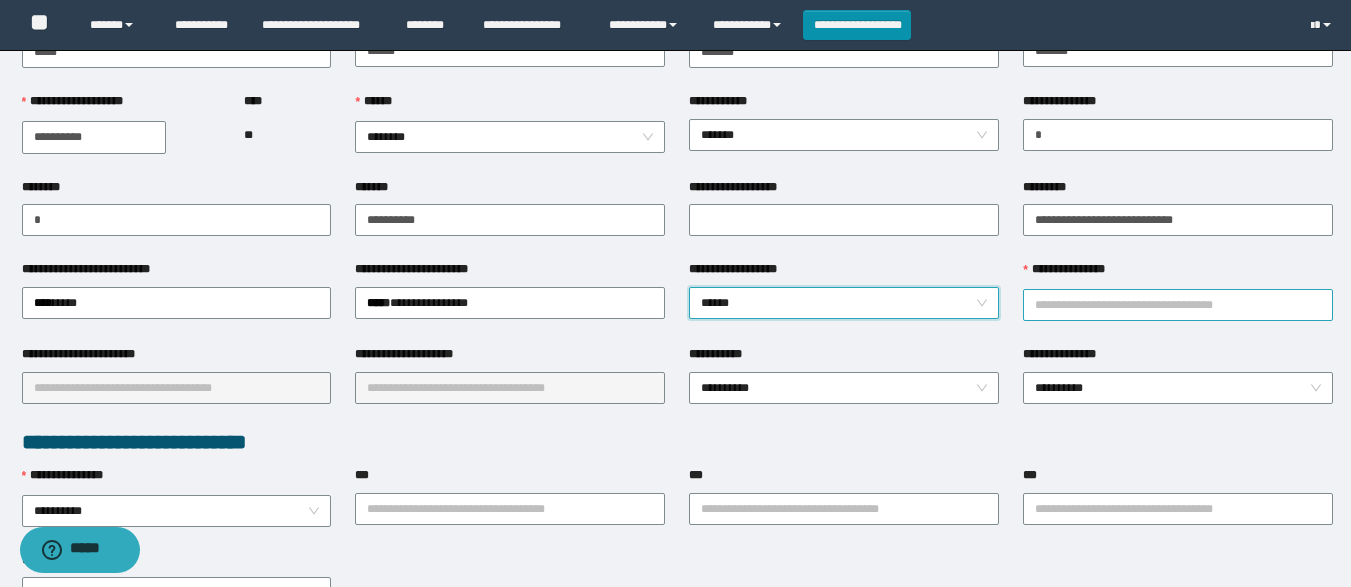click on "**********" at bounding box center (1178, 305) 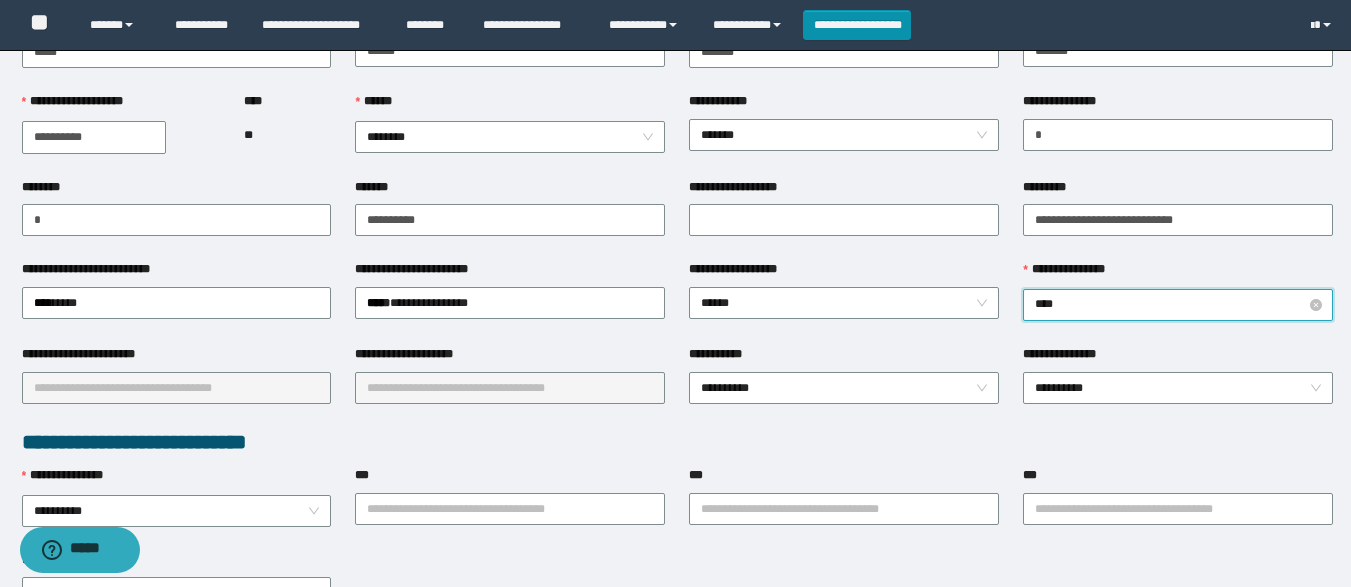 type on "*****" 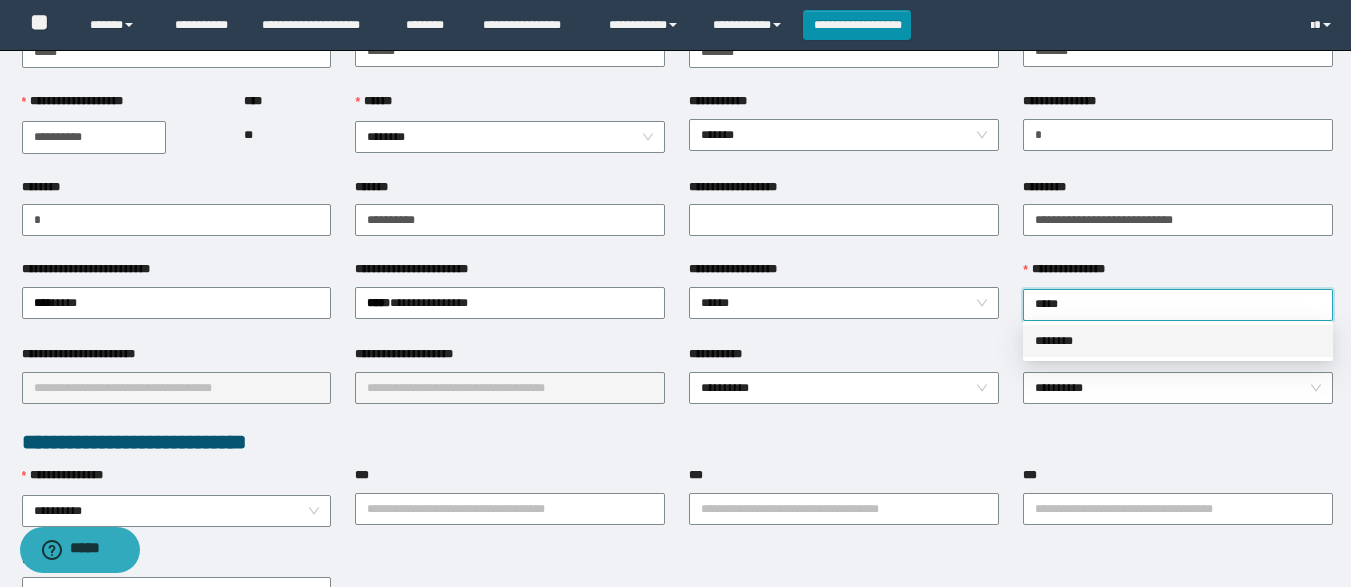 click on "********" at bounding box center (1178, 341) 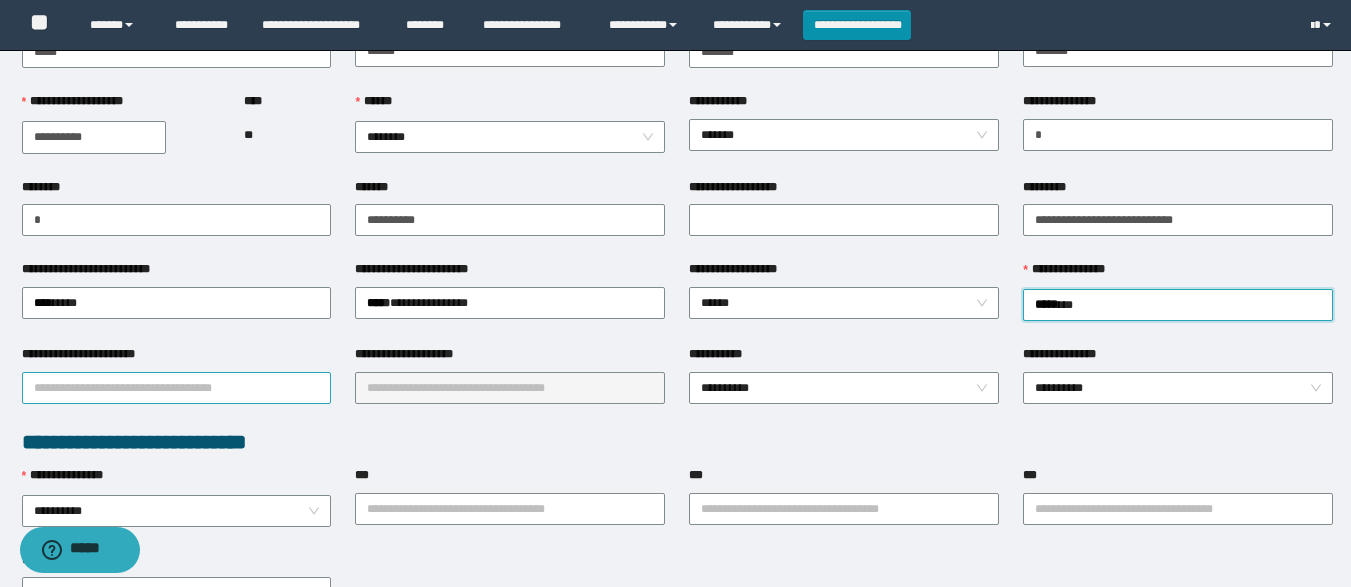 click on "**********" at bounding box center [177, 388] 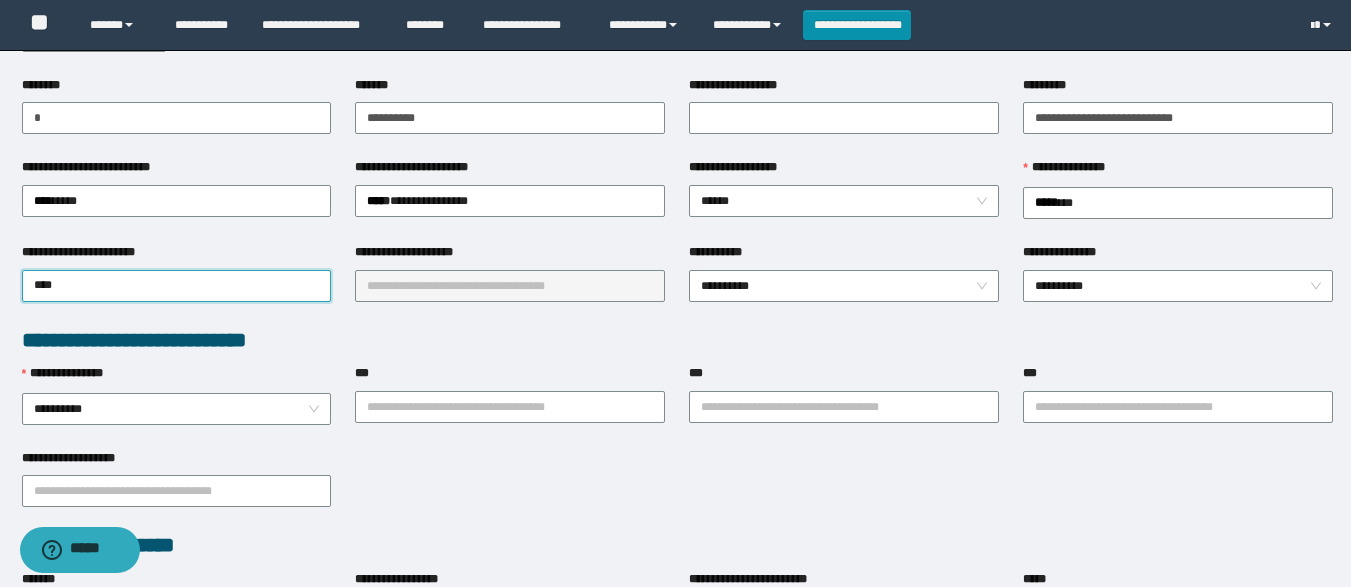 scroll, scrollTop: 314, scrollLeft: 0, axis: vertical 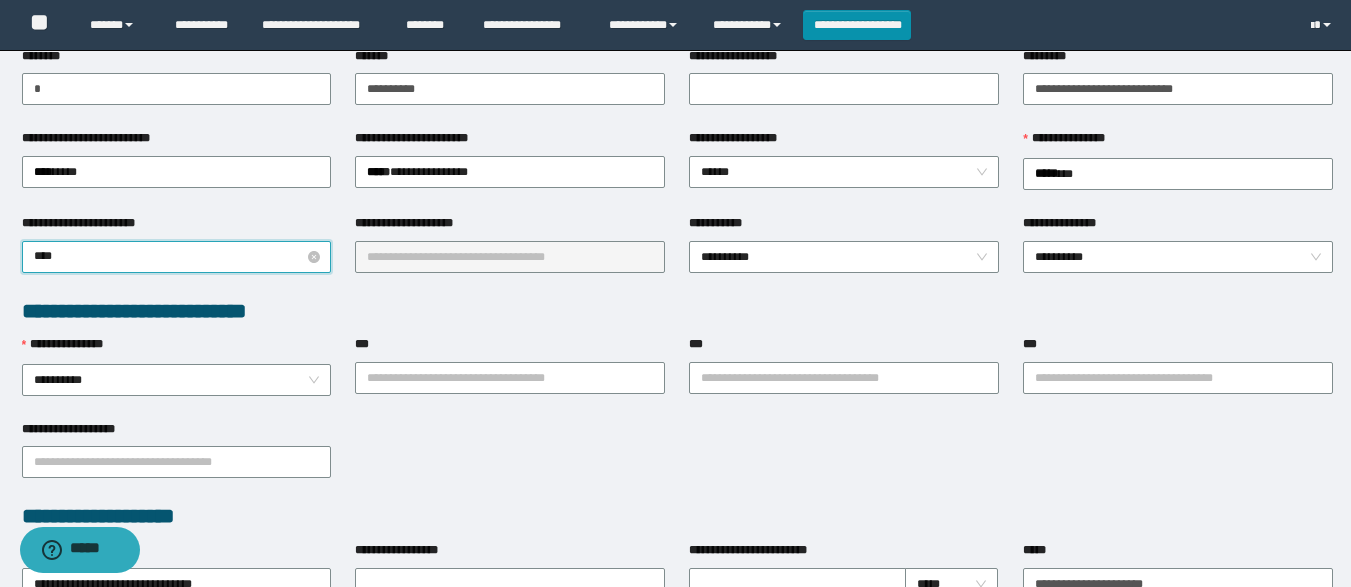 click on "****" at bounding box center (177, 257) 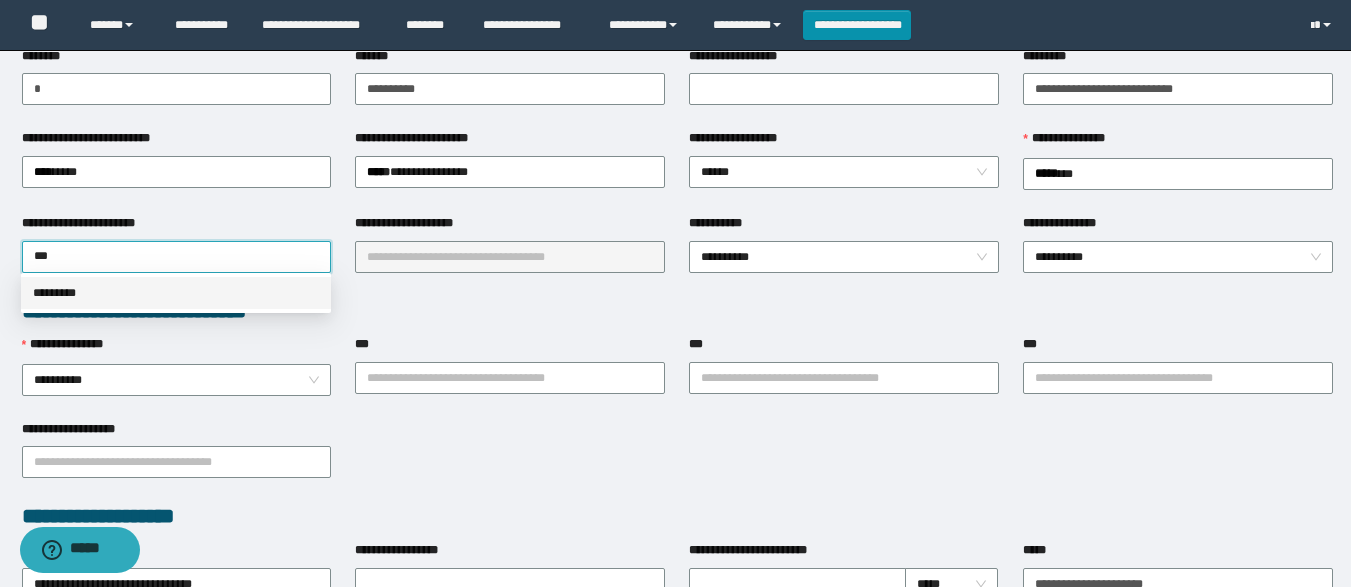 click on "*********" at bounding box center (176, 293) 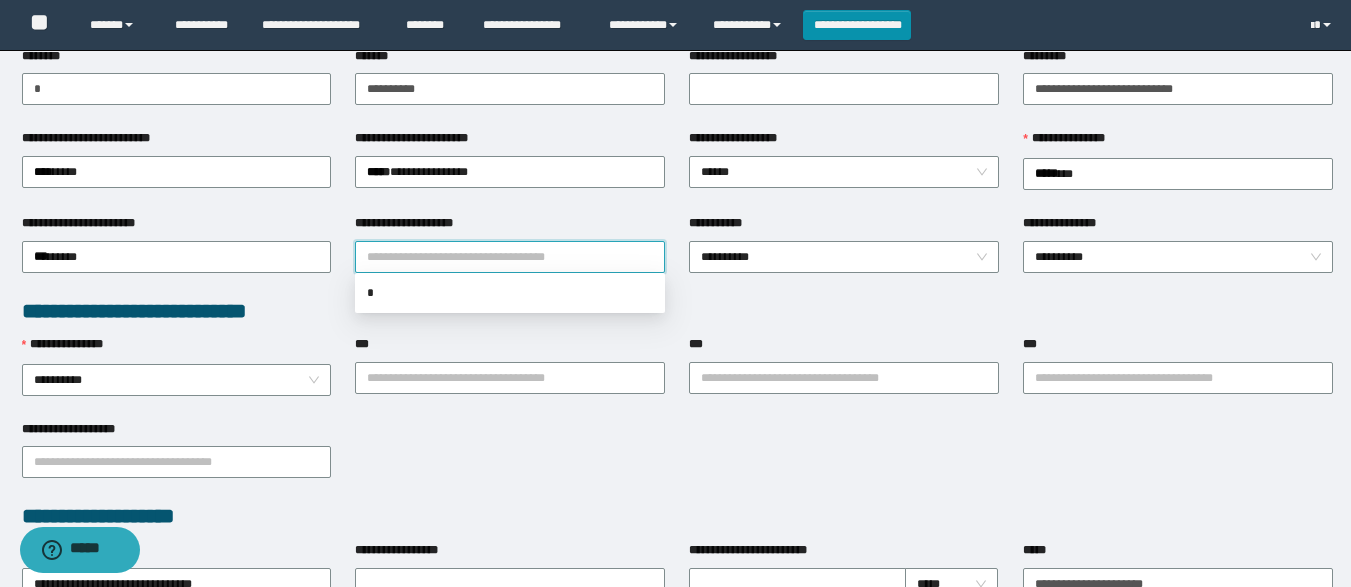 click on "**********" at bounding box center (510, 257) 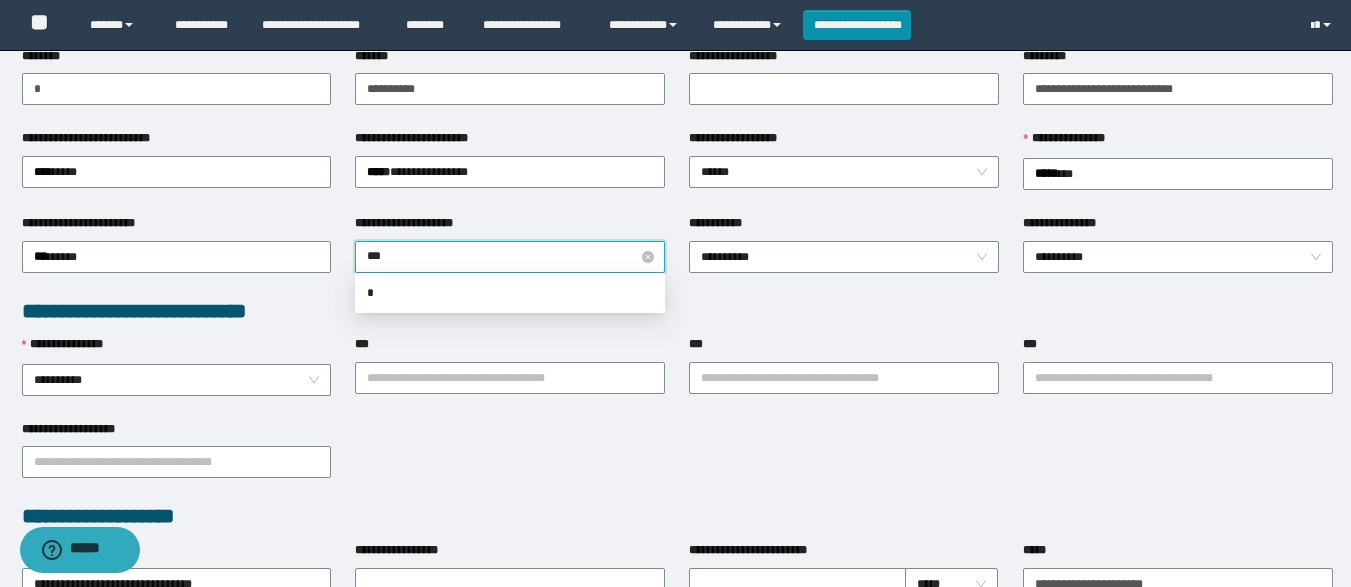 type on "****" 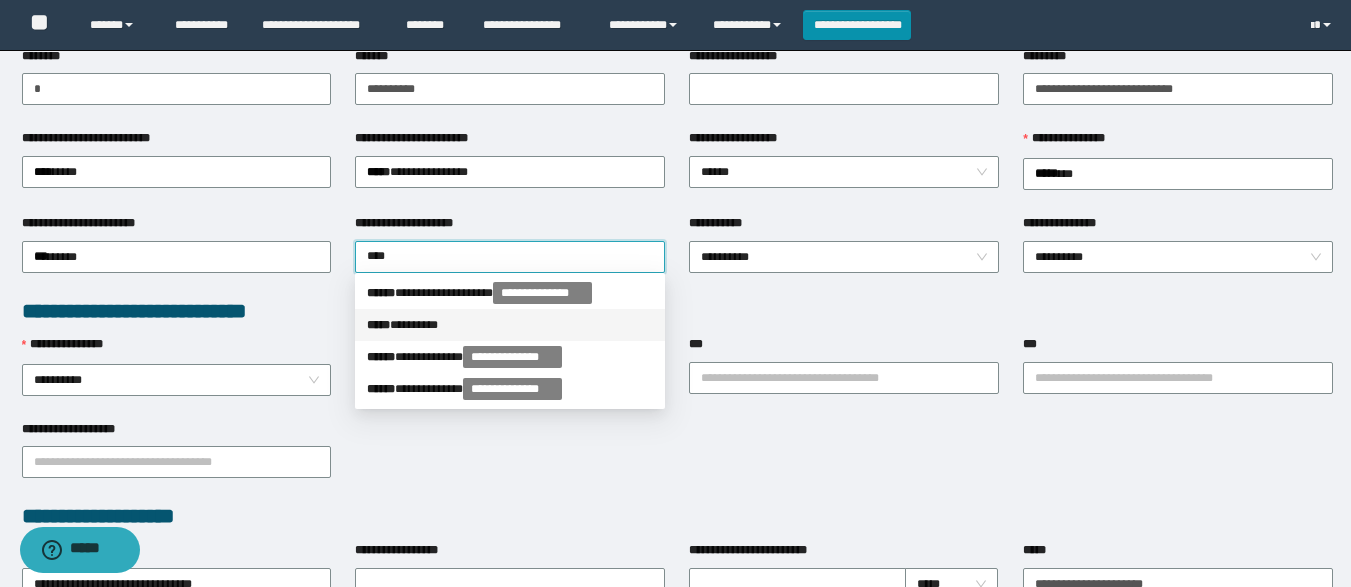 click on "***** * *******" at bounding box center (510, 325) 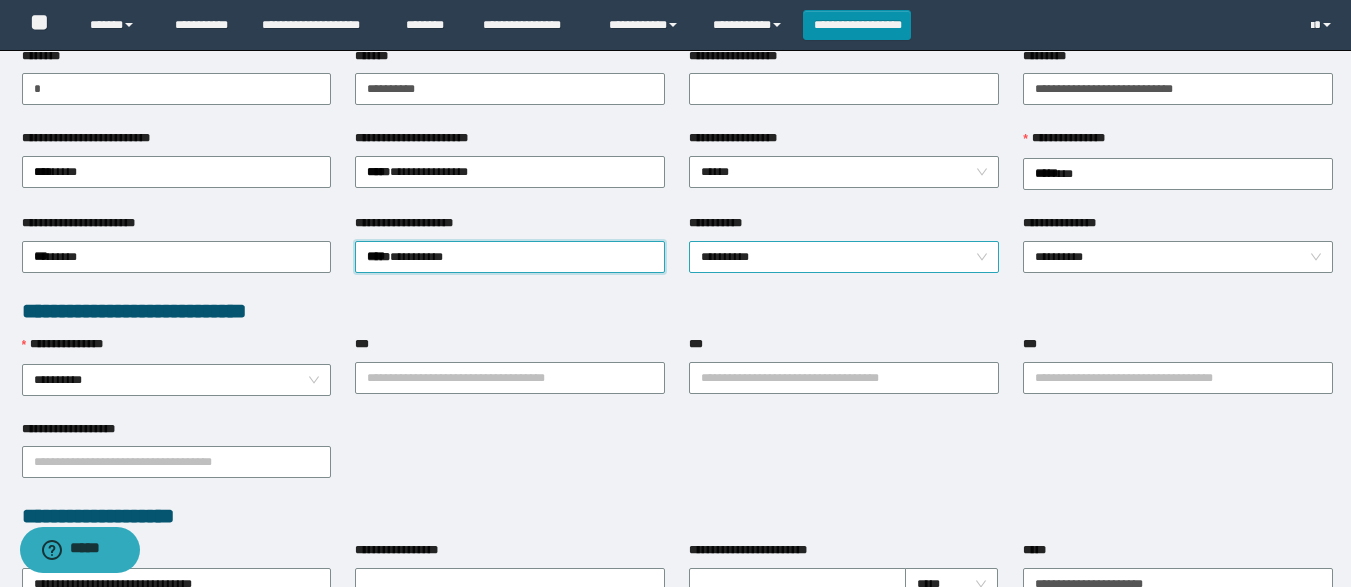 scroll, scrollTop: 342, scrollLeft: 0, axis: vertical 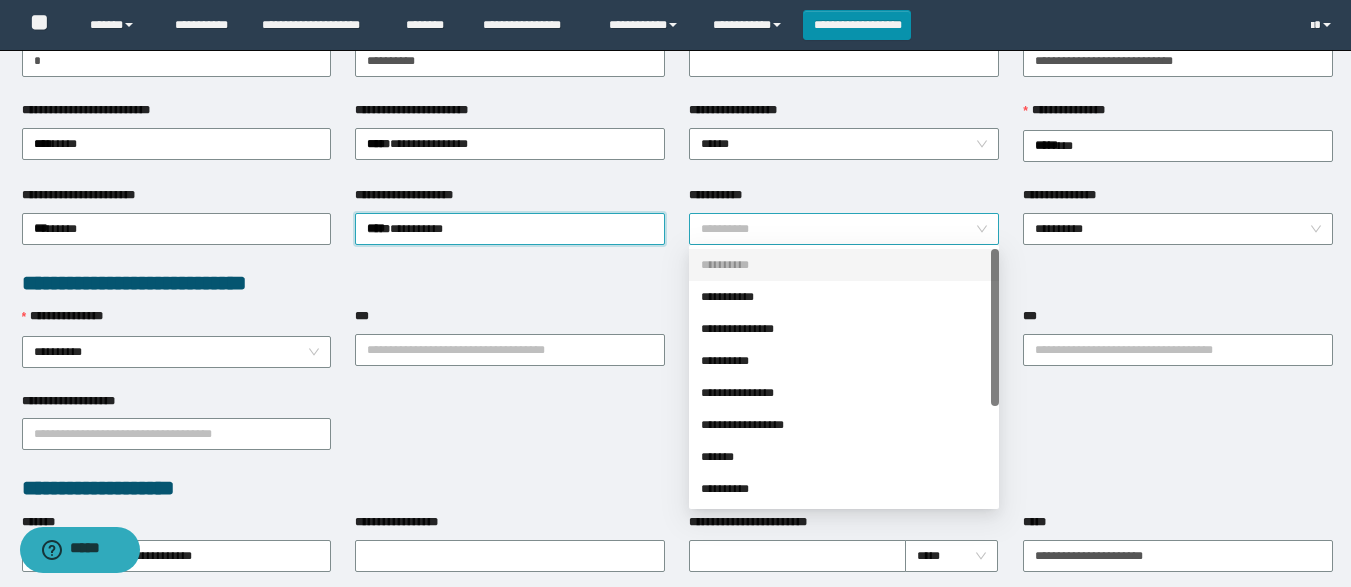 click on "**********" at bounding box center (844, 229) 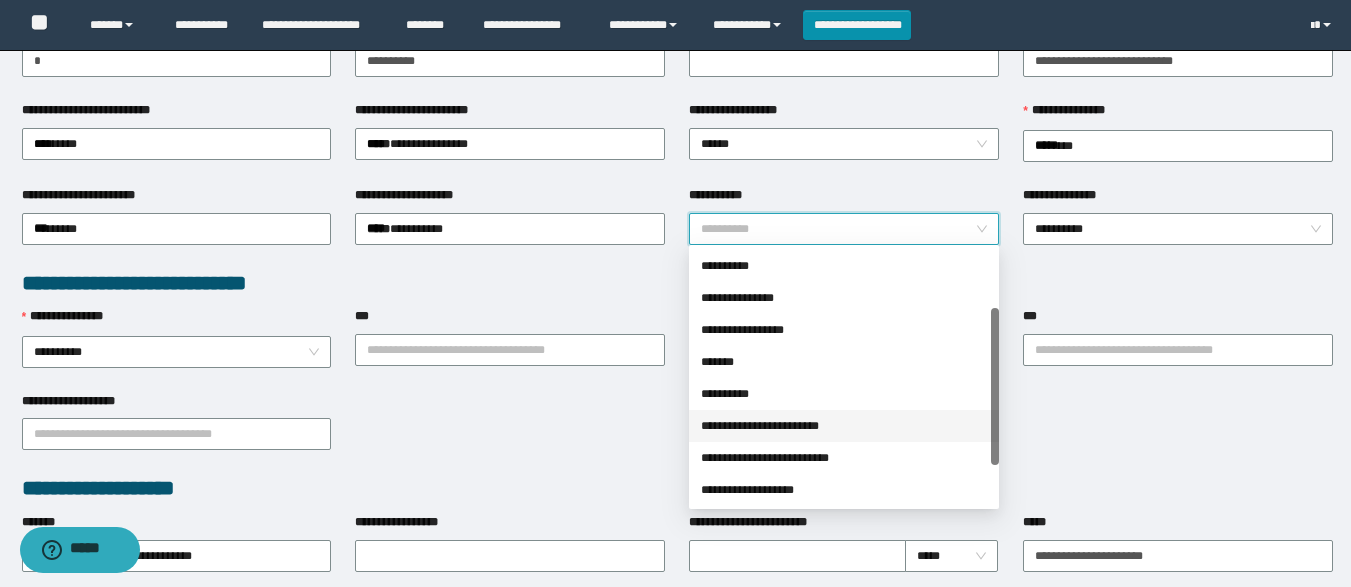 scroll, scrollTop: 96, scrollLeft: 0, axis: vertical 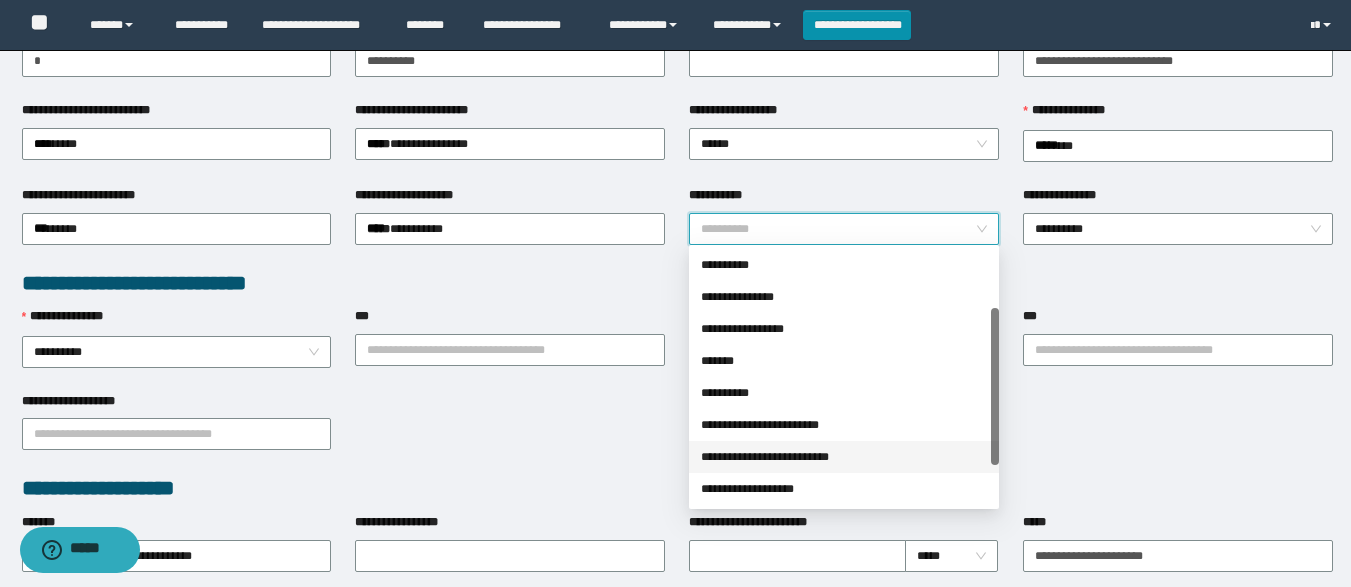 click on "**********" at bounding box center [844, 457] 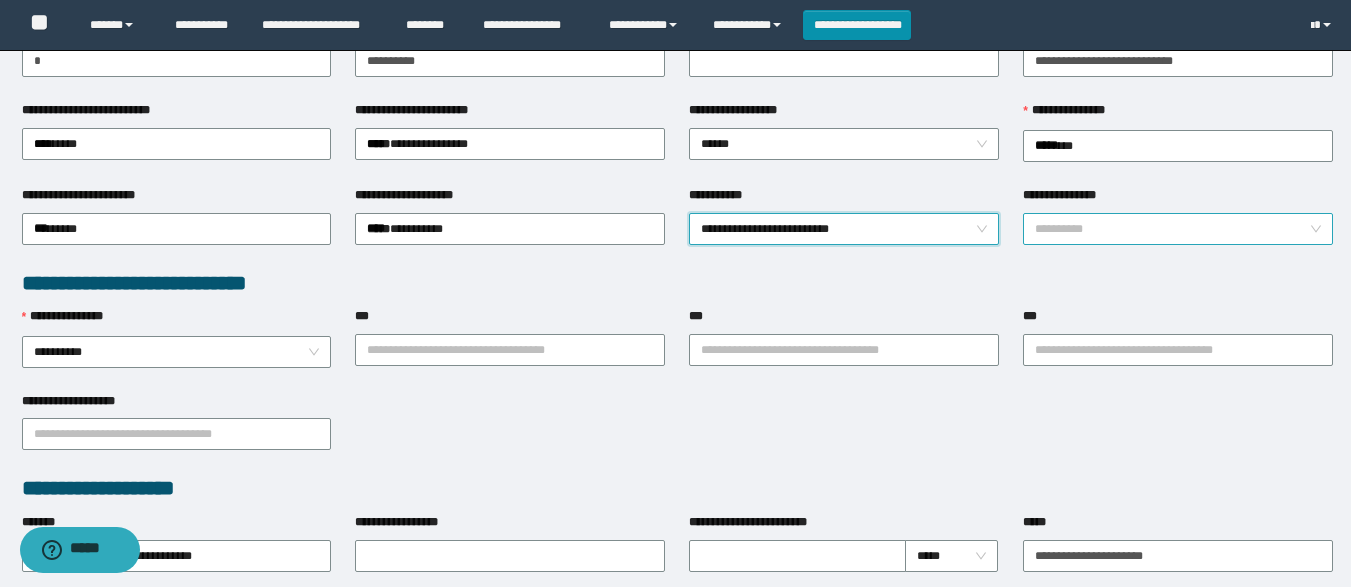 click on "**********" at bounding box center [1178, 229] 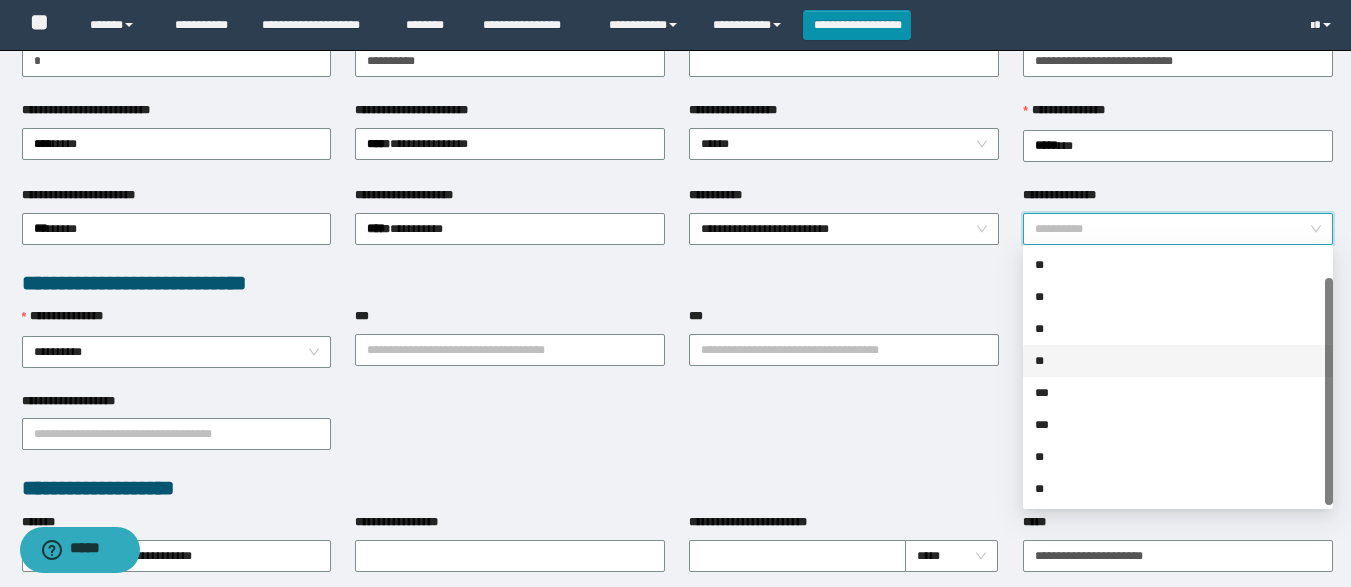scroll, scrollTop: 31, scrollLeft: 0, axis: vertical 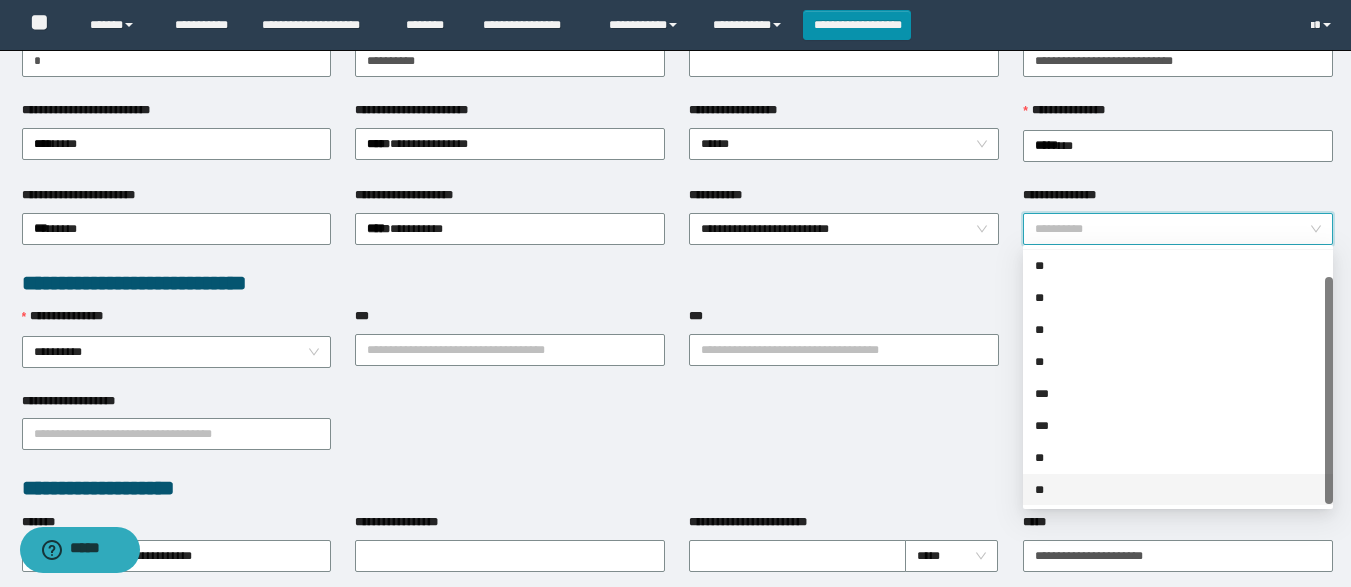 click on "**" at bounding box center [1178, 490] 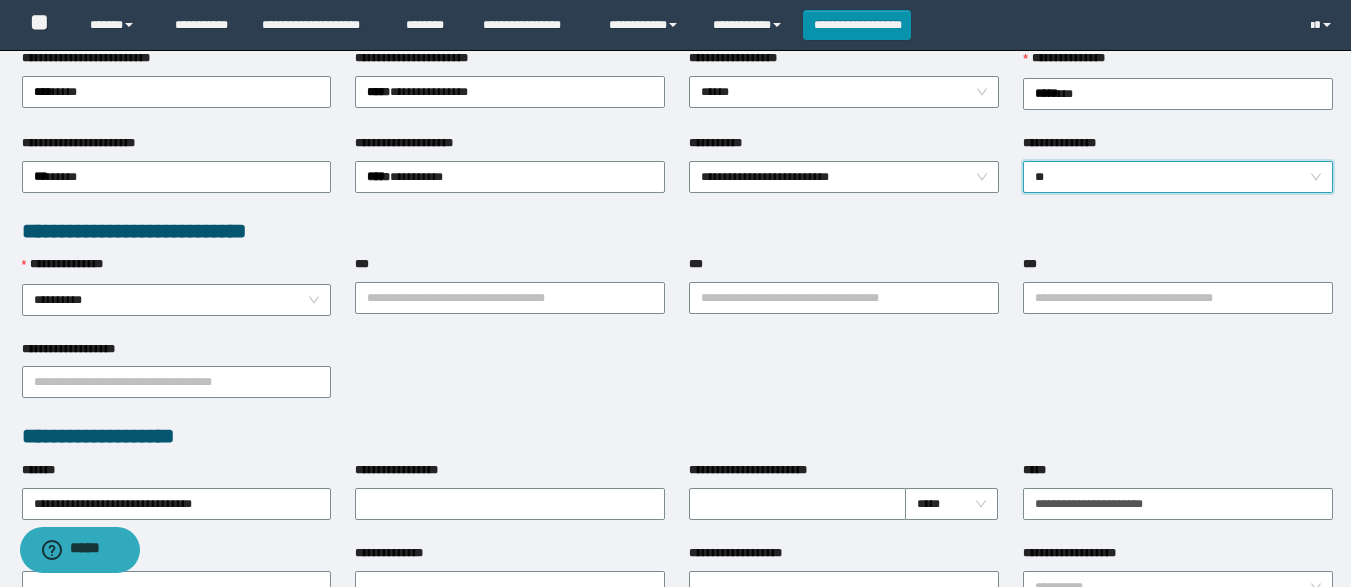 scroll, scrollTop: 395, scrollLeft: 0, axis: vertical 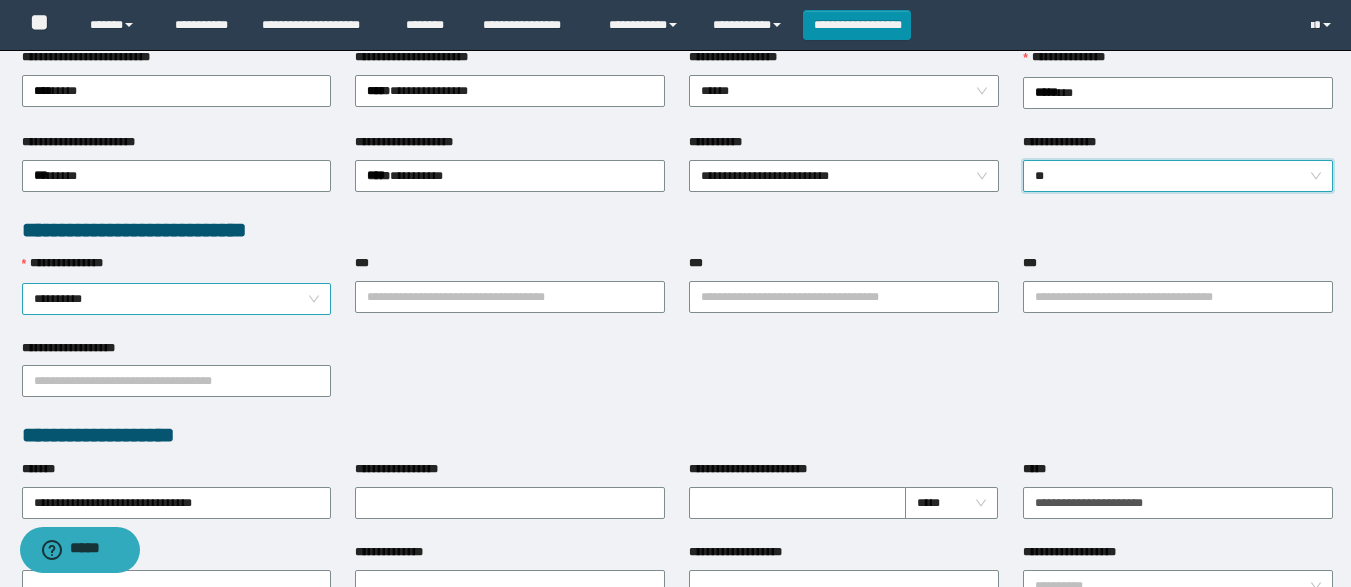click on "**********" at bounding box center (177, 299) 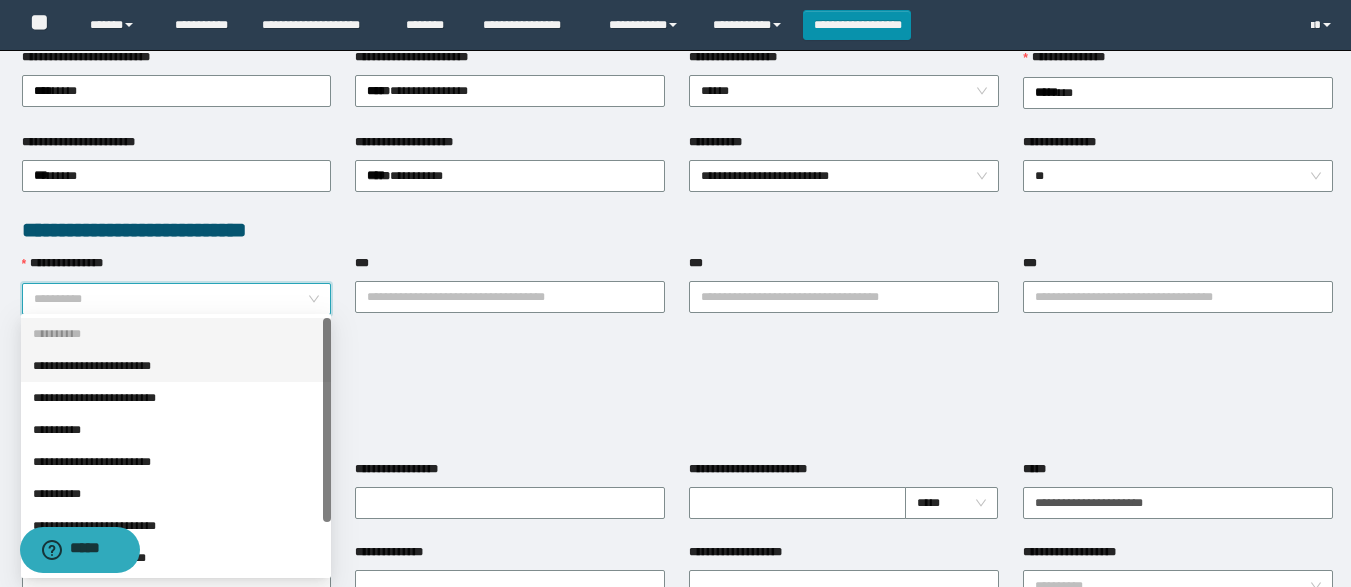 click on "**********" at bounding box center [176, 366] 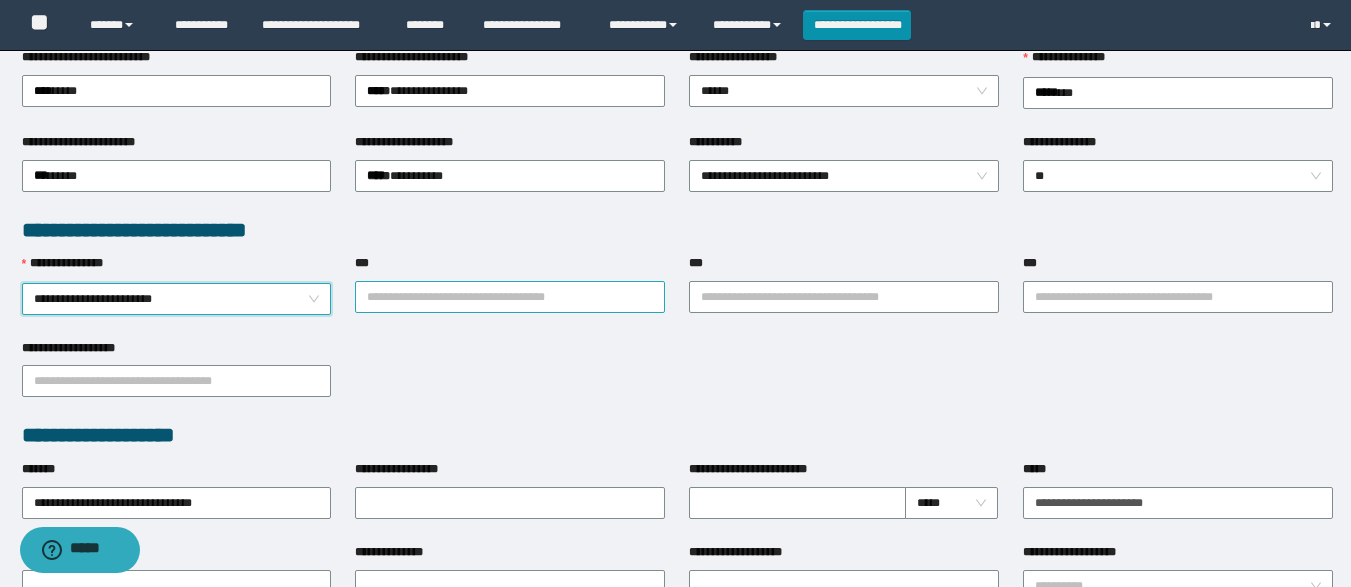 click on "***" at bounding box center [510, 297] 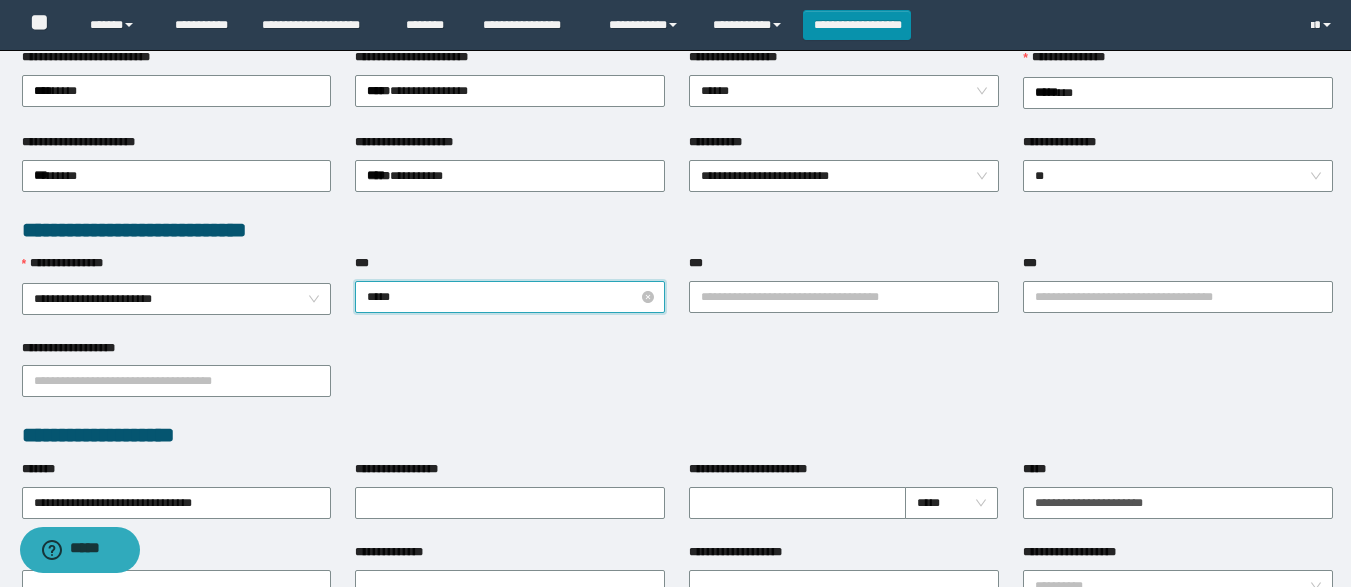 type on "******" 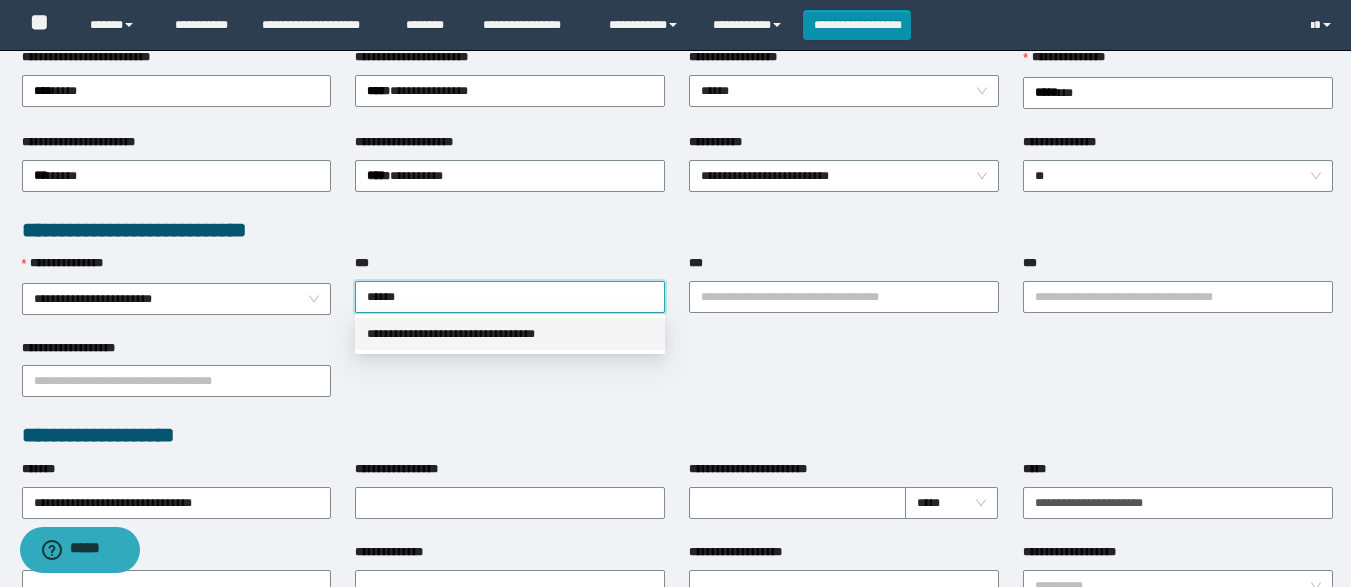 click on "**********" at bounding box center (510, 334) 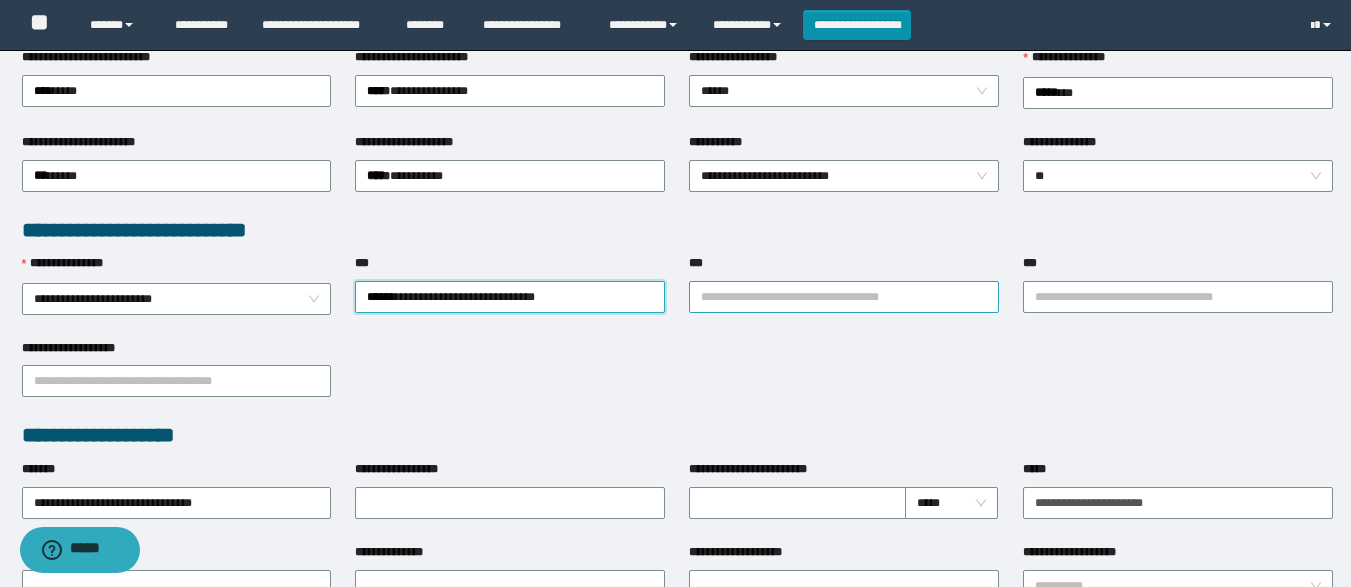 click on "***" at bounding box center [844, 297] 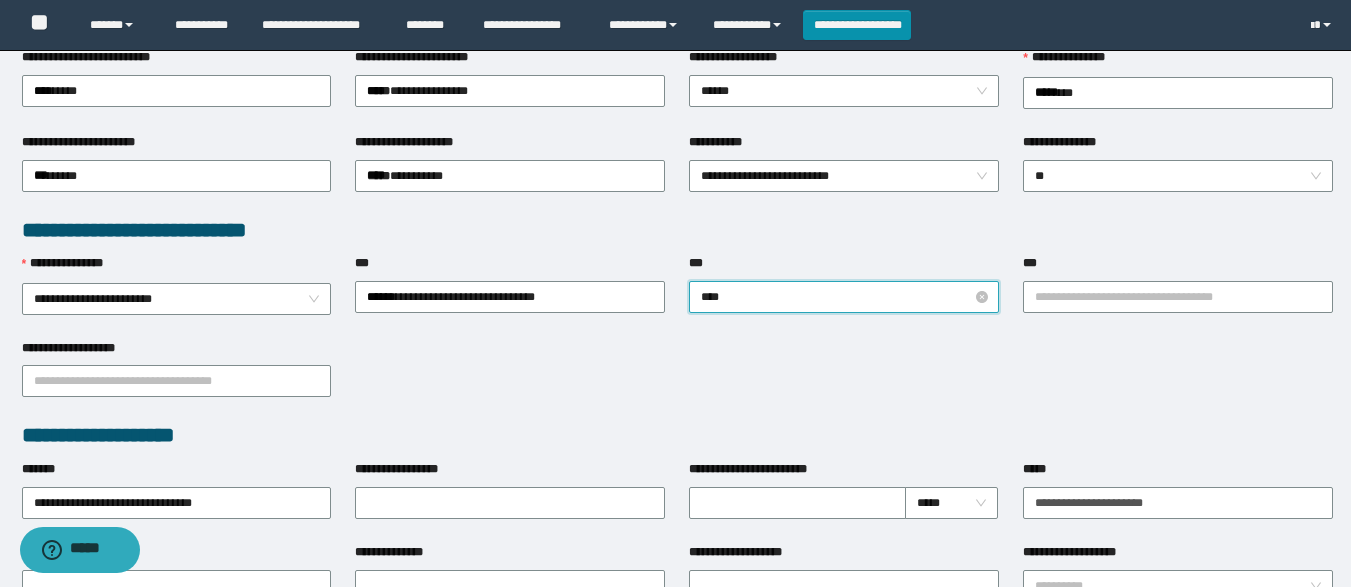 type on "*****" 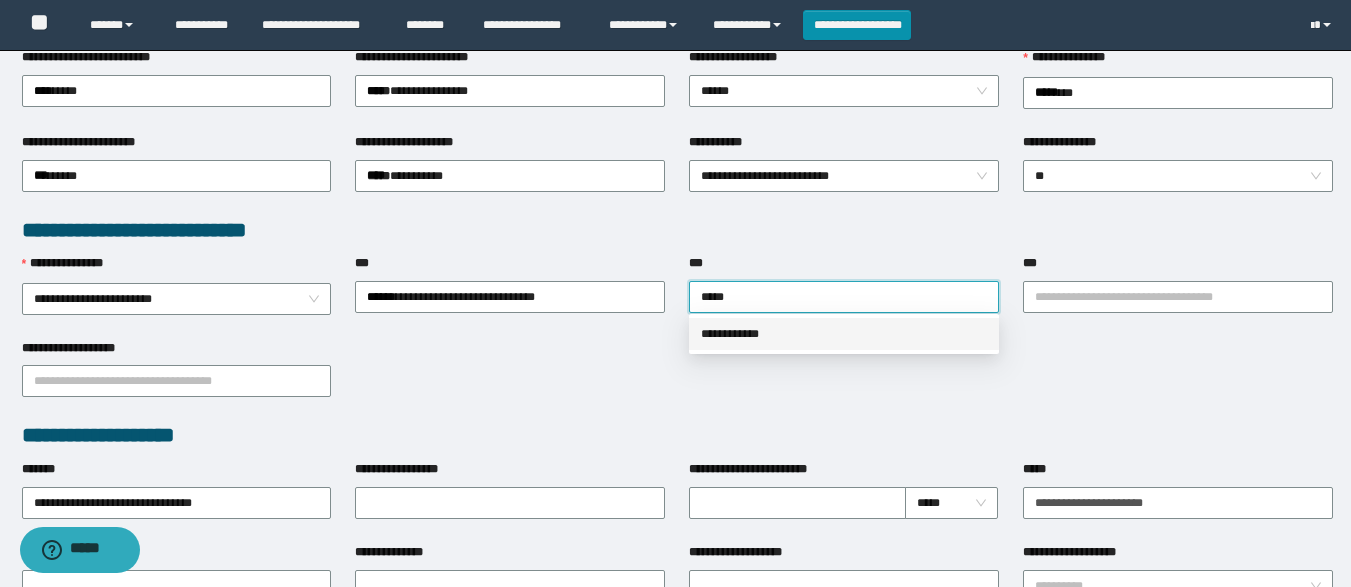 click on "**********" at bounding box center [844, 334] 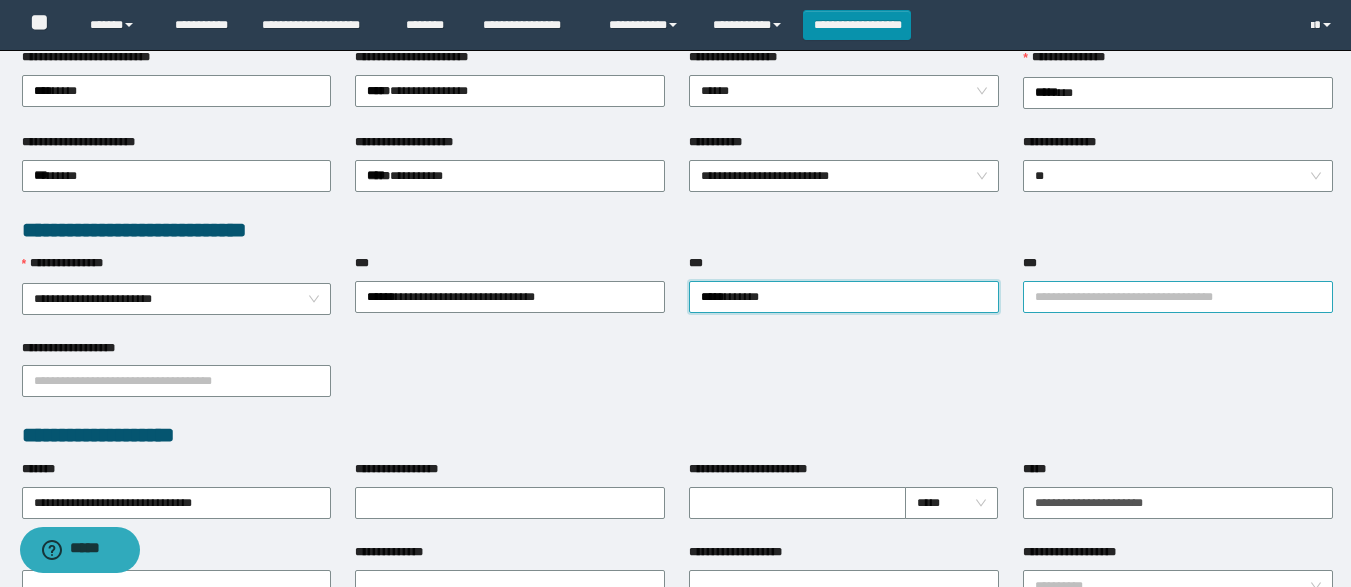 click on "***" at bounding box center [1178, 297] 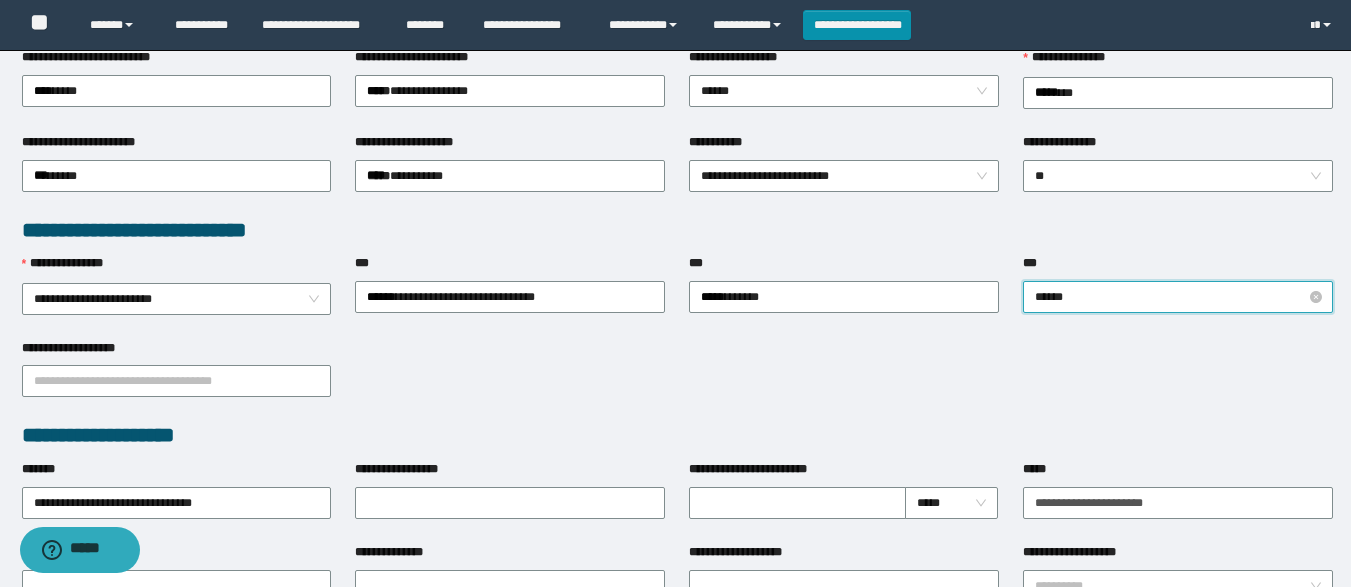 type on "*******" 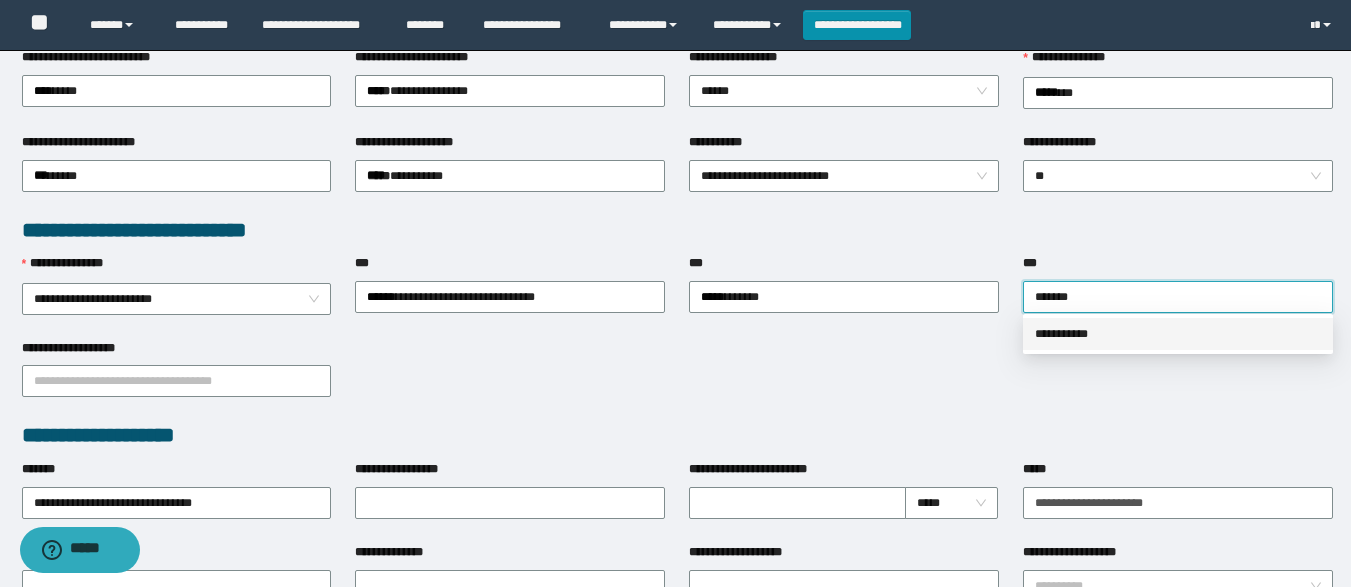 click on "**********" at bounding box center (1178, 334) 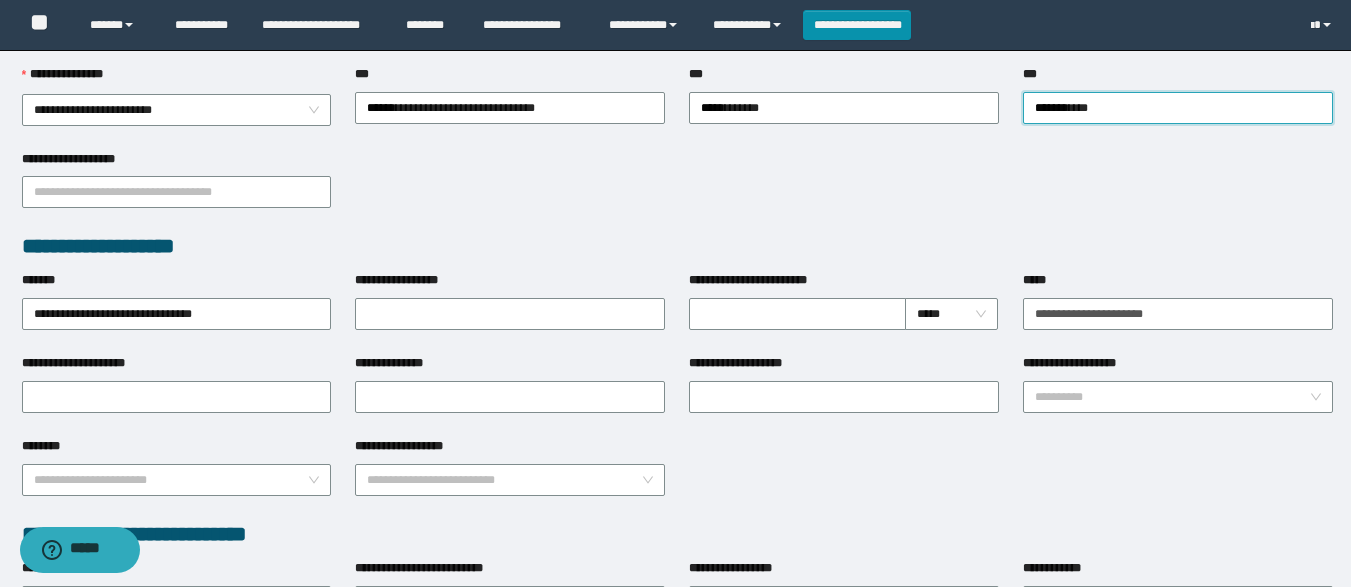 scroll, scrollTop: 583, scrollLeft: 0, axis: vertical 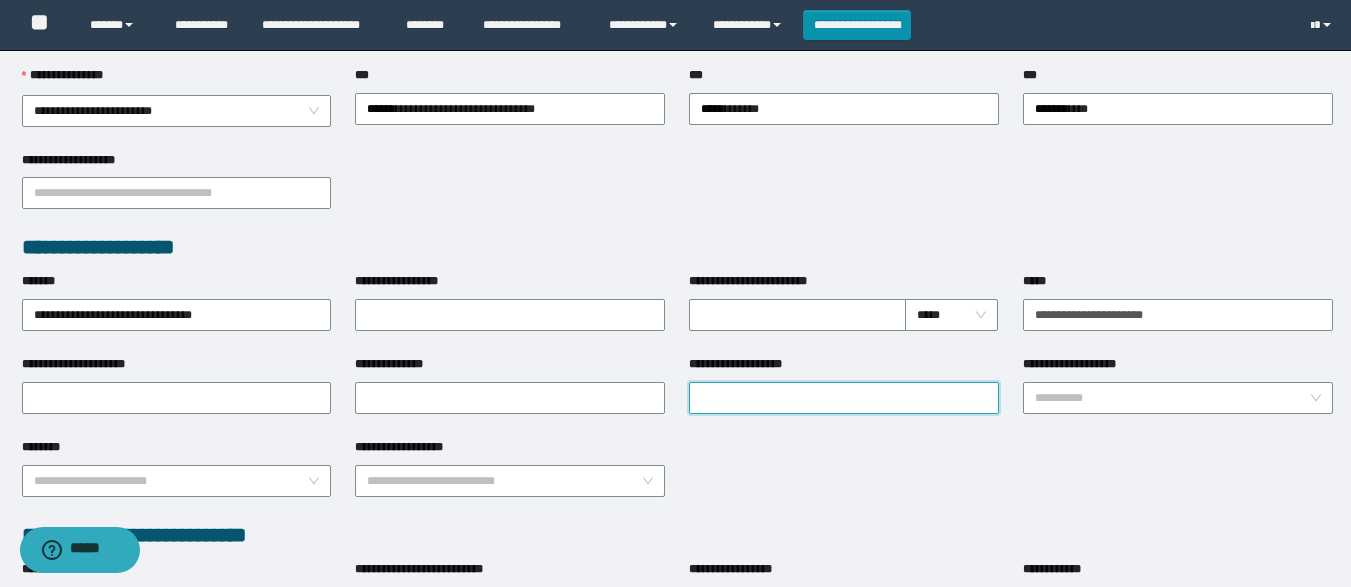 click on "**********" at bounding box center [844, 398] 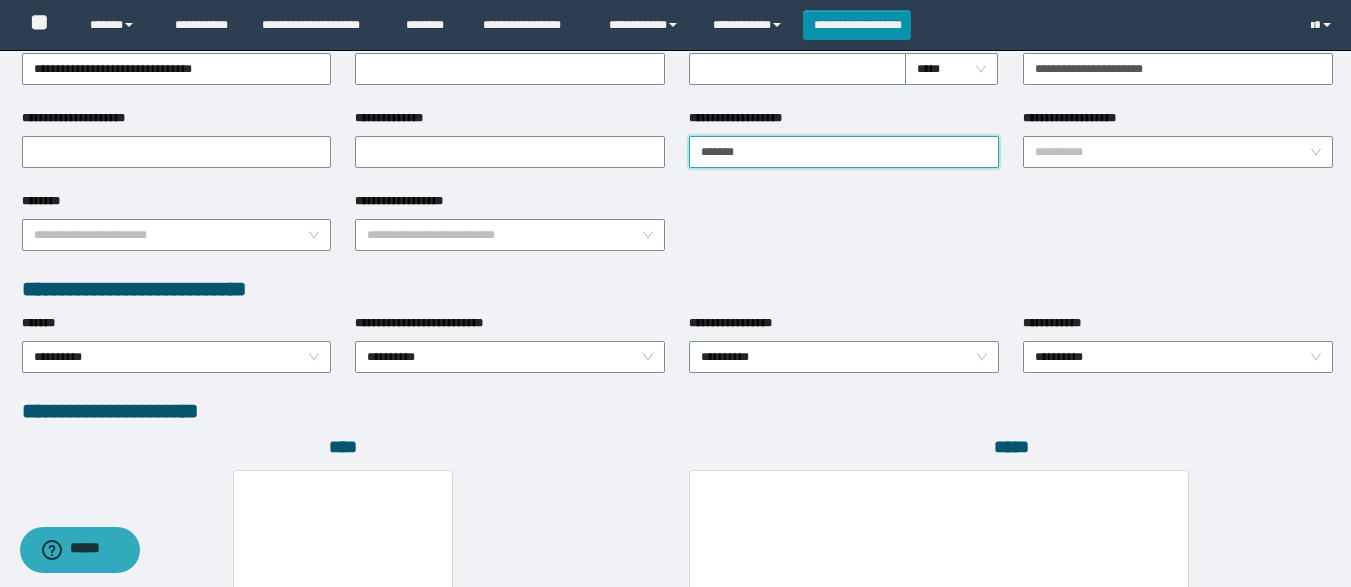 scroll, scrollTop: 830, scrollLeft: 0, axis: vertical 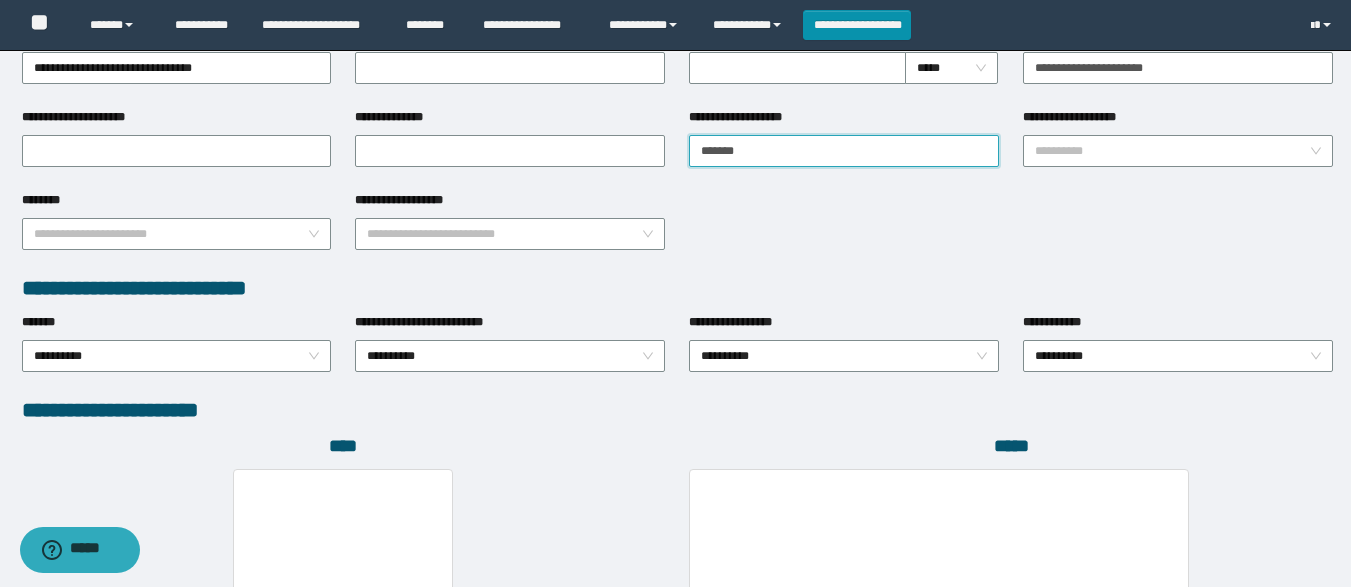 type on "*******" 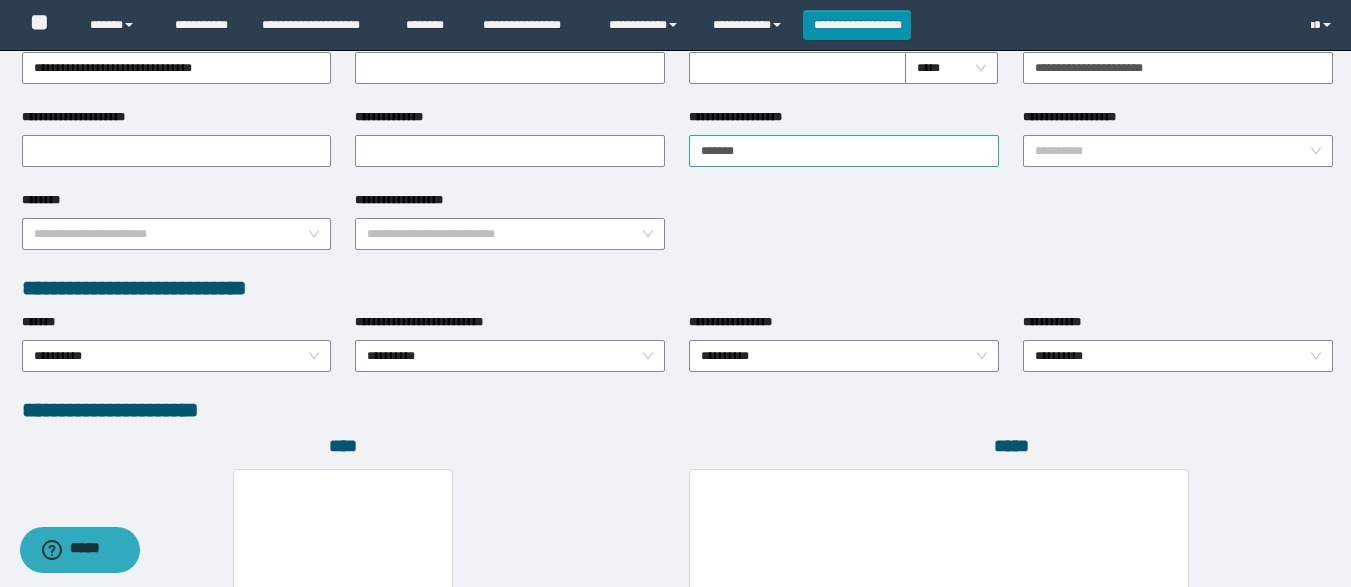 click on "**********" at bounding box center [677, 410] 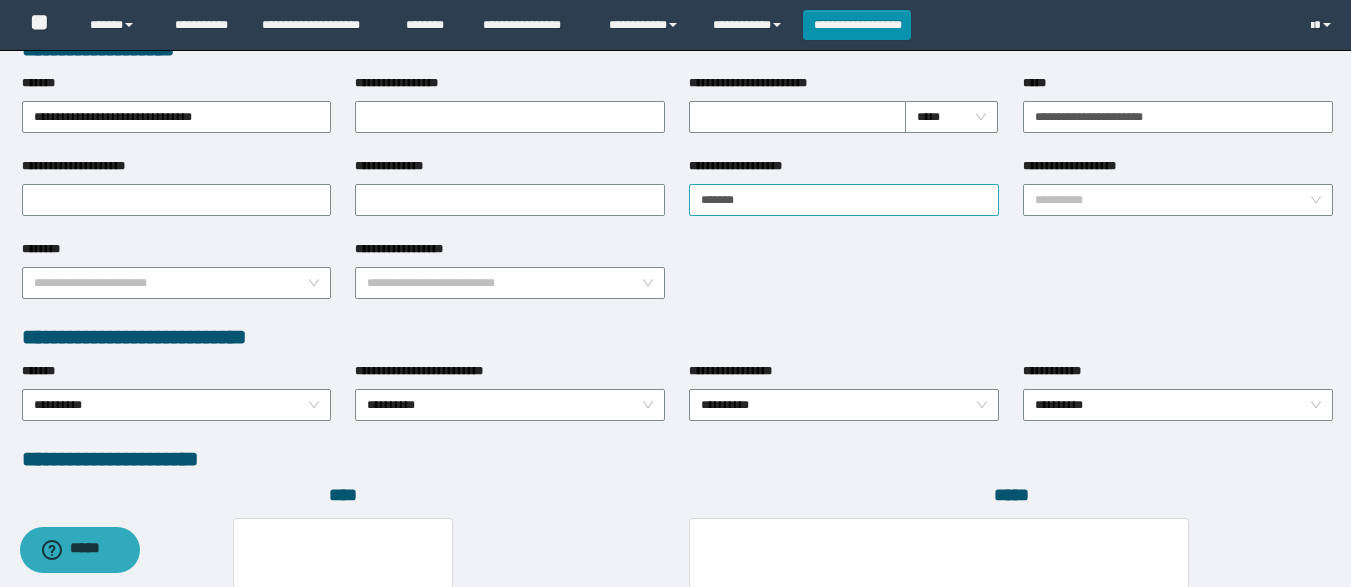 scroll, scrollTop: 779, scrollLeft: 0, axis: vertical 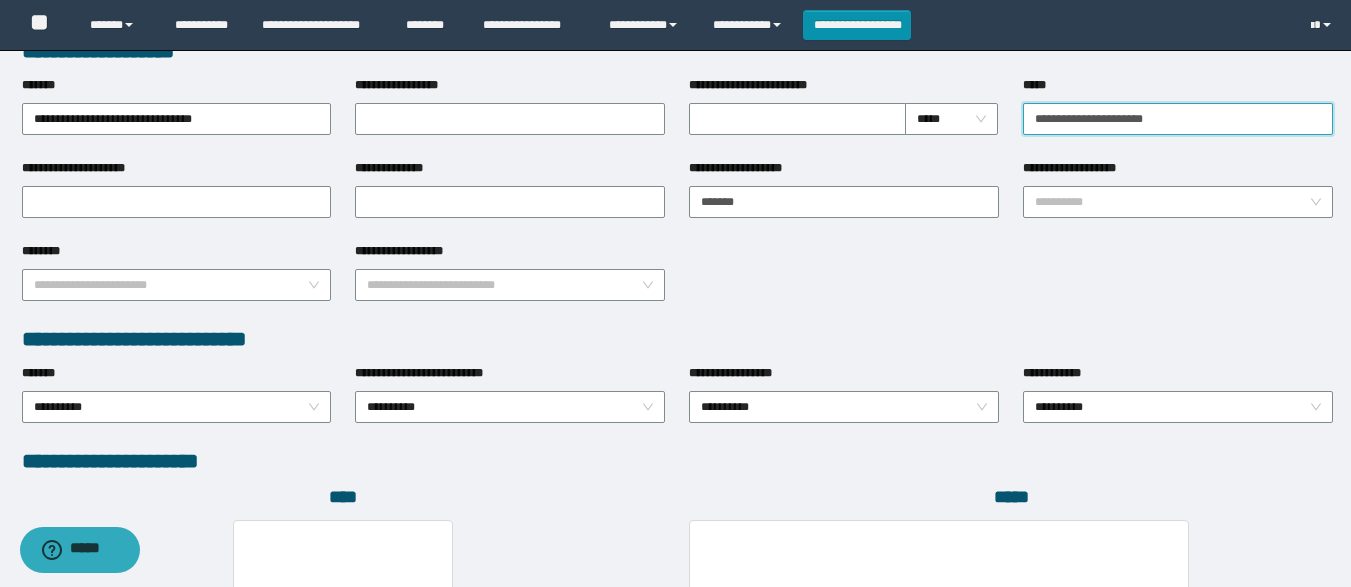 click on "*****" at bounding box center [1178, 119] 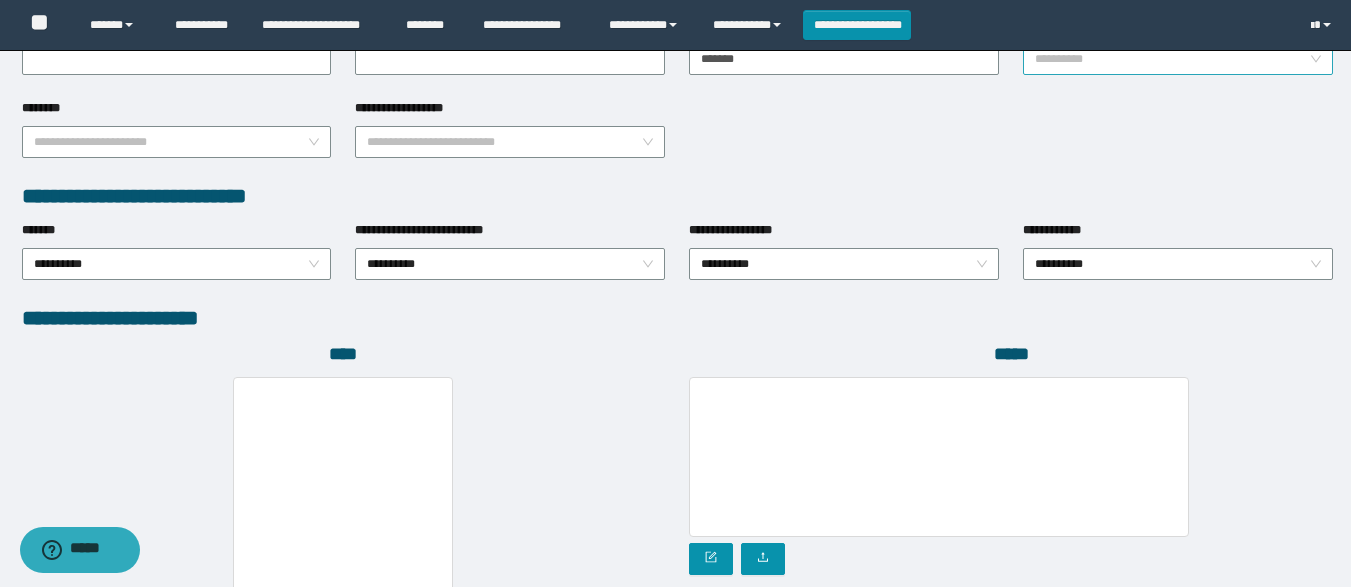scroll, scrollTop: 923, scrollLeft: 0, axis: vertical 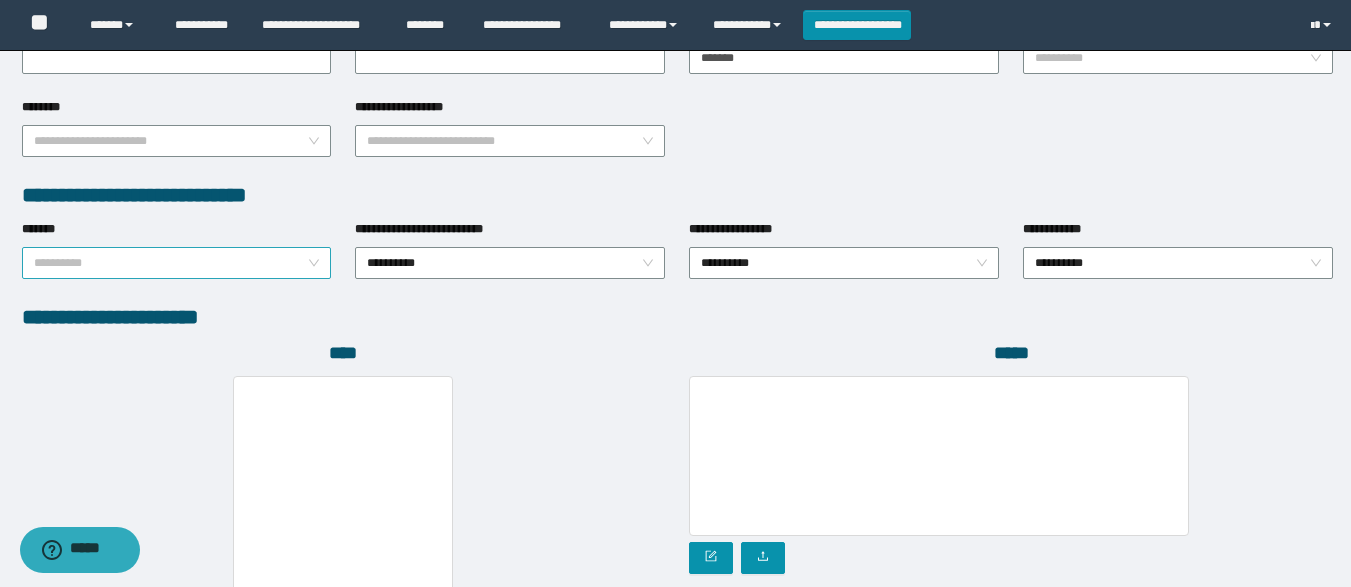 click on "**********" at bounding box center [177, 263] 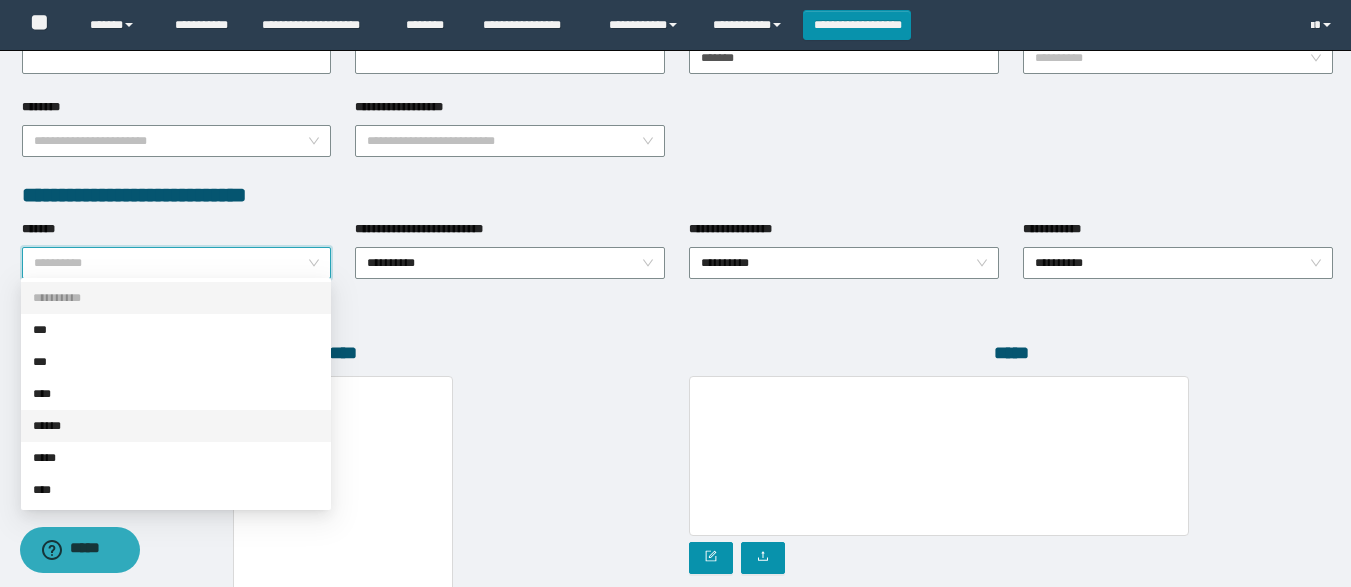 click on "******" at bounding box center [176, 426] 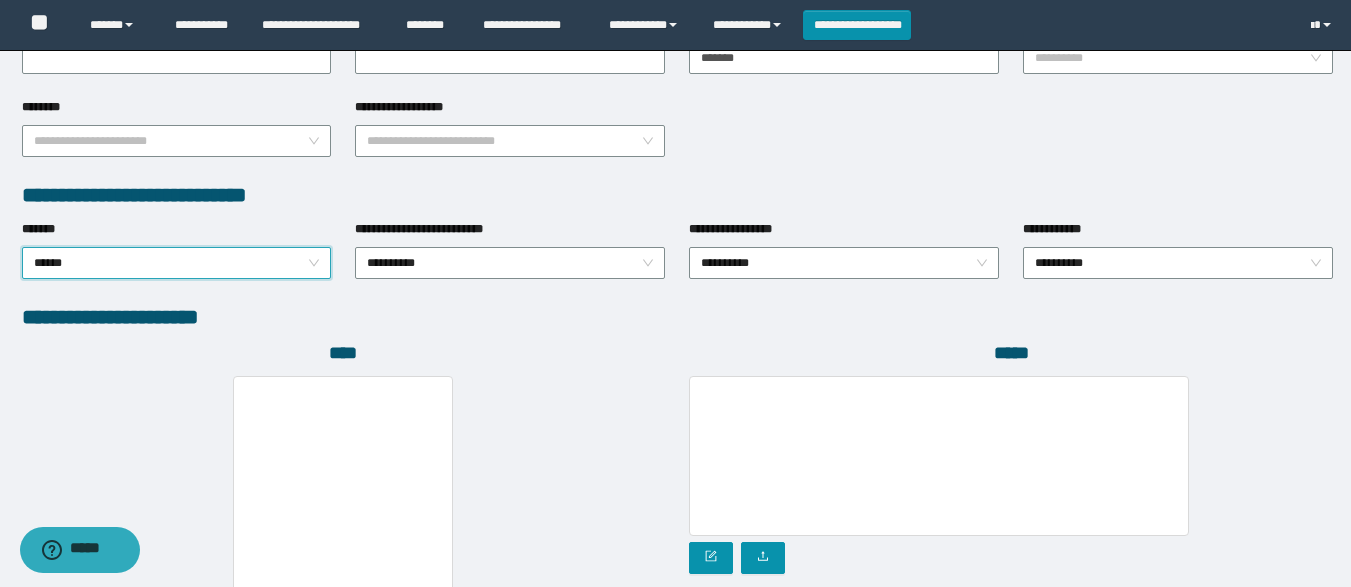 scroll, scrollTop: 1118, scrollLeft: 0, axis: vertical 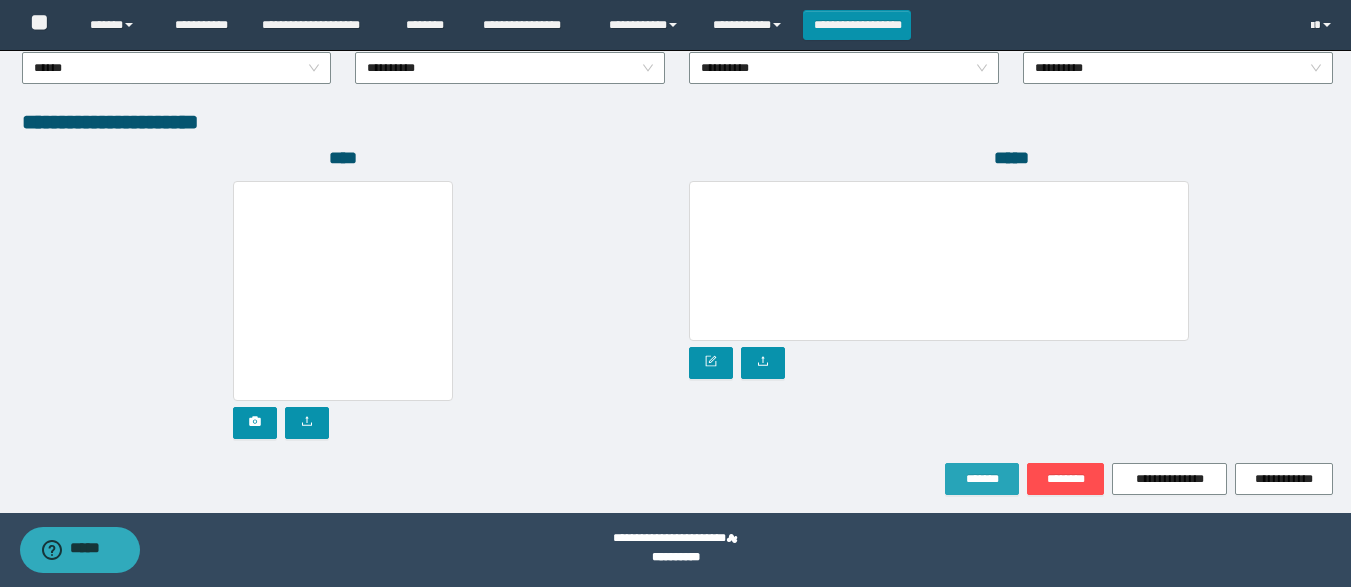 click on "*******" at bounding box center [982, 479] 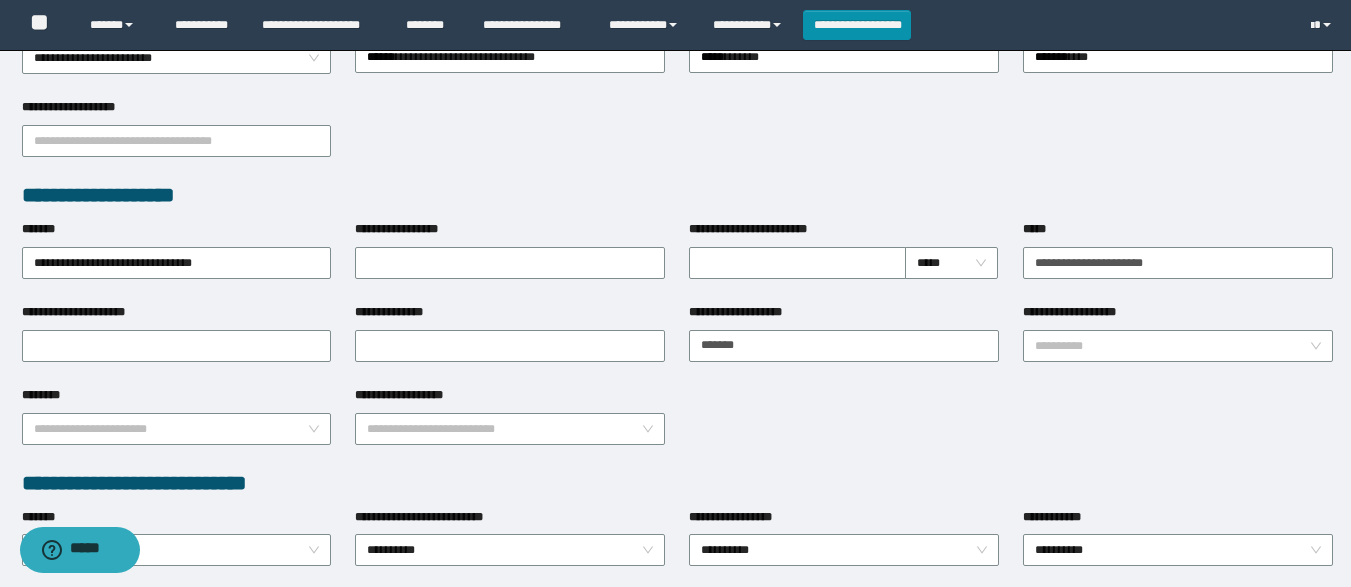 scroll, scrollTop: 1223, scrollLeft: 0, axis: vertical 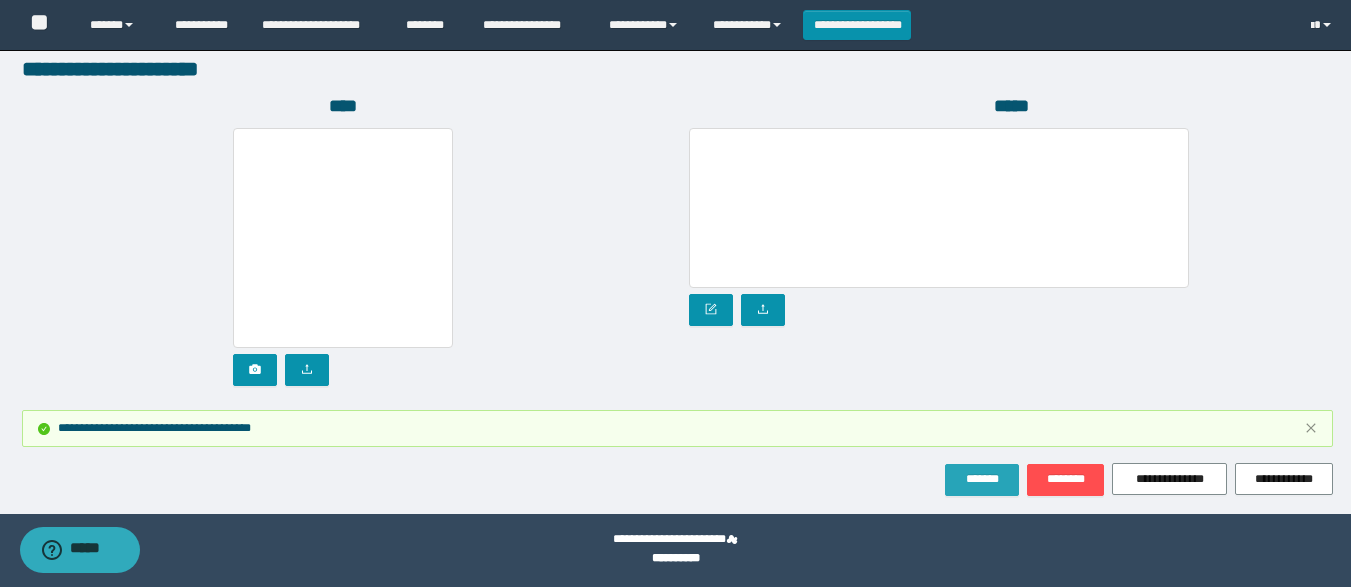 click on "*******" at bounding box center (982, 479) 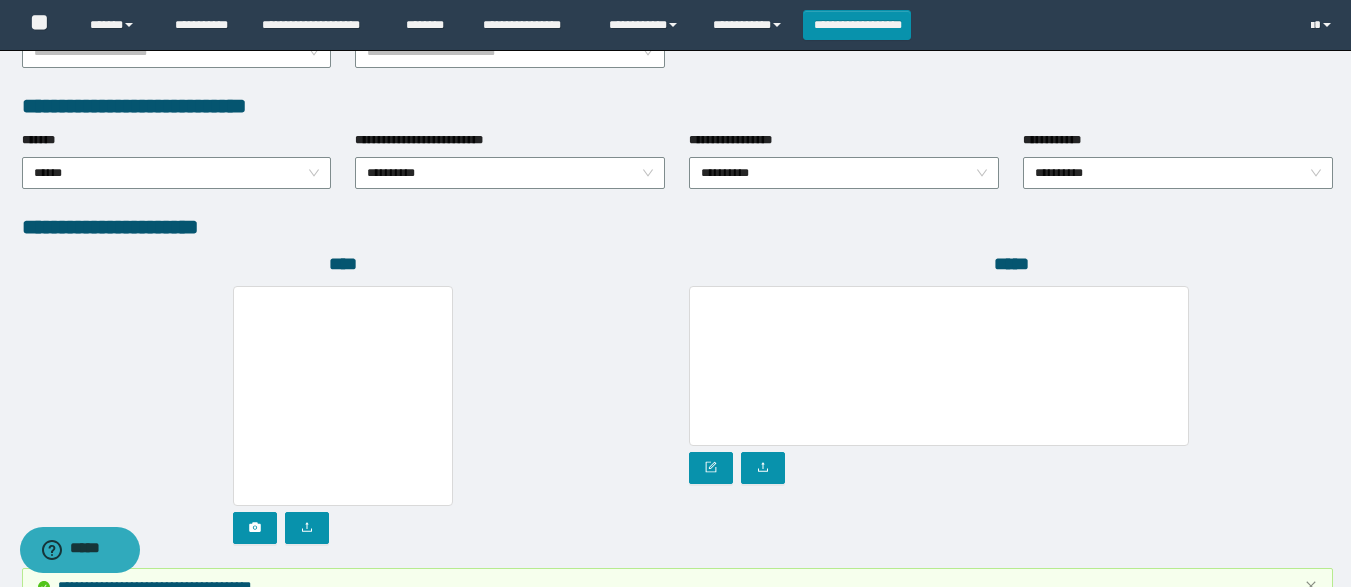 scroll, scrollTop: 1223, scrollLeft: 0, axis: vertical 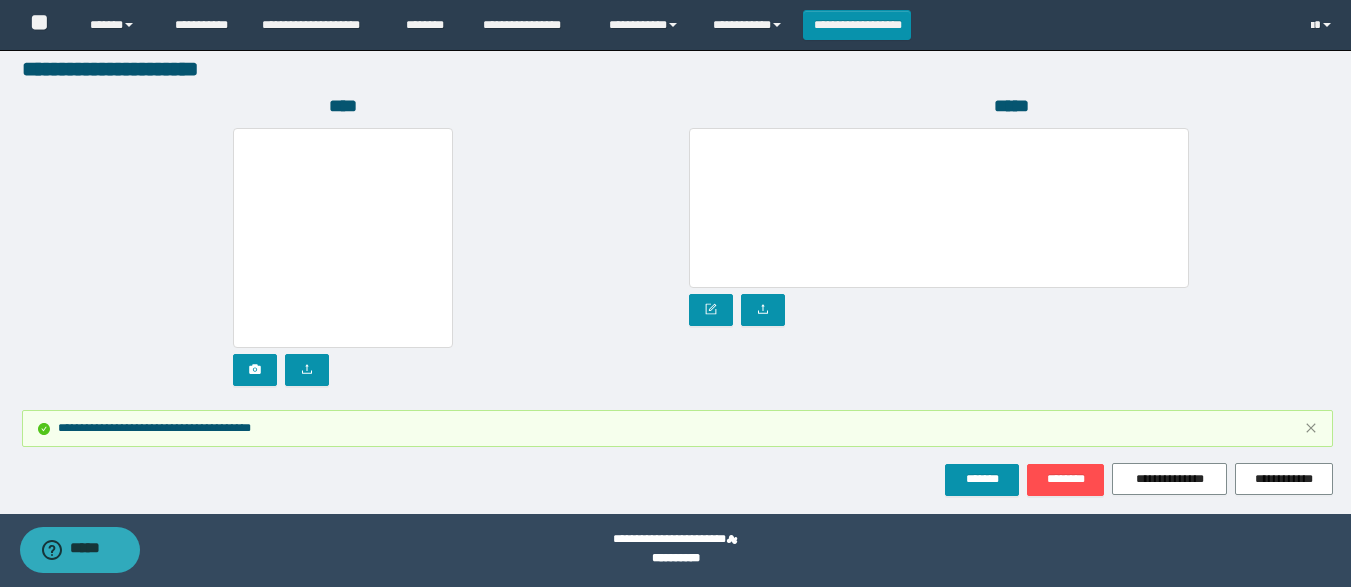 click on "**********" at bounding box center (857, 25) 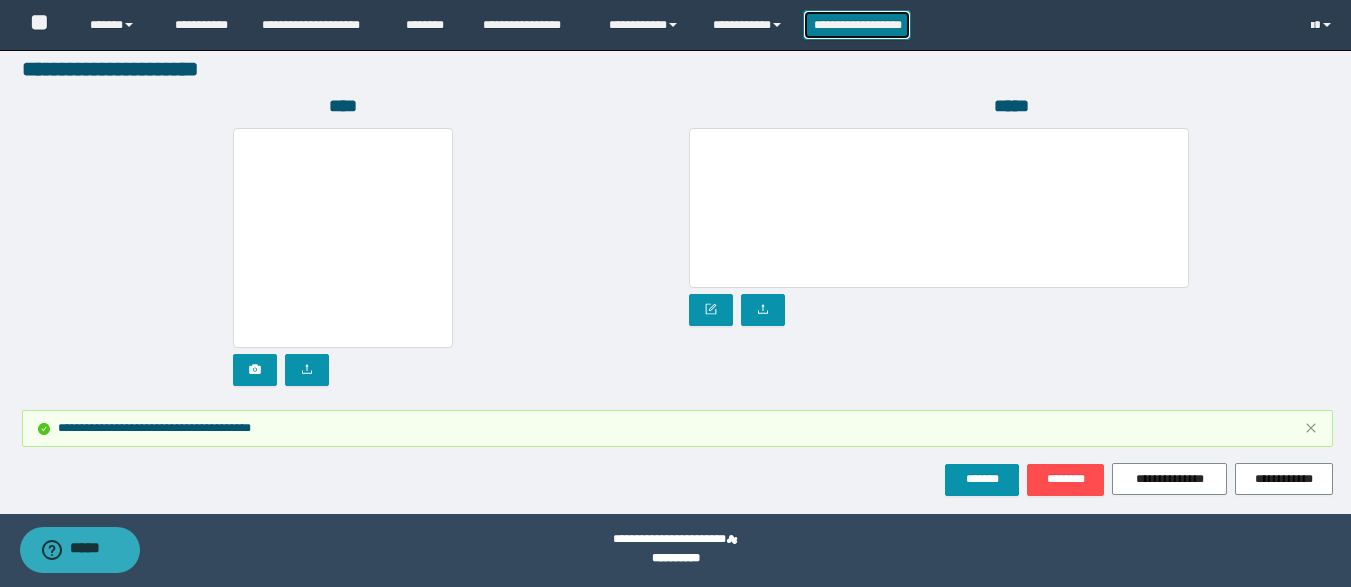 click on "**********" at bounding box center [857, 25] 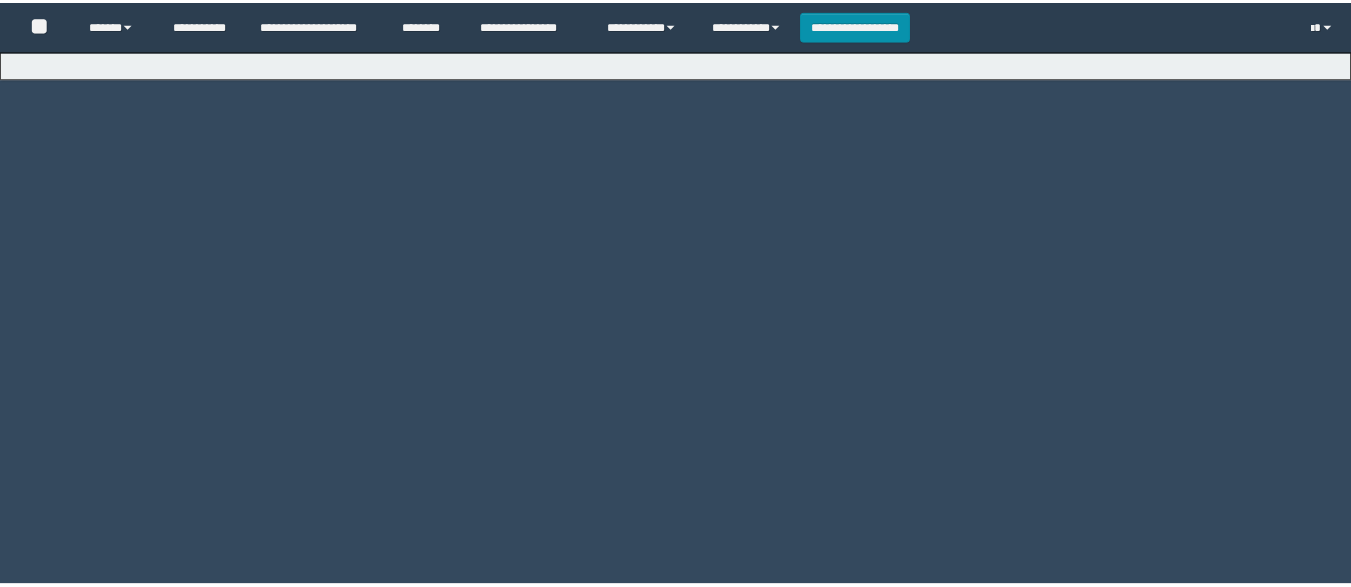 scroll, scrollTop: 0, scrollLeft: 0, axis: both 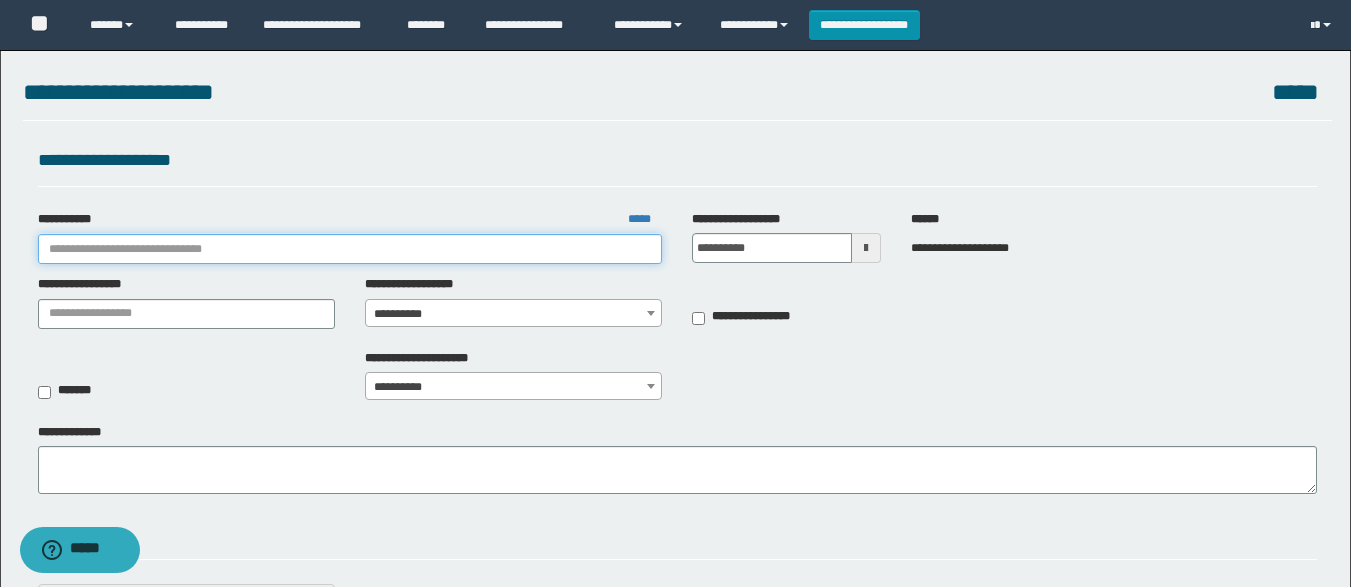 click on "**********" at bounding box center (350, 249) 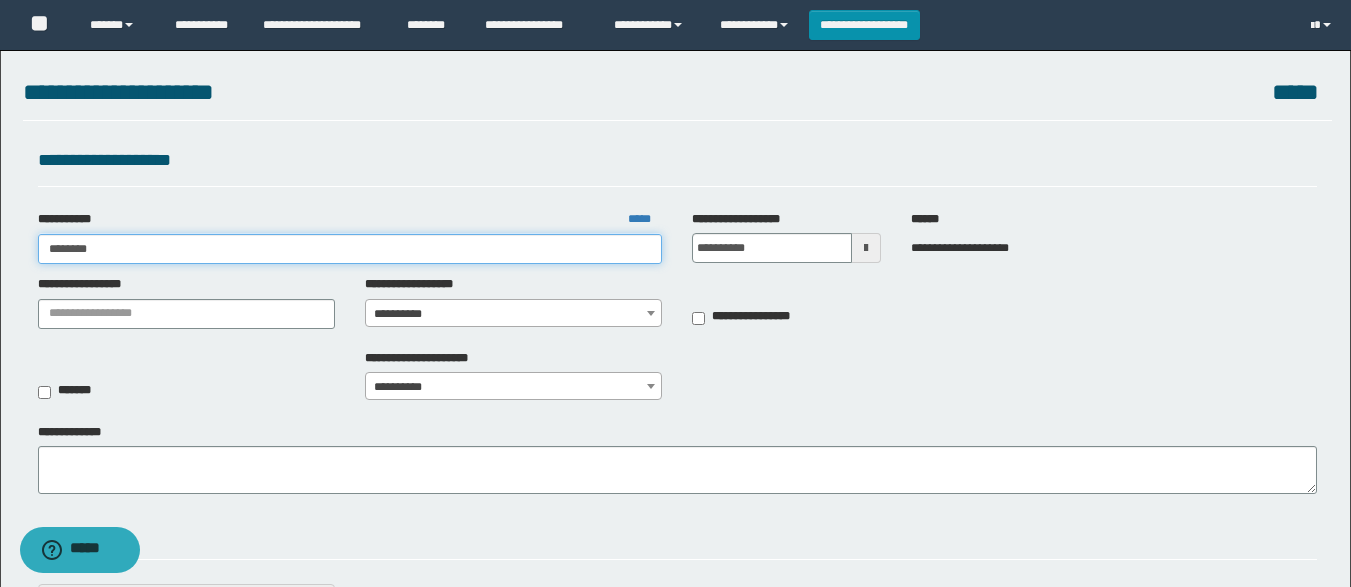 type on "*********" 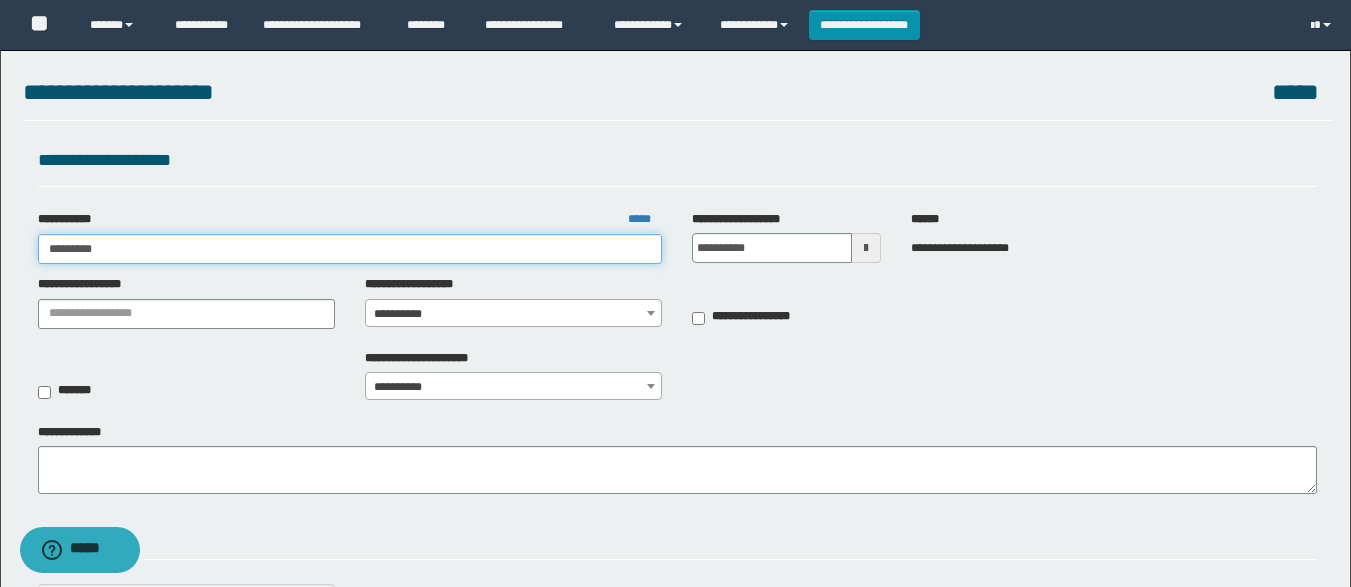 type on "*********" 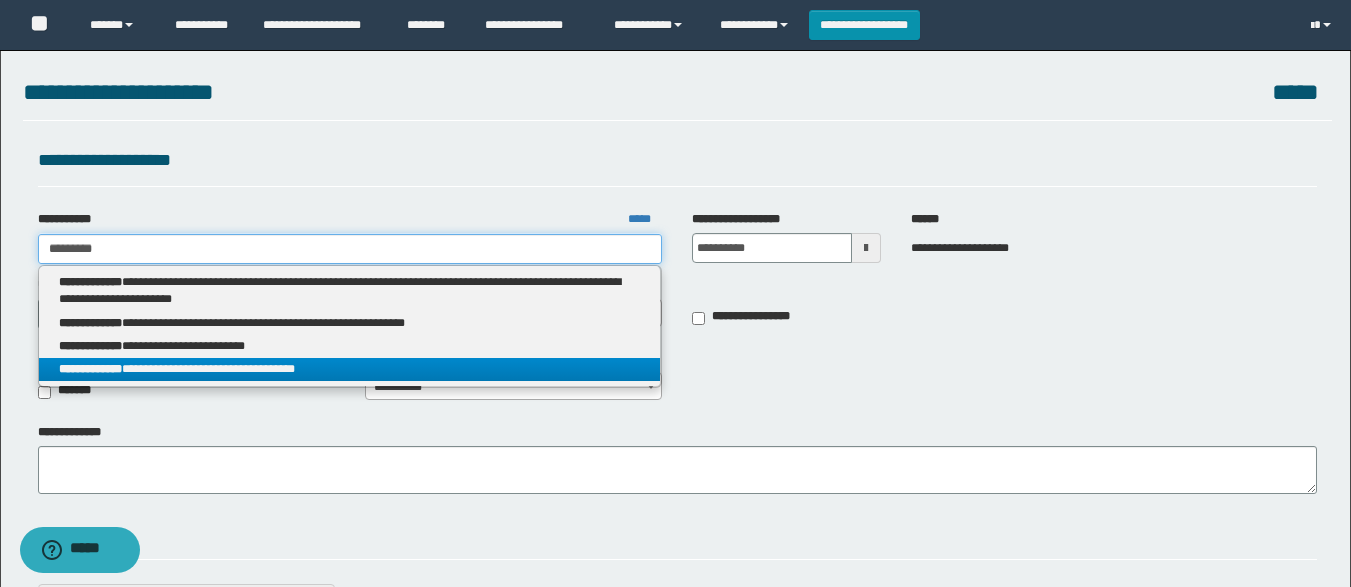 type on "*********" 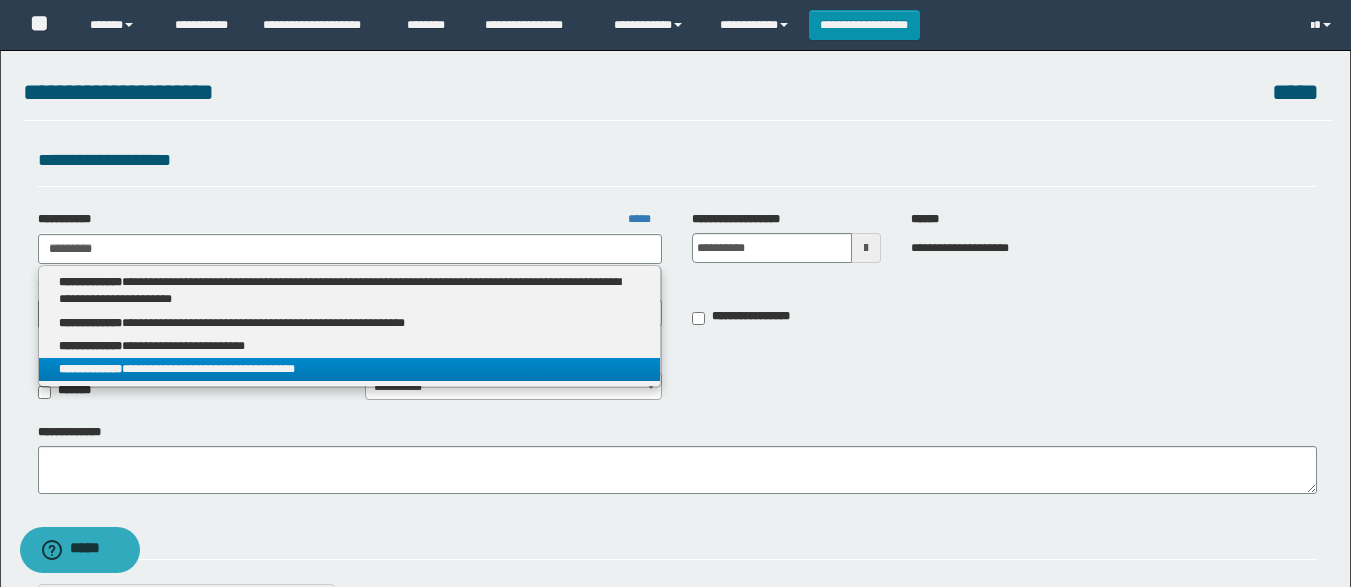 click on "**********" at bounding box center [350, 369] 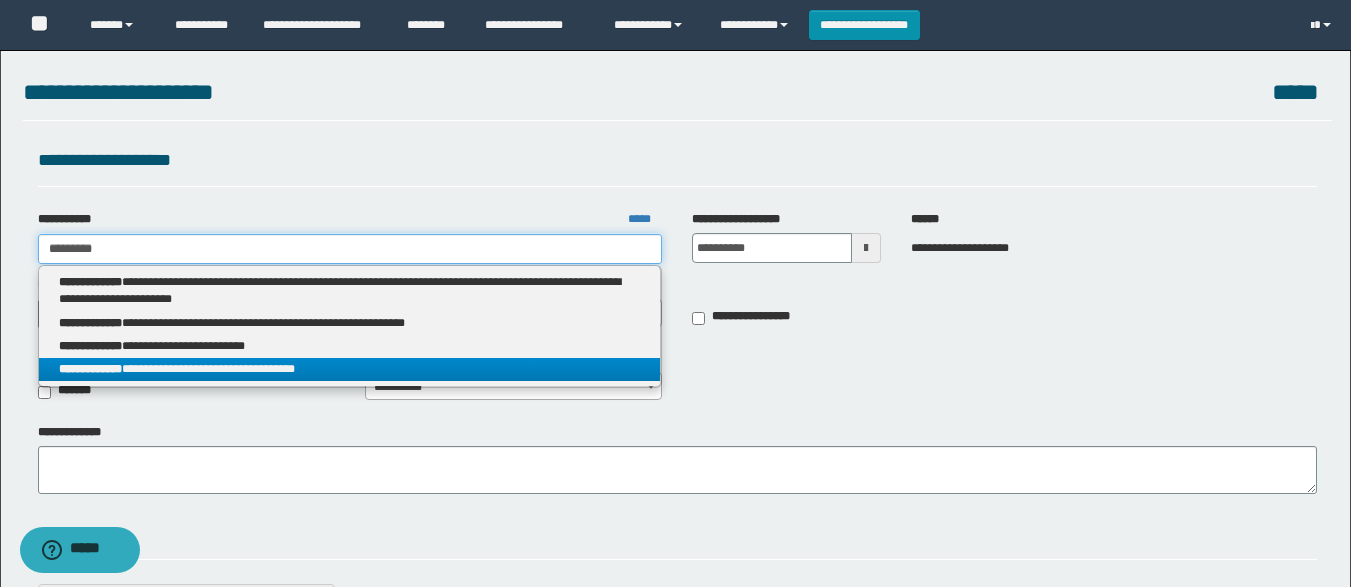 type 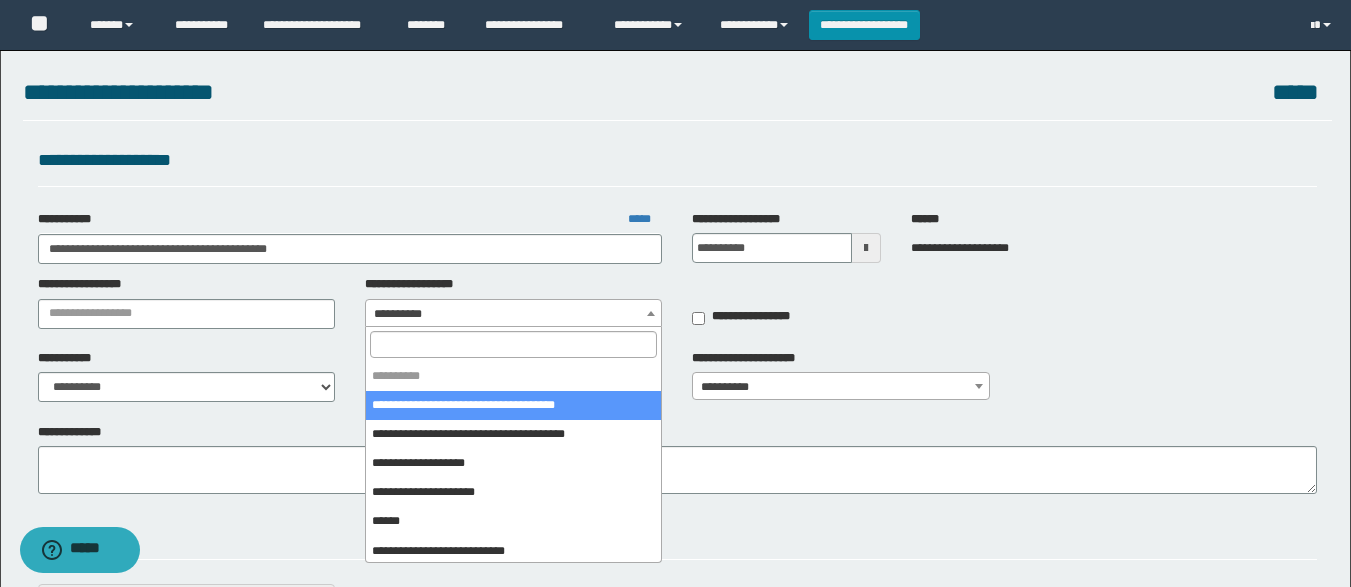 click on "**********" at bounding box center (513, 314) 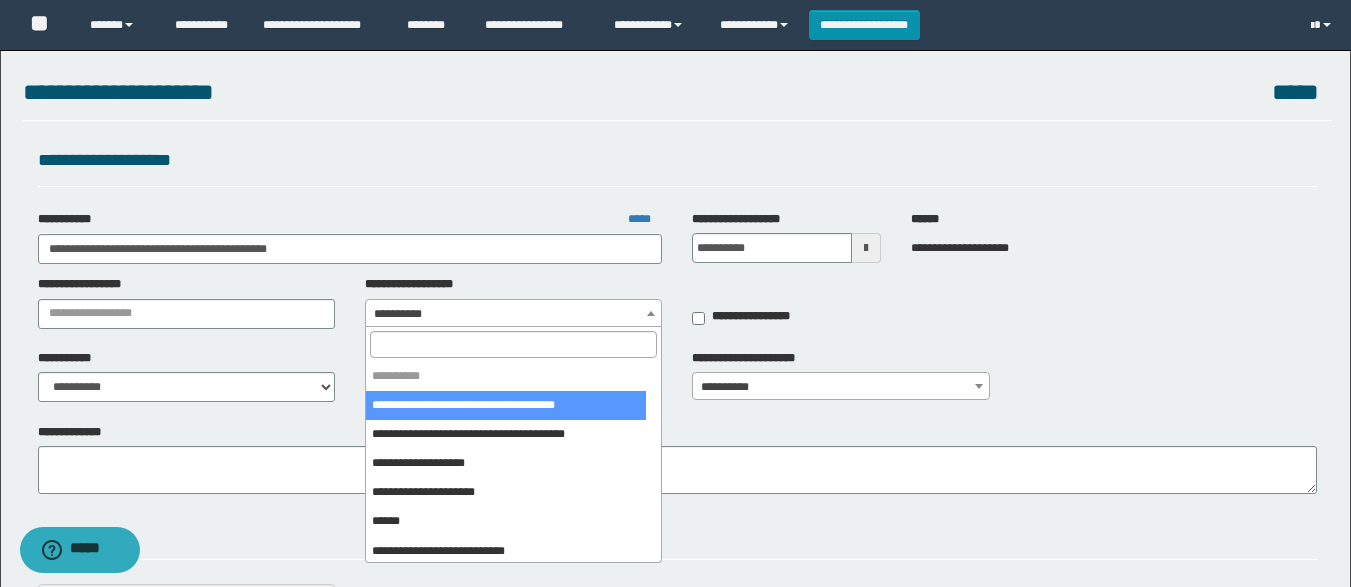 click at bounding box center [513, 344] 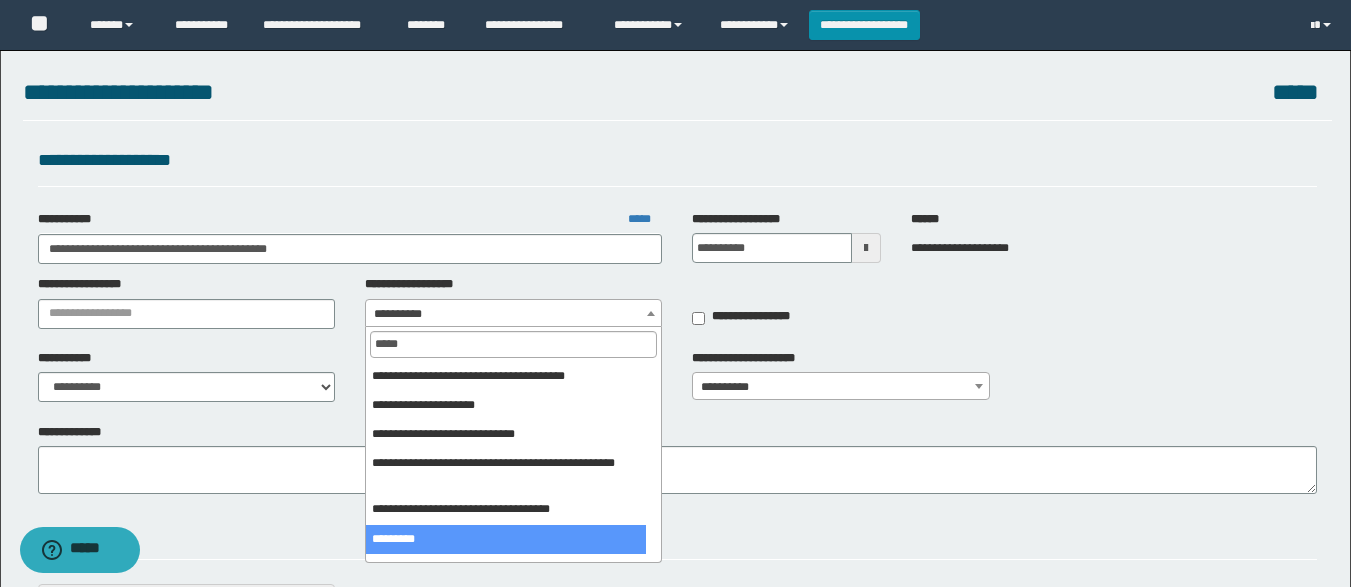 type on "*****" 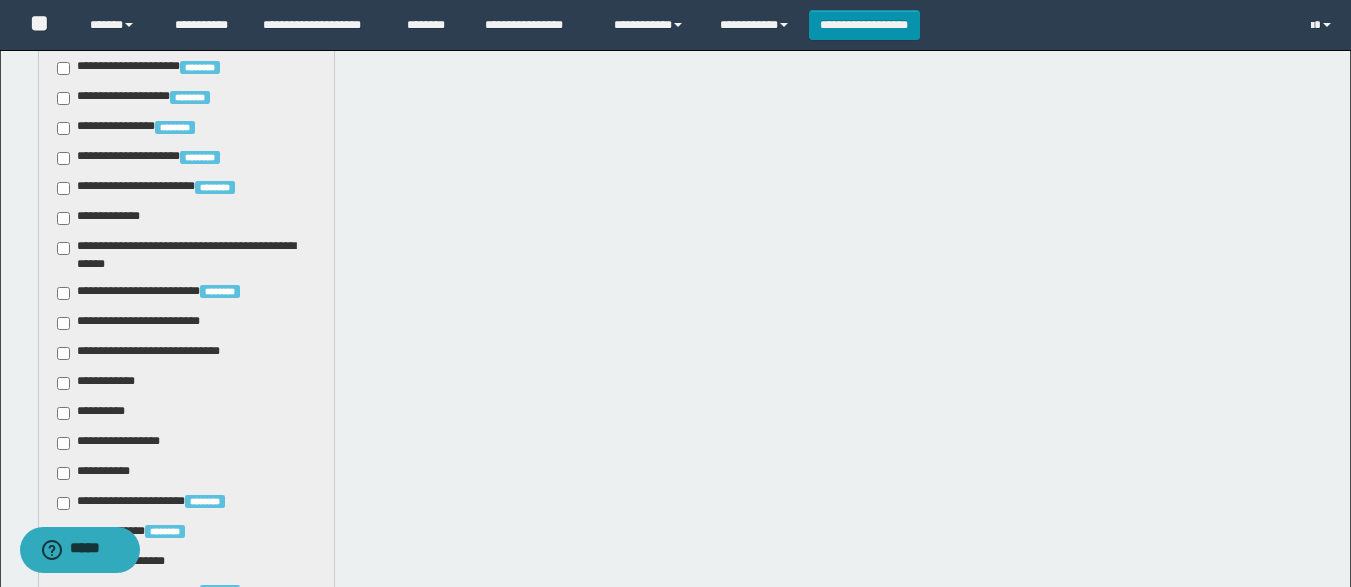 scroll, scrollTop: 842, scrollLeft: 0, axis: vertical 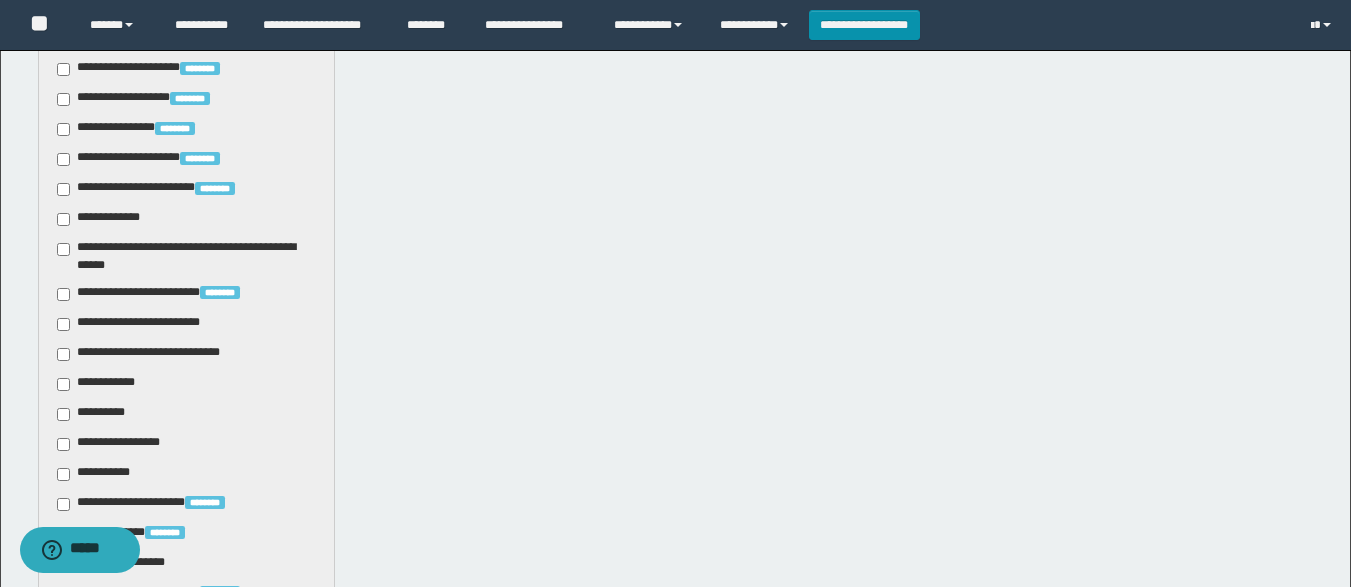click on "**********" at bounding box center [143, 324] 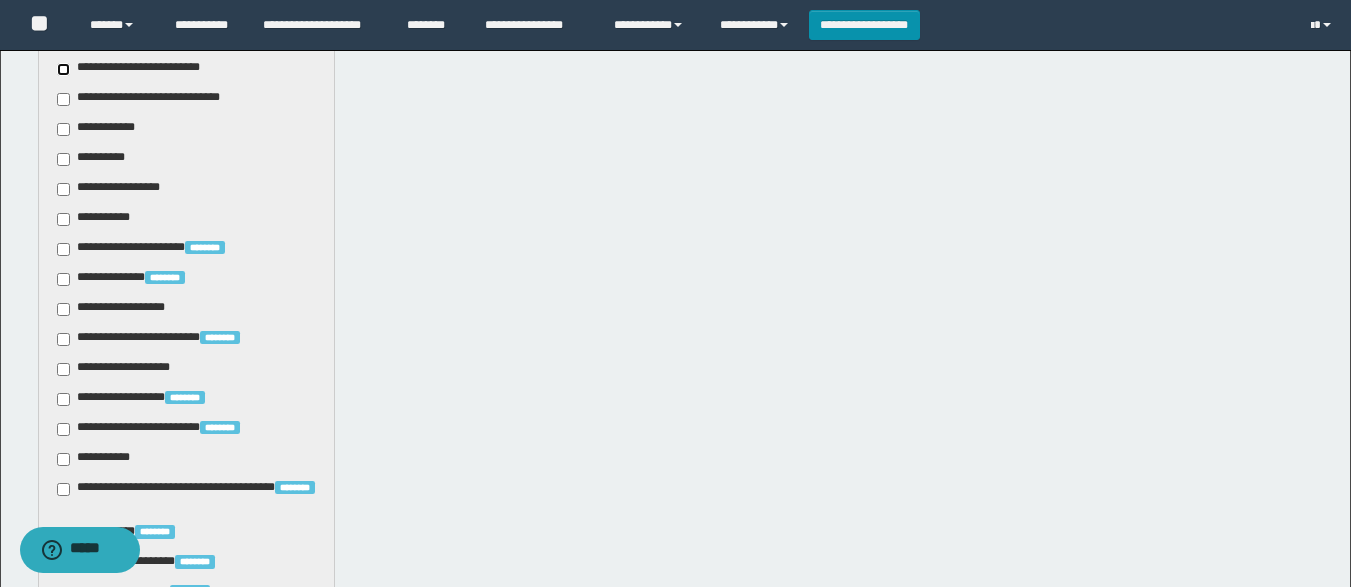 scroll, scrollTop: 1191, scrollLeft: 0, axis: vertical 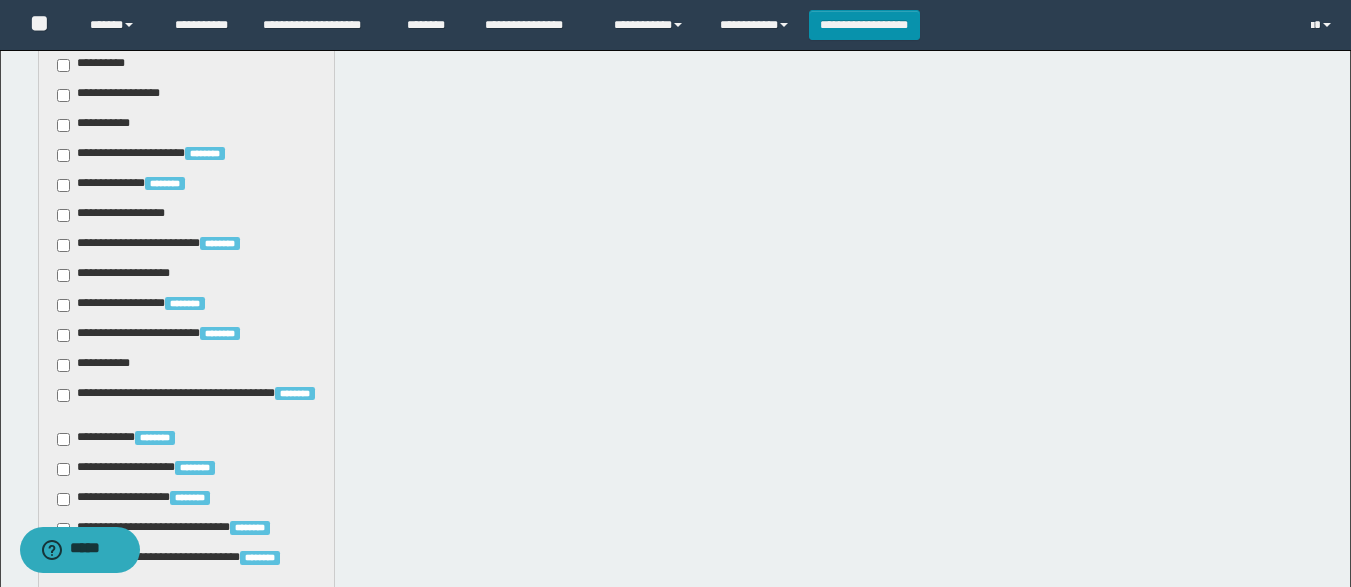 click on "**********" at bounding box center (97, 365) 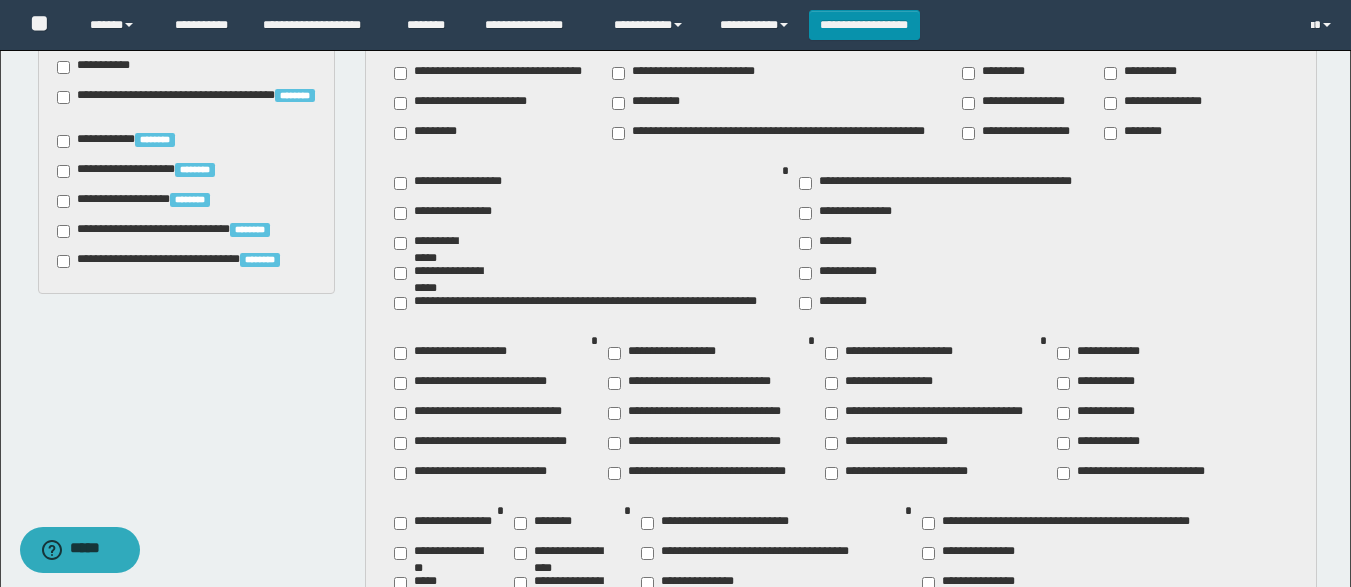 scroll, scrollTop: 1491, scrollLeft: 0, axis: vertical 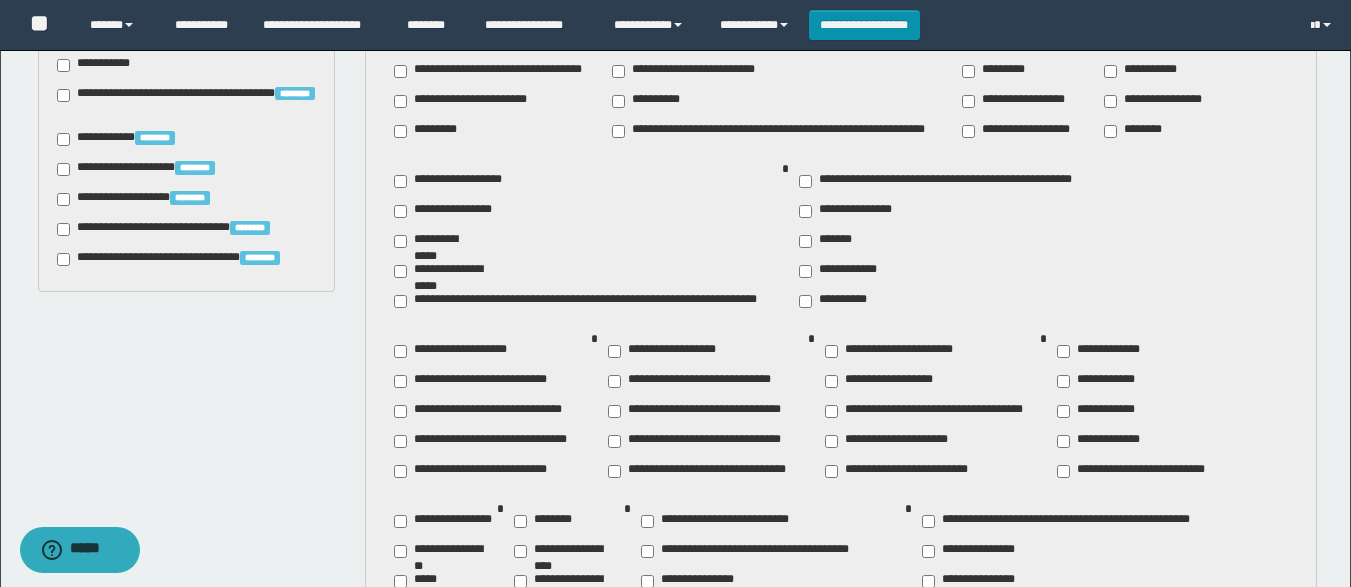 click on "**********" at bounding box center (438, 241) 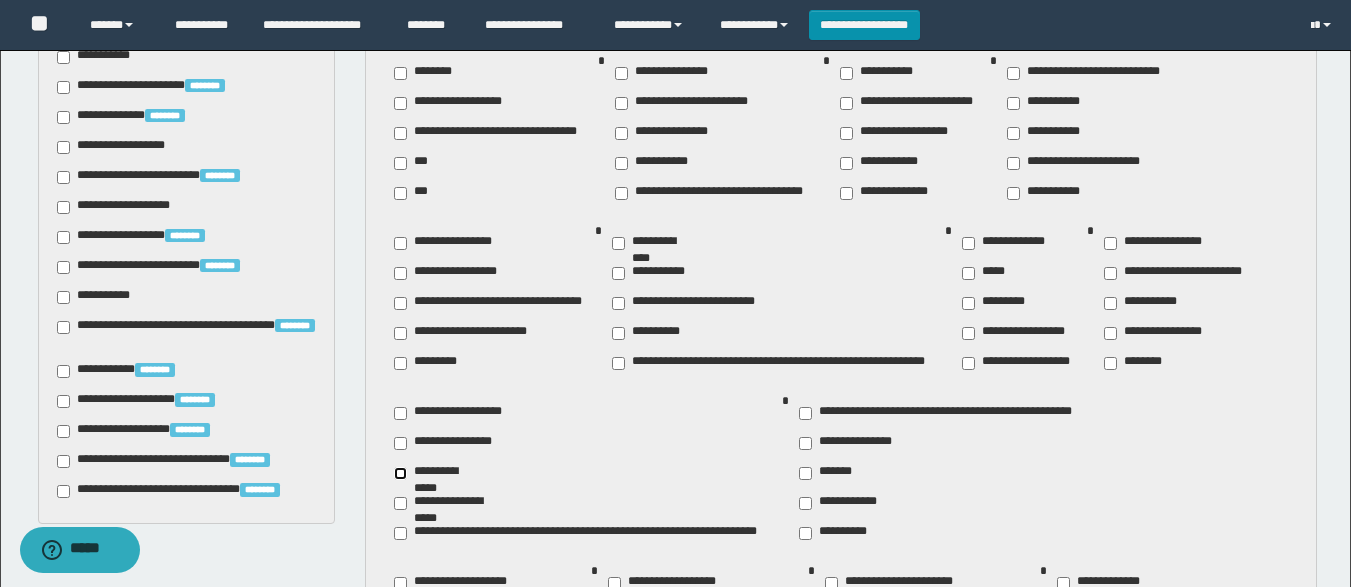 scroll, scrollTop: 1207, scrollLeft: 0, axis: vertical 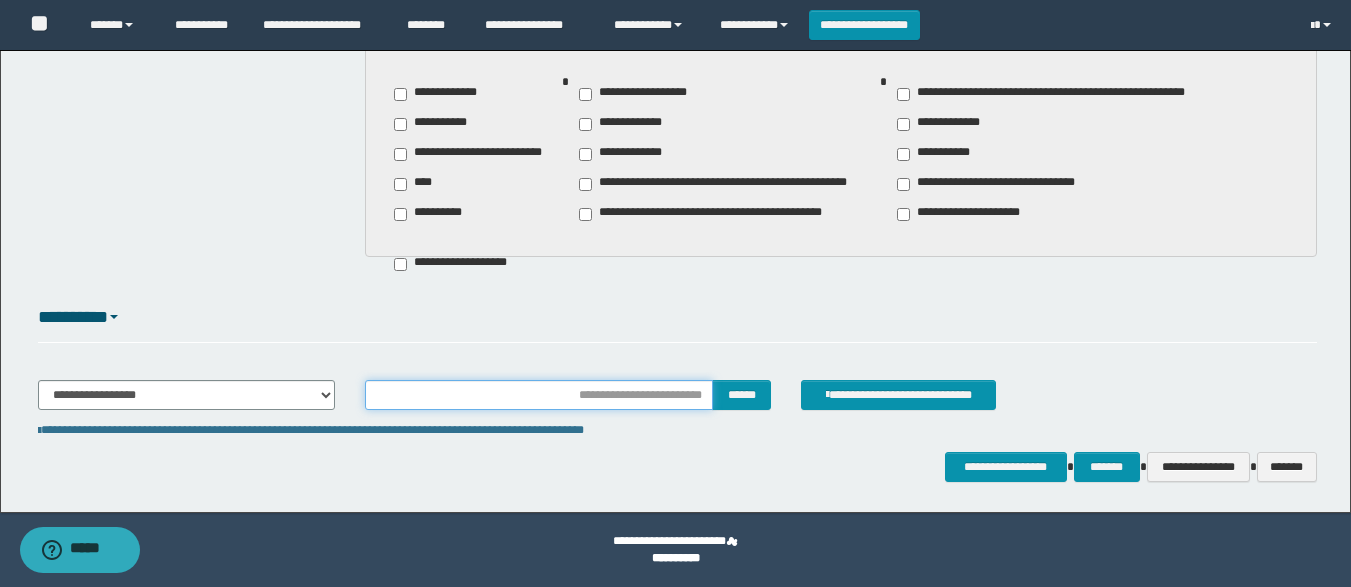 click at bounding box center [539, 395] 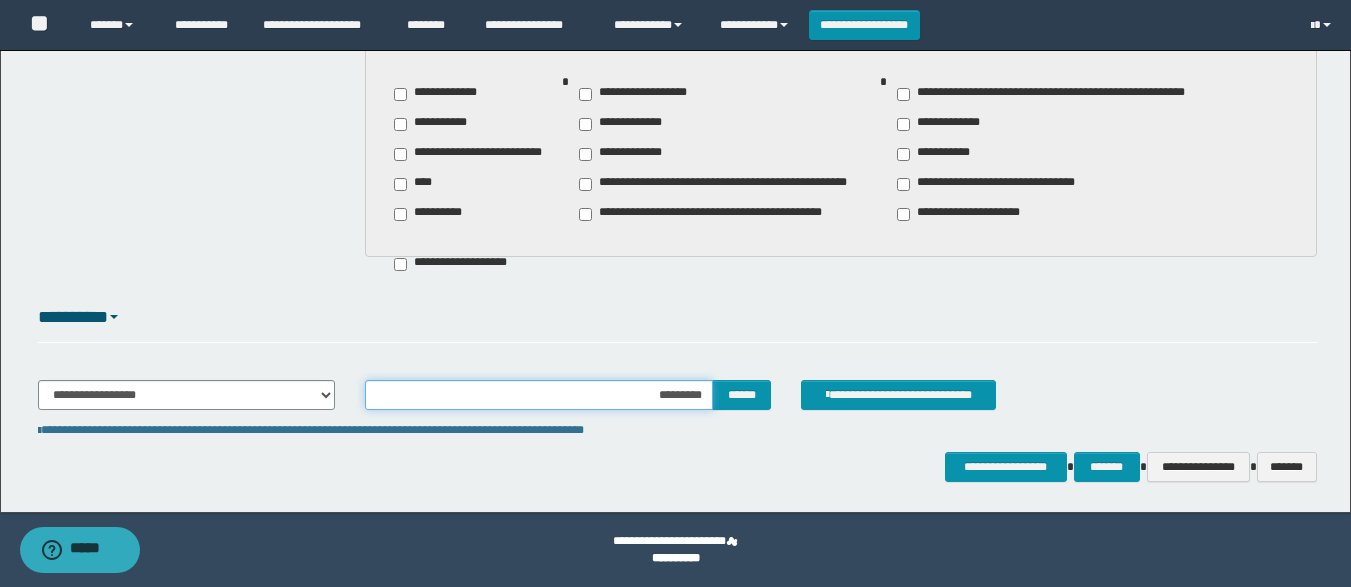 type on "**********" 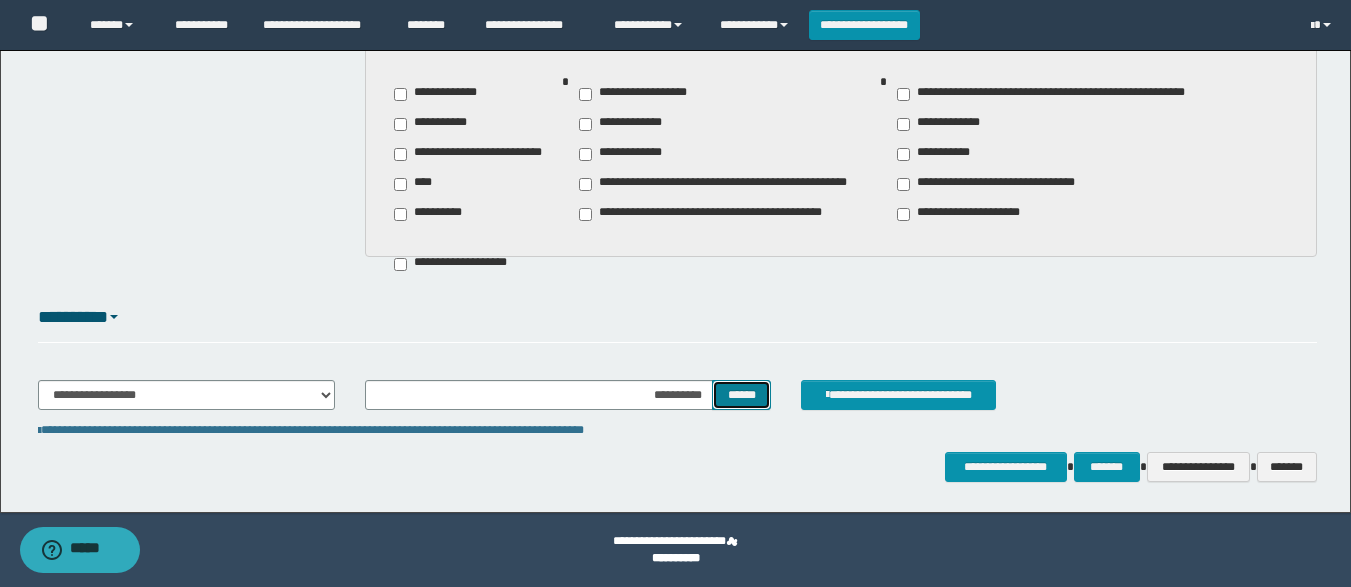 click on "******" at bounding box center (741, 395) 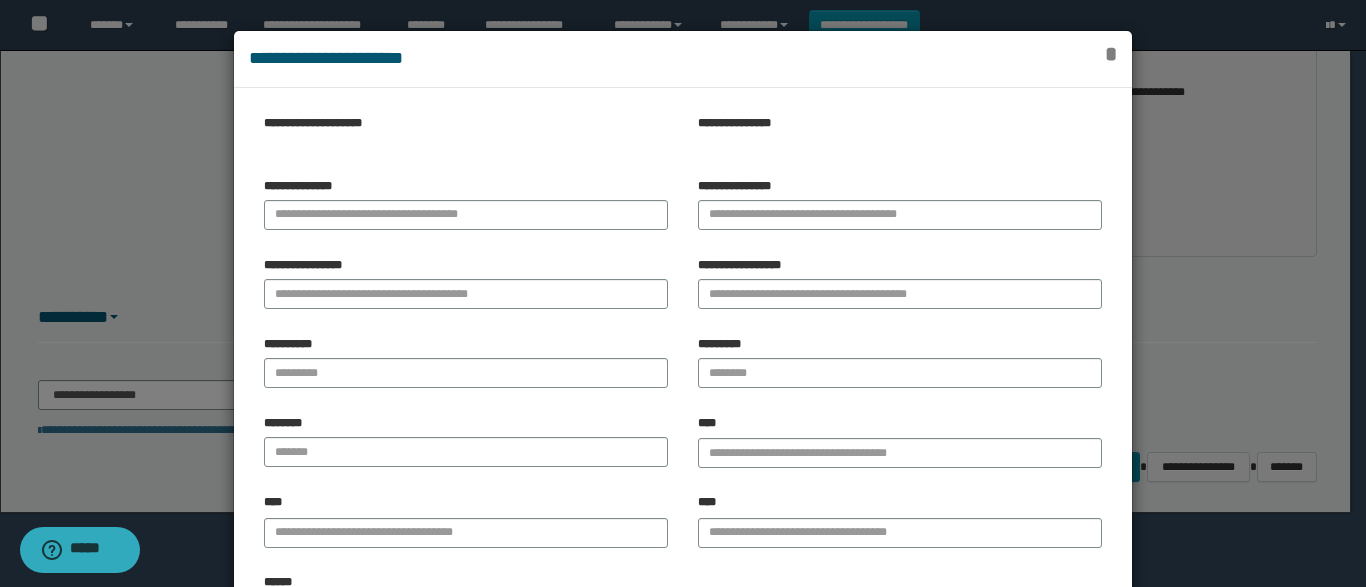 click on "*" at bounding box center [1111, 54] 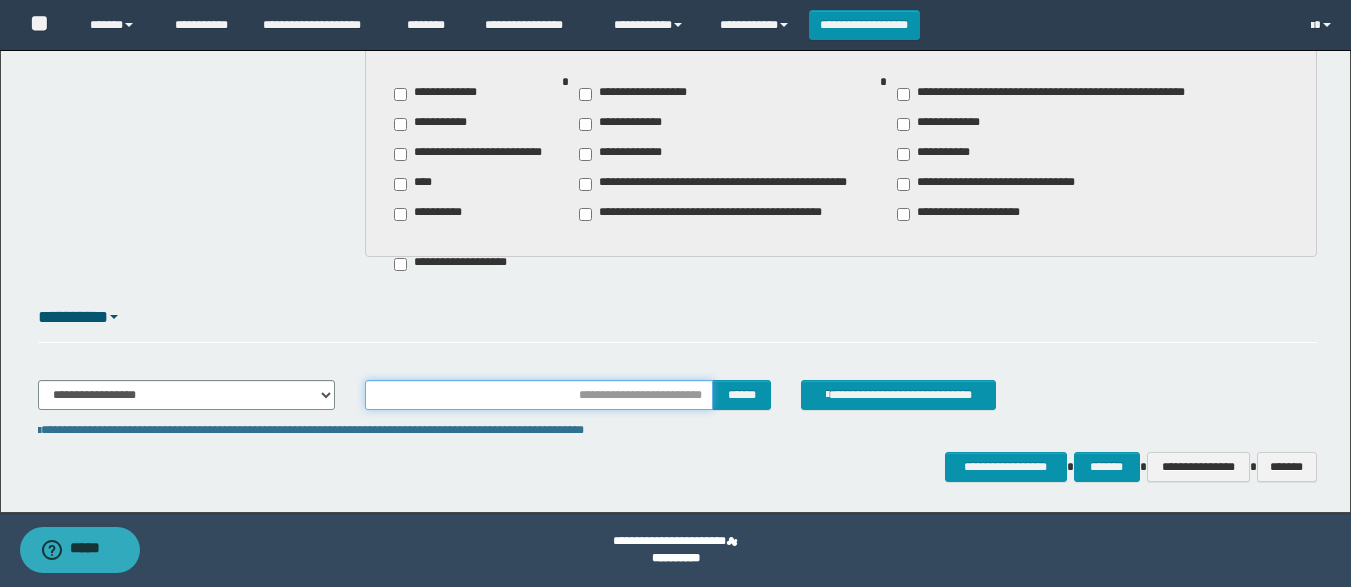 click at bounding box center (539, 395) 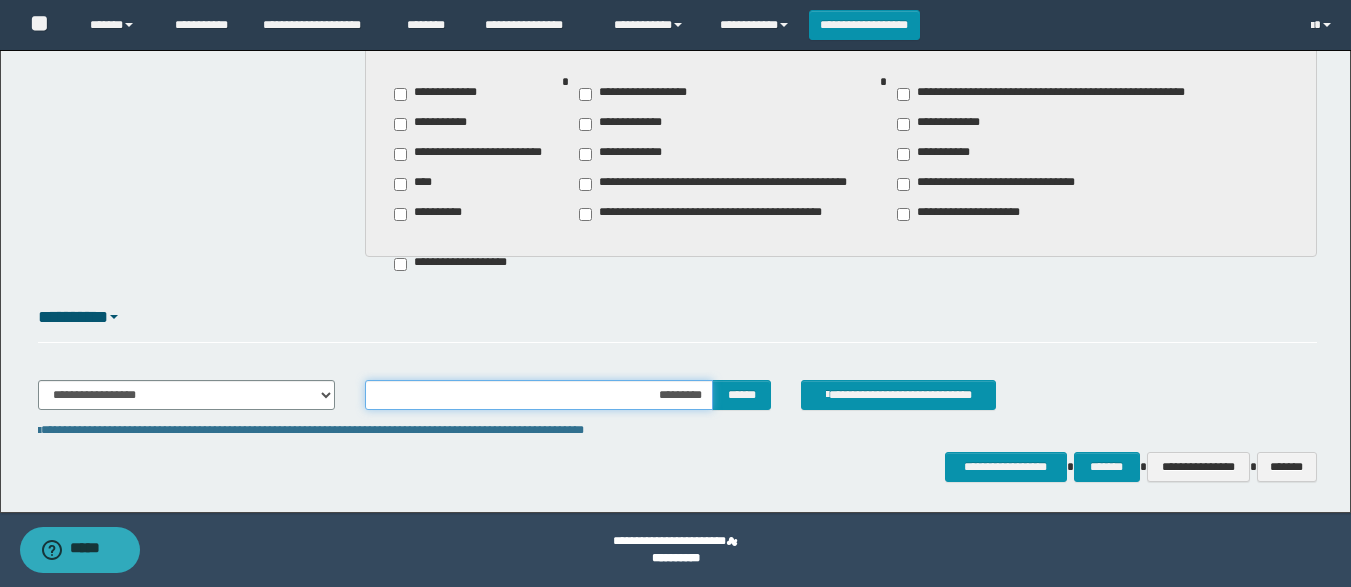 type on "**********" 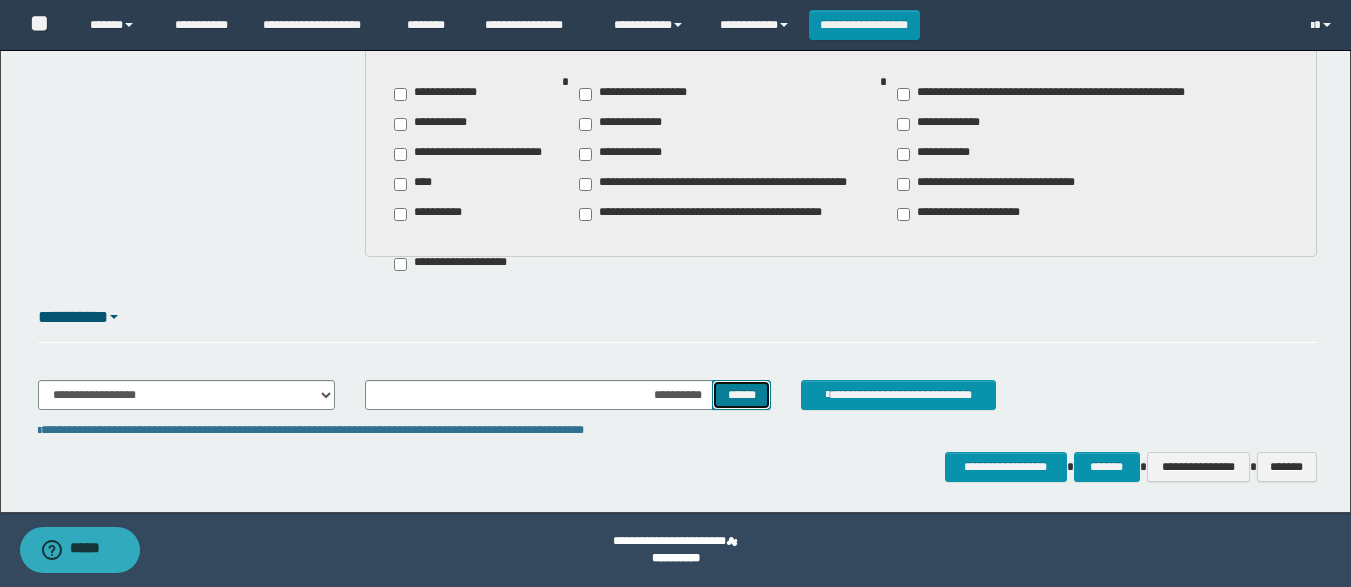 click on "******" at bounding box center [741, 395] 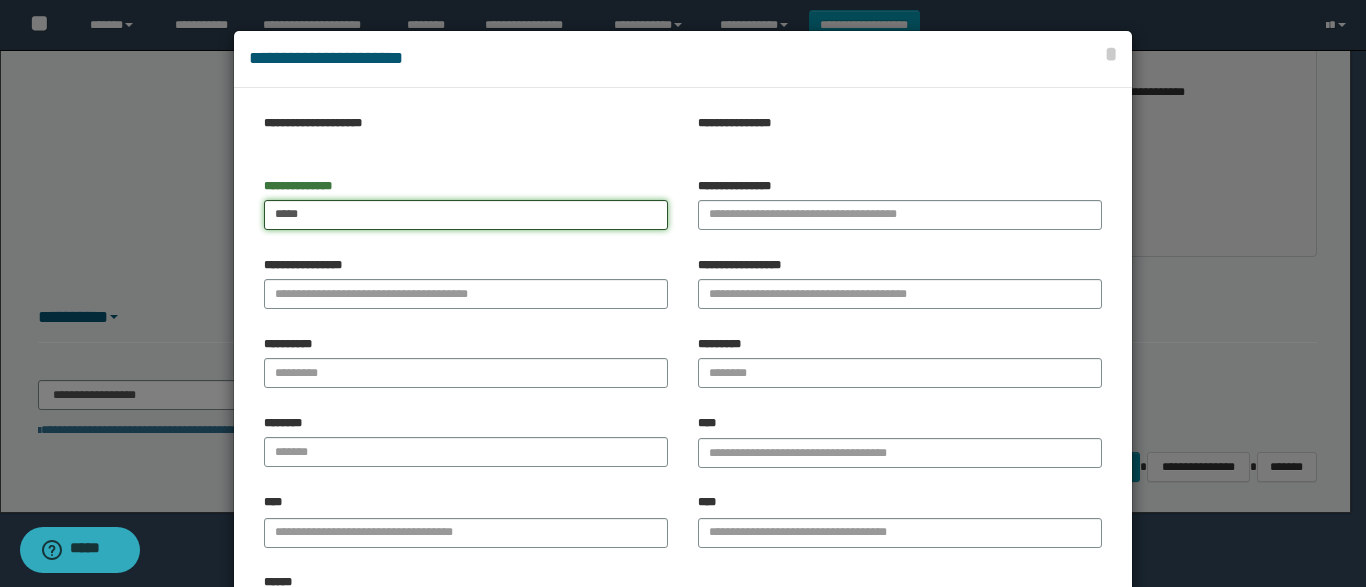 type on "****" 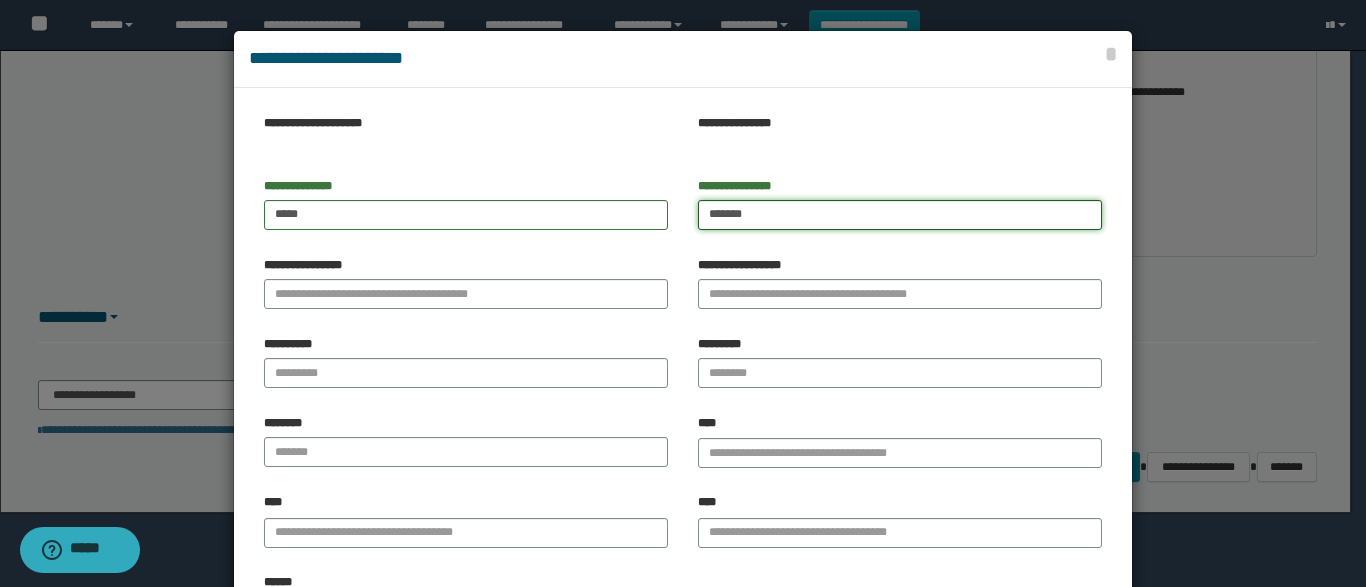 type on "******" 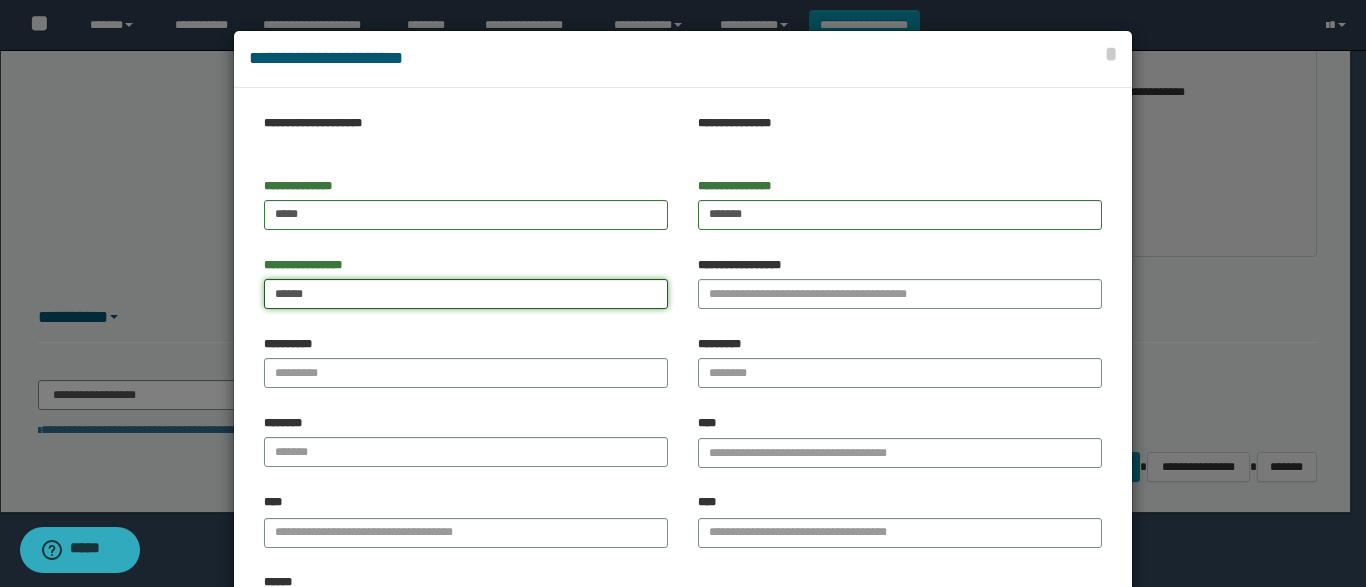 type on "******" 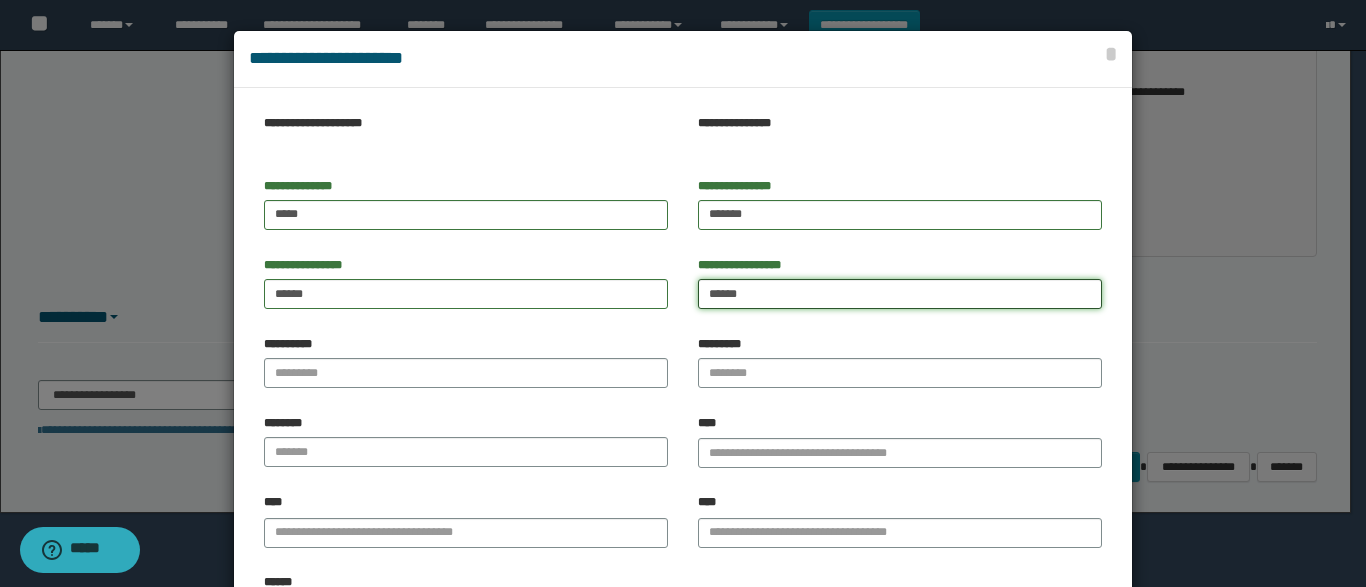 type on "******" 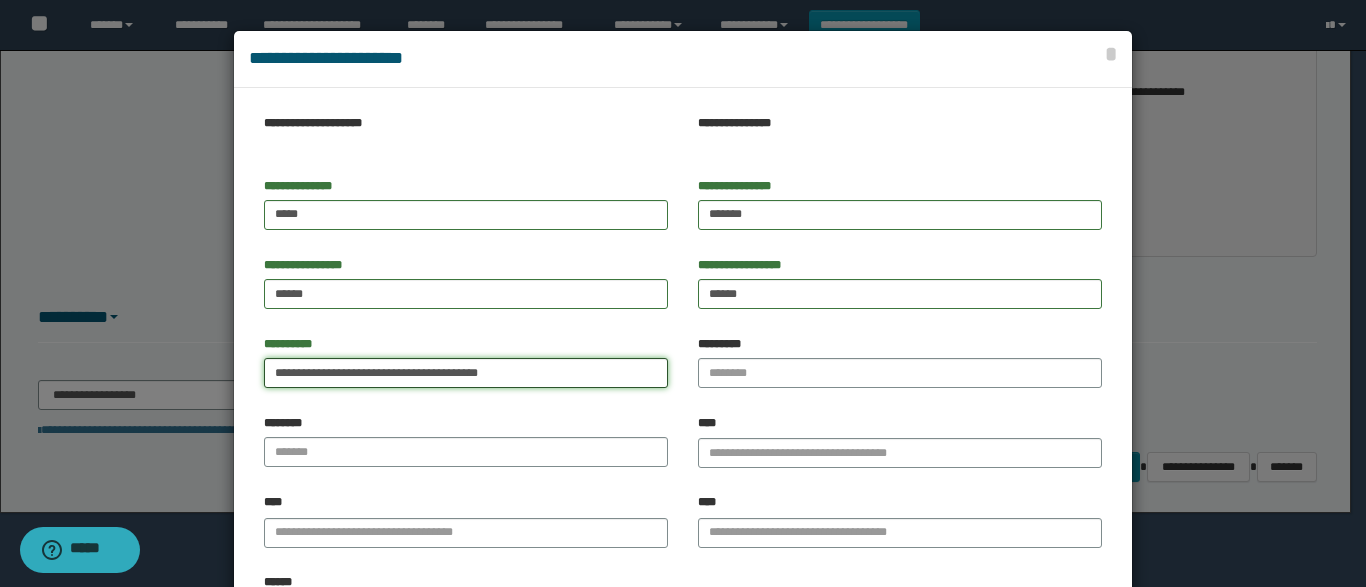 type on "**********" 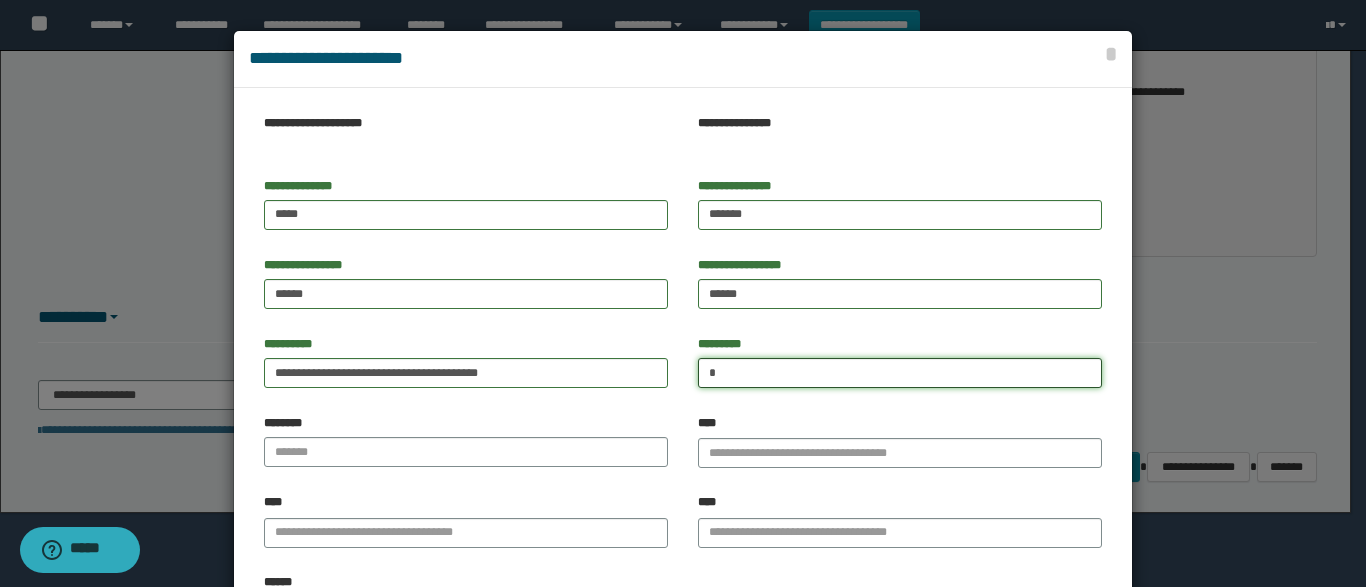 type on "*" 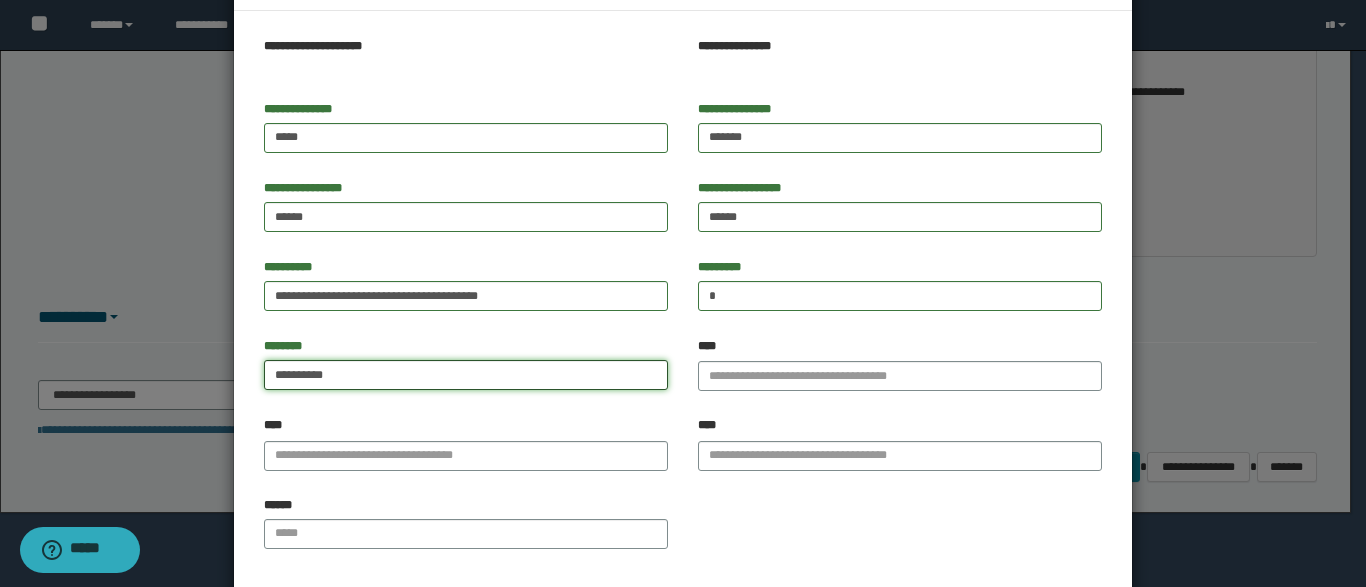scroll, scrollTop: 78, scrollLeft: 0, axis: vertical 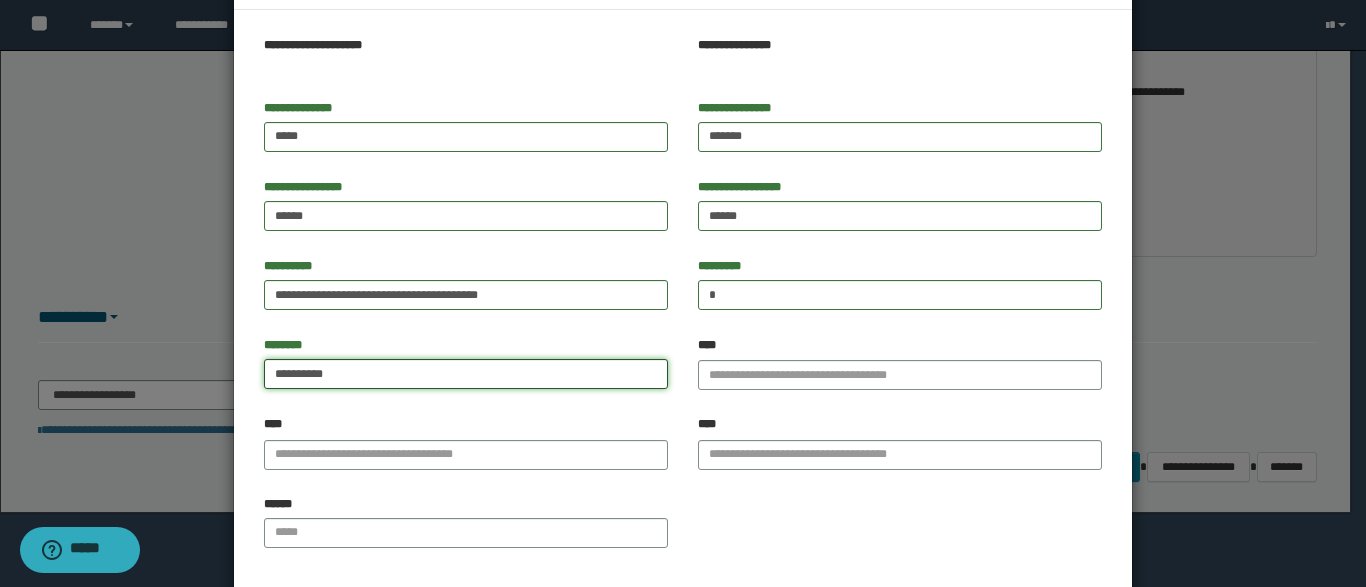type on "**********" 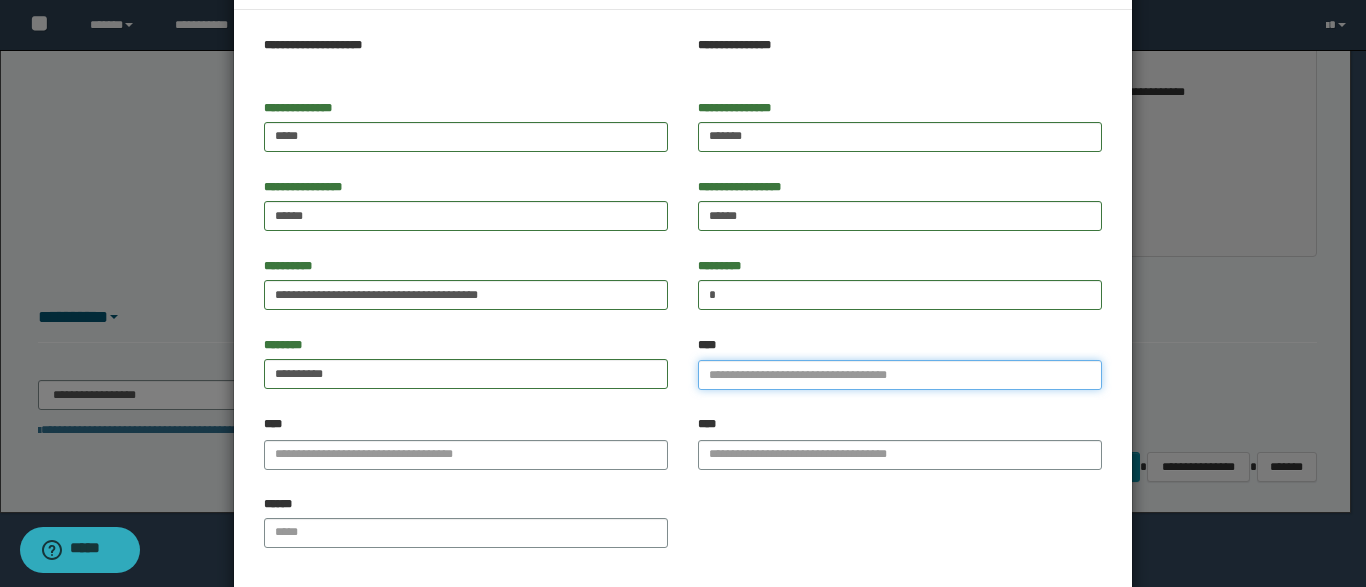click on "****" at bounding box center [900, 375] 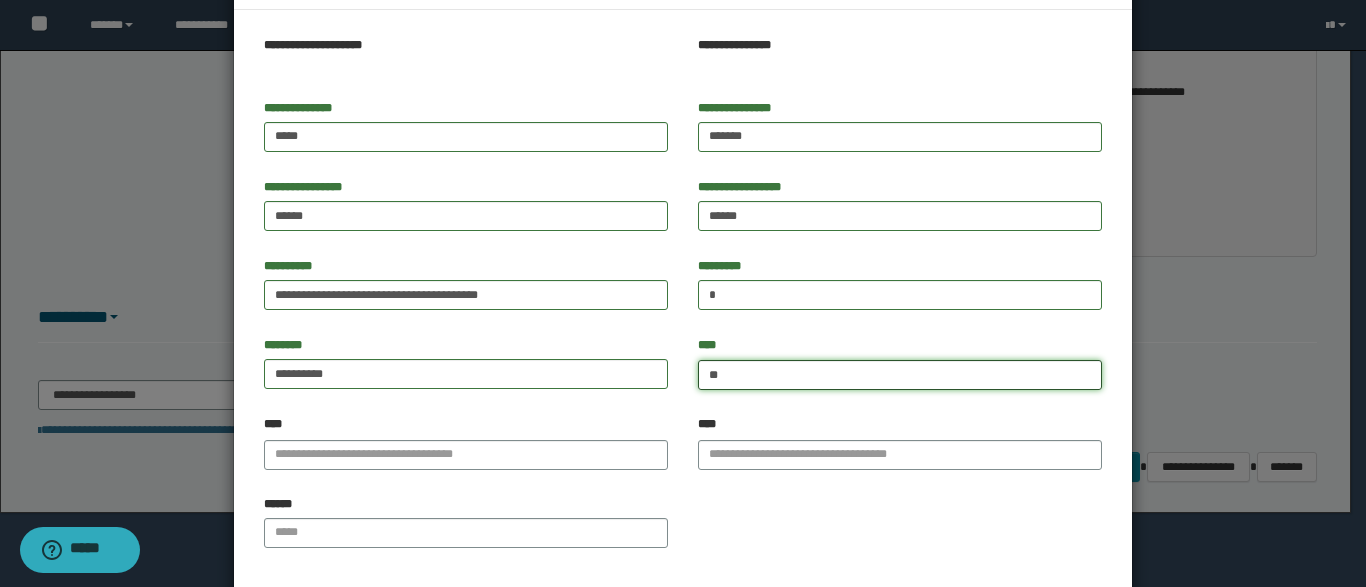 type on "***" 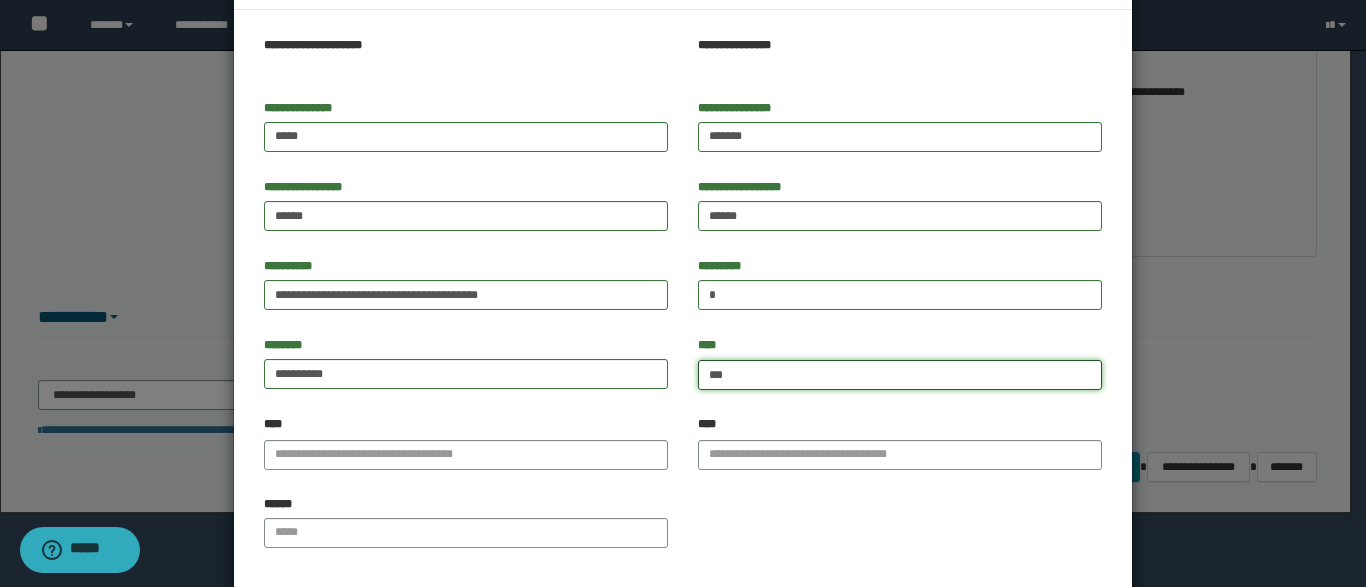 type on "***" 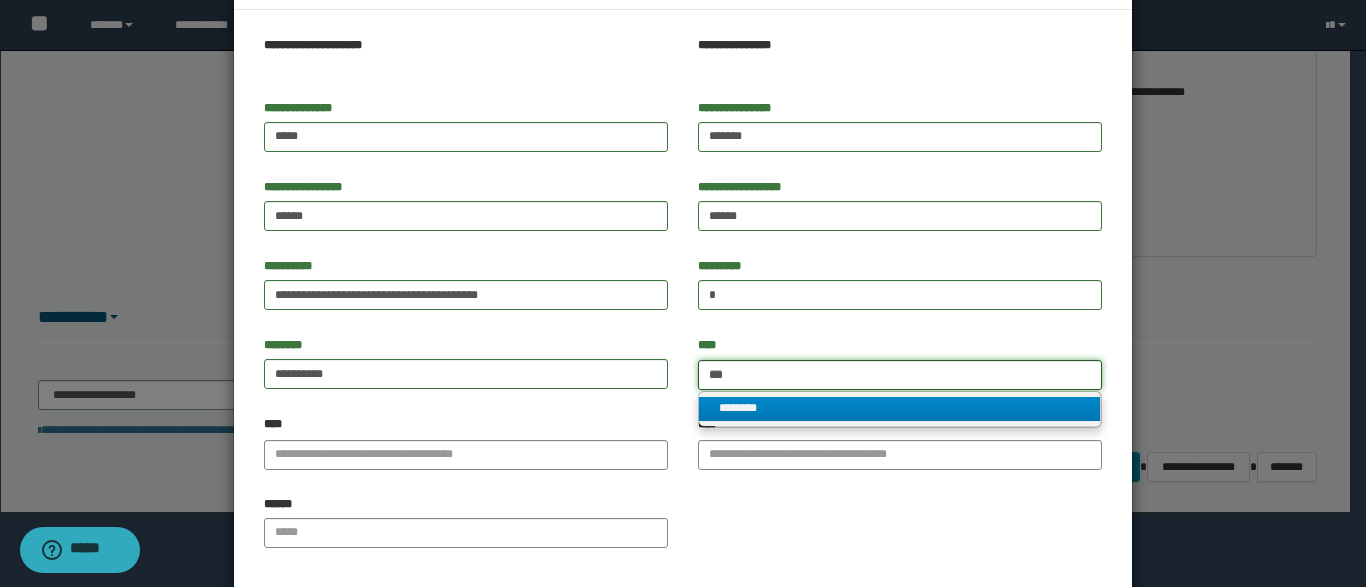 type on "***" 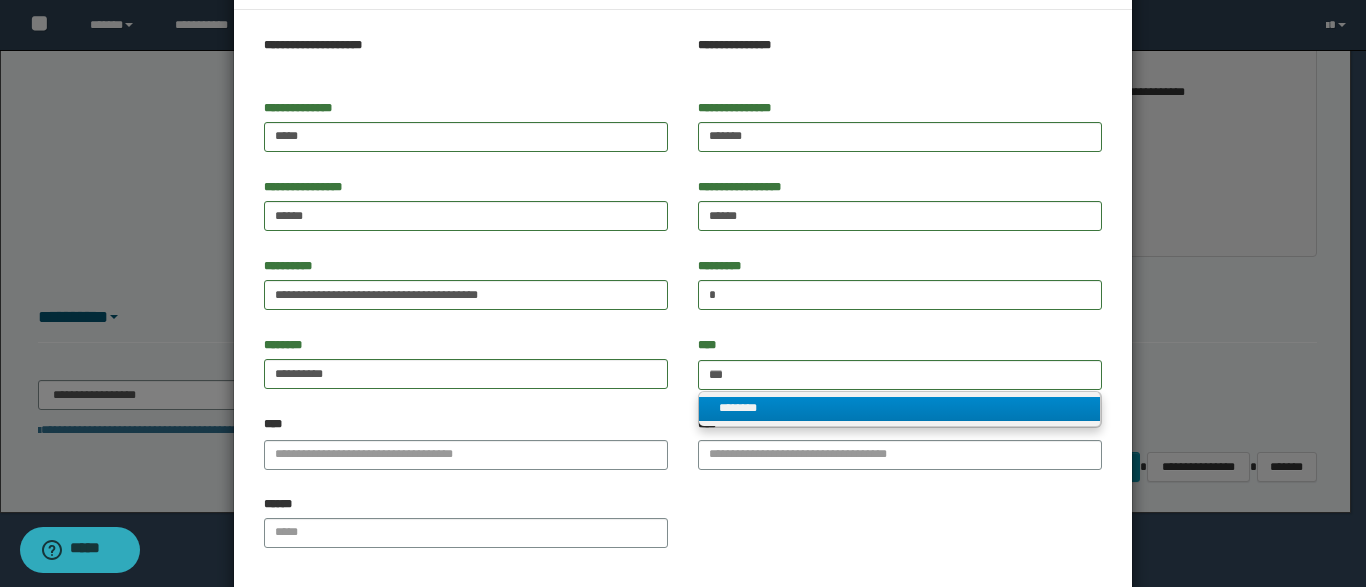 click on "********" at bounding box center (899, 408) 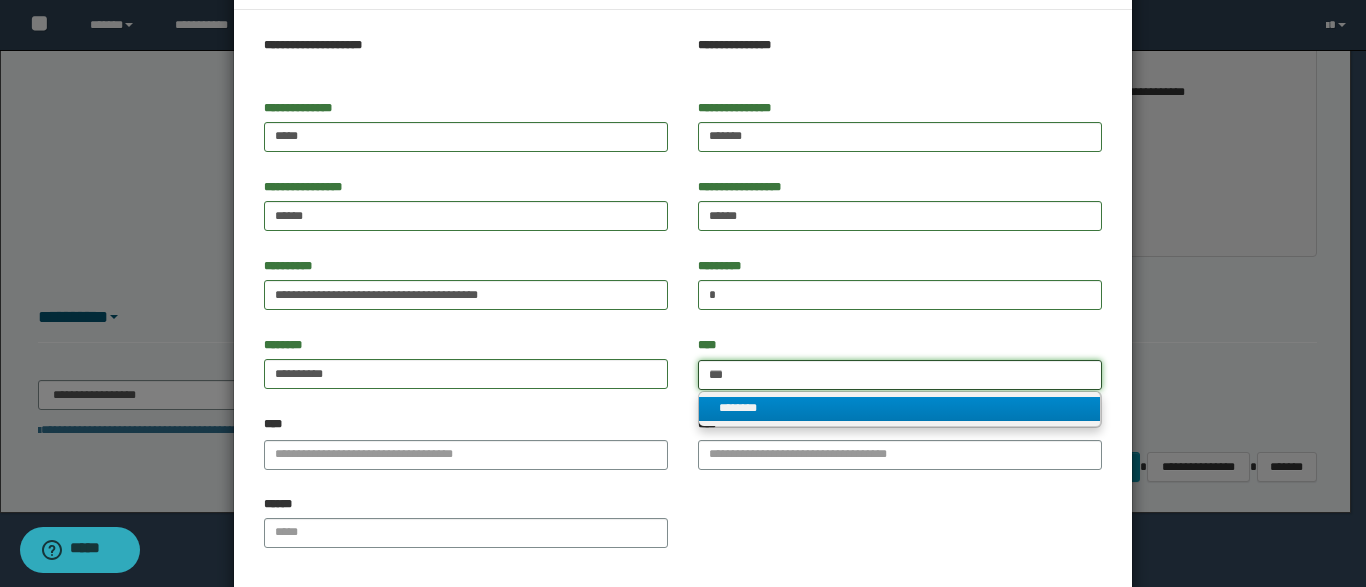 type 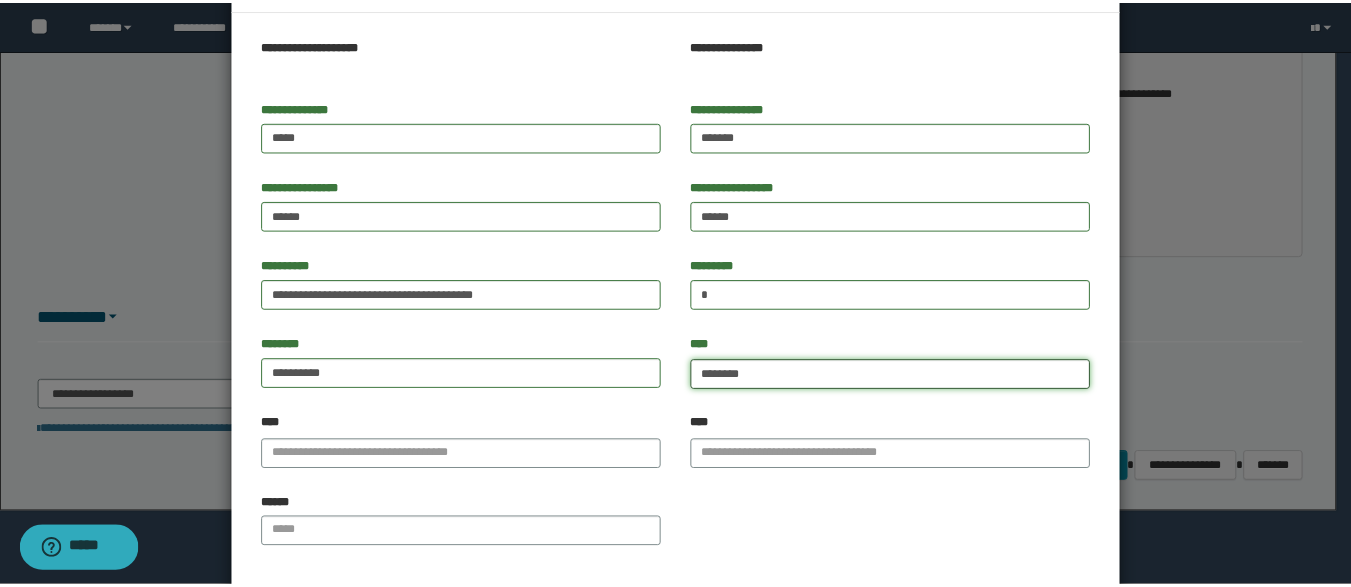 scroll, scrollTop: 173, scrollLeft: 0, axis: vertical 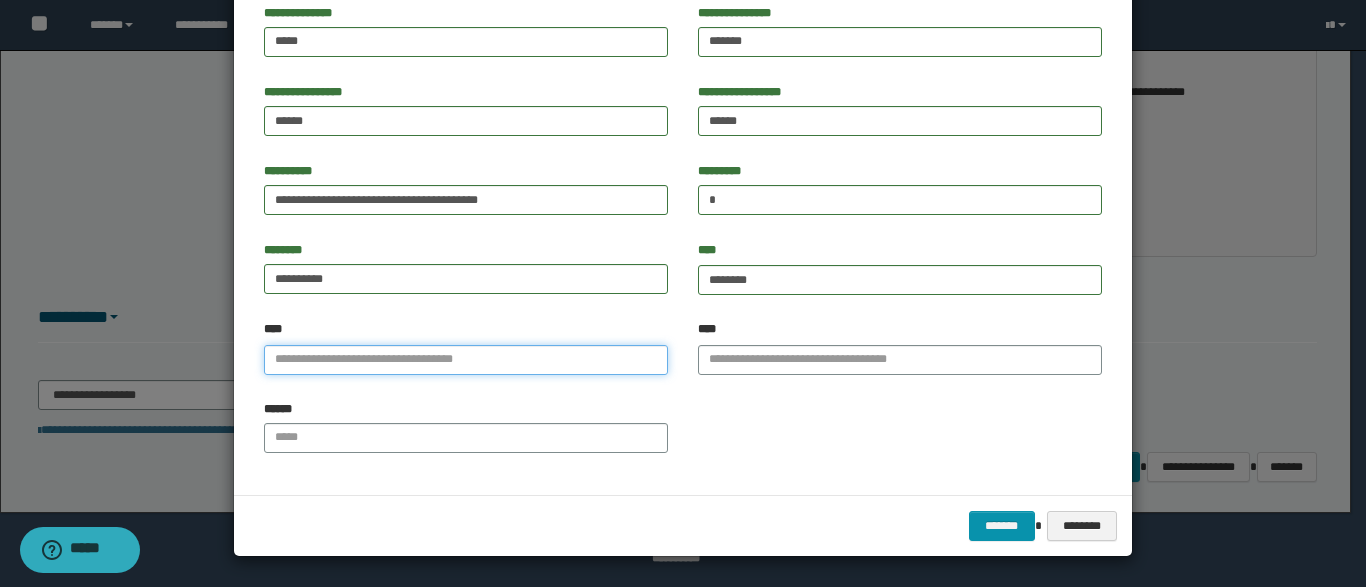 click on "****" at bounding box center (466, 360) 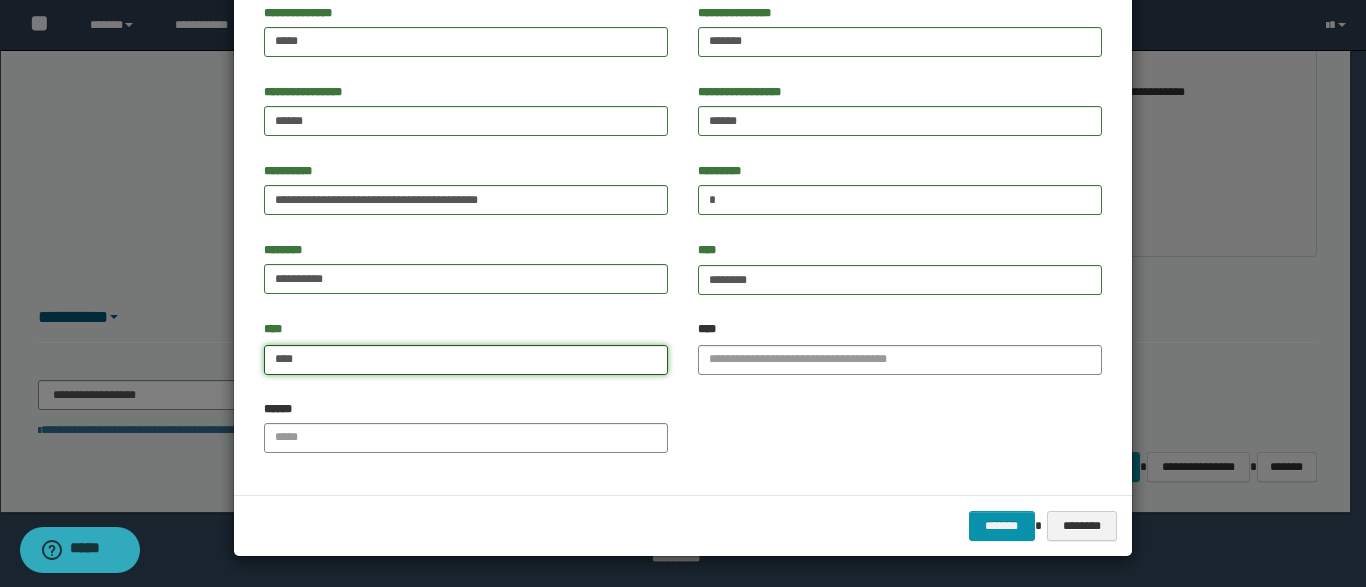 type on "*****" 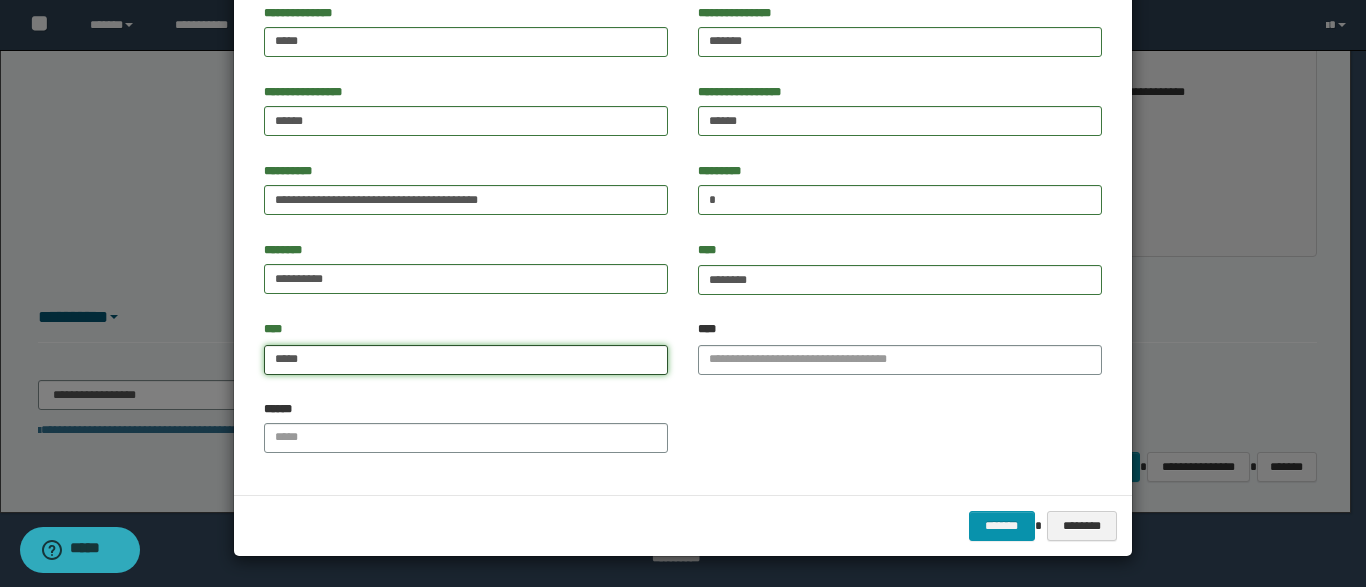 type on "**********" 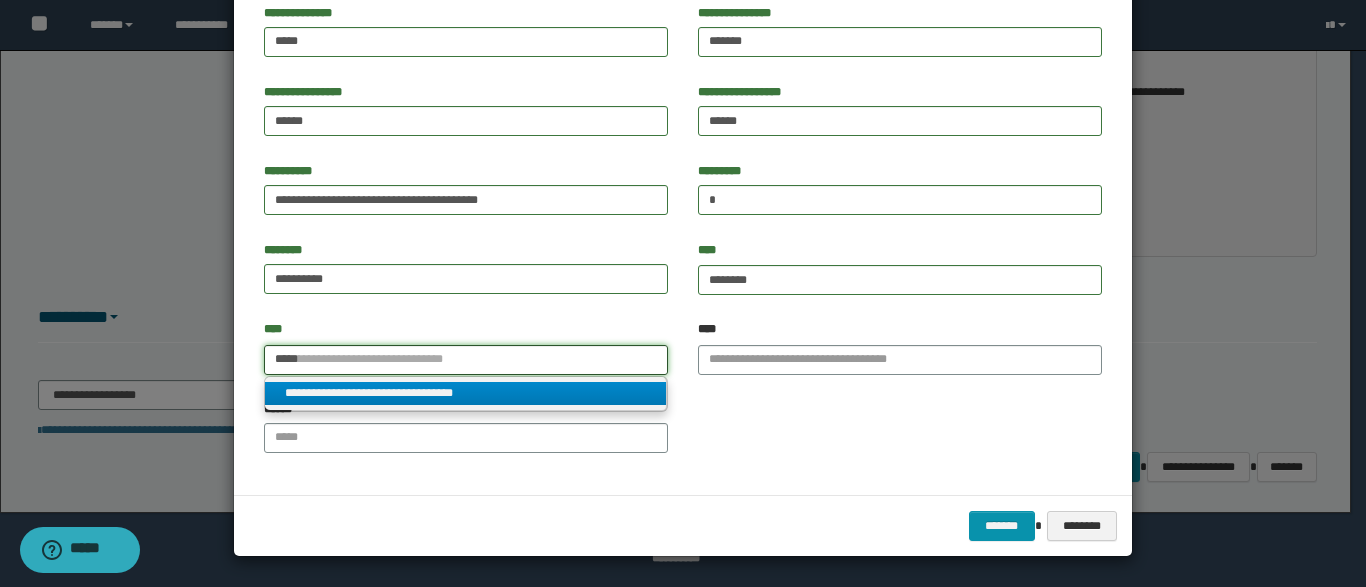 type on "*****" 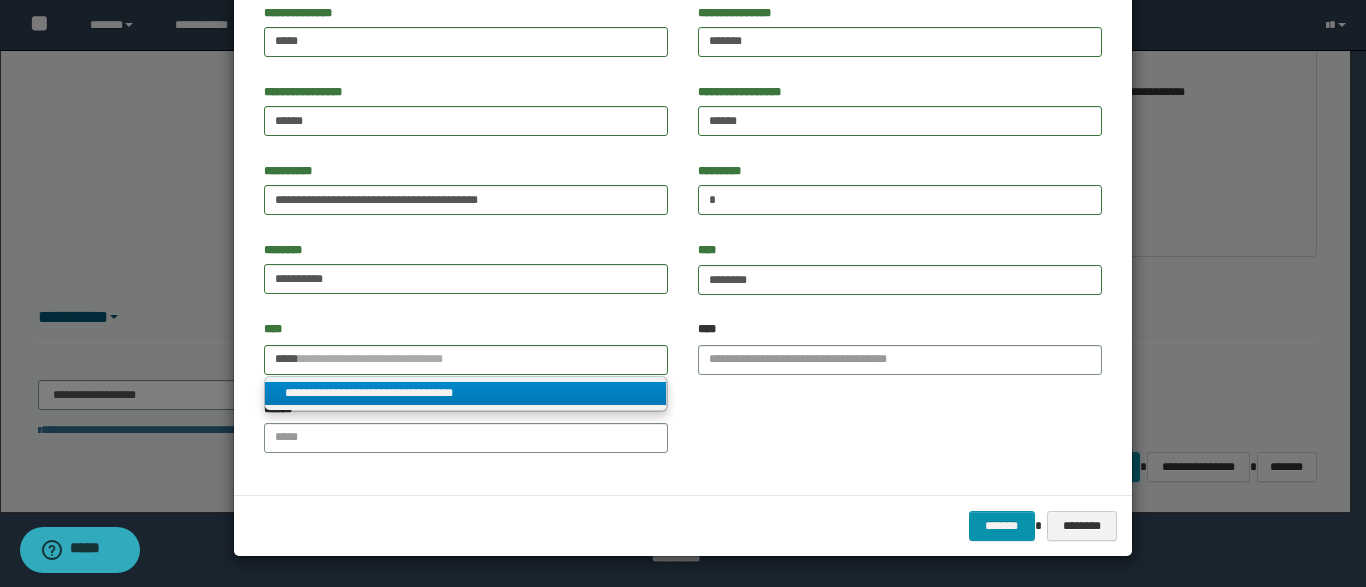 click on "**********" at bounding box center [465, 393] 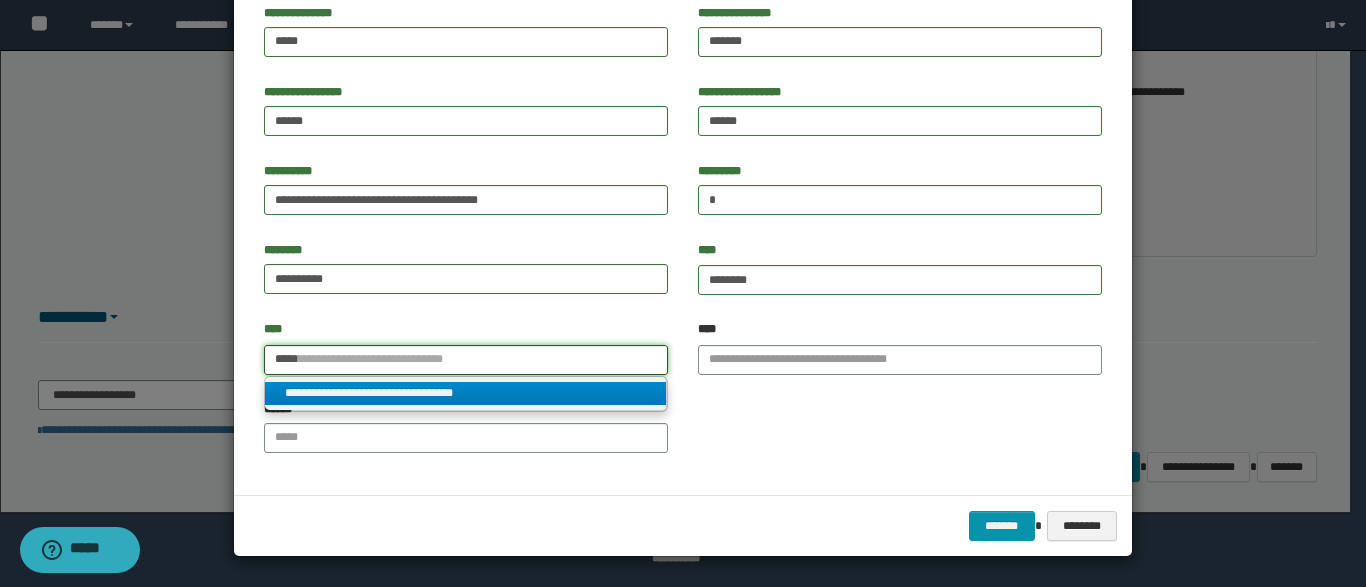 type 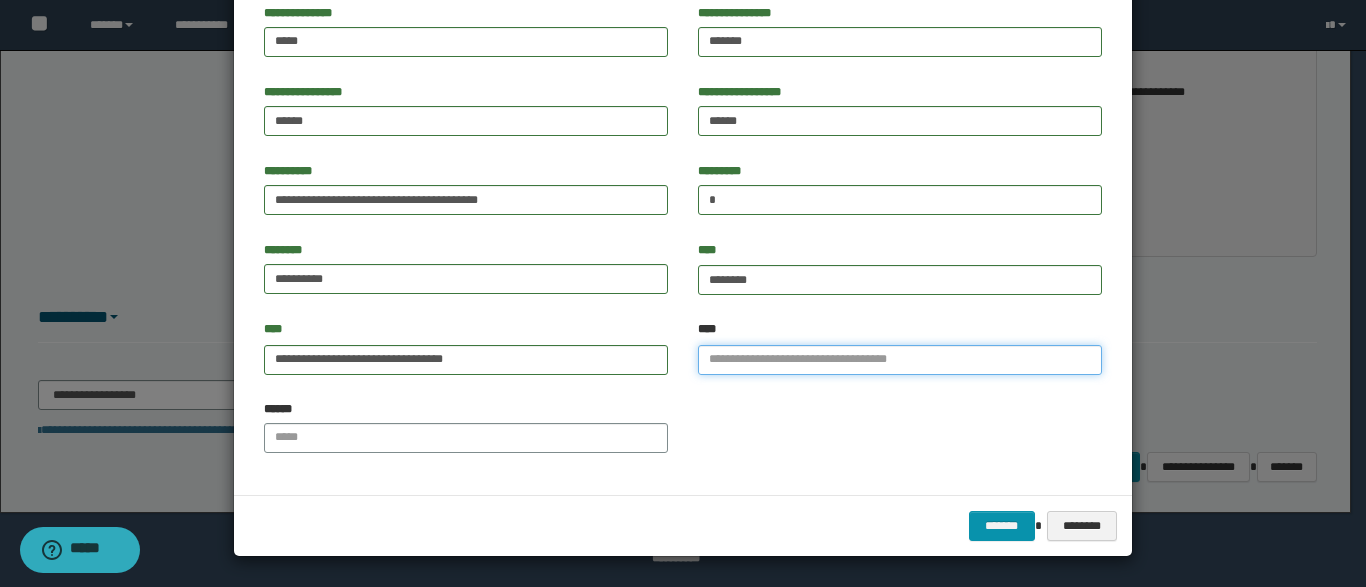 click on "****" at bounding box center (900, 360) 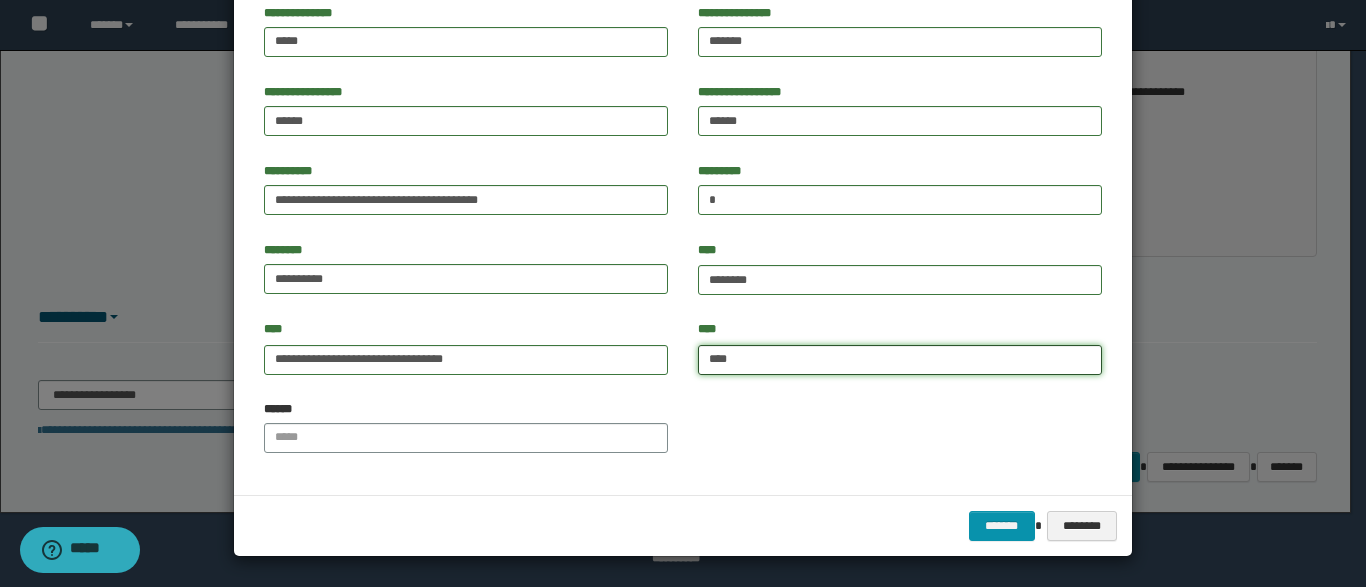 type on "*****" 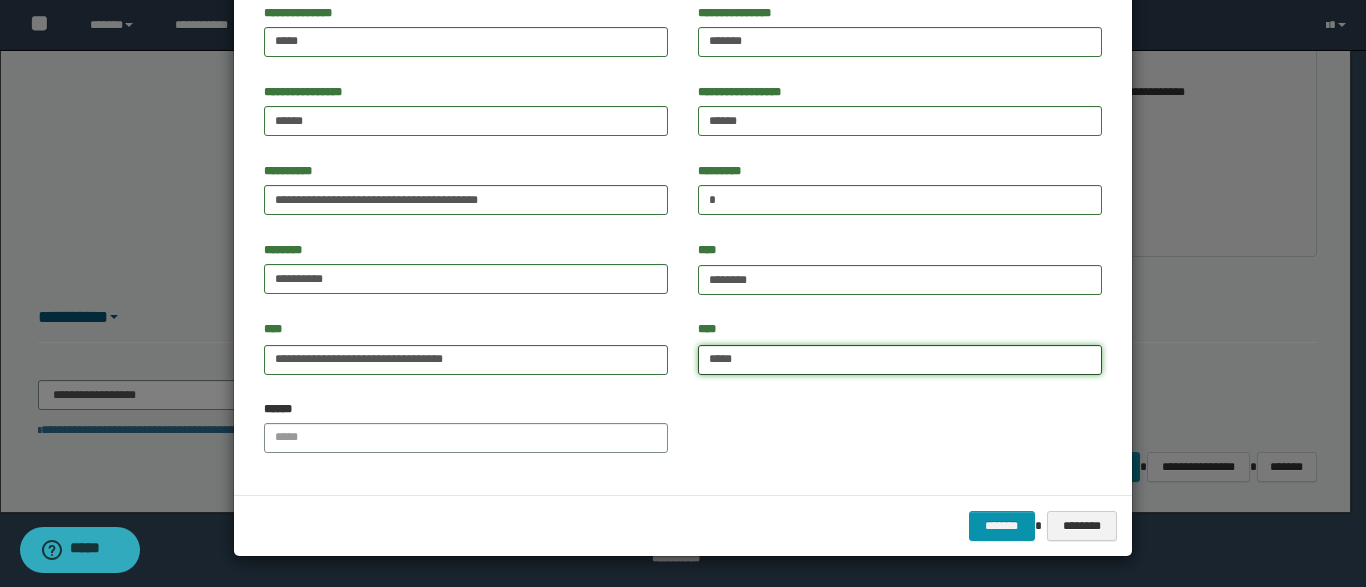 type on "**********" 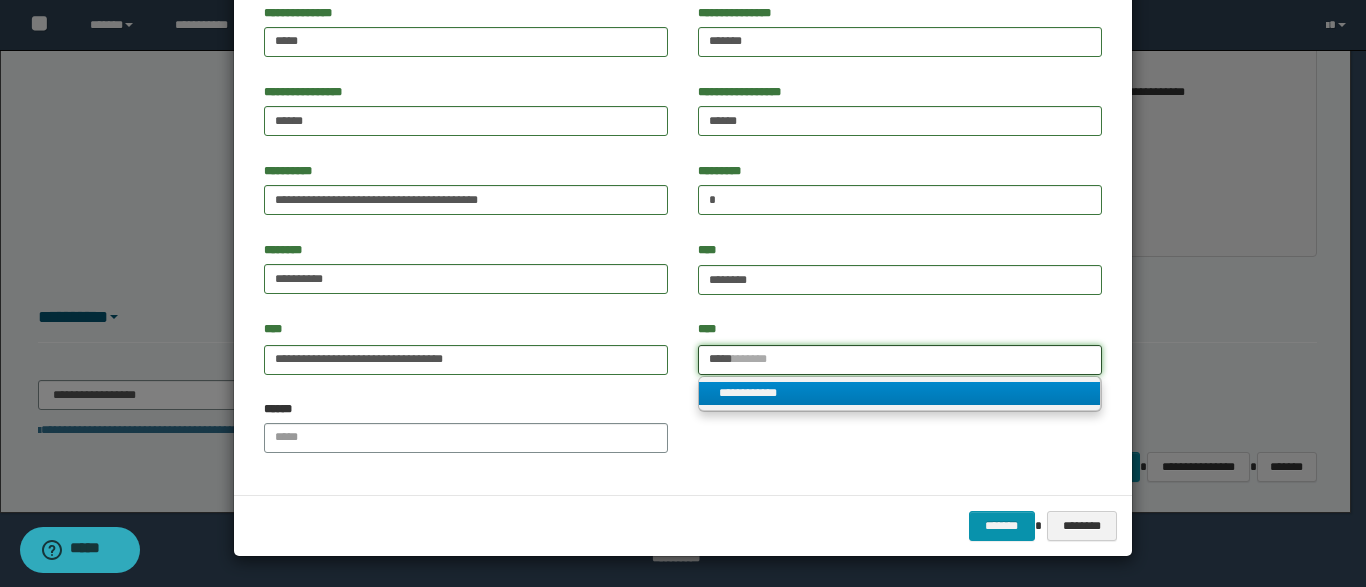 type on "*****" 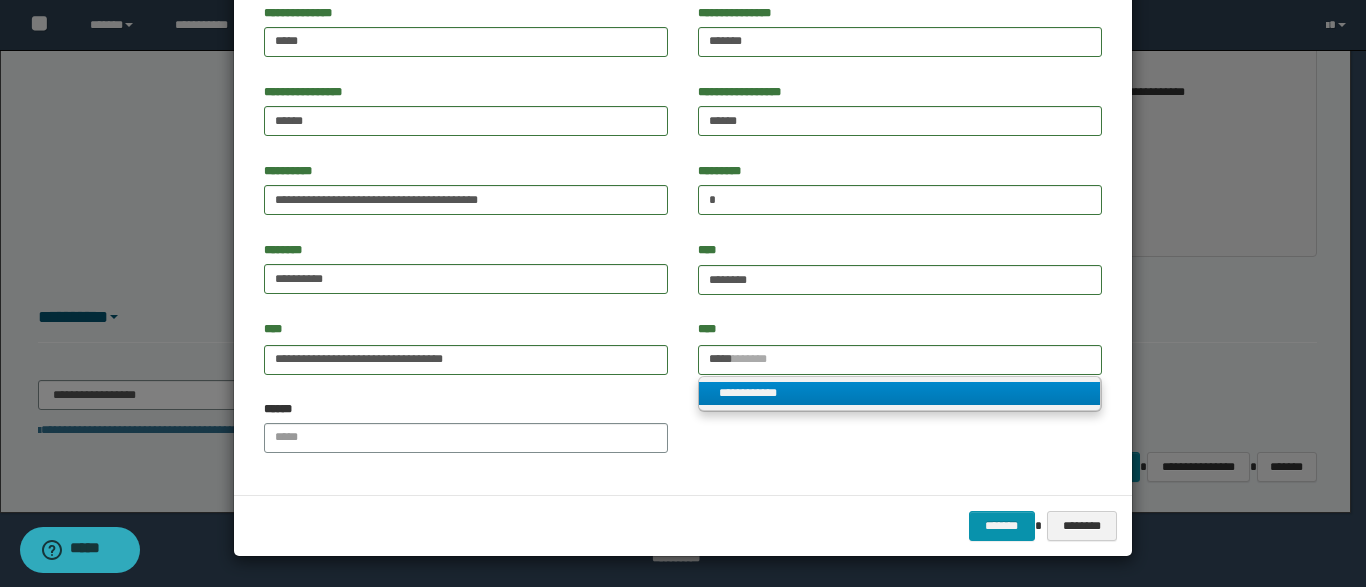 click on "**********" at bounding box center (899, 393) 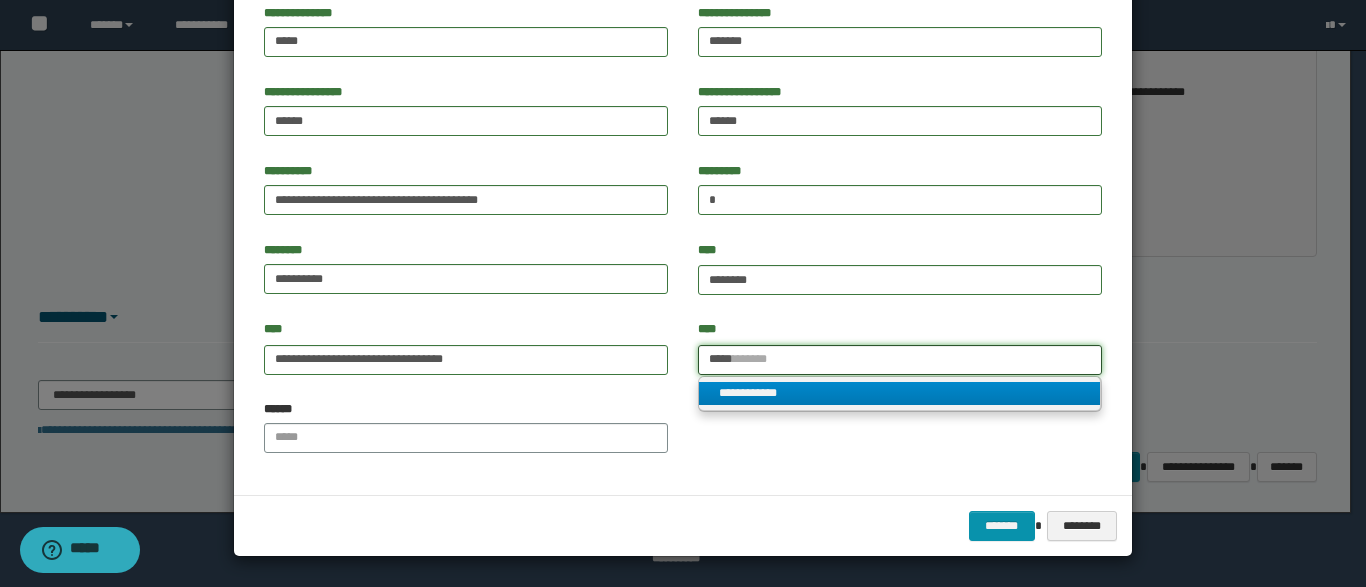 type 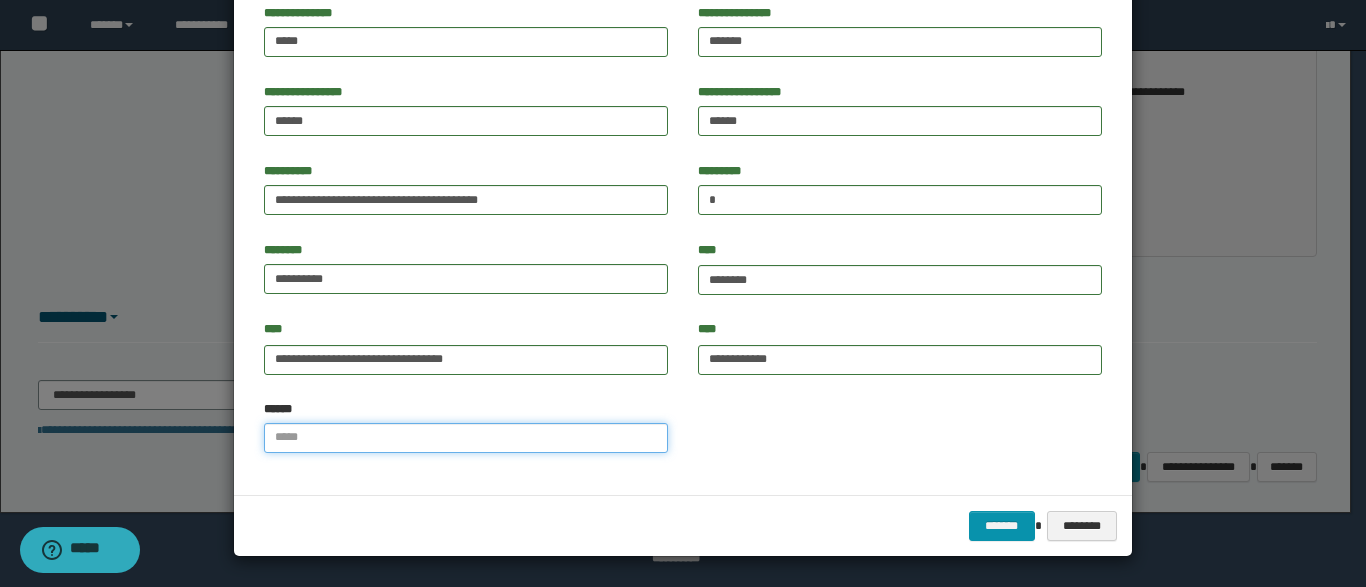 click on "******" at bounding box center (466, 438) 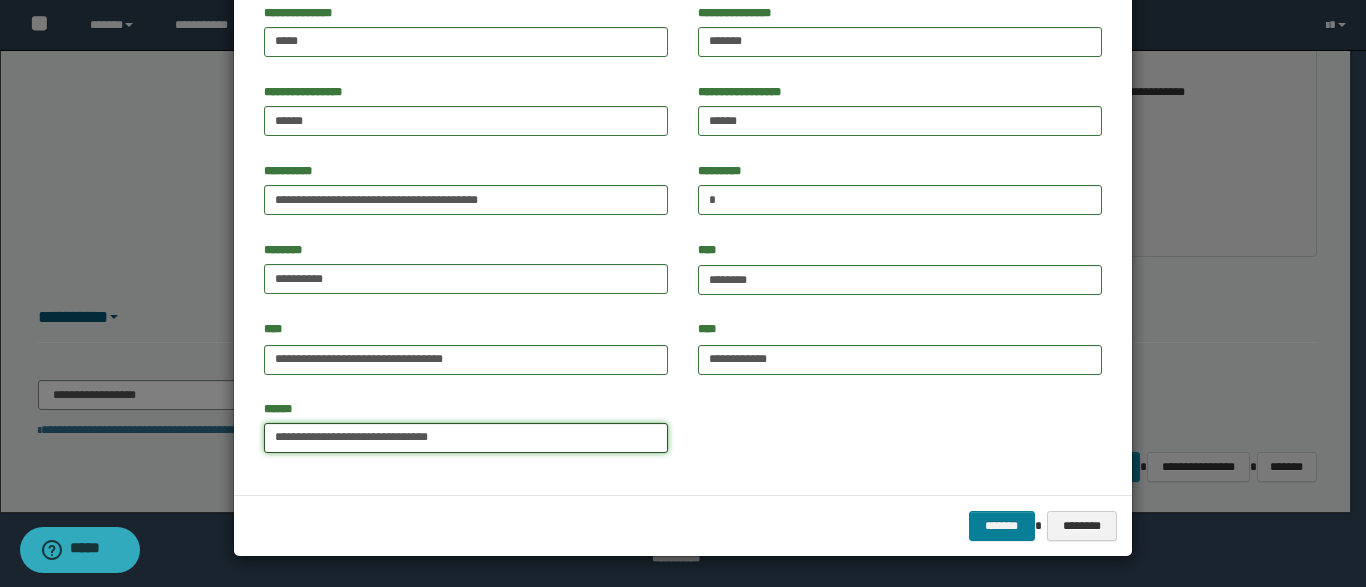 type on "**********" 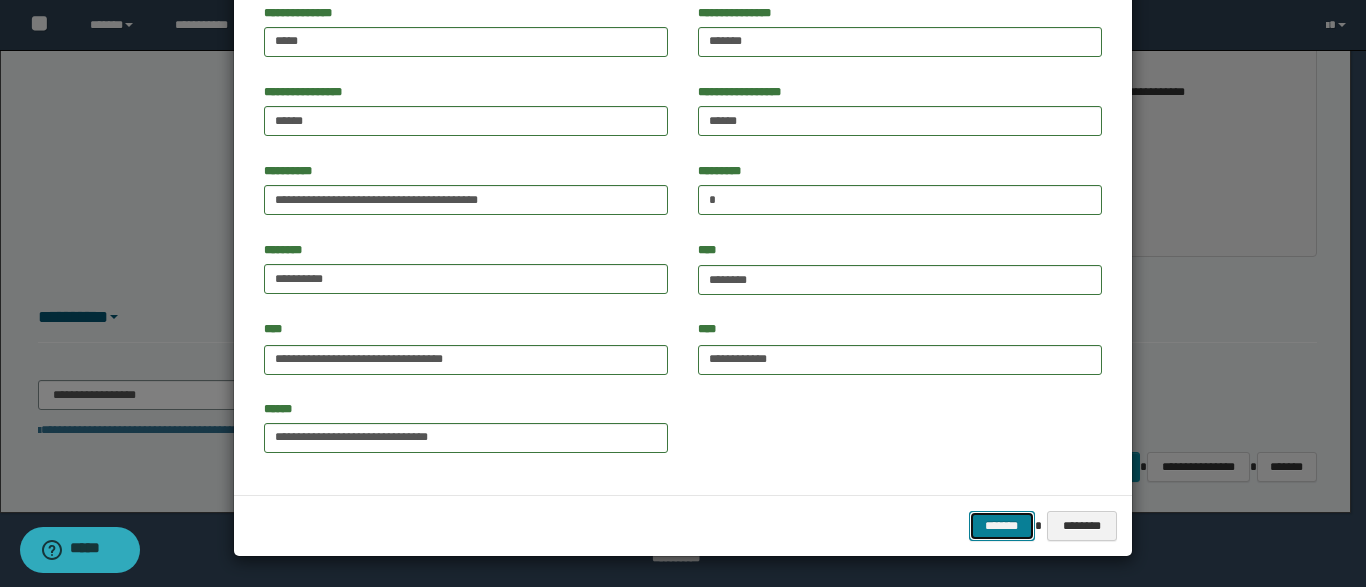 click on "*******" at bounding box center (1002, 526) 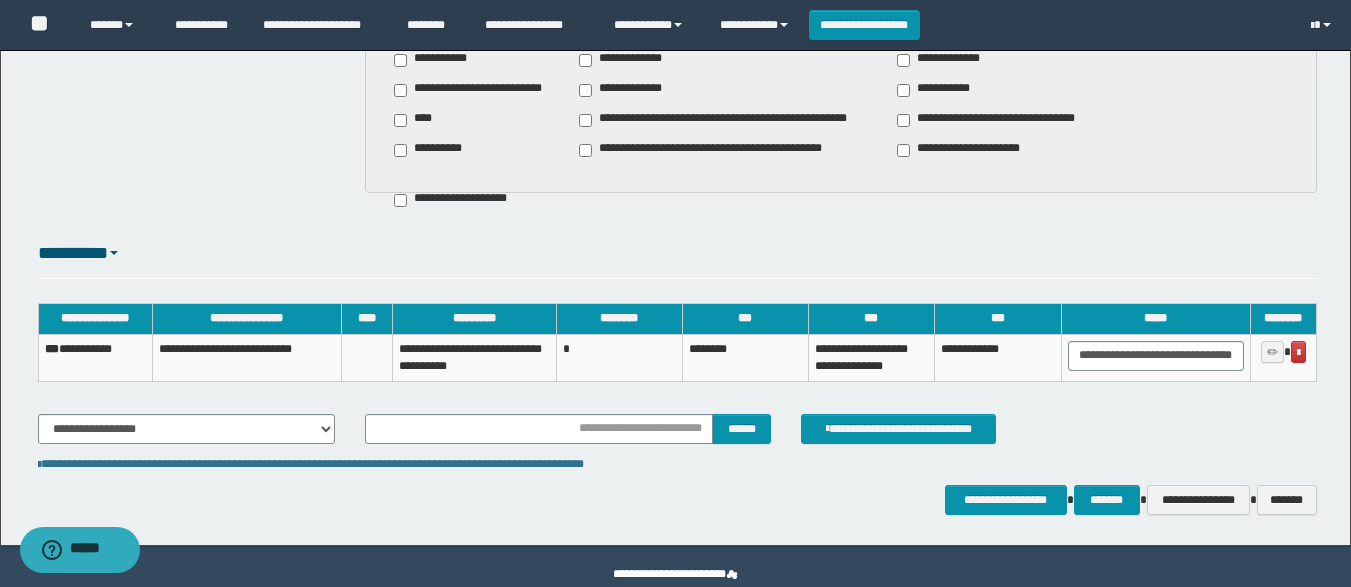 scroll, scrollTop: 2154, scrollLeft: 0, axis: vertical 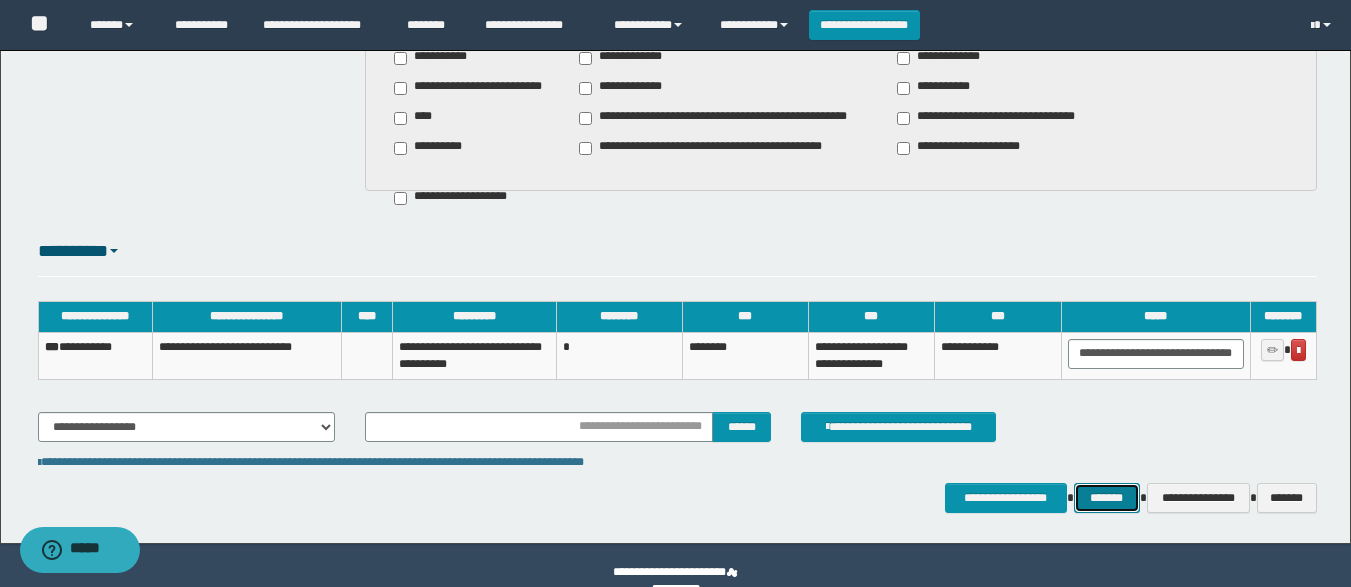 click on "*******" at bounding box center [1107, 498] 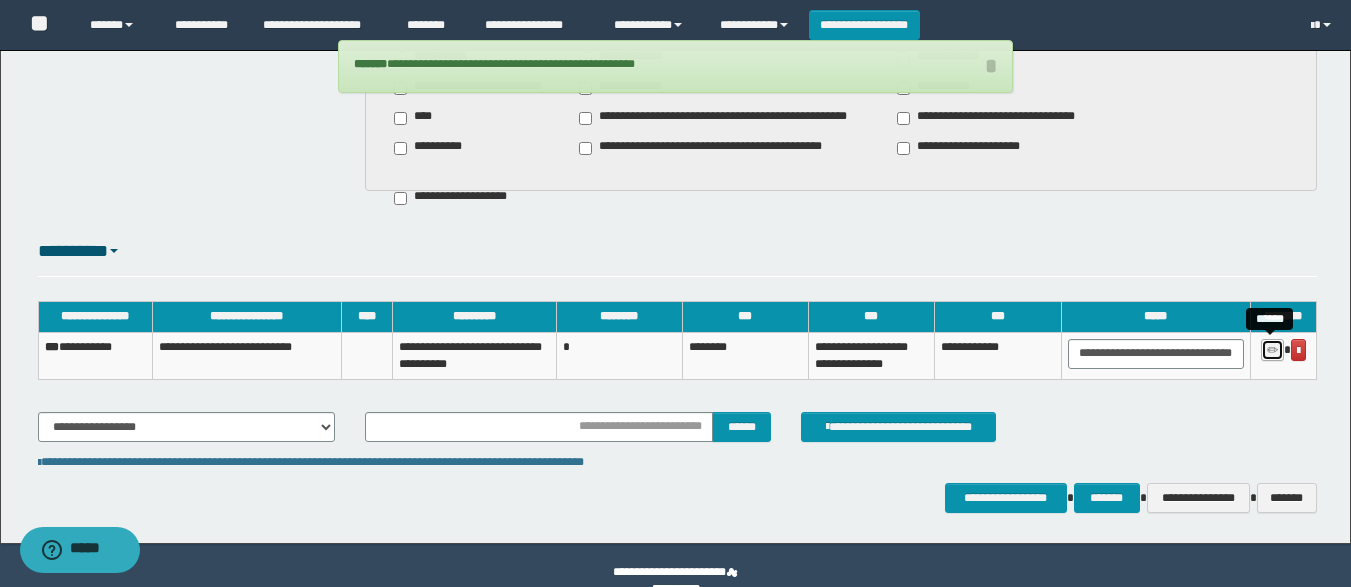 click at bounding box center [1272, 350] 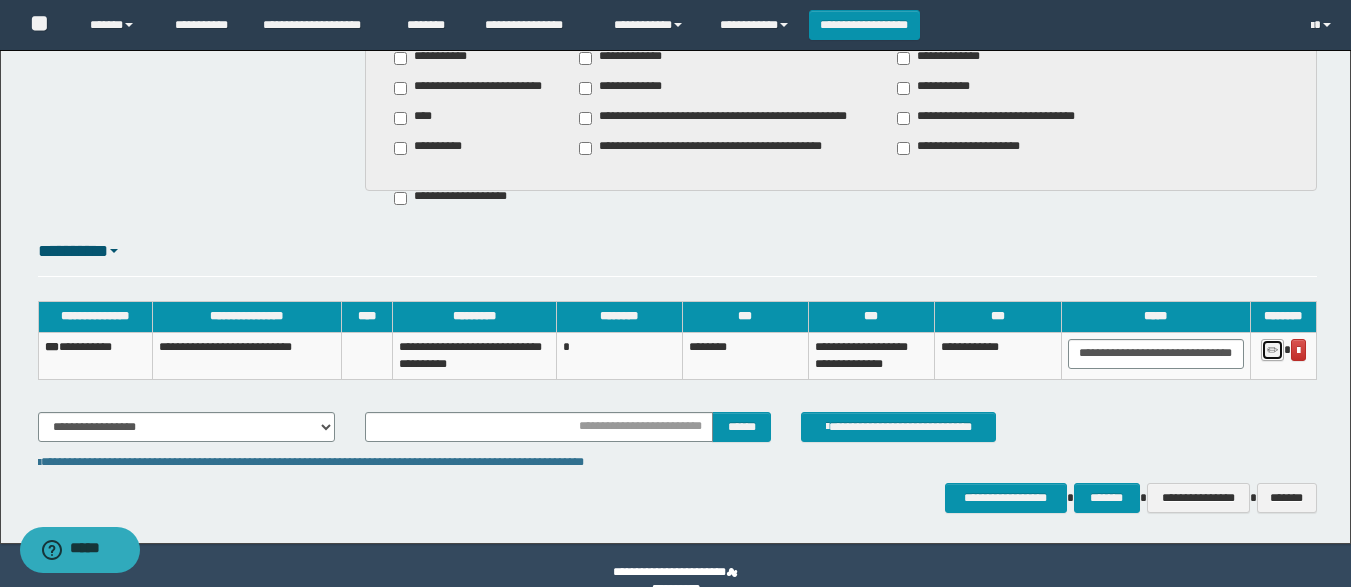 type on "**********" 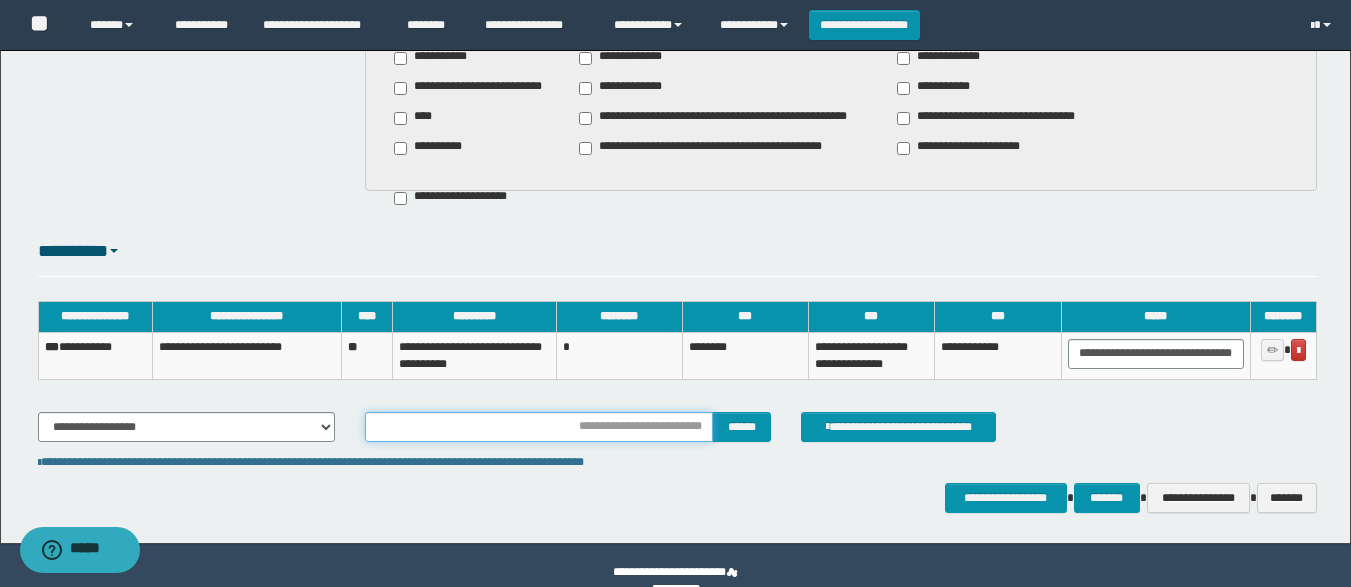 click at bounding box center (539, 427) 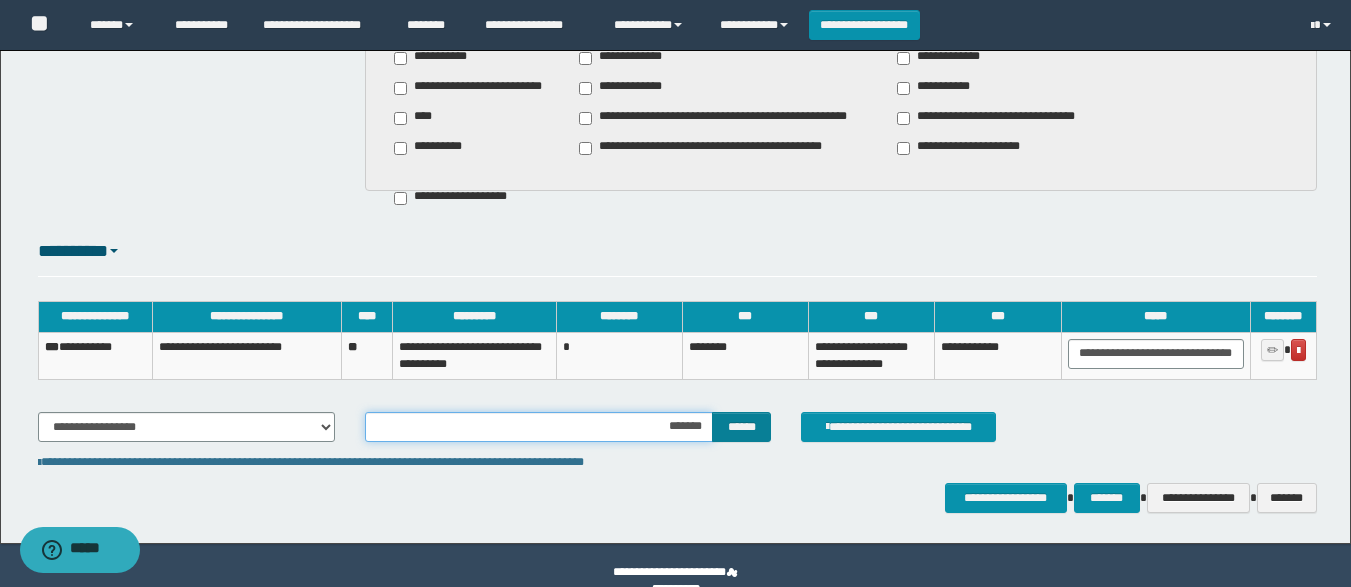 type on "********" 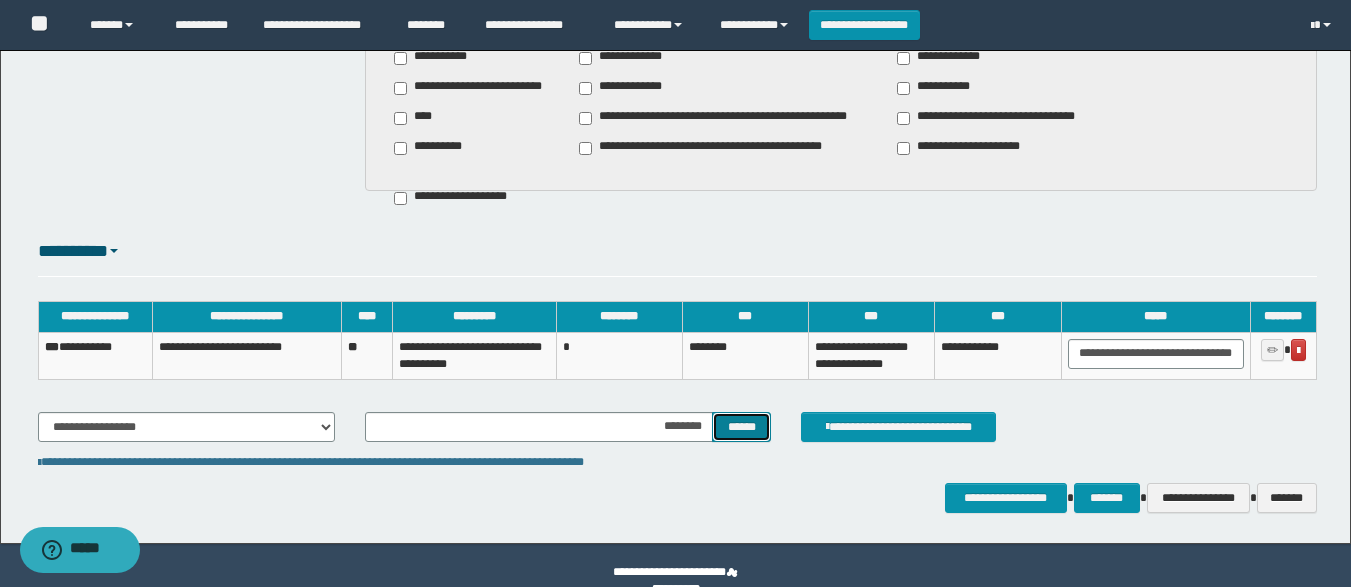 click on "******" at bounding box center [741, 427] 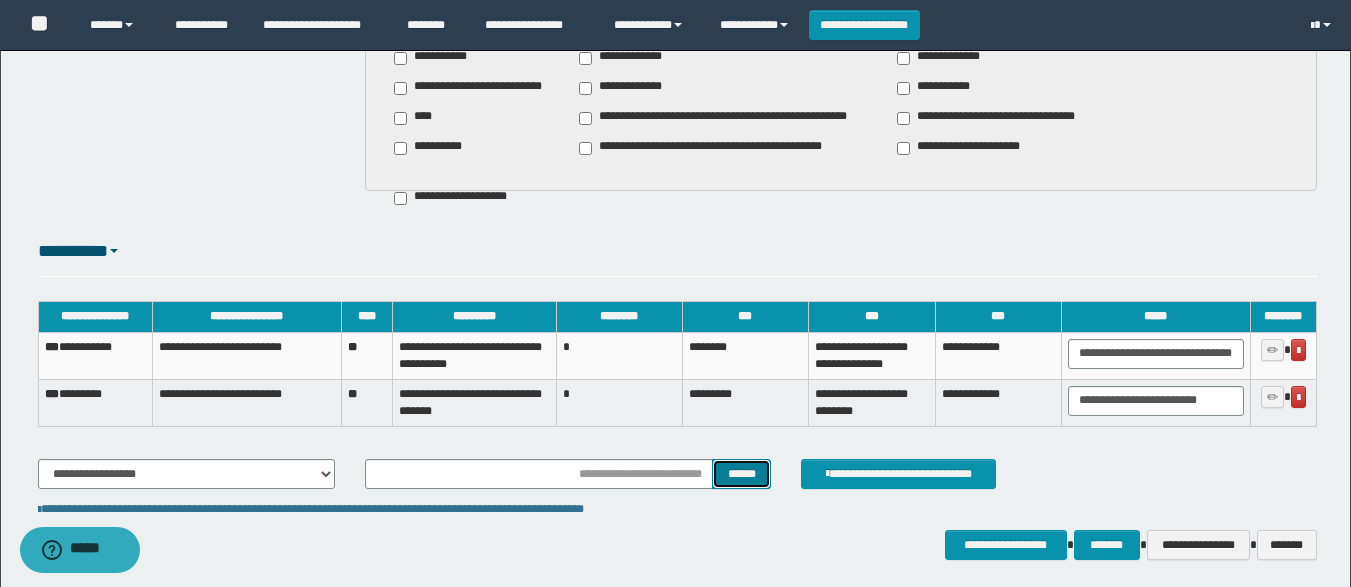 scroll, scrollTop: 2233, scrollLeft: 0, axis: vertical 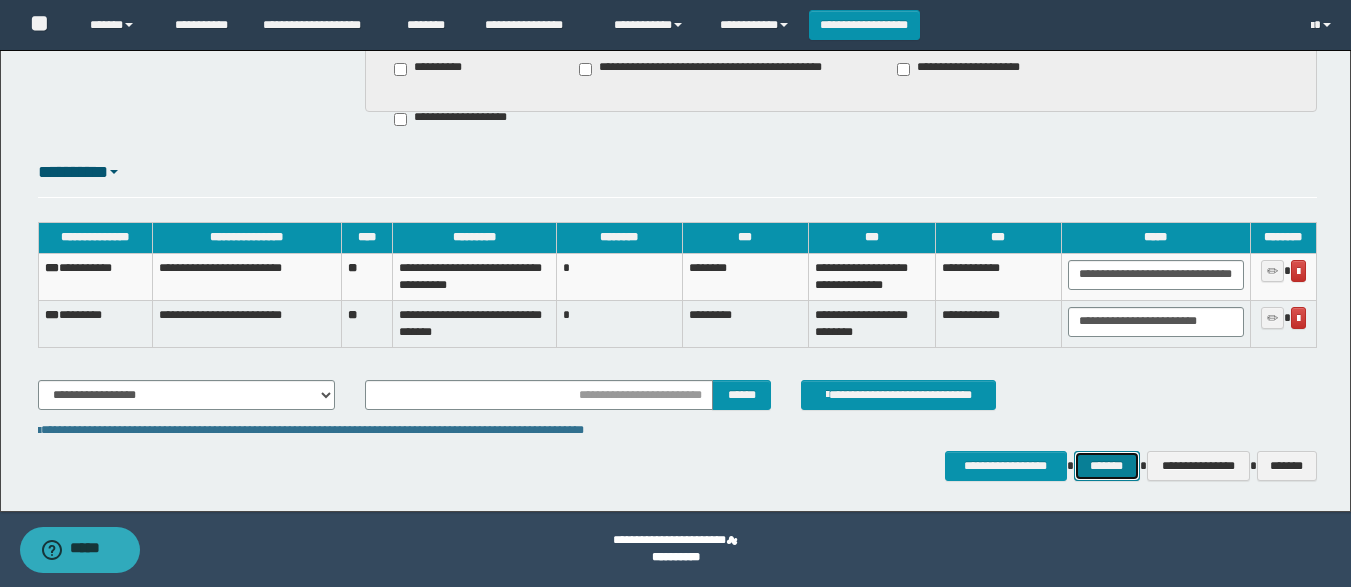click on "*******" at bounding box center (1107, 466) 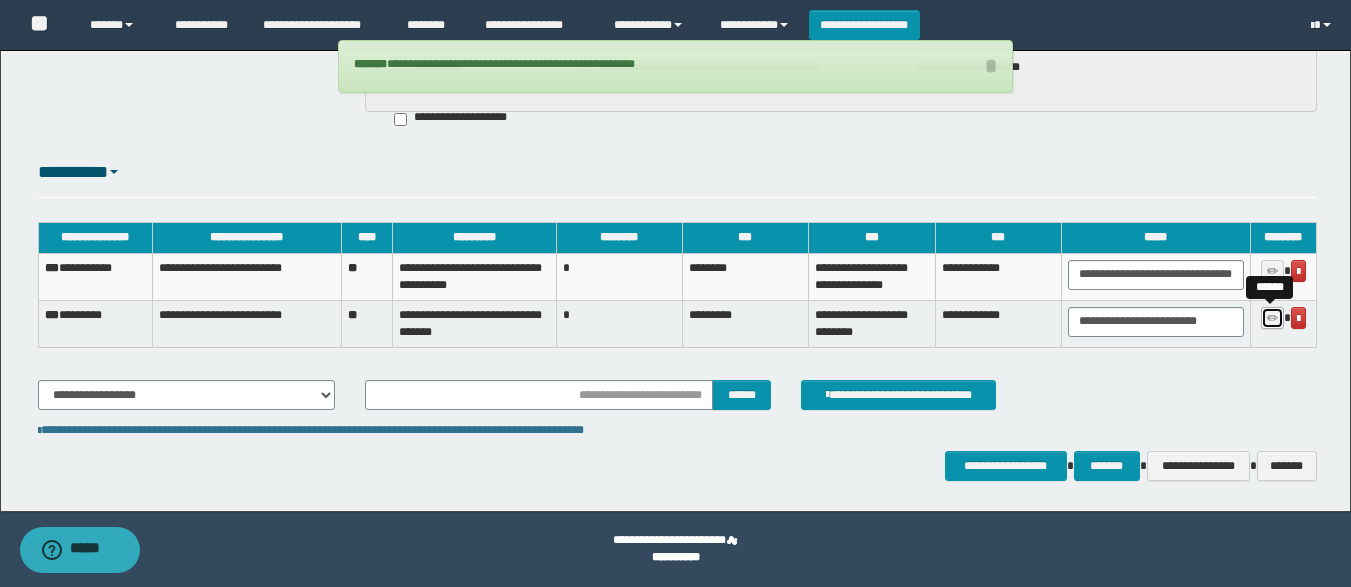 click at bounding box center (1272, 319) 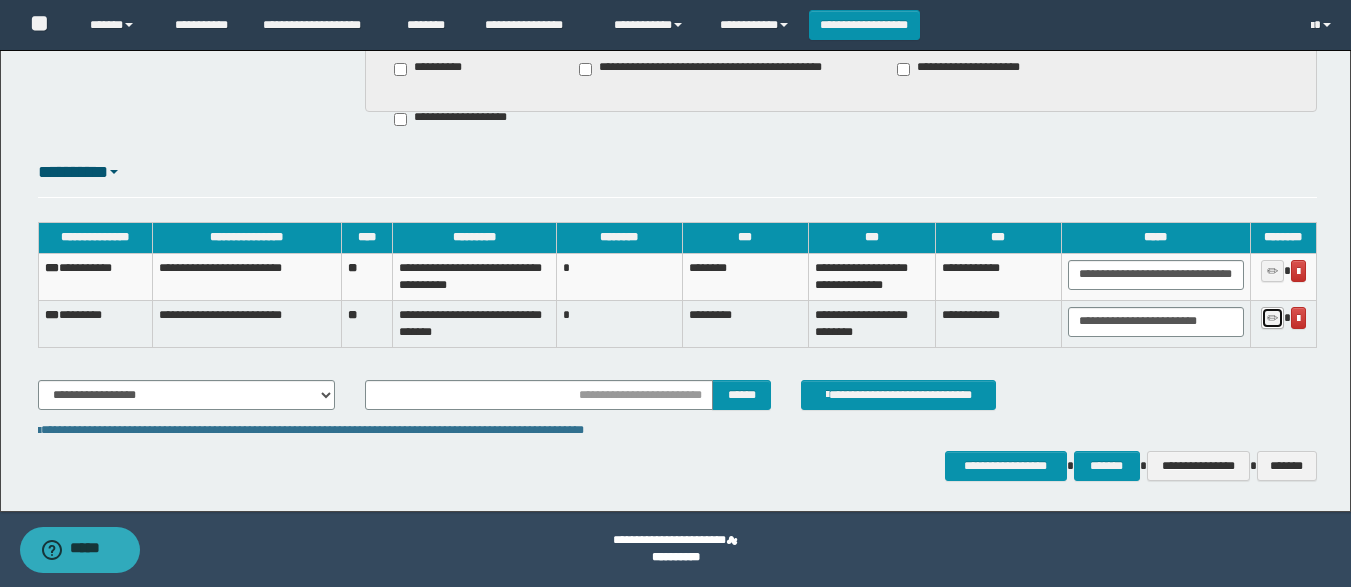 type on "********" 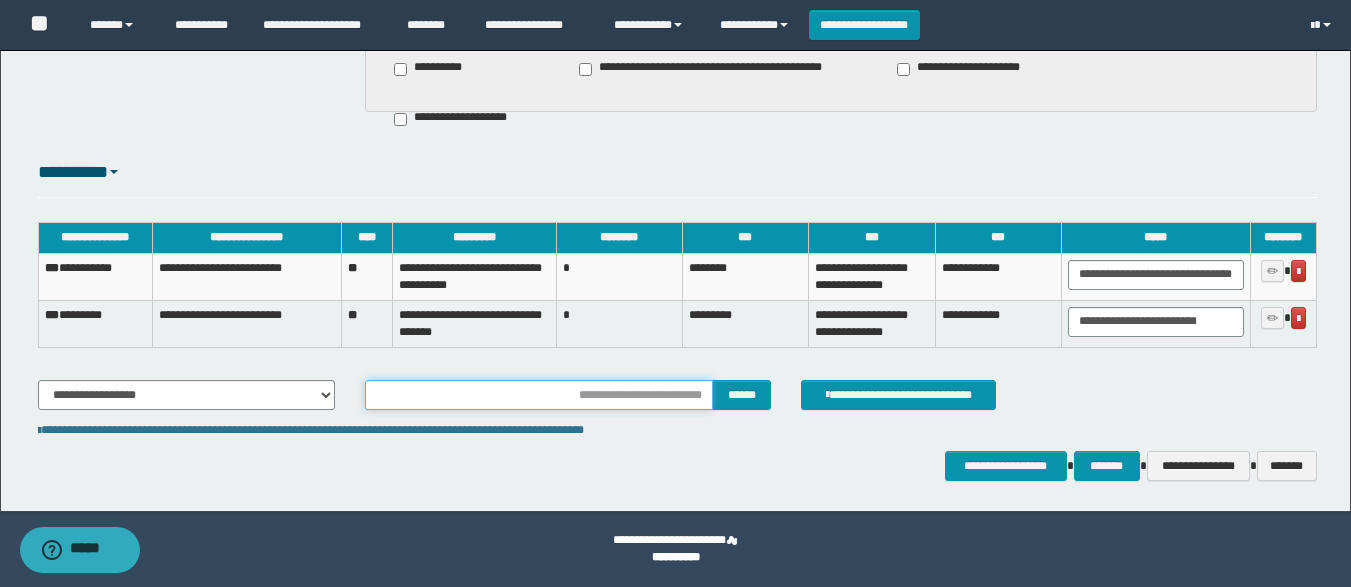 click at bounding box center [539, 395] 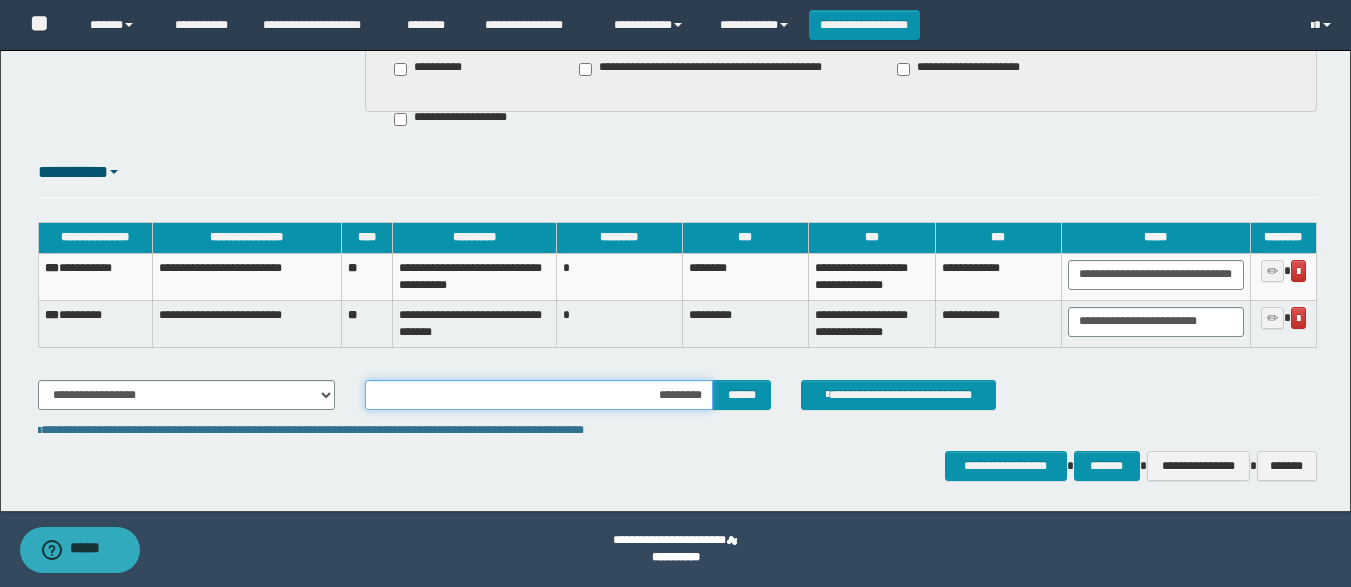 type on "**********" 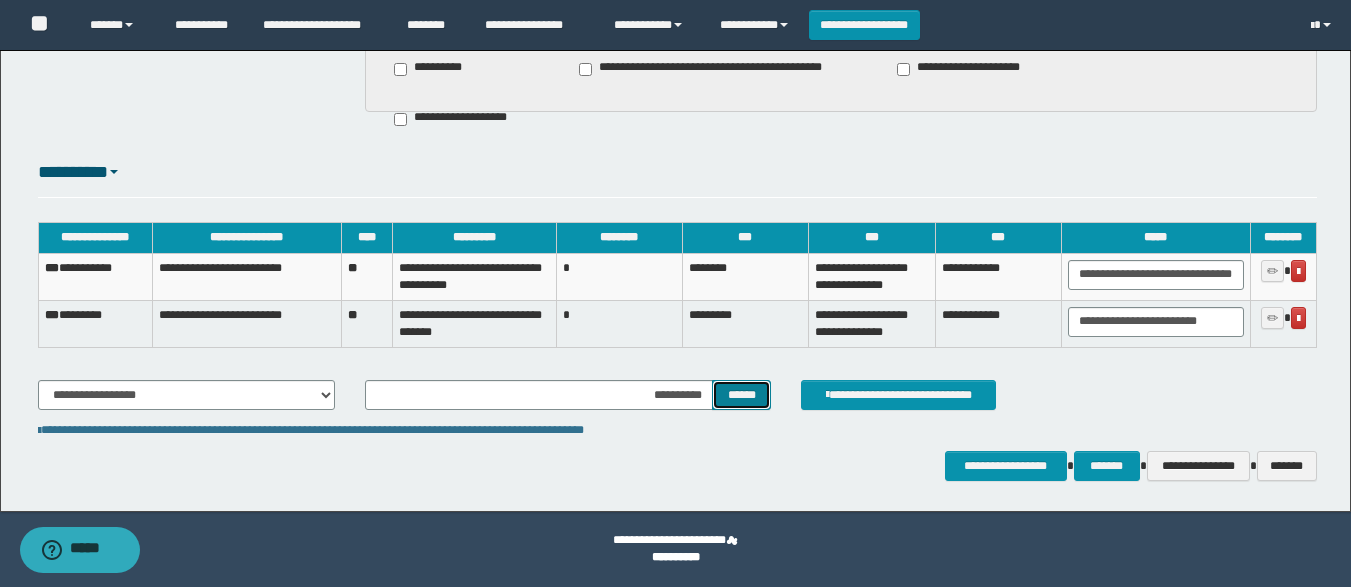 click on "******" at bounding box center (741, 395) 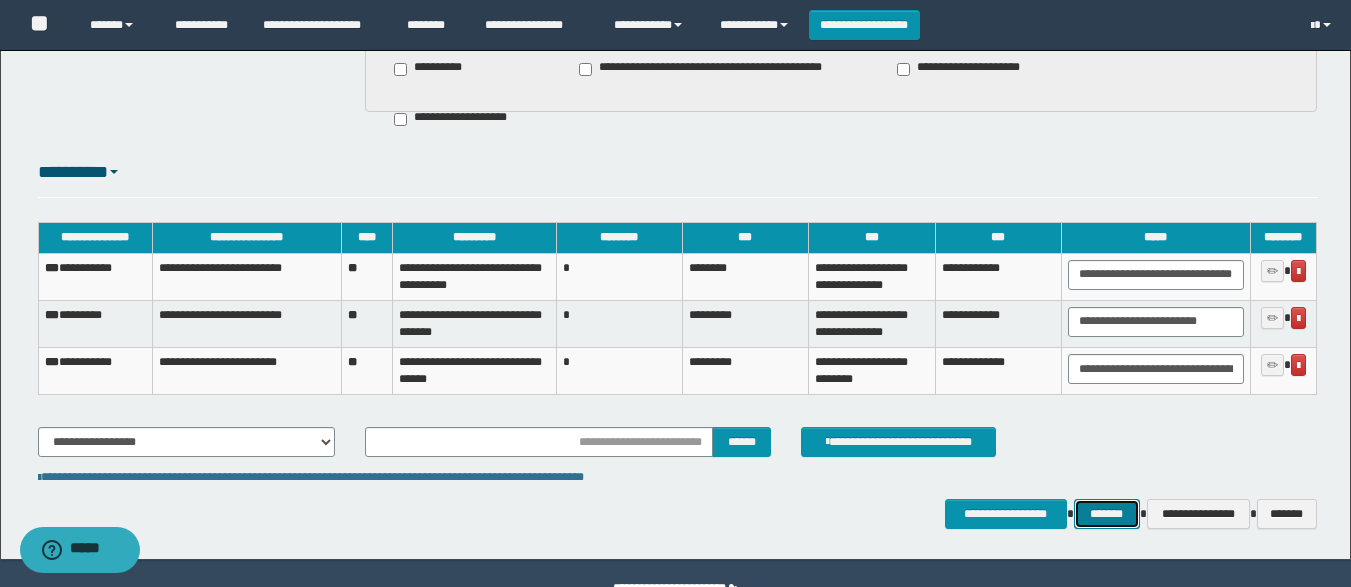 click on "*******" at bounding box center [1107, 514] 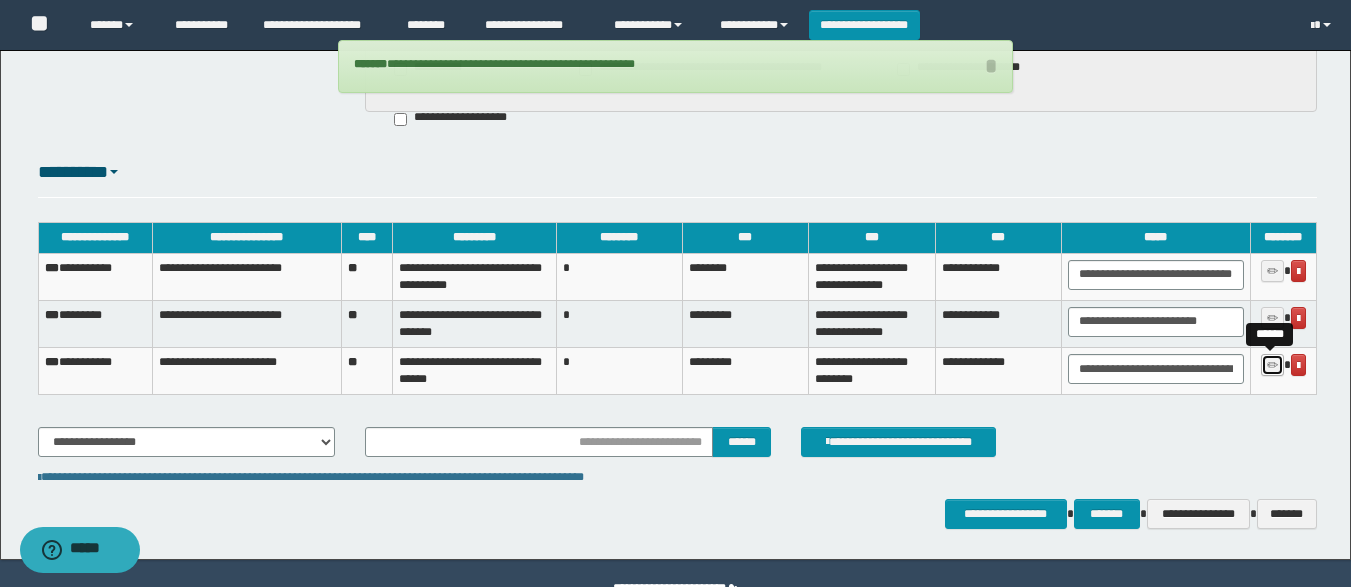 click at bounding box center (1272, 365) 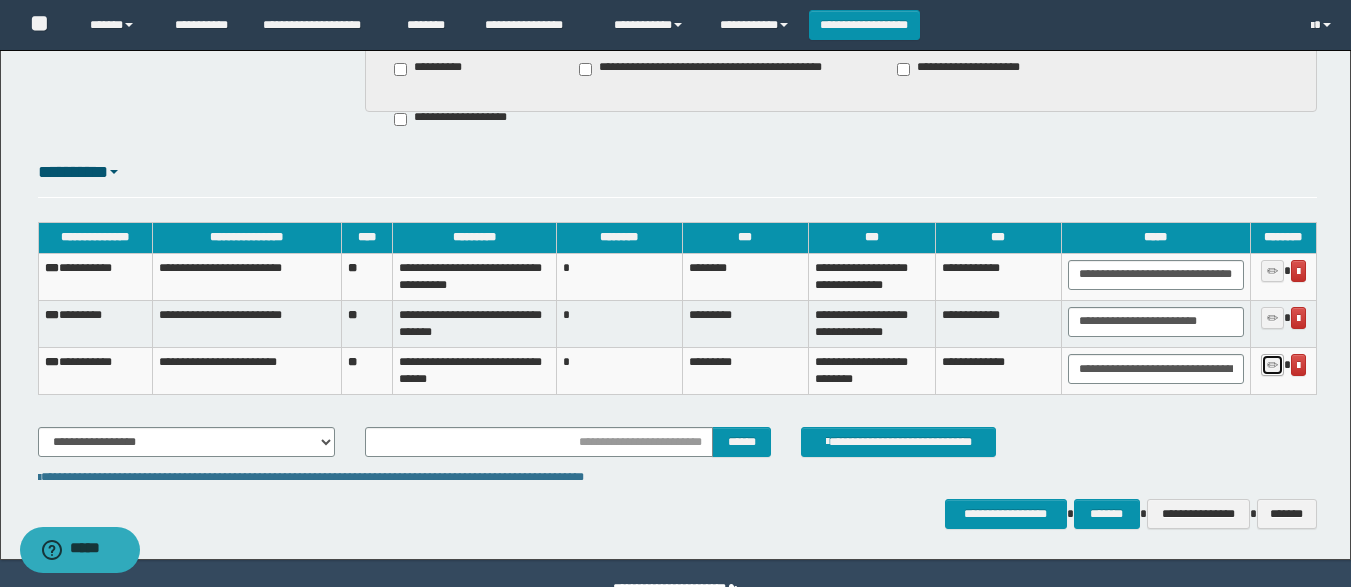 type on "**********" 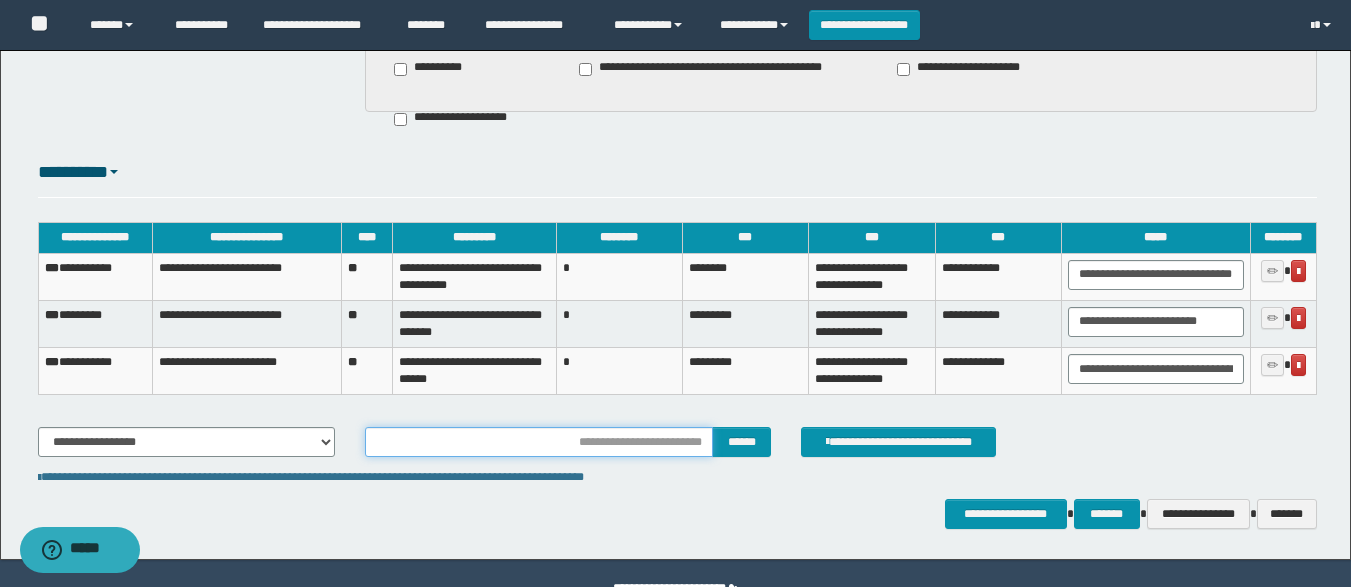 click at bounding box center [539, 442] 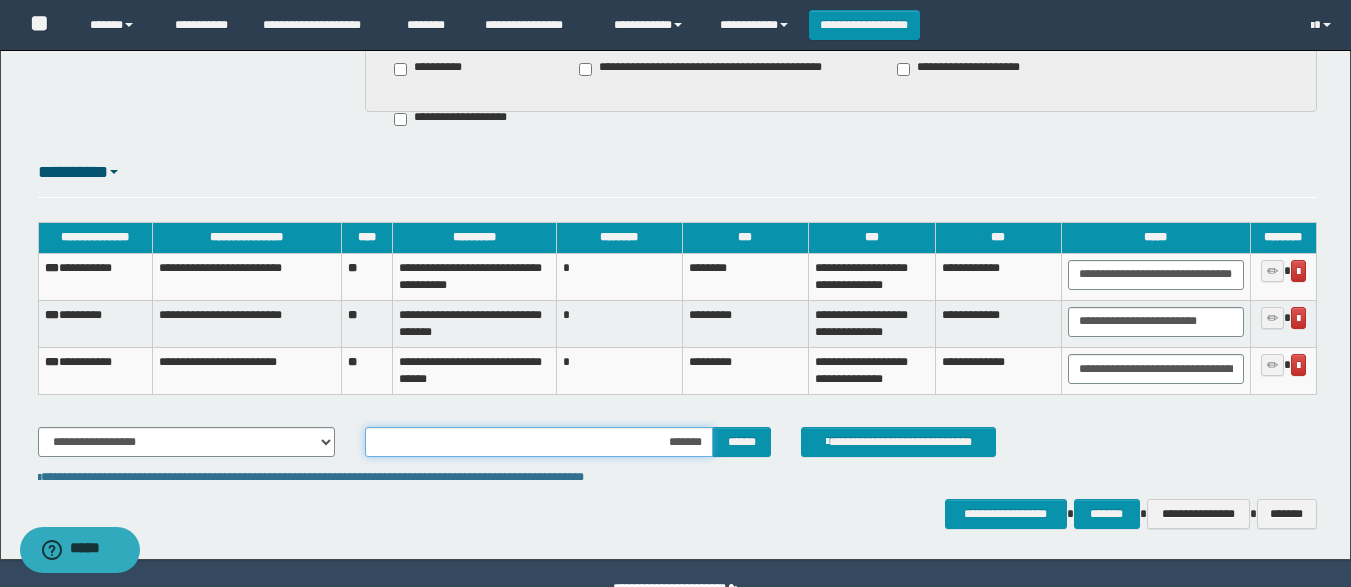 type on "********" 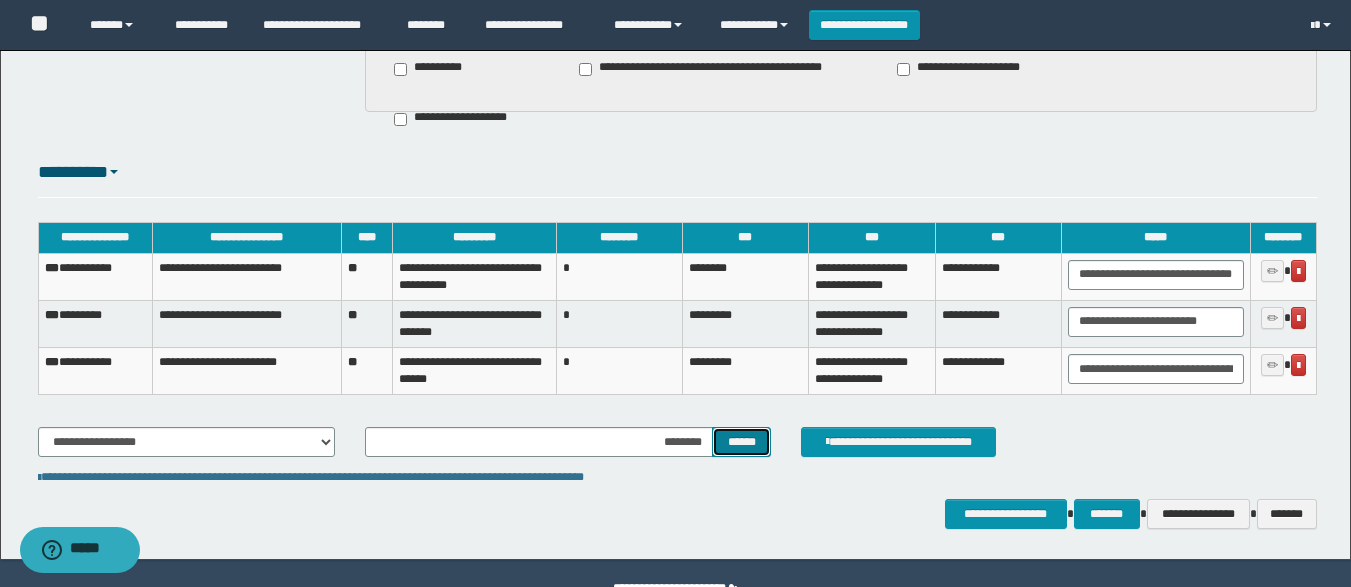 click on "******" at bounding box center [741, 442] 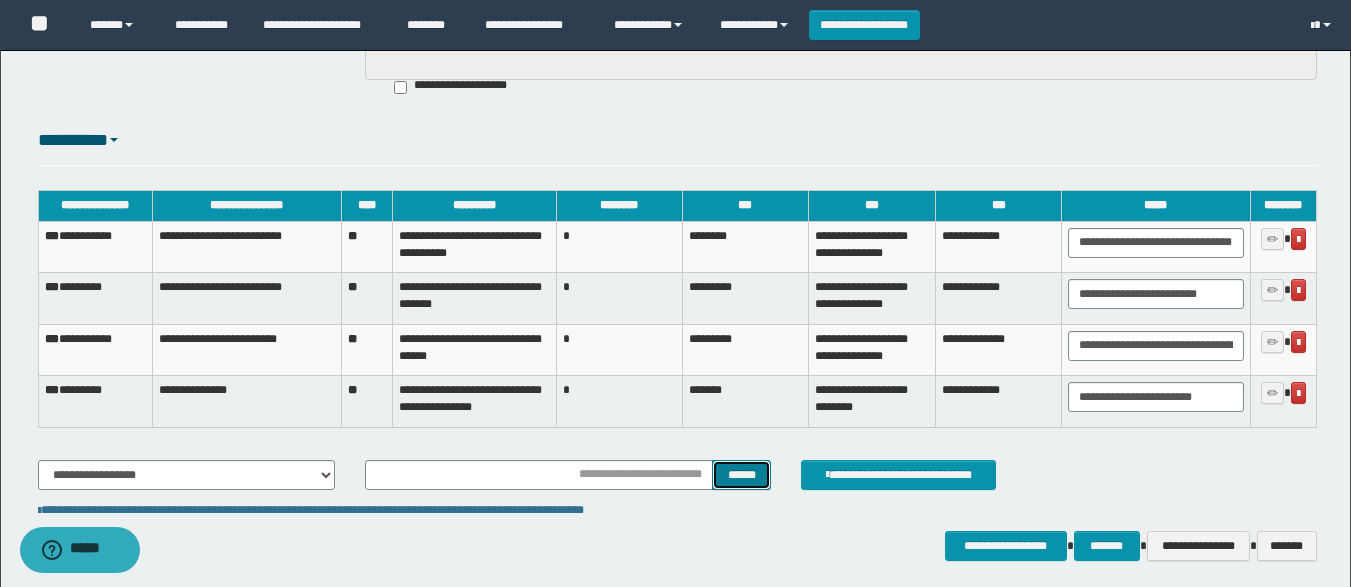scroll, scrollTop: 2275, scrollLeft: 0, axis: vertical 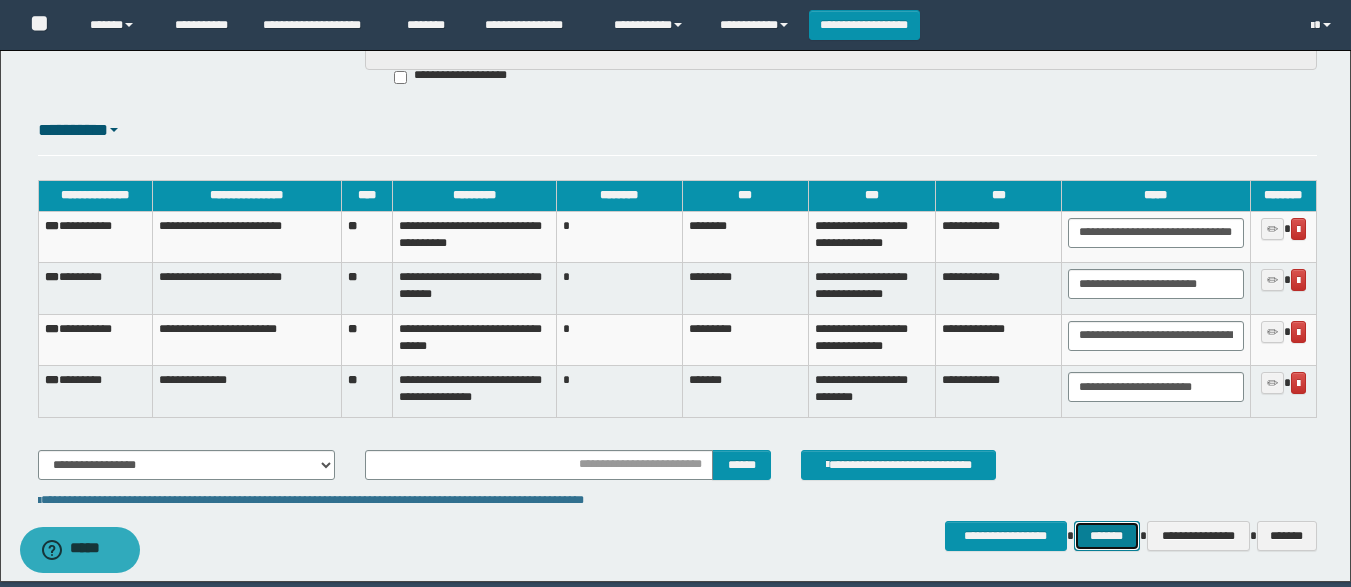 click on "*******" at bounding box center (1107, 536) 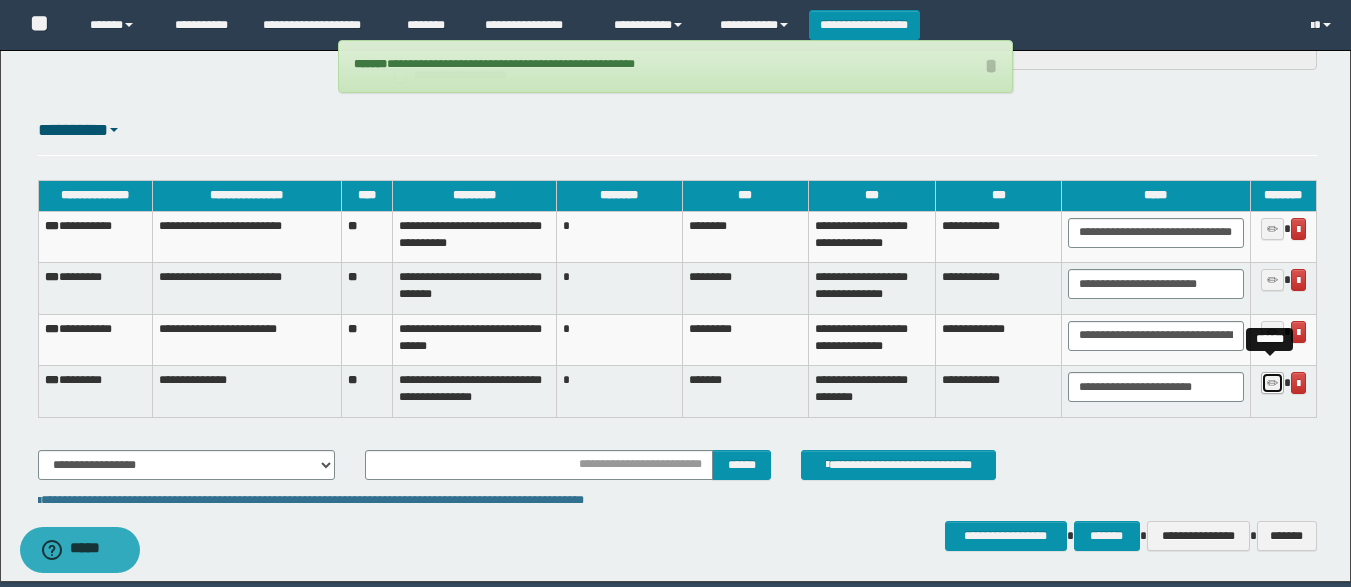 click at bounding box center [1272, 383] 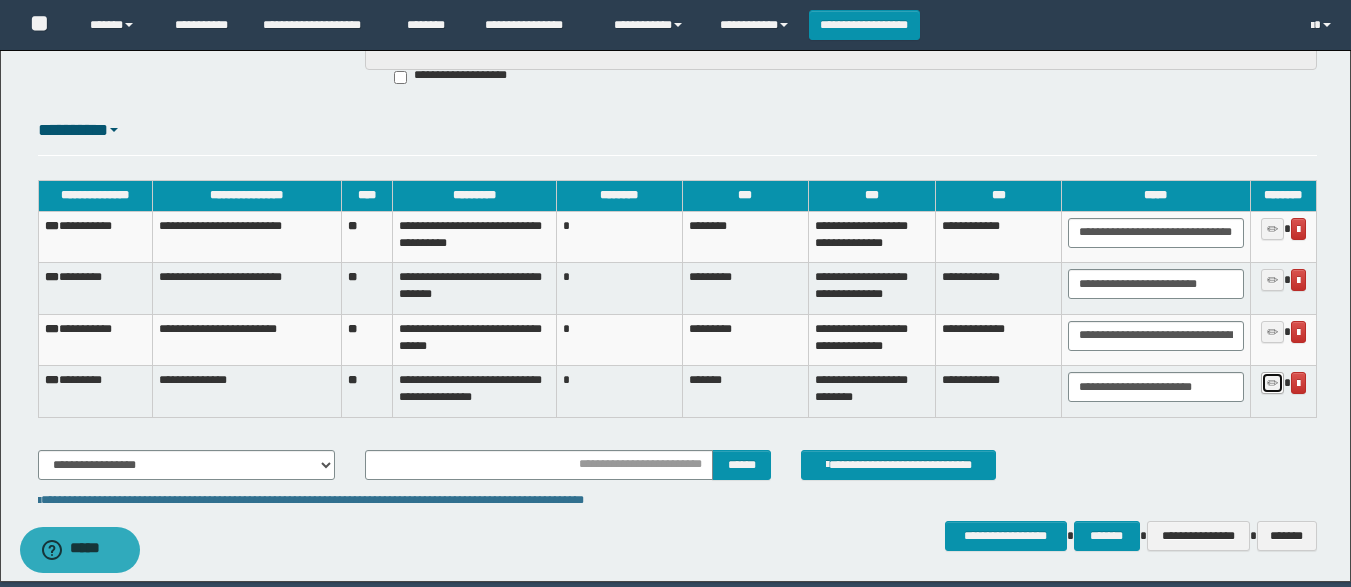 type on "********" 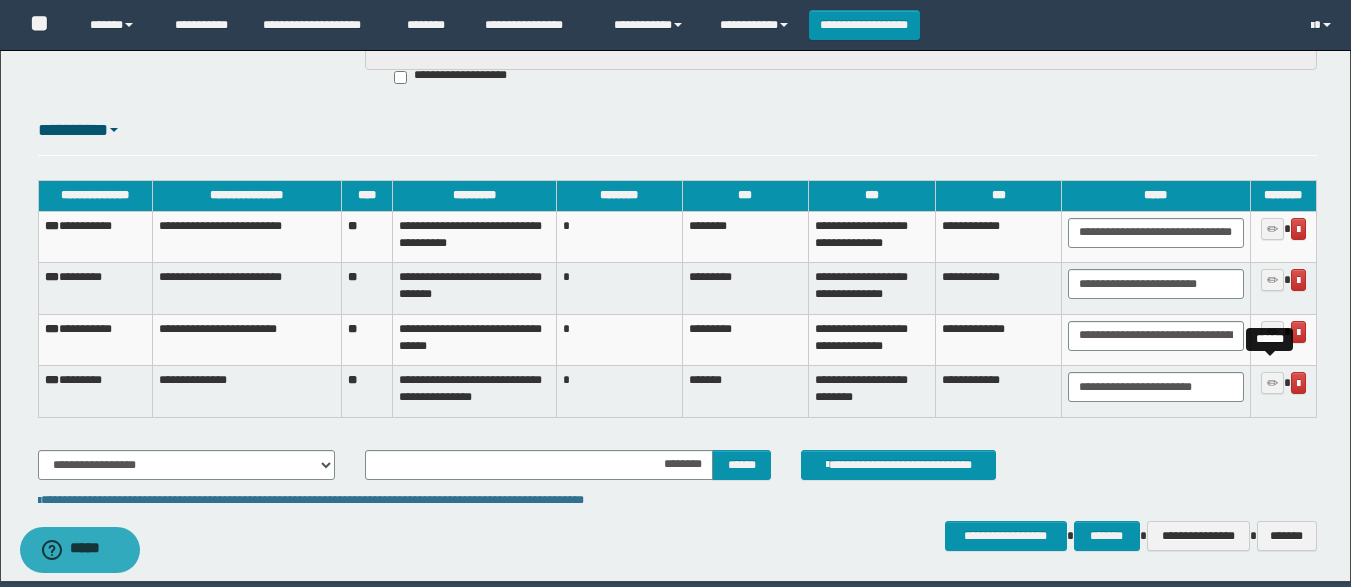 type 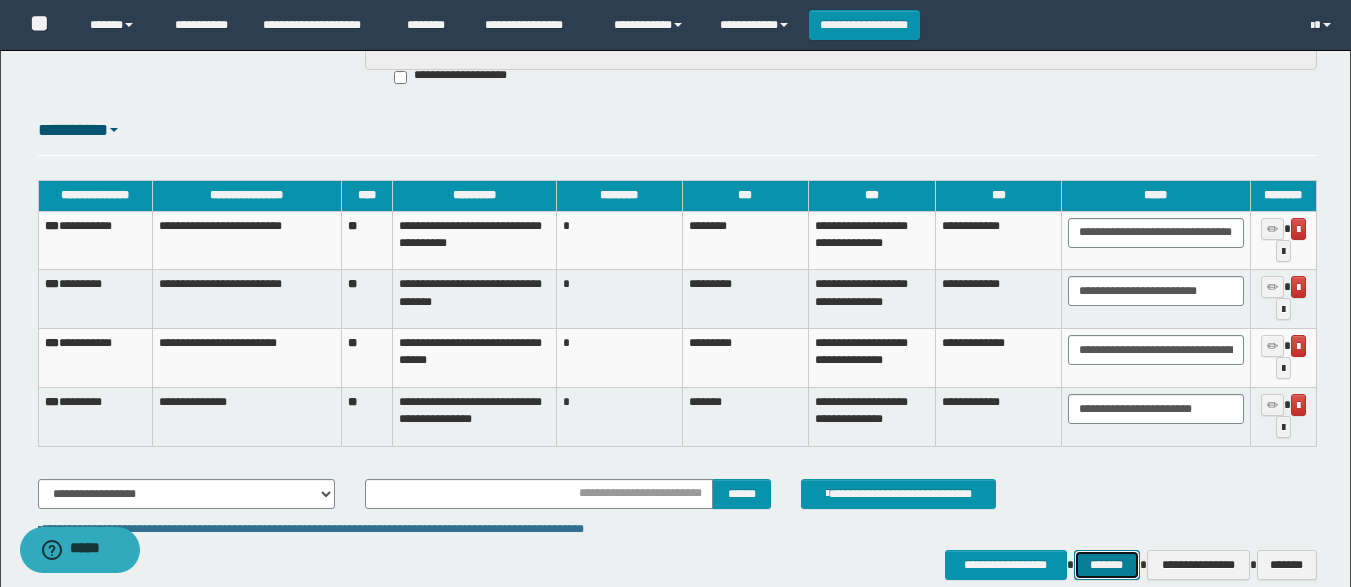 click on "*******" at bounding box center (1107, 565) 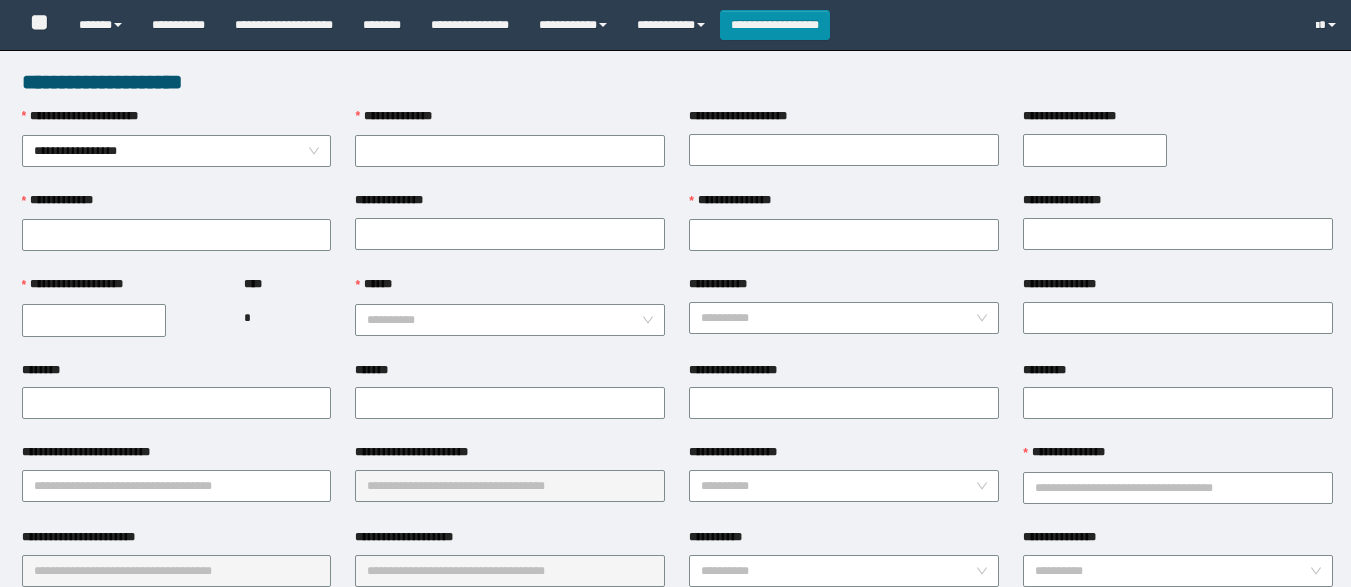 scroll, scrollTop: 0, scrollLeft: 0, axis: both 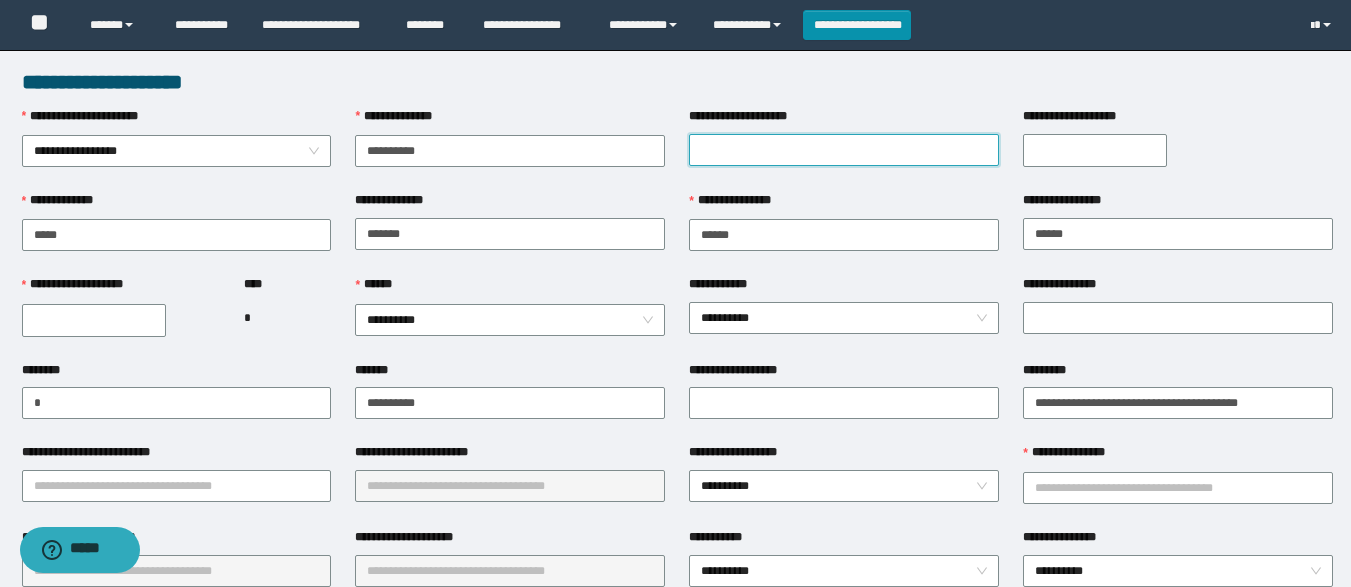 click on "**********" at bounding box center [844, 150] 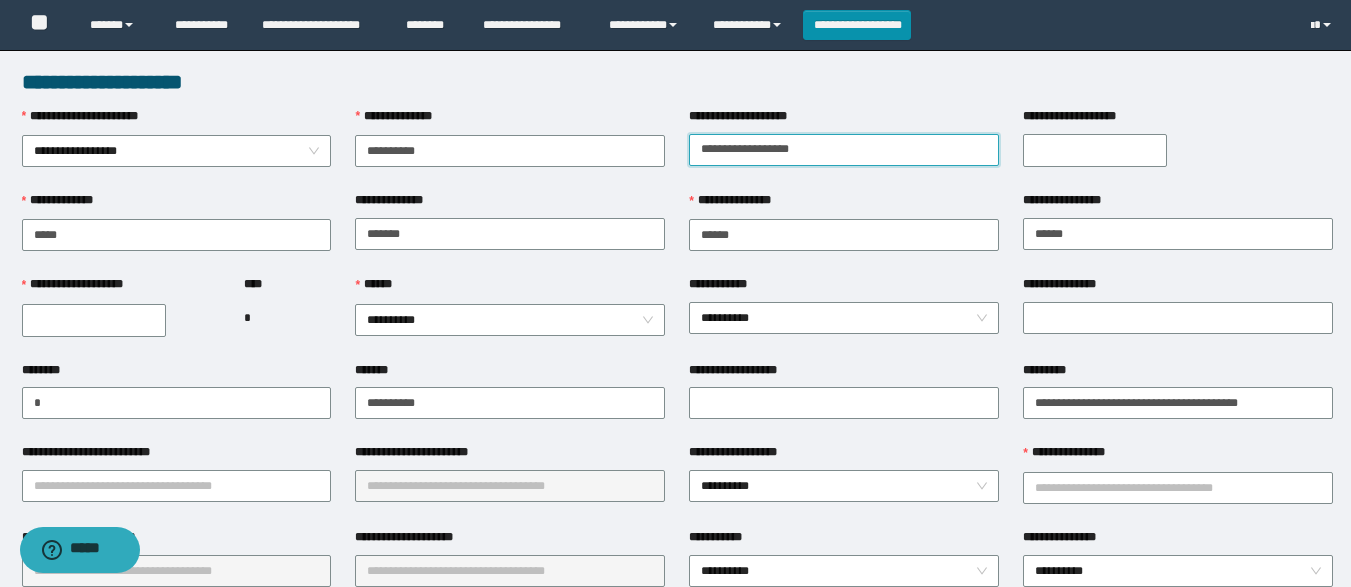type on "**********" 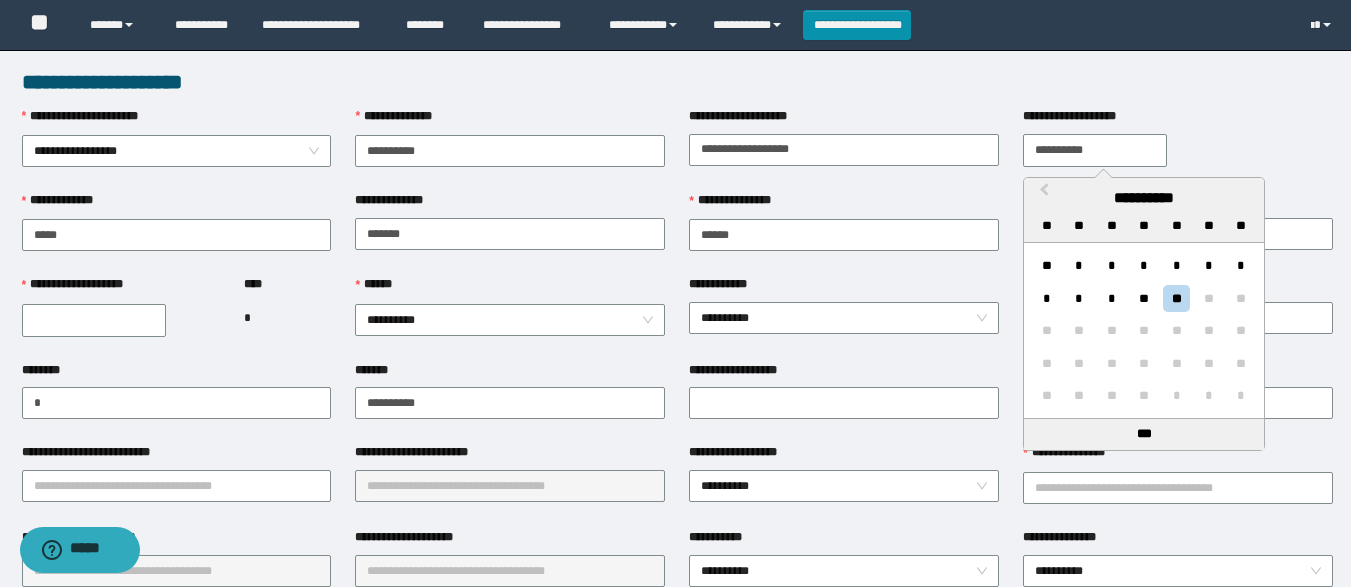 click on "**********" at bounding box center (1095, 150) 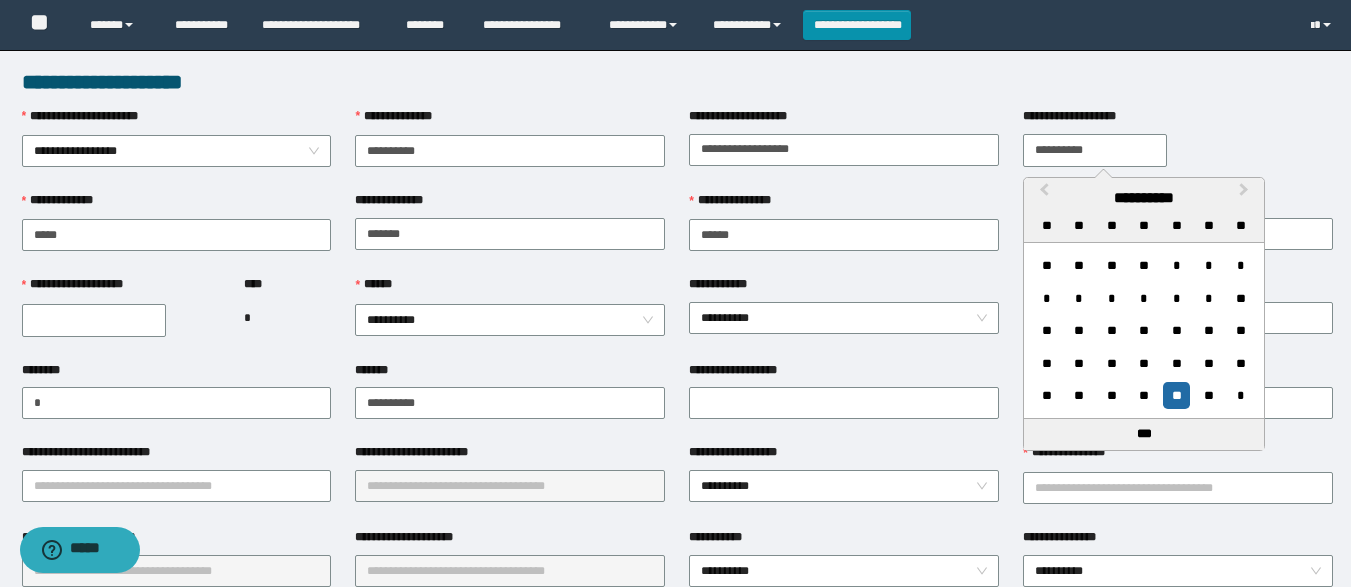 type on "**********" 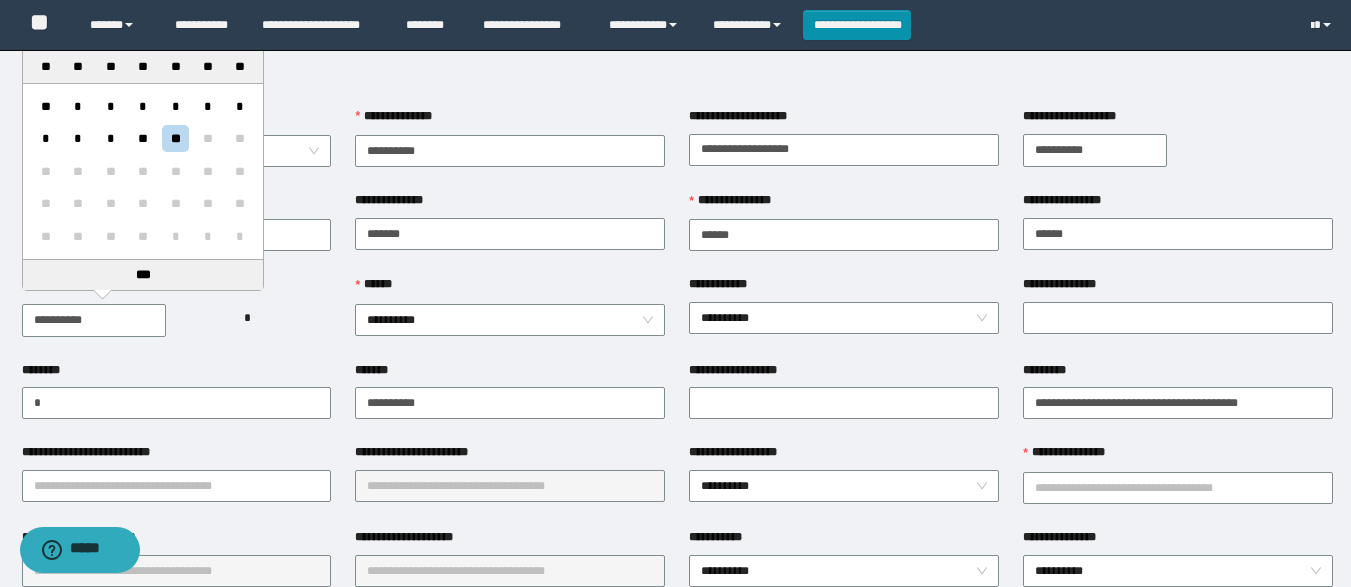 drag, startPoint x: 29, startPoint y: 317, endPoint x: 46, endPoint y: 312, distance: 17.720045 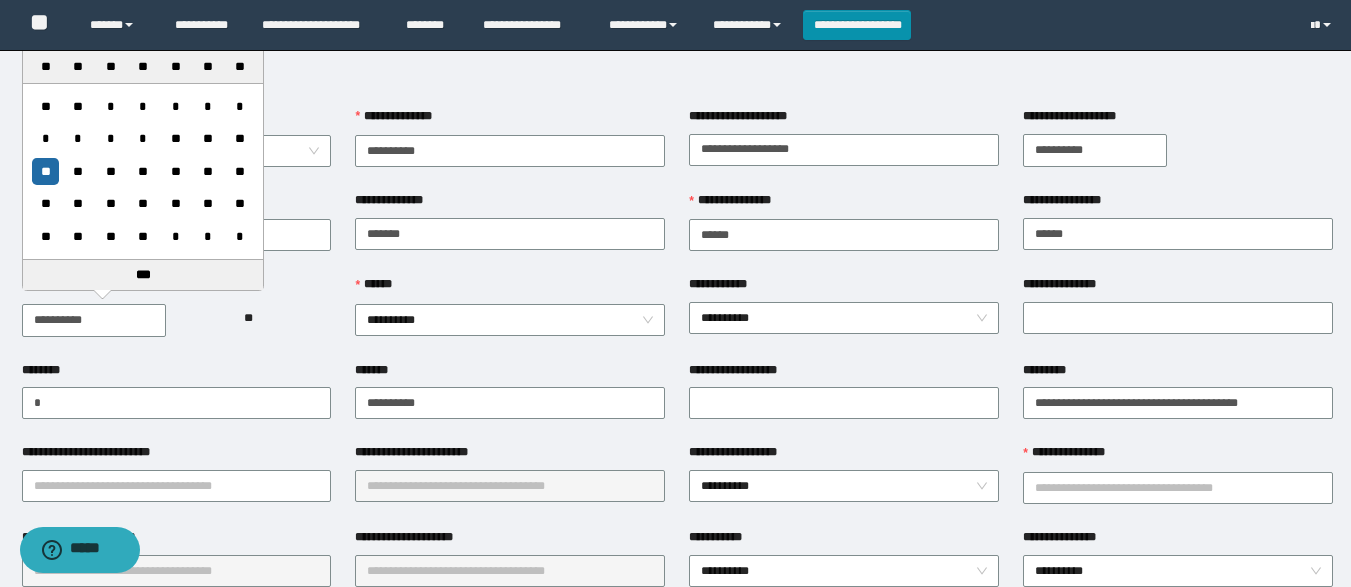 type on "**********" 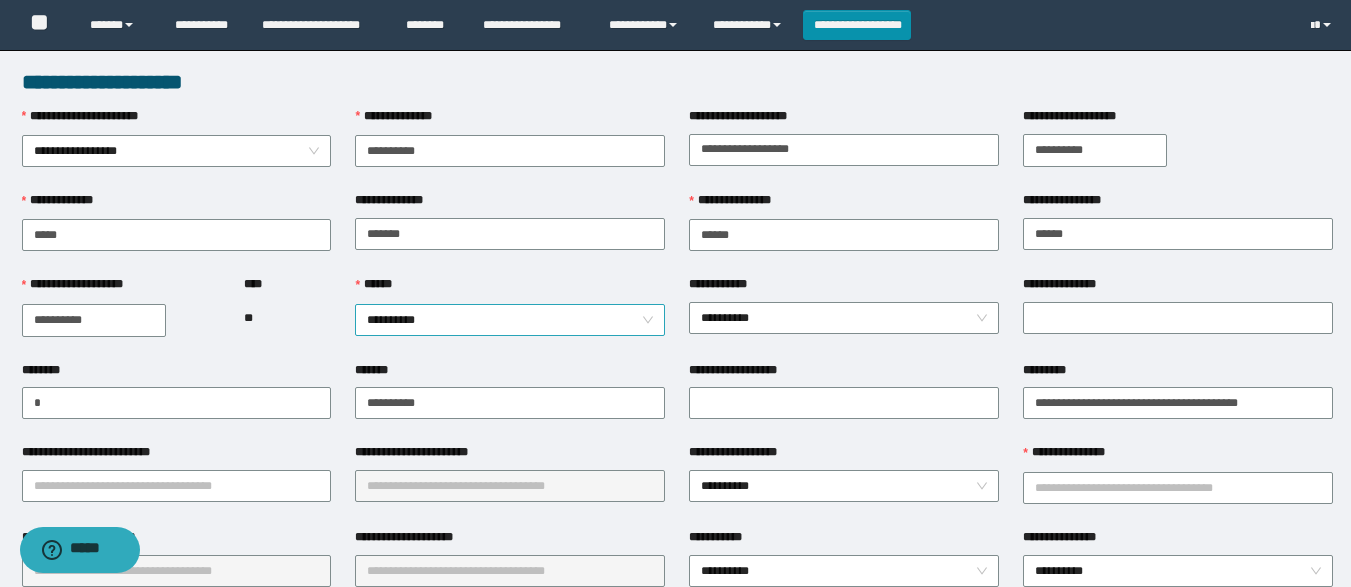 click on "**********" at bounding box center (510, 320) 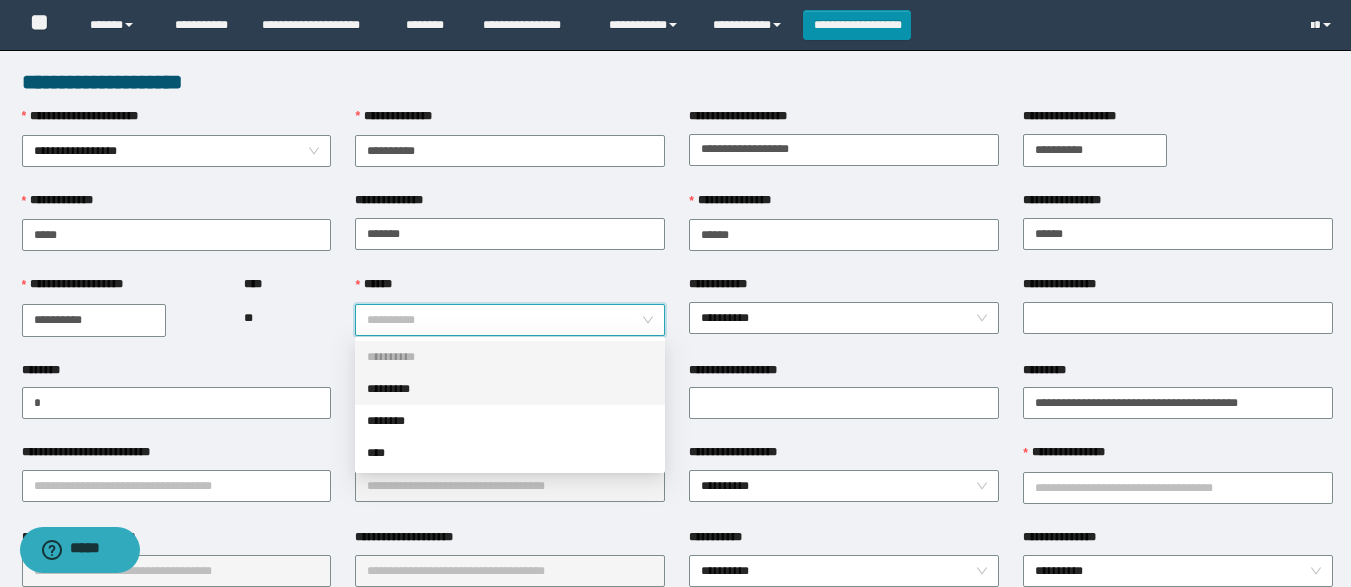 click on "*********" at bounding box center (510, 389) 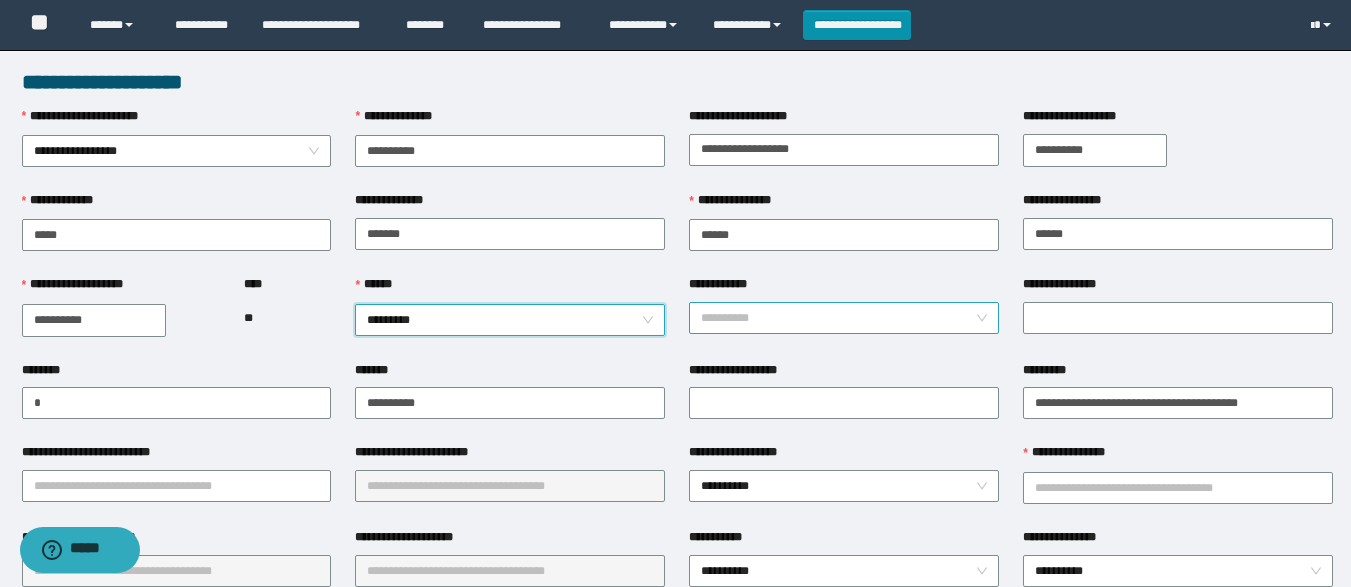 click on "**********" at bounding box center (844, 318) 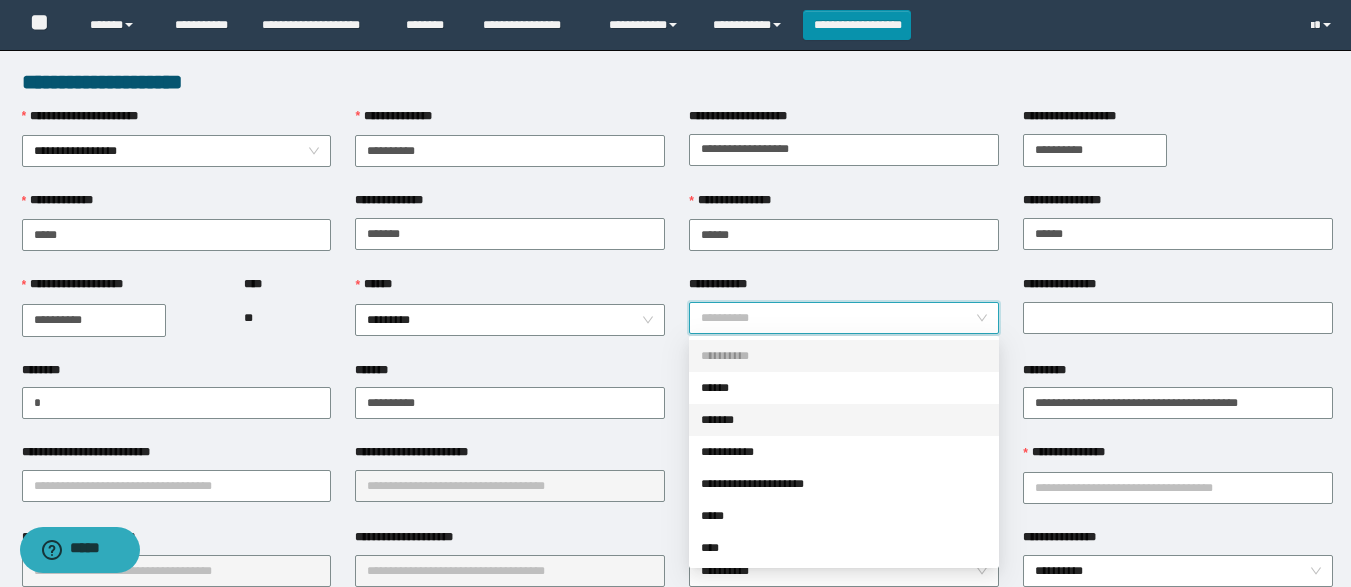 click on "*******" at bounding box center (844, 420) 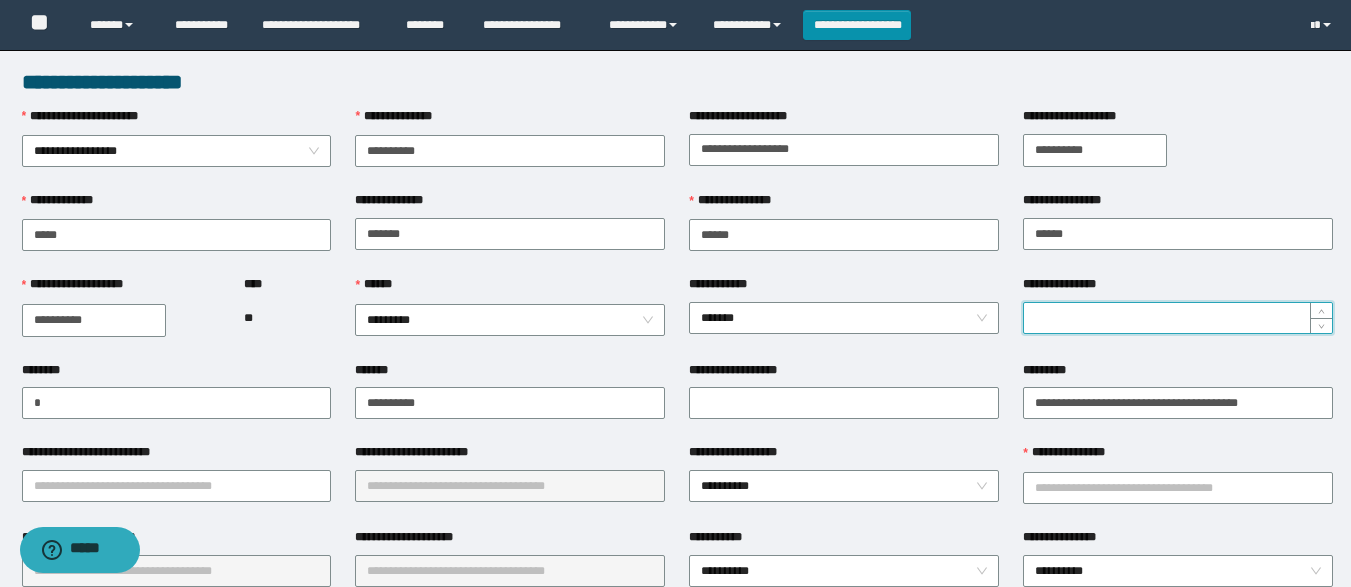 click on "**********" at bounding box center (1178, 318) 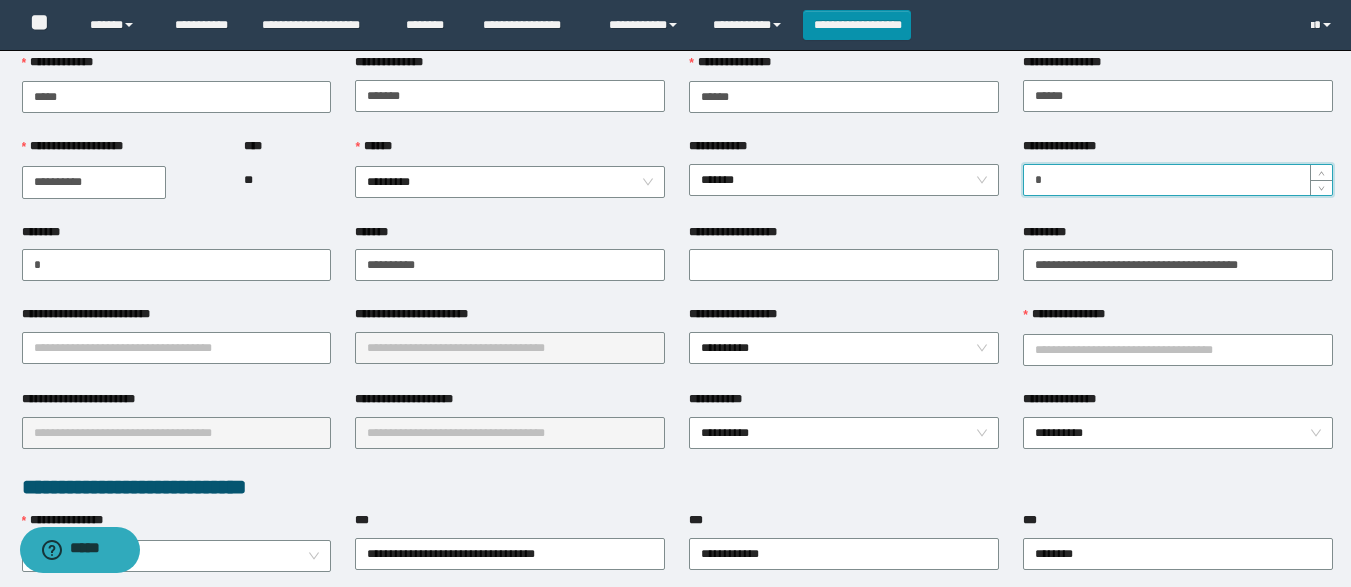 scroll, scrollTop: 139, scrollLeft: 0, axis: vertical 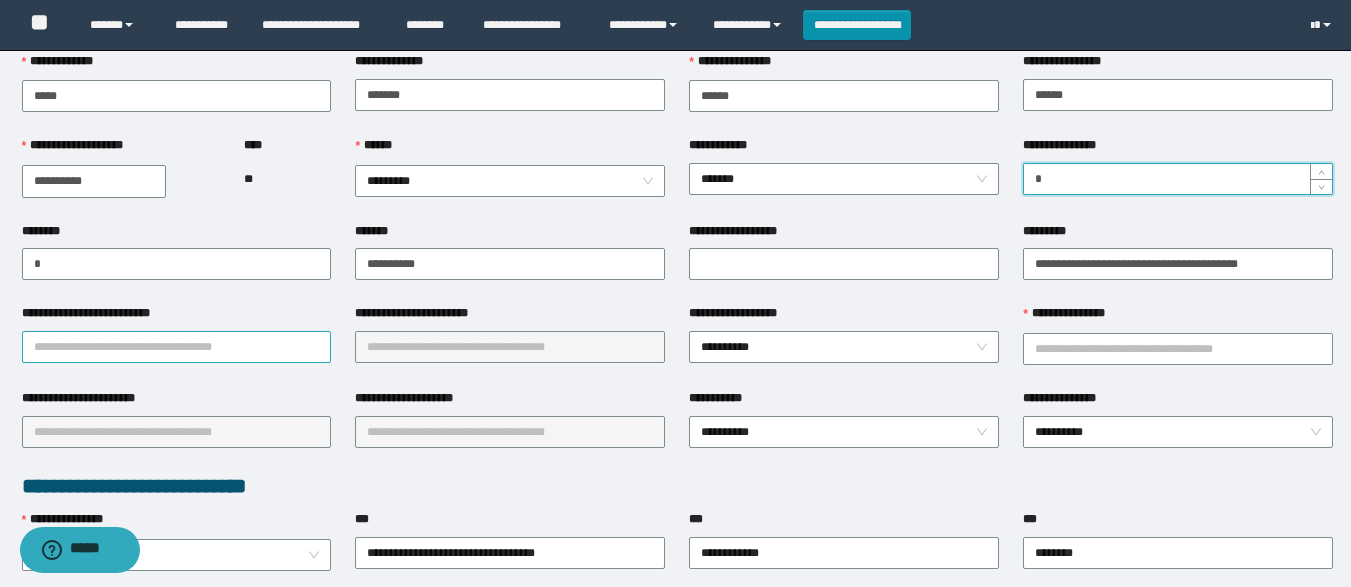 type on "*" 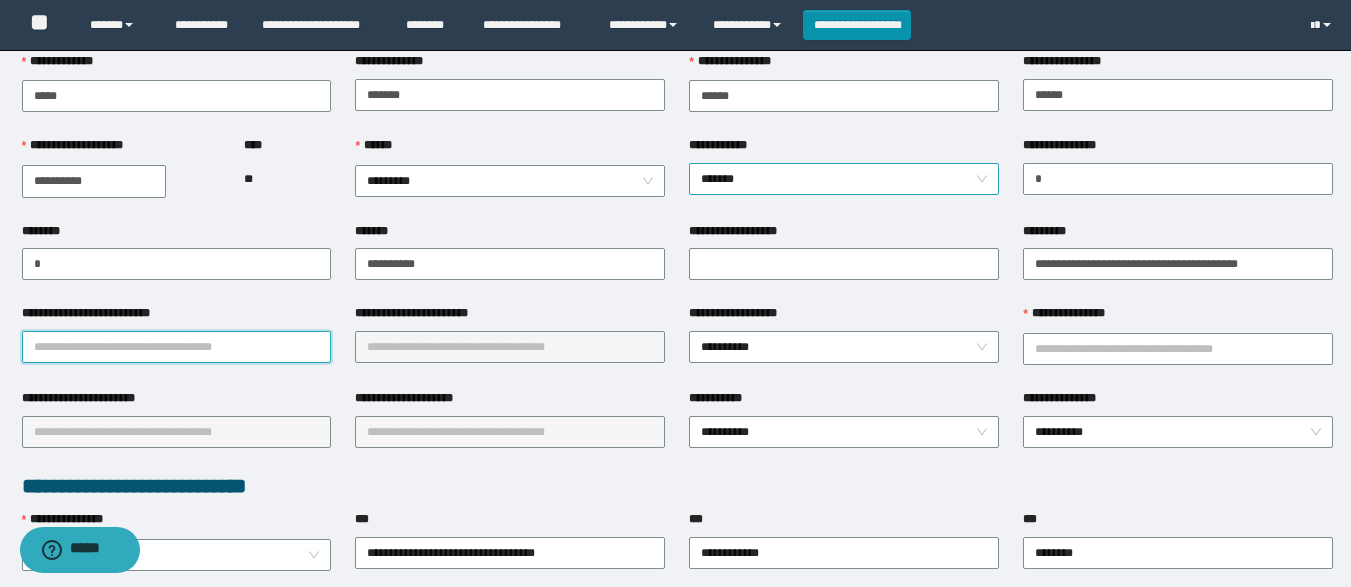 click on "*******" at bounding box center [844, 179] 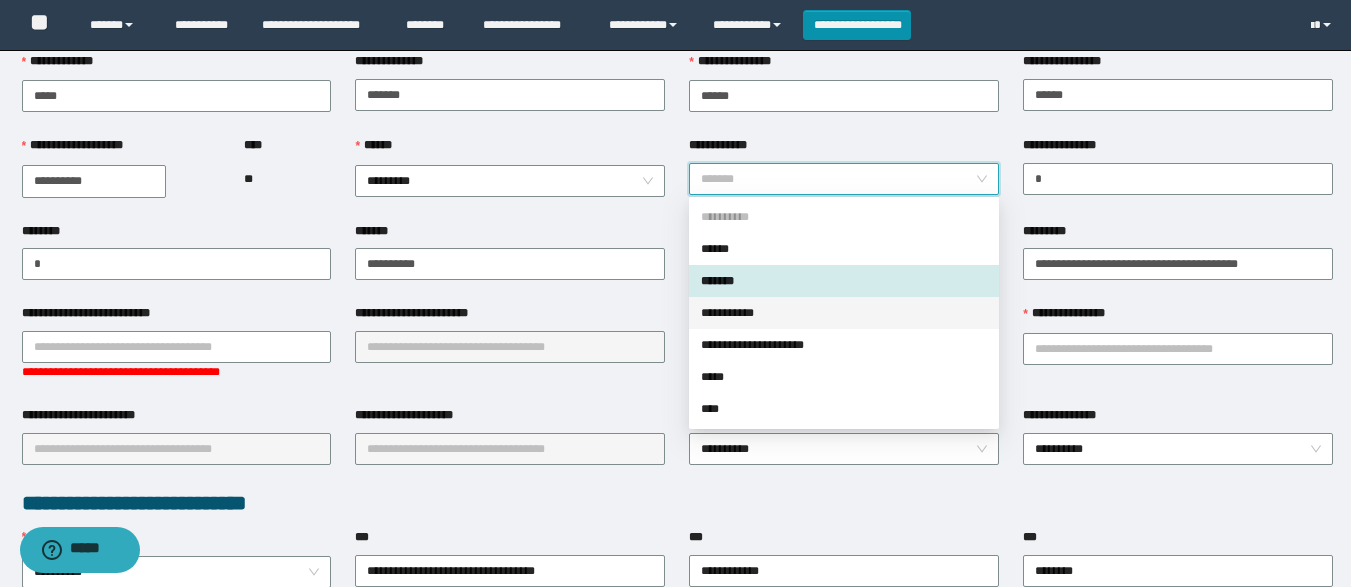 click on "**********" at bounding box center [844, 313] 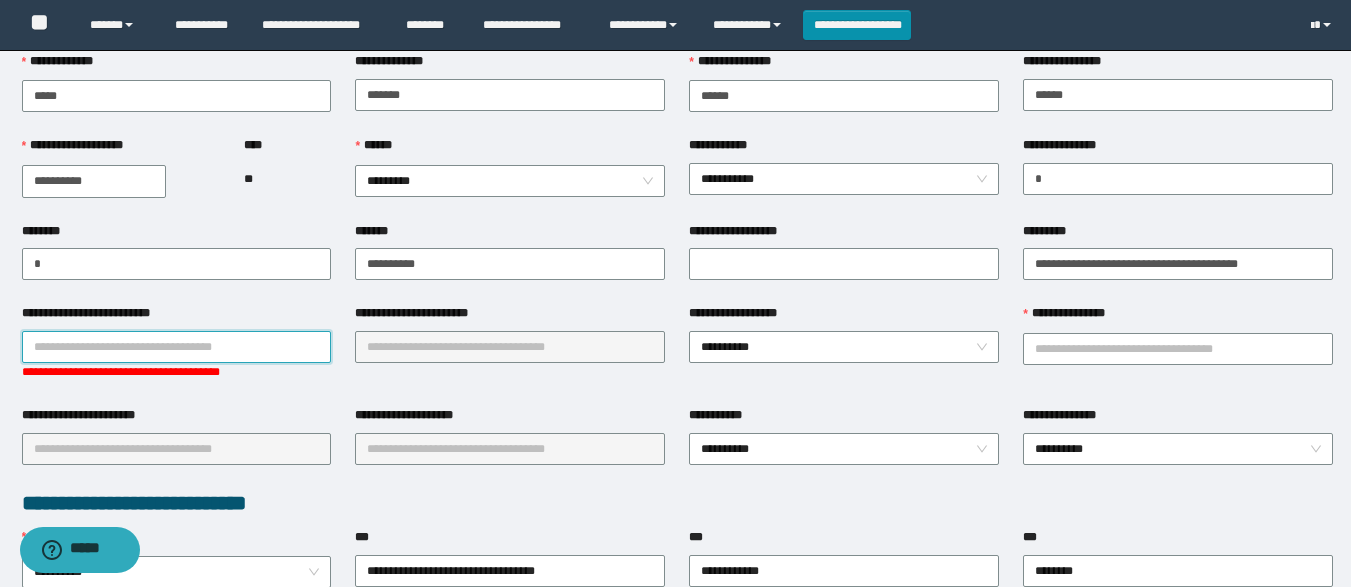 click on "**********" at bounding box center [177, 347] 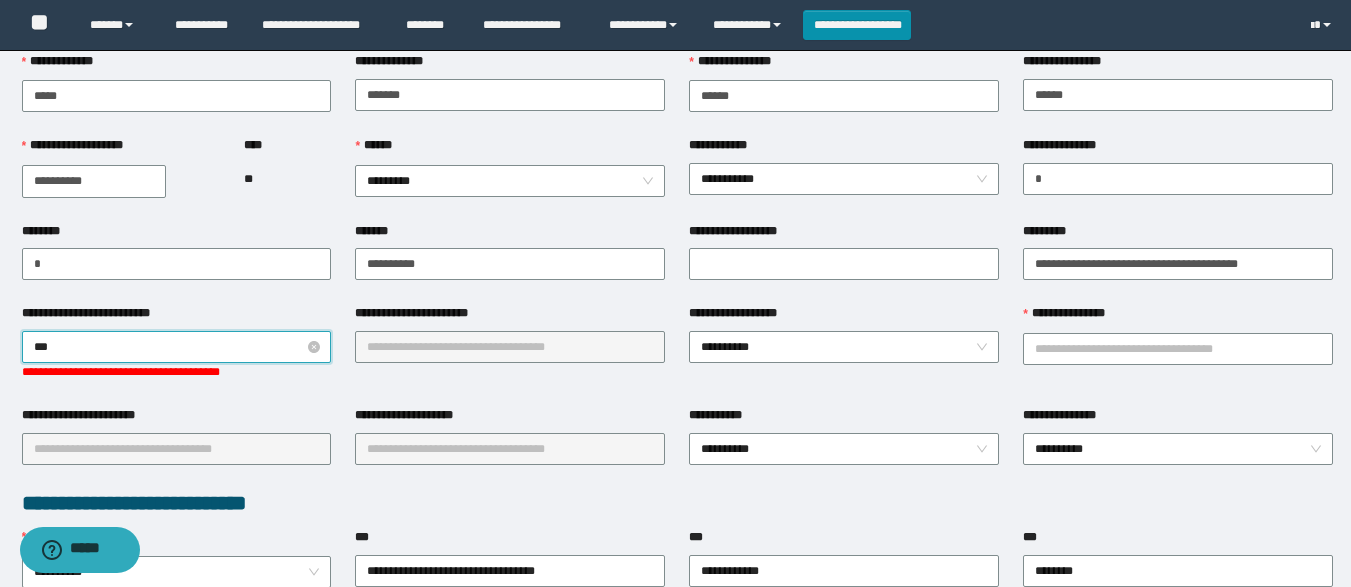type on "****" 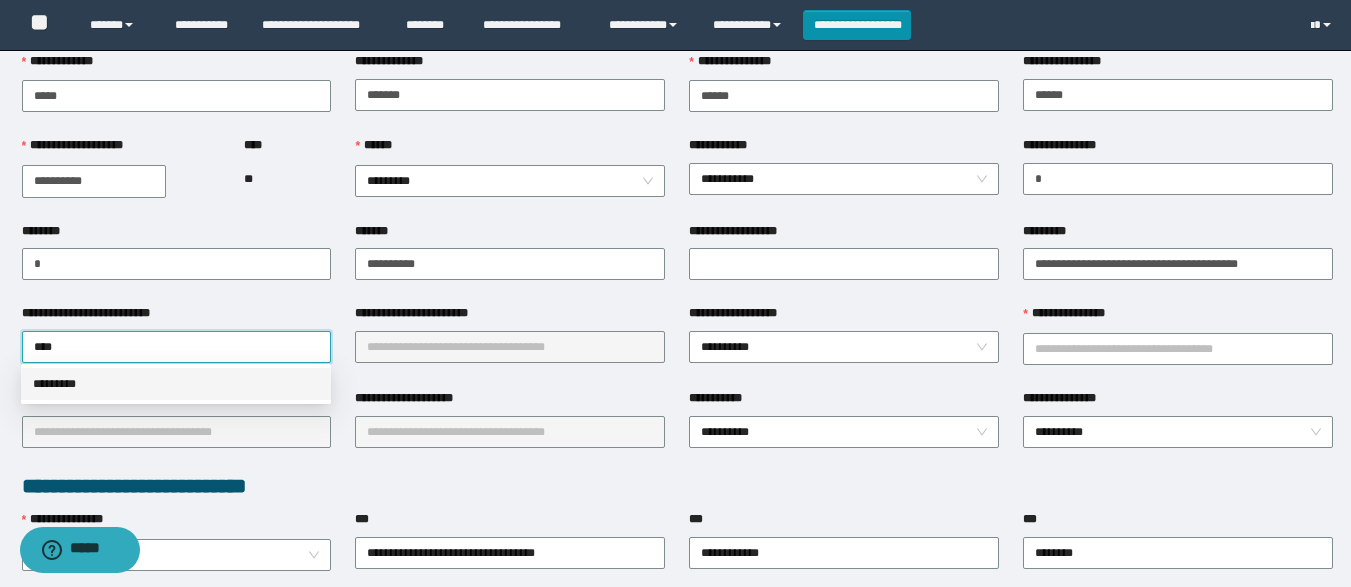 click on "*********" at bounding box center [176, 384] 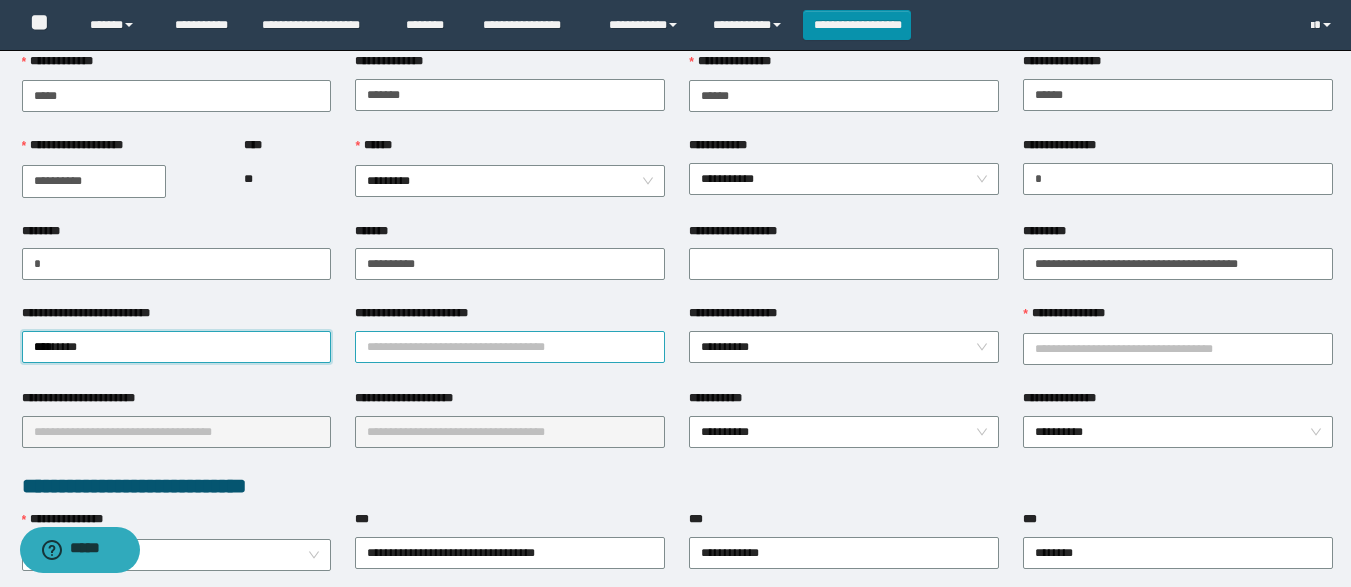 click on "**********" at bounding box center (510, 347) 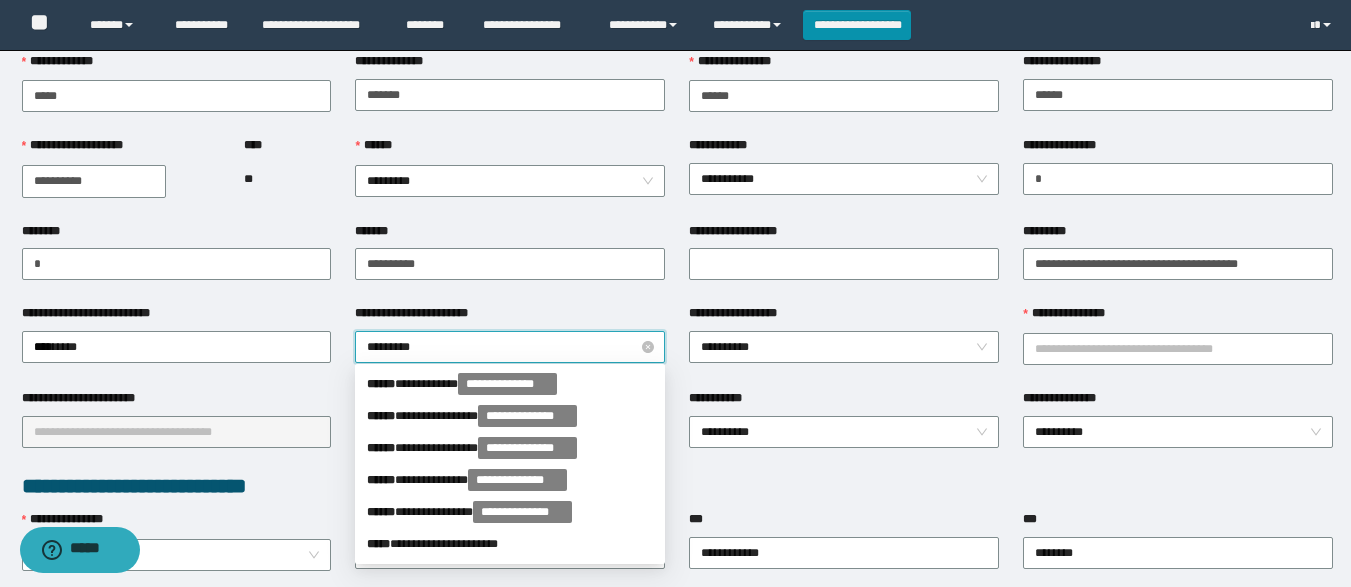 type on "**********" 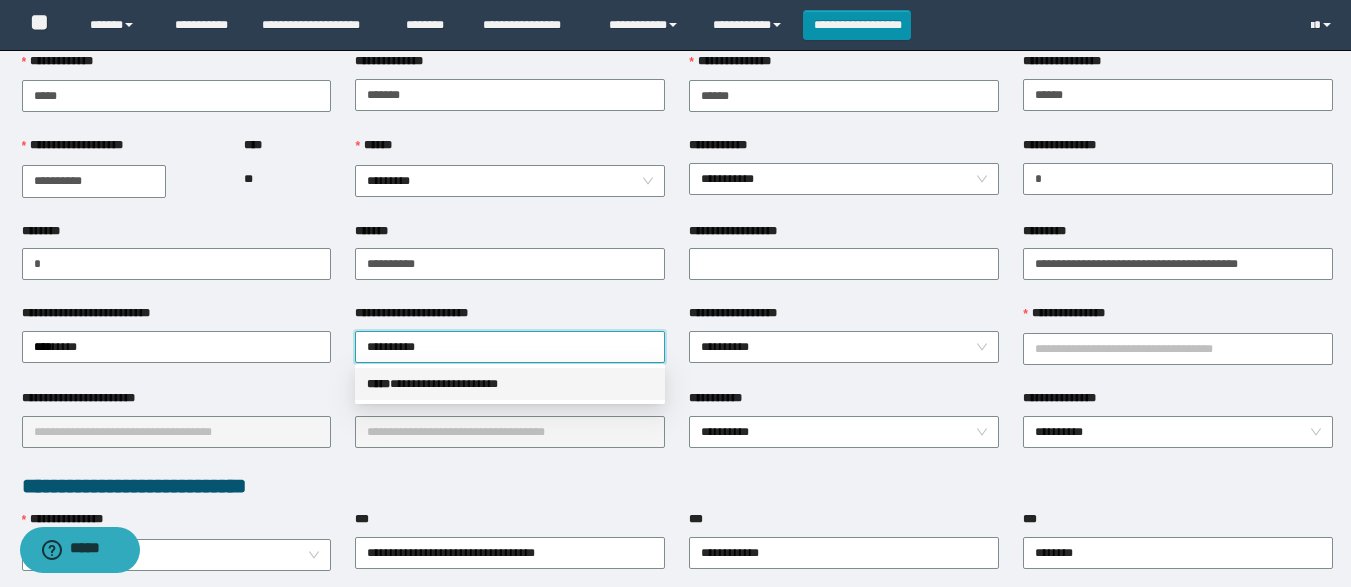 click on "**********" at bounding box center [510, 384] 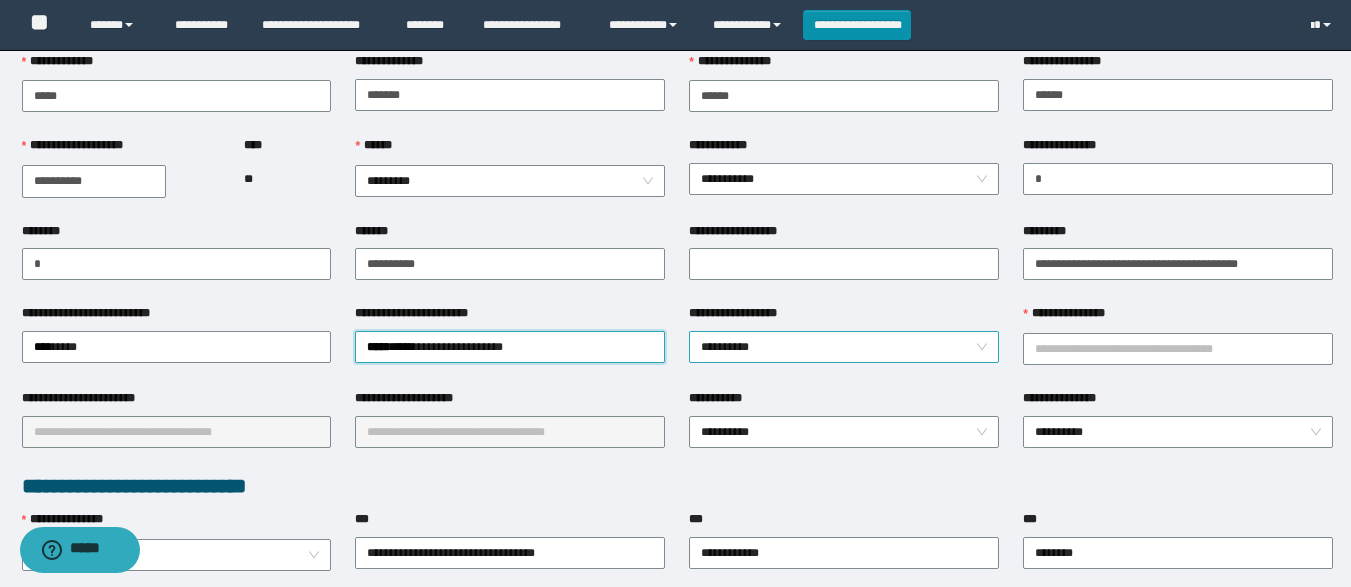 click on "**********" at bounding box center [844, 347] 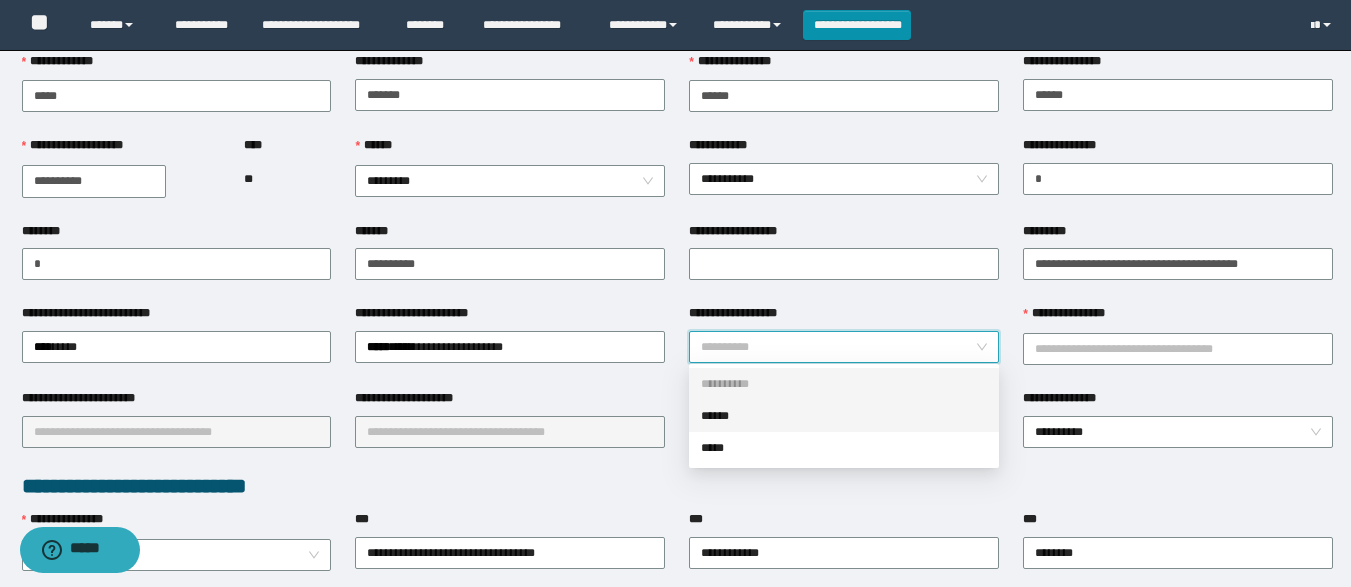 click on "******" at bounding box center (844, 416) 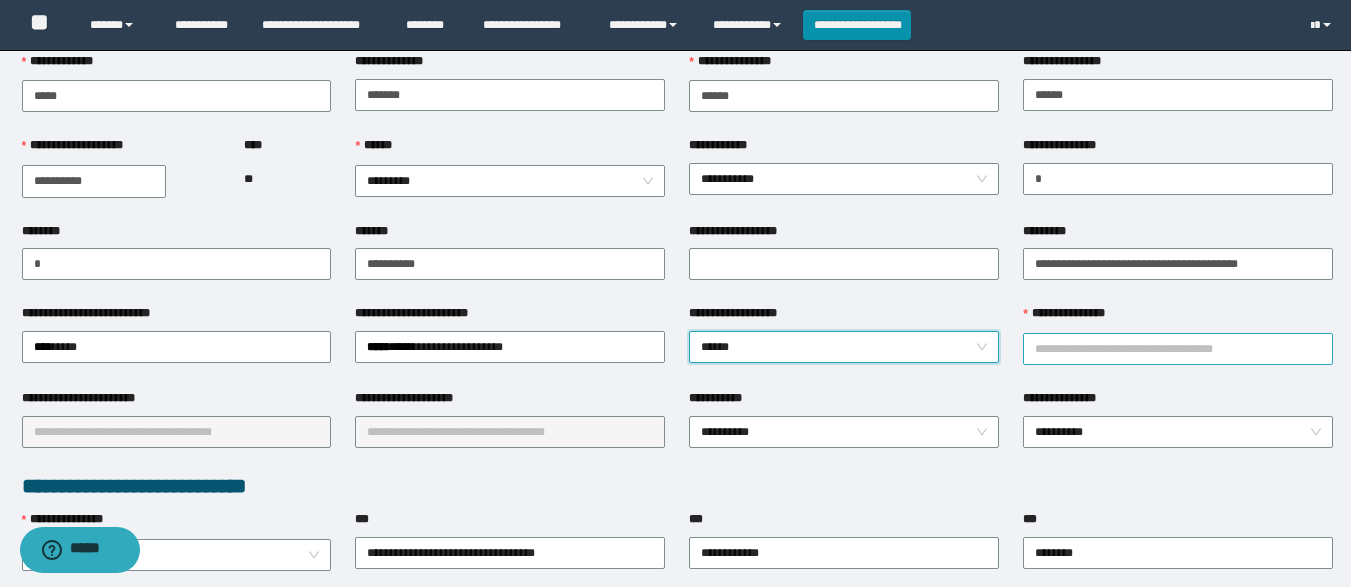 click on "**********" at bounding box center [1178, 349] 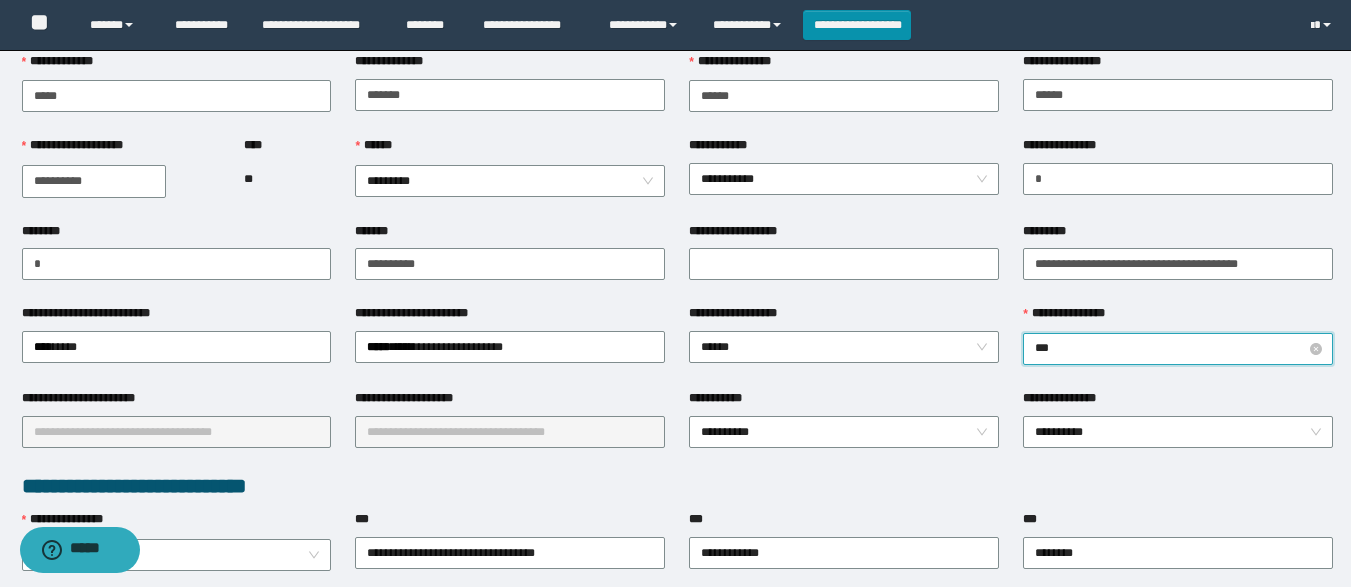 type on "****" 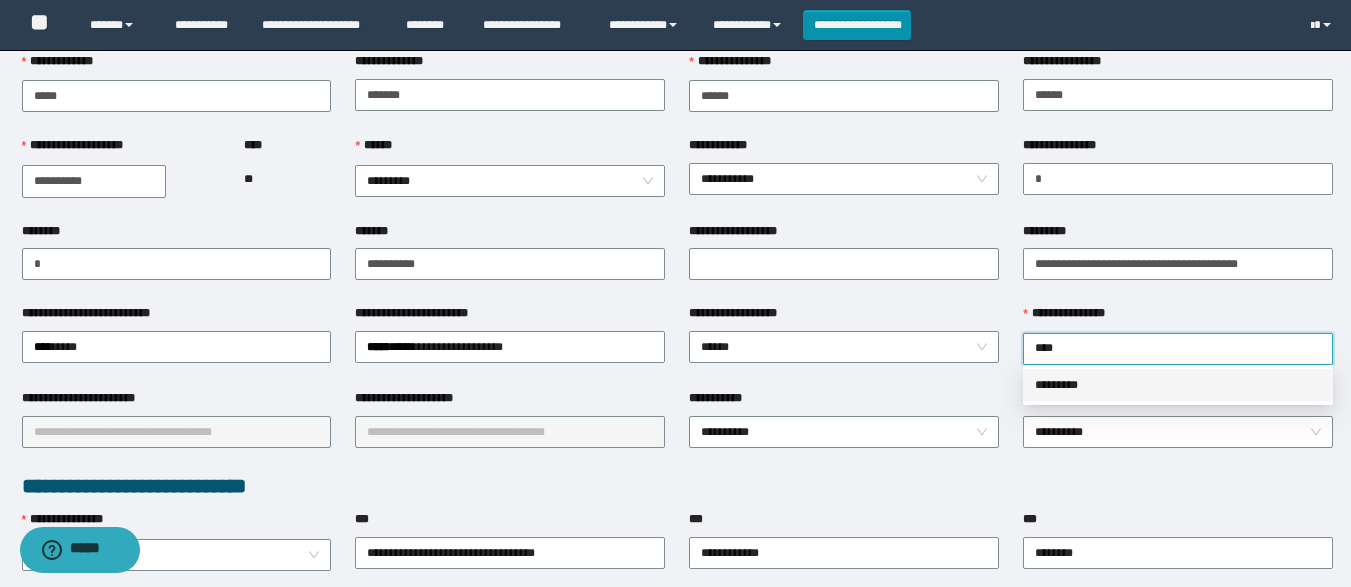 click on "*********" at bounding box center (1178, 385) 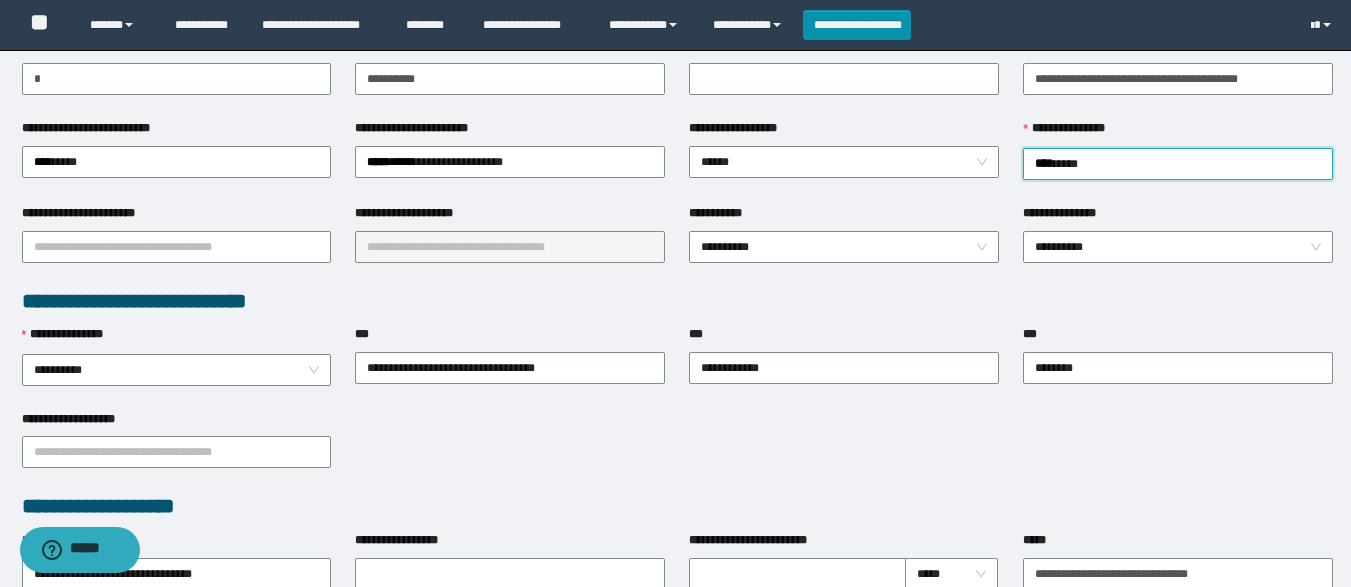 scroll, scrollTop: 326, scrollLeft: 0, axis: vertical 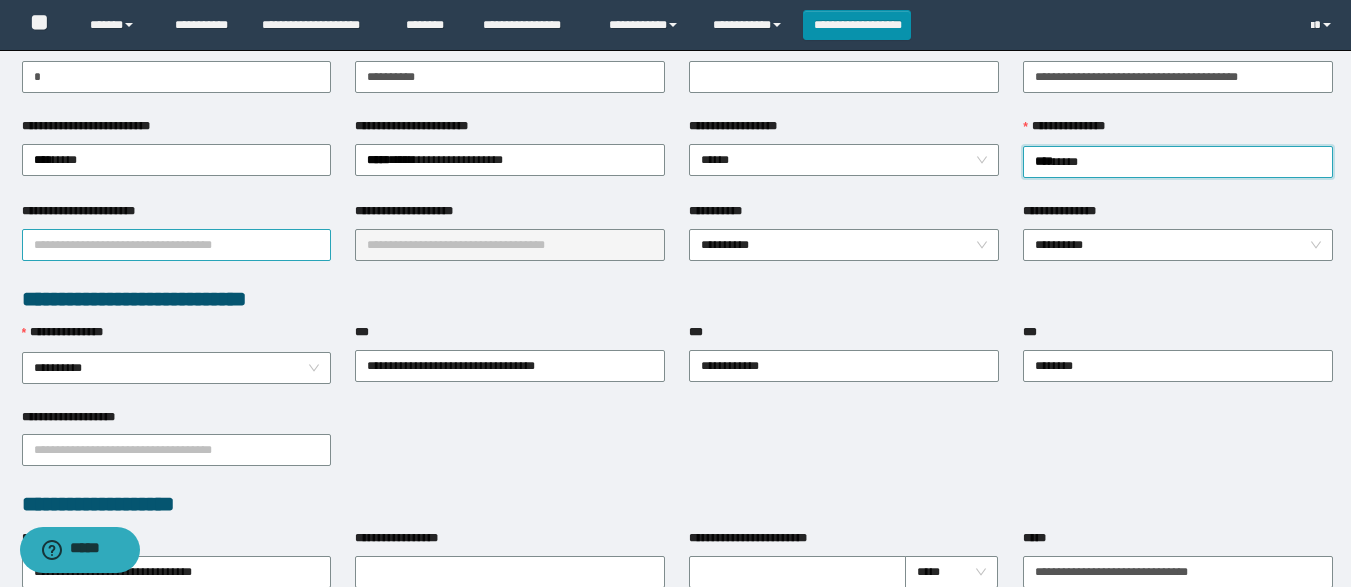 click on "**********" at bounding box center (177, 245) 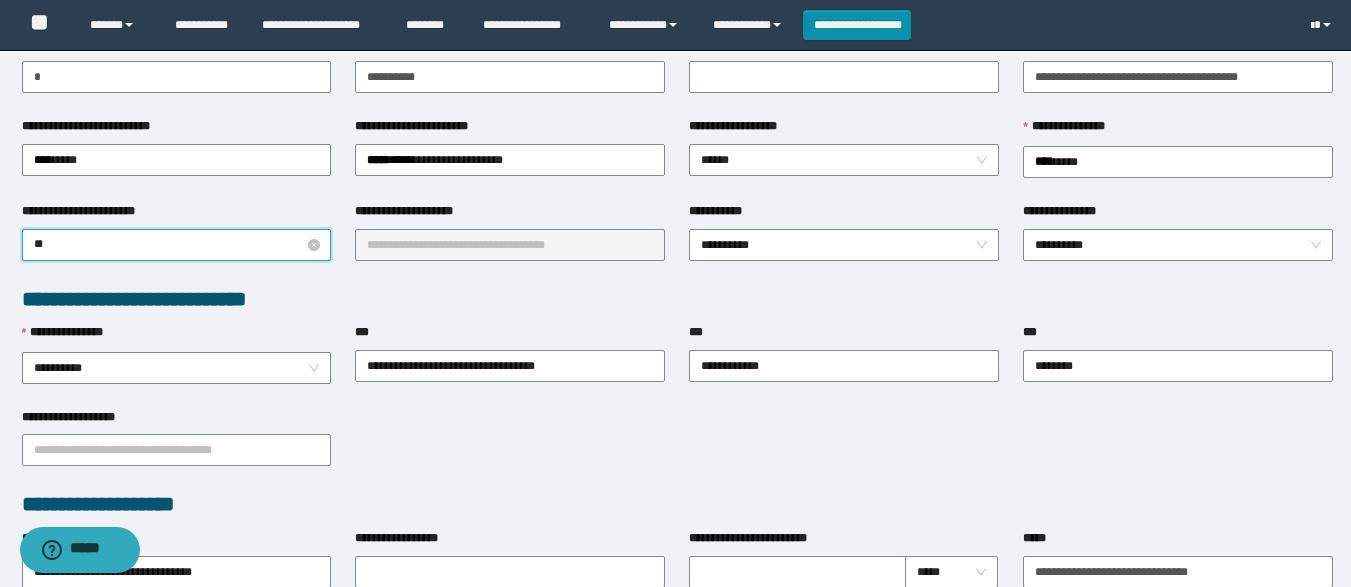 type on "*" 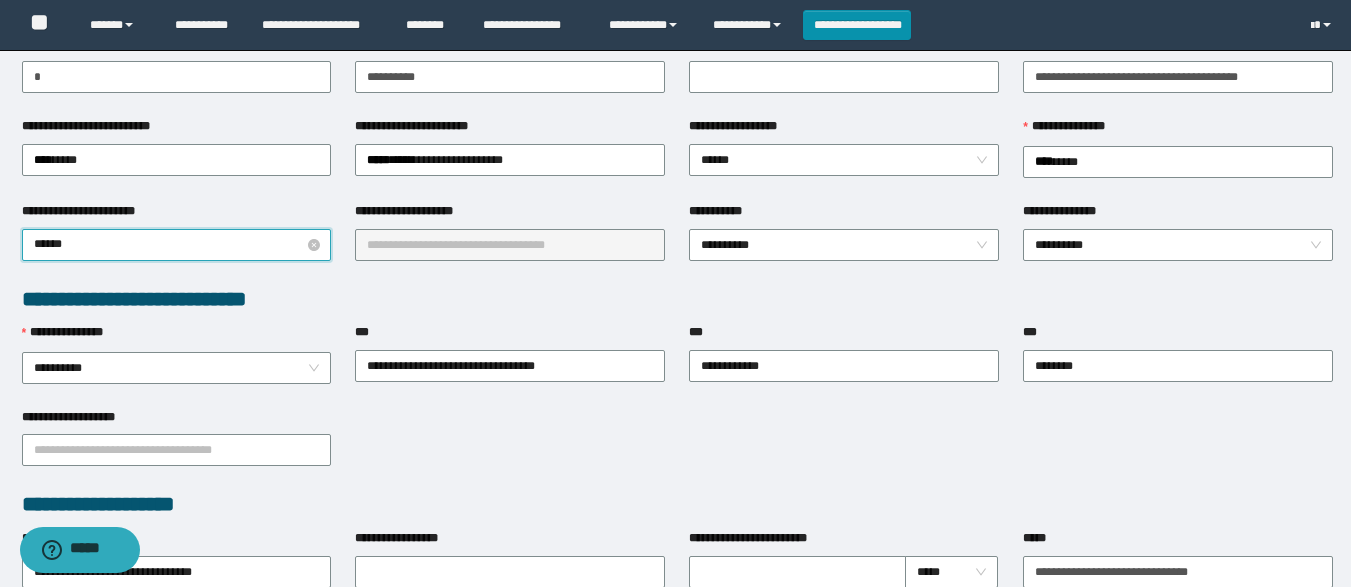 type on "*****" 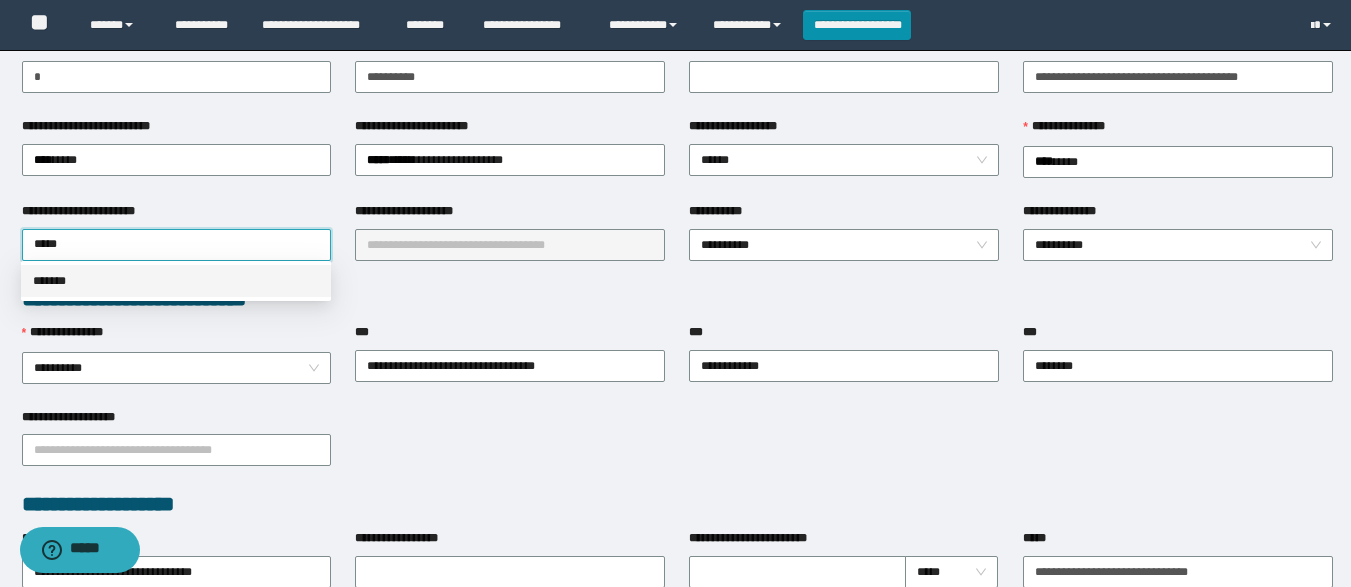 click on "*******" at bounding box center [176, 281] 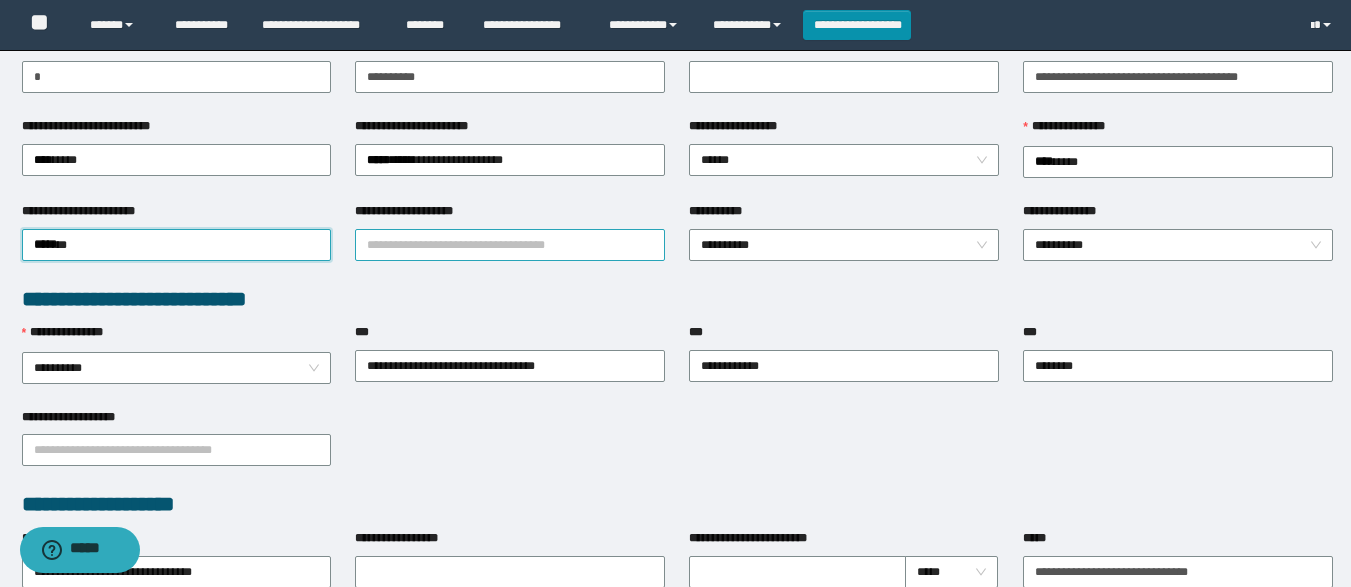 click on "**********" at bounding box center [510, 245] 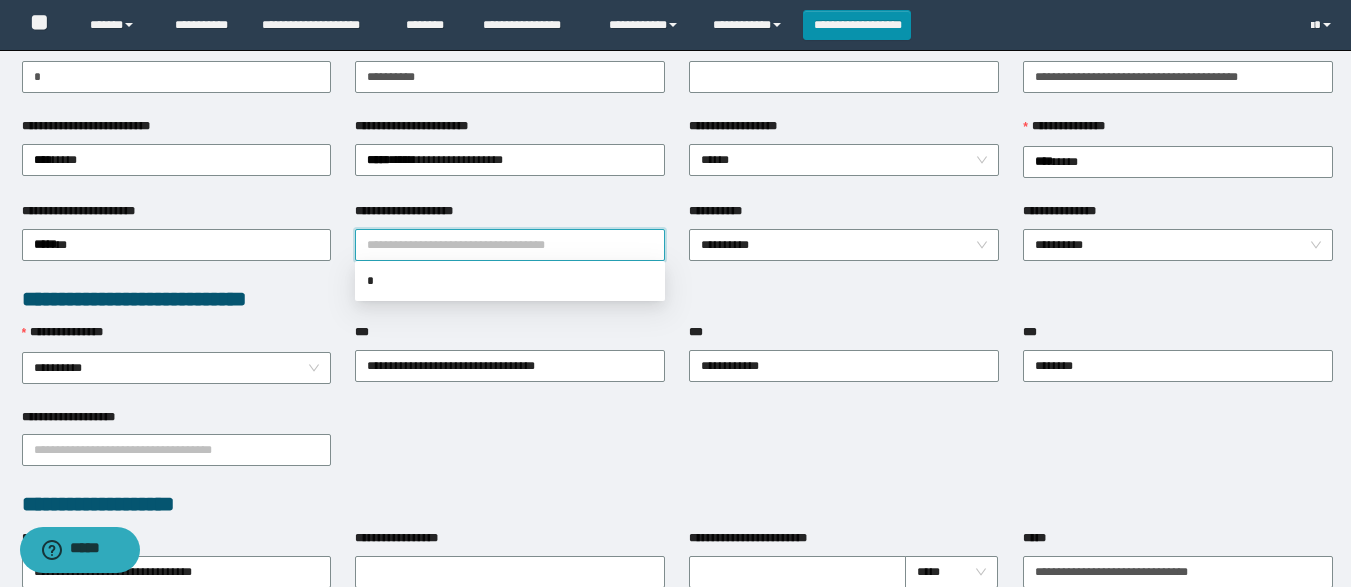 type on "*" 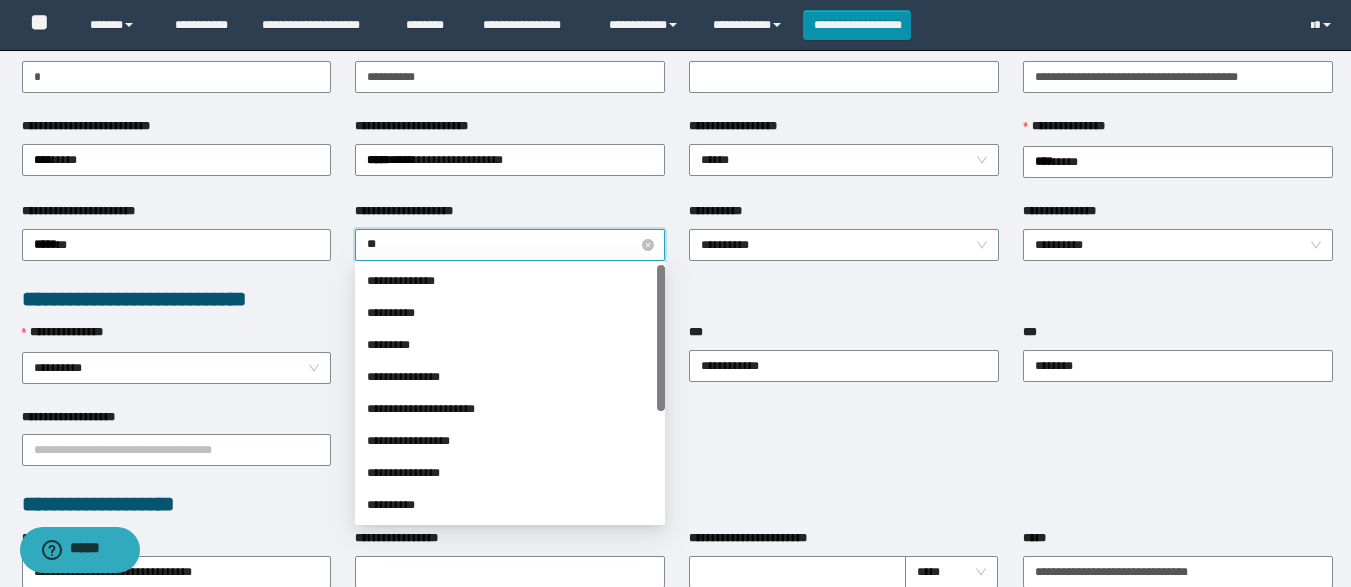 type on "***" 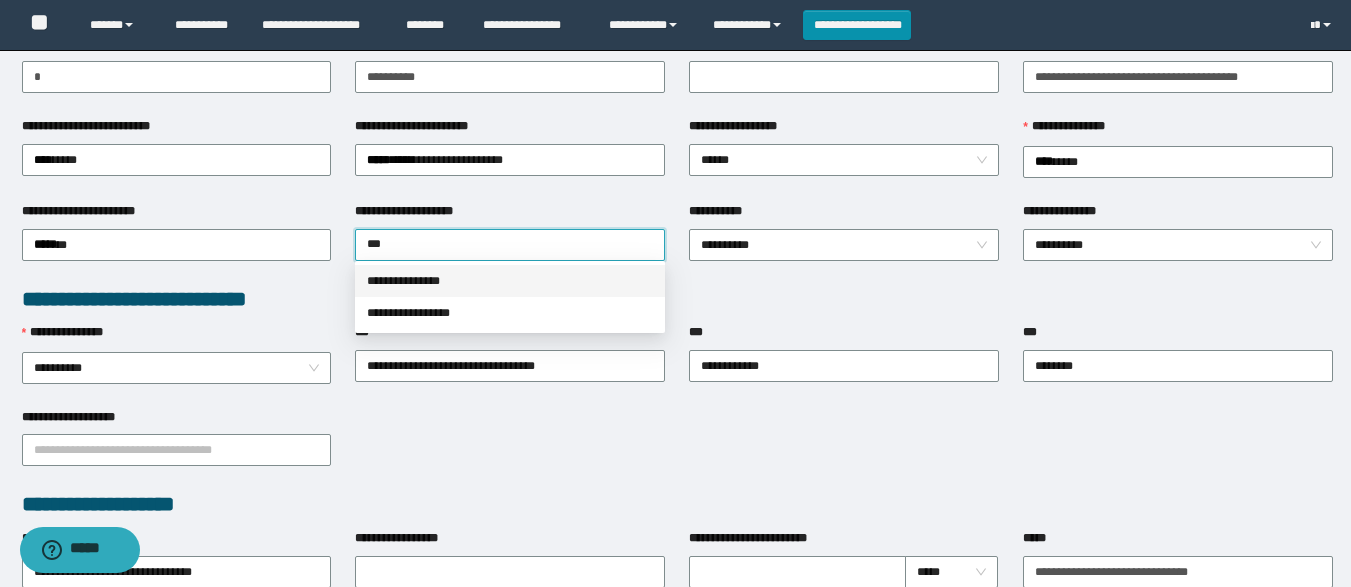 click on "**********" at bounding box center [510, 281] 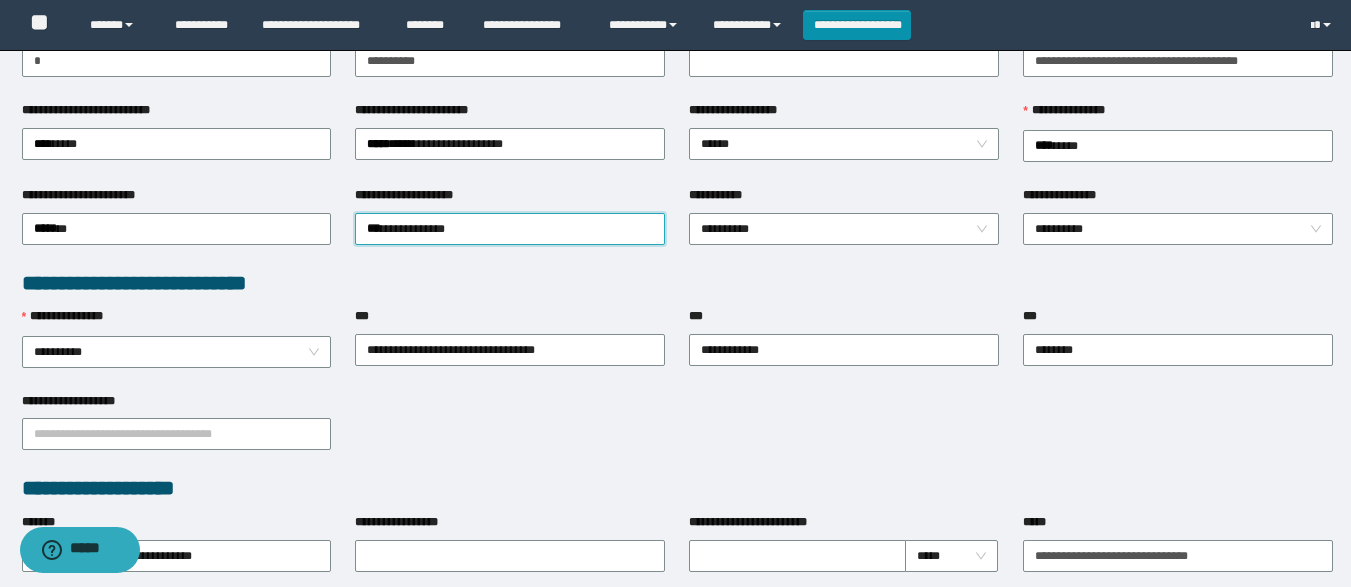 scroll, scrollTop: 343, scrollLeft: 0, axis: vertical 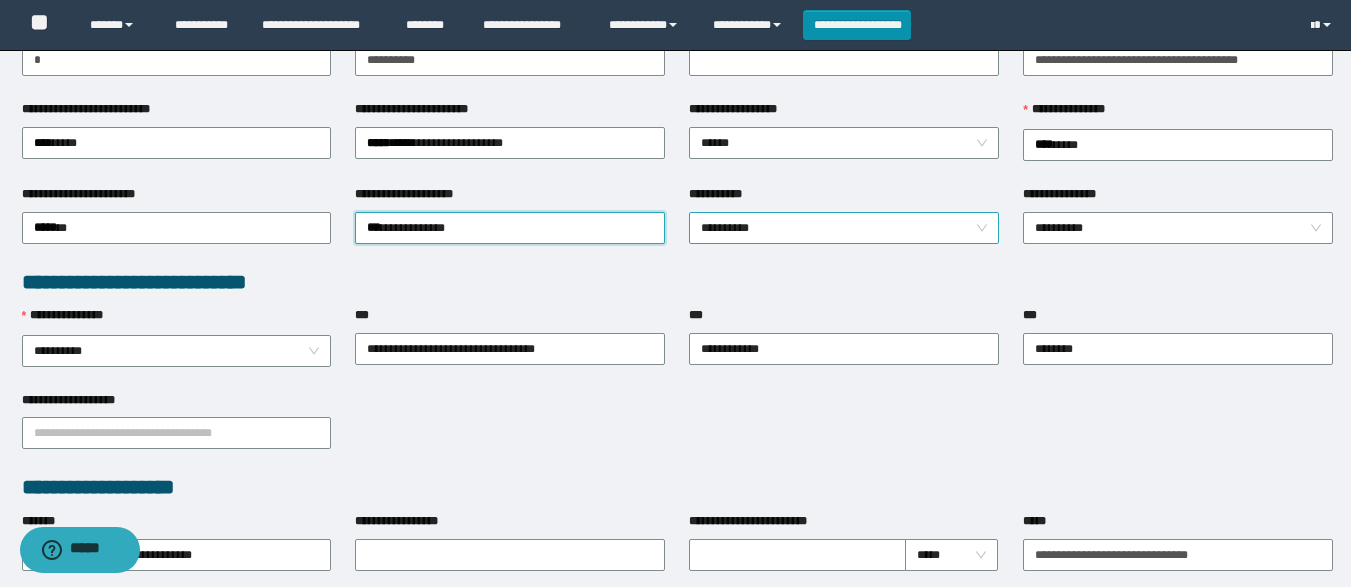 click on "**********" at bounding box center (844, 228) 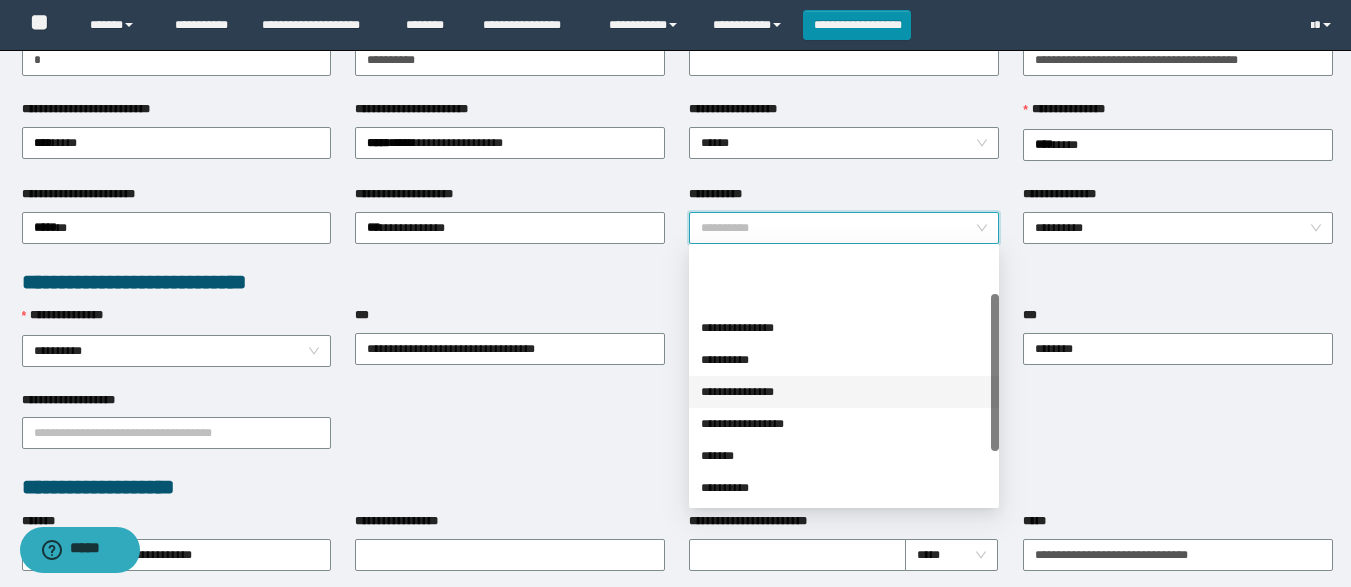 scroll, scrollTop: 103, scrollLeft: 0, axis: vertical 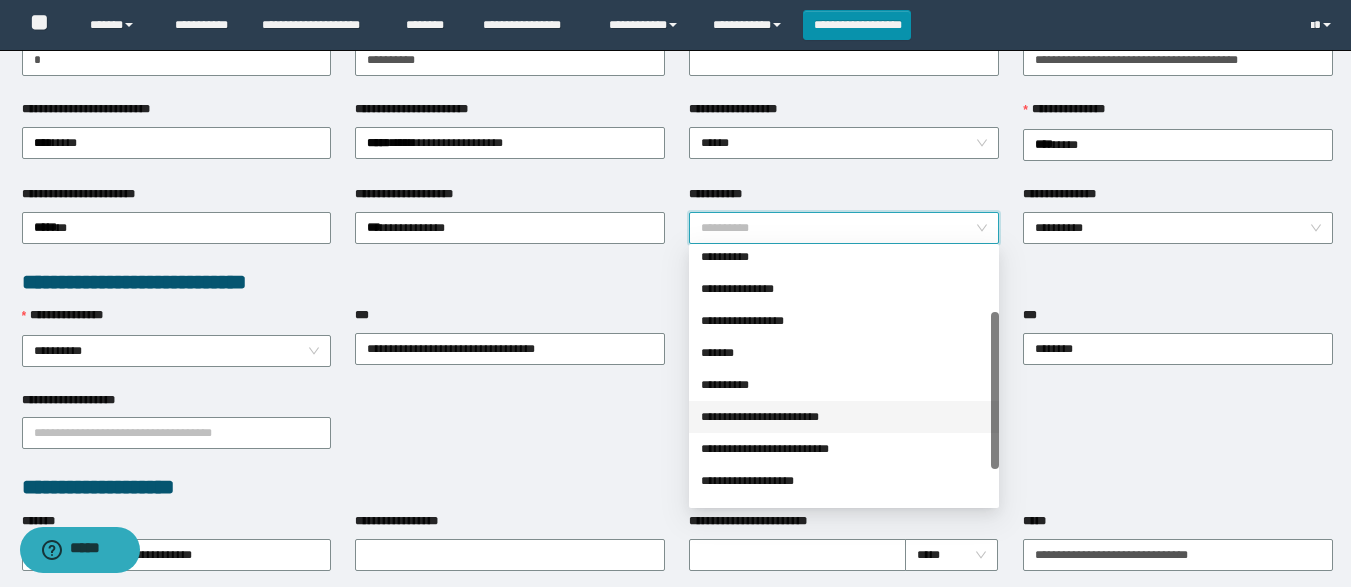 click on "**********" at bounding box center (844, 417) 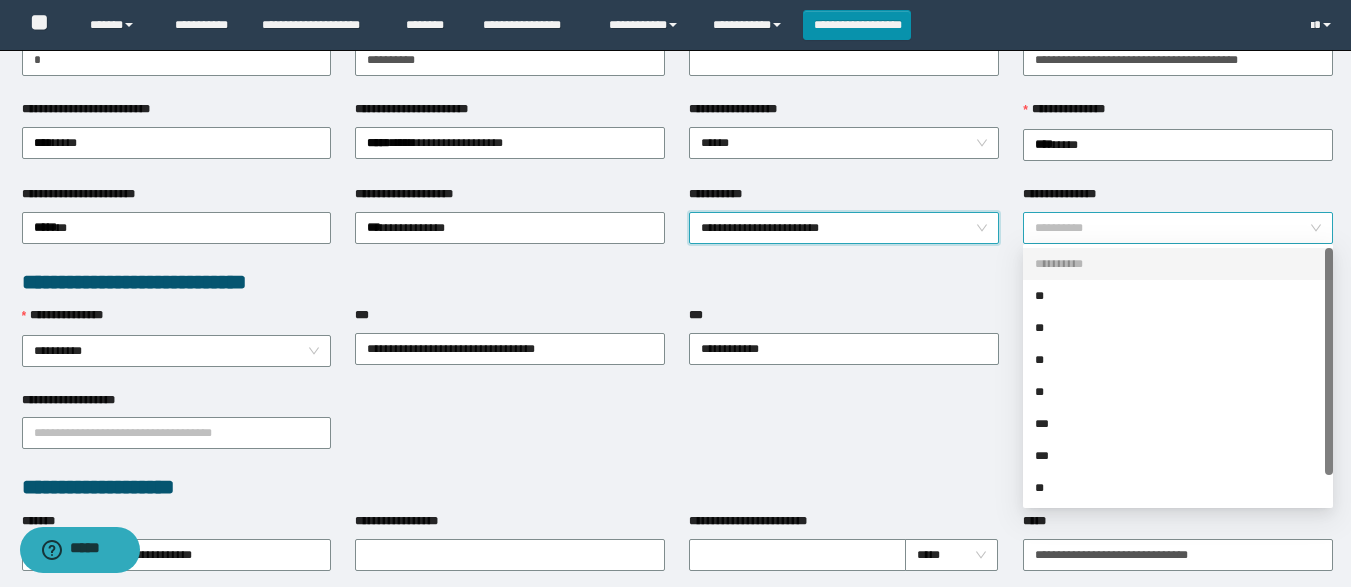 click on "**********" at bounding box center (1178, 228) 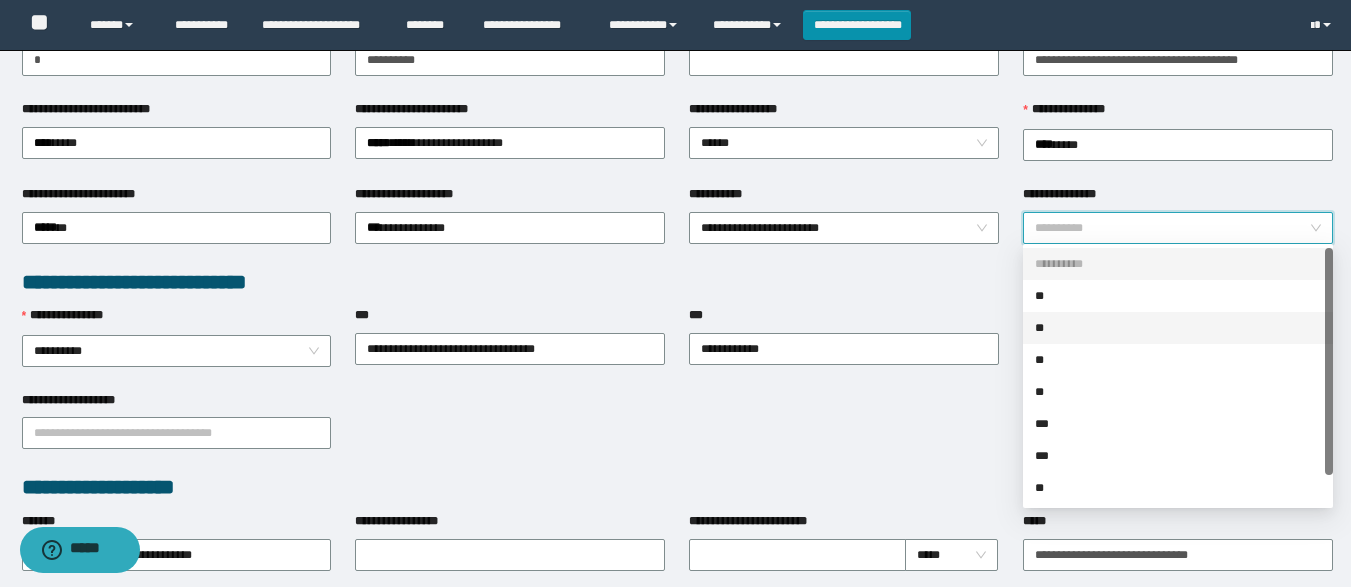 scroll, scrollTop: 32, scrollLeft: 0, axis: vertical 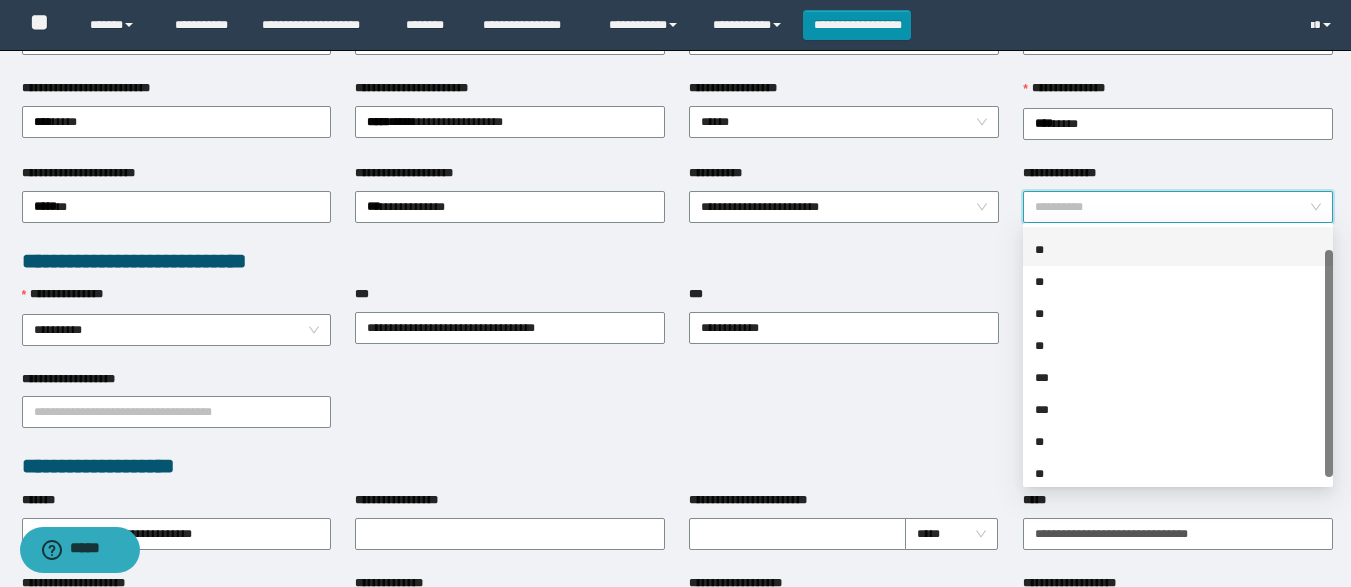 click on "**" at bounding box center (1178, 250) 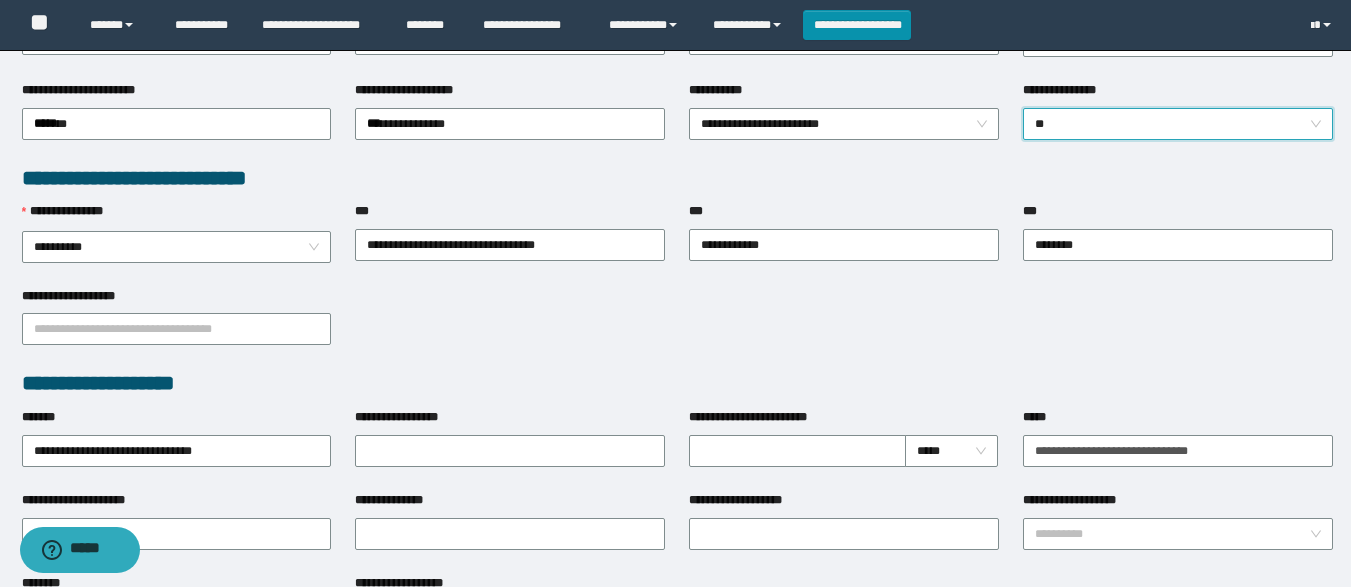 scroll, scrollTop: 448, scrollLeft: 0, axis: vertical 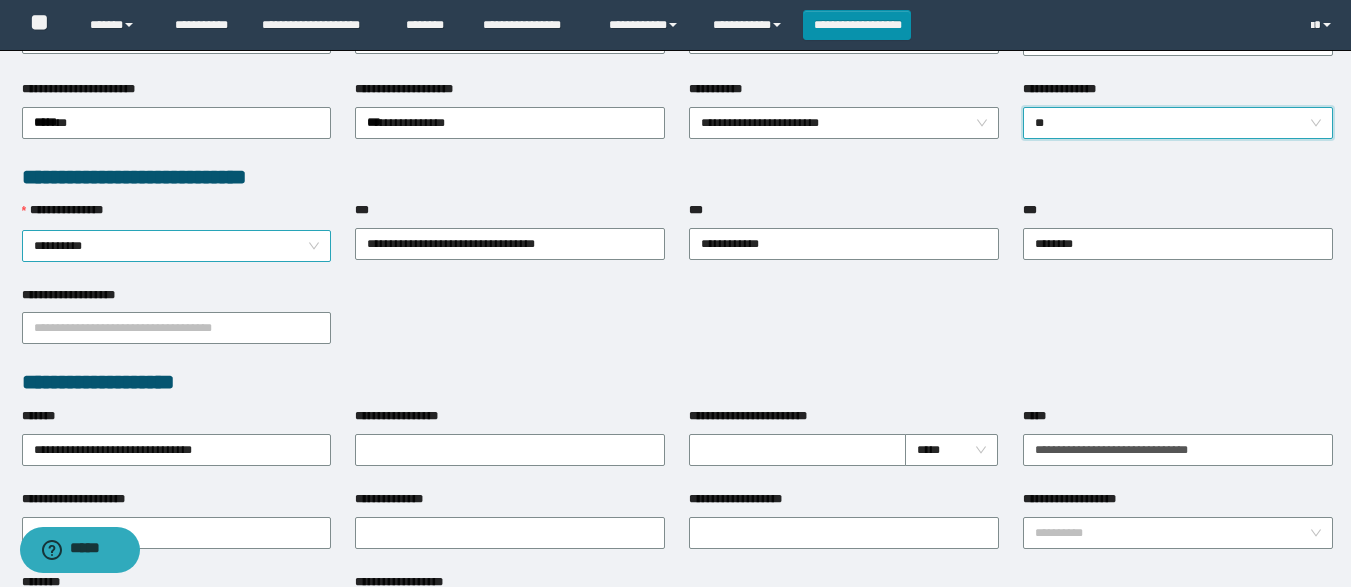 click on "**********" at bounding box center (177, 246) 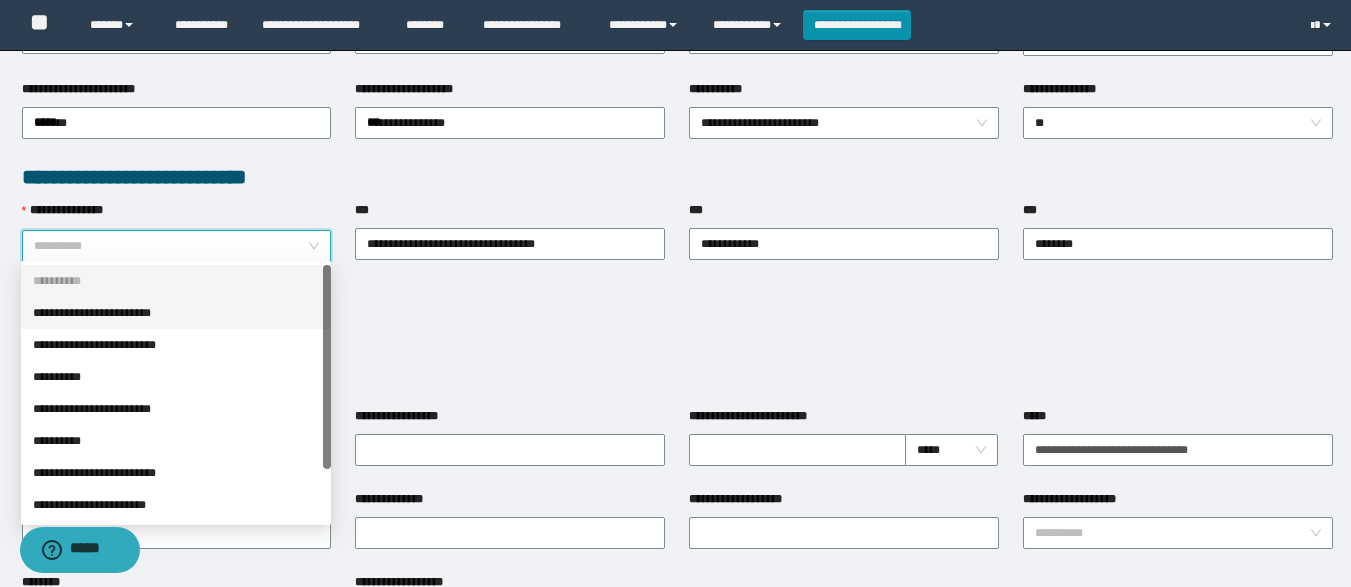 click on "**********" at bounding box center (176, 313) 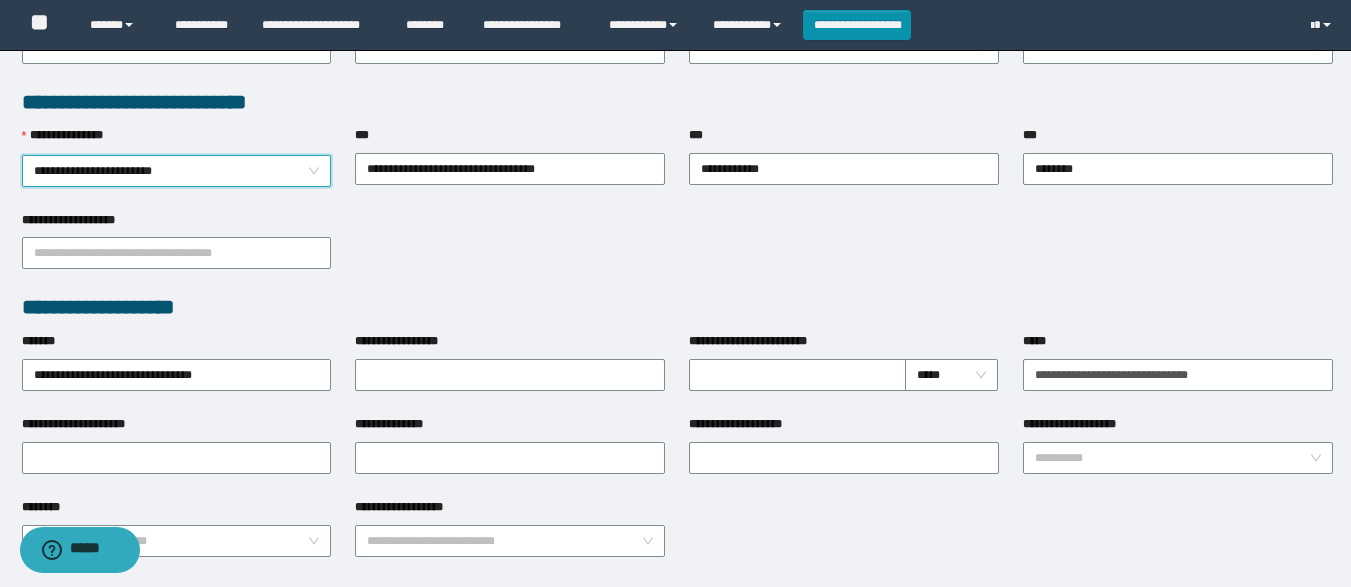 scroll, scrollTop: 526, scrollLeft: 0, axis: vertical 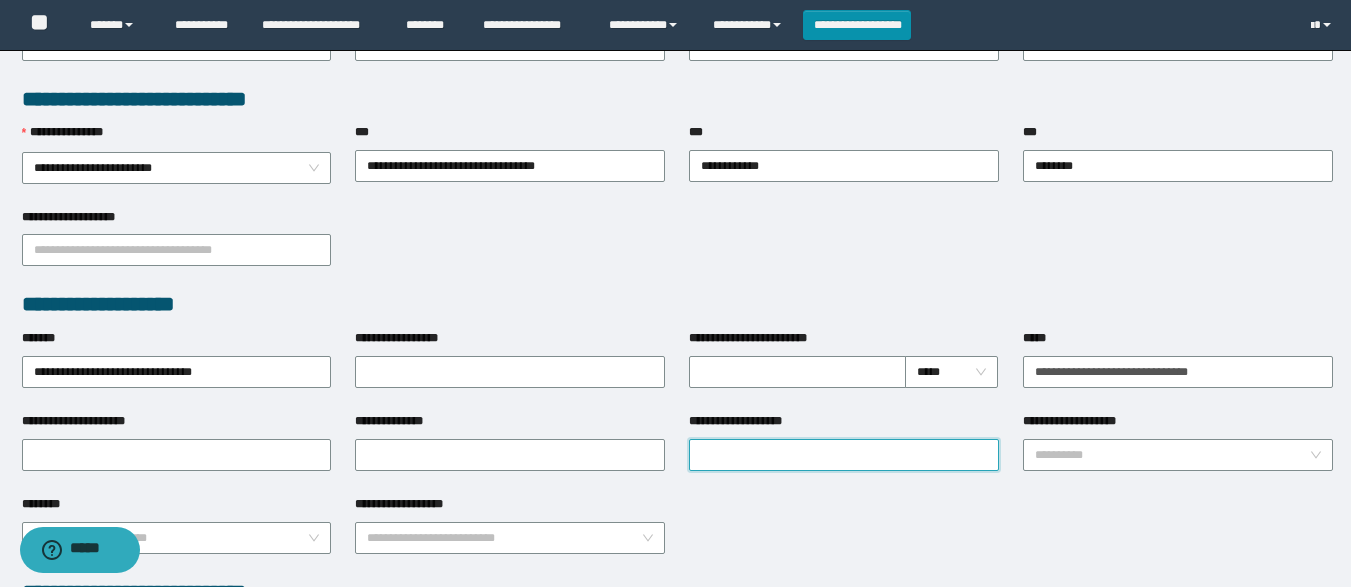 click on "**********" at bounding box center (844, 455) 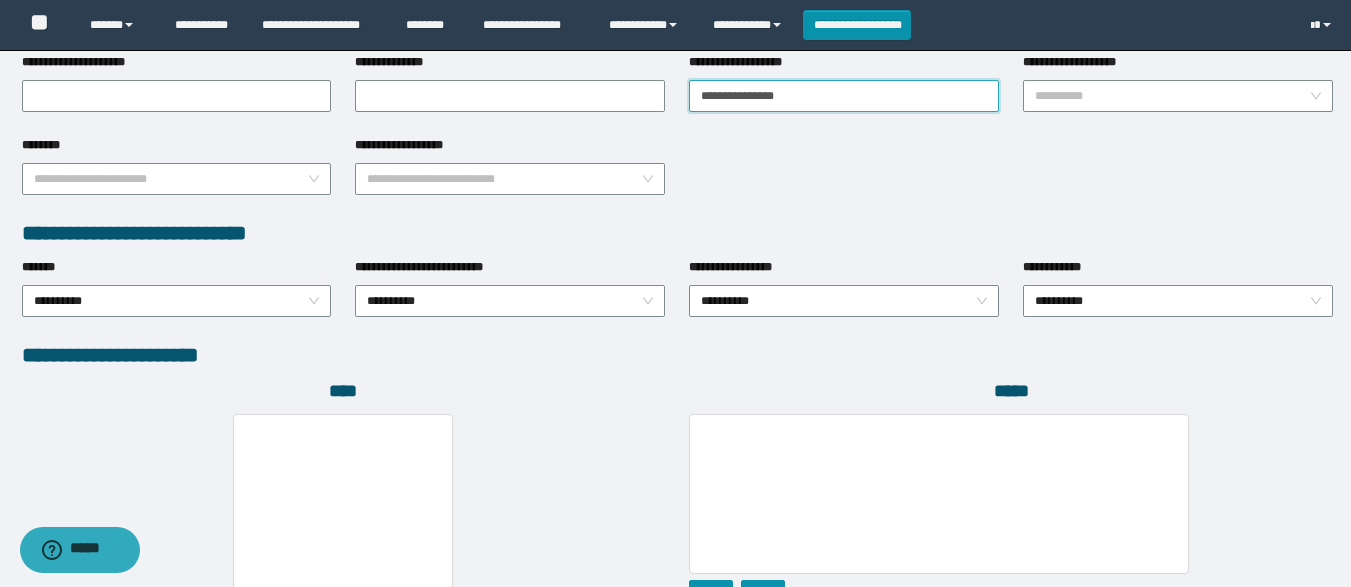 scroll, scrollTop: 884, scrollLeft: 0, axis: vertical 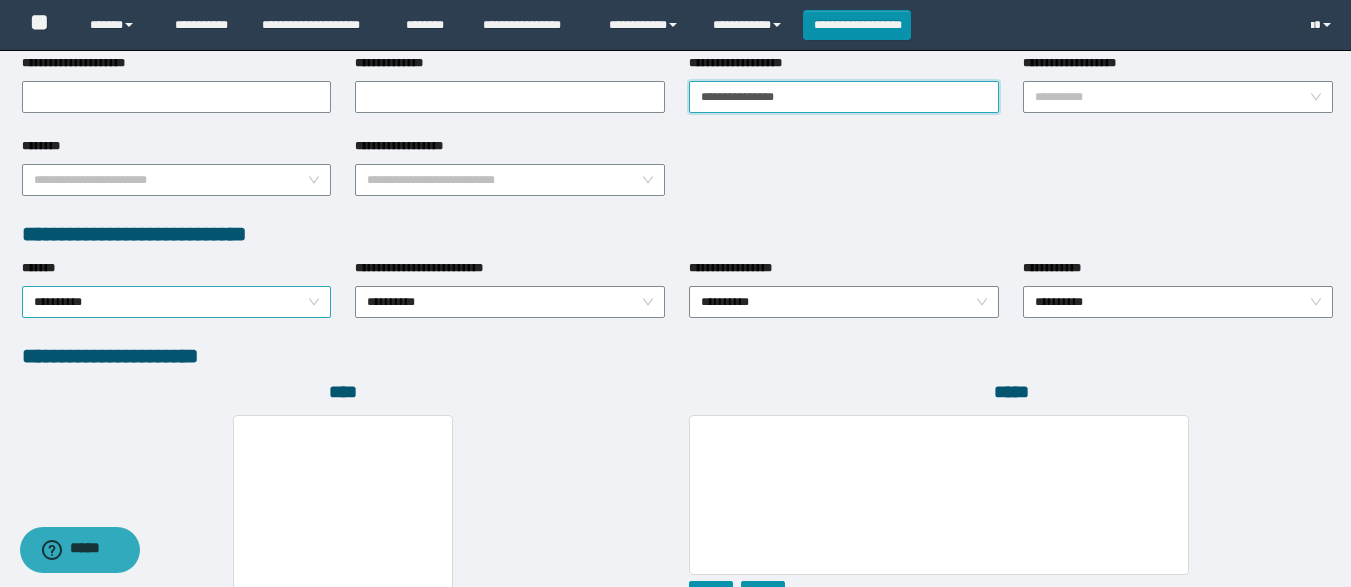 click on "**********" at bounding box center (177, 302) 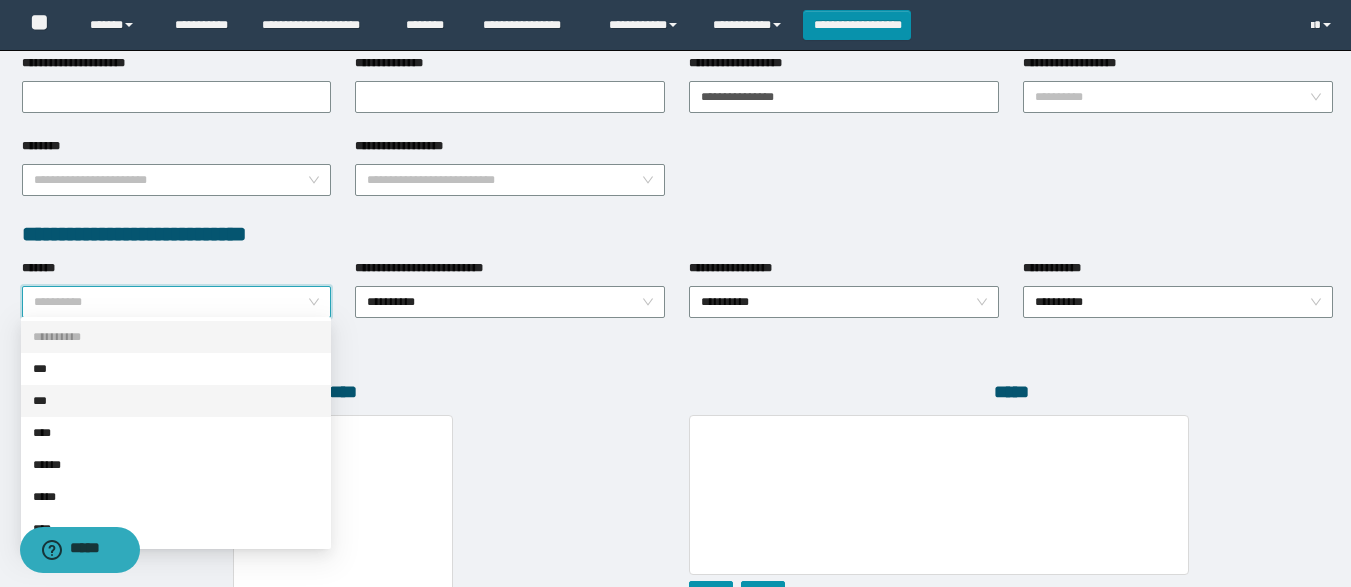 scroll, scrollTop: 903, scrollLeft: 0, axis: vertical 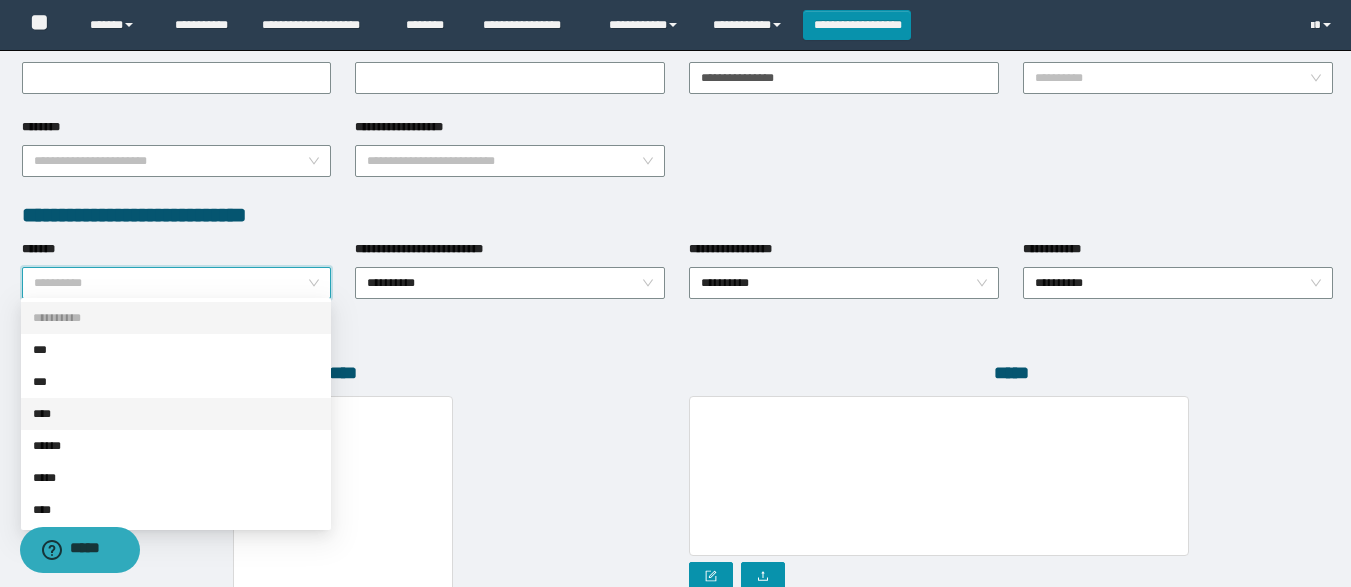 click on "****" at bounding box center [176, 414] 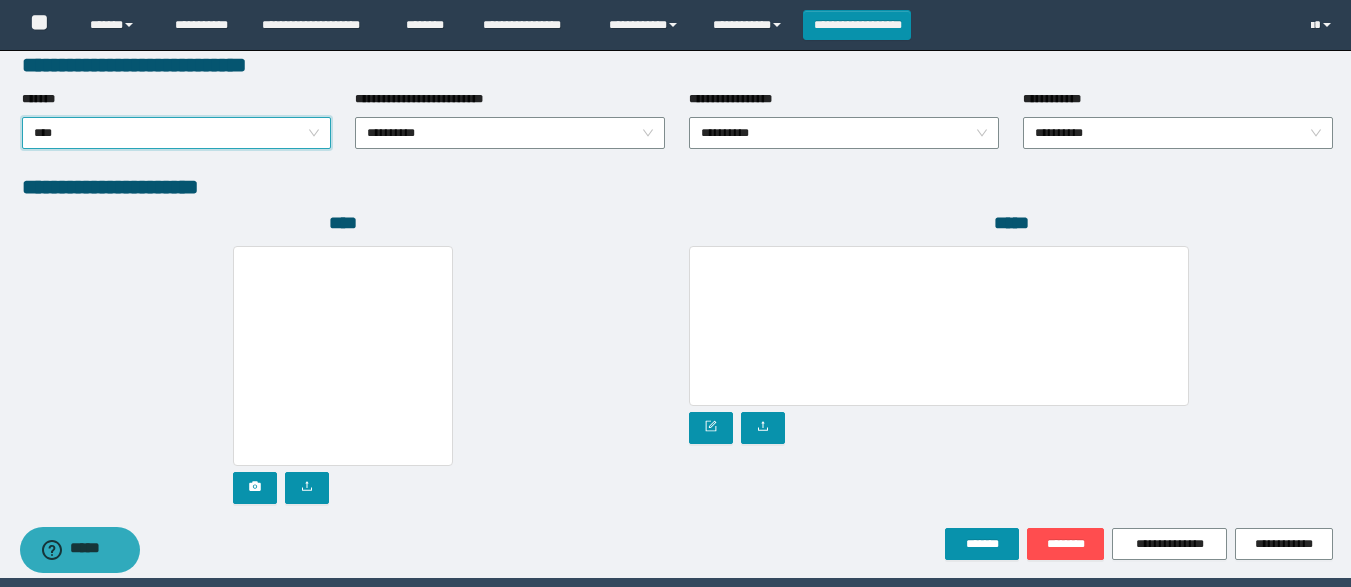 scroll, scrollTop: 1118, scrollLeft: 0, axis: vertical 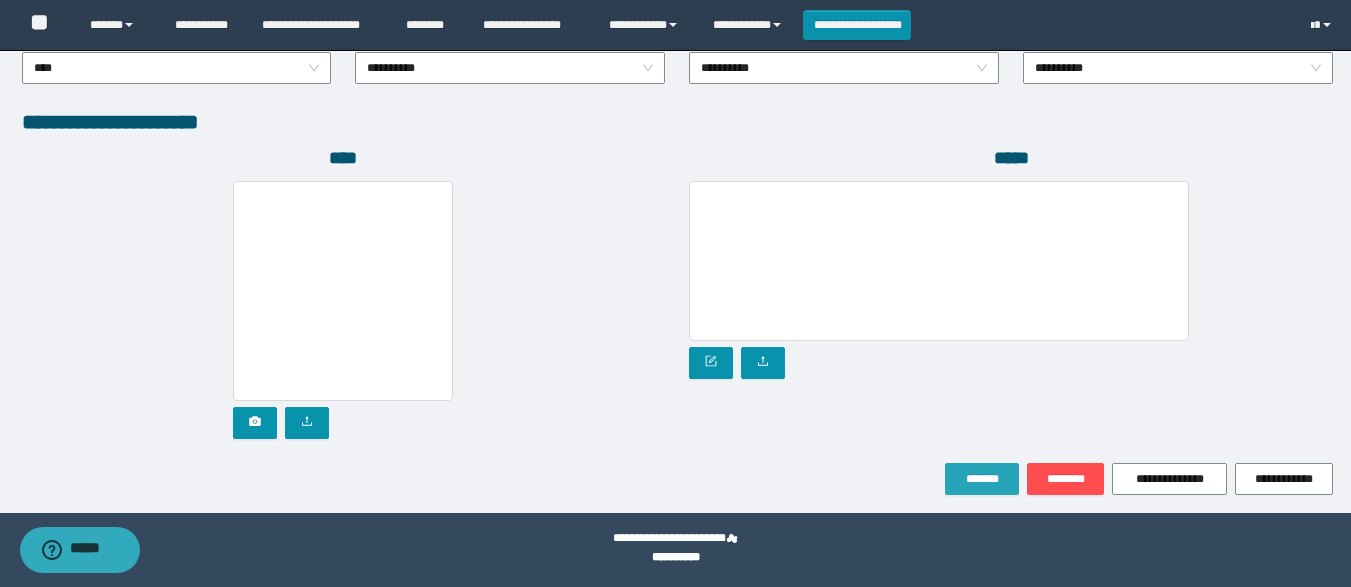 click on "*******" at bounding box center (982, 479) 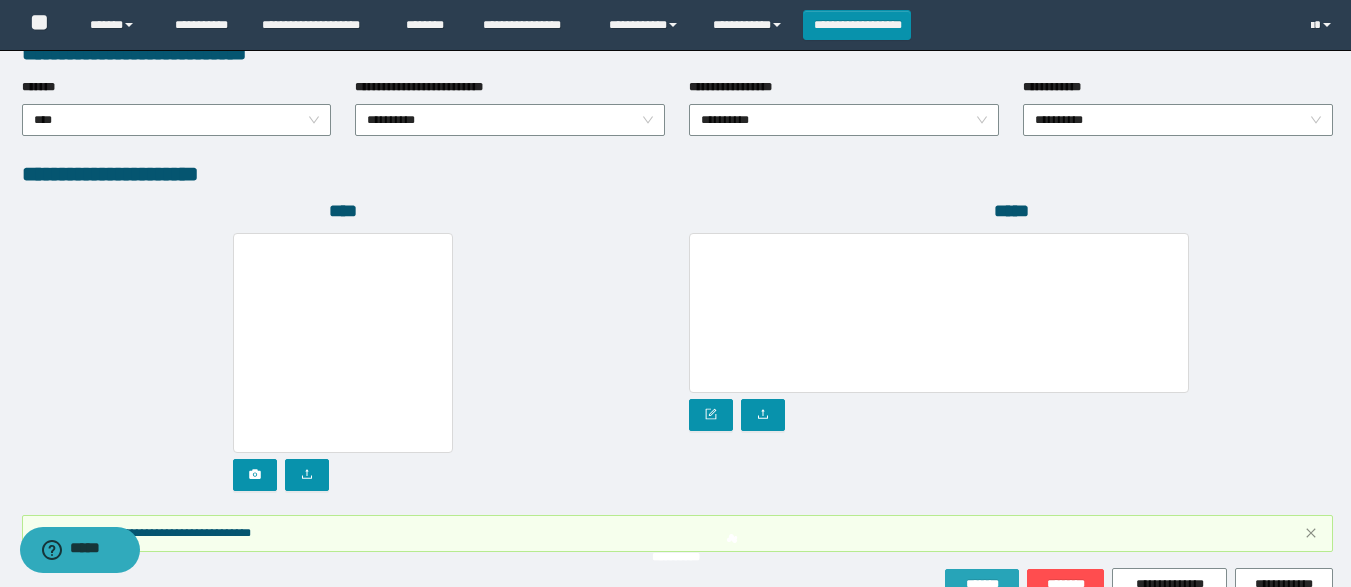 scroll, scrollTop: 1171, scrollLeft: 0, axis: vertical 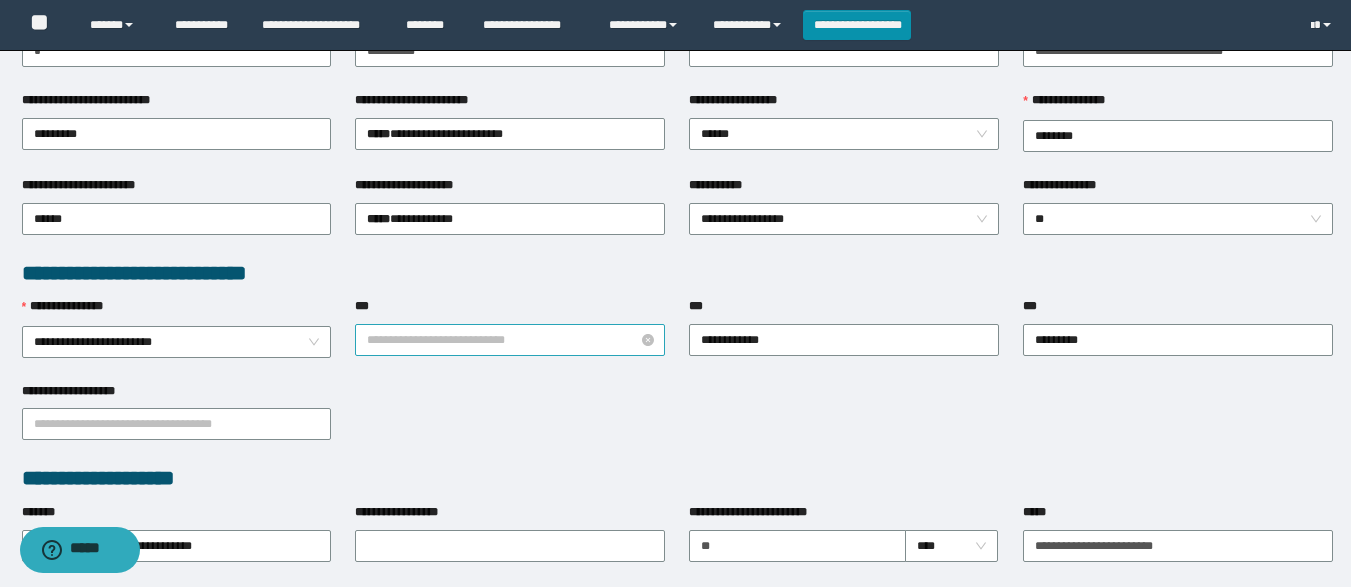 click on "**********" at bounding box center (510, 340) 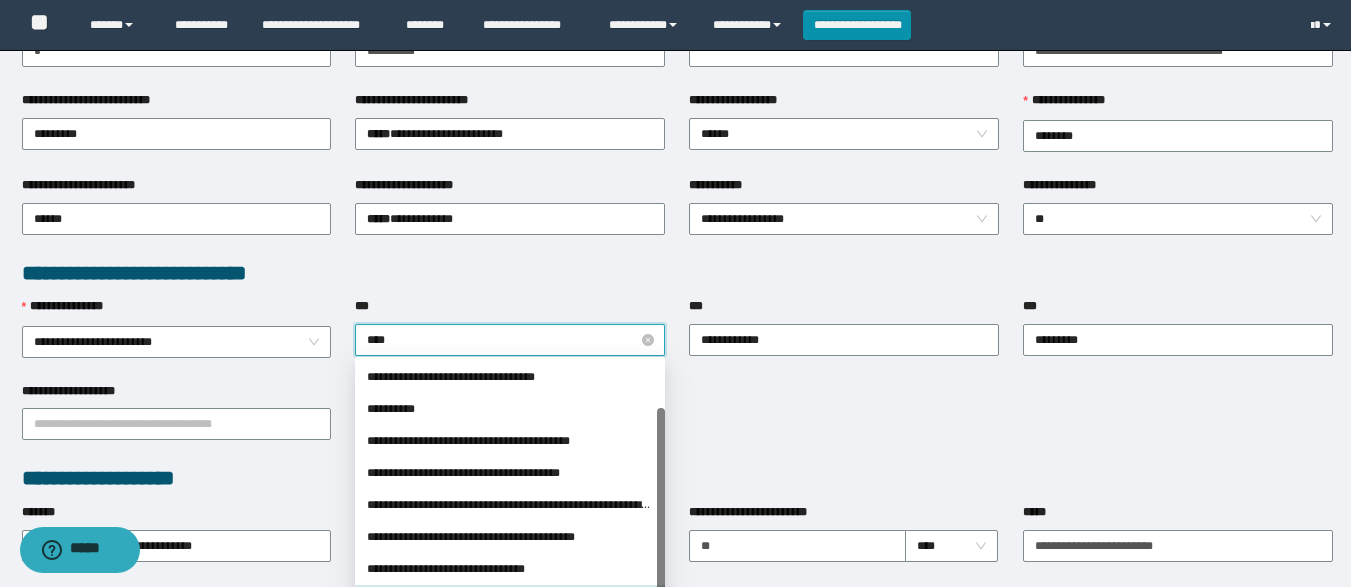 scroll, scrollTop: 0, scrollLeft: 0, axis: both 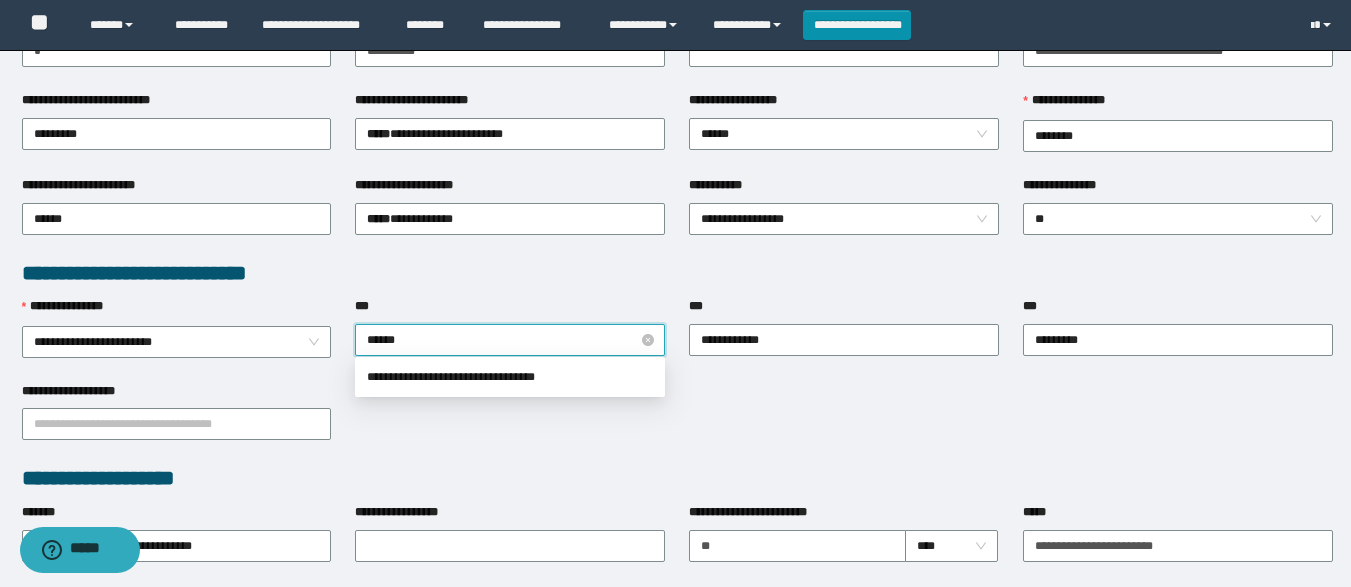 type on "*******" 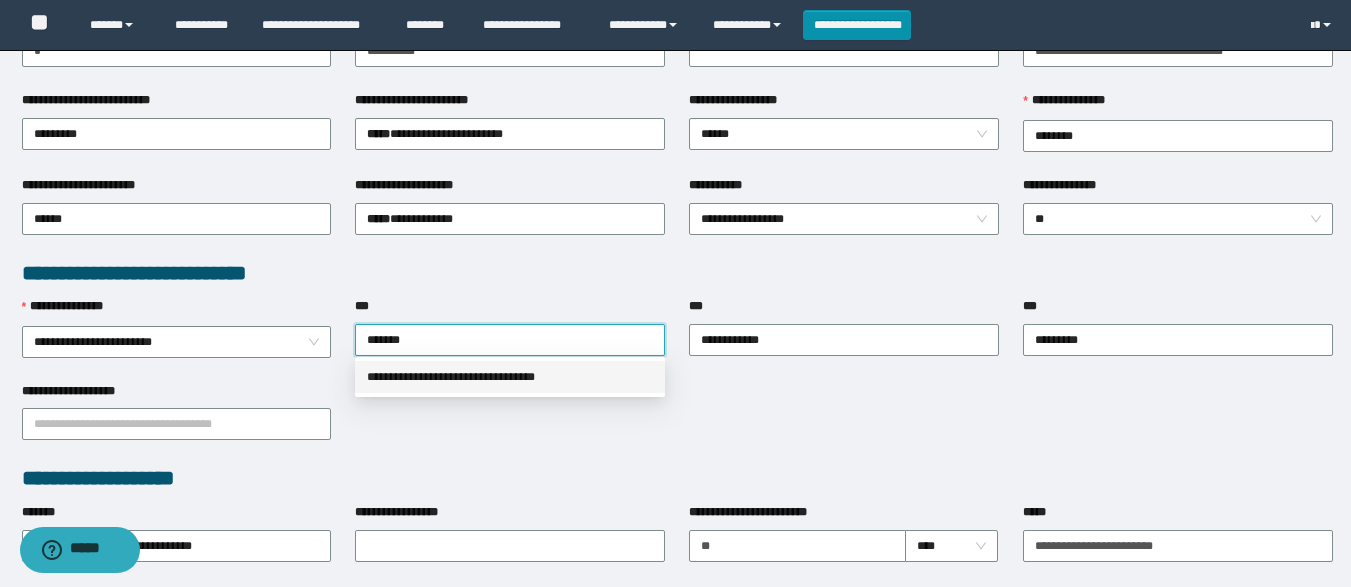 click on "**********" at bounding box center [510, 377] 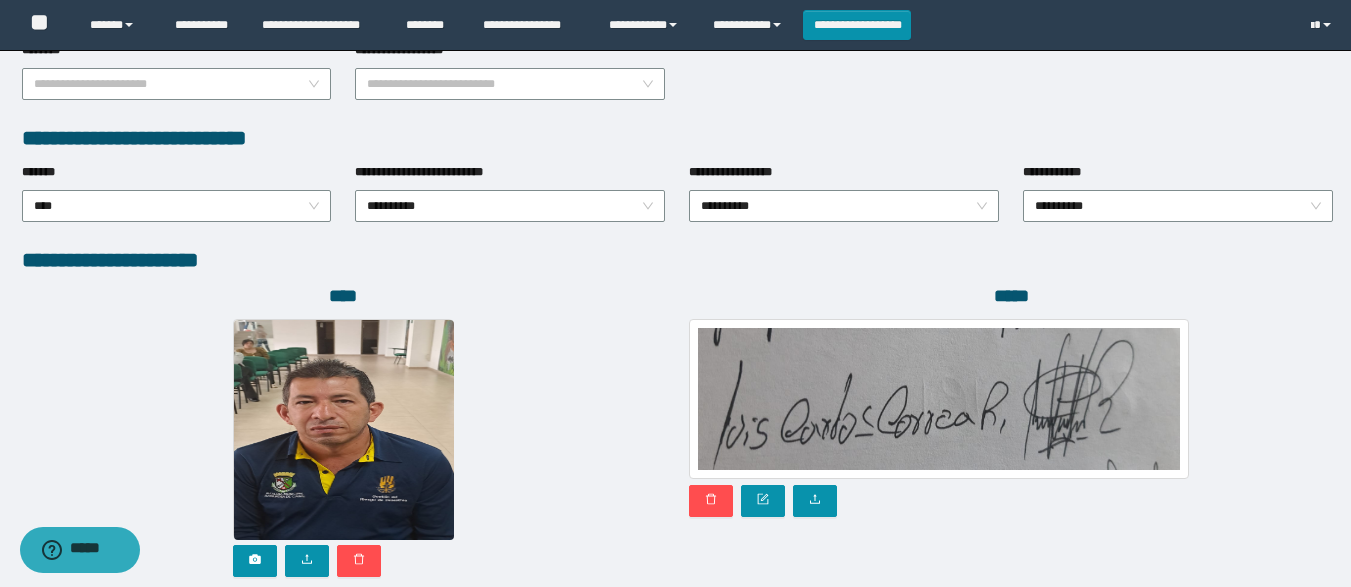 scroll, scrollTop: 1118, scrollLeft: 0, axis: vertical 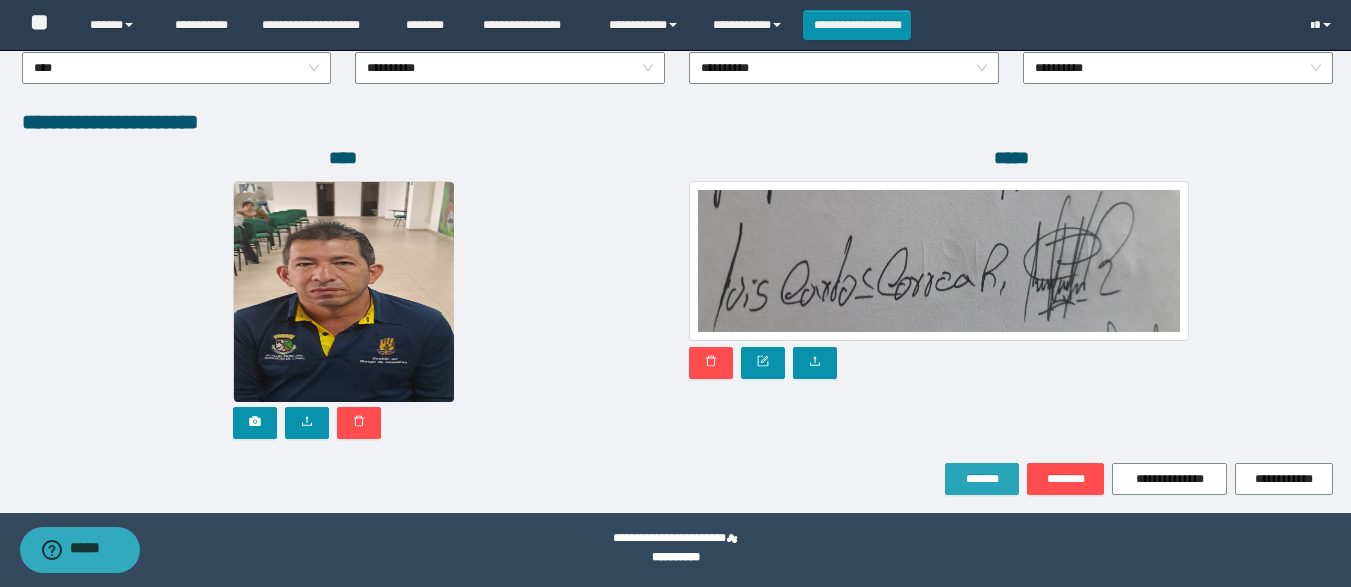 click on "*******" at bounding box center [982, 479] 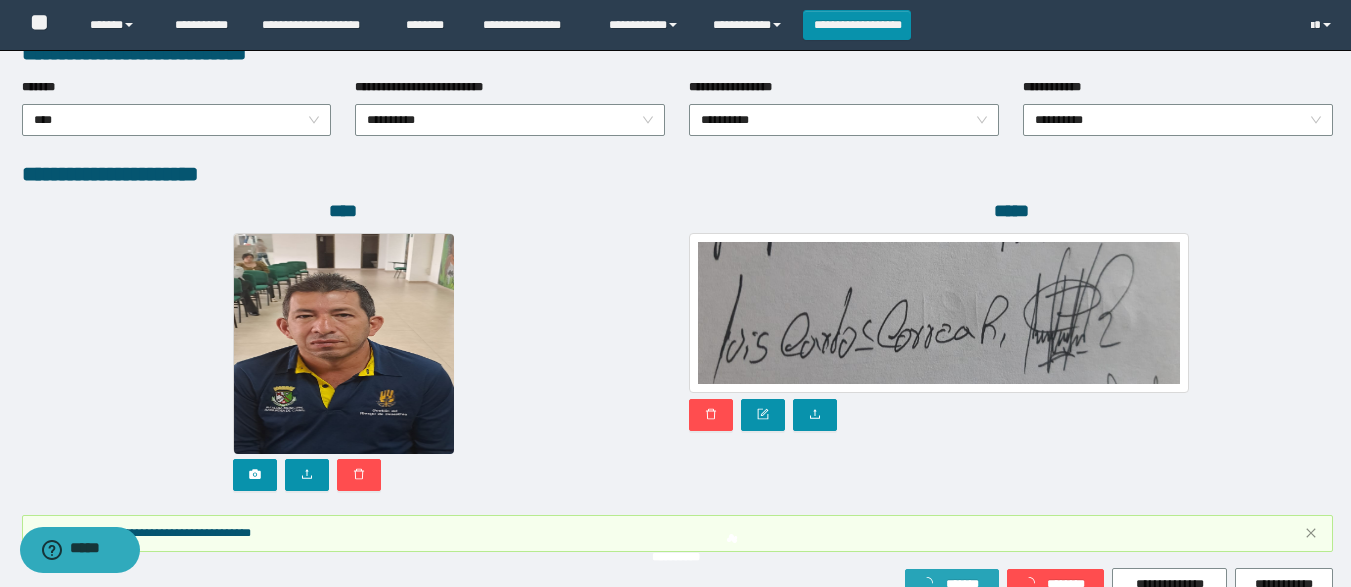 scroll, scrollTop: 1171, scrollLeft: 0, axis: vertical 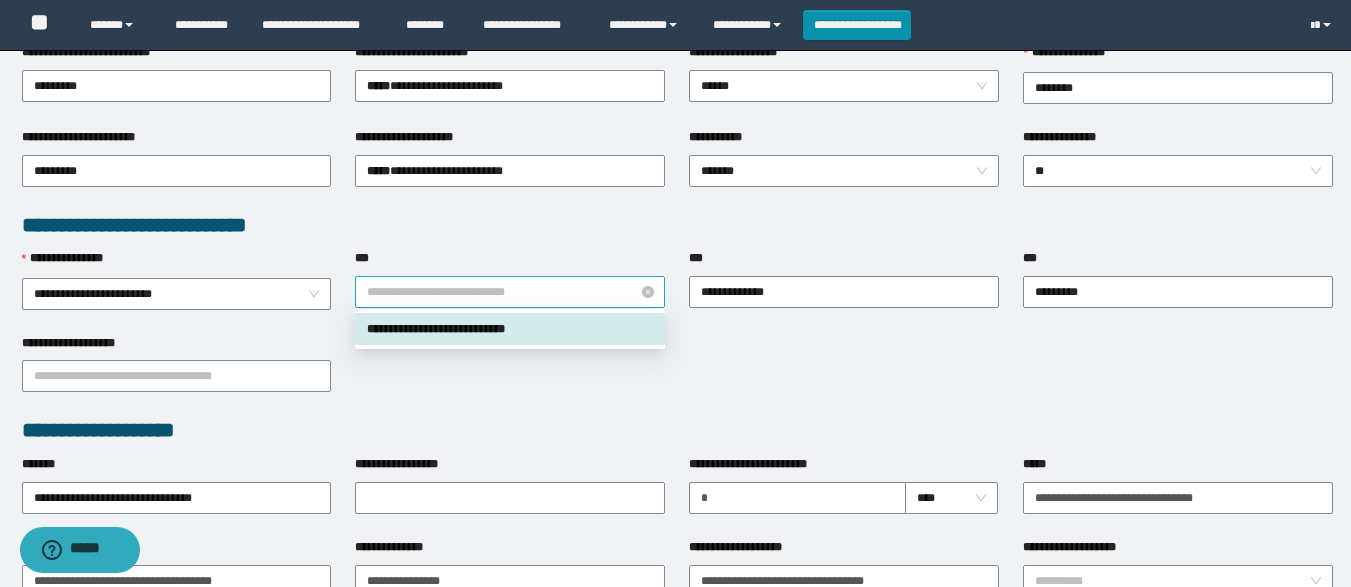 click on "**********" at bounding box center [510, 292] 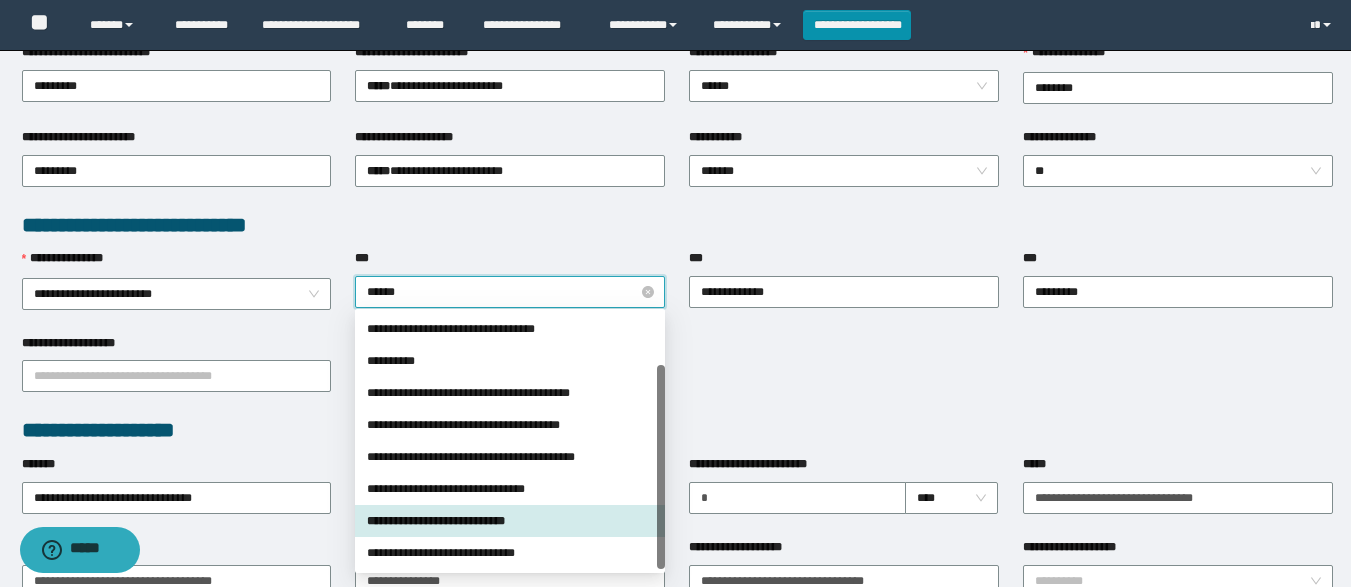 scroll, scrollTop: 0, scrollLeft: 0, axis: both 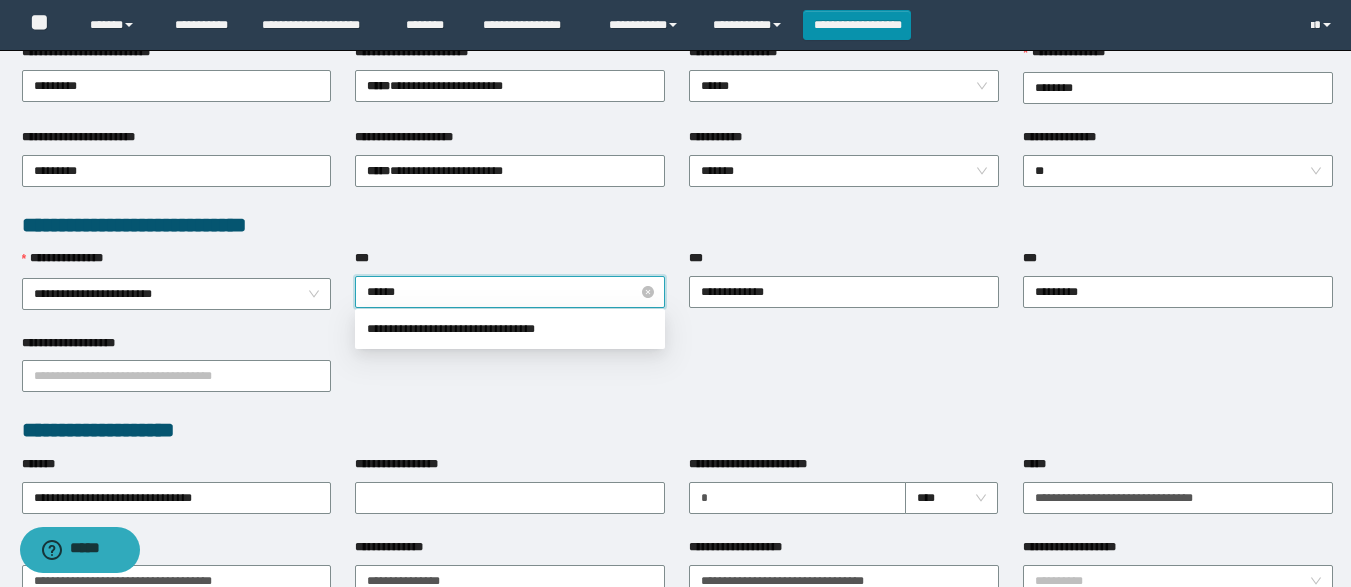 type on "*******" 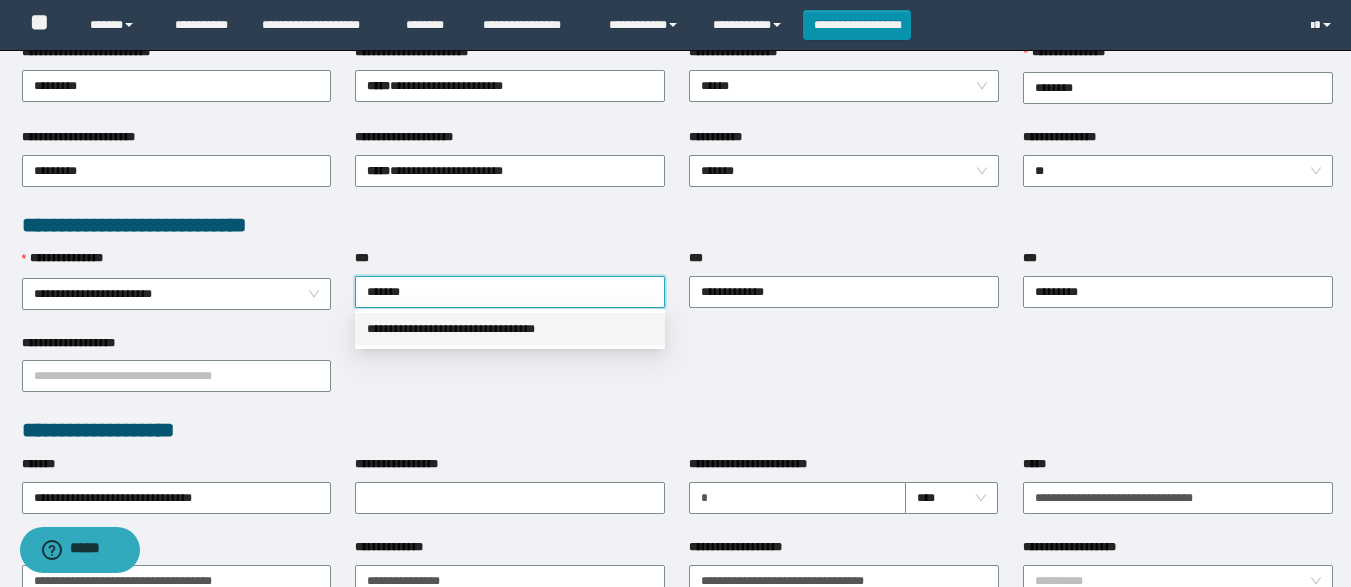 click on "**********" at bounding box center [510, 329] 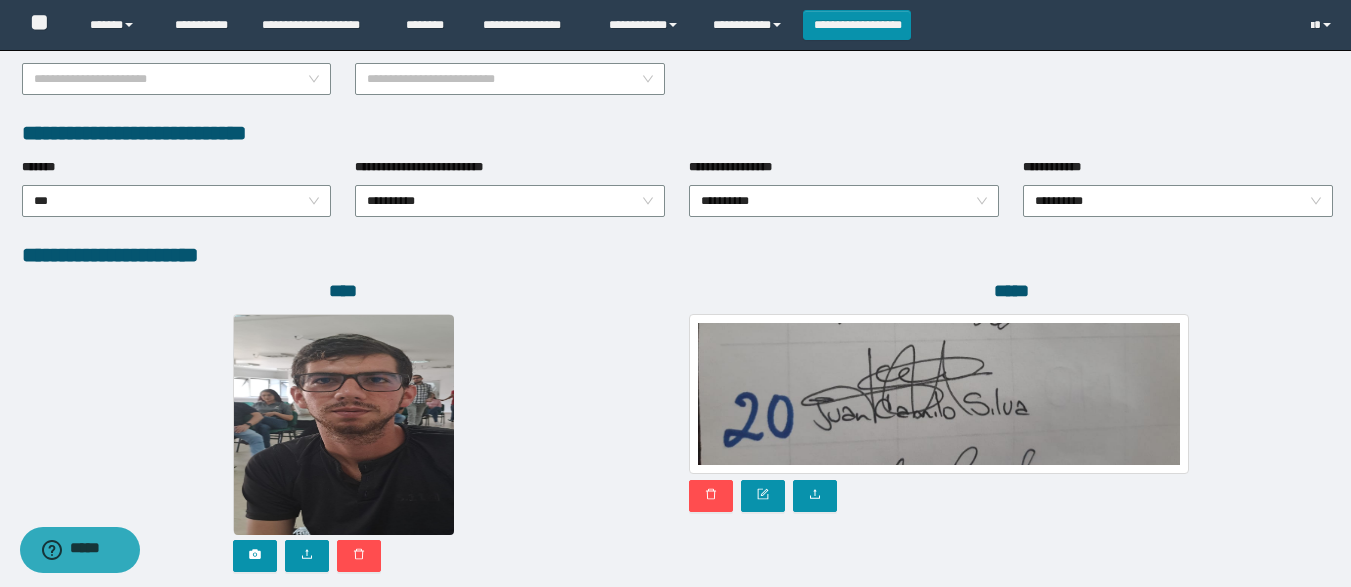scroll, scrollTop: 1118, scrollLeft: 0, axis: vertical 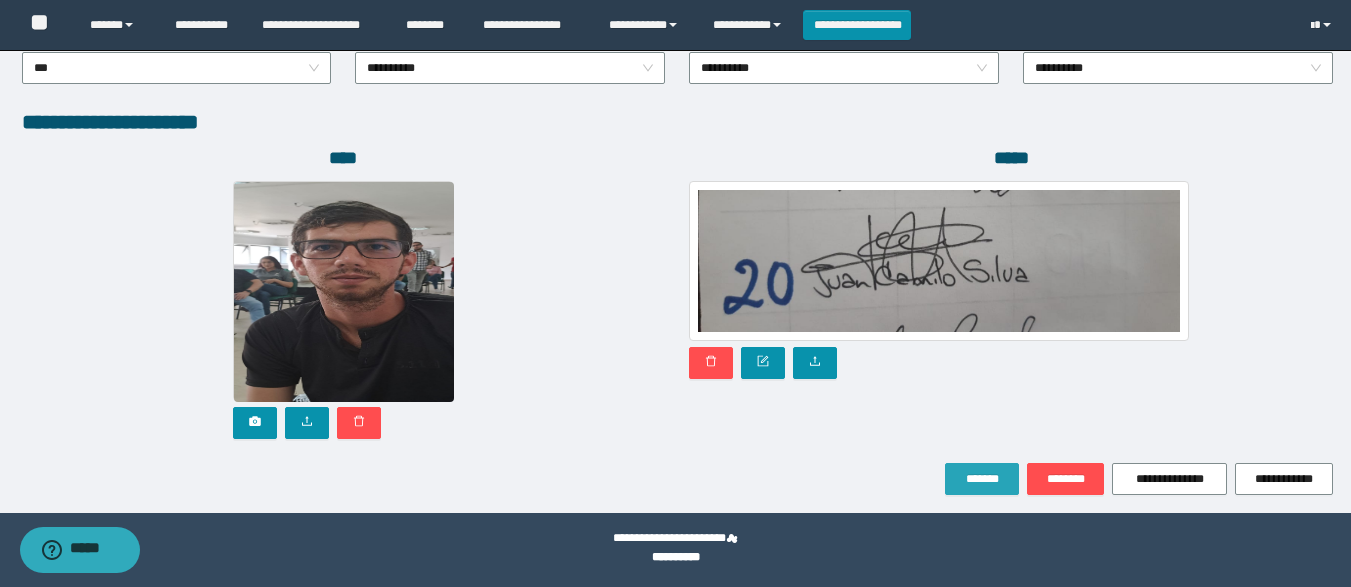 click on "*******" at bounding box center [982, 479] 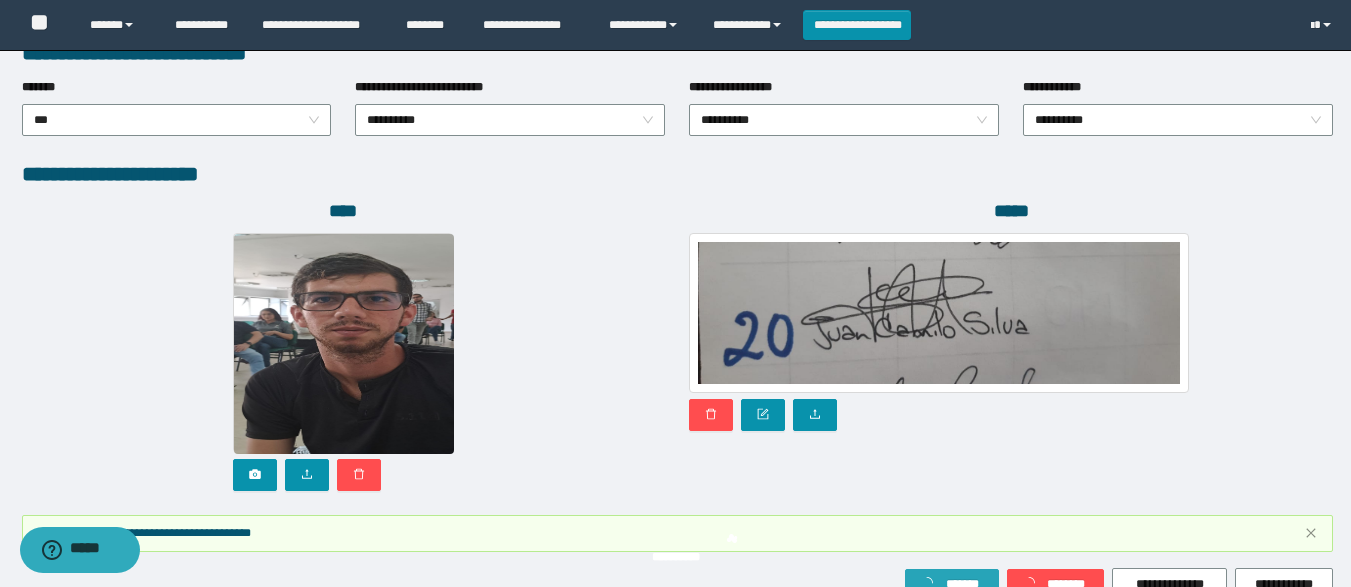 scroll, scrollTop: 1171, scrollLeft: 0, axis: vertical 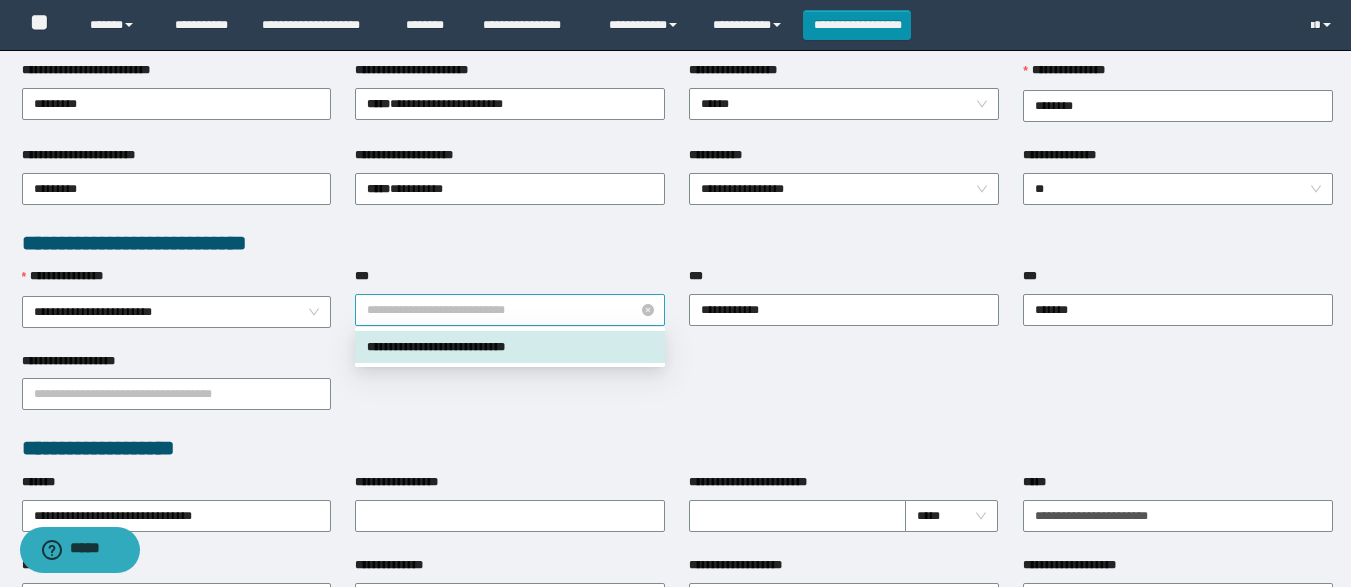 click on "**********" at bounding box center [510, 310] 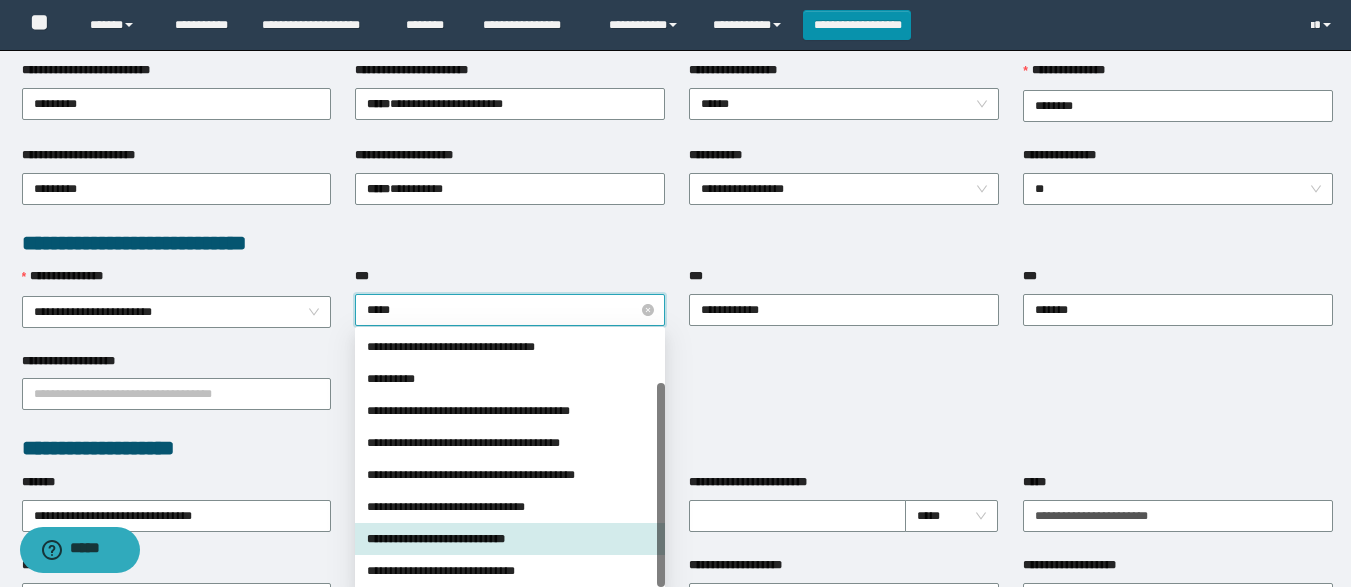 scroll, scrollTop: 0, scrollLeft: 0, axis: both 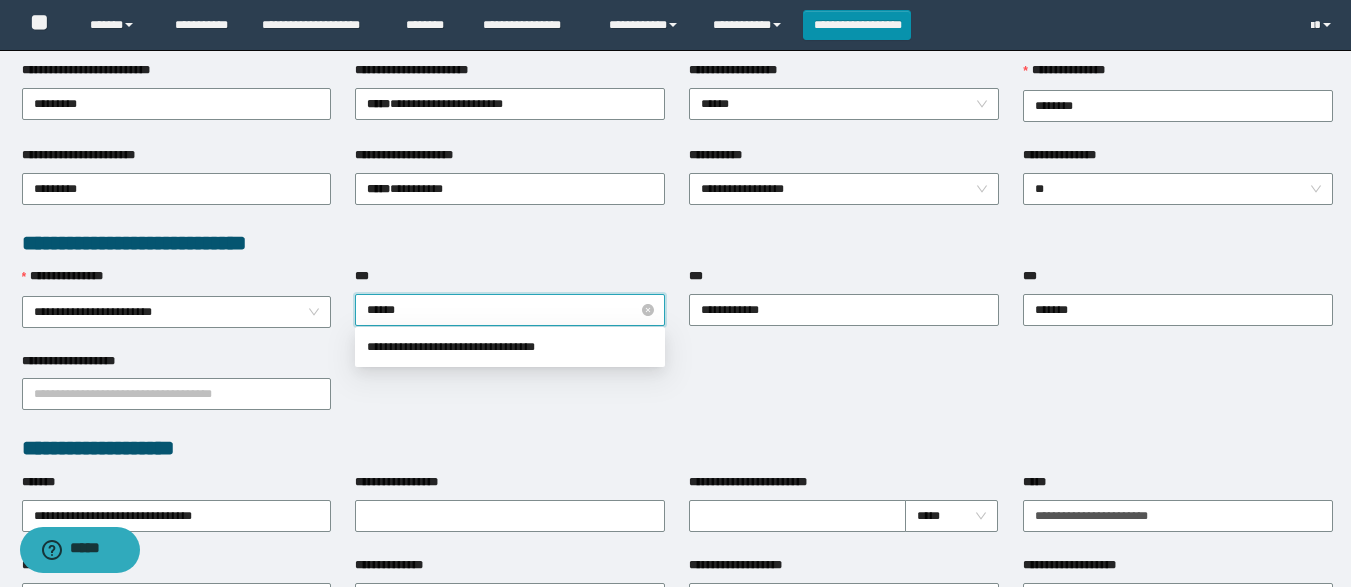 type on "*******" 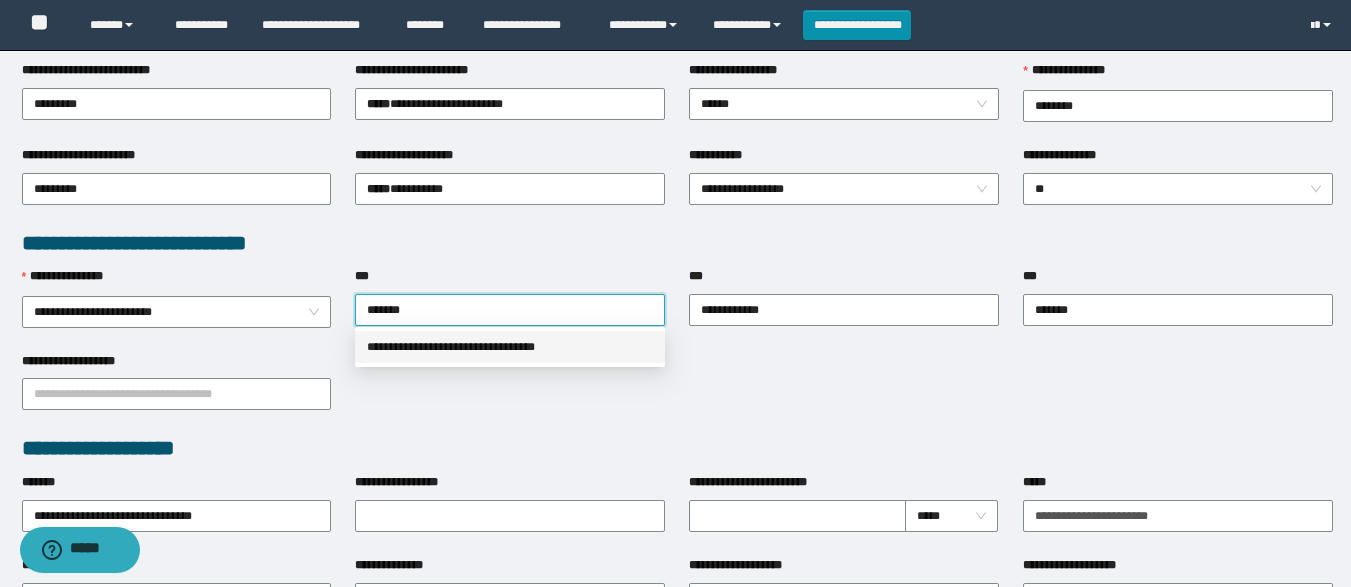 click on "**********" at bounding box center (510, 347) 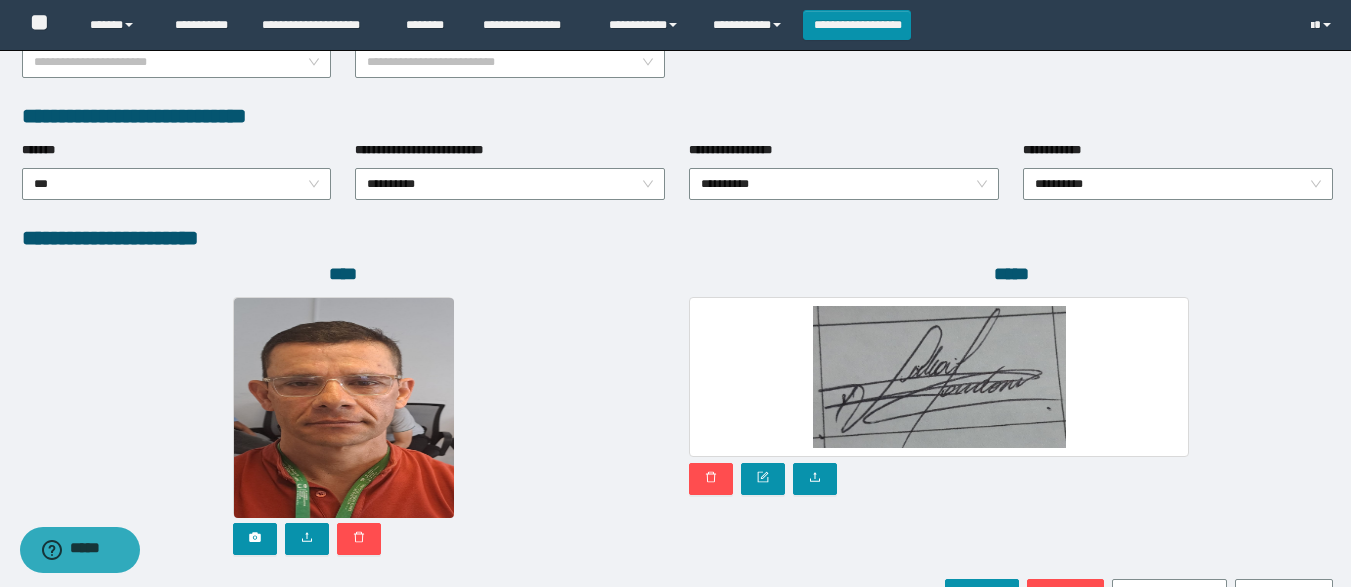 scroll, scrollTop: 1118, scrollLeft: 0, axis: vertical 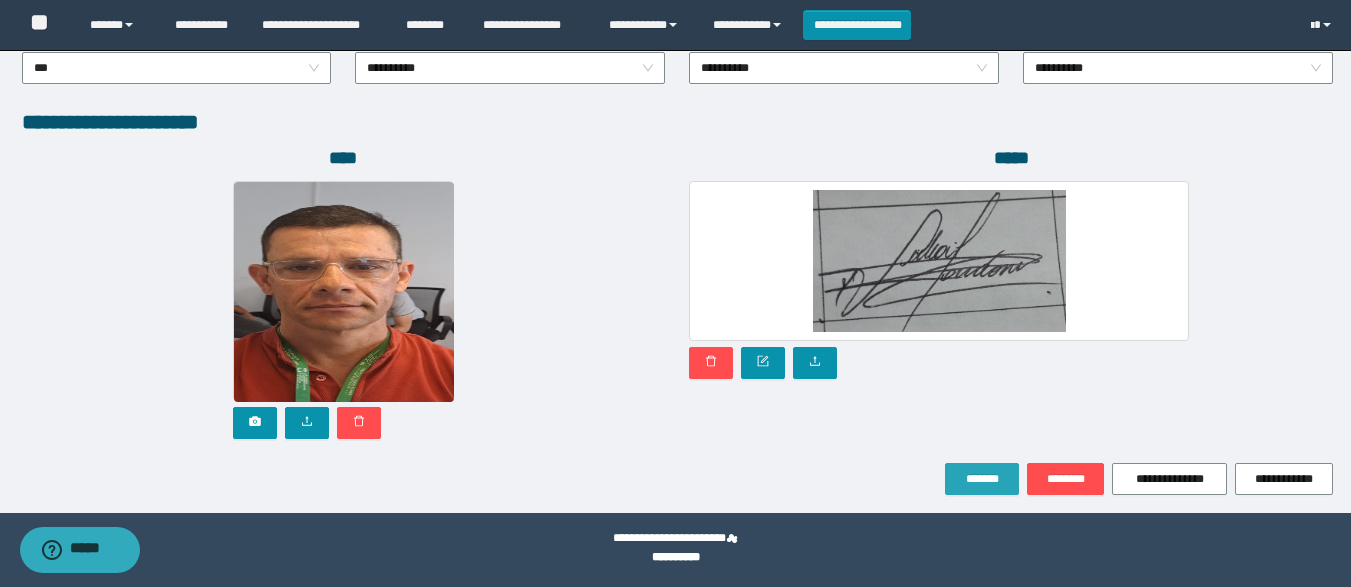 click on "*******" at bounding box center (982, 479) 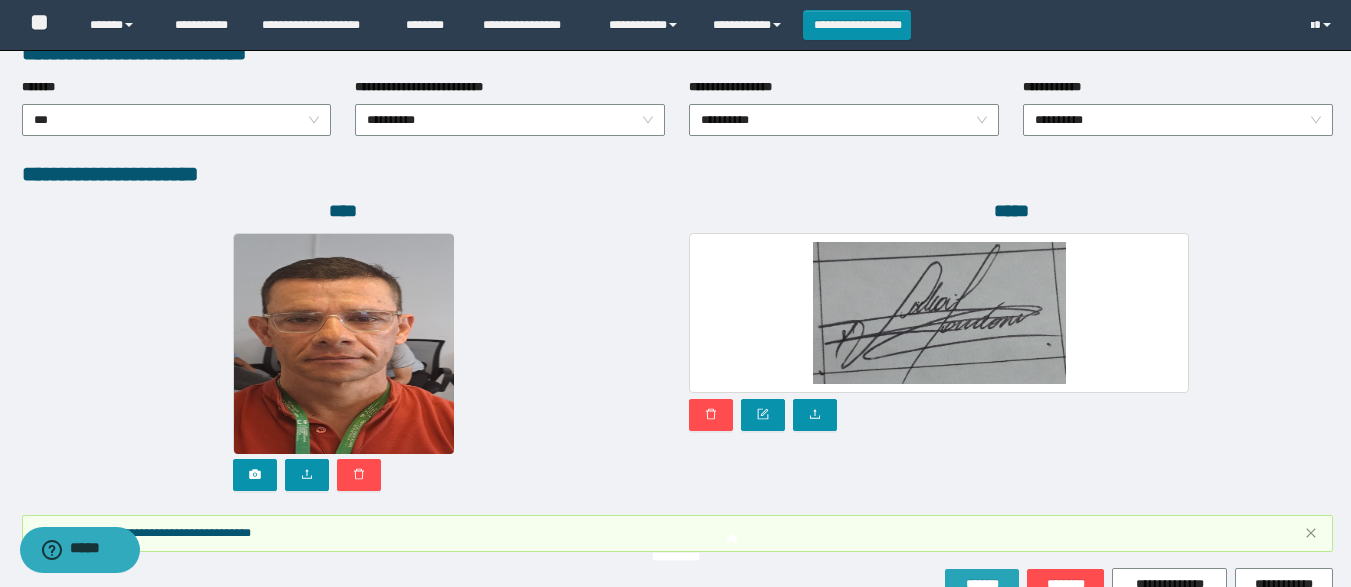 scroll, scrollTop: 1171, scrollLeft: 0, axis: vertical 